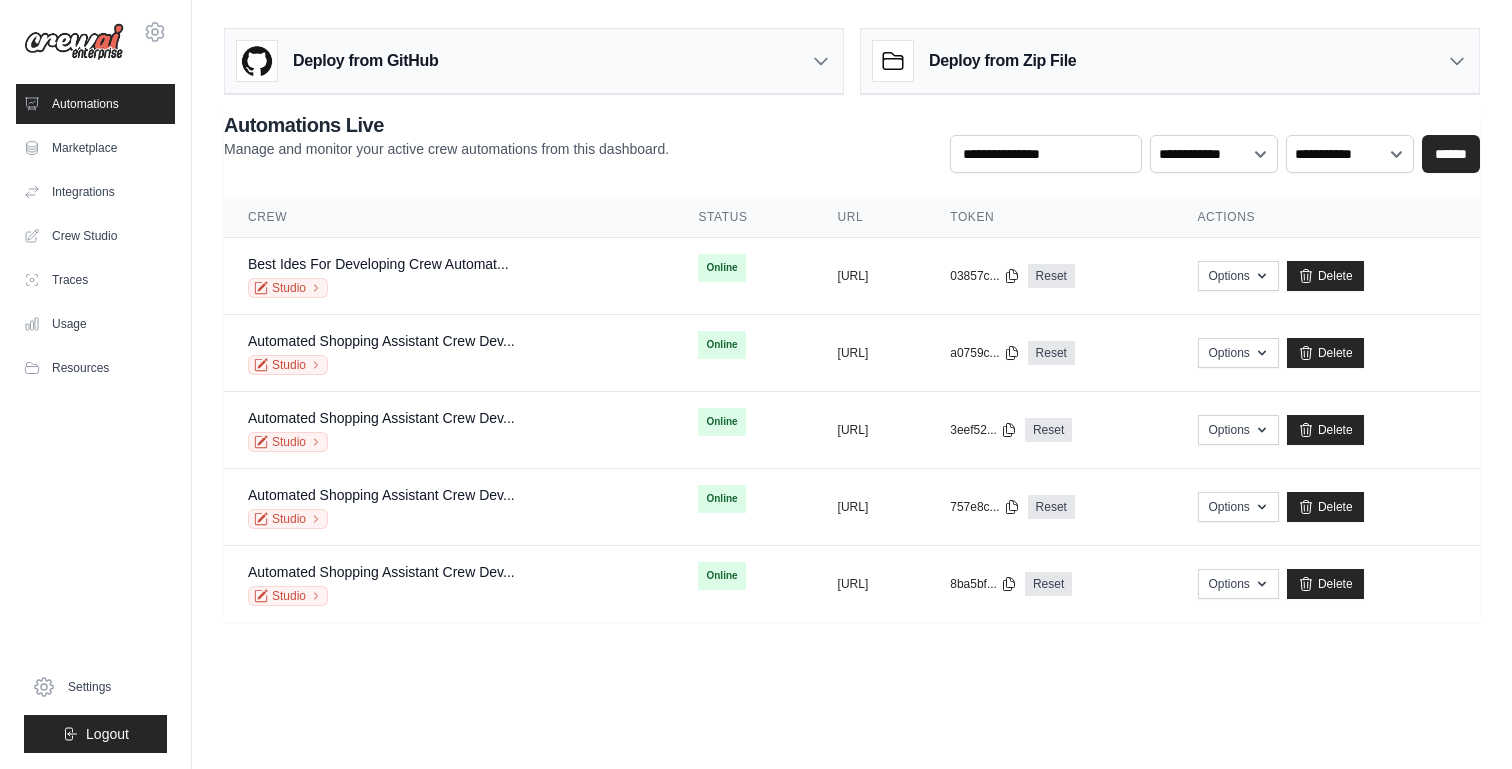 scroll, scrollTop: 0, scrollLeft: 0, axis: both 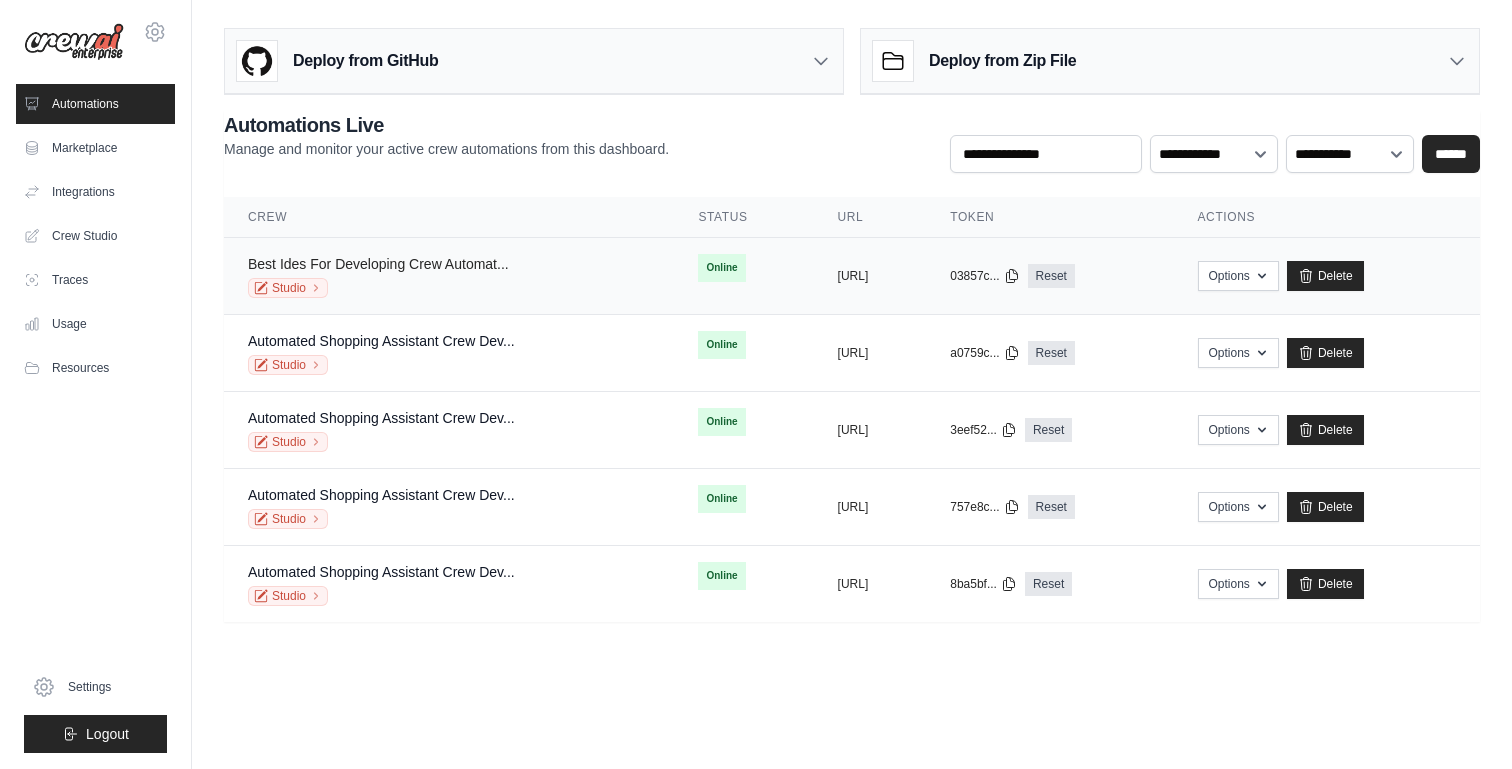click on "Best Ides For Developing Crew Automat..." at bounding box center [378, 264] 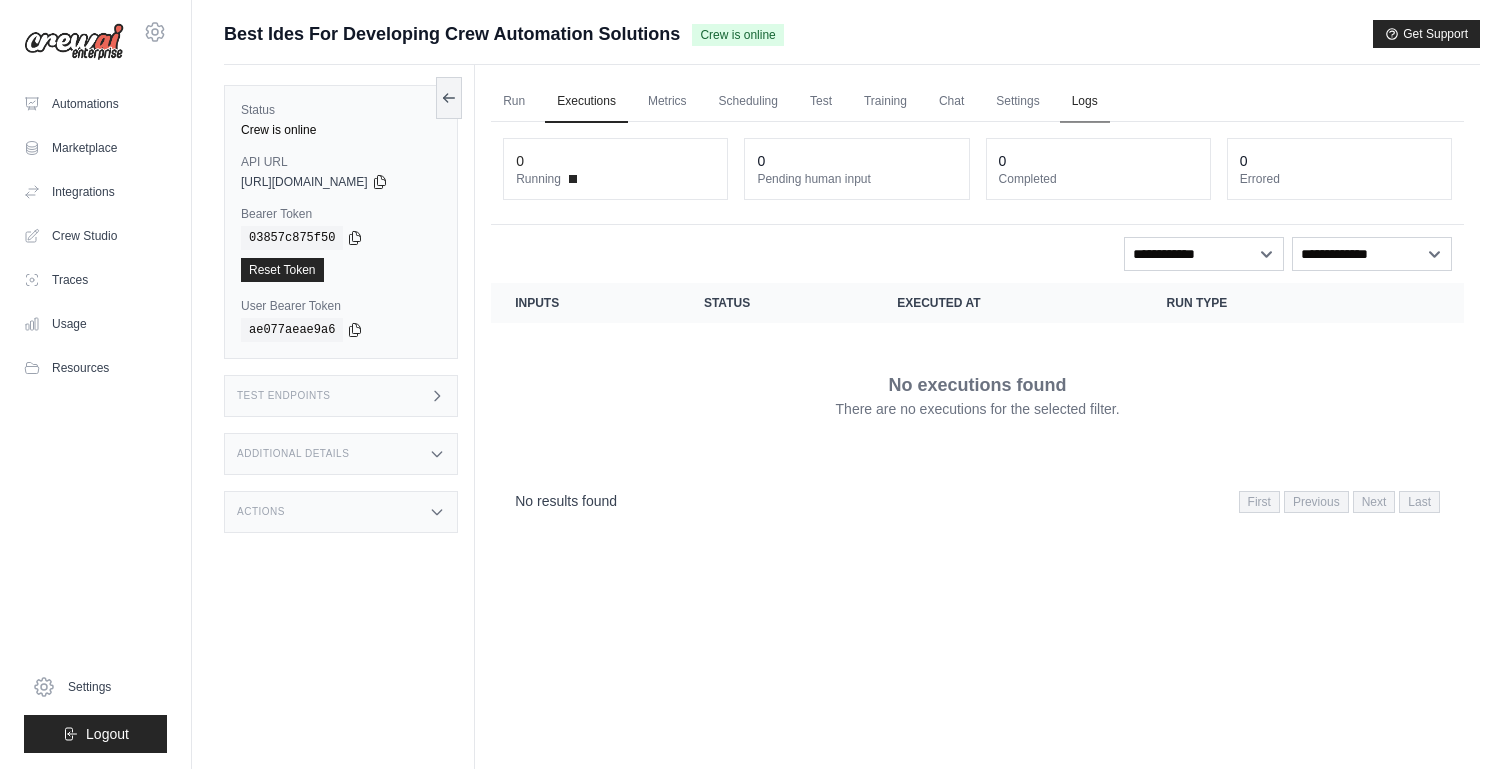 click on "Logs" at bounding box center [1085, 102] 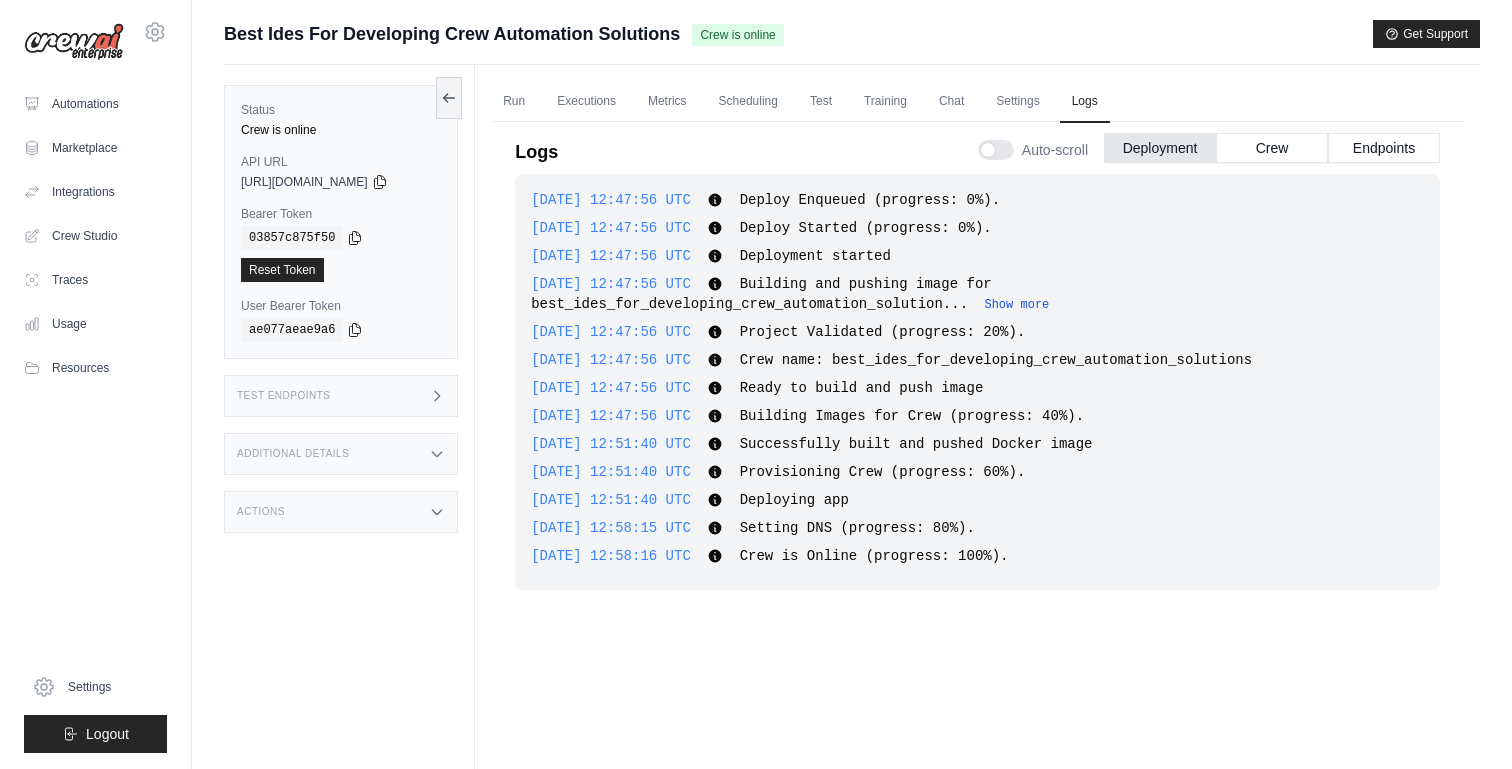 click on "Show more" at bounding box center (1016, 305) 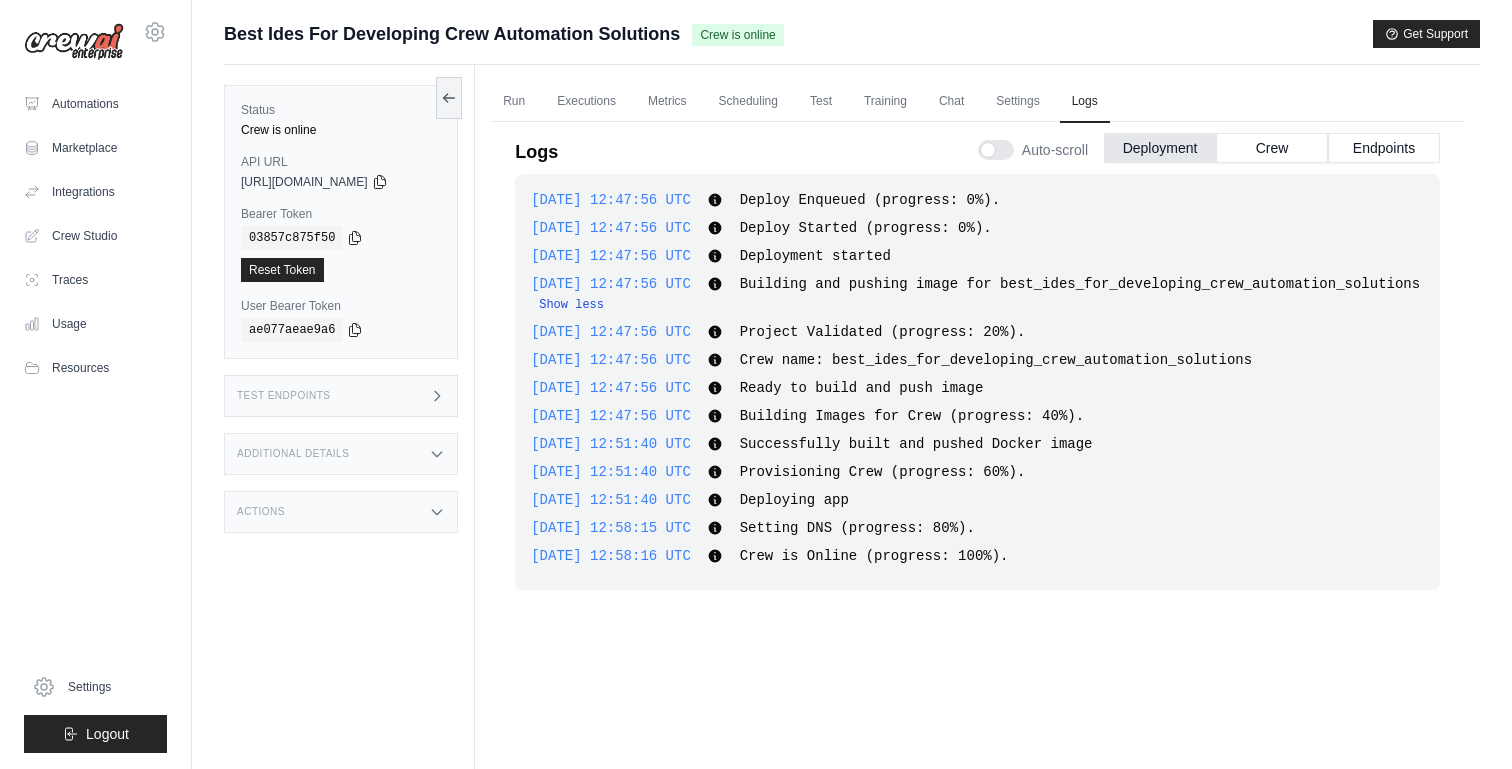 click on "Show less" at bounding box center (571, 305) 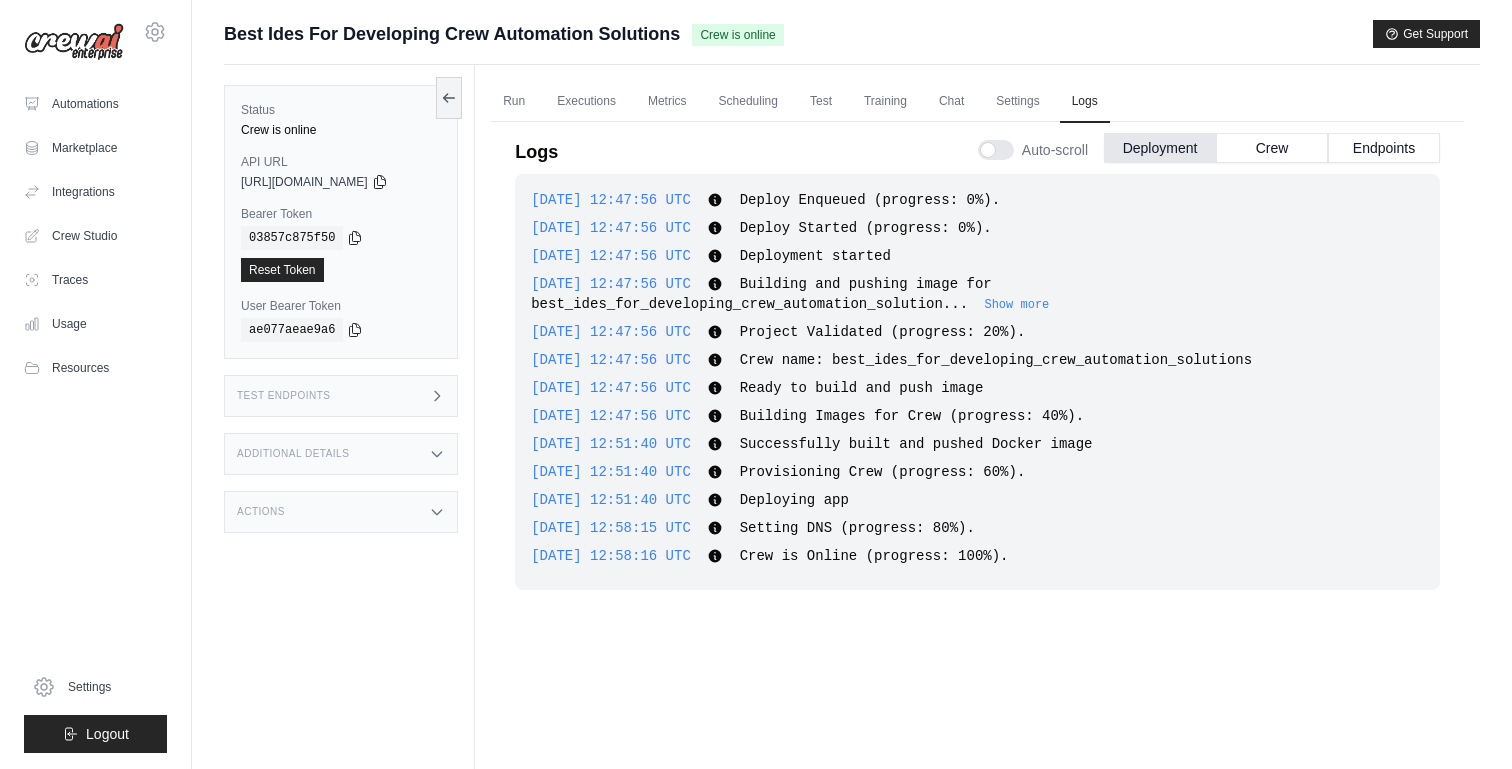 click on "Show more" at bounding box center [1016, 305] 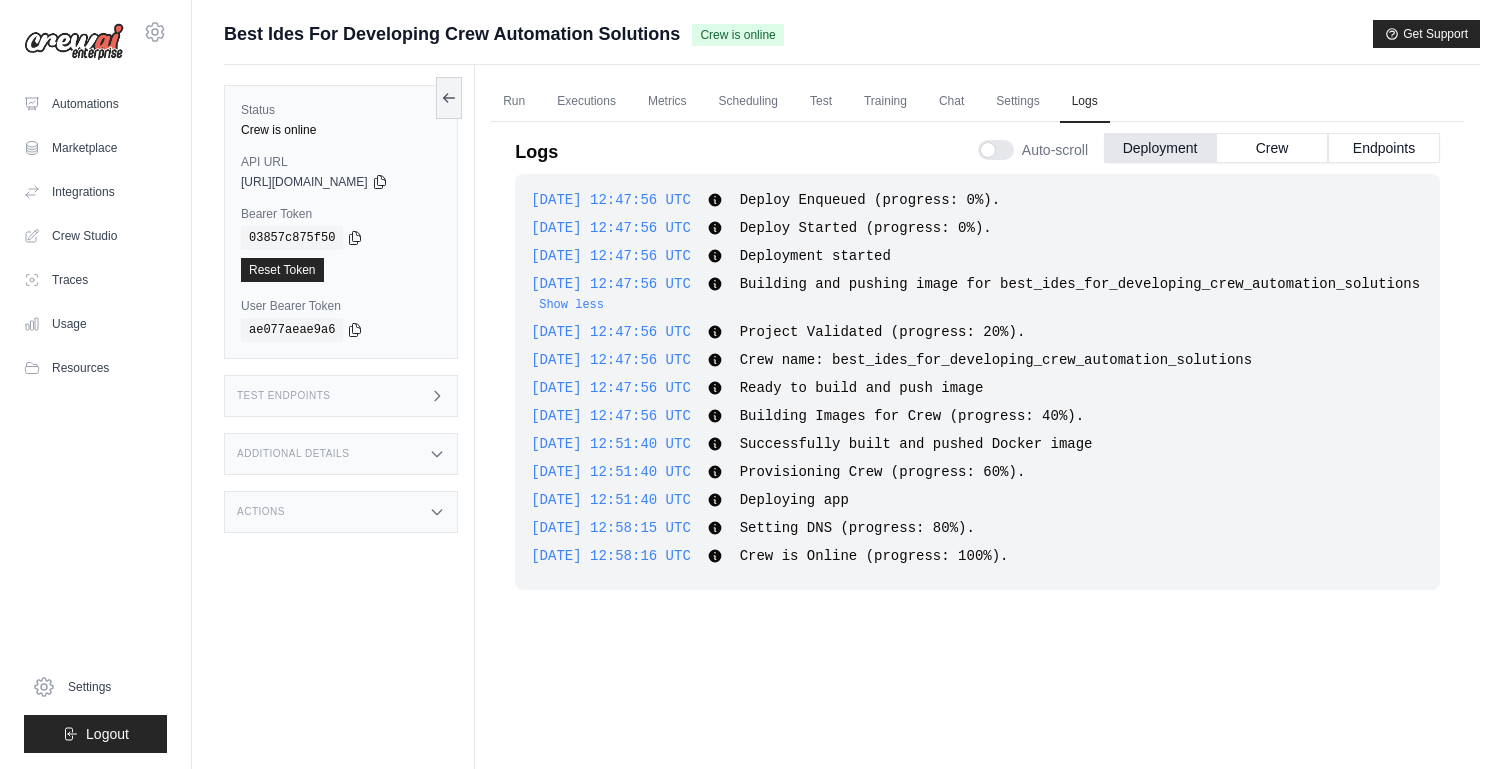 click on "Additional Details" at bounding box center (341, 454) 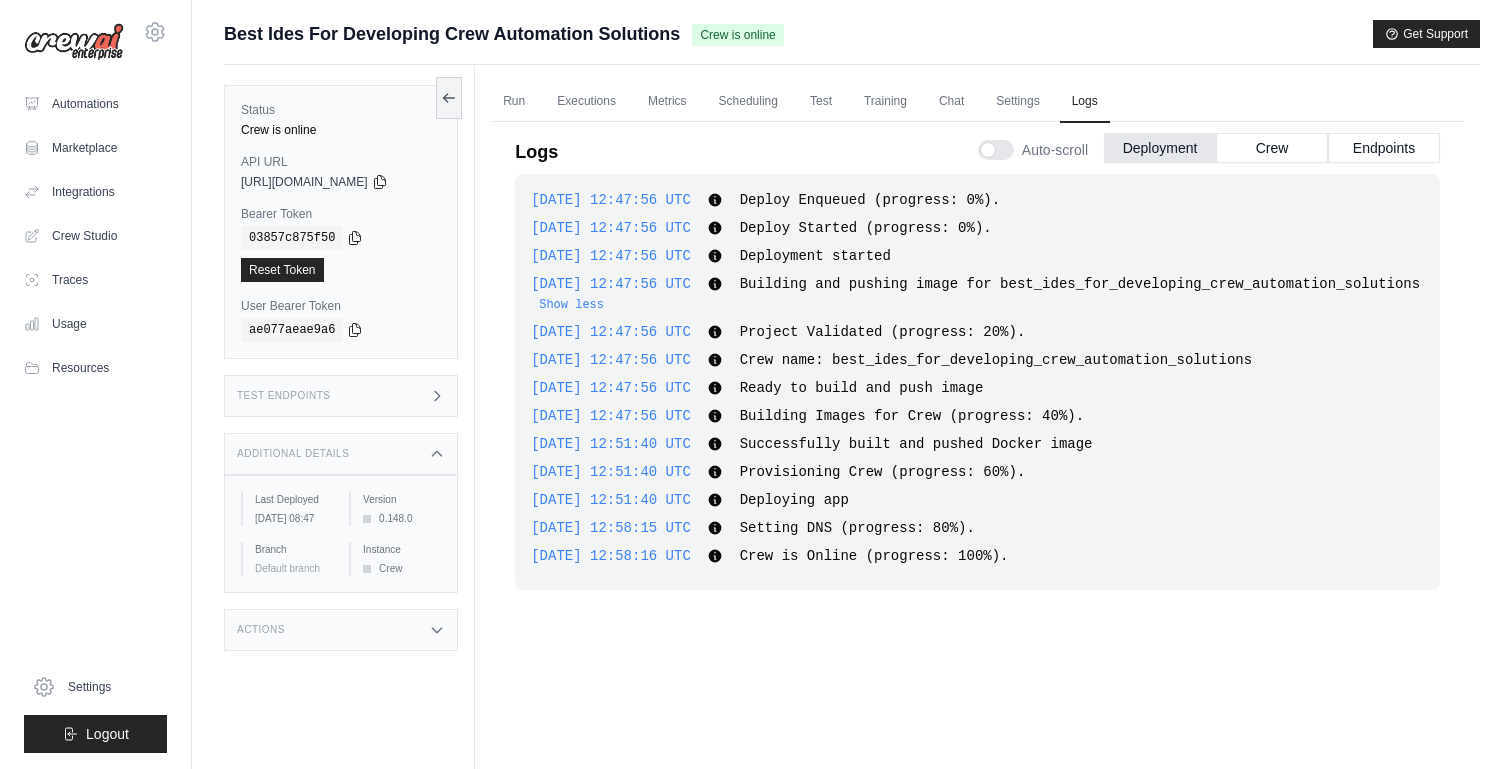 click on "Additional Details" at bounding box center [341, 454] 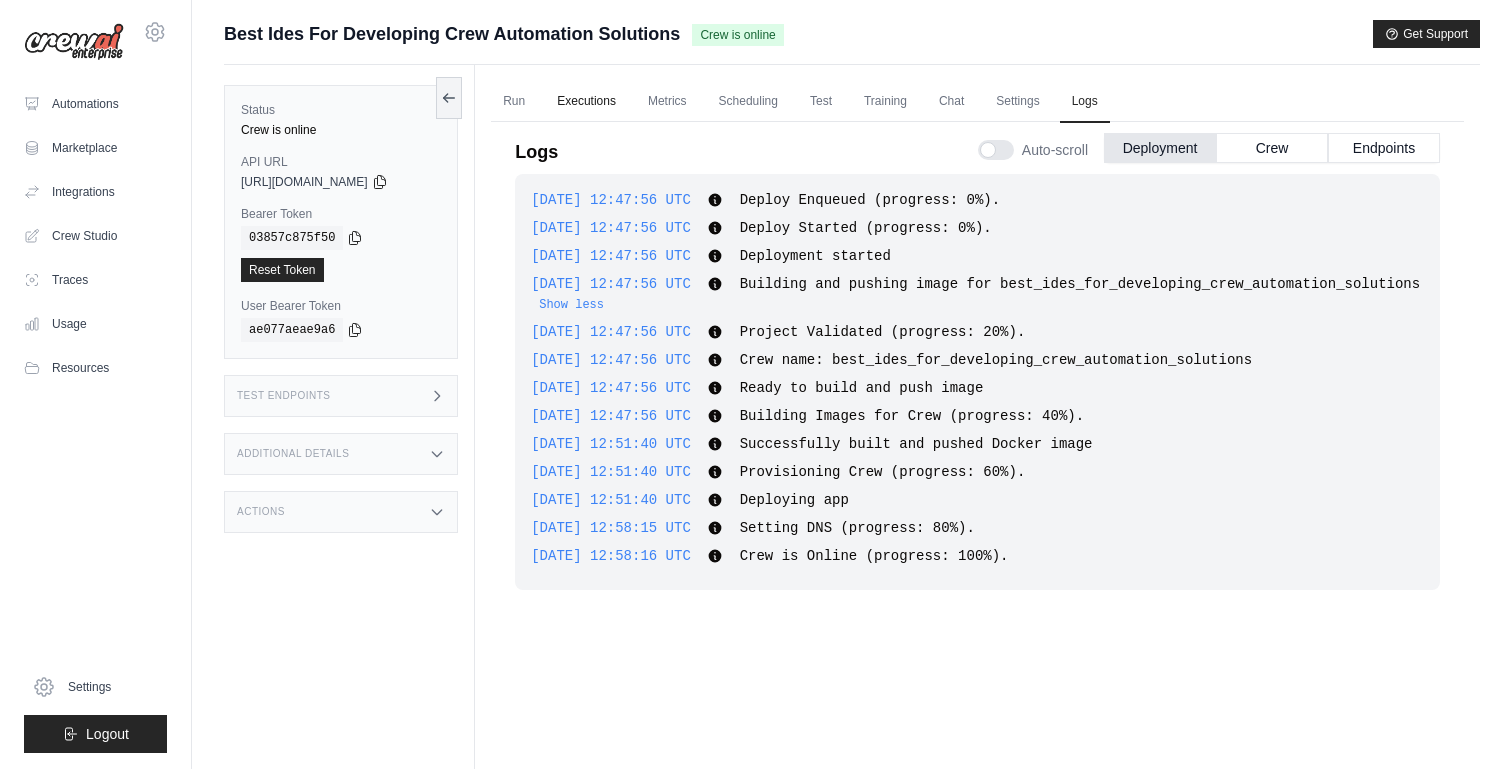 click on "Executions" at bounding box center [586, 102] 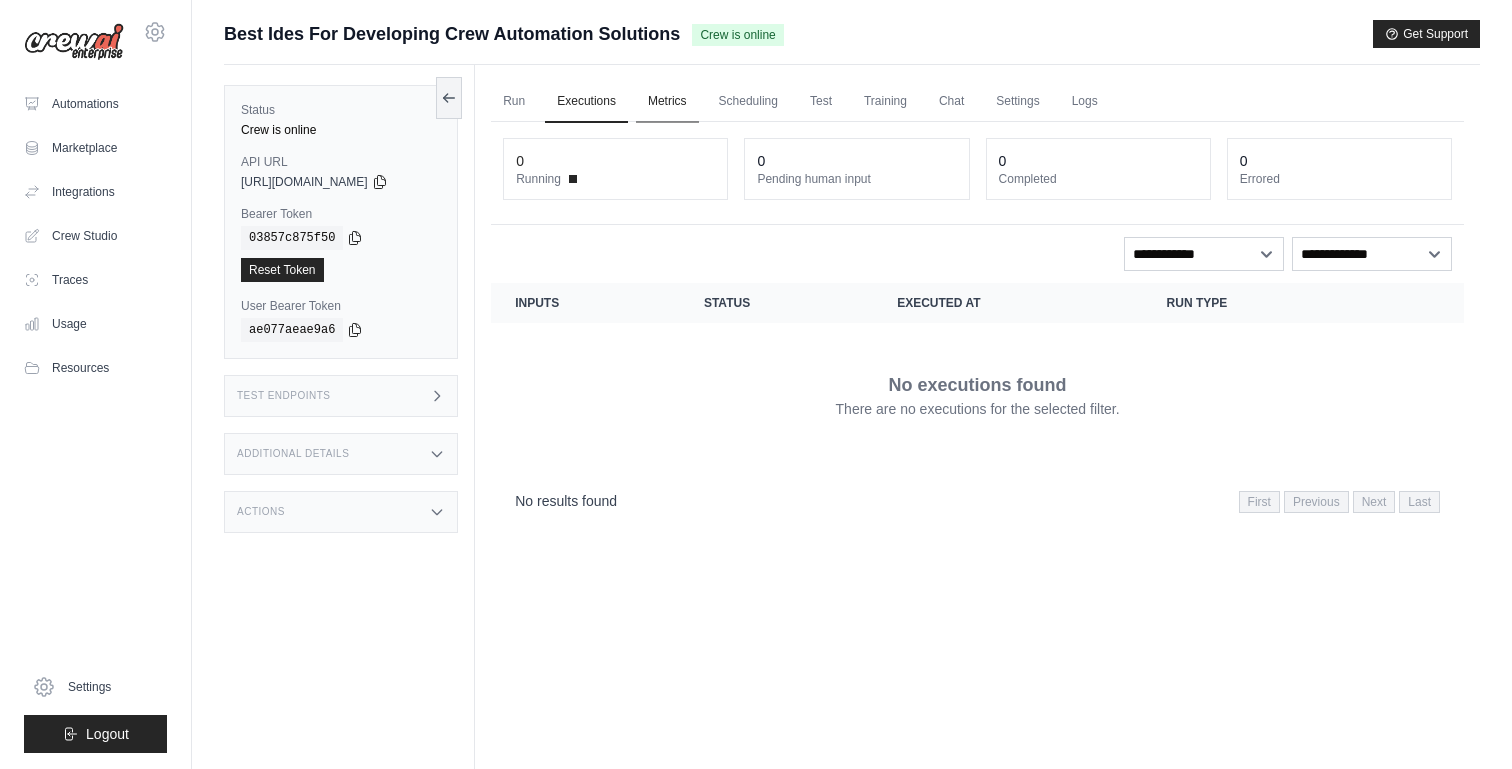 click on "Metrics" at bounding box center [667, 102] 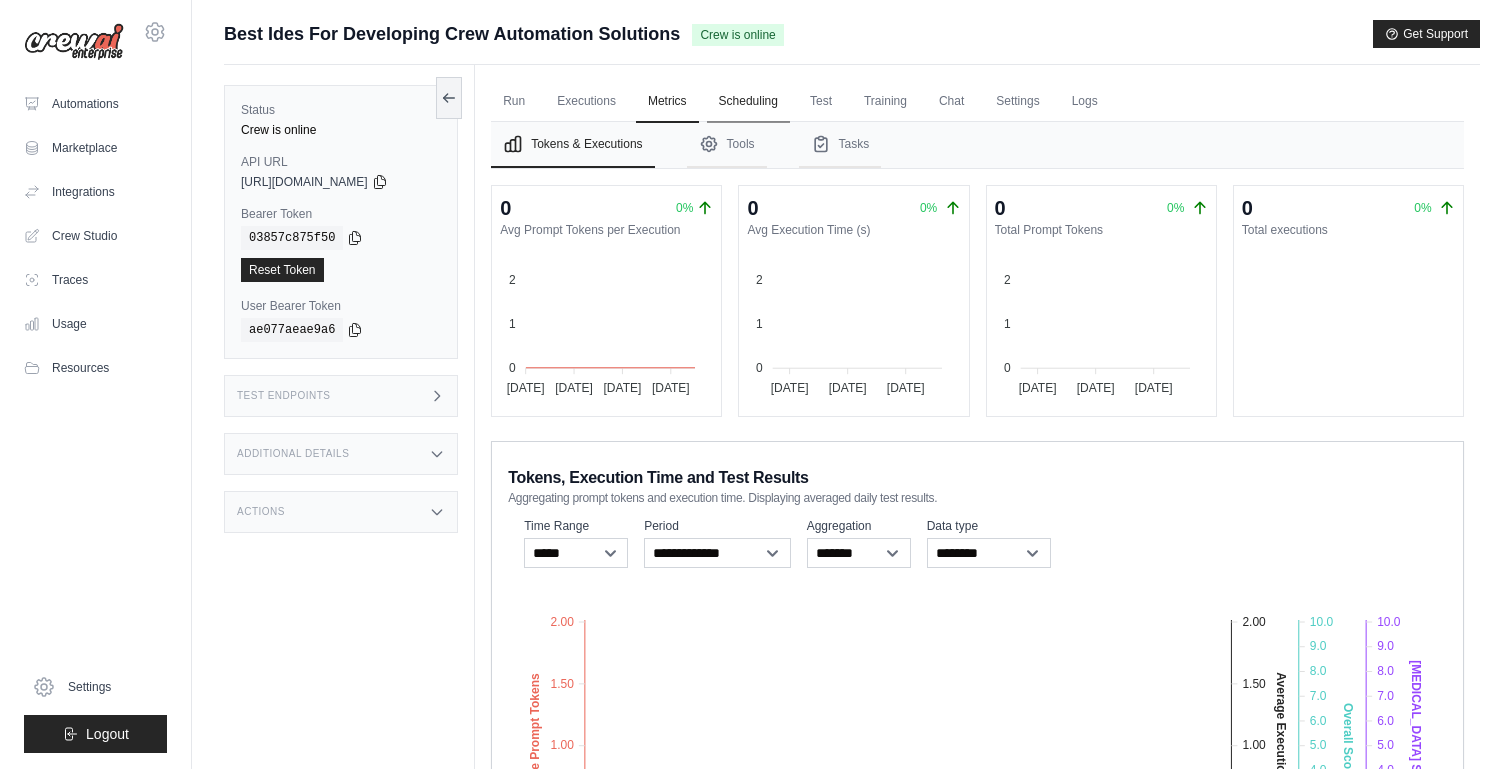click on "Scheduling" at bounding box center (748, 102) 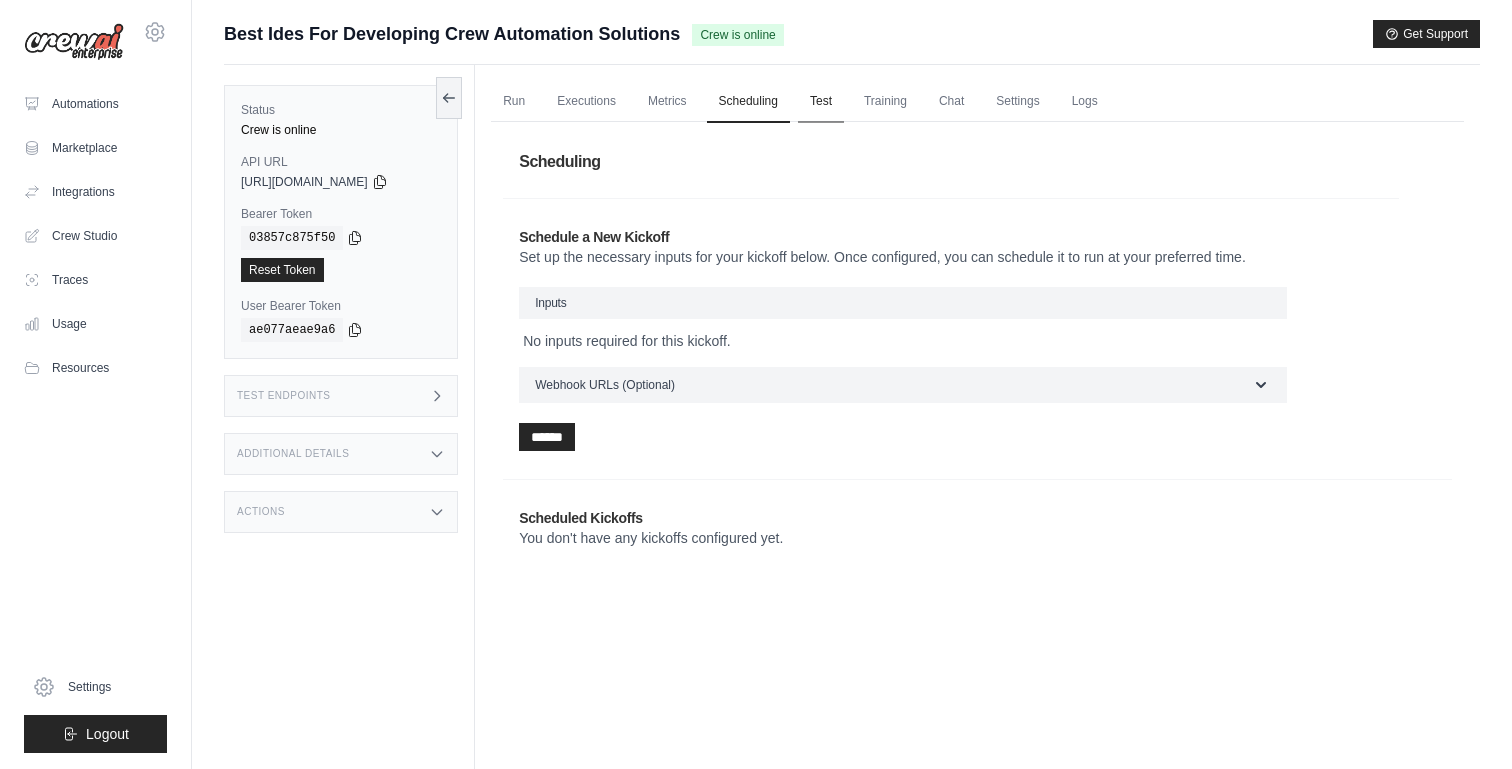click on "Test" at bounding box center [821, 102] 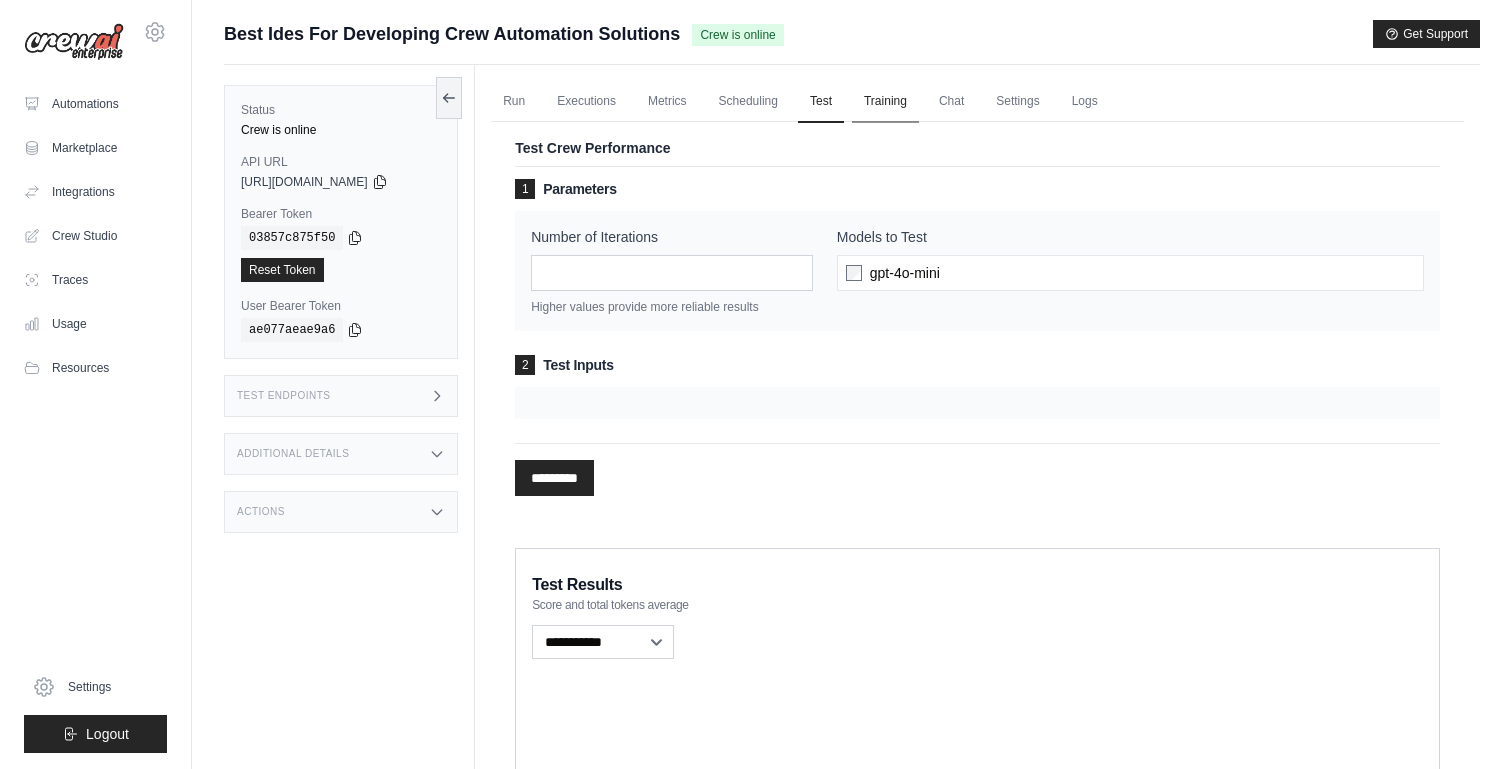 click on "Training" at bounding box center [885, 102] 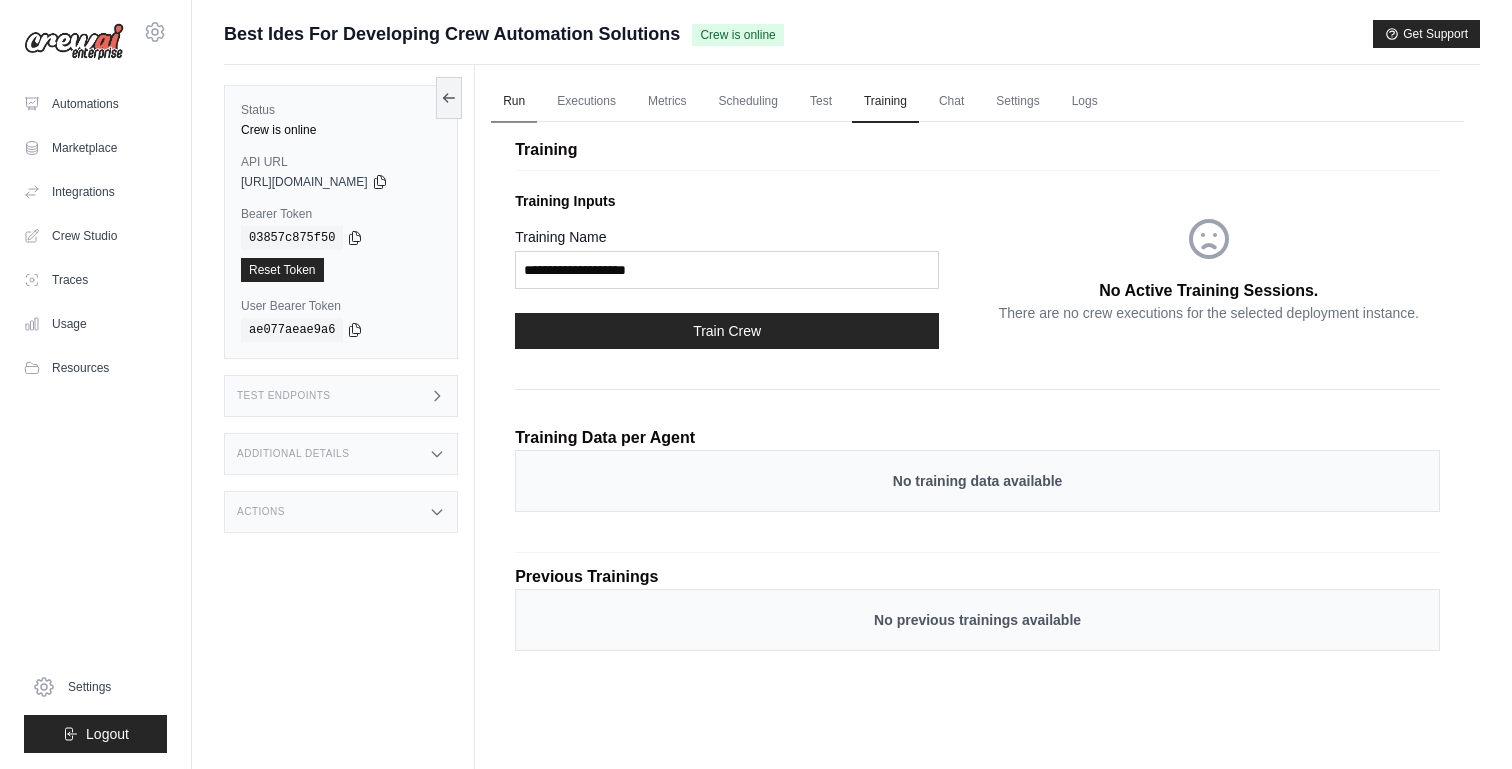 click on "Run" at bounding box center [514, 102] 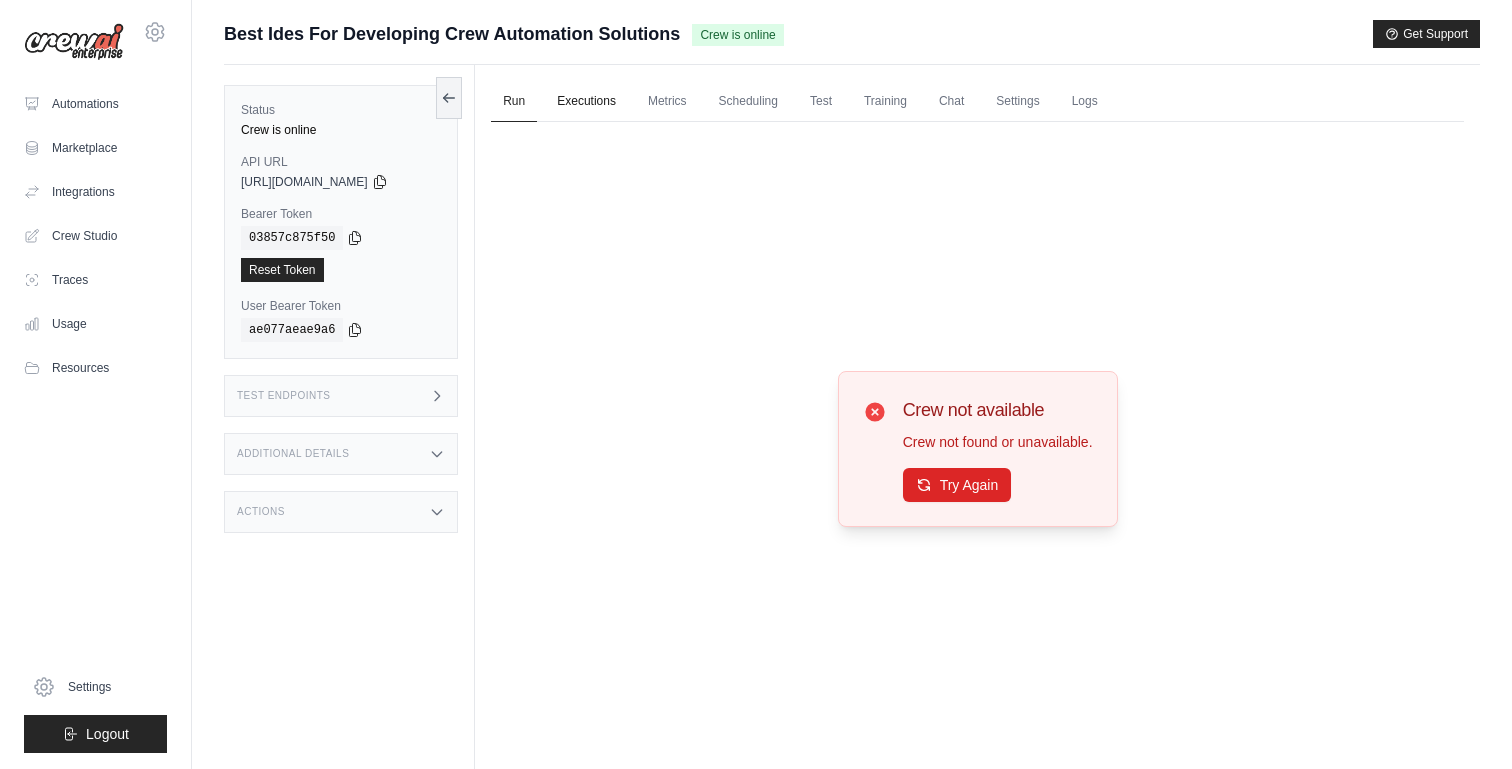 click on "Executions" at bounding box center [586, 102] 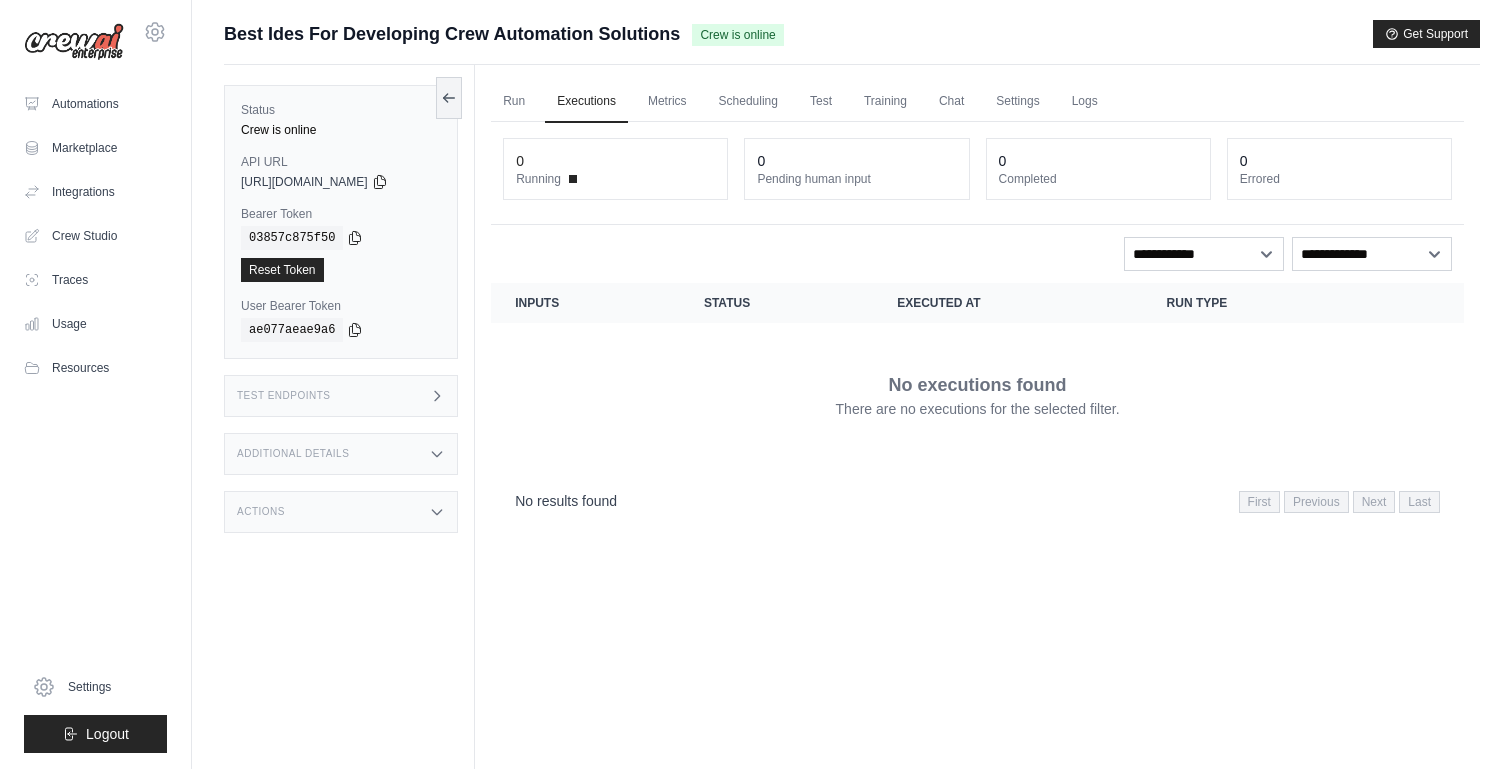 scroll, scrollTop: 0, scrollLeft: 0, axis: both 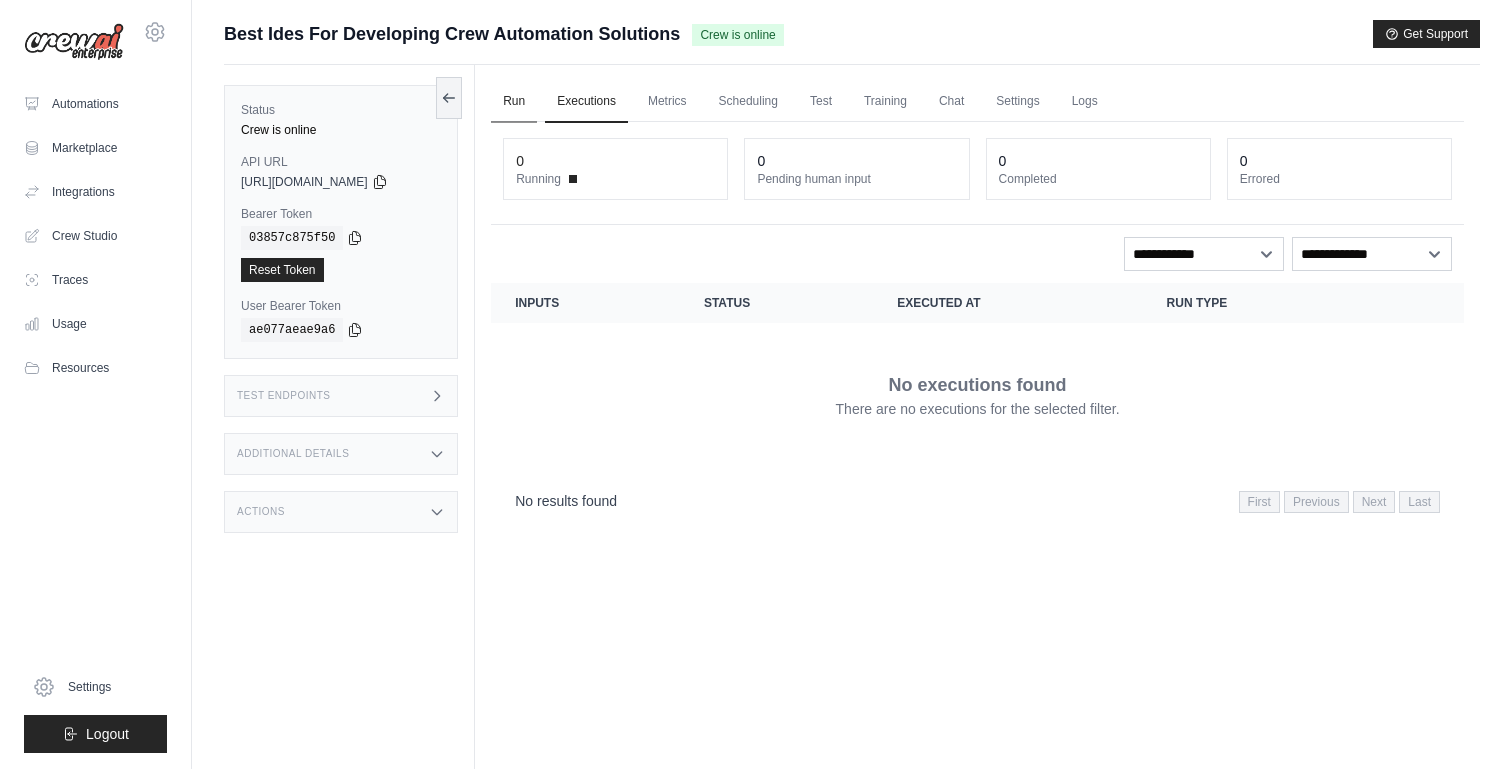 click on "Run" at bounding box center [514, 102] 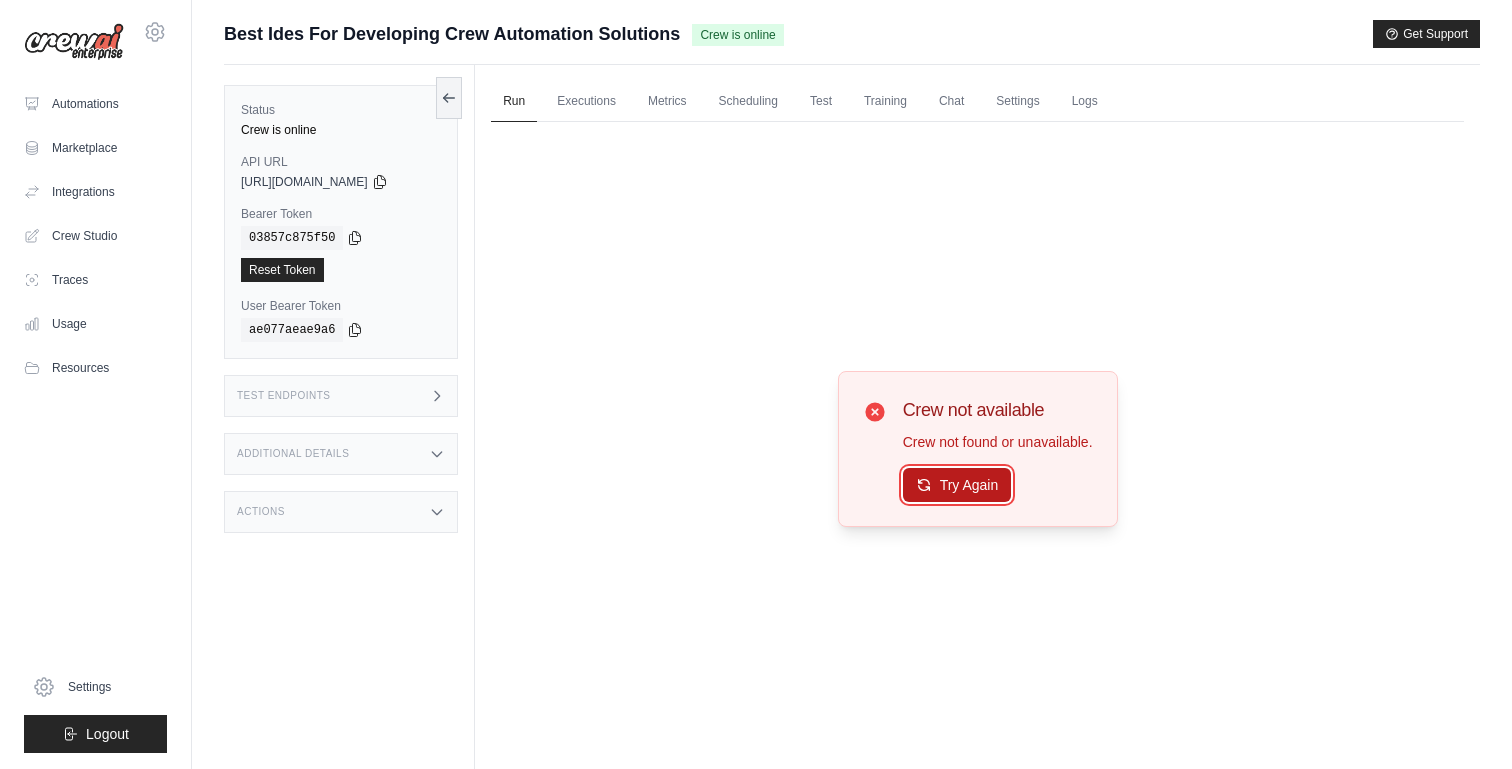 click on "Try Again" at bounding box center (957, 485) 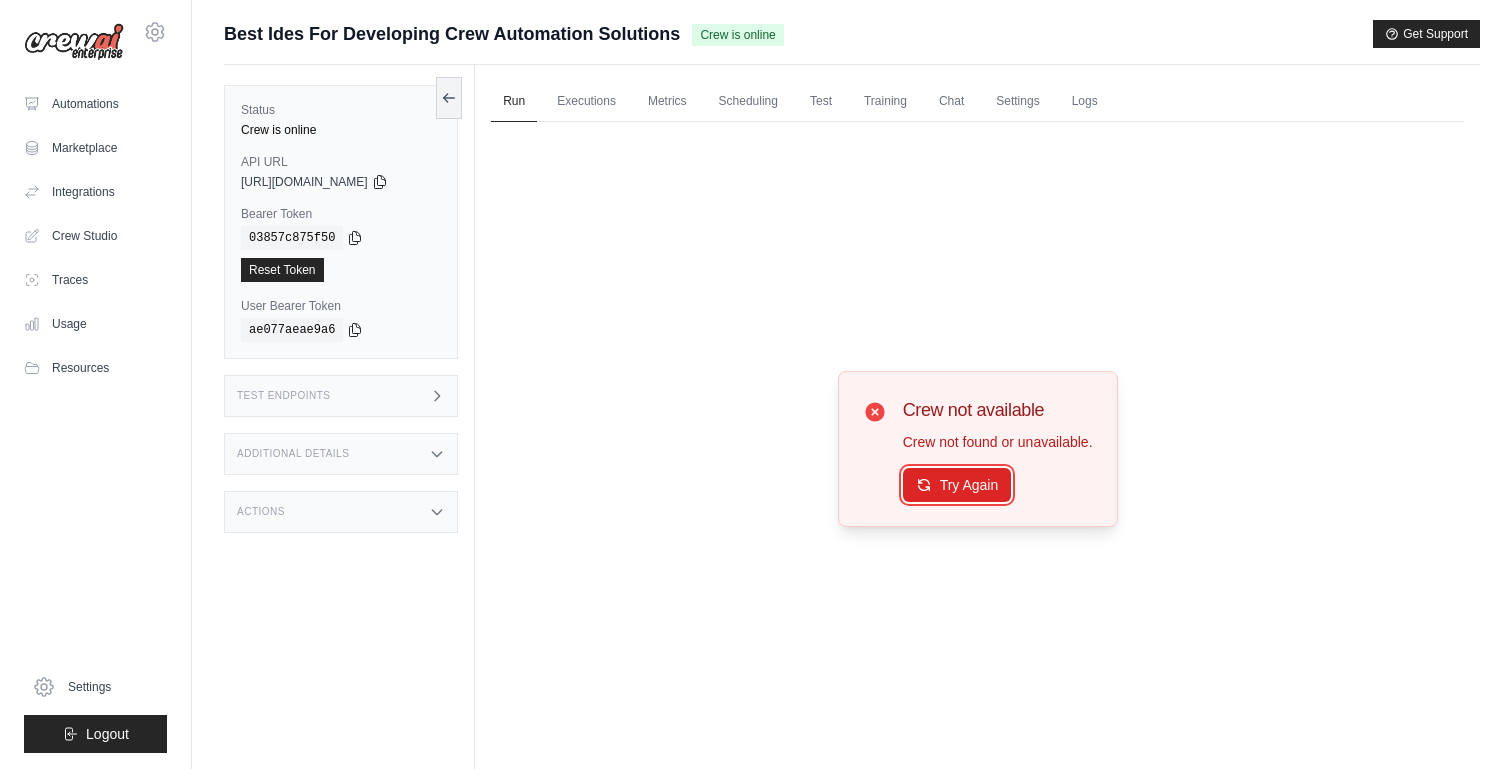 click on "Try Again" at bounding box center [957, 485] 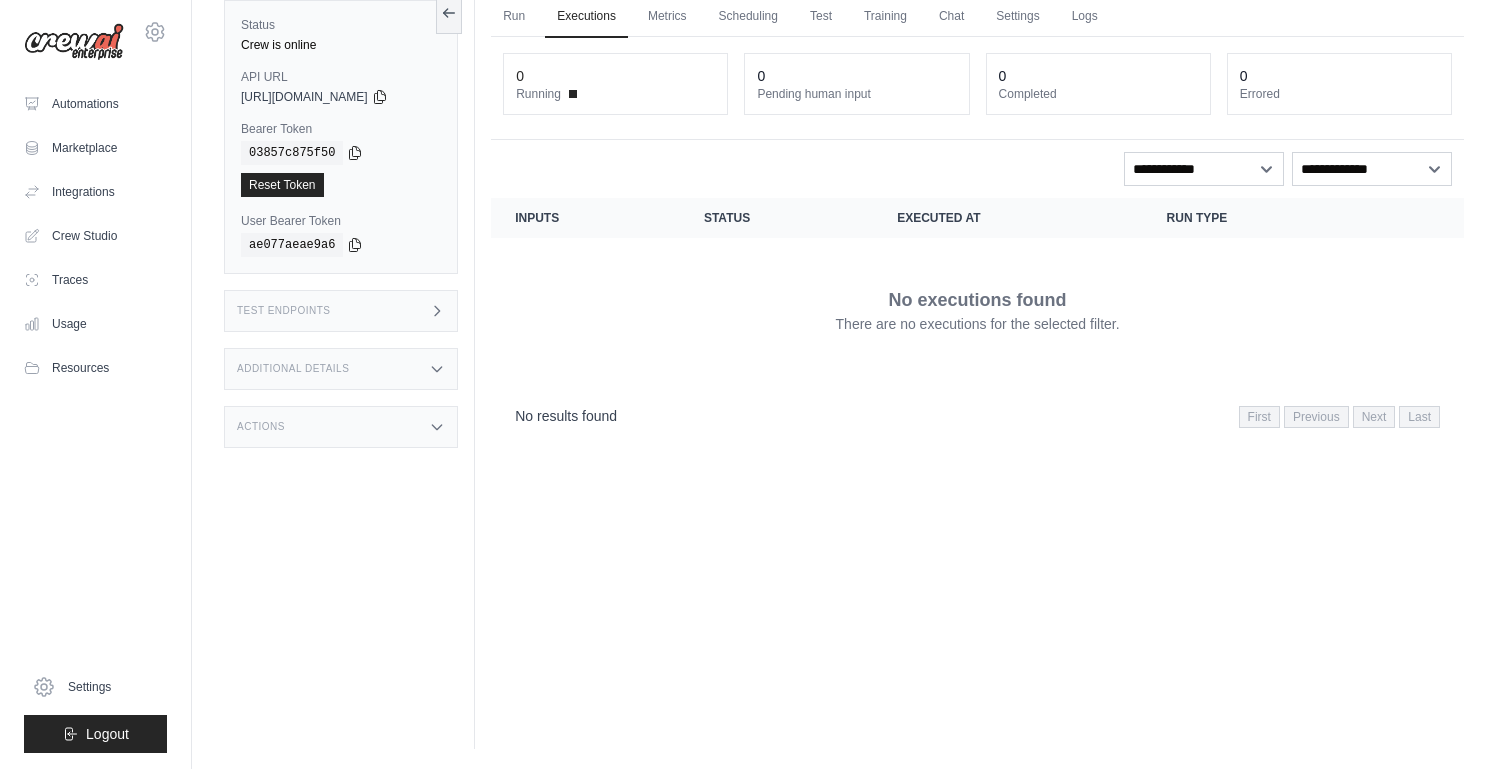scroll, scrollTop: 0, scrollLeft: 0, axis: both 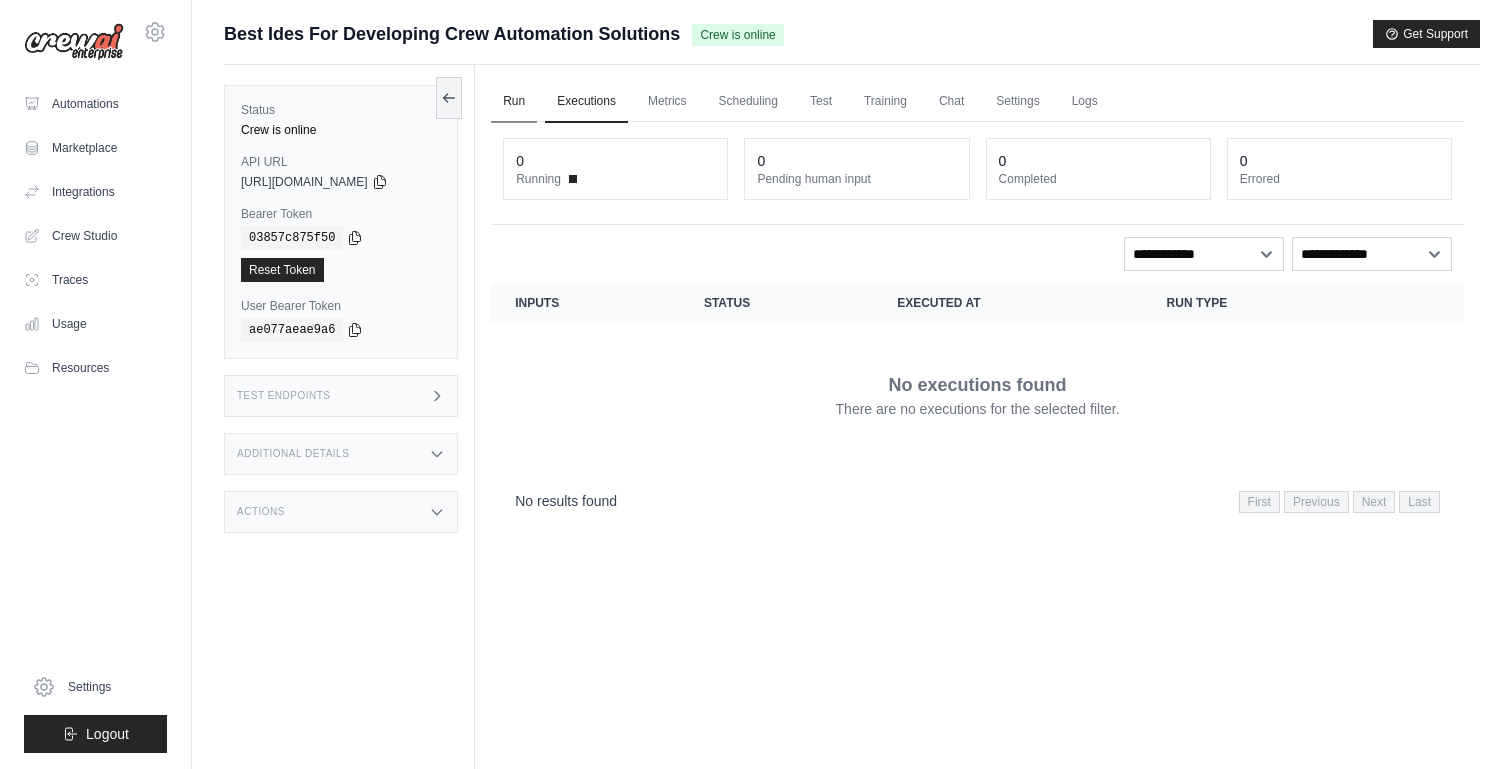 click on "Run" at bounding box center (514, 102) 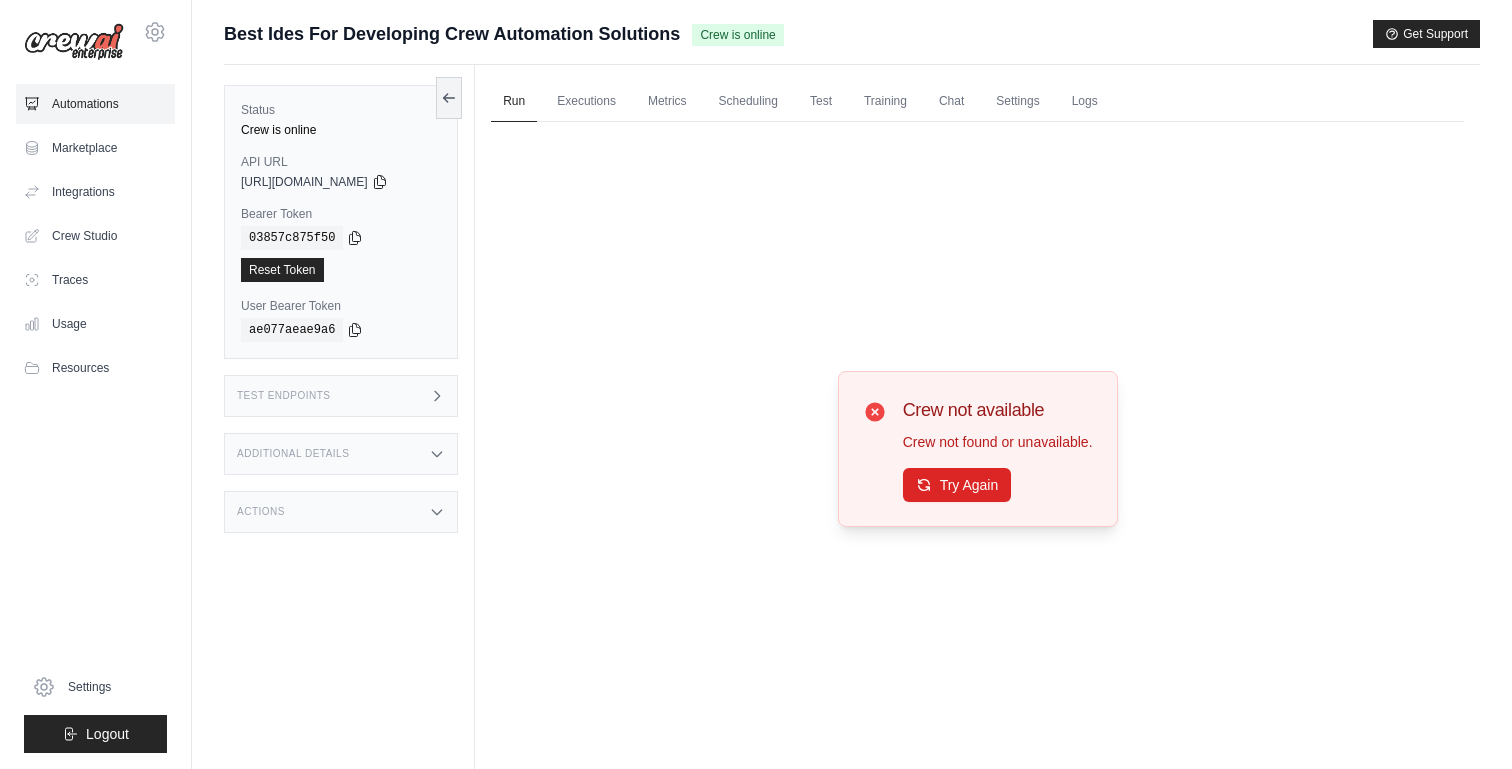 click on "Automations" at bounding box center [95, 104] 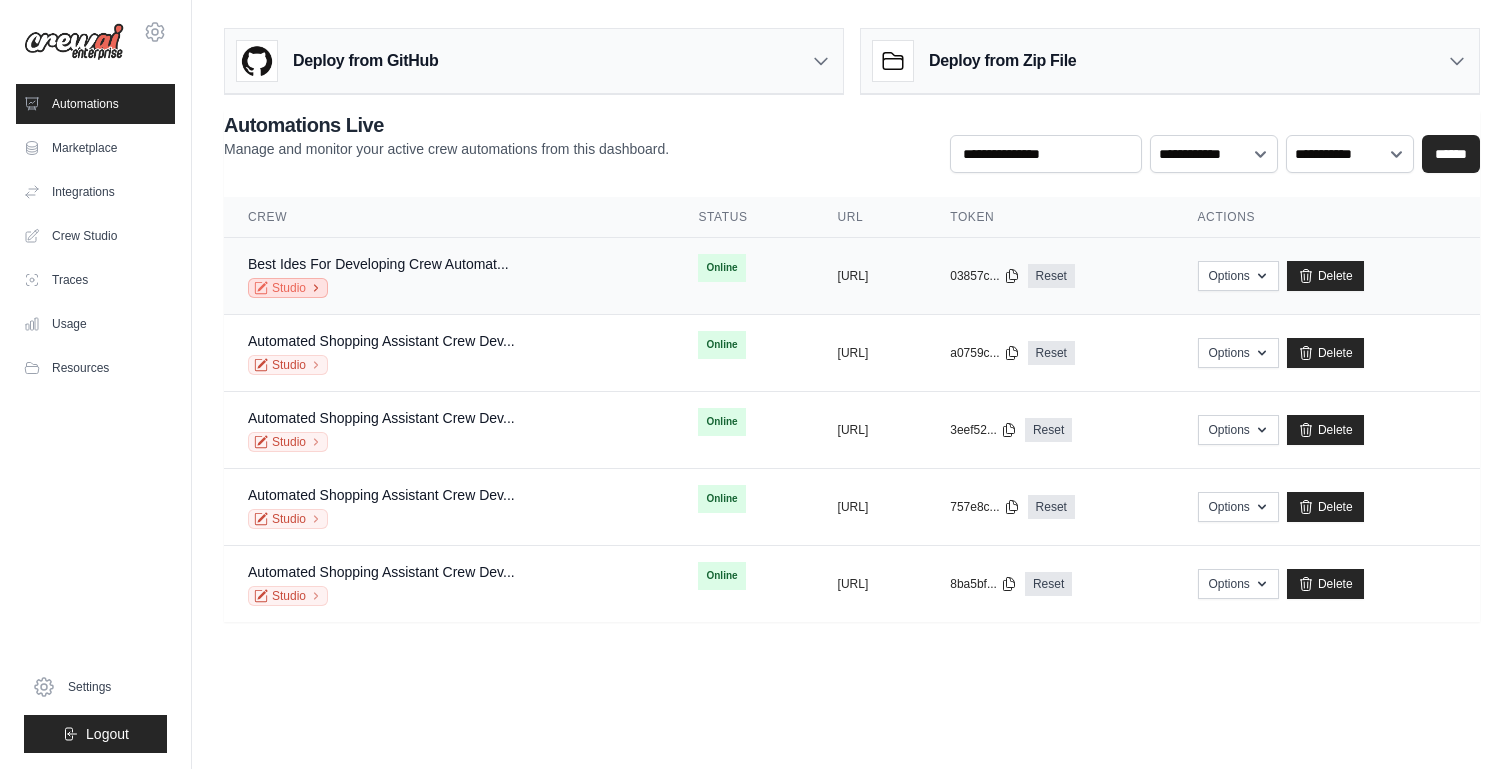 click 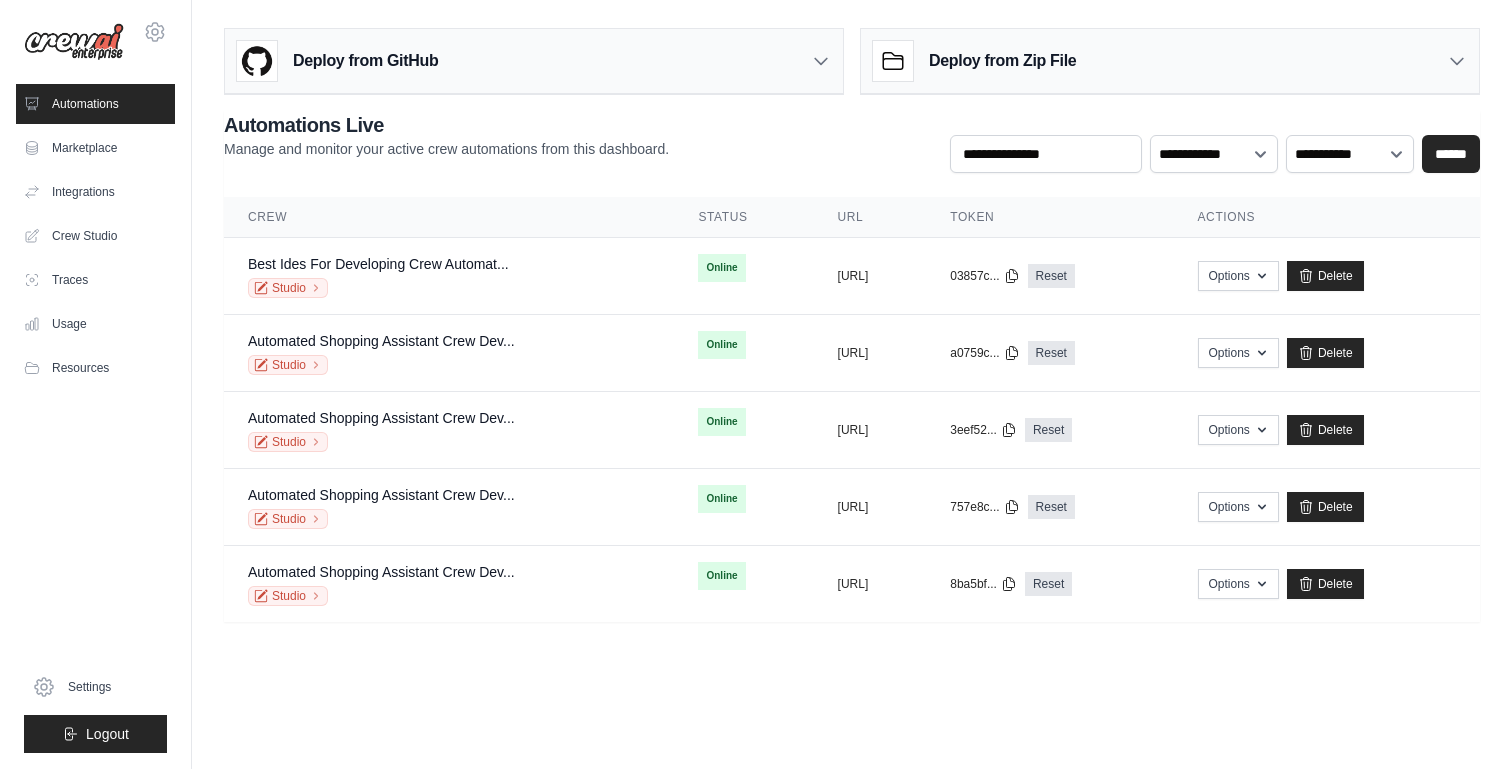scroll, scrollTop: 0, scrollLeft: 0, axis: both 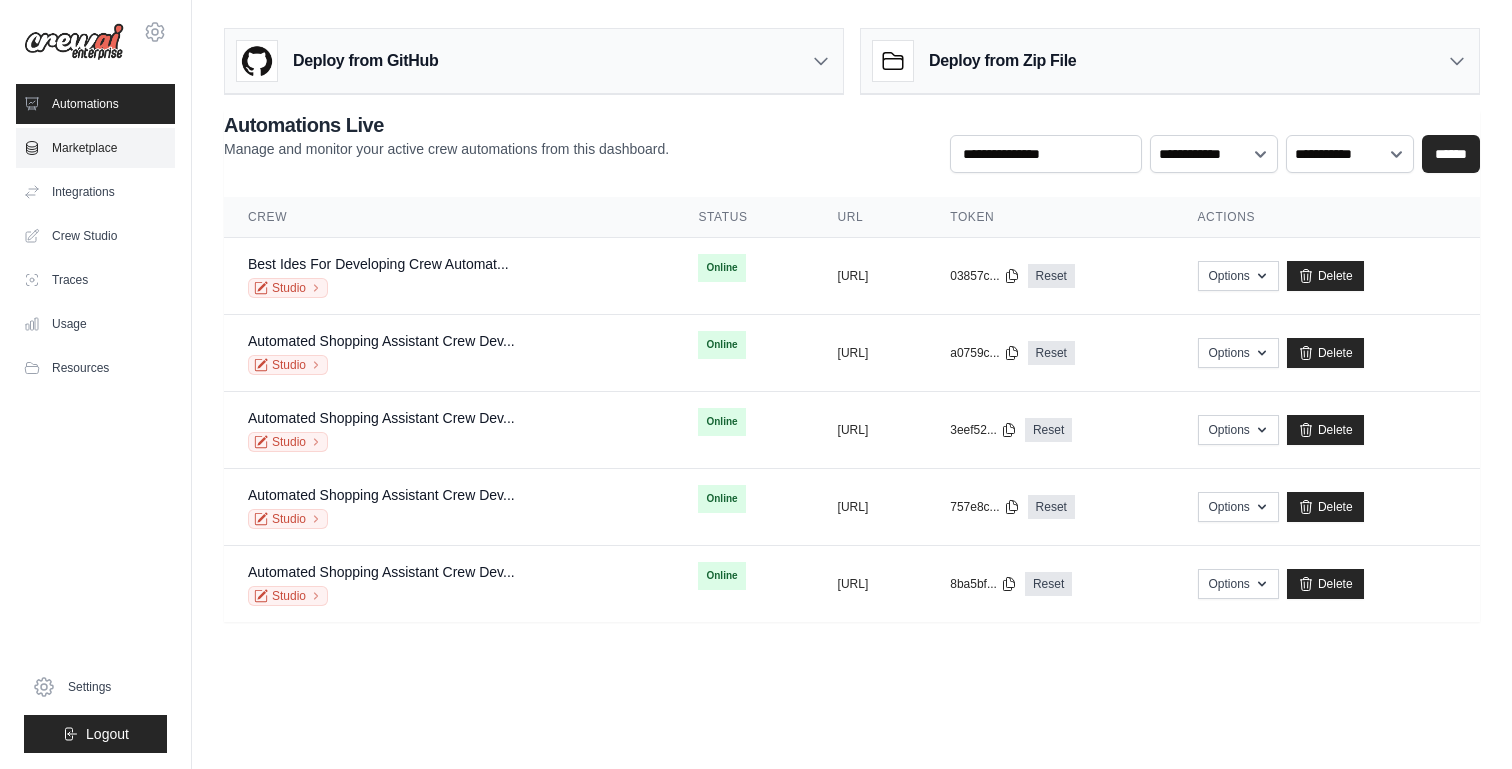 click on "Marketplace" at bounding box center (95, 148) 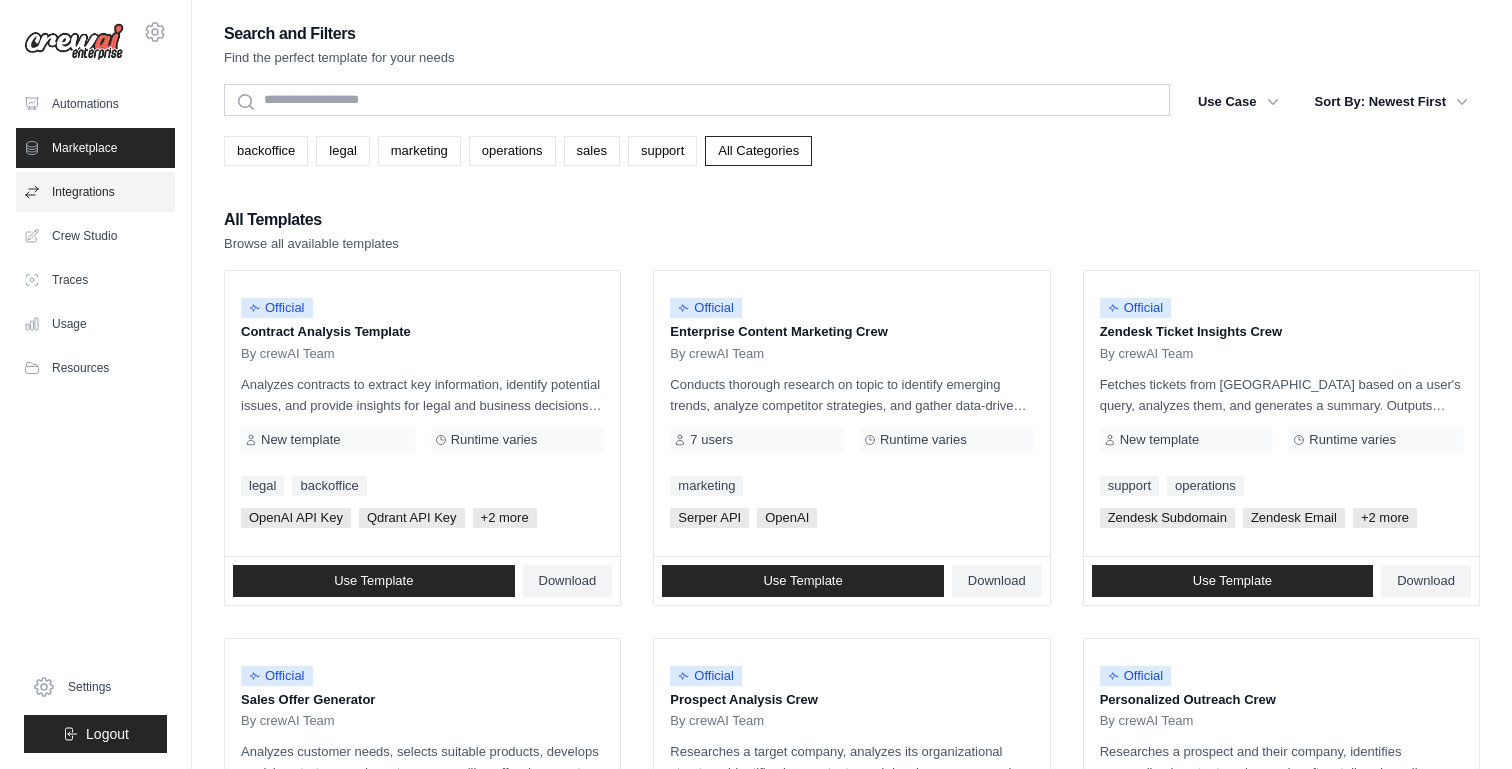 click on "Integrations" at bounding box center (95, 192) 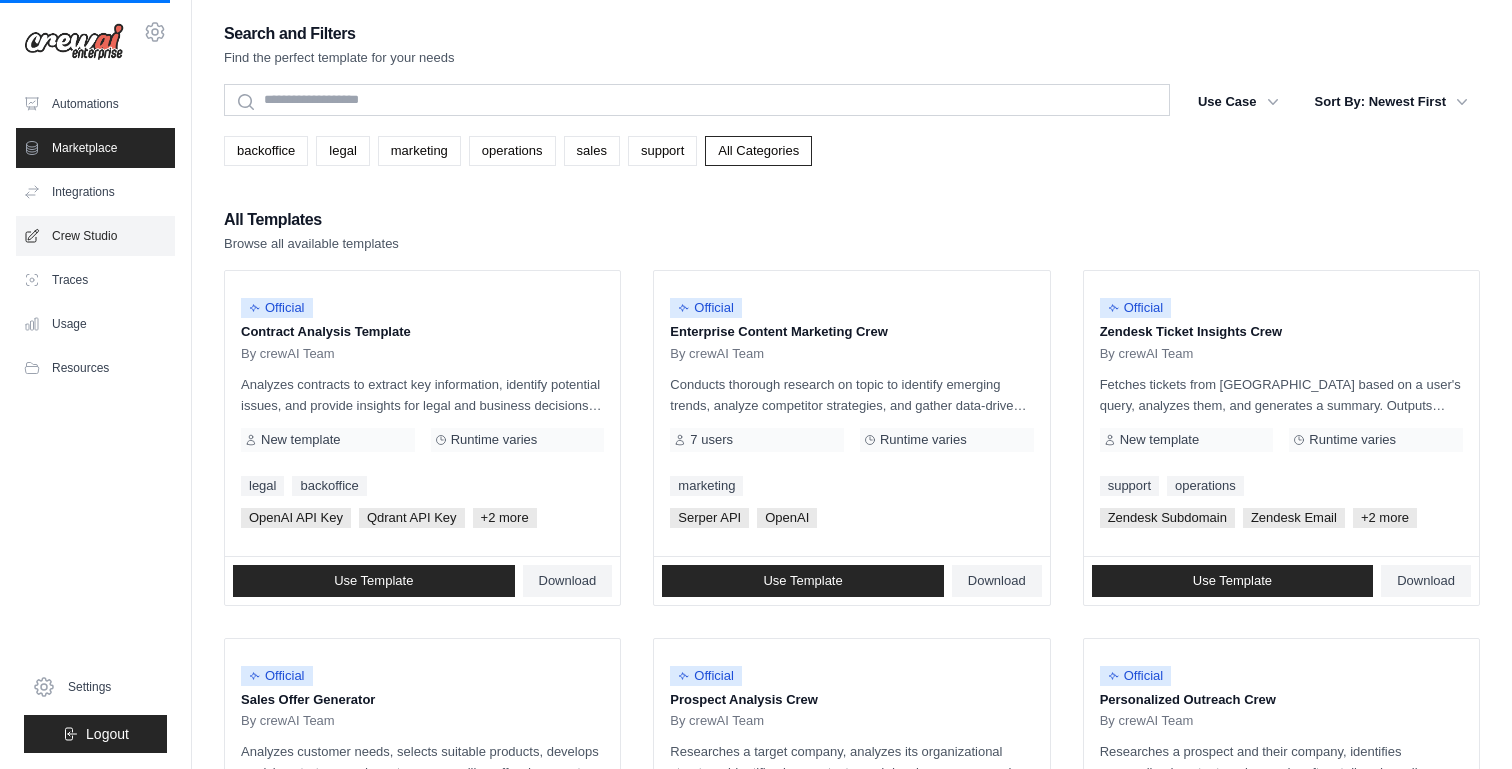 click on "Crew Studio" at bounding box center (95, 236) 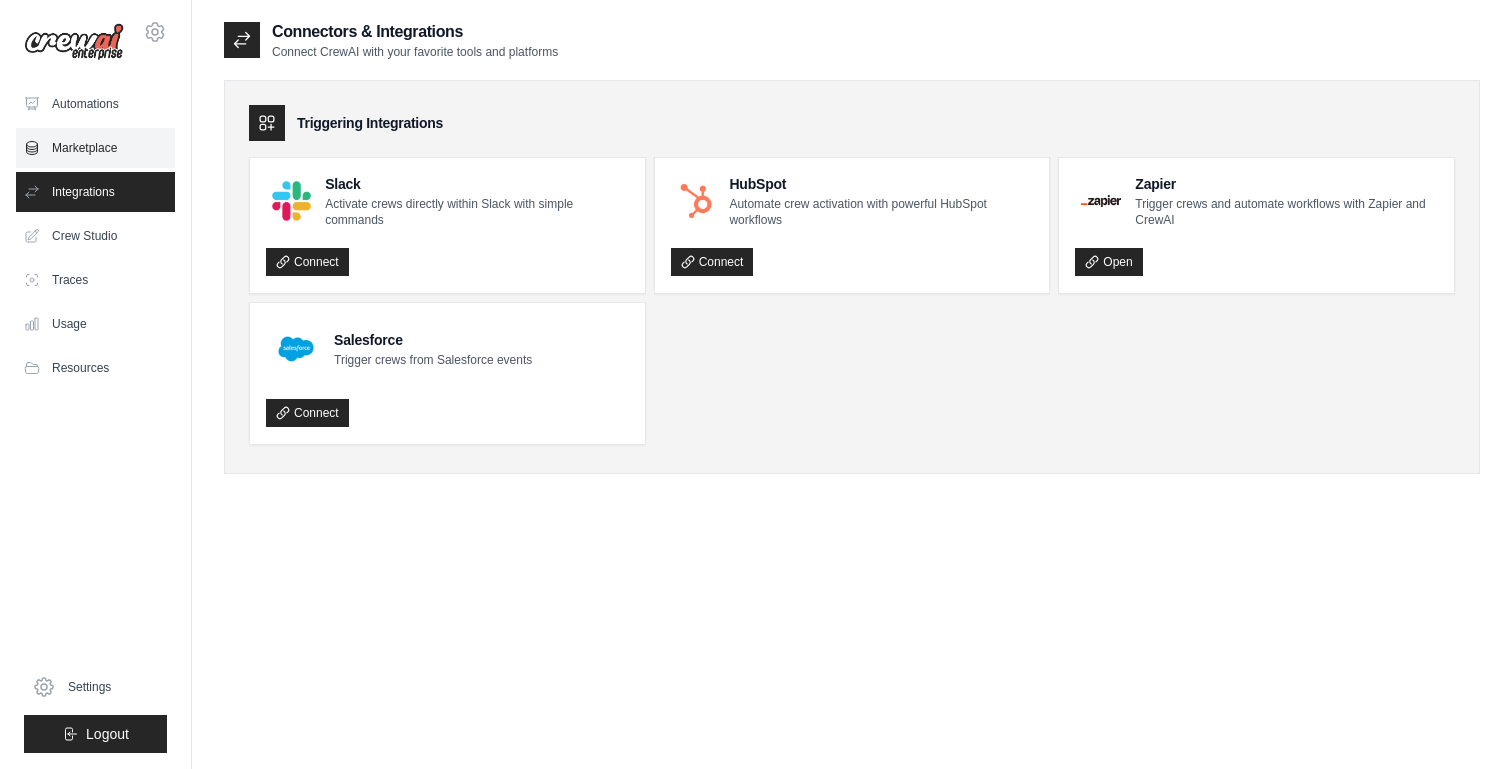 click on "Marketplace" at bounding box center (95, 148) 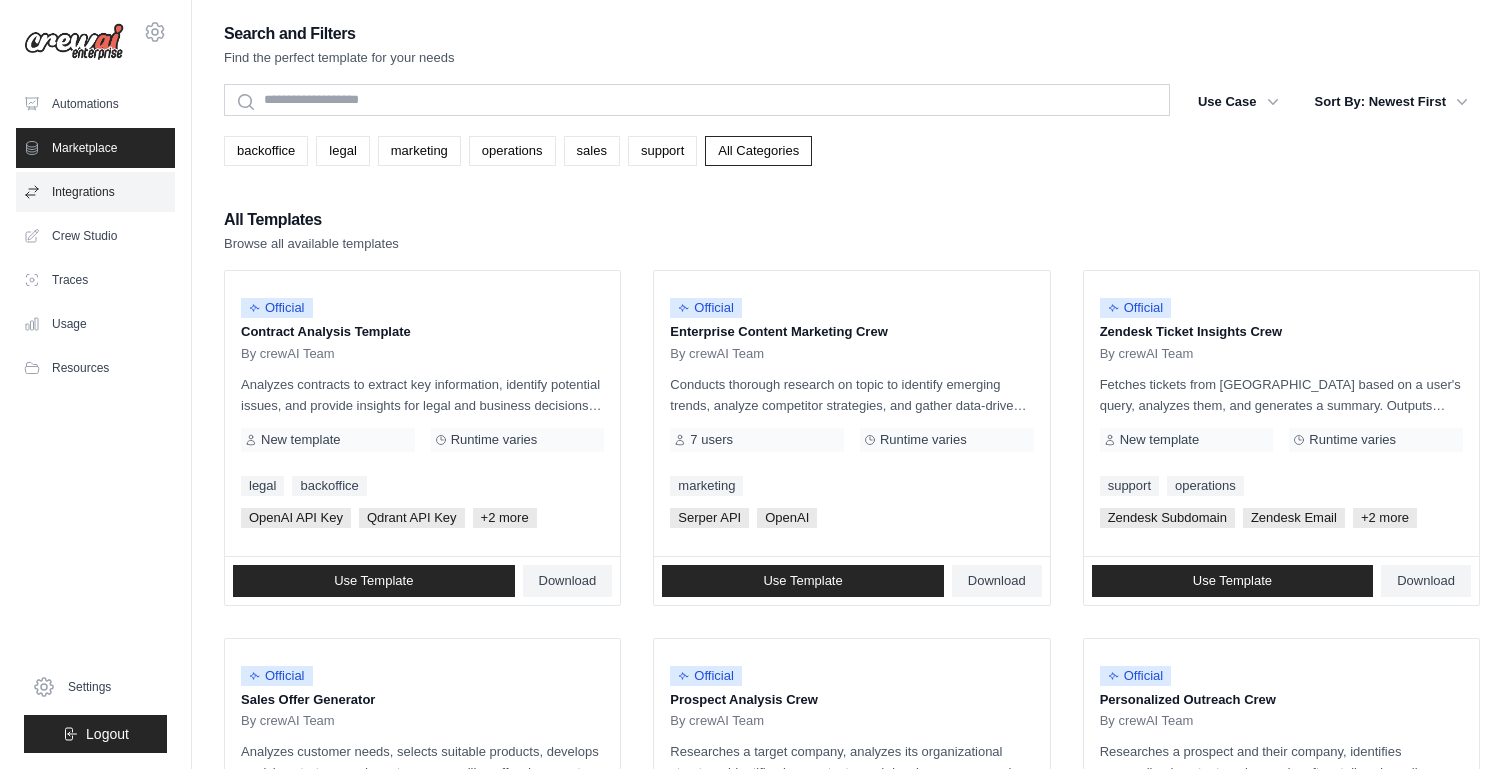 click on "Integrations" at bounding box center [95, 192] 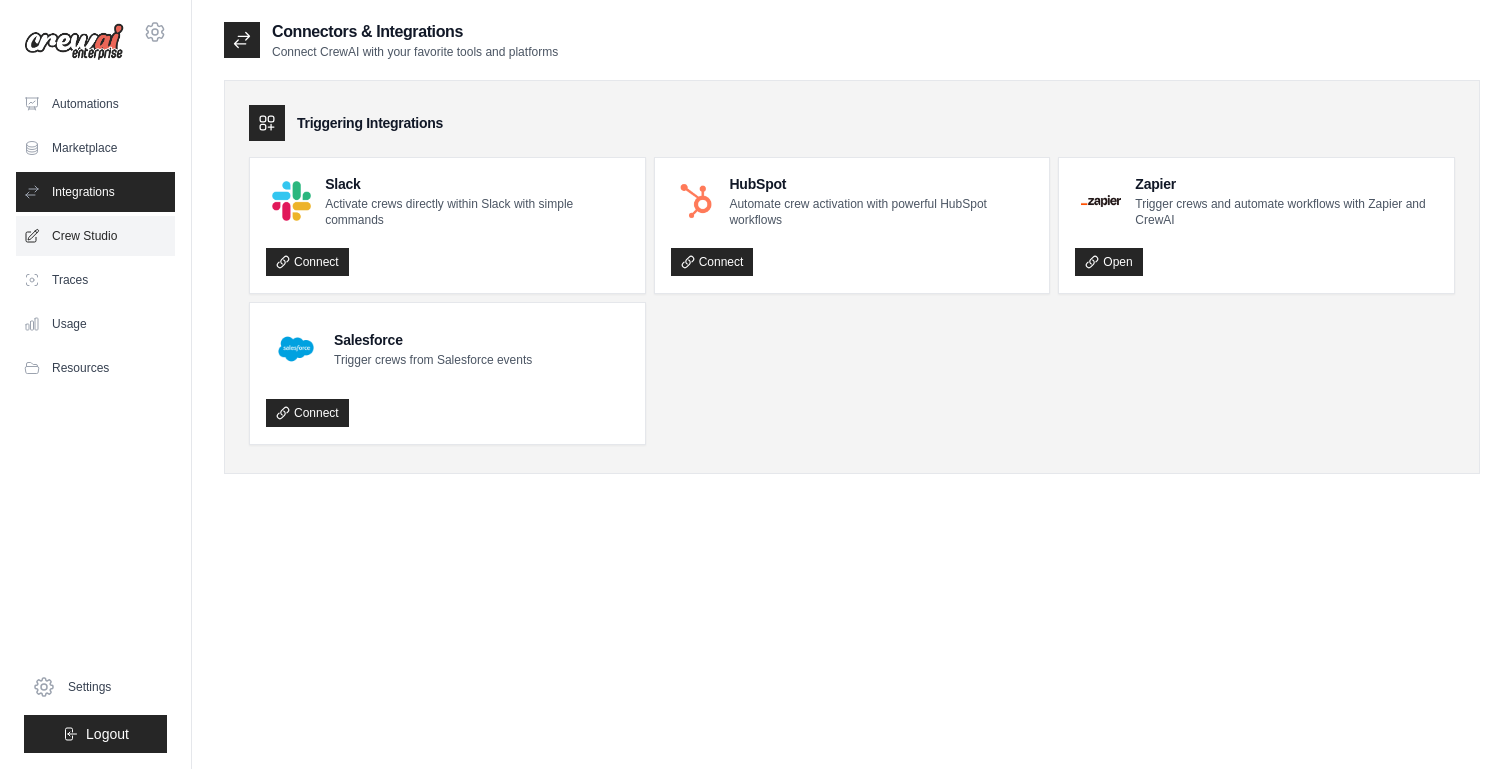 click on "Crew Studio" at bounding box center (95, 236) 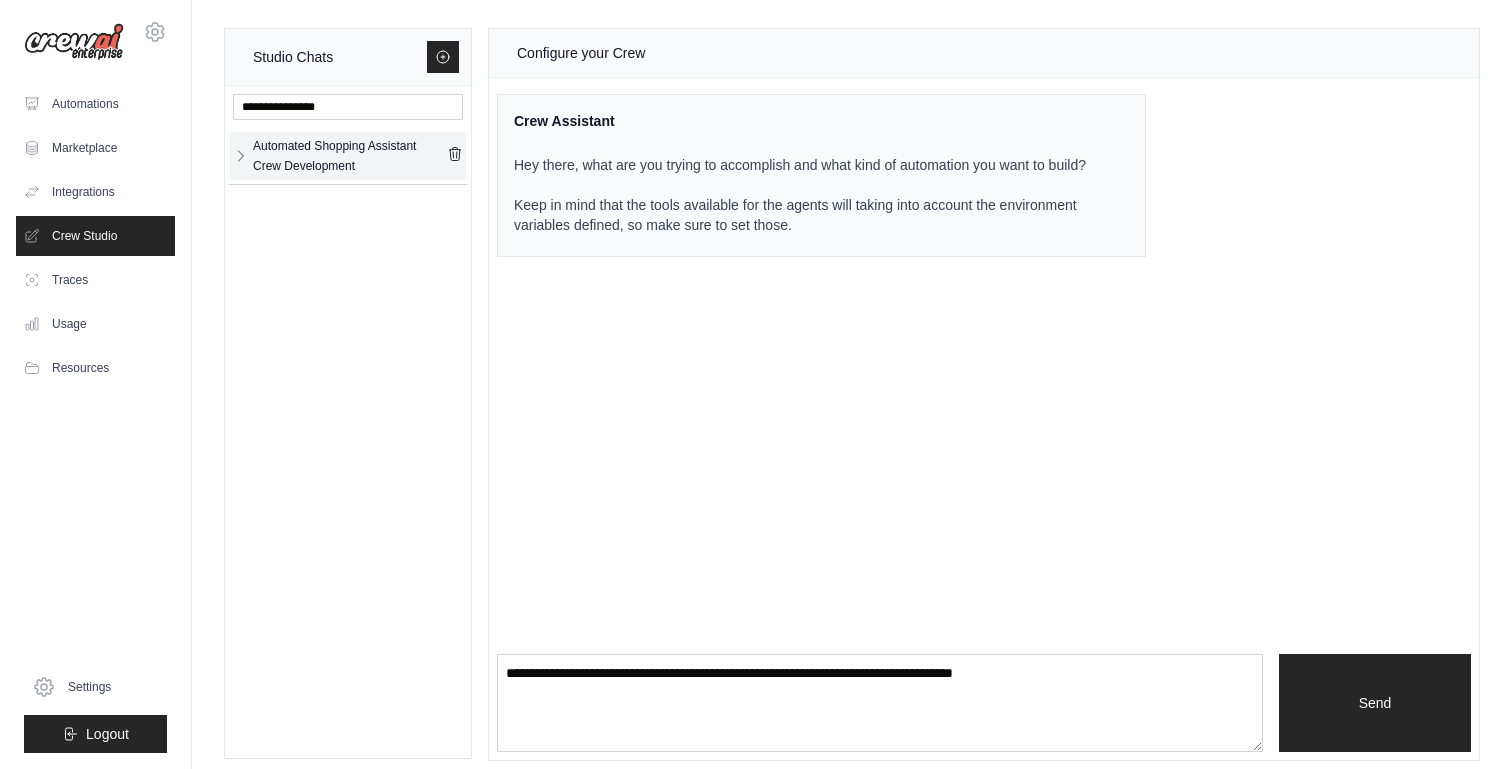 click 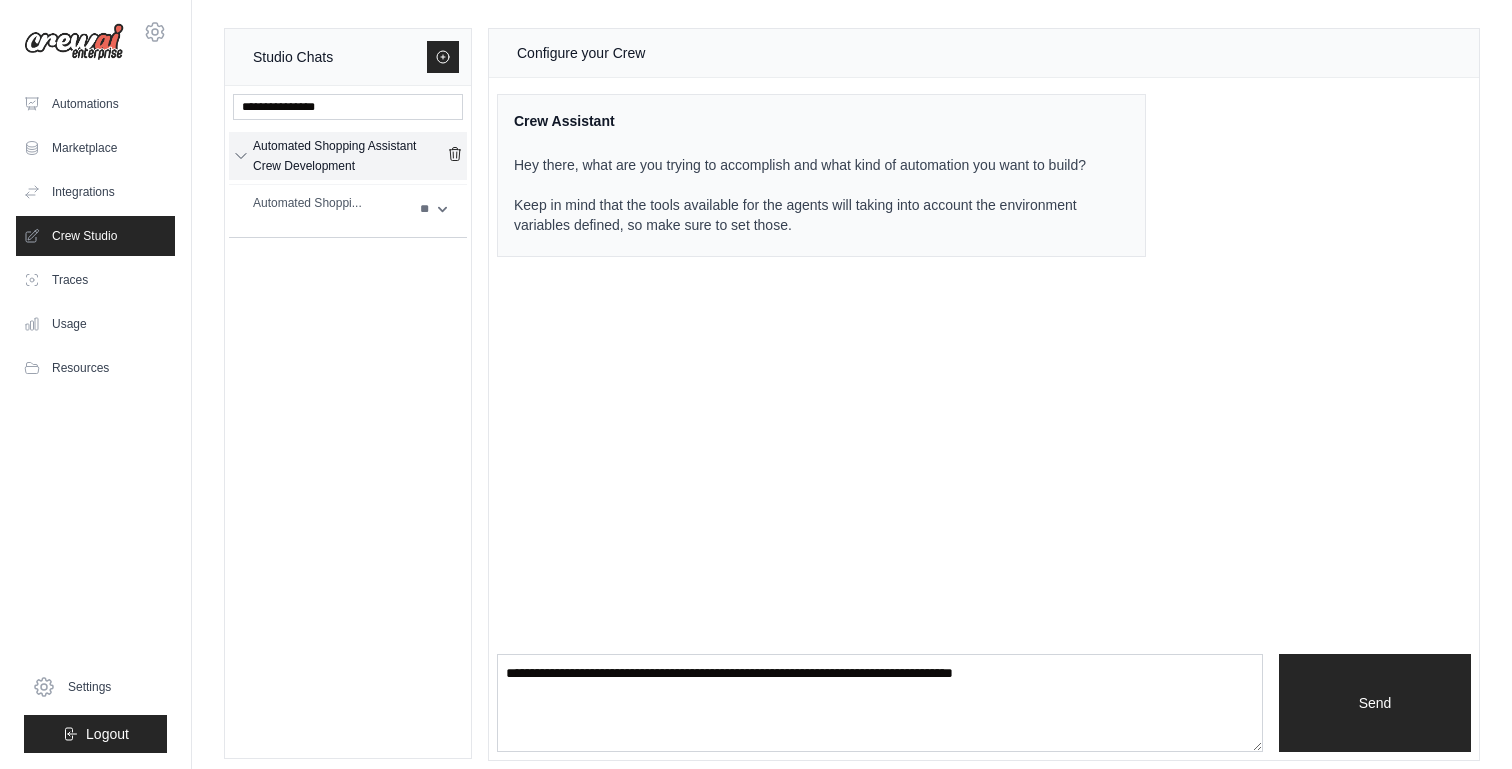 click 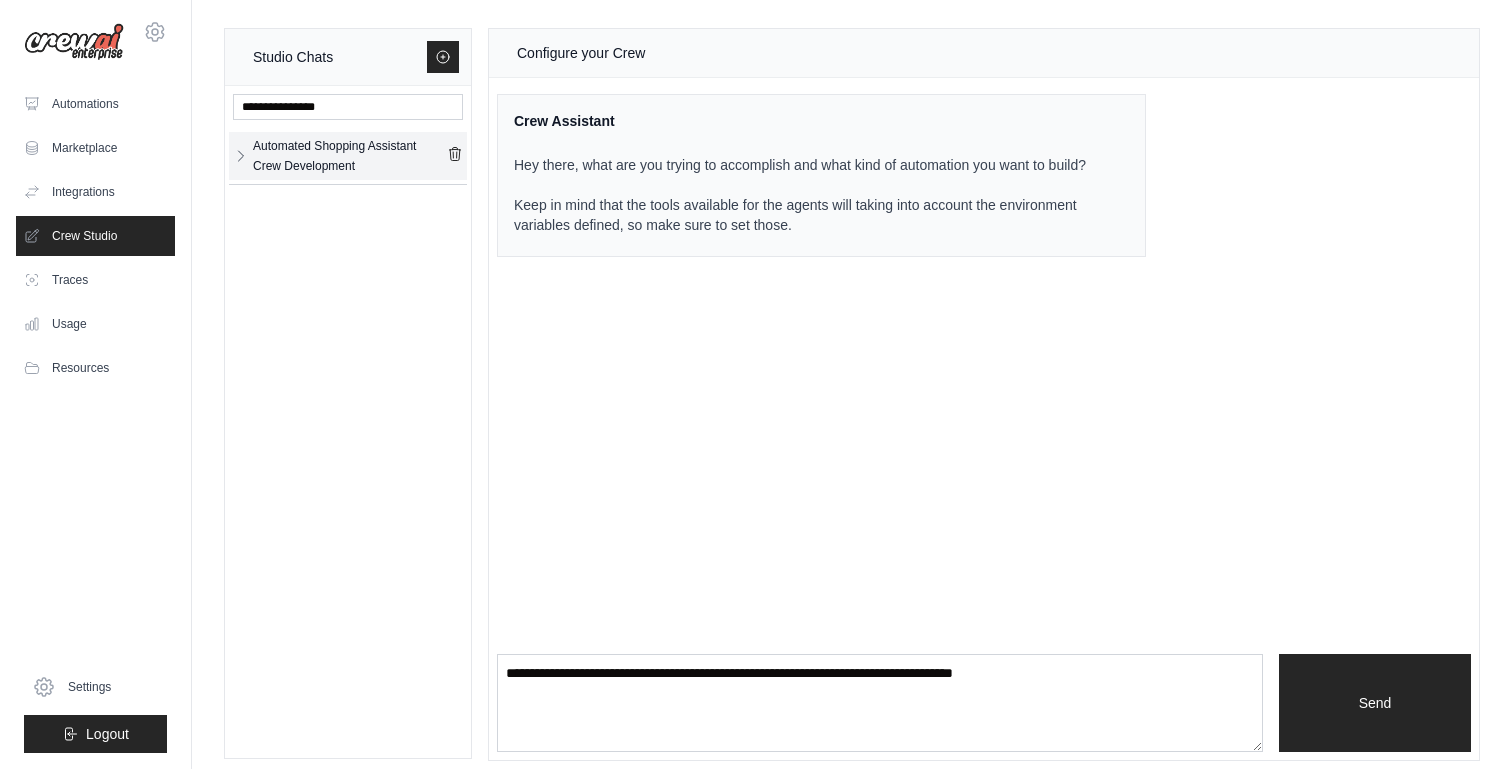 click 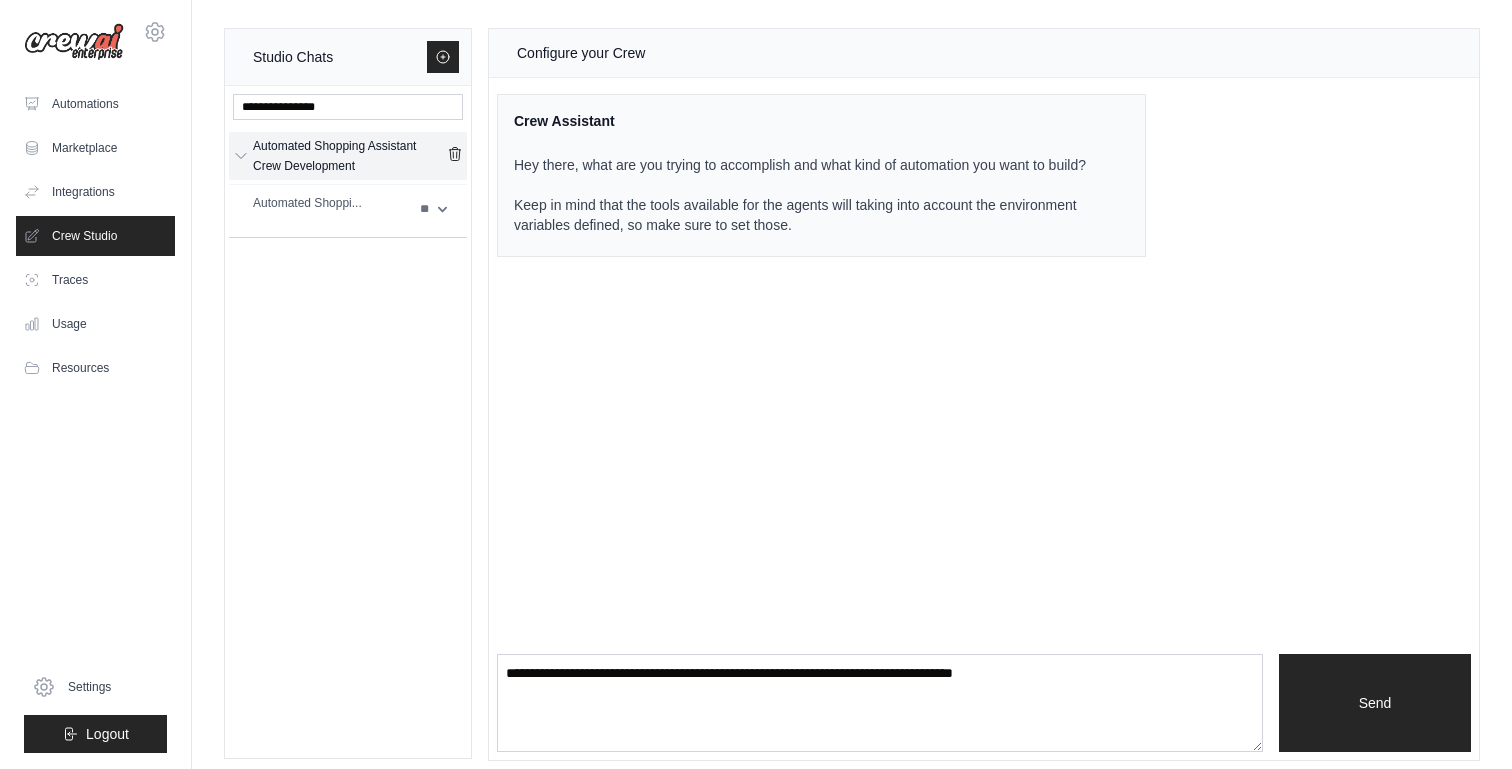 click on "Automated Shopping Assistant Crew Development" at bounding box center (350, 156) 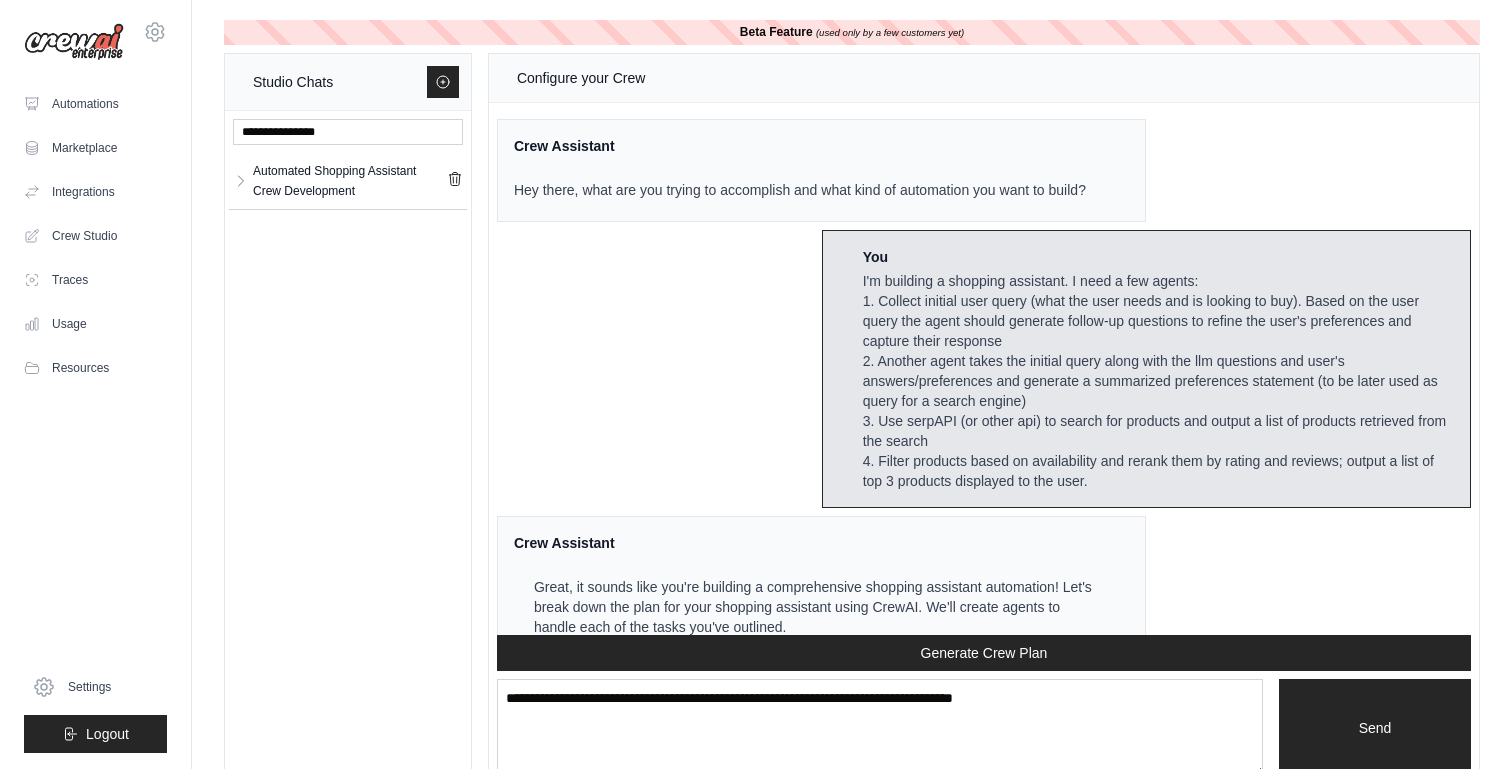 scroll, scrollTop: 16347, scrollLeft: 0, axis: vertical 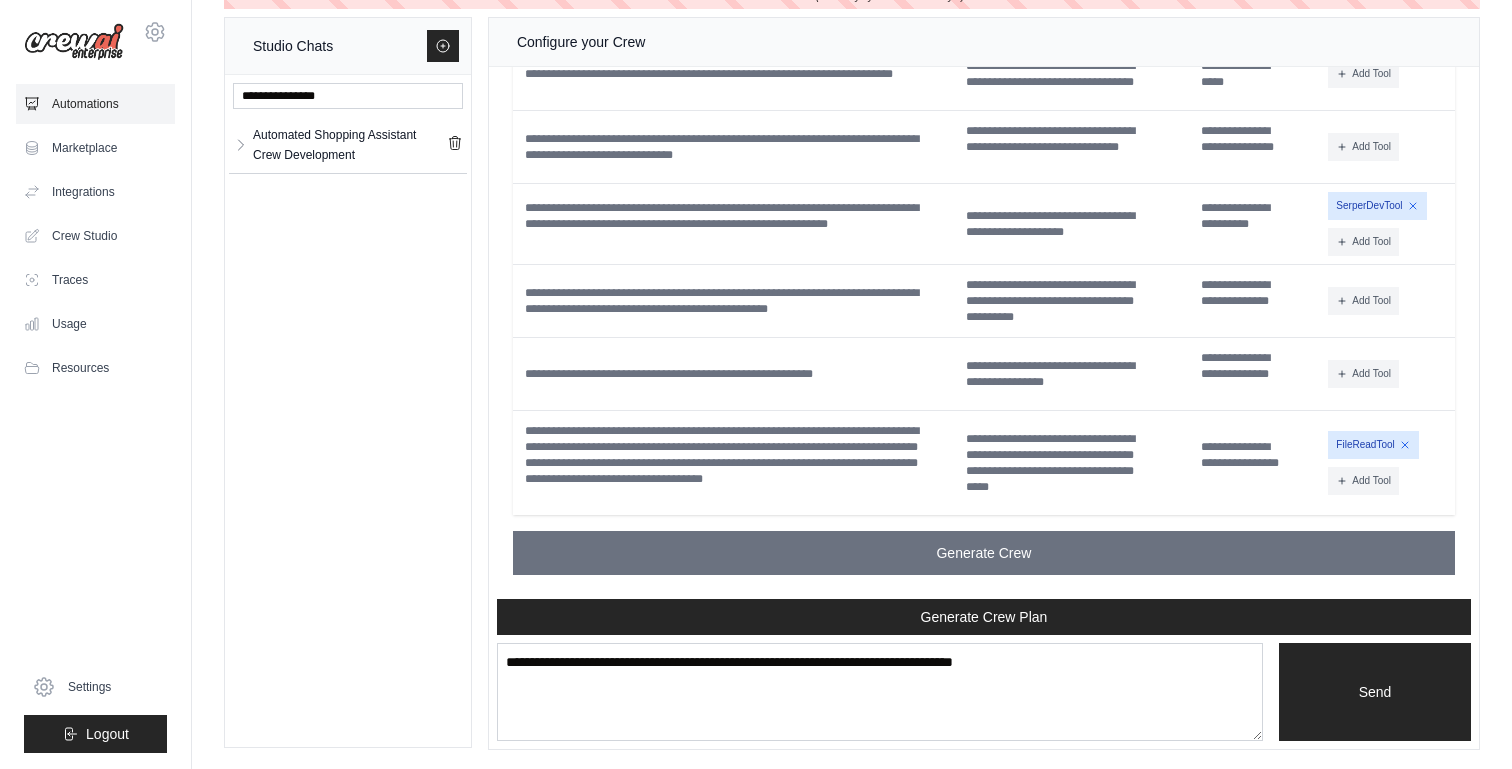 click on "Automations" at bounding box center [95, 104] 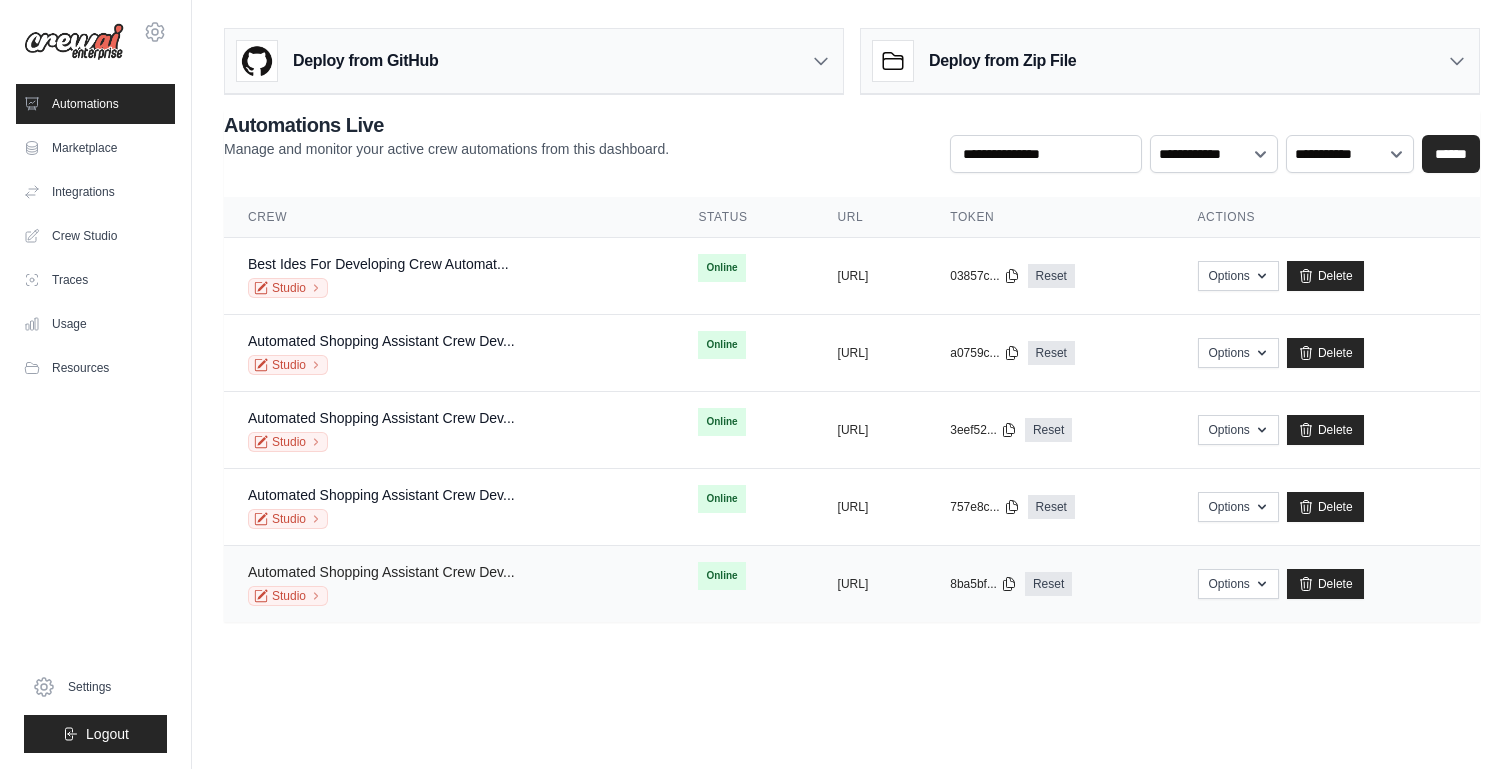 click on "Automated Shopping Assistant Crew Dev..." at bounding box center (381, 572) 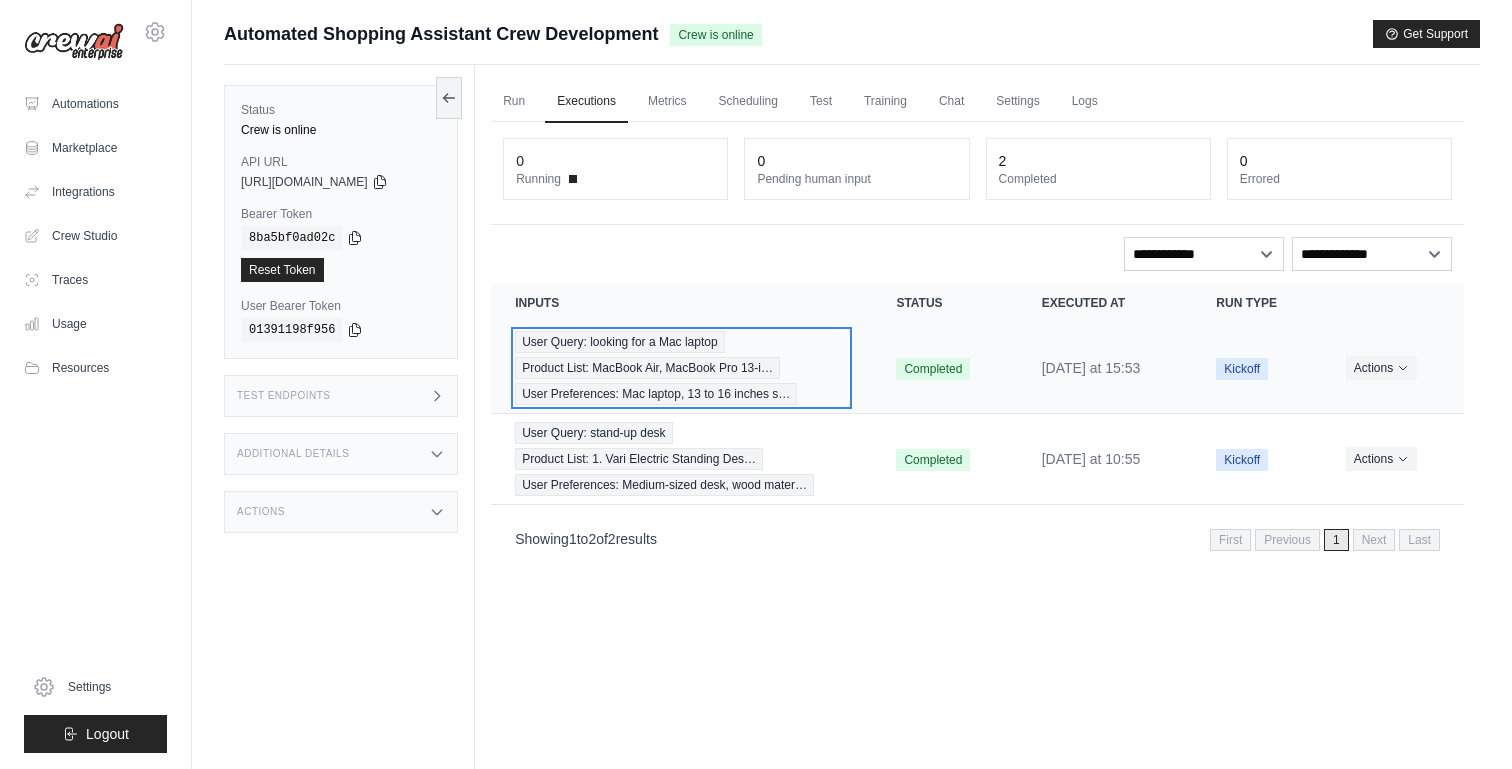 click on "Product List:
MacBook Air, MacBook Pro 13-i…" at bounding box center (647, 368) 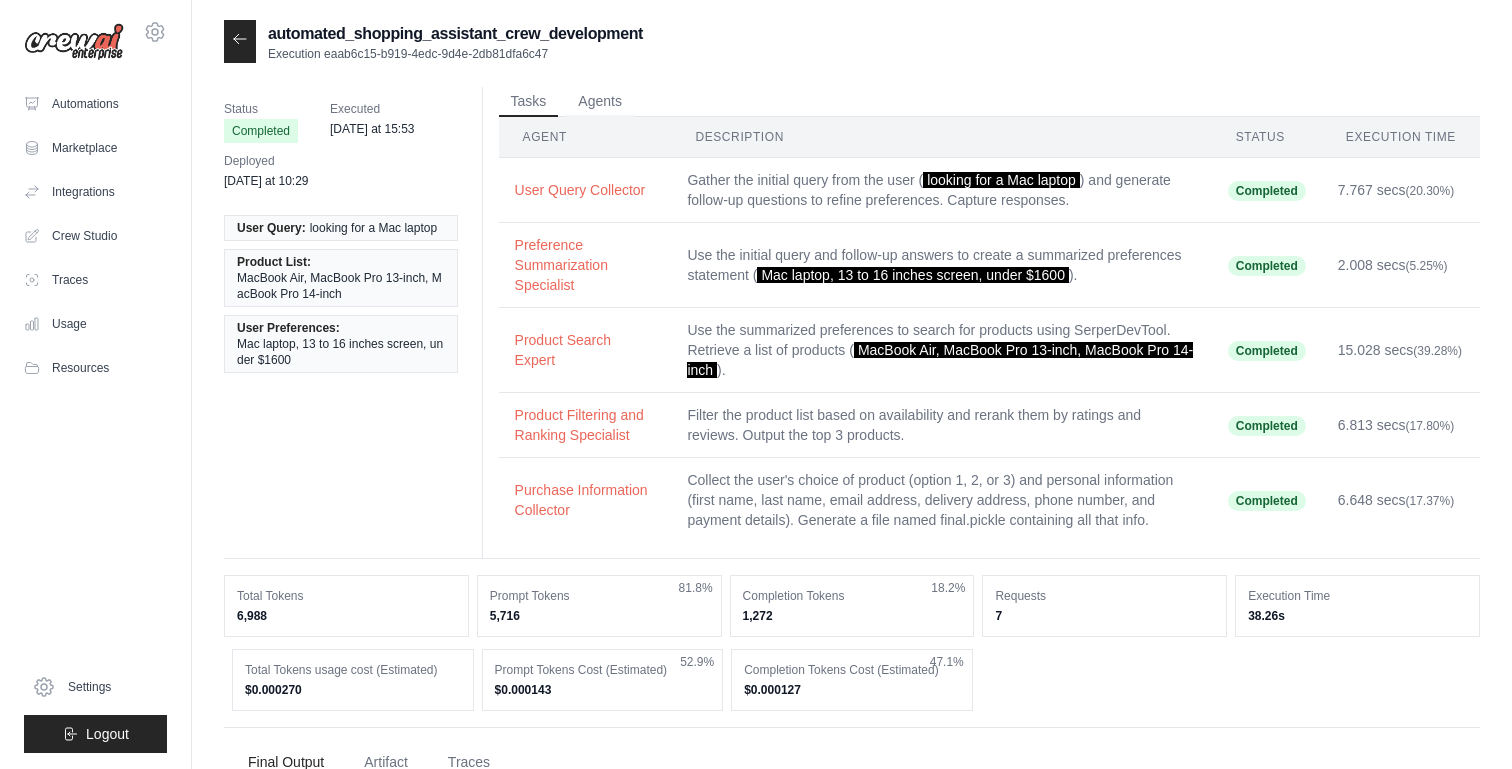 scroll, scrollTop: 0, scrollLeft: 0, axis: both 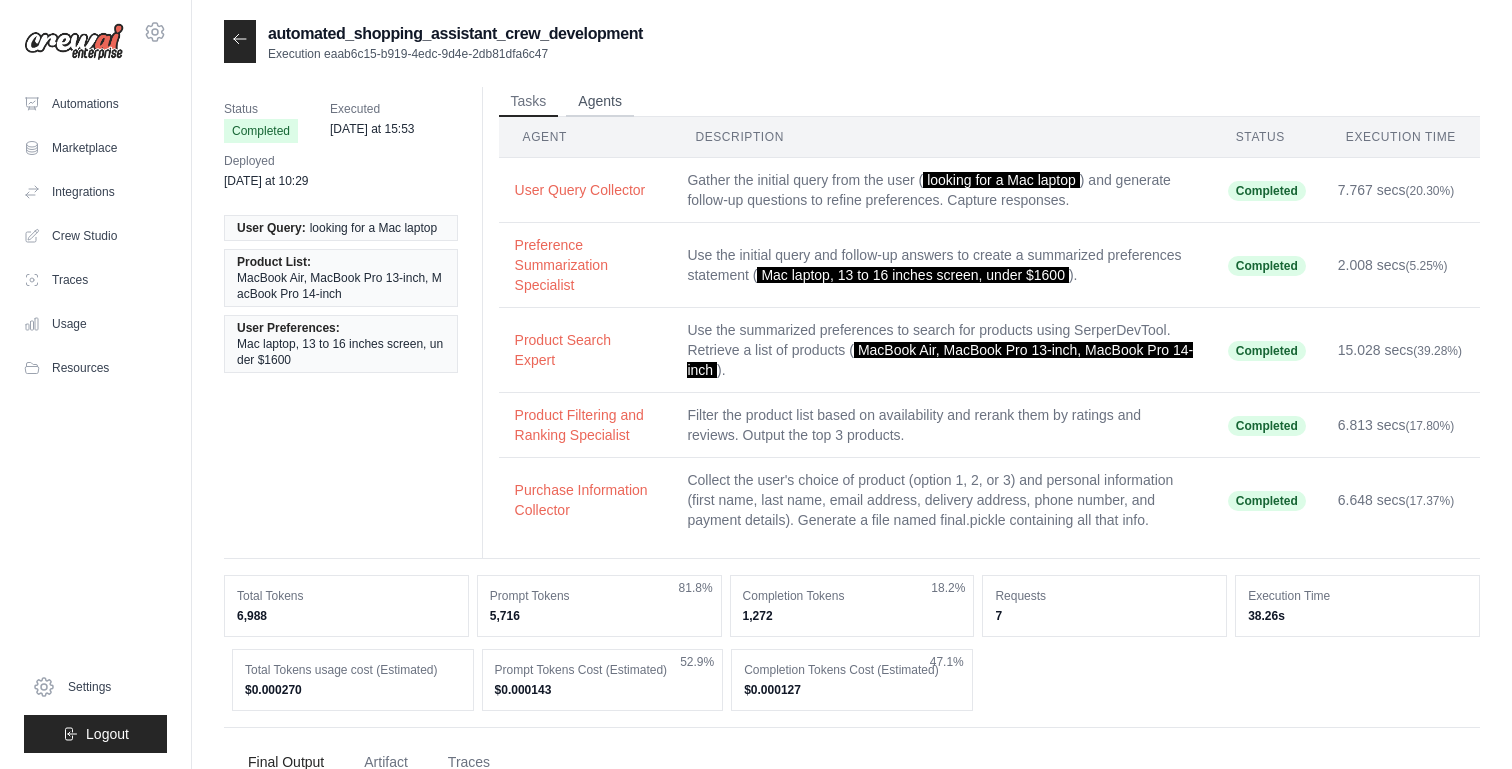 click on "Agents" at bounding box center [600, 102] 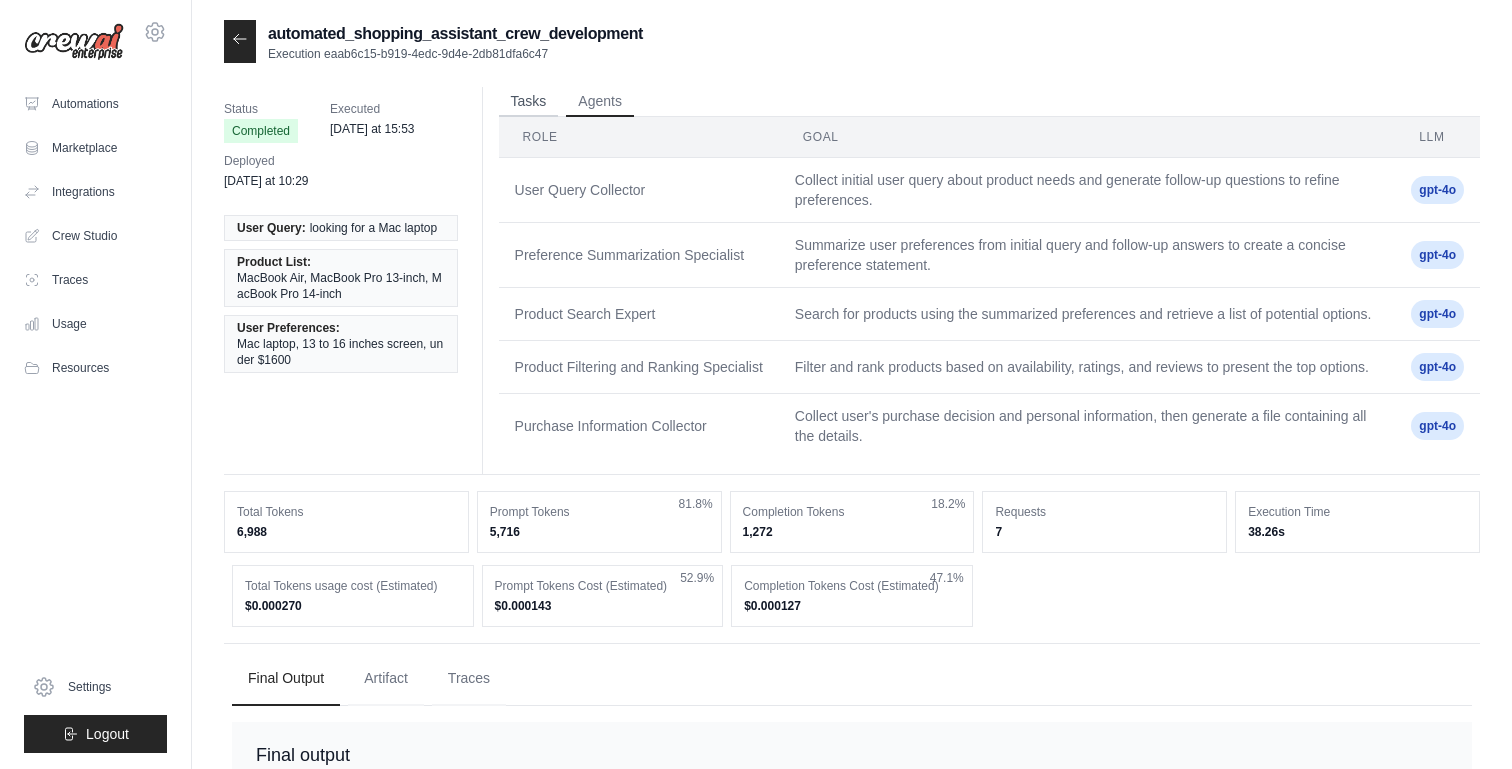click on "Tasks" at bounding box center (529, 102) 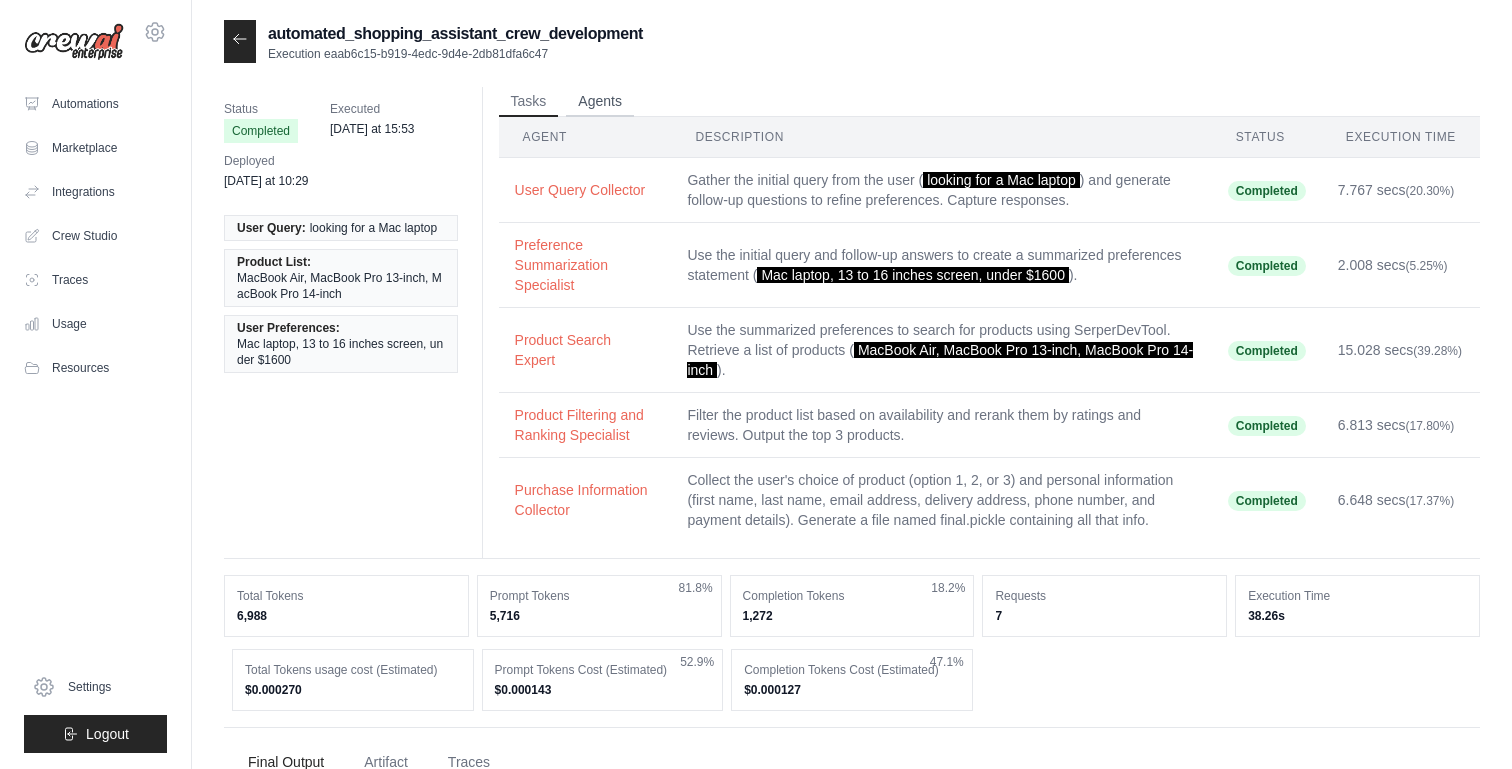 click on "Agents" at bounding box center [600, 102] 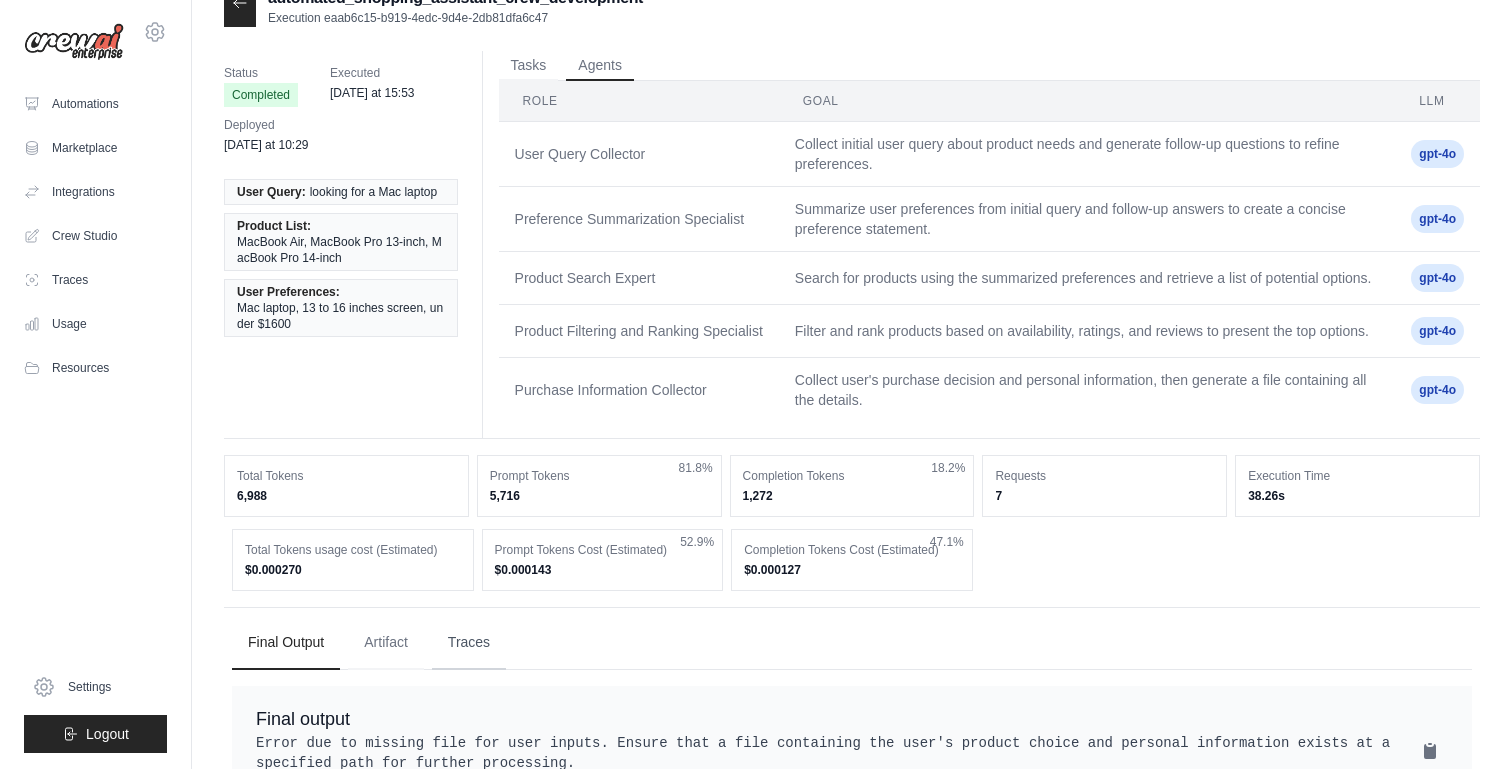 click on "Traces" at bounding box center (469, 643) 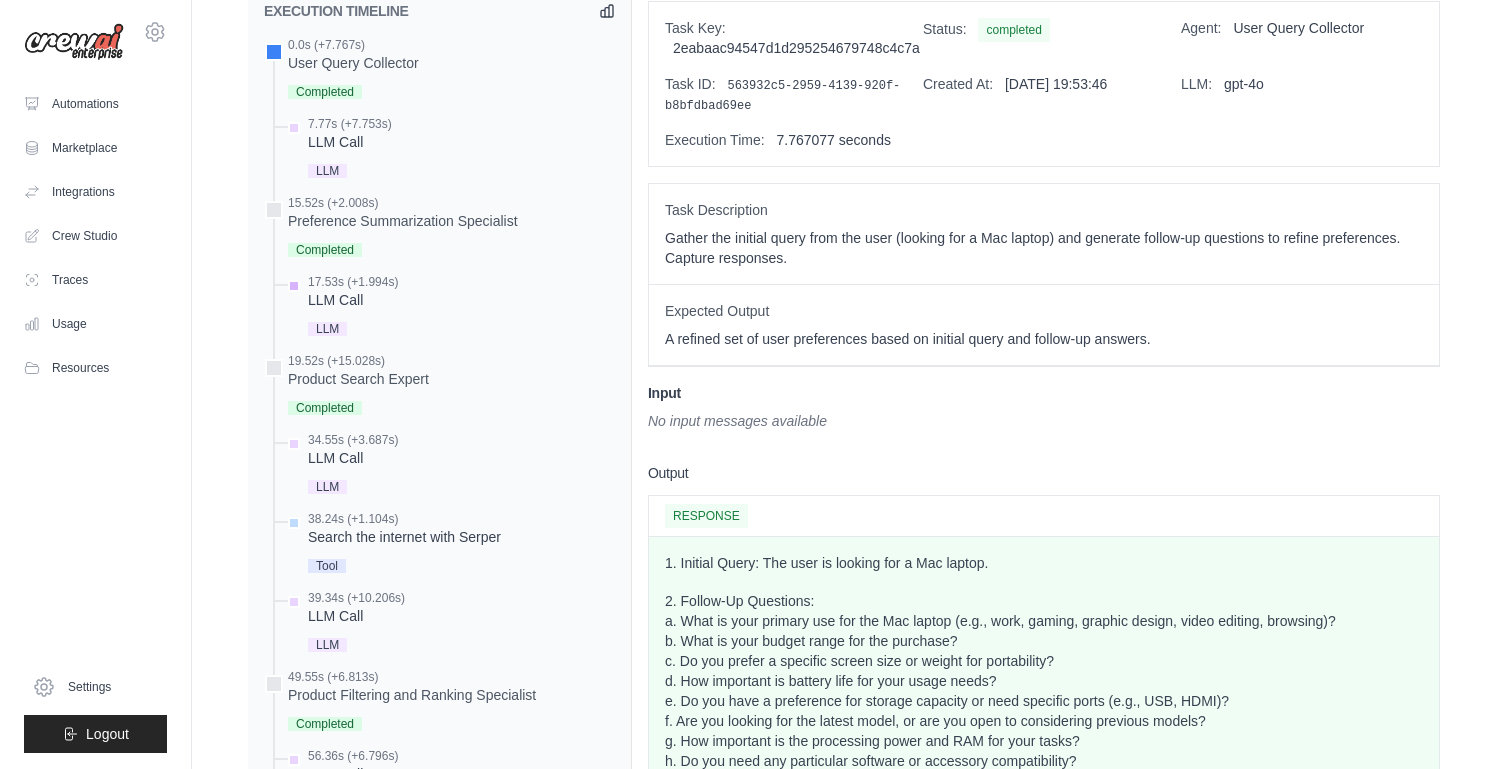 scroll, scrollTop: 752, scrollLeft: 0, axis: vertical 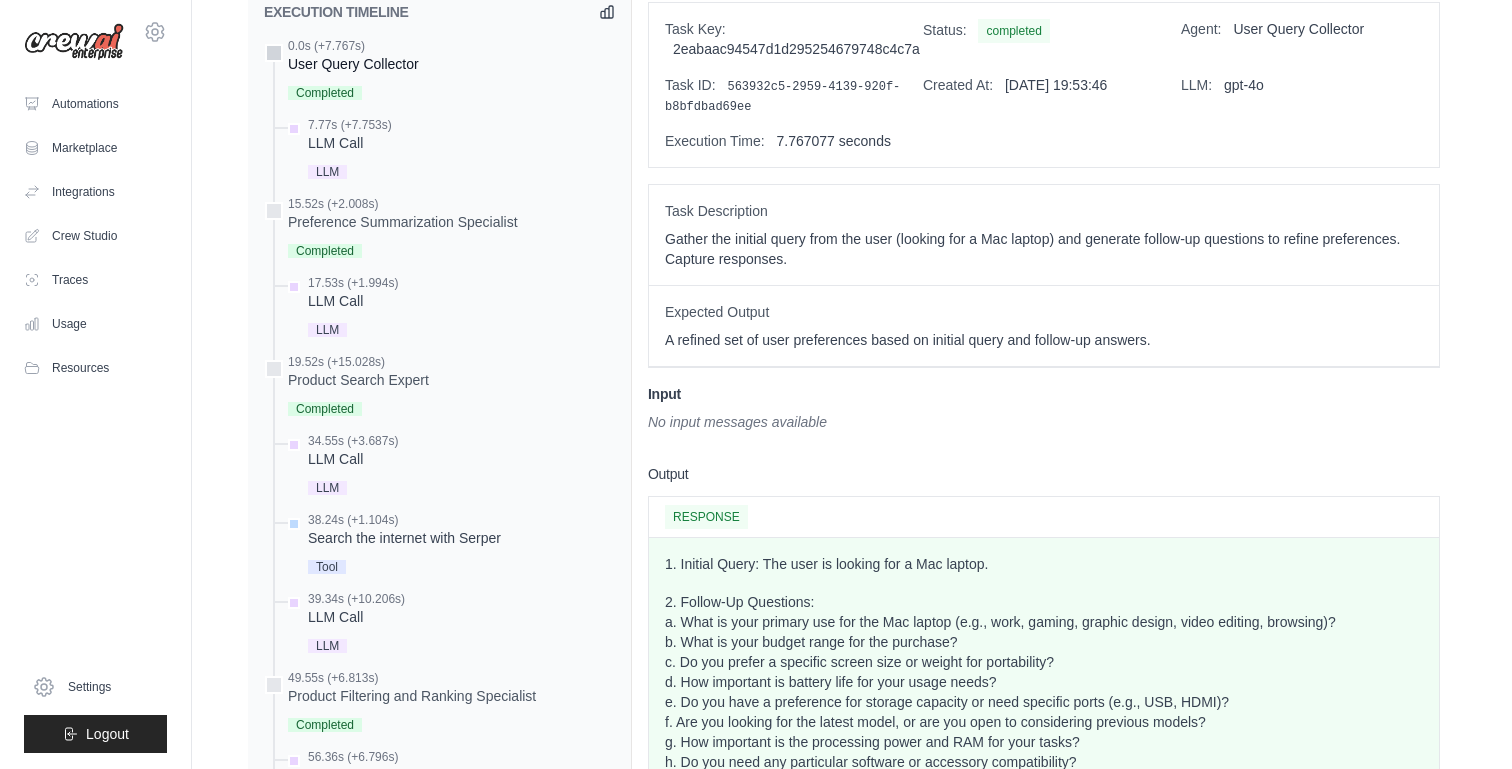 click on "User Query Collector" at bounding box center (353, 64) 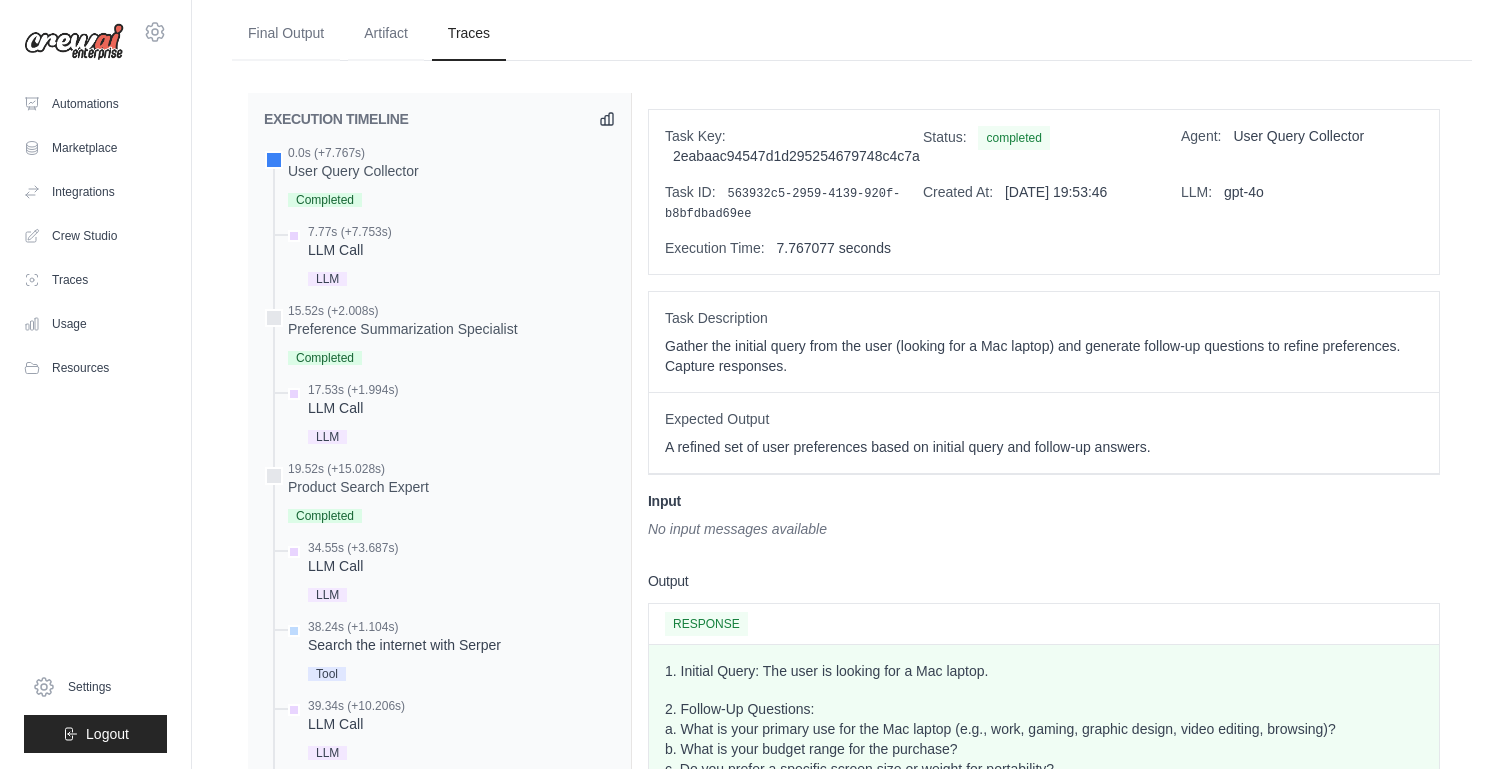 scroll, scrollTop: 637, scrollLeft: 0, axis: vertical 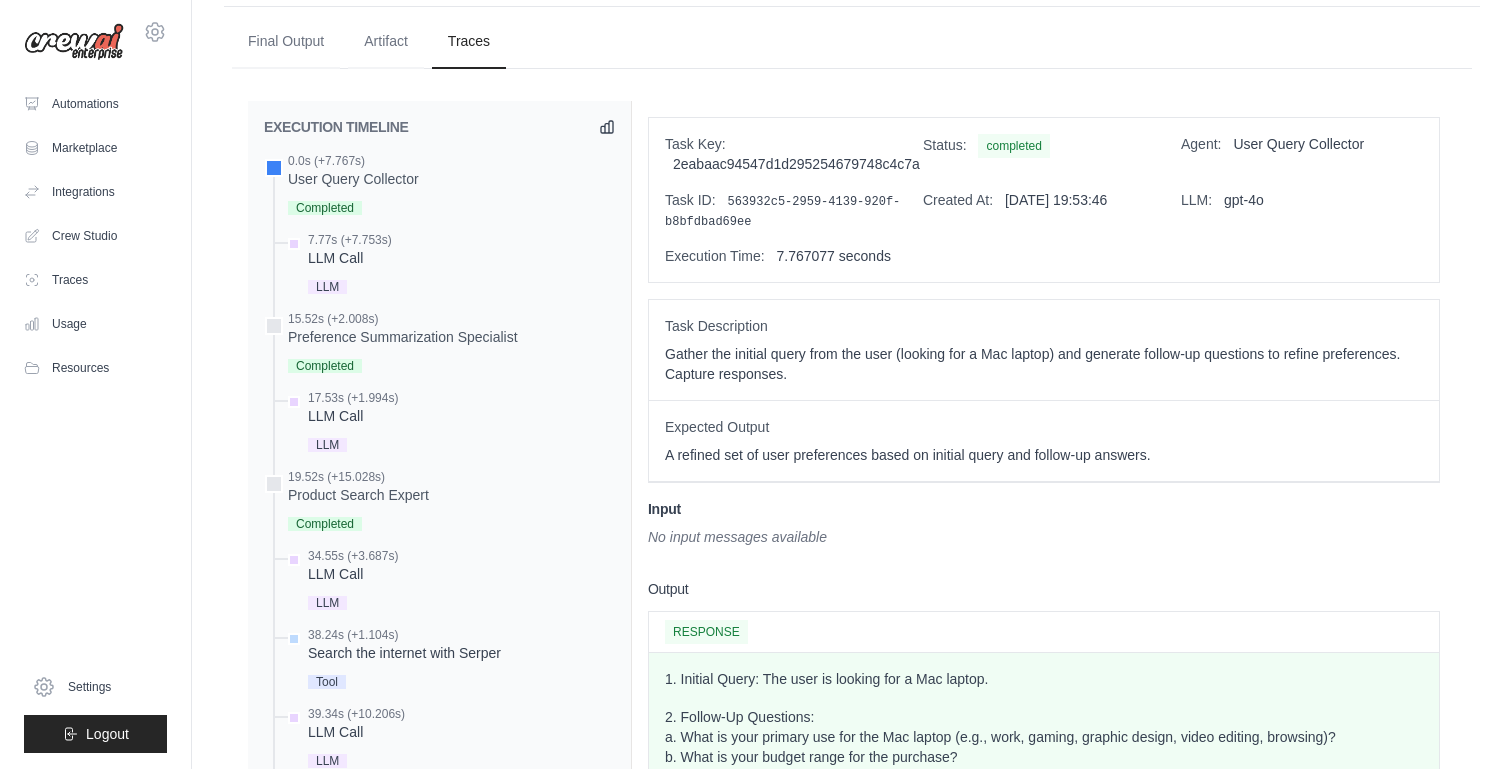 click 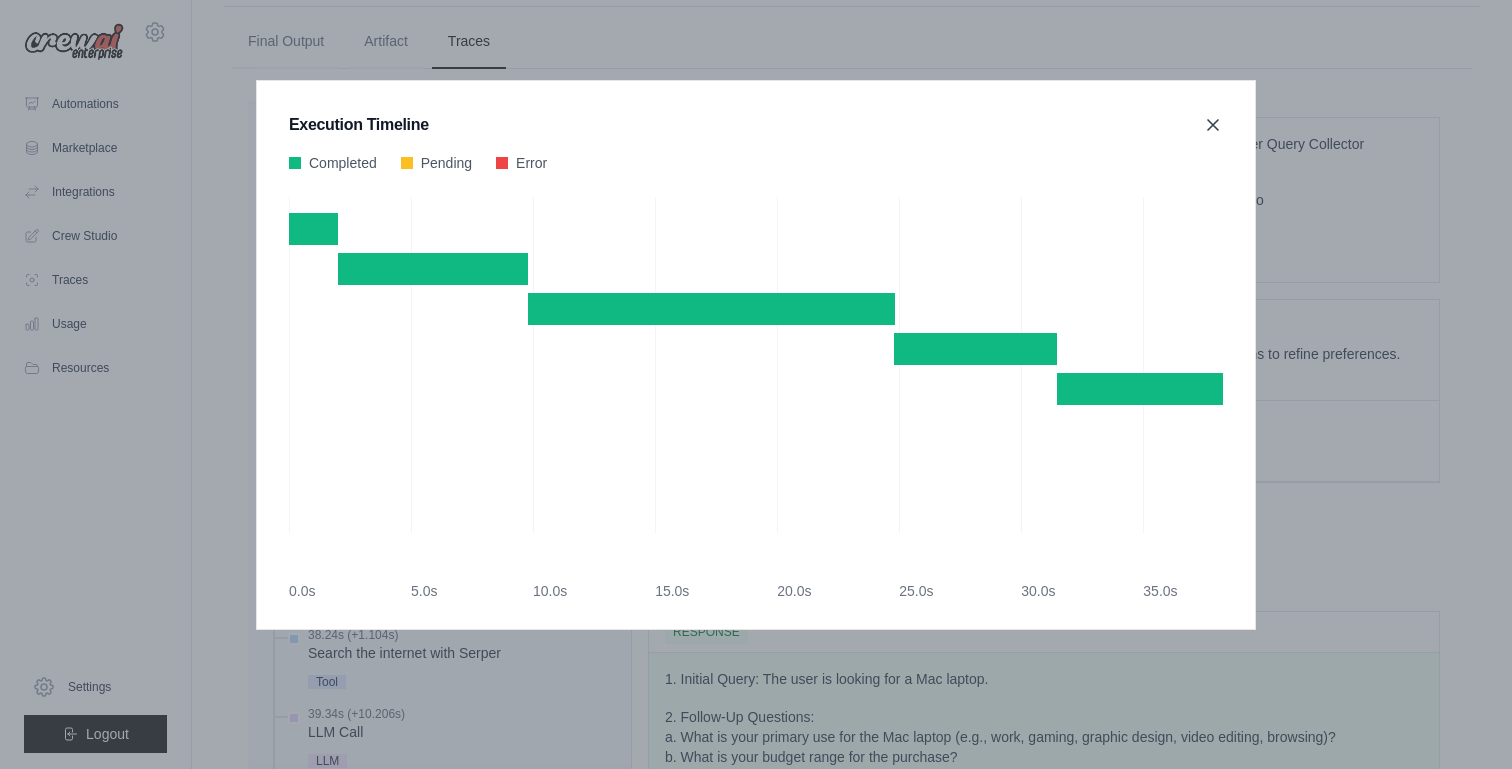 click 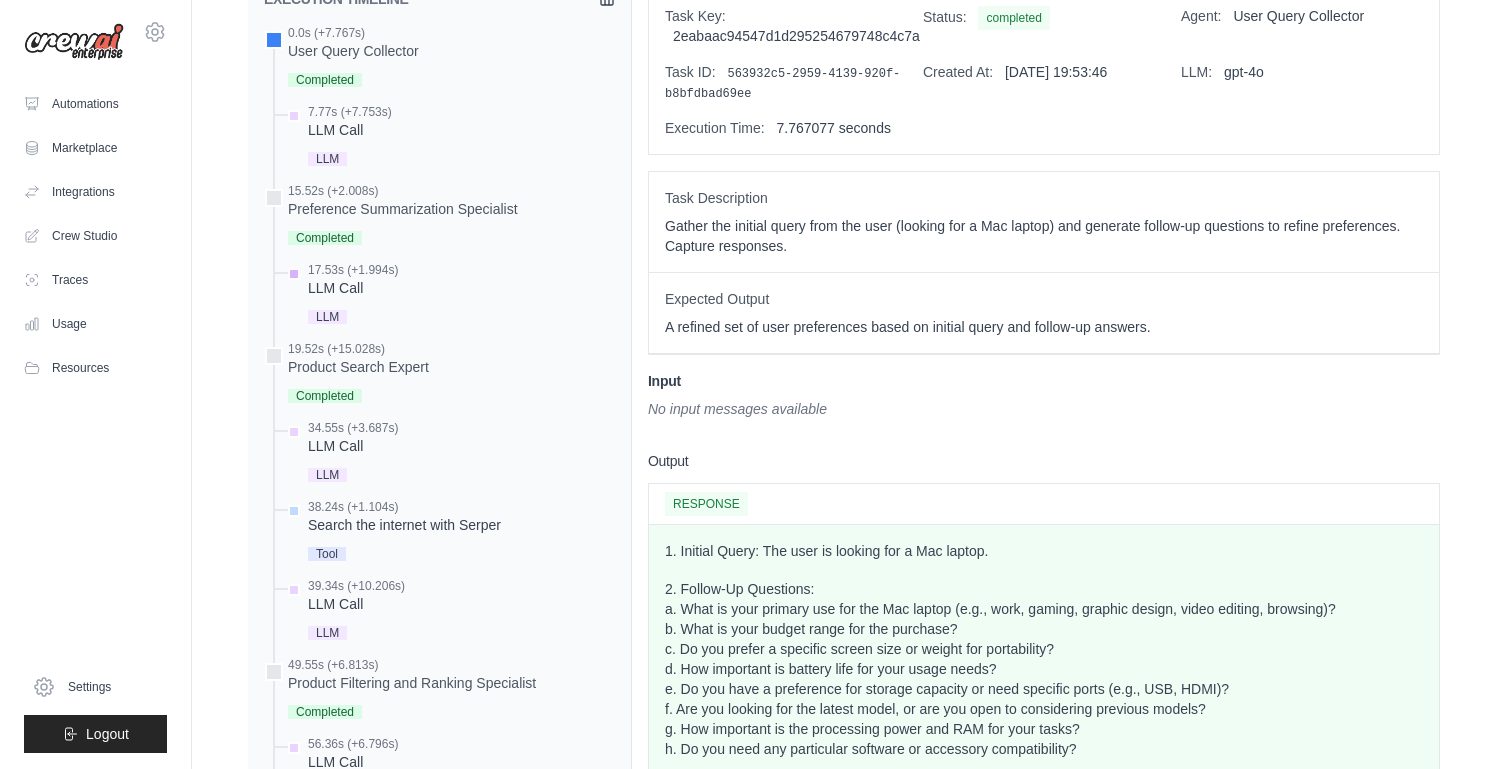 scroll, scrollTop: 770, scrollLeft: 0, axis: vertical 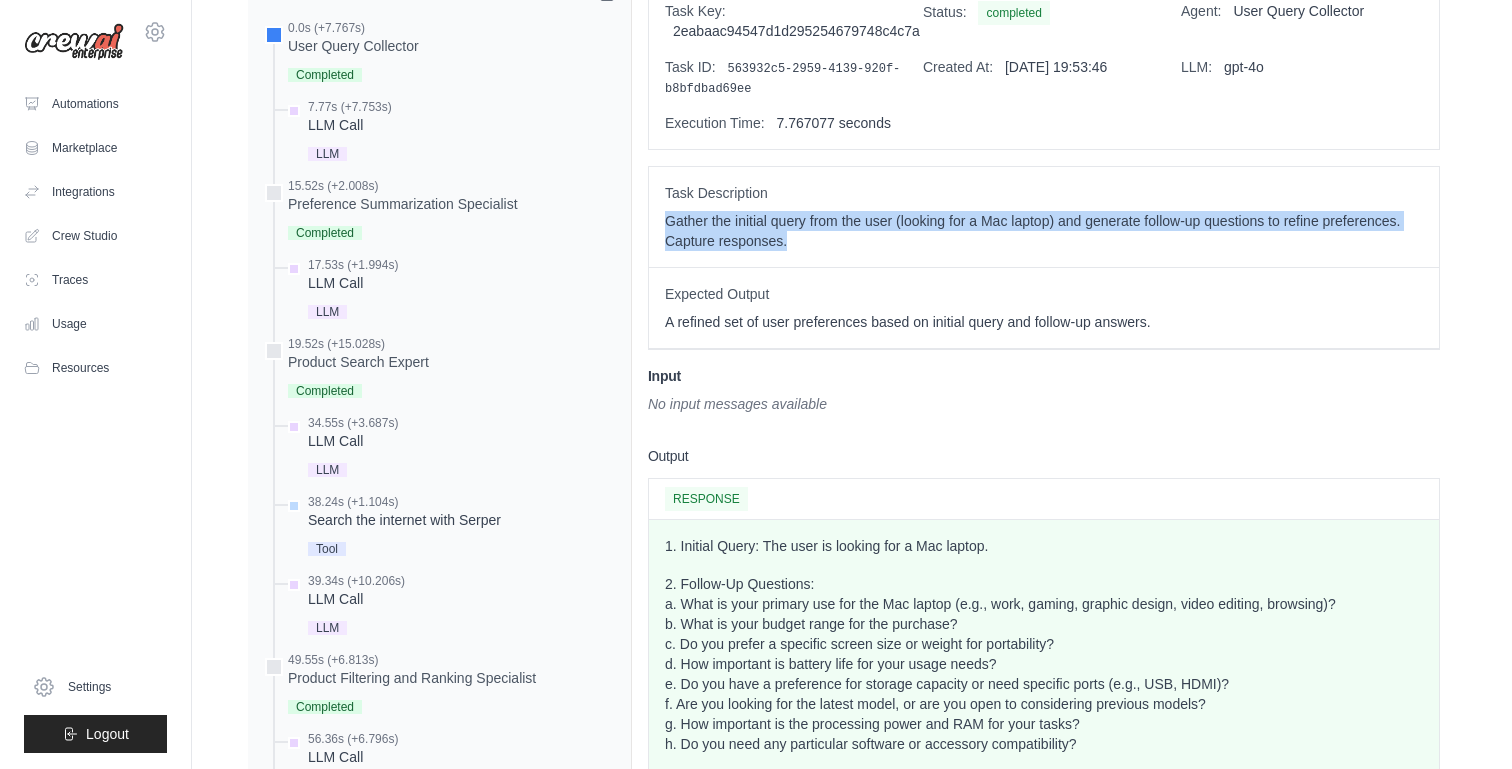 drag, startPoint x: 655, startPoint y: 231, endPoint x: 910, endPoint y: 269, distance: 257.81583 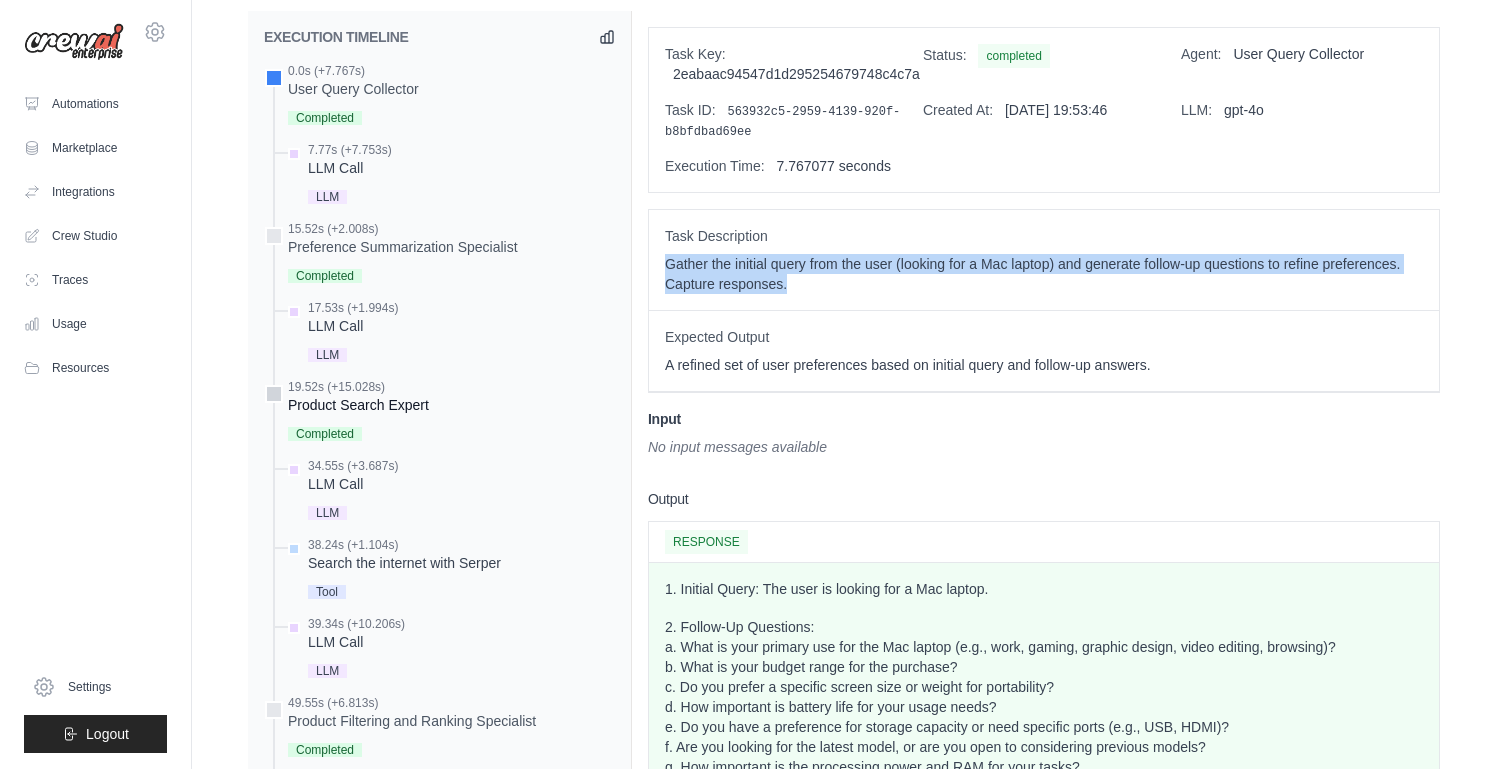 scroll, scrollTop: 721, scrollLeft: 0, axis: vertical 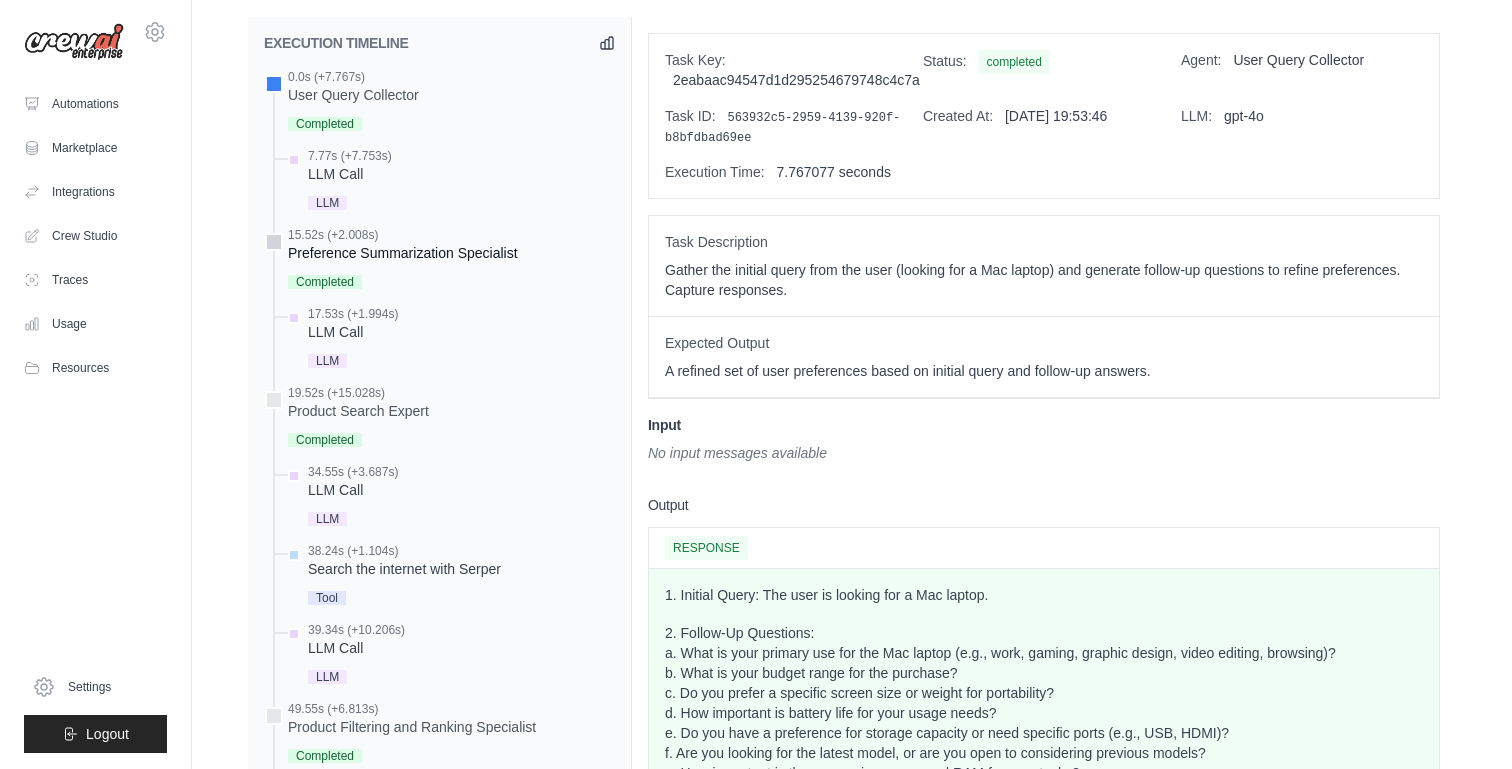 click on "Preference Summarization Specialist" at bounding box center [403, 253] 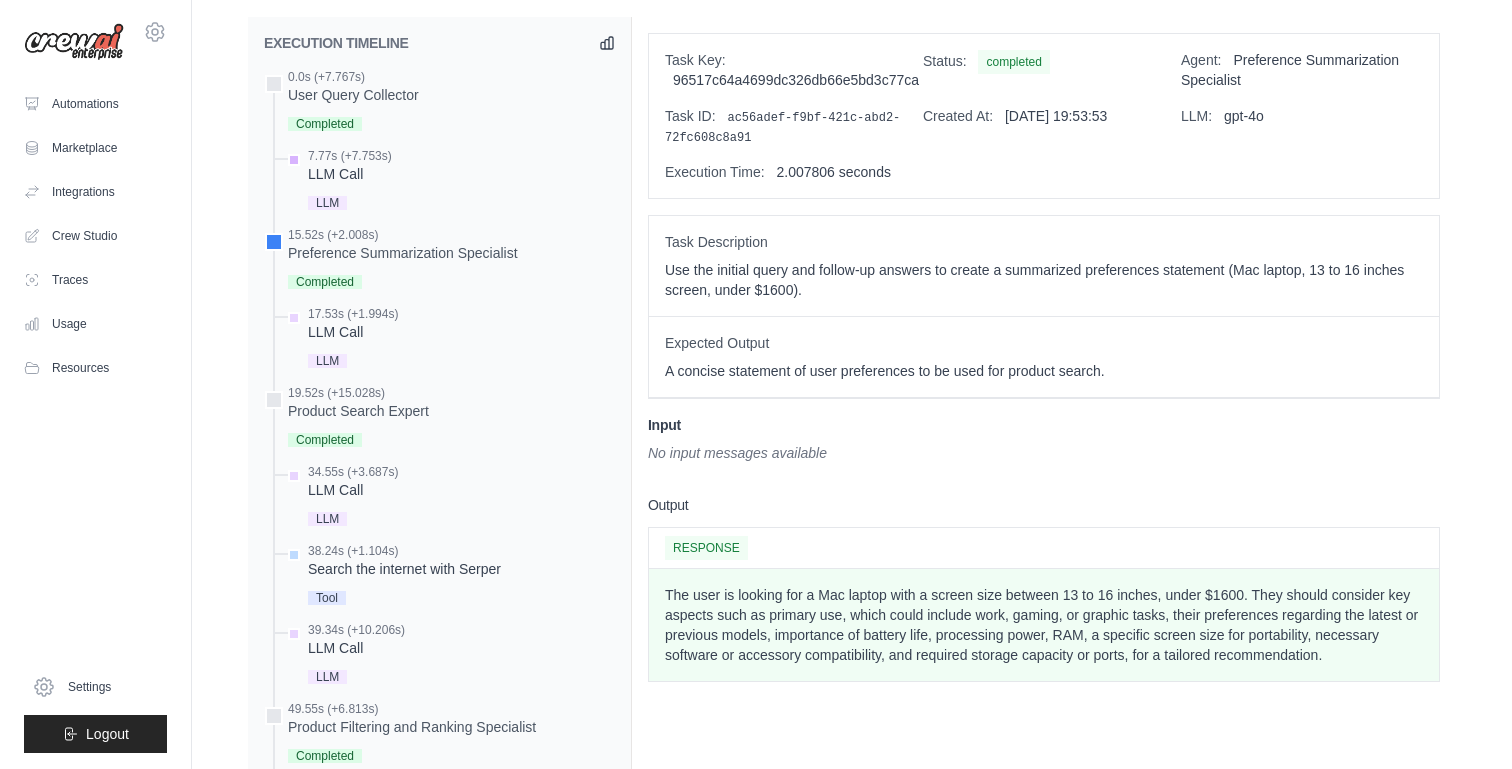 click on "7.77s
(+7.753s)
LLM Call
LLM" at bounding box center (449, 181) 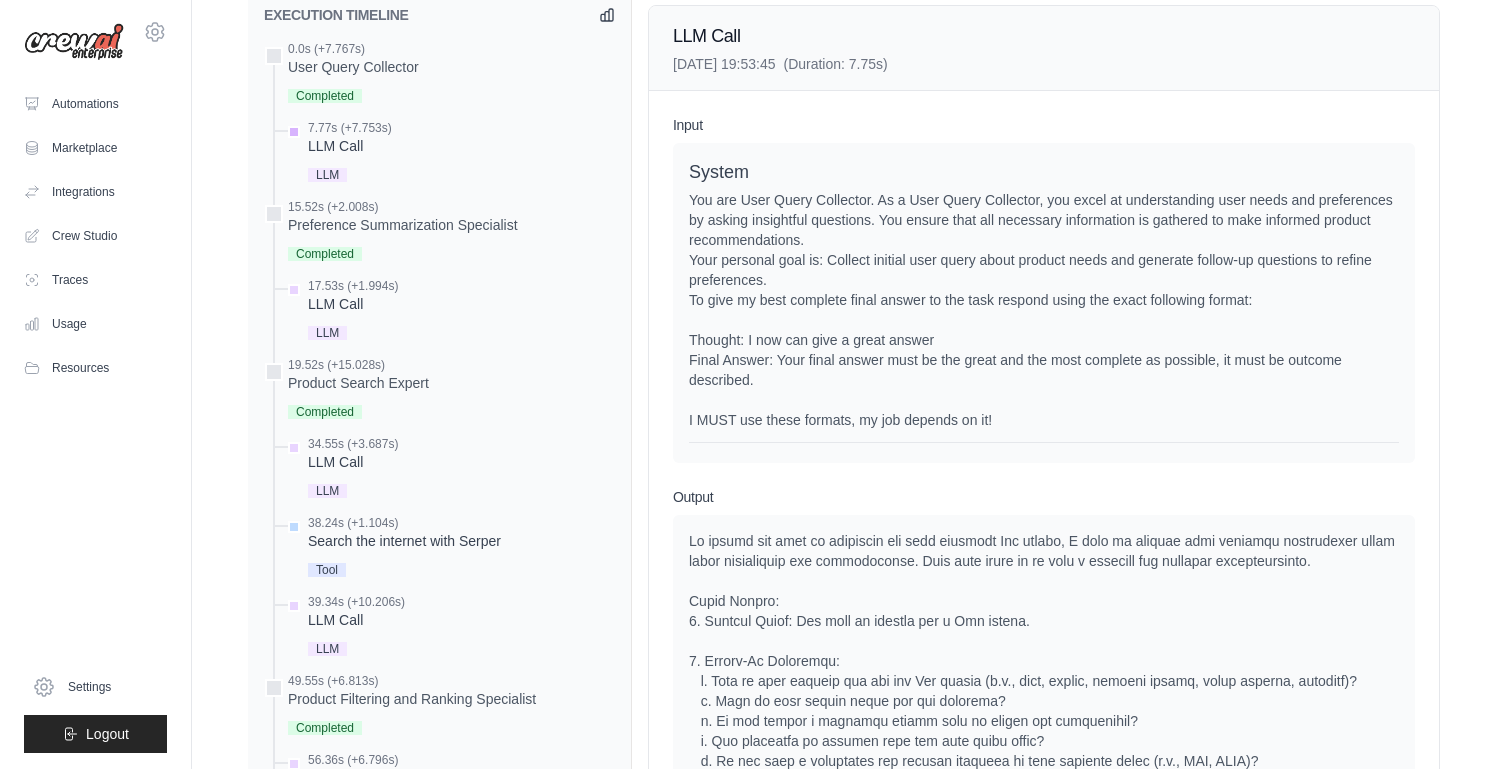 scroll, scrollTop: 755, scrollLeft: 0, axis: vertical 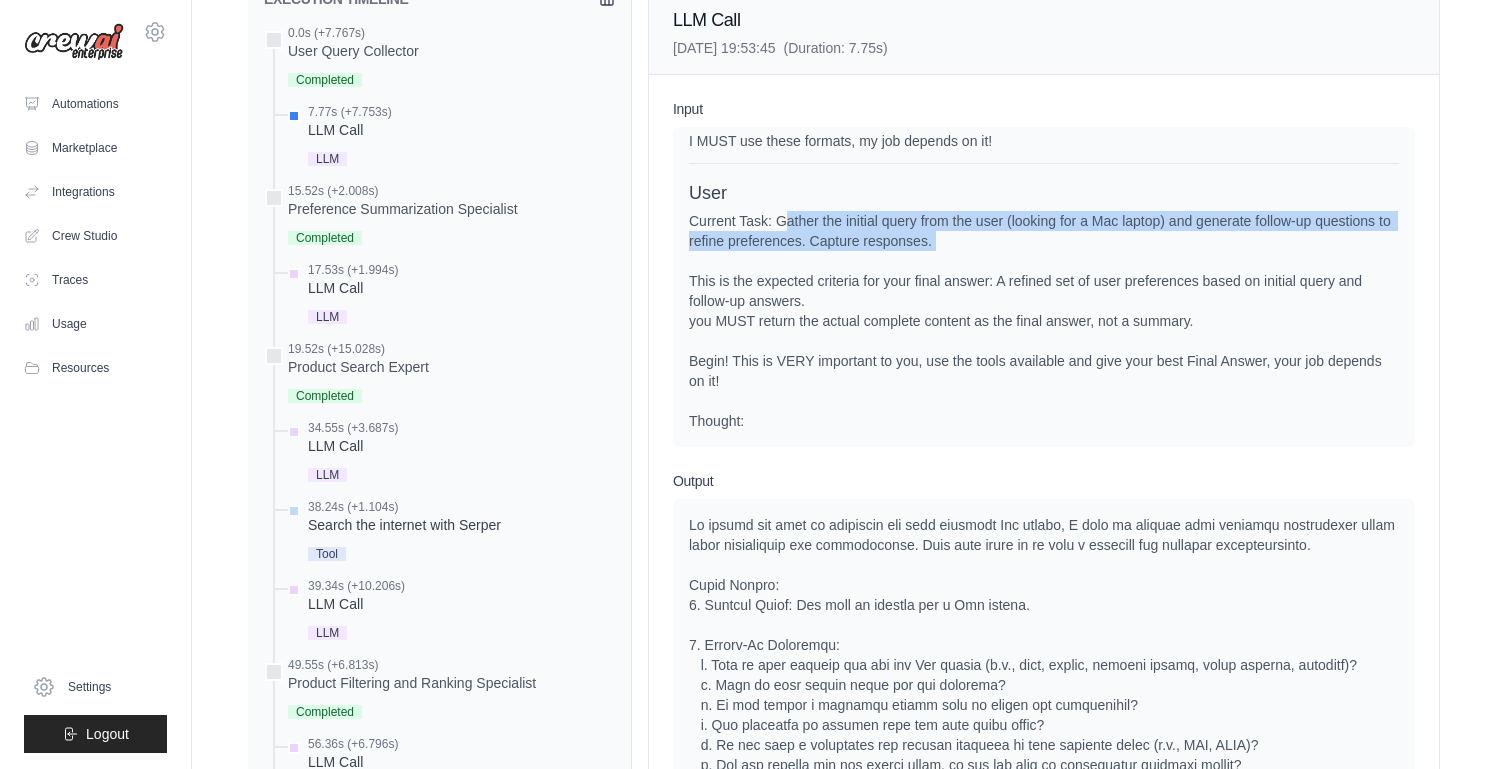 drag, startPoint x: 798, startPoint y: 238, endPoint x: 1069, endPoint y: 262, distance: 272.06067 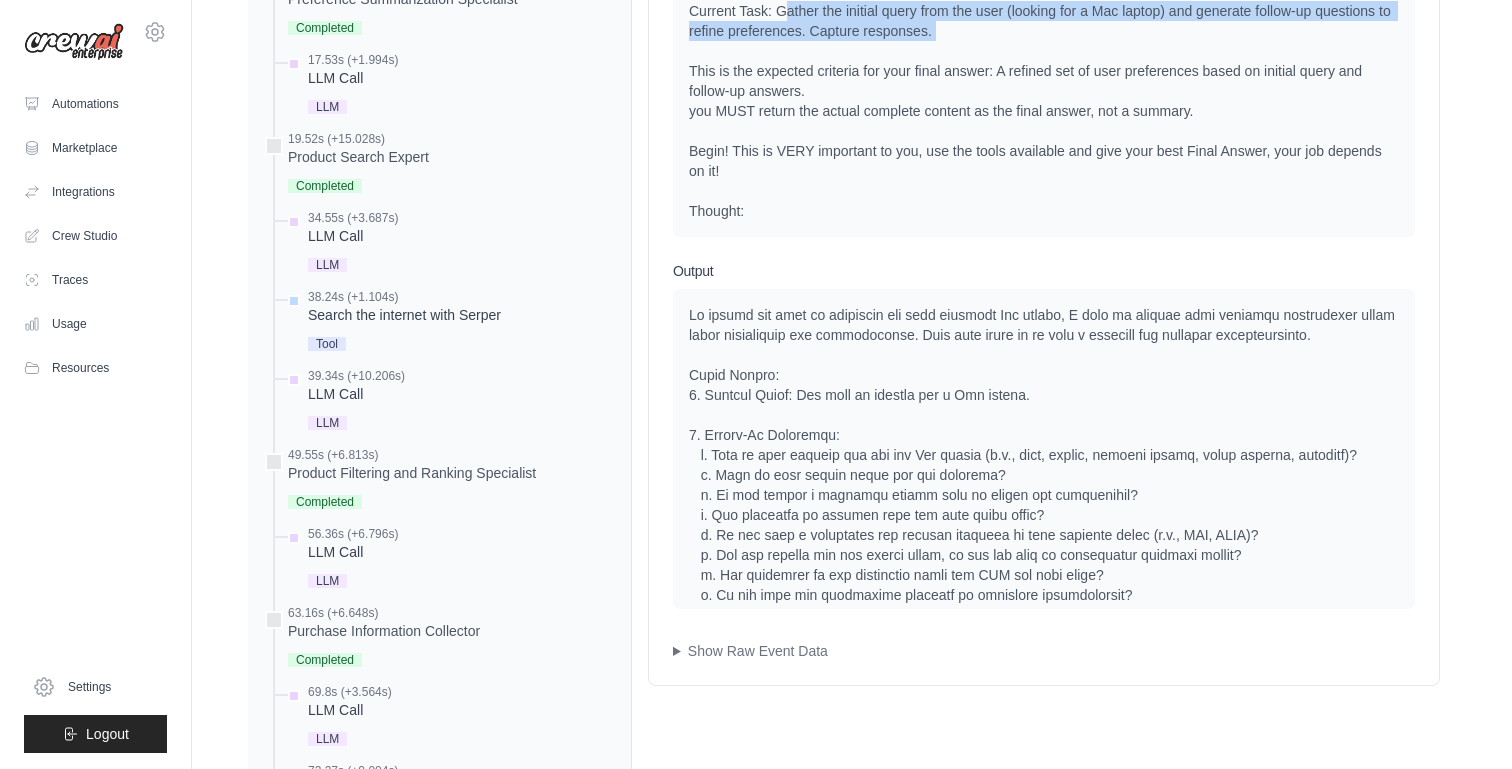 scroll, scrollTop: 978, scrollLeft: 0, axis: vertical 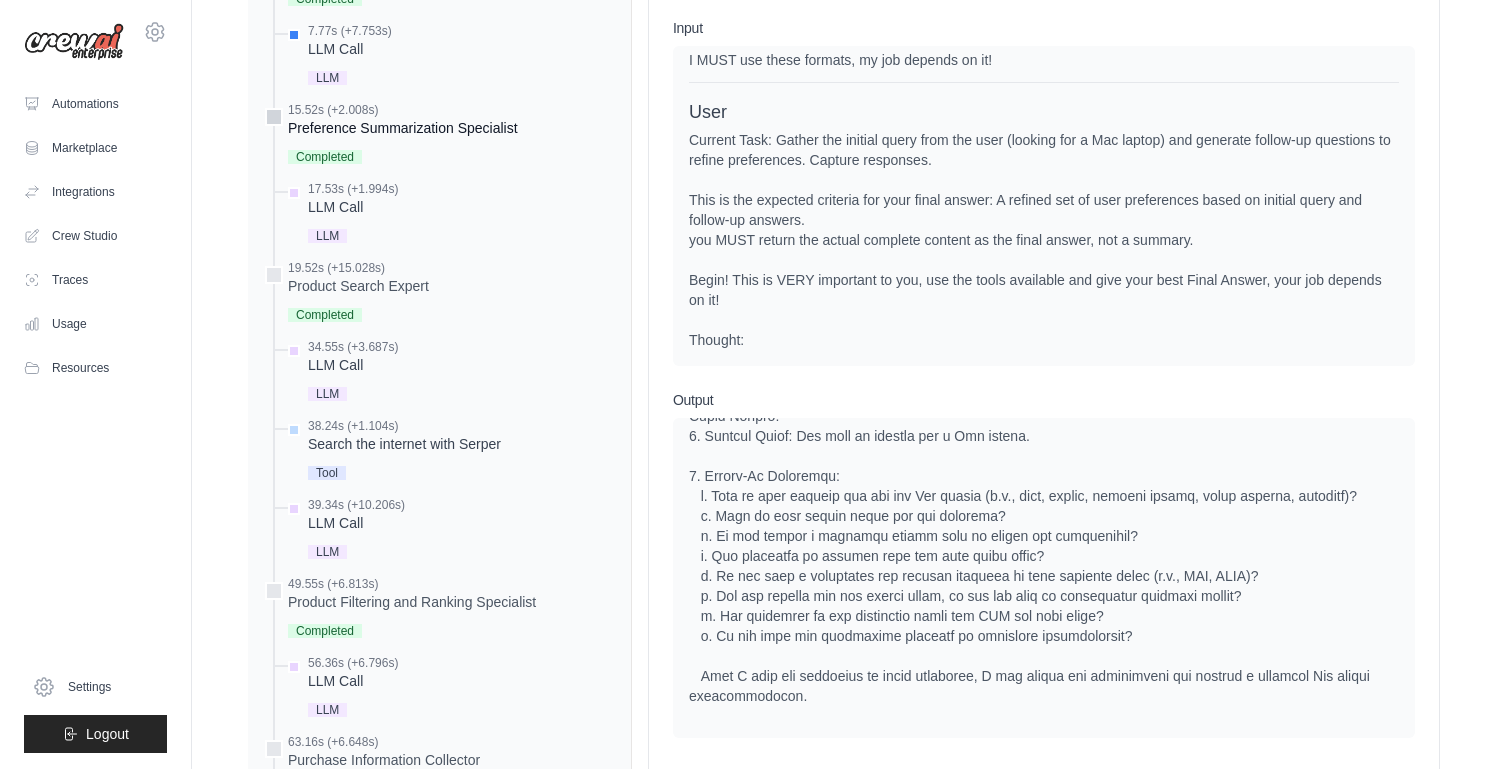 click on "Preference Summarization Specialist" at bounding box center (403, 128) 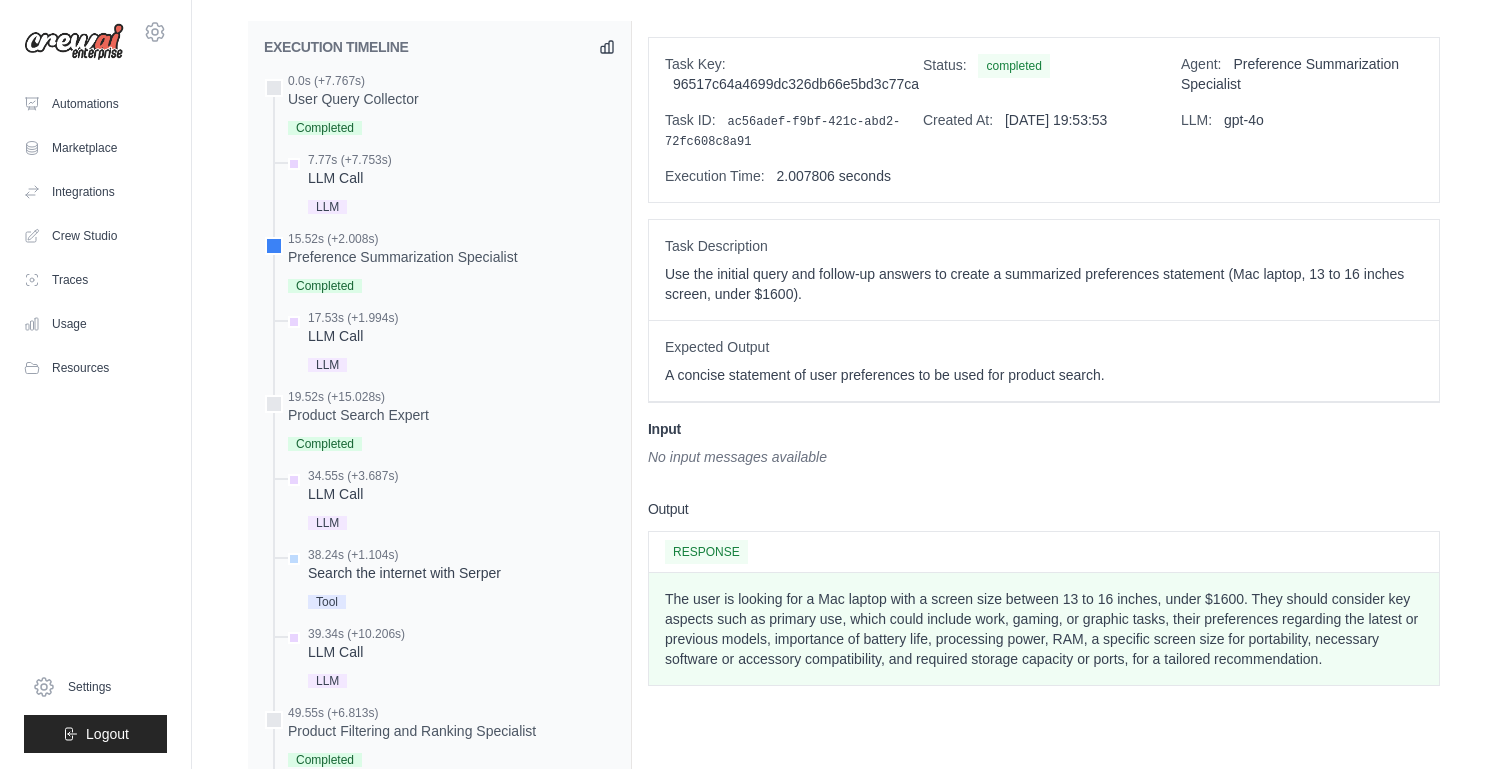 scroll, scrollTop: 684, scrollLeft: 0, axis: vertical 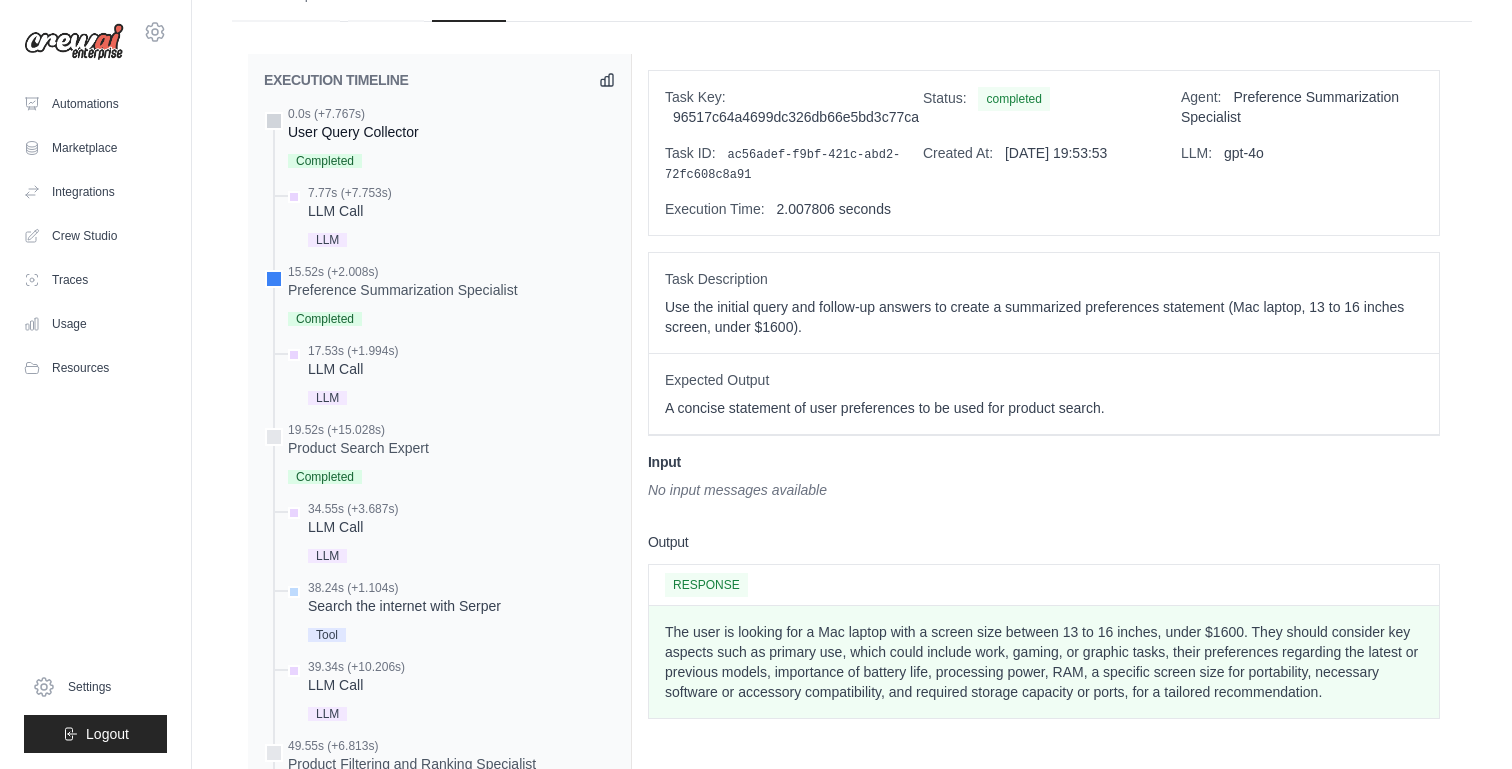 click on "User Query Collector" at bounding box center [353, 132] 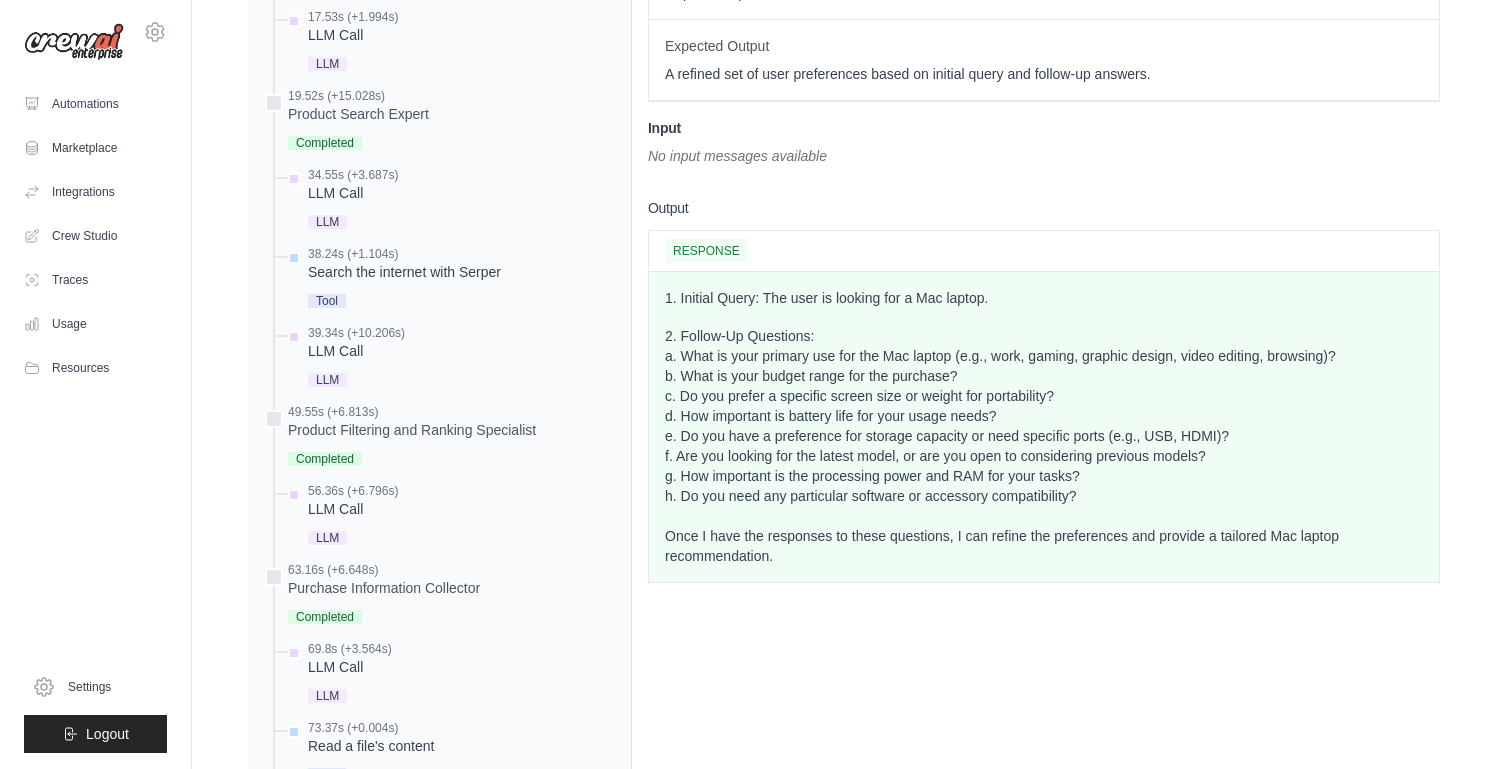 scroll, scrollTop: 1021, scrollLeft: 0, axis: vertical 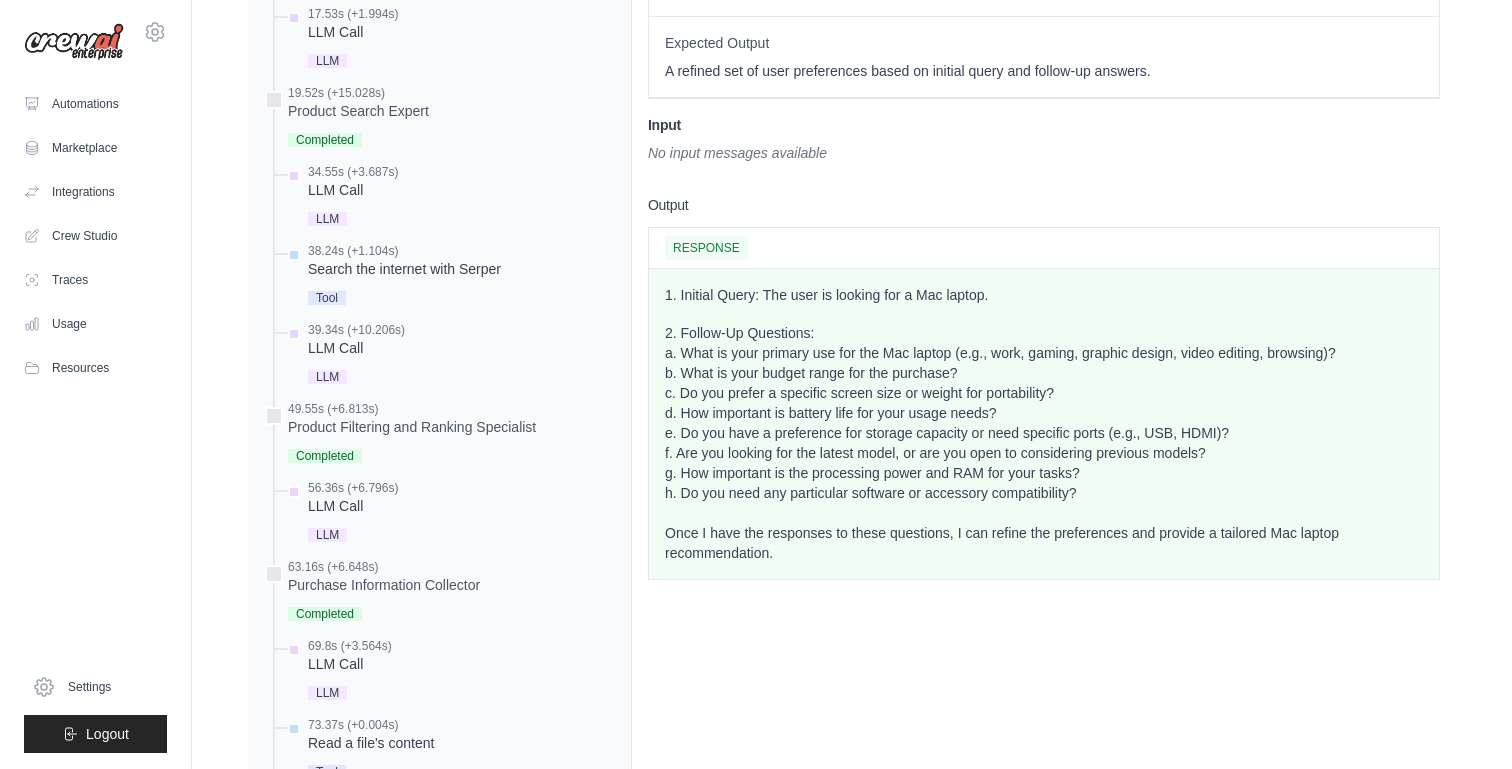drag, startPoint x: 676, startPoint y: 316, endPoint x: 771, endPoint y: 577, distance: 277.75168 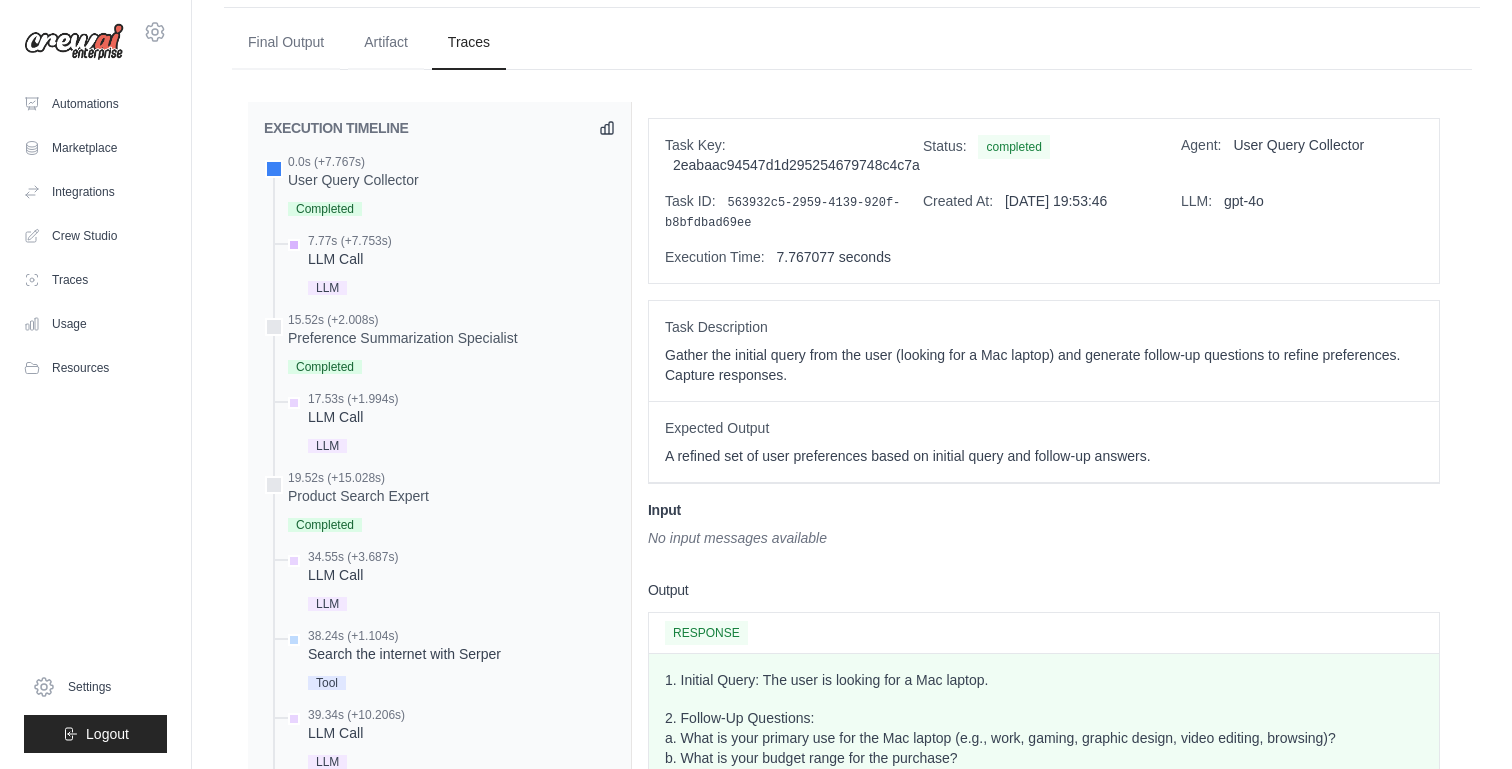 scroll, scrollTop: 610, scrollLeft: 0, axis: vertical 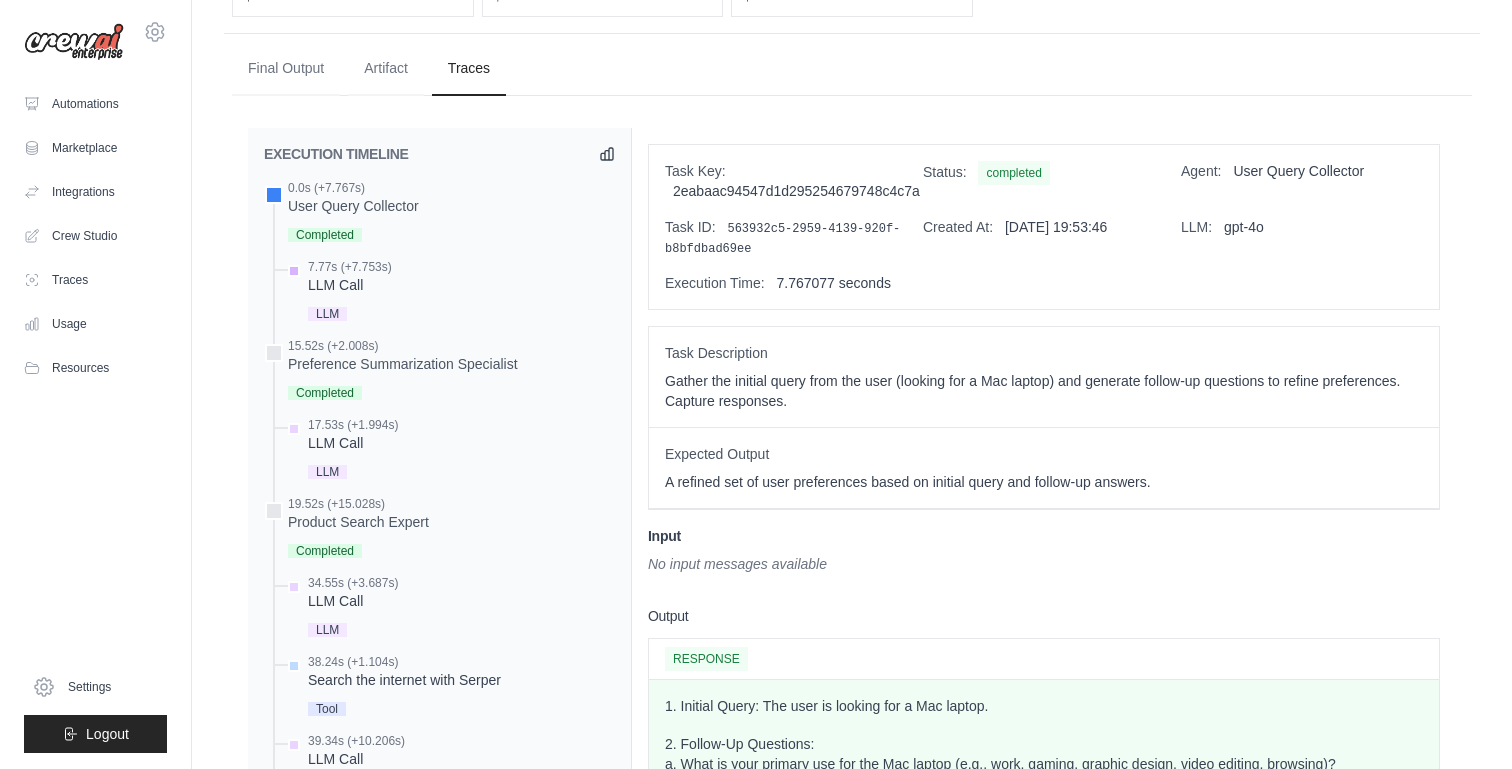 click on "7.77s
(+7.753s)
LLM Call
LLM" at bounding box center [449, 292] 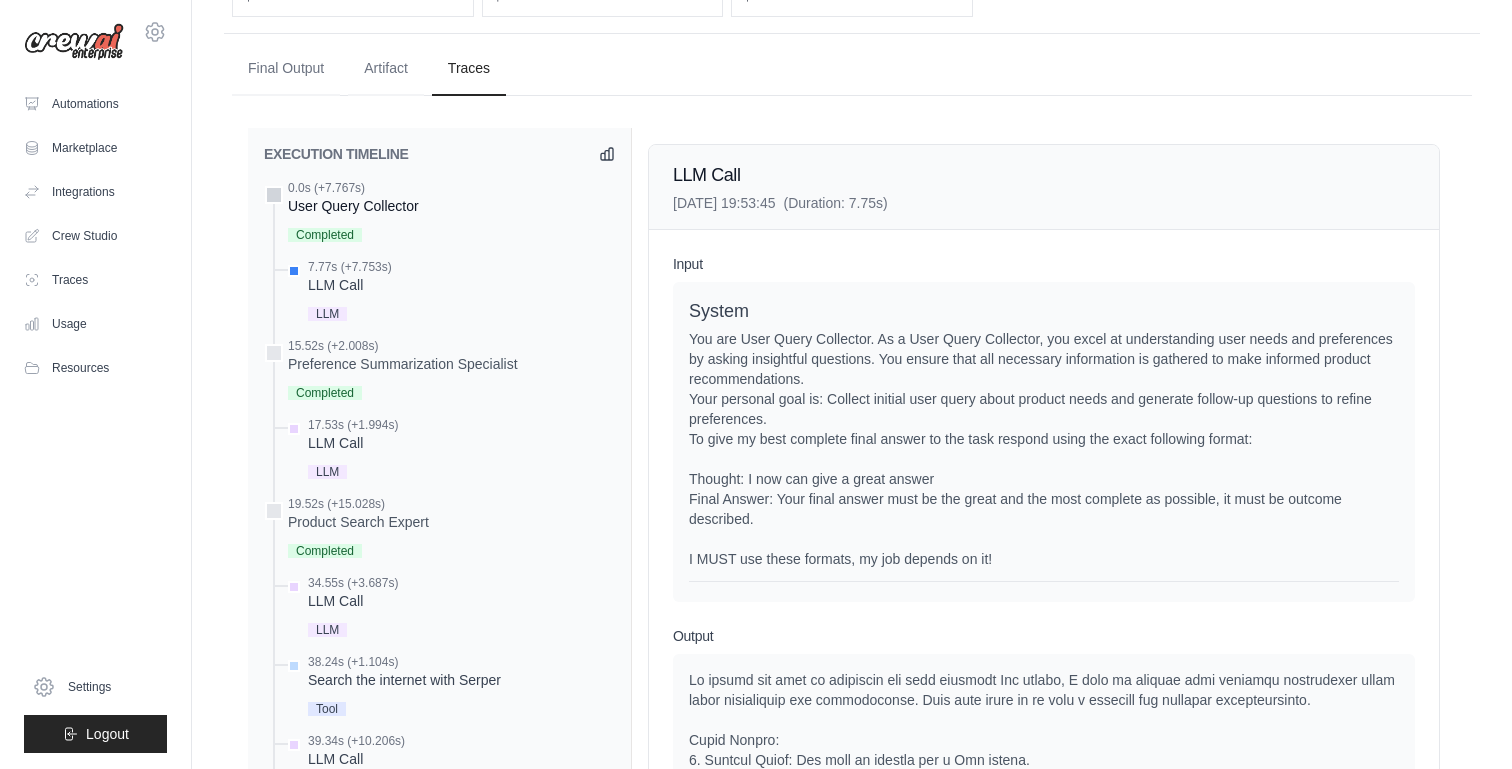 click on "0.0s
(+7.767s)
User Query Collector" at bounding box center (439, 213) 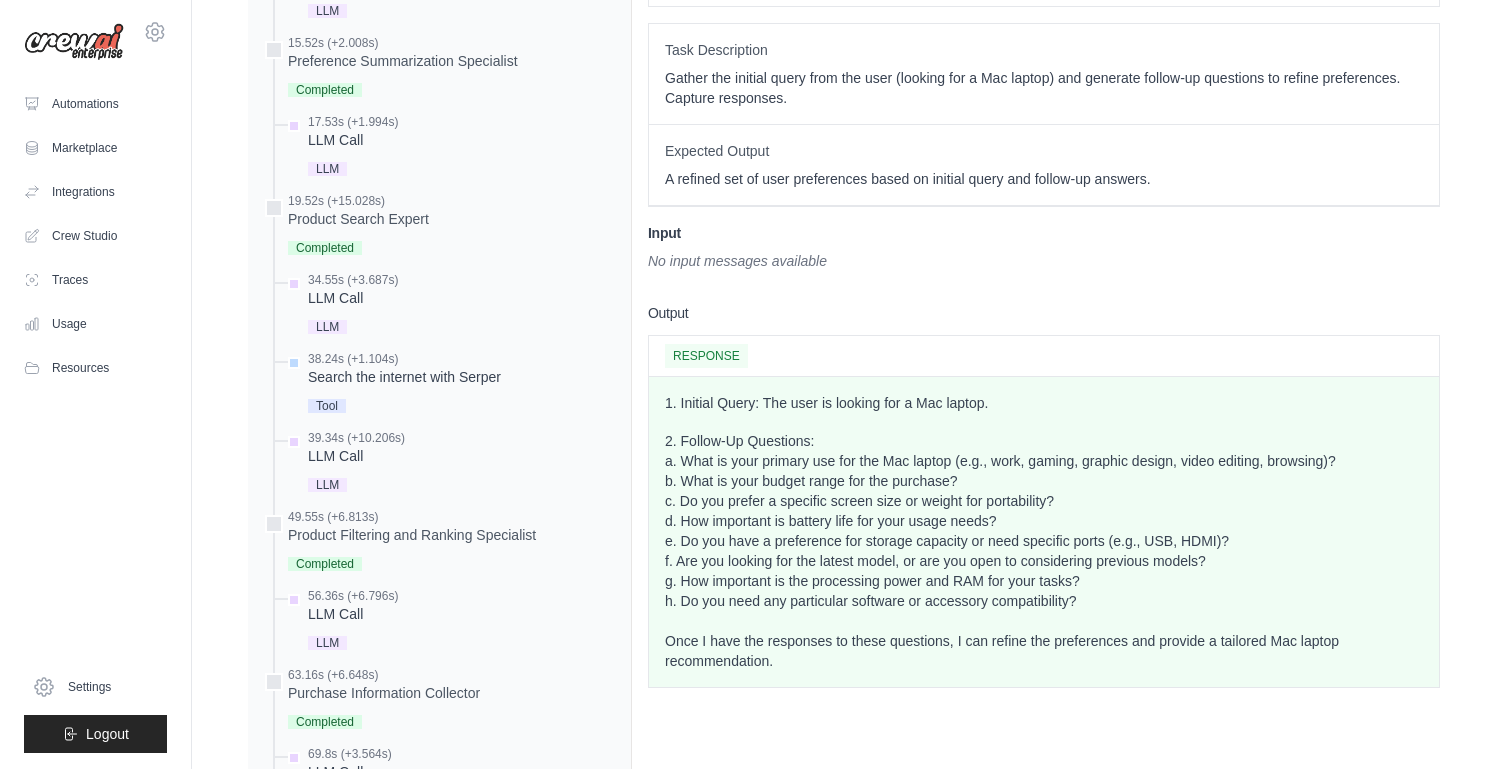 scroll, scrollTop: 910, scrollLeft: 0, axis: vertical 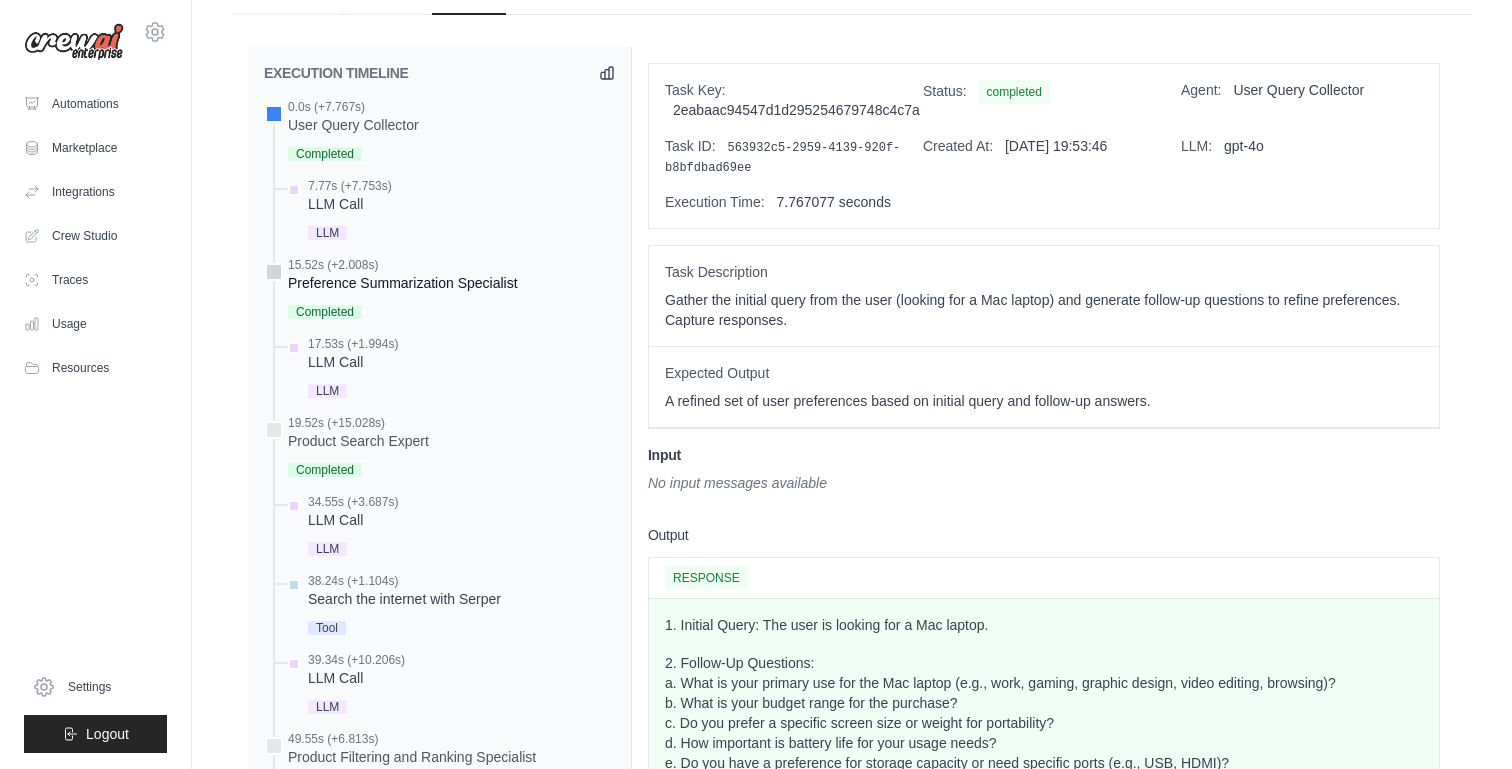 click on "Preference Summarization Specialist" at bounding box center [403, 283] 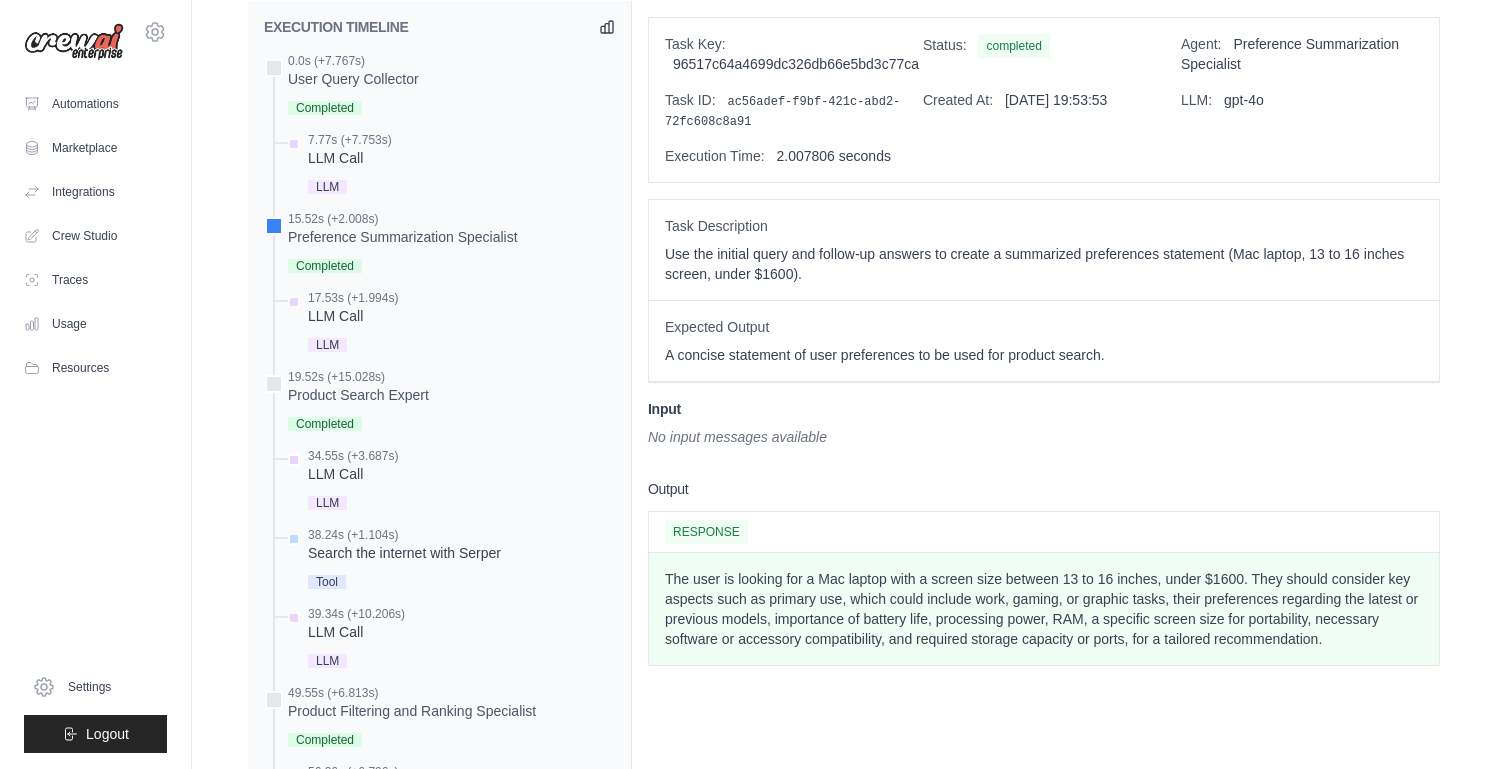 scroll, scrollTop: 740, scrollLeft: 0, axis: vertical 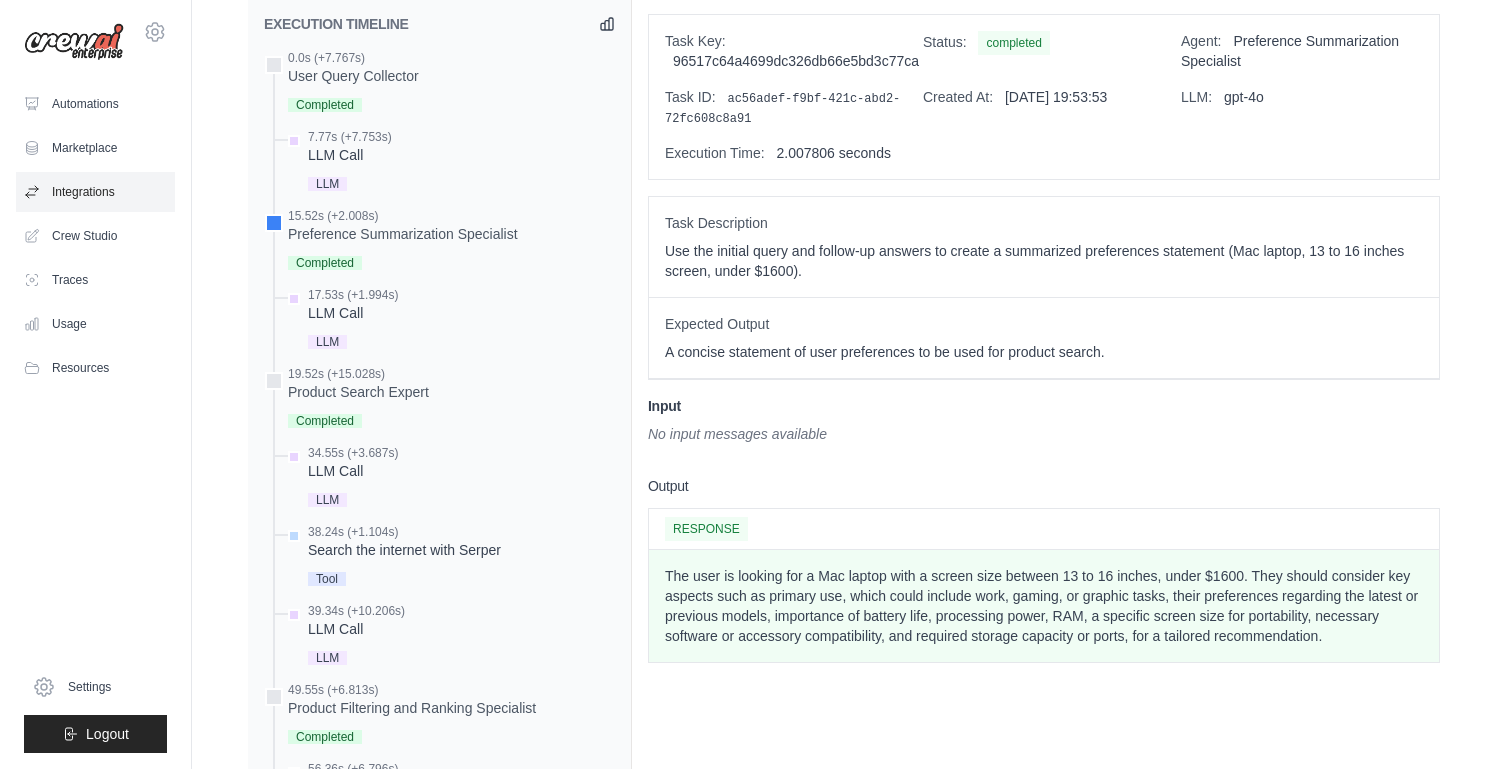 click on "Integrations" at bounding box center (95, 192) 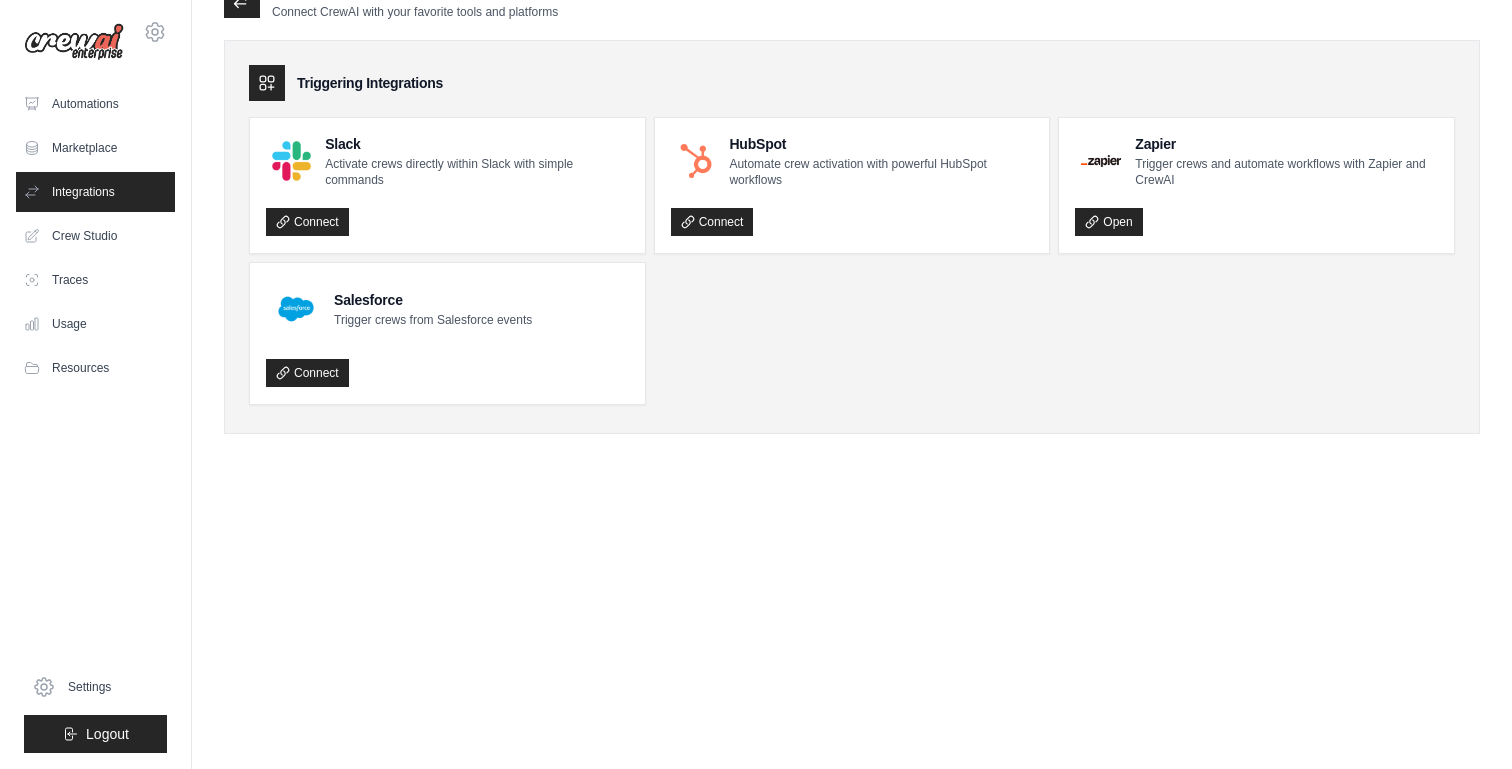 scroll, scrollTop: 0, scrollLeft: 0, axis: both 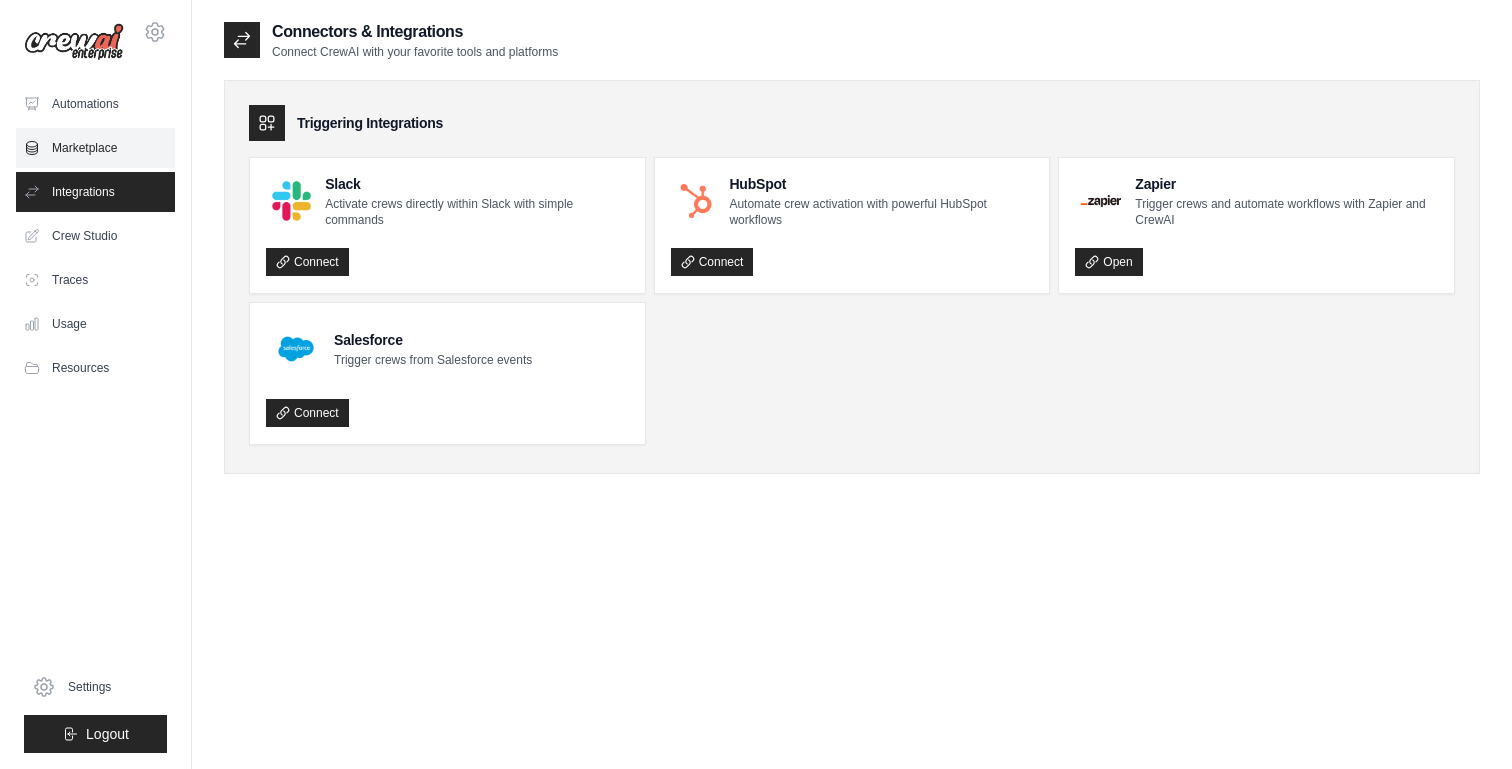 click on "Marketplace" at bounding box center [95, 148] 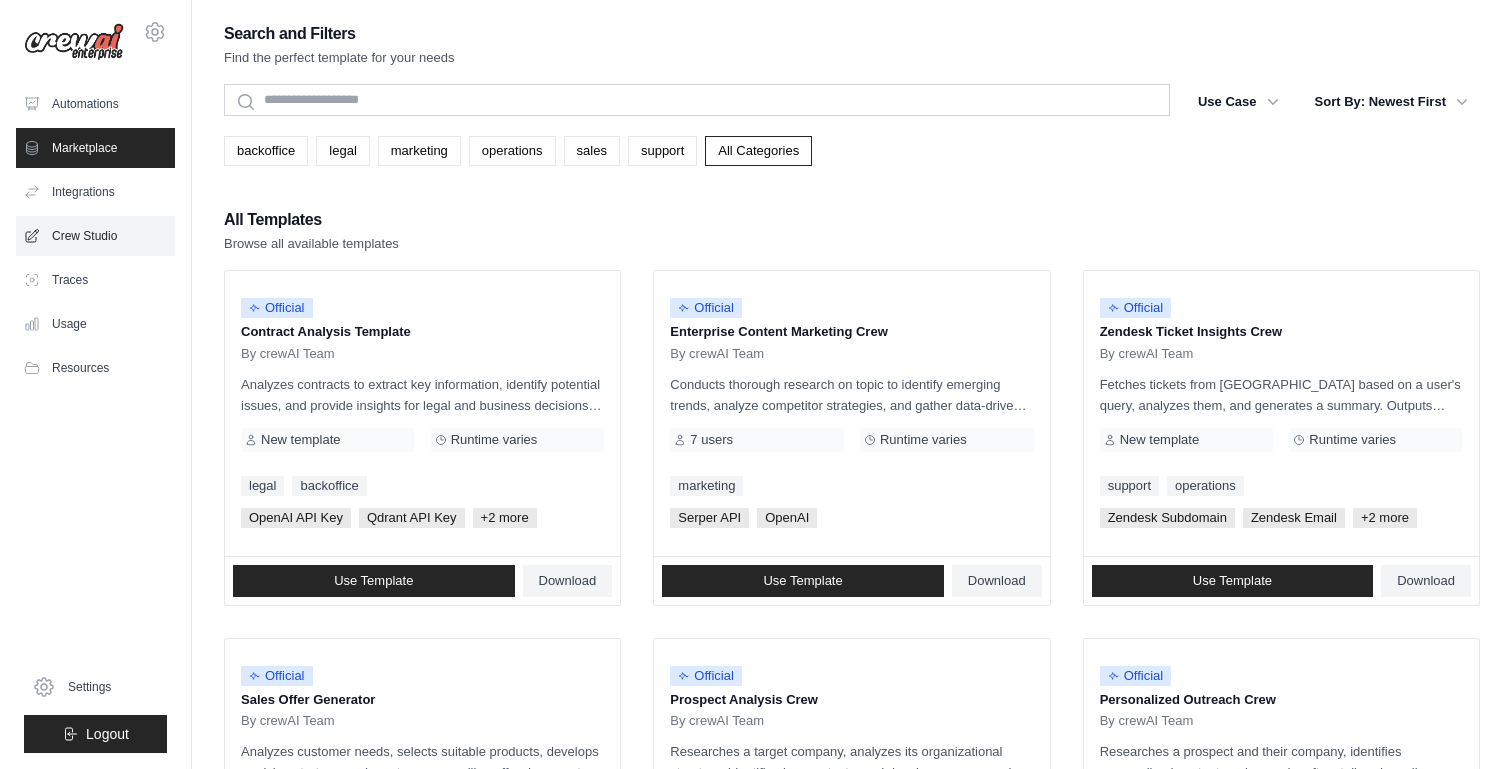 click on "Crew Studio" at bounding box center (95, 236) 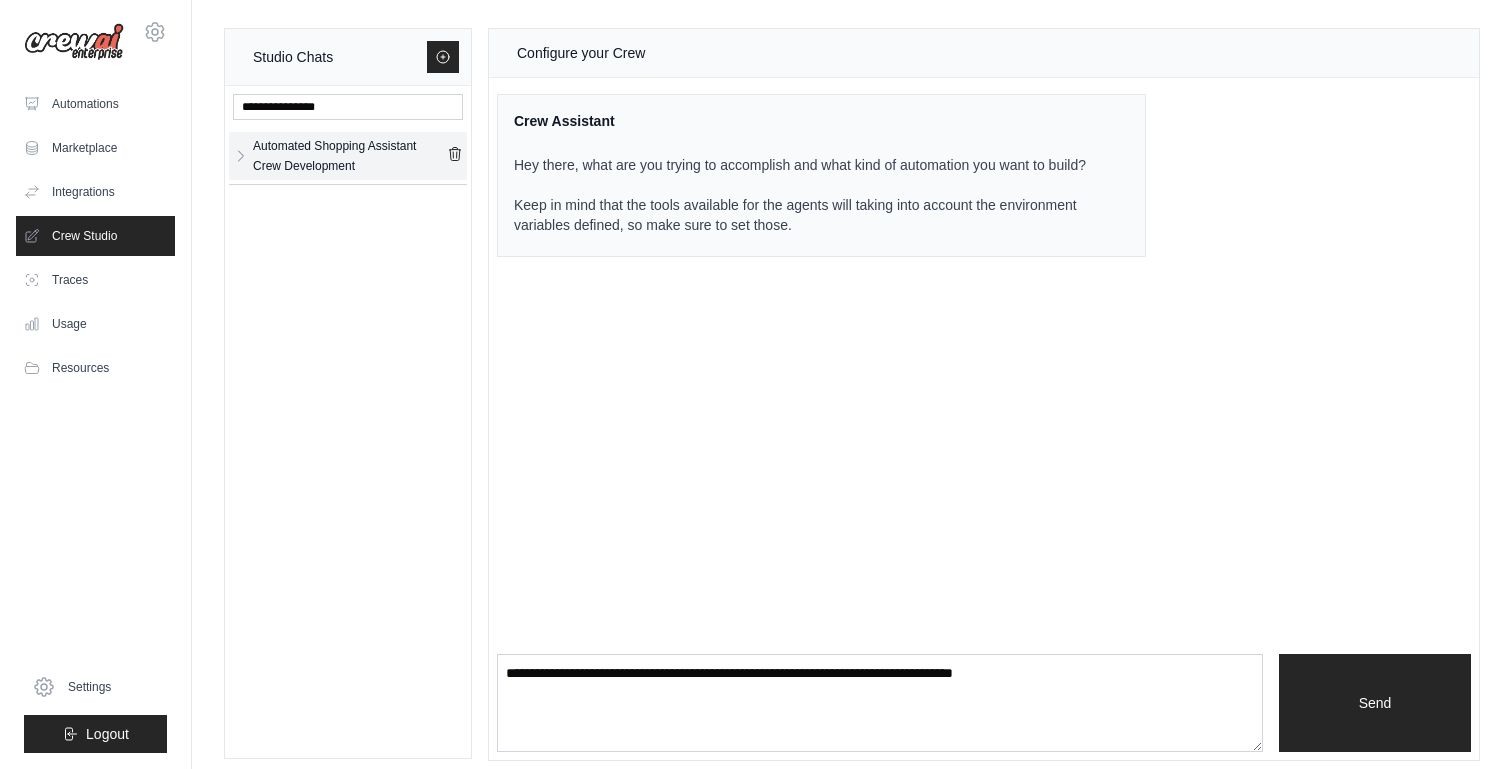 click on "Automated Shopping Assistant Crew Development" at bounding box center (350, 156) 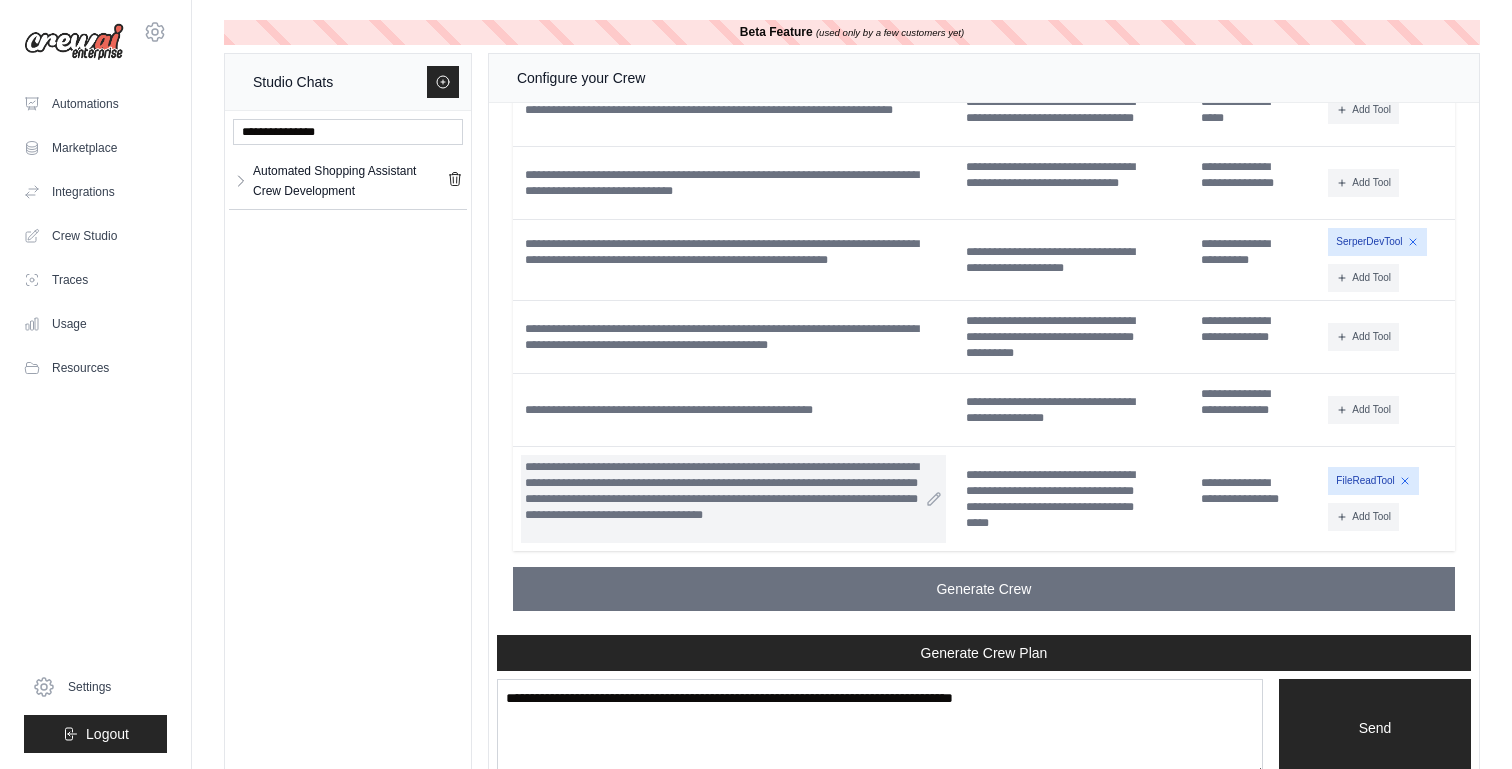 scroll, scrollTop: 16344, scrollLeft: 0, axis: vertical 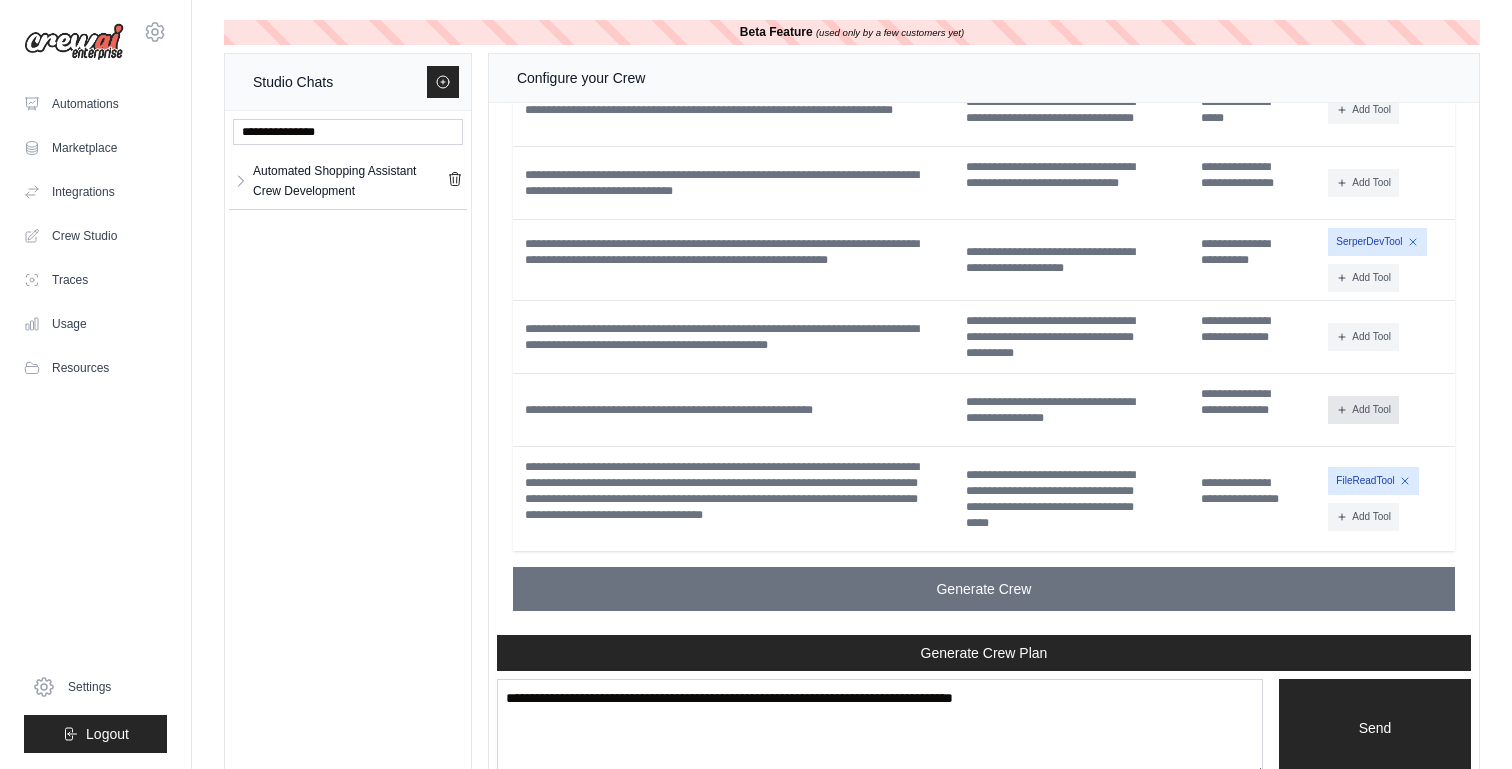 click on "Add Tool" at bounding box center (1363, 410) 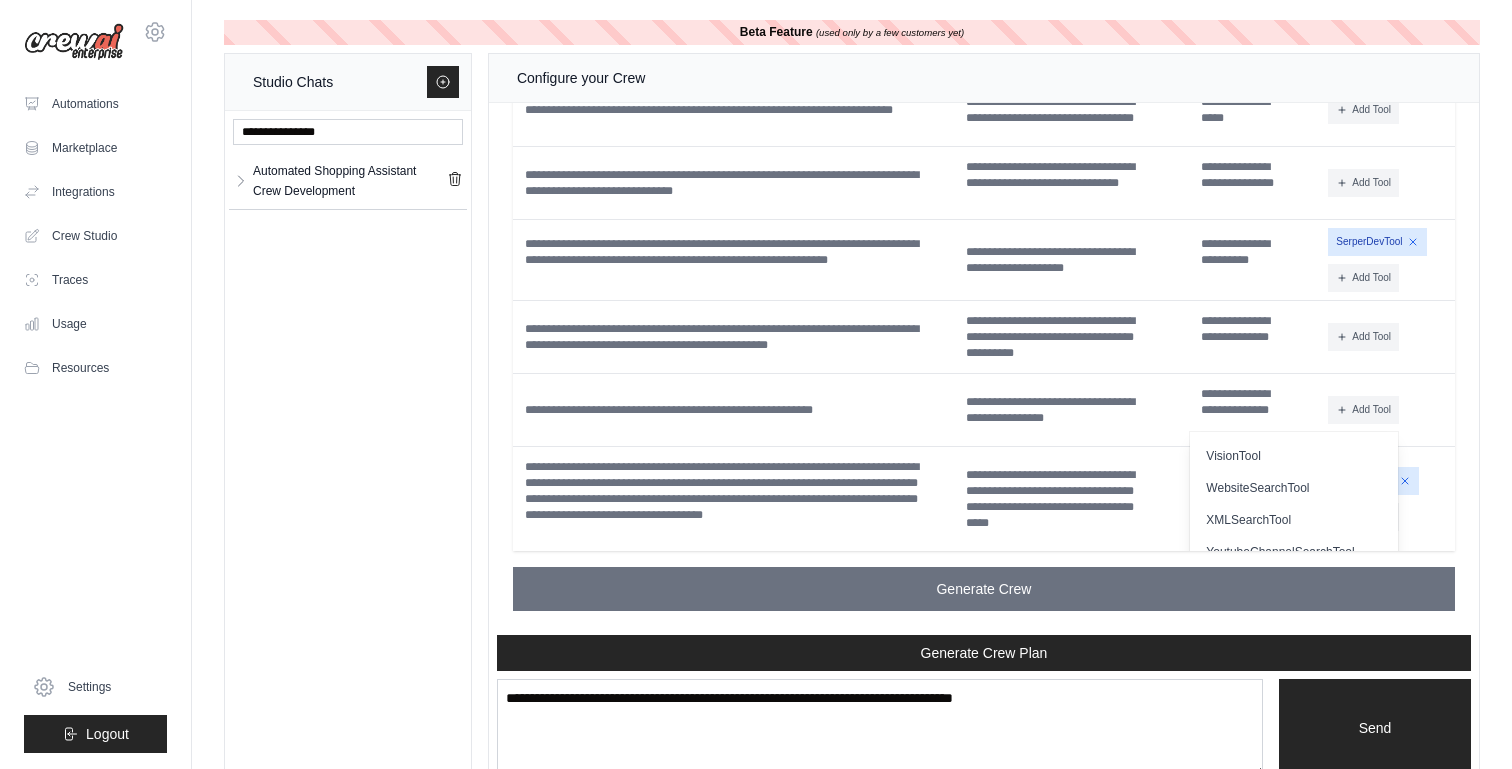 scroll, scrollTop: 616, scrollLeft: 0, axis: vertical 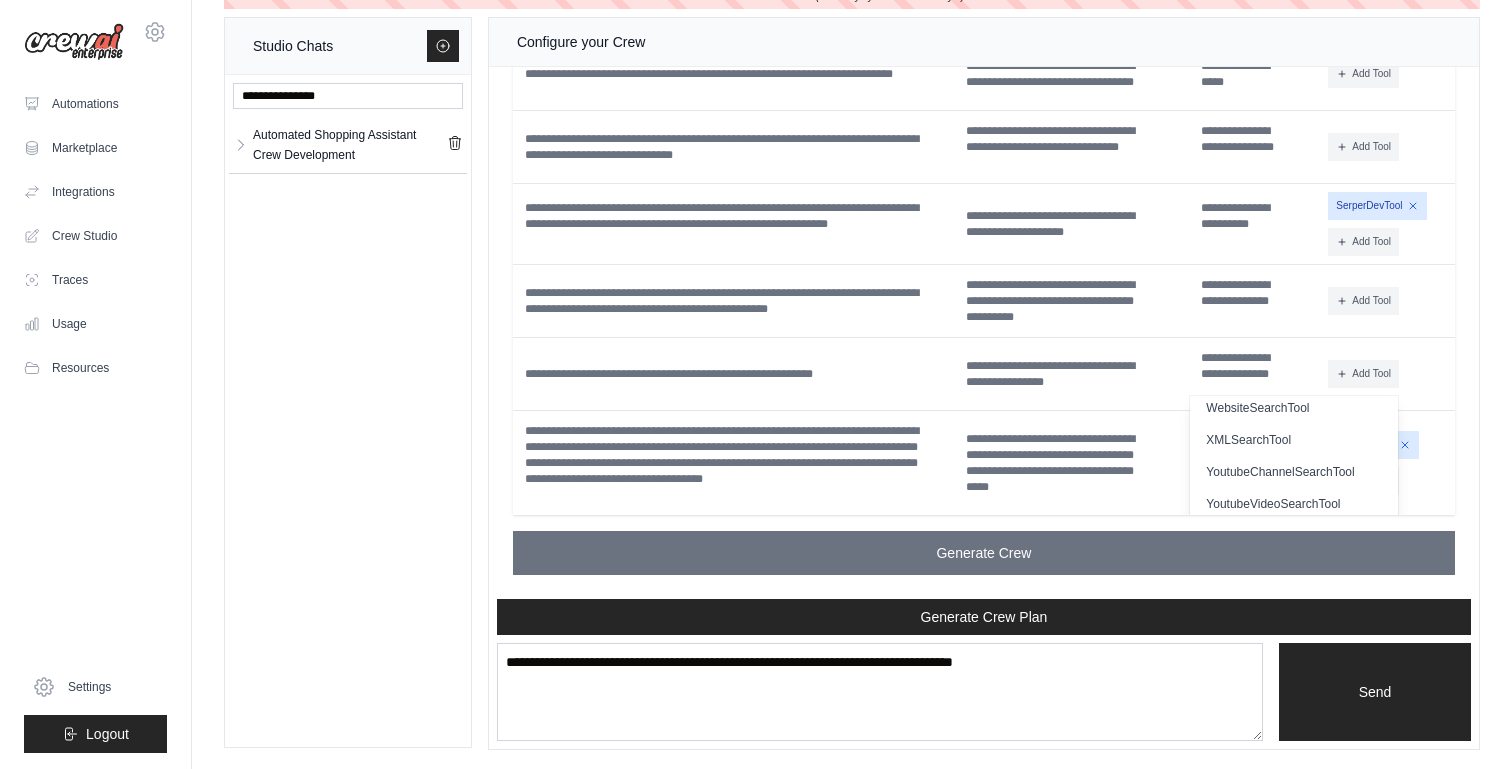 click on "Automated Shopping Assistant Crew Development
Automated Shoppi...
**
**
**
**
**" at bounding box center (348, 411) 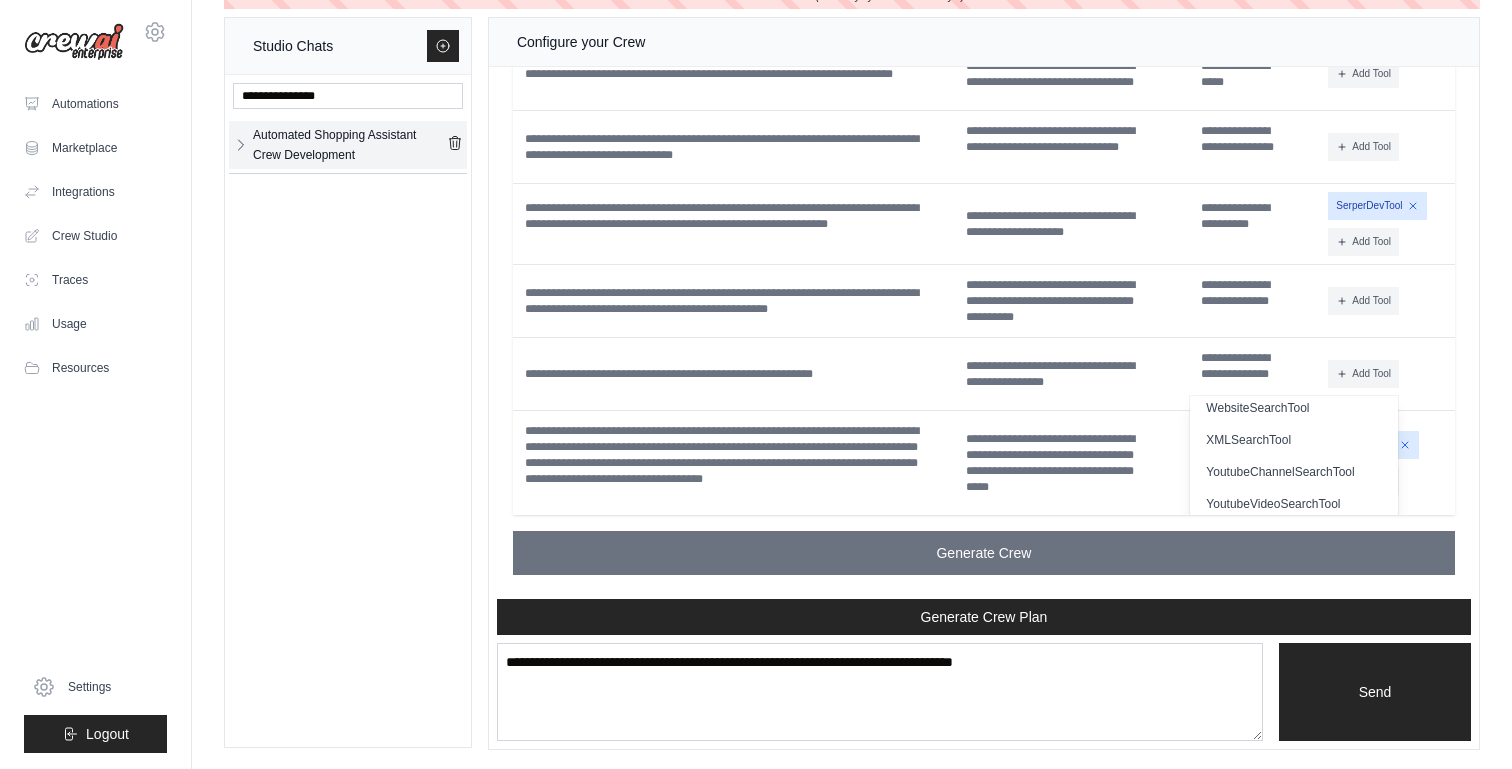 click 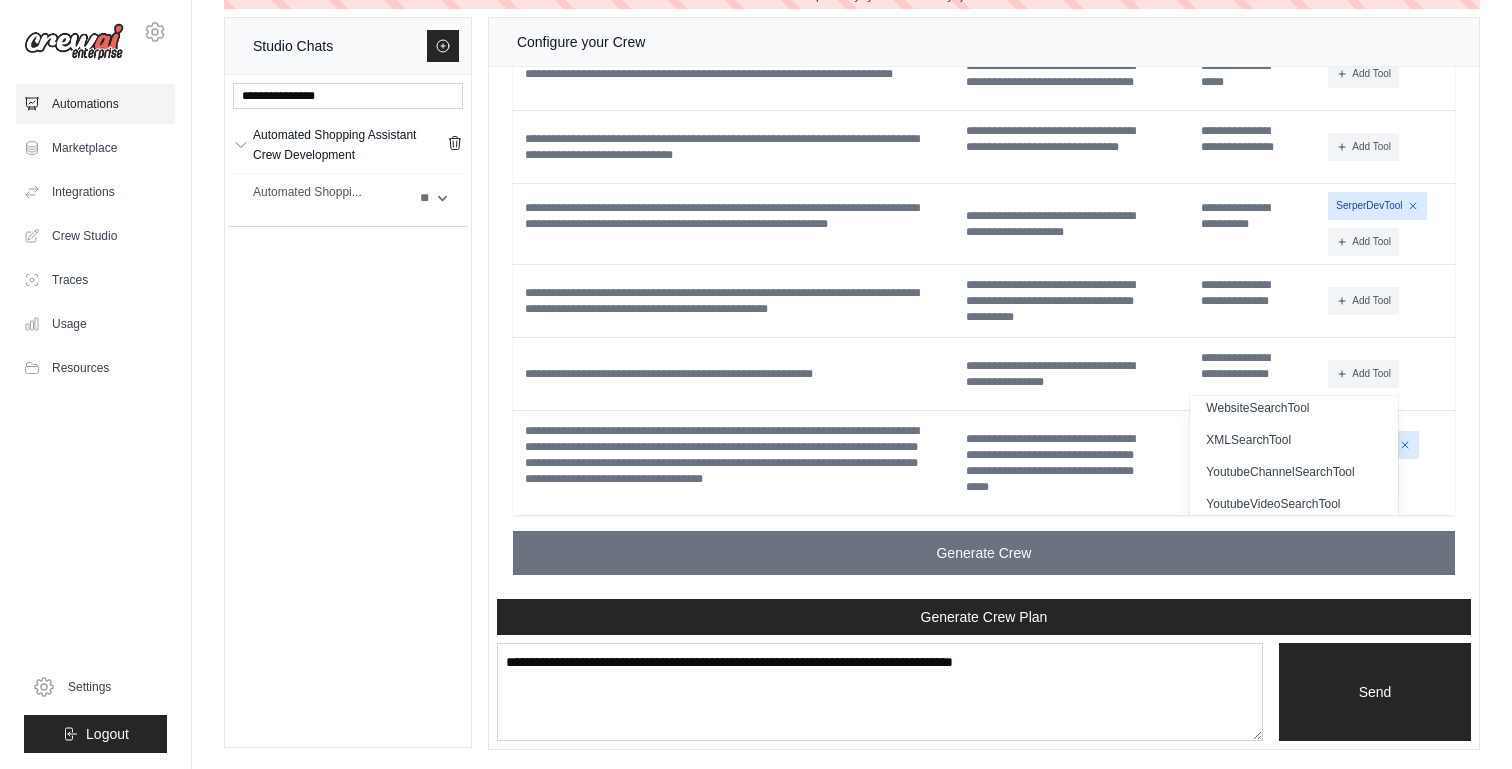 click on "Automations" at bounding box center (95, 104) 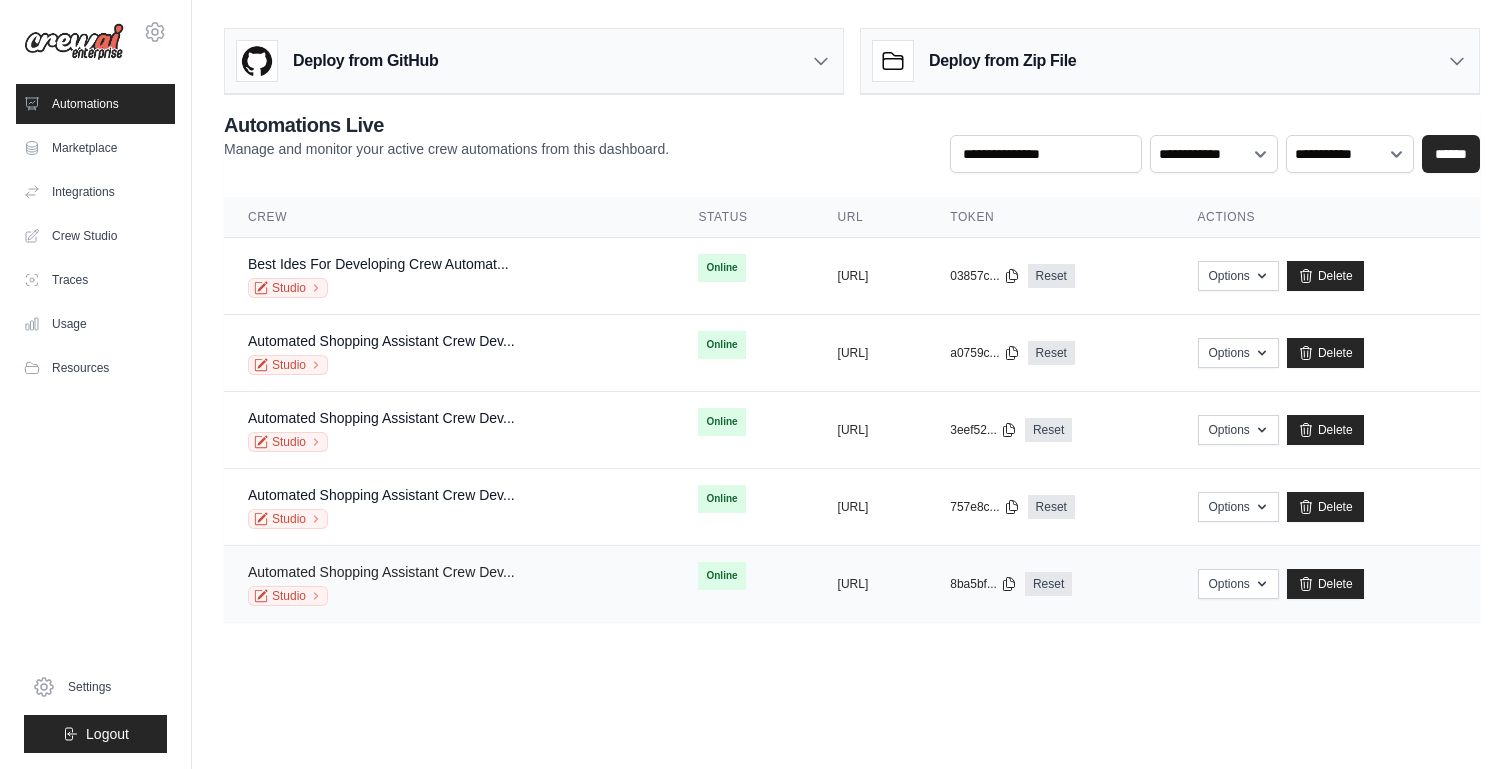 click on "Automated Shopping Assistant Crew Dev..." at bounding box center [381, 572] 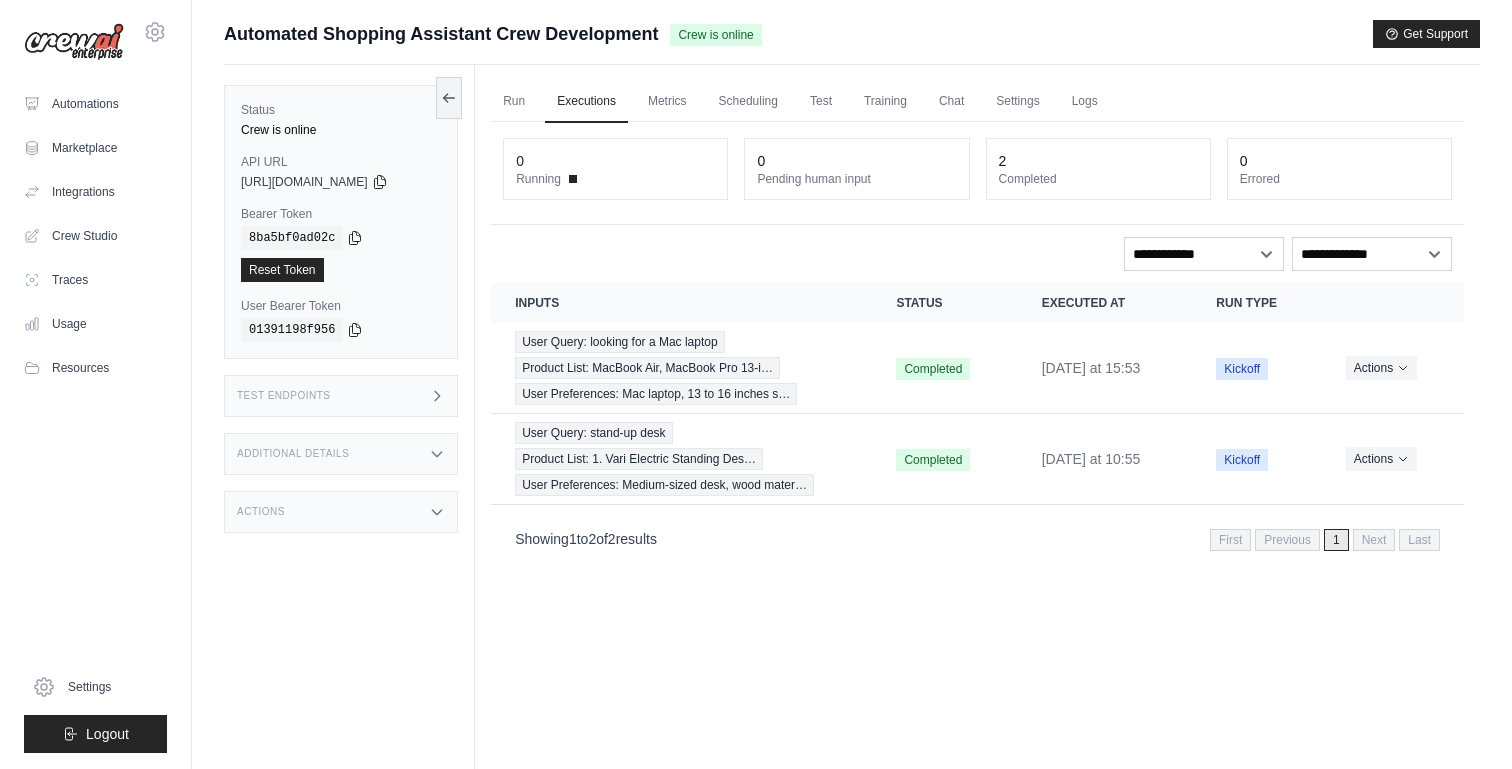 click on "Test Endpoints" at bounding box center (341, 396) 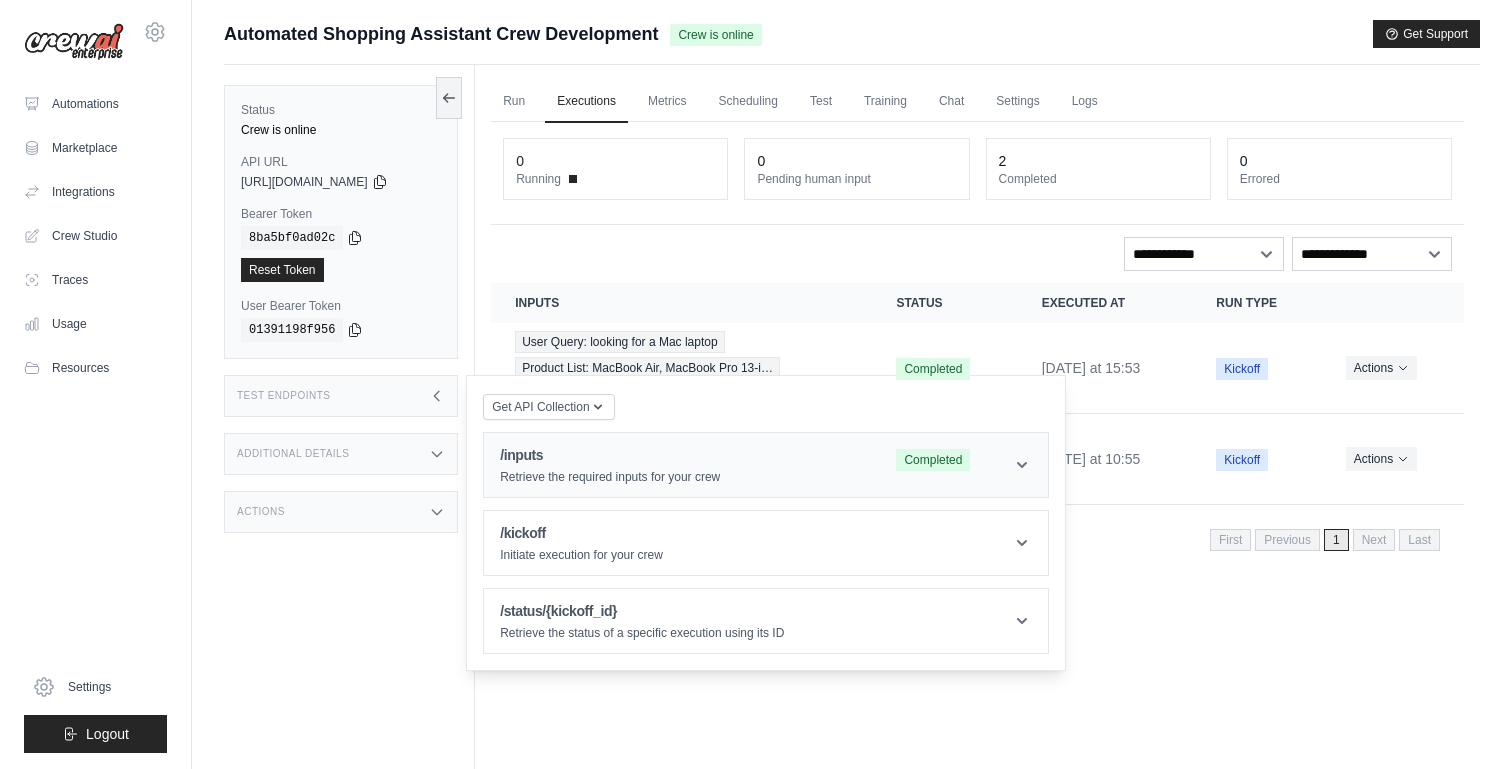 click on "/inputs" at bounding box center (610, 455) 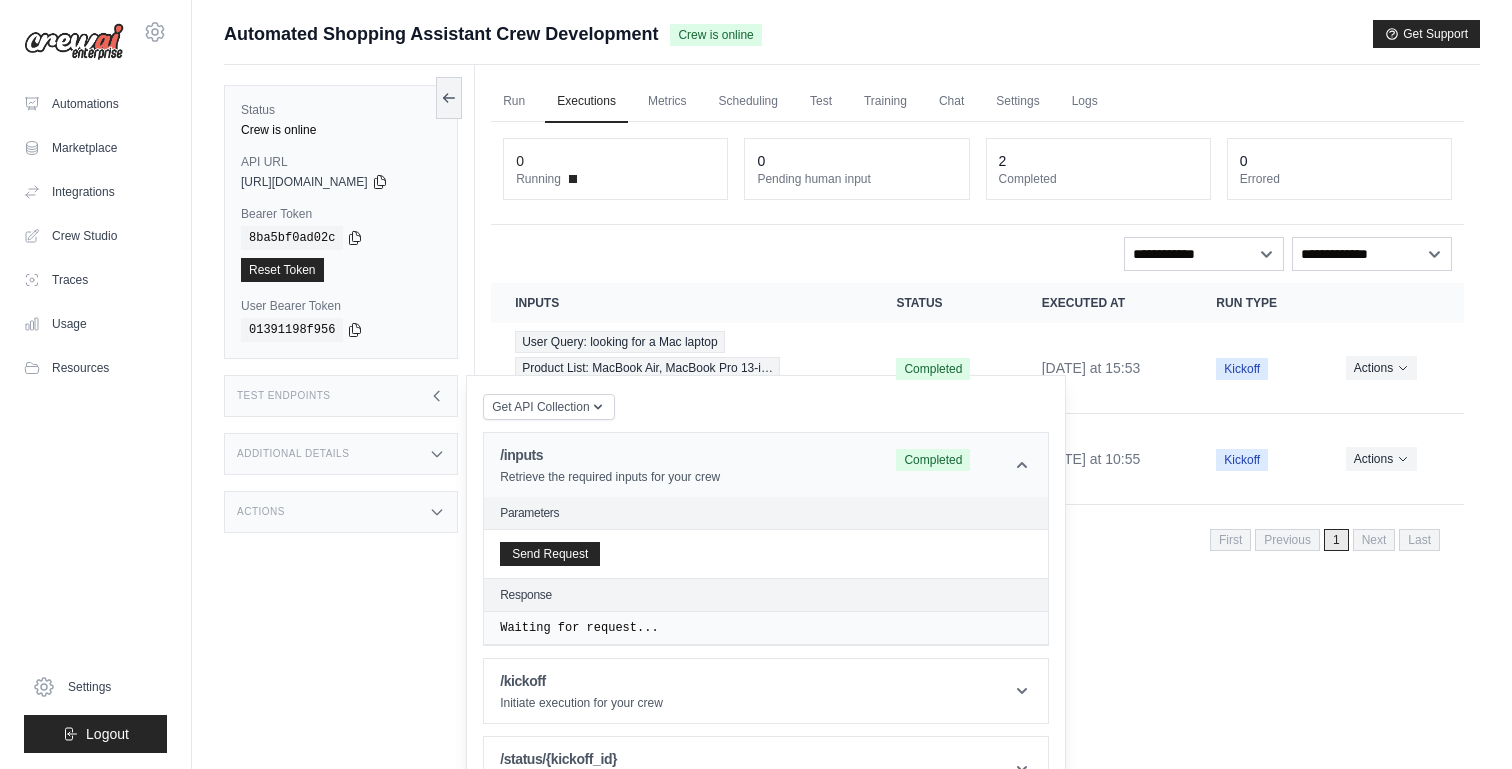 click on "/inputs" at bounding box center [610, 455] 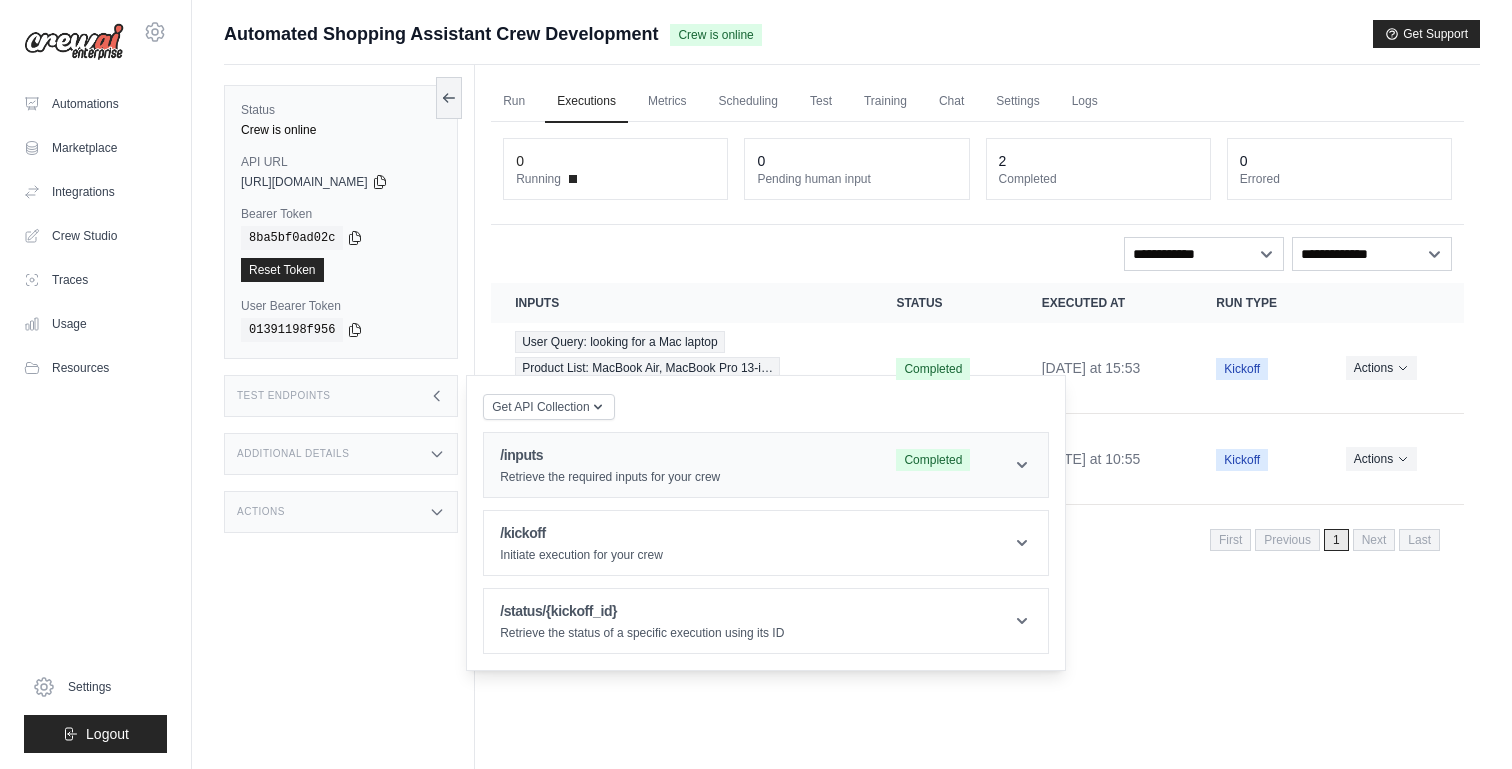click on "Retrieve the required inputs for your crew" at bounding box center (610, 477) 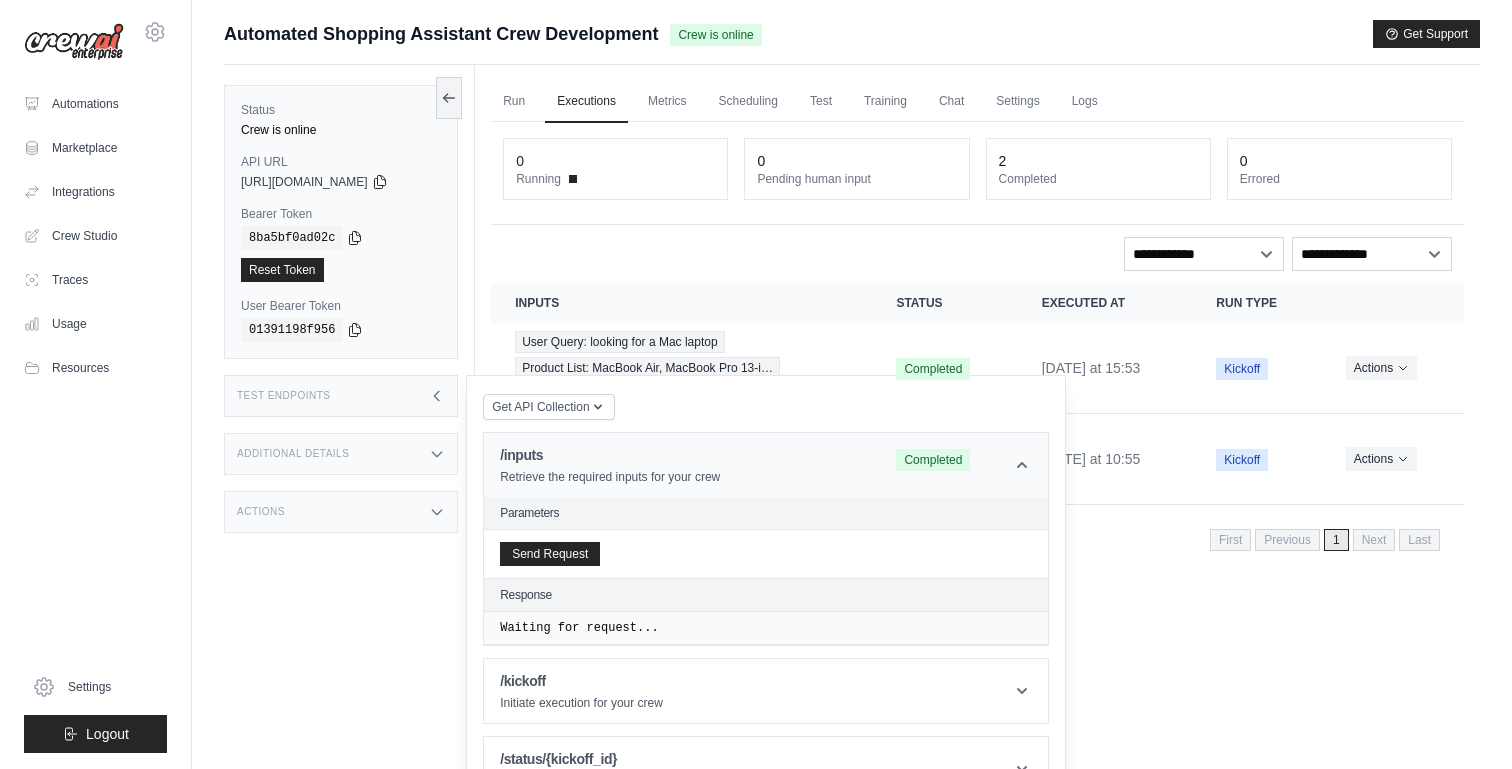 click on "/inputs
Retrieve the required inputs for your crew" at bounding box center [766, 465] 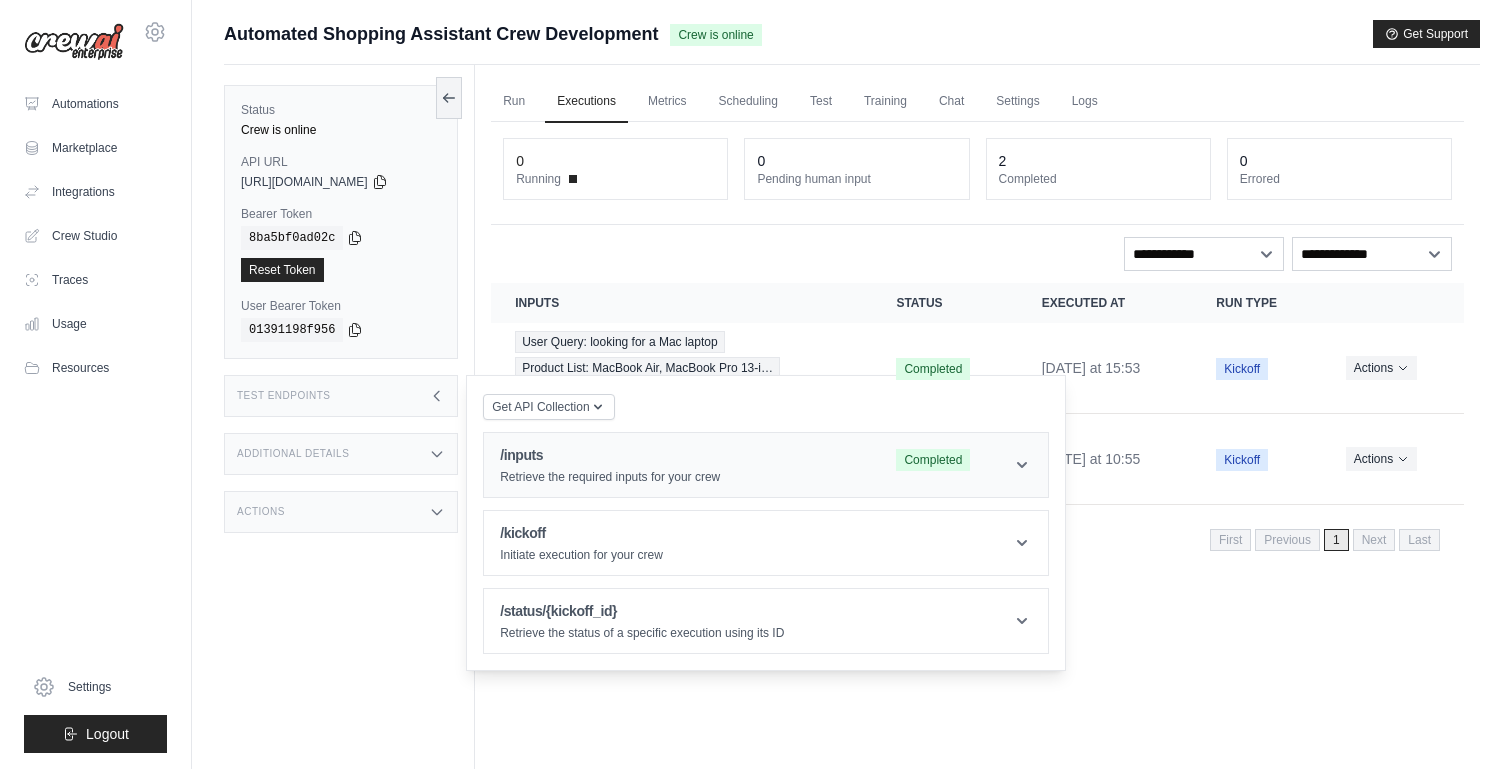 click on "/inputs" at bounding box center [610, 455] 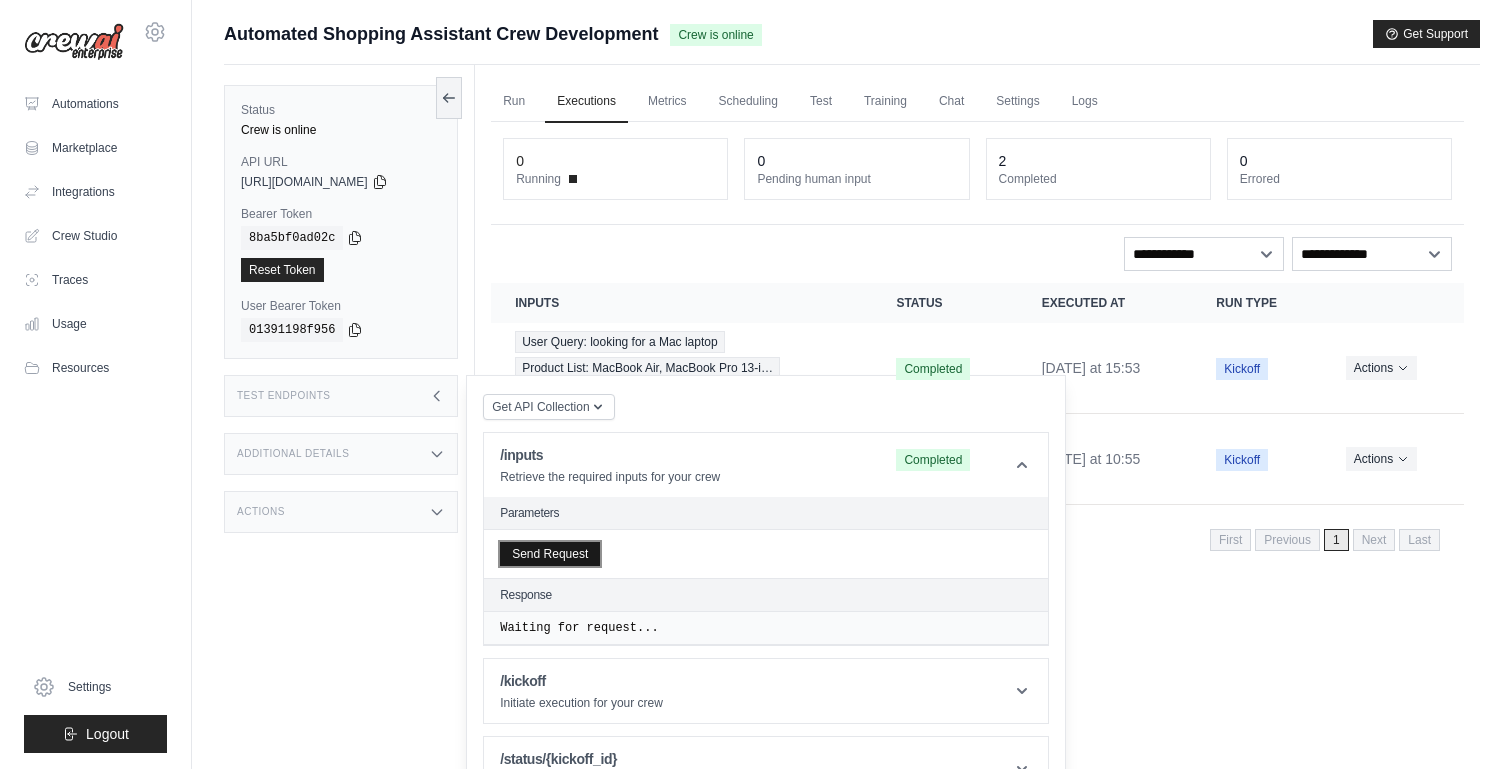 click on "Send Request" at bounding box center (550, 554) 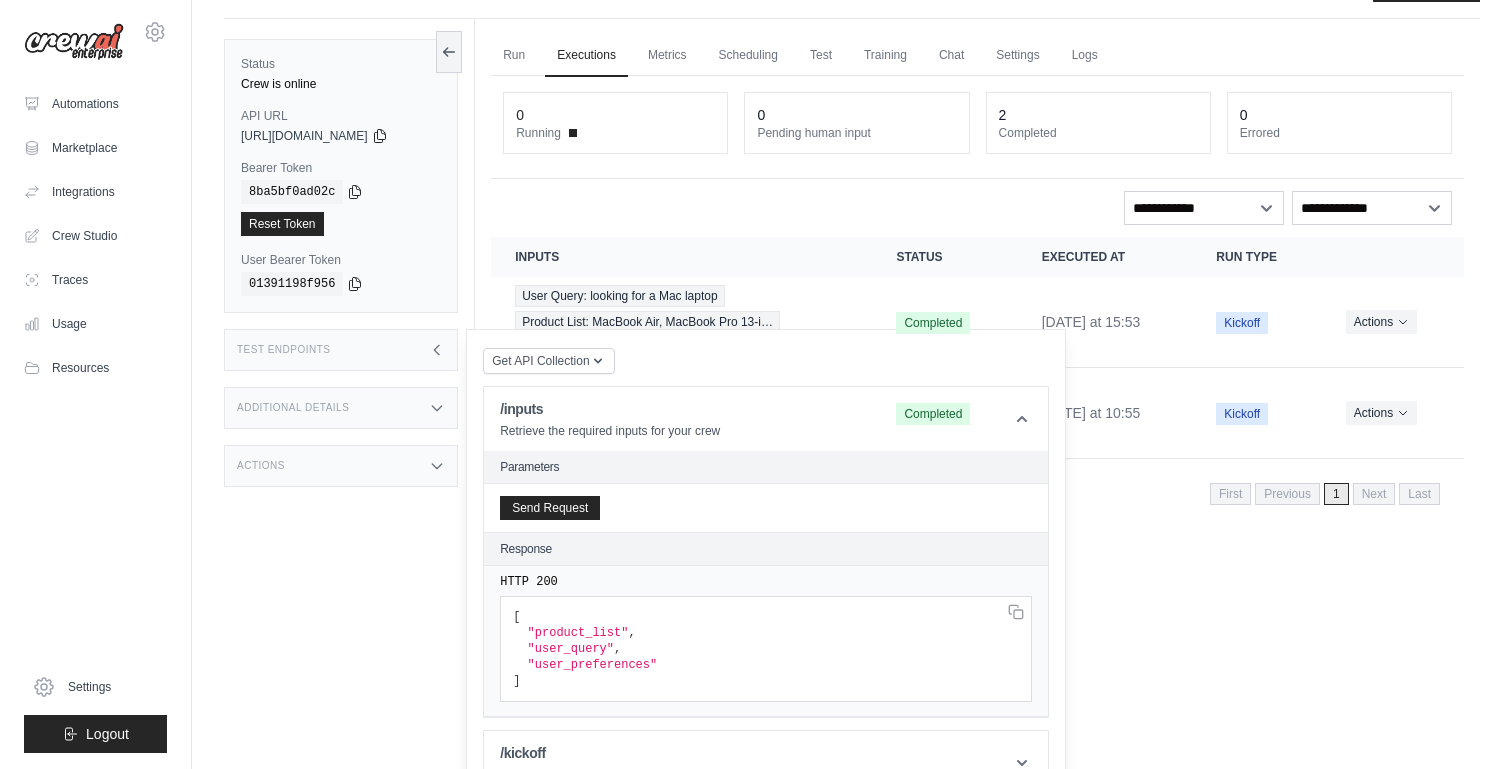 scroll, scrollTop: 48, scrollLeft: 0, axis: vertical 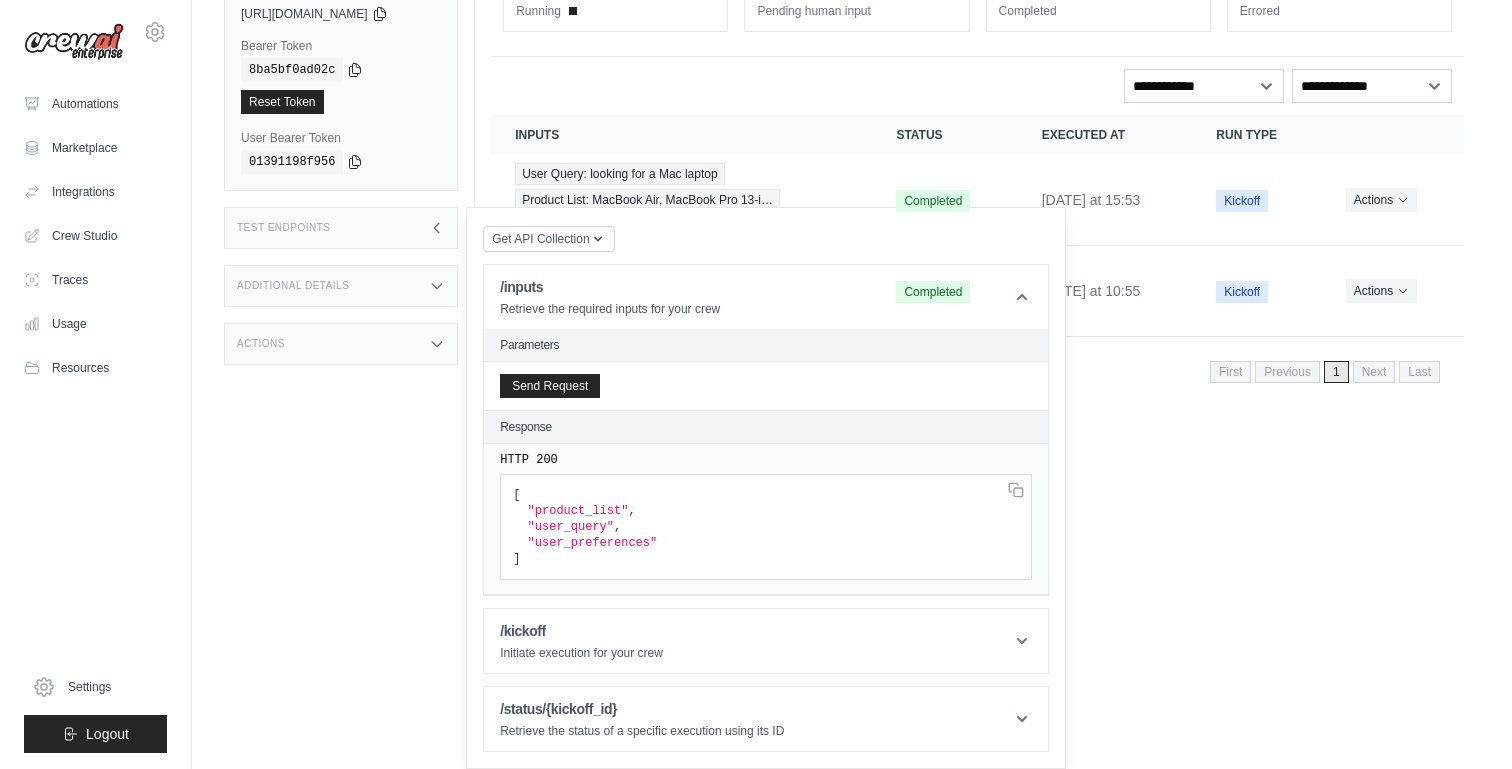 click on "Test Endpoints" at bounding box center [341, 228] 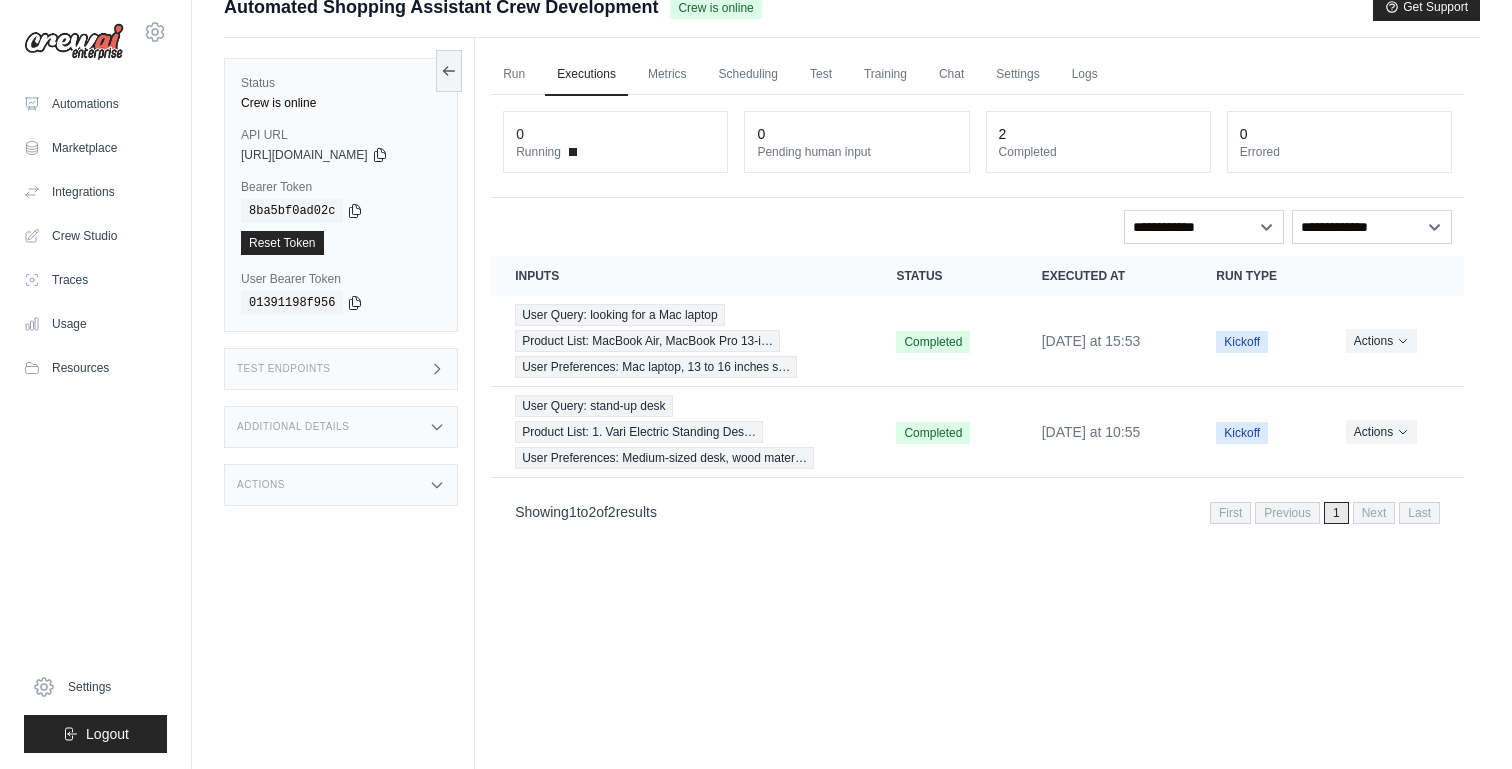 scroll, scrollTop: 0, scrollLeft: 0, axis: both 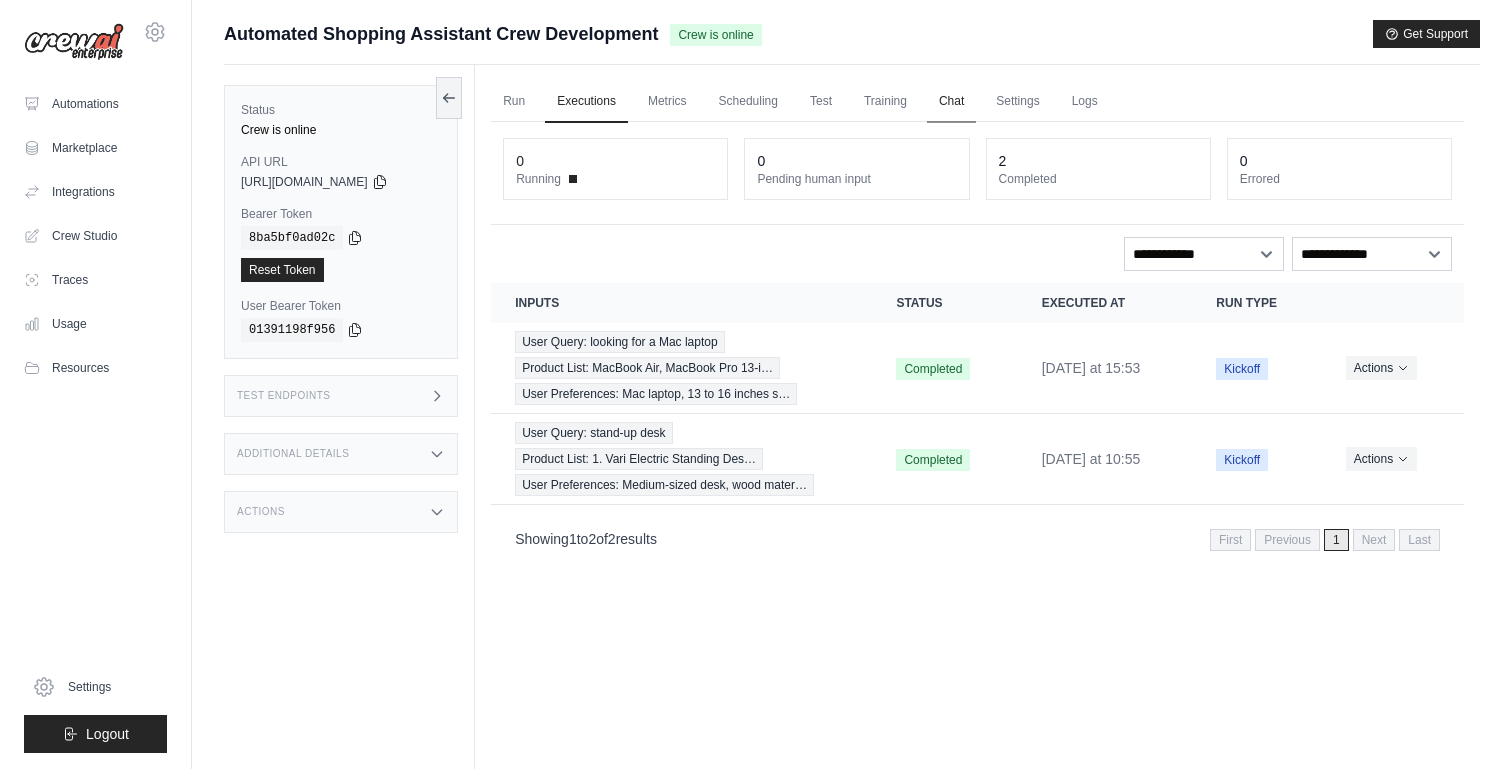 click on "Chat" at bounding box center (951, 102) 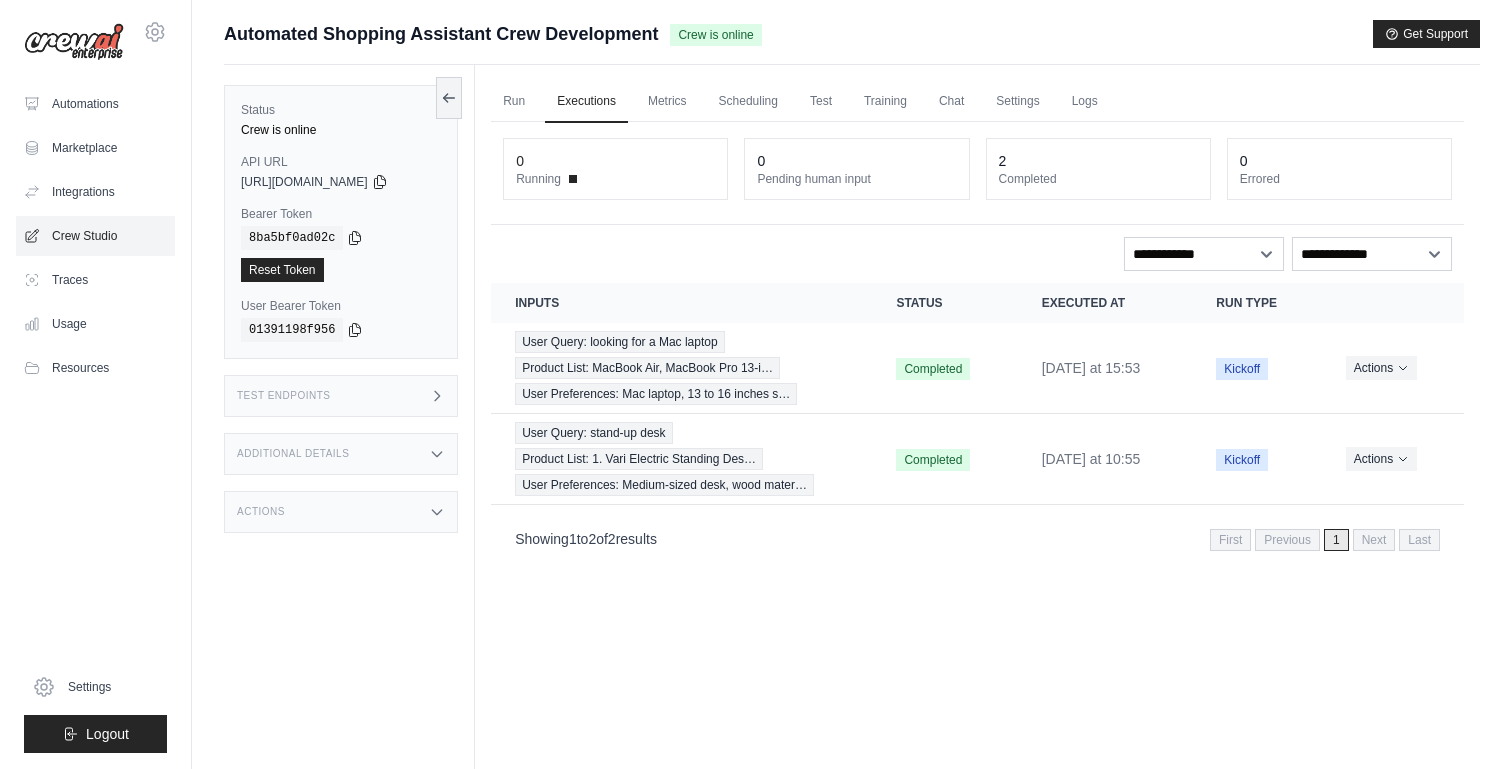 click on "Crew Studio" at bounding box center (95, 236) 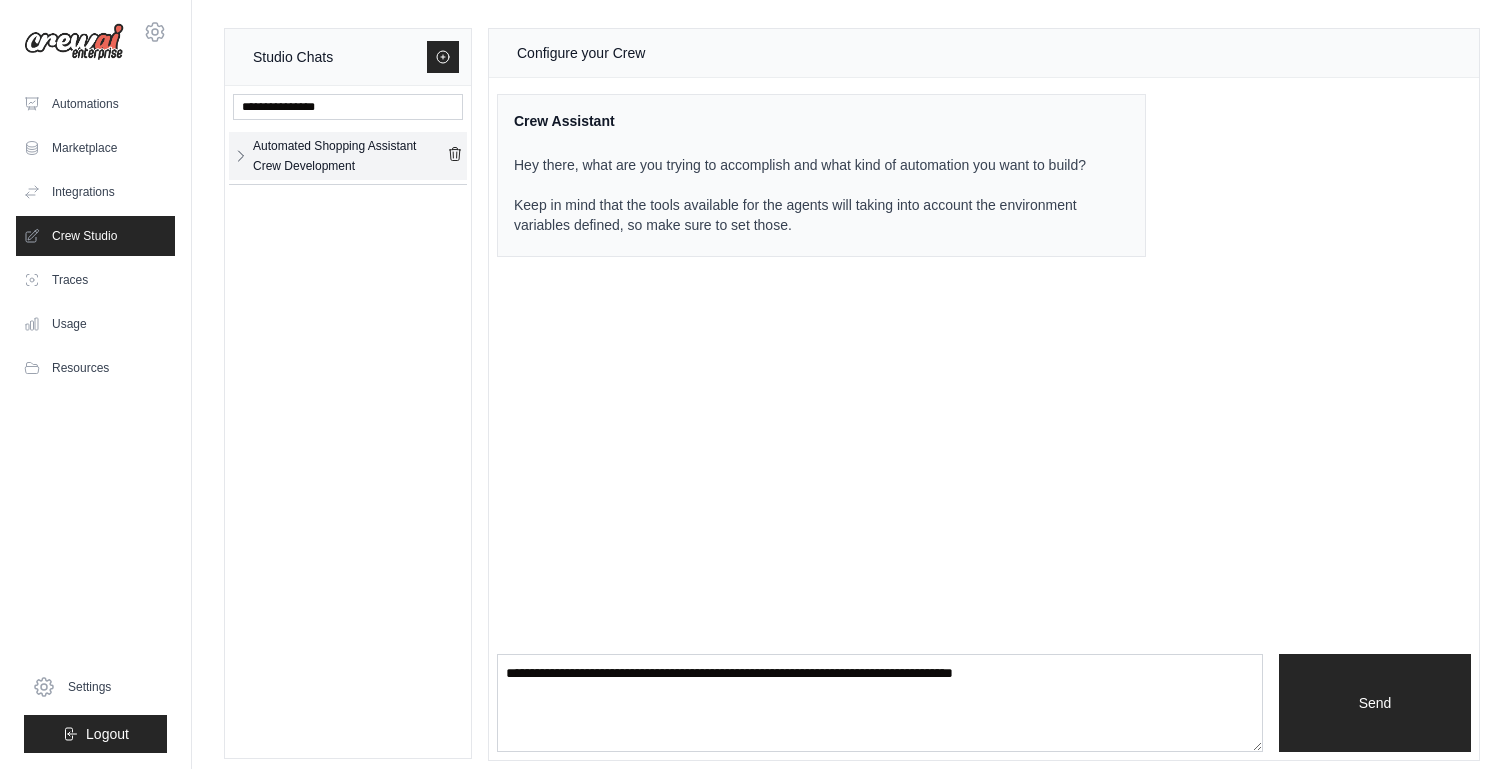 click 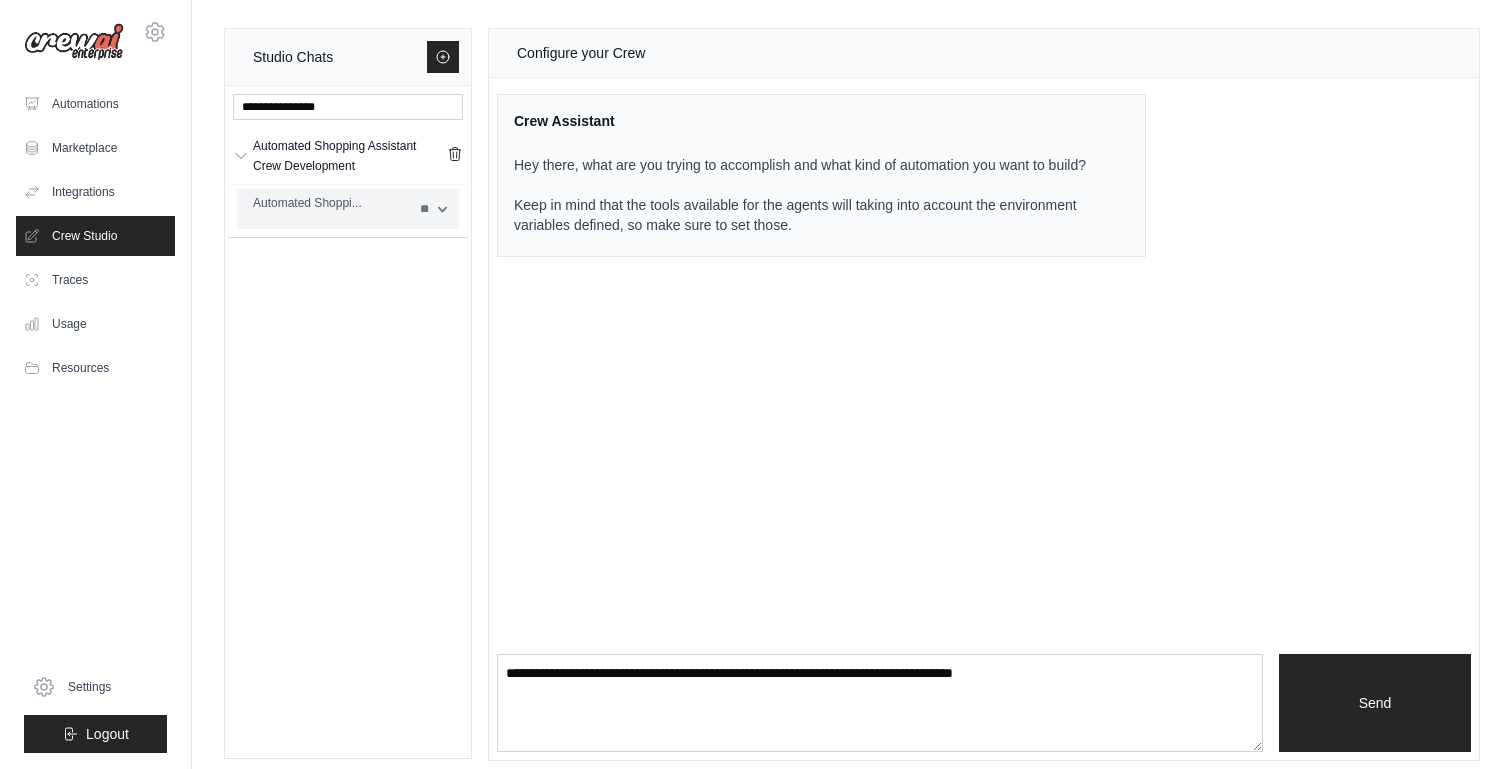click on "**
**
**
**
**" at bounding box center (433, 209) 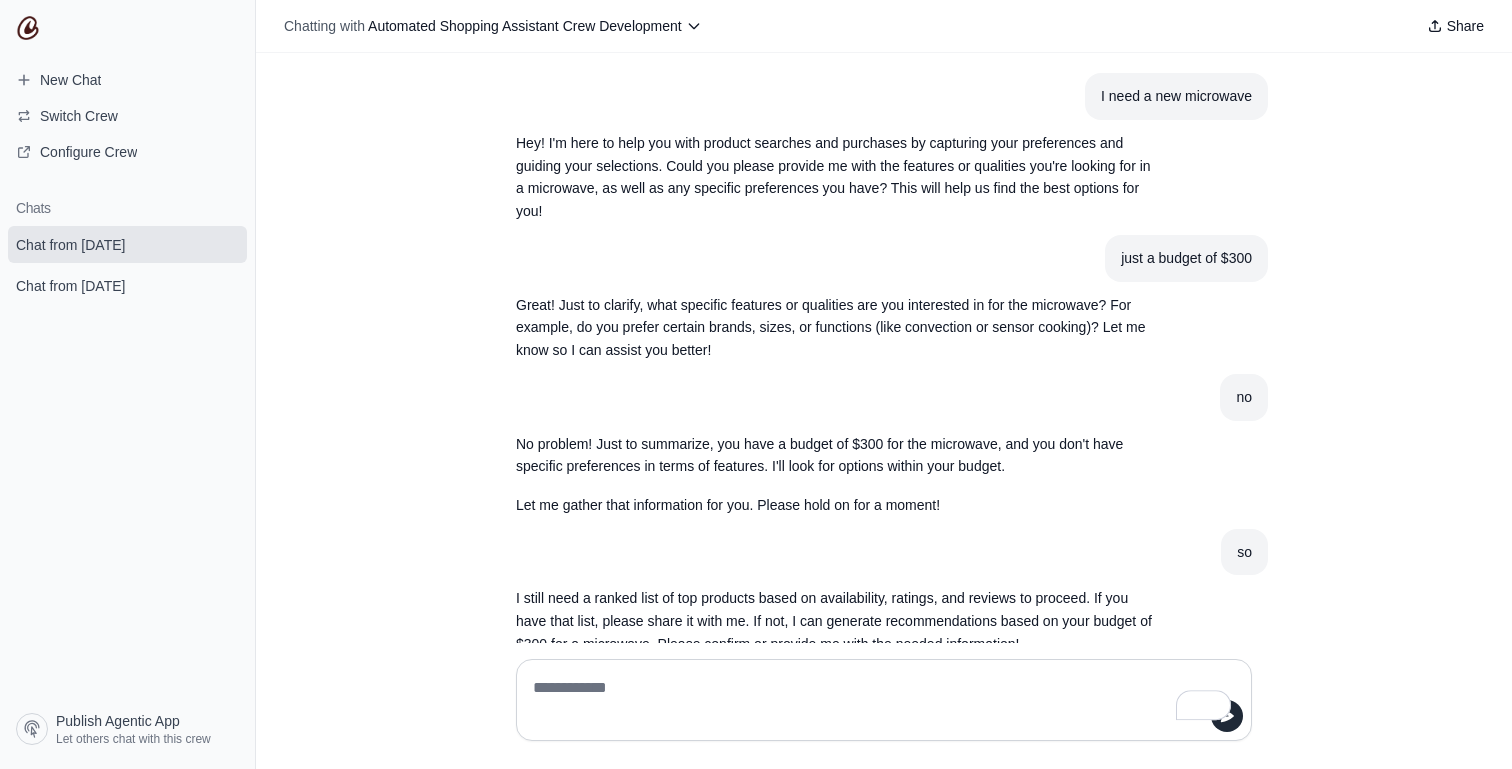 scroll, scrollTop: 0, scrollLeft: 0, axis: both 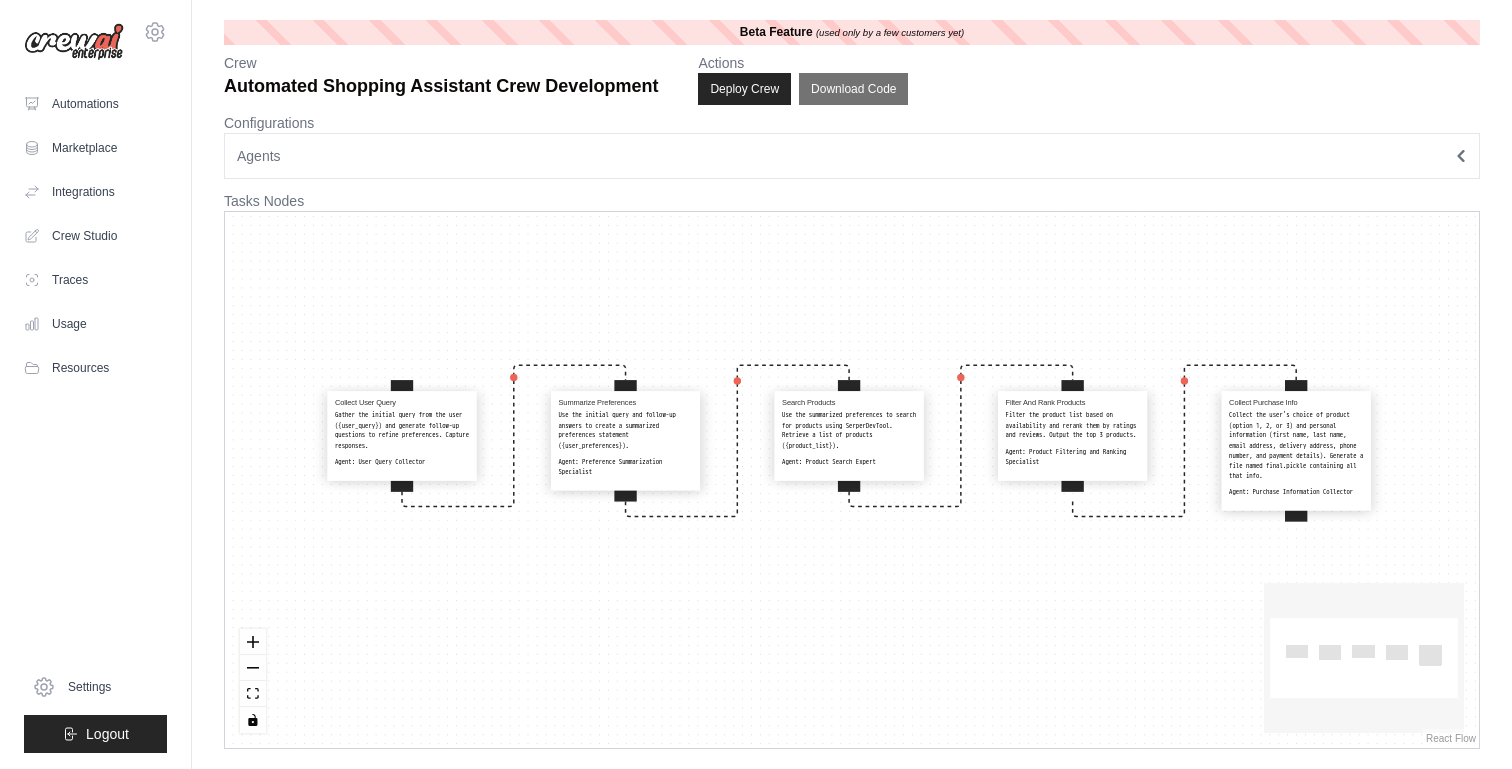click on "Agents" at bounding box center [852, 156] 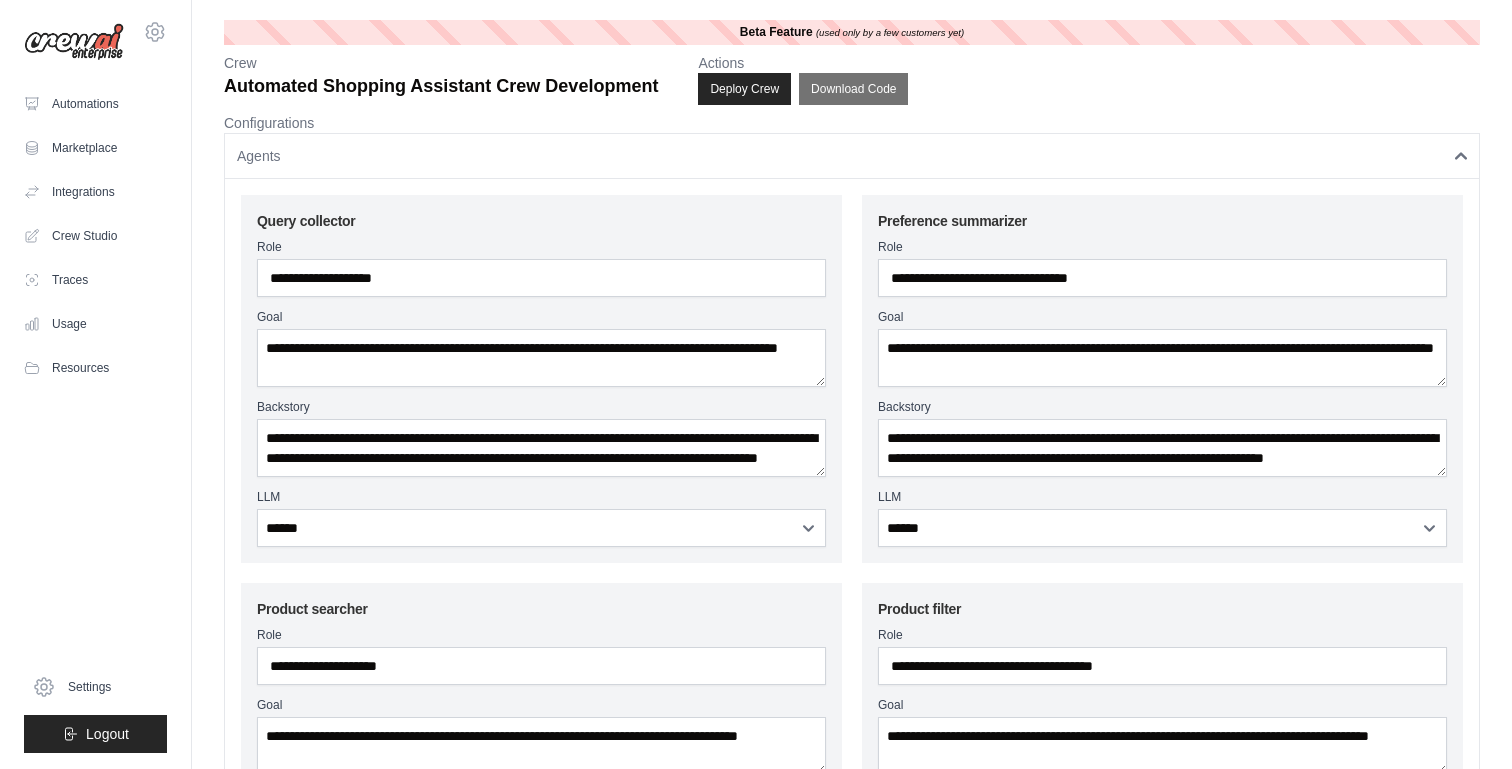 click on "Agents" at bounding box center (852, 156) 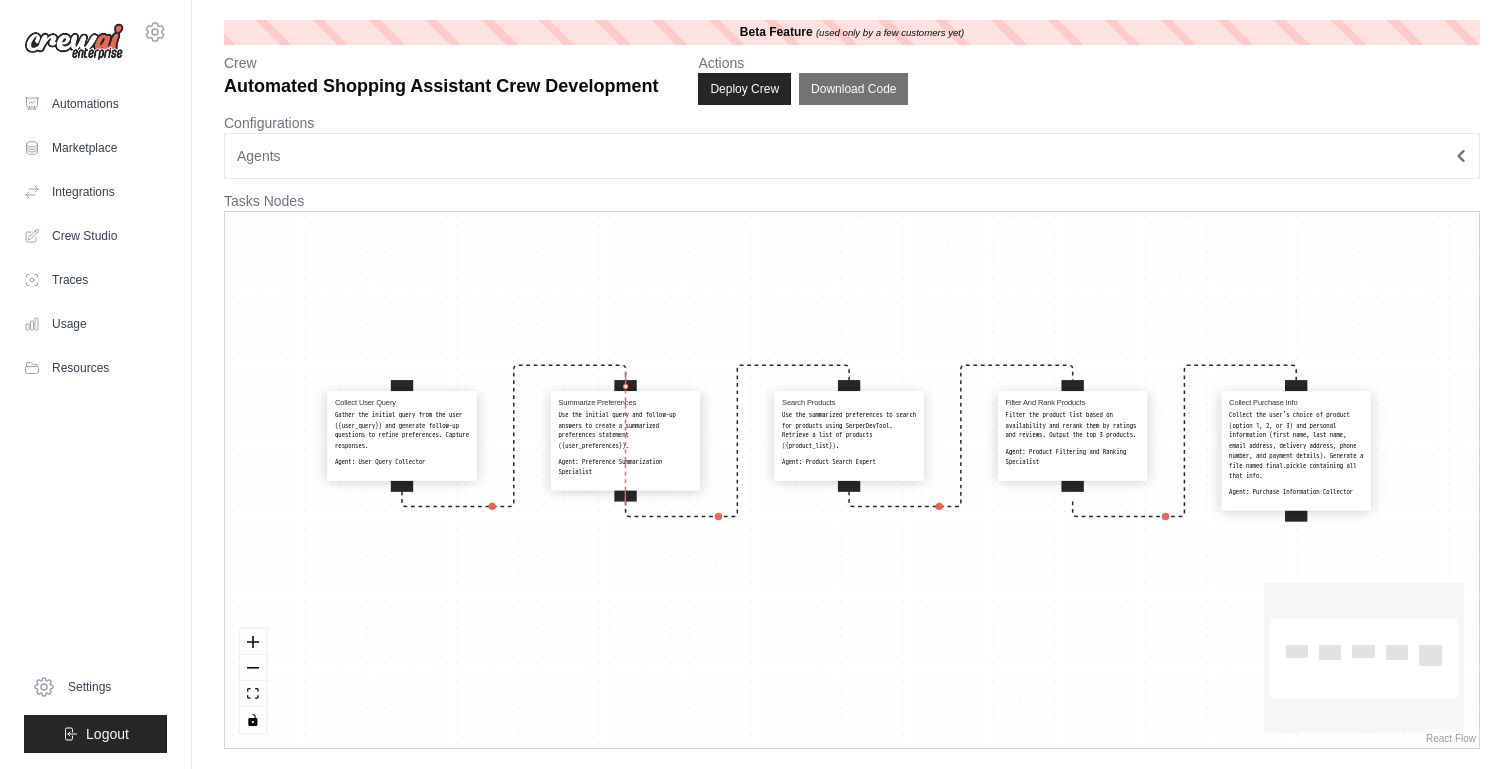 click at bounding box center [625, 391] 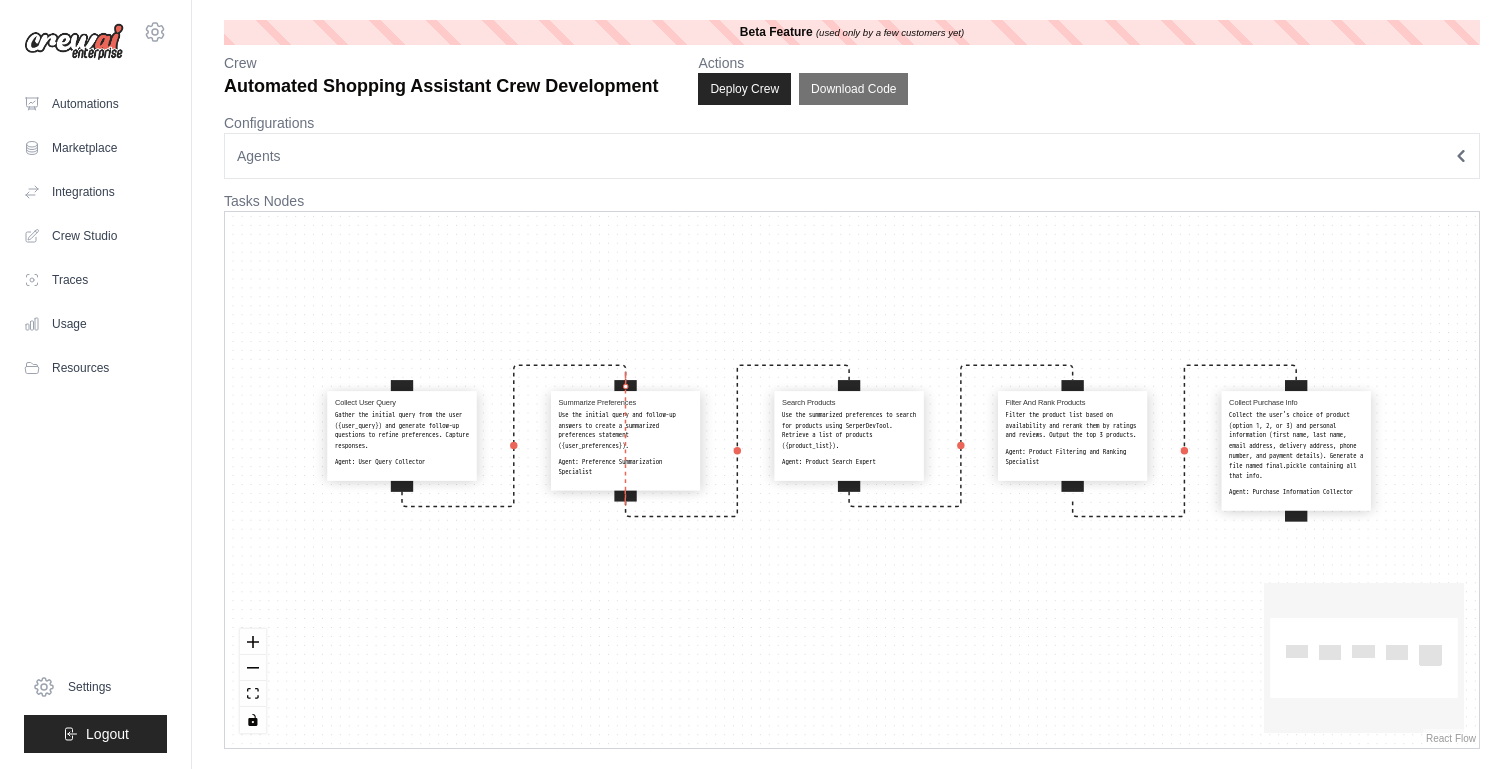 select on "**********" 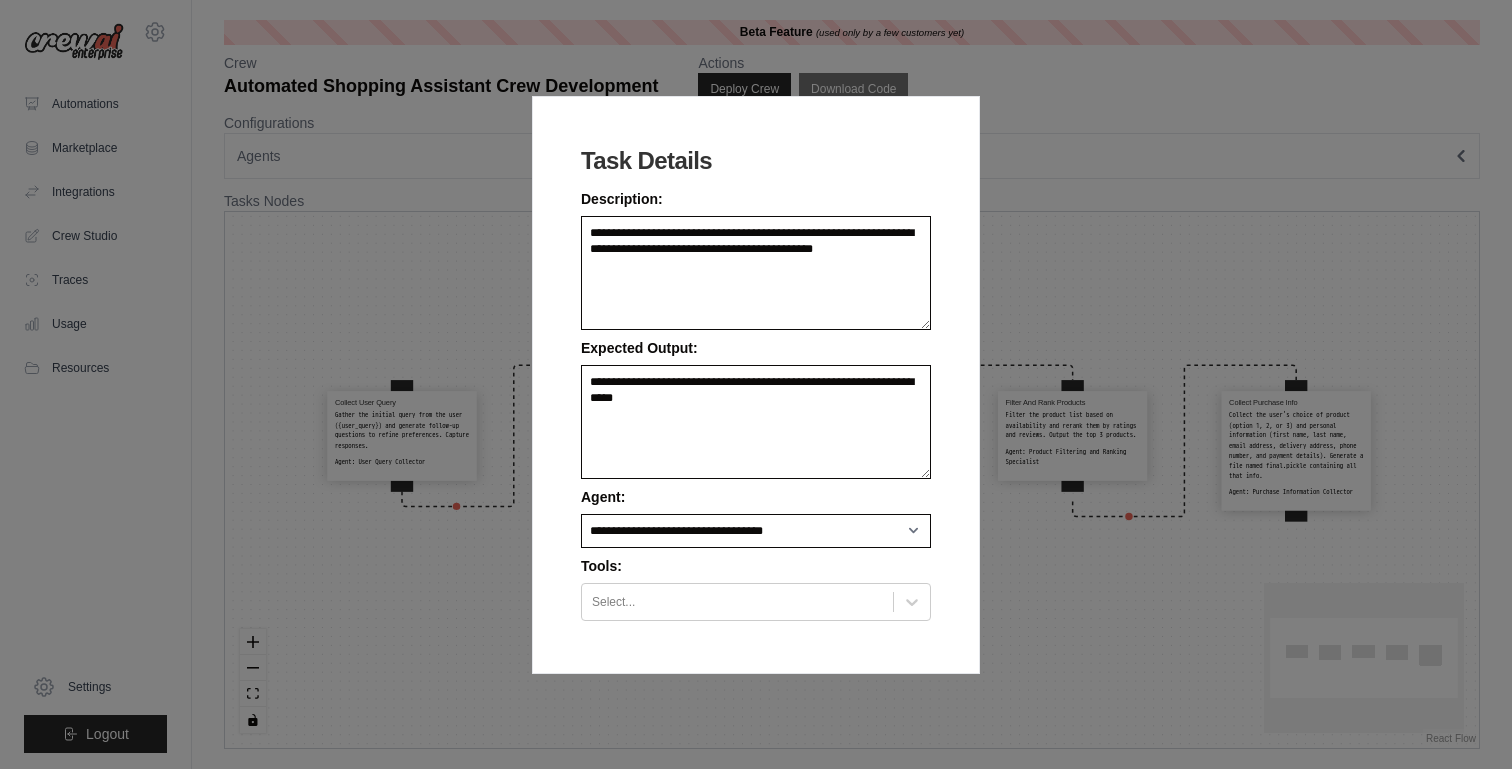 click on "**********" at bounding box center [756, 384] 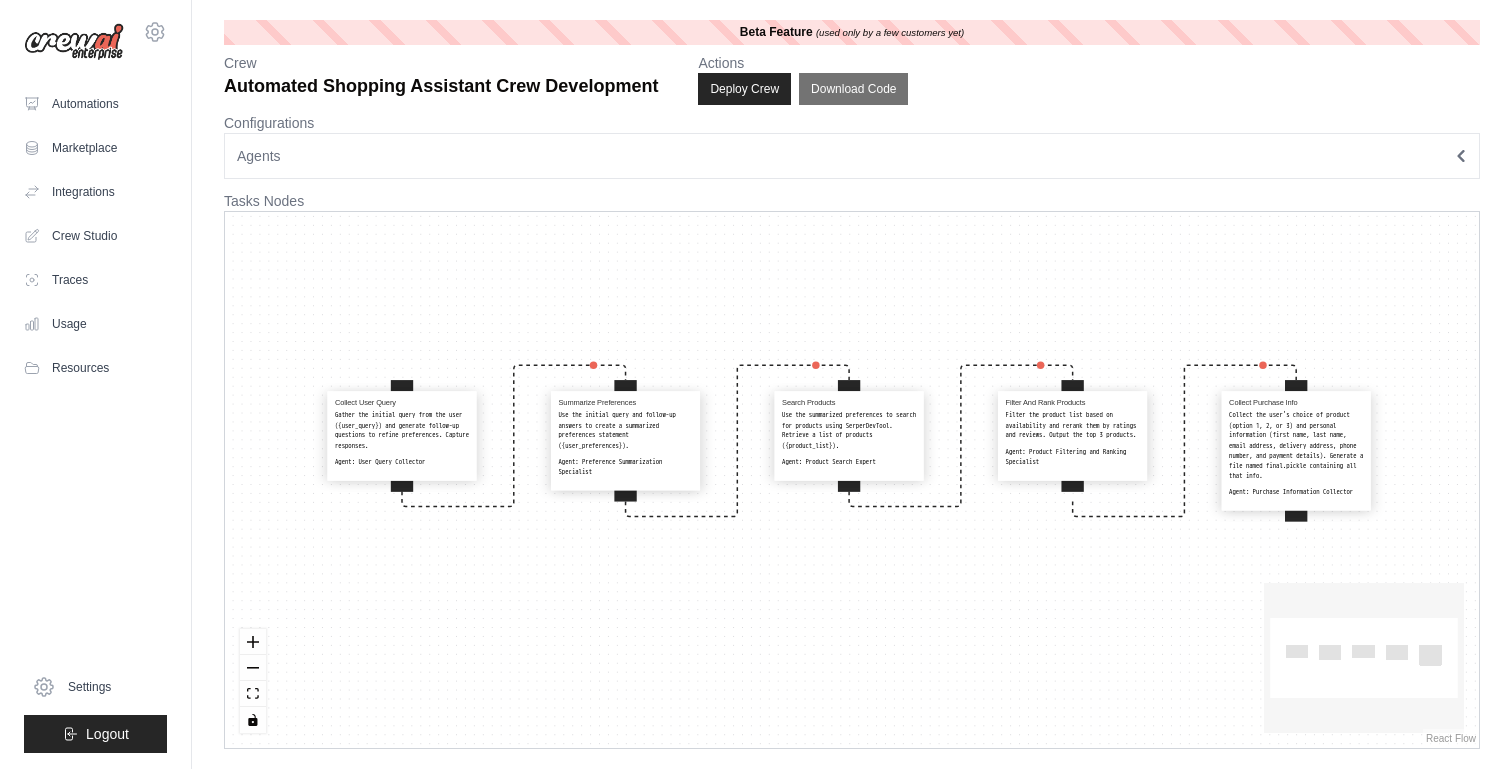 click on "Collect User Query Gather the initial query from the user ({user_query}) and generate follow-up questions to refine preferences. Capture responses. Agent:   User Query Collector Summarize Preferences Use the initial query and follow-up answers to create a summarized preferences statement ({user_preferences}). Agent:   Preference Summarization Specialist Search Products Use the summarized preferences to search for products using SerperDevTool. Retrieve a list of products ({product_list}). Agent:   Product Search Expert Filter And Rank Products Filter the product list based on availability and rerank them by ratings and reviews. Output the top 3 products. Agent:   Product Filtering and Ranking Specialist Collect Purchase Info Collect the user's choice of product (option 1, 2, or 3) and personal information (first name, last name, email address, delivery address, phone number, and payment details). Generate a file named final.pickle containing all that info. Agent:   Purchase Information Collector" at bounding box center (852, 480) 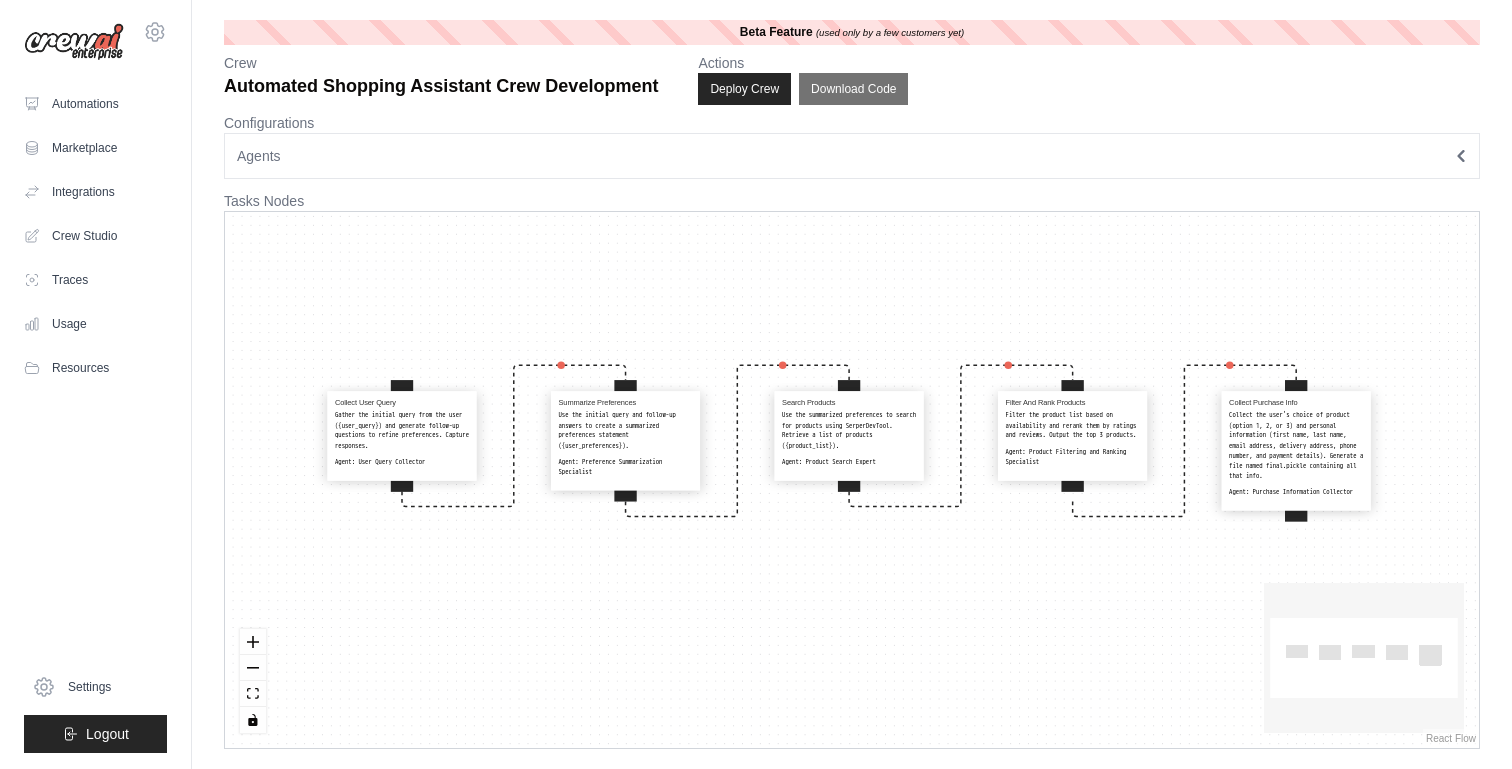 click on "Use the initial query and follow-up answers to create a summarized preferences statement ({user_preferences})." at bounding box center [625, 431] 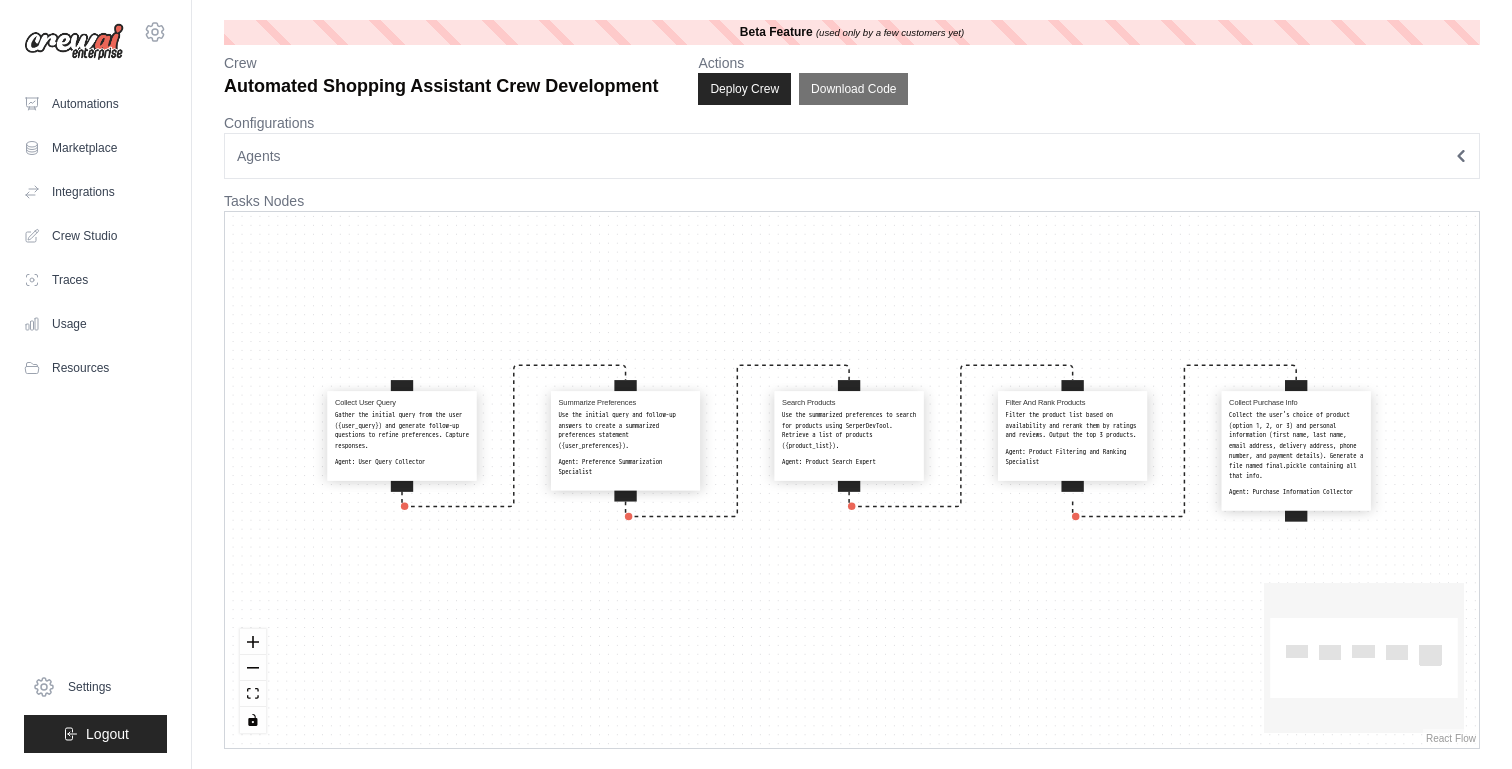 select on "**********" 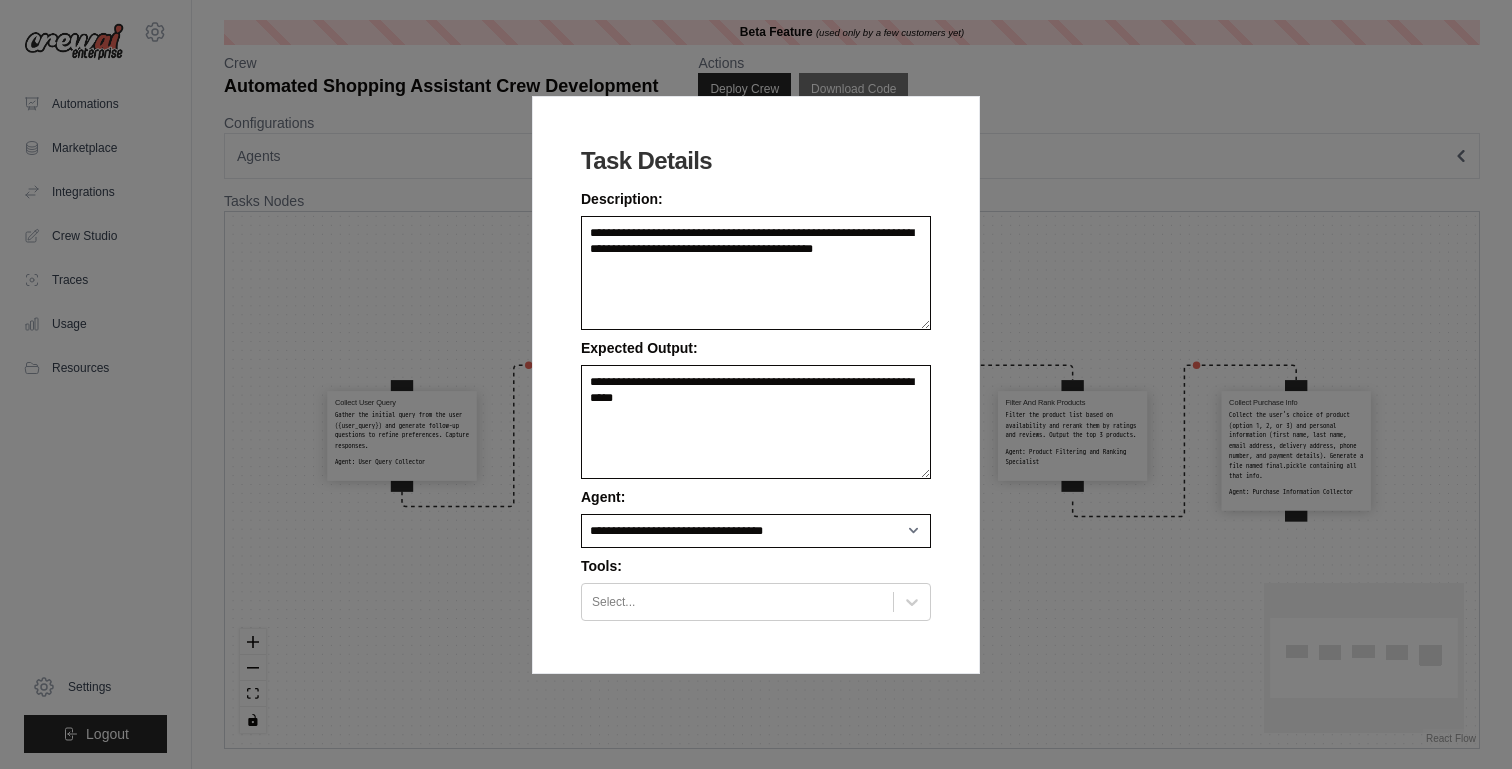 click on "**********" at bounding box center (756, 384) 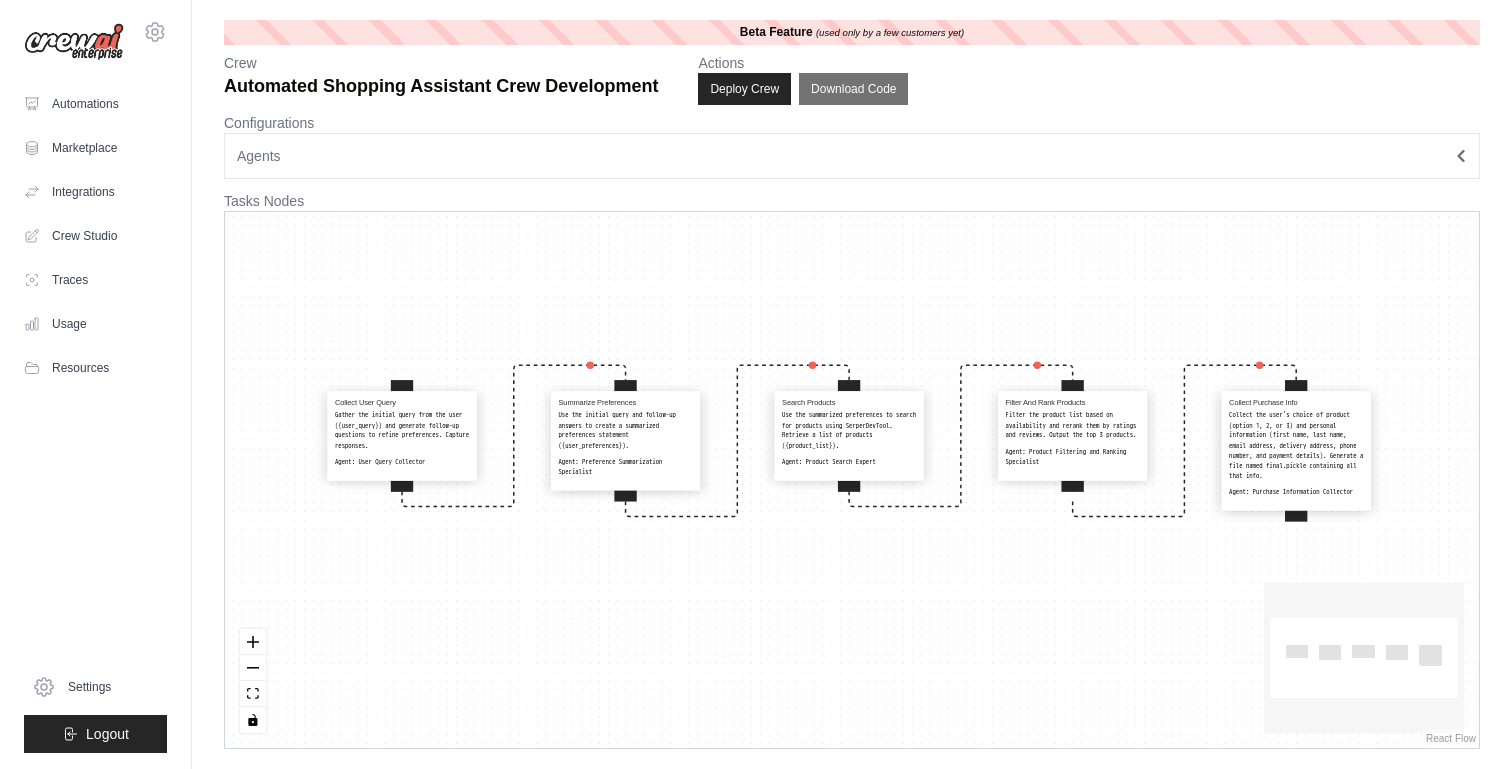 click on "Agents" at bounding box center (852, 156) 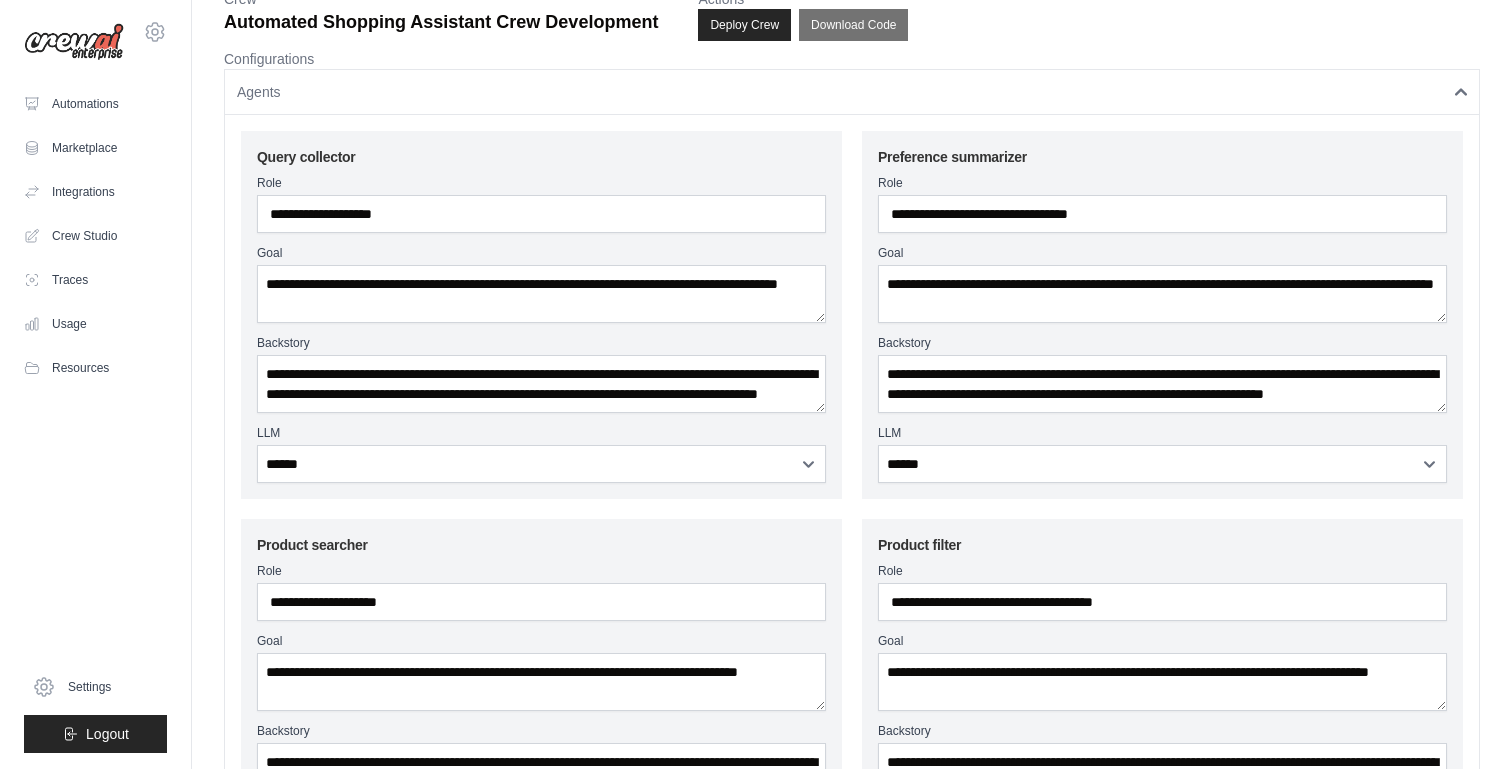 scroll, scrollTop: 0, scrollLeft: 0, axis: both 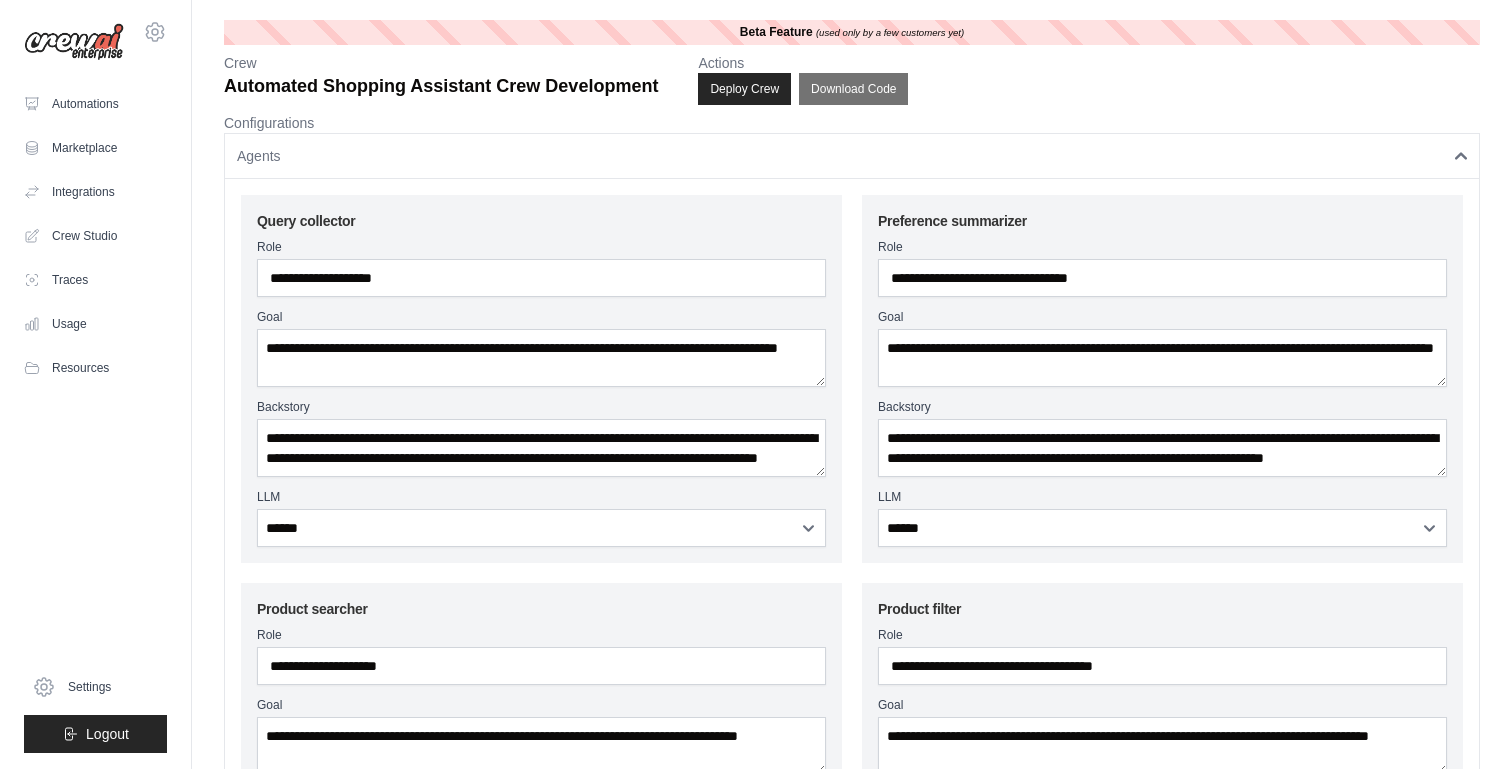 click on "Agents" at bounding box center (852, 156) 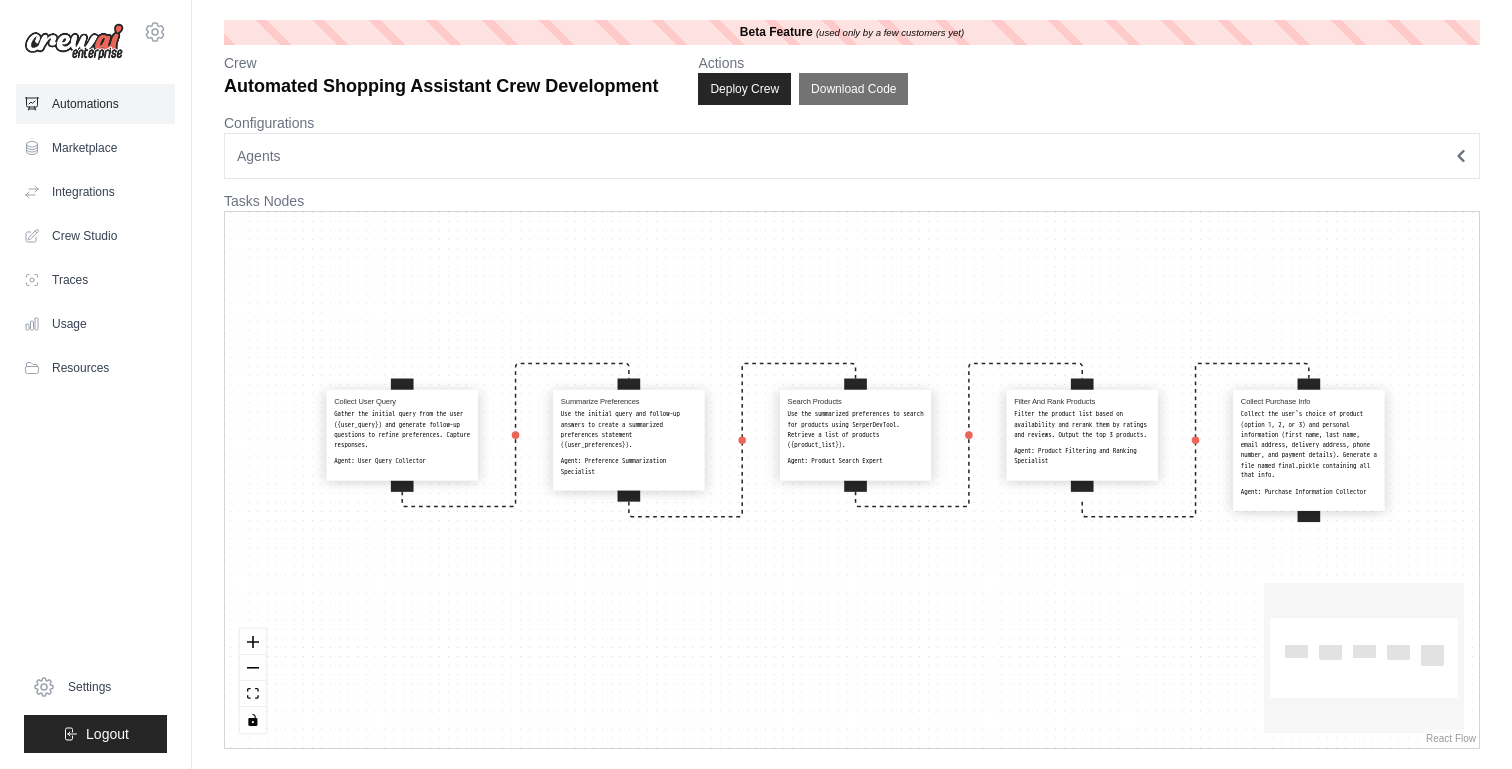 click on "Automations" at bounding box center [95, 104] 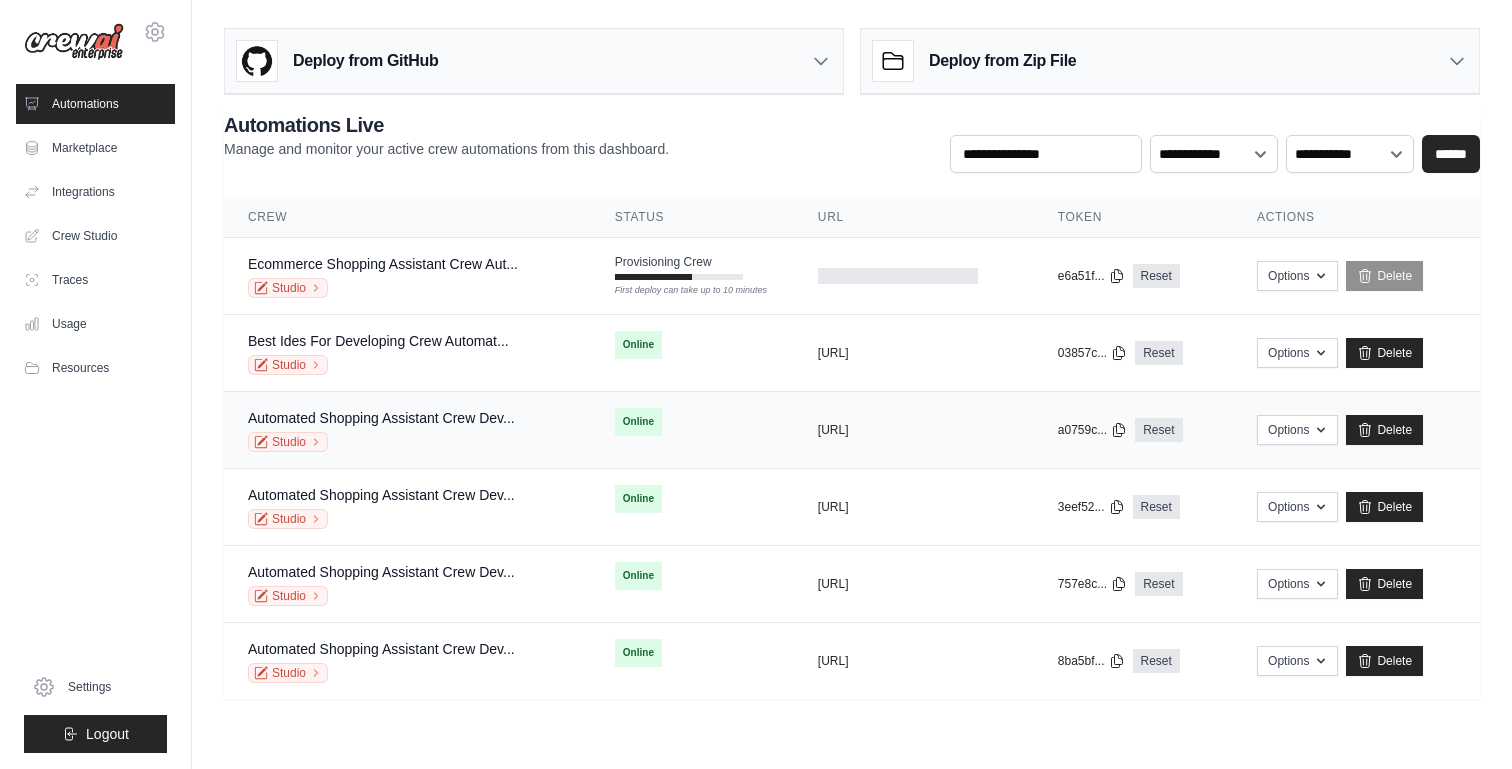 click on "Automated Shopping Assistant Crew Dev...
Studio" at bounding box center [381, 430] 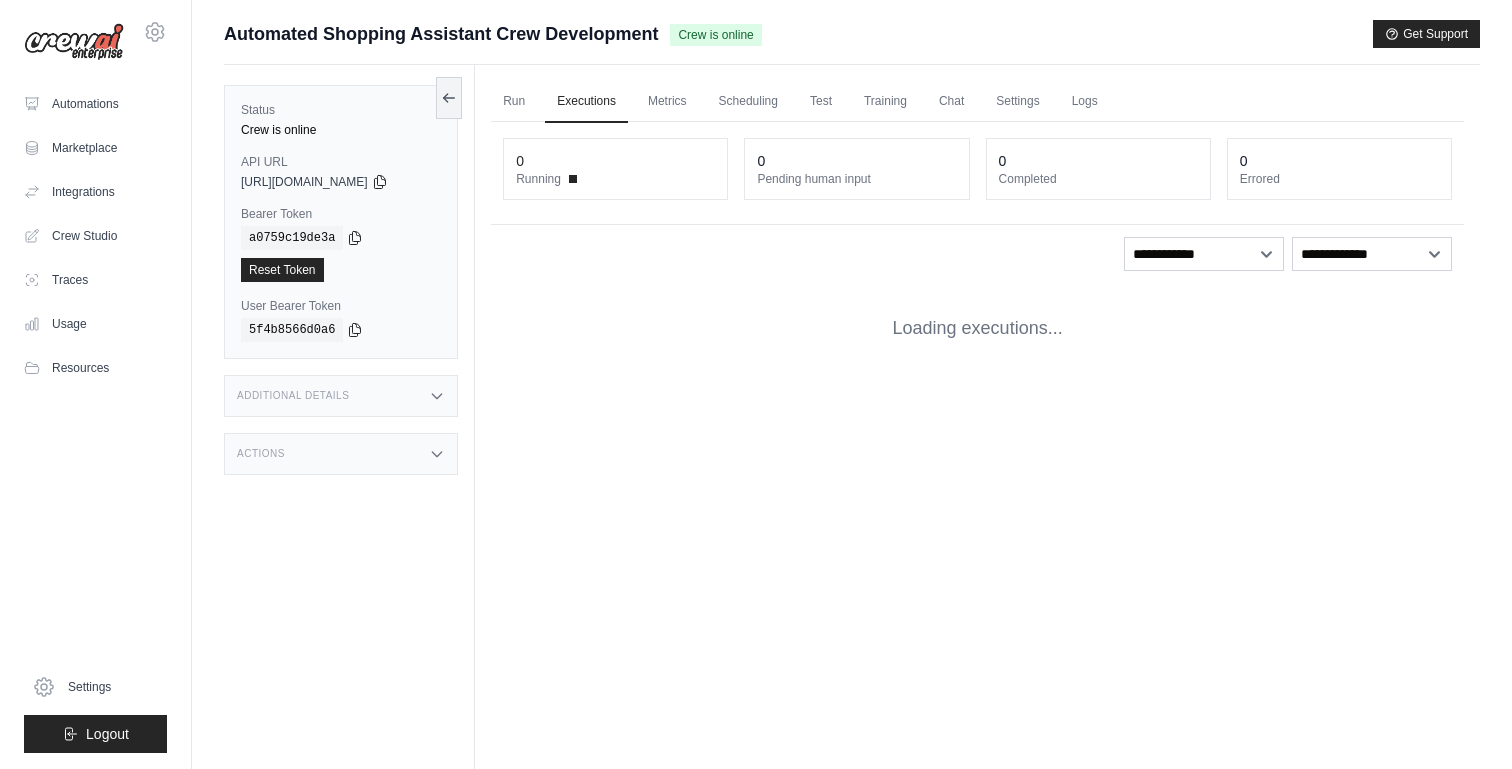 scroll, scrollTop: 0, scrollLeft: 0, axis: both 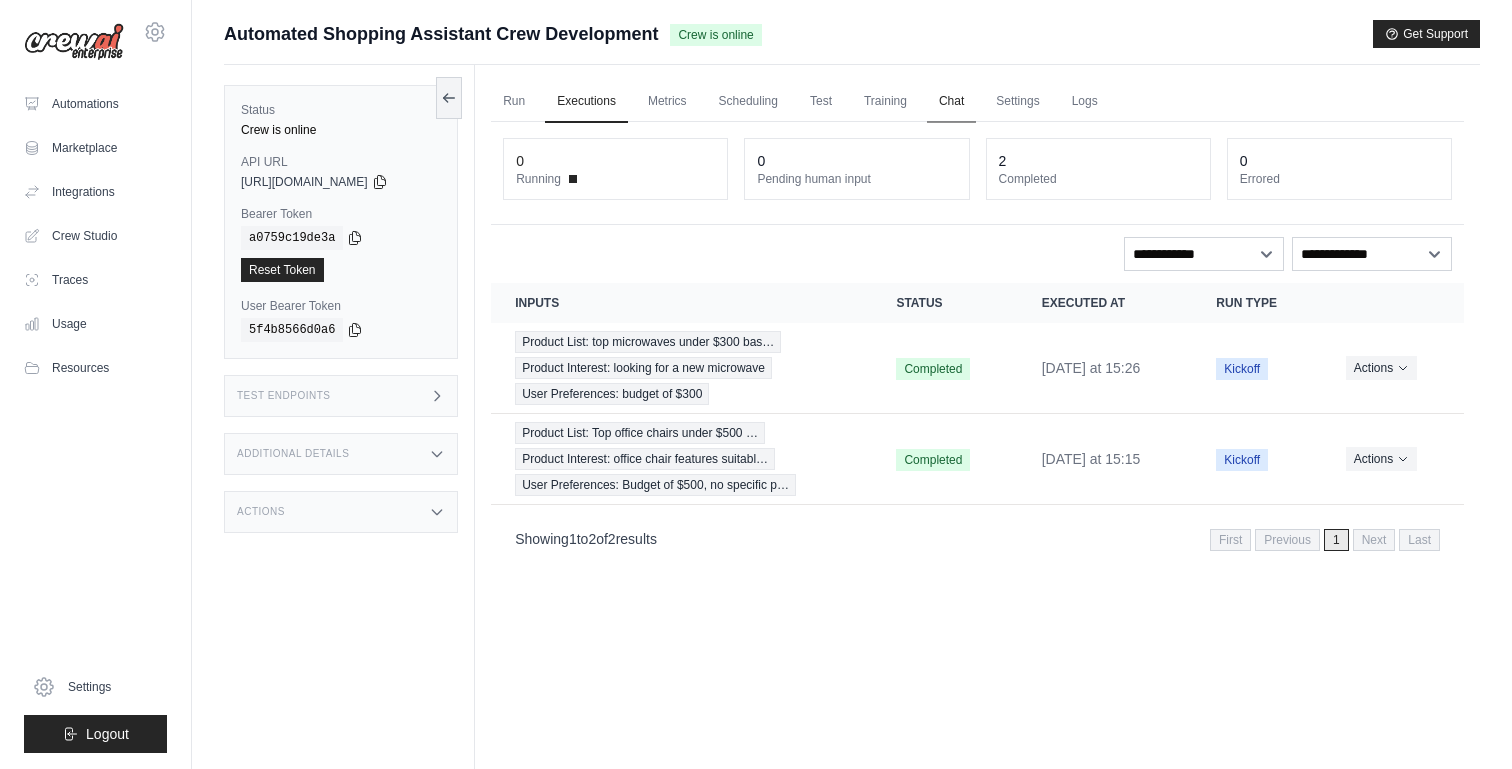 click on "Chat" at bounding box center (951, 102) 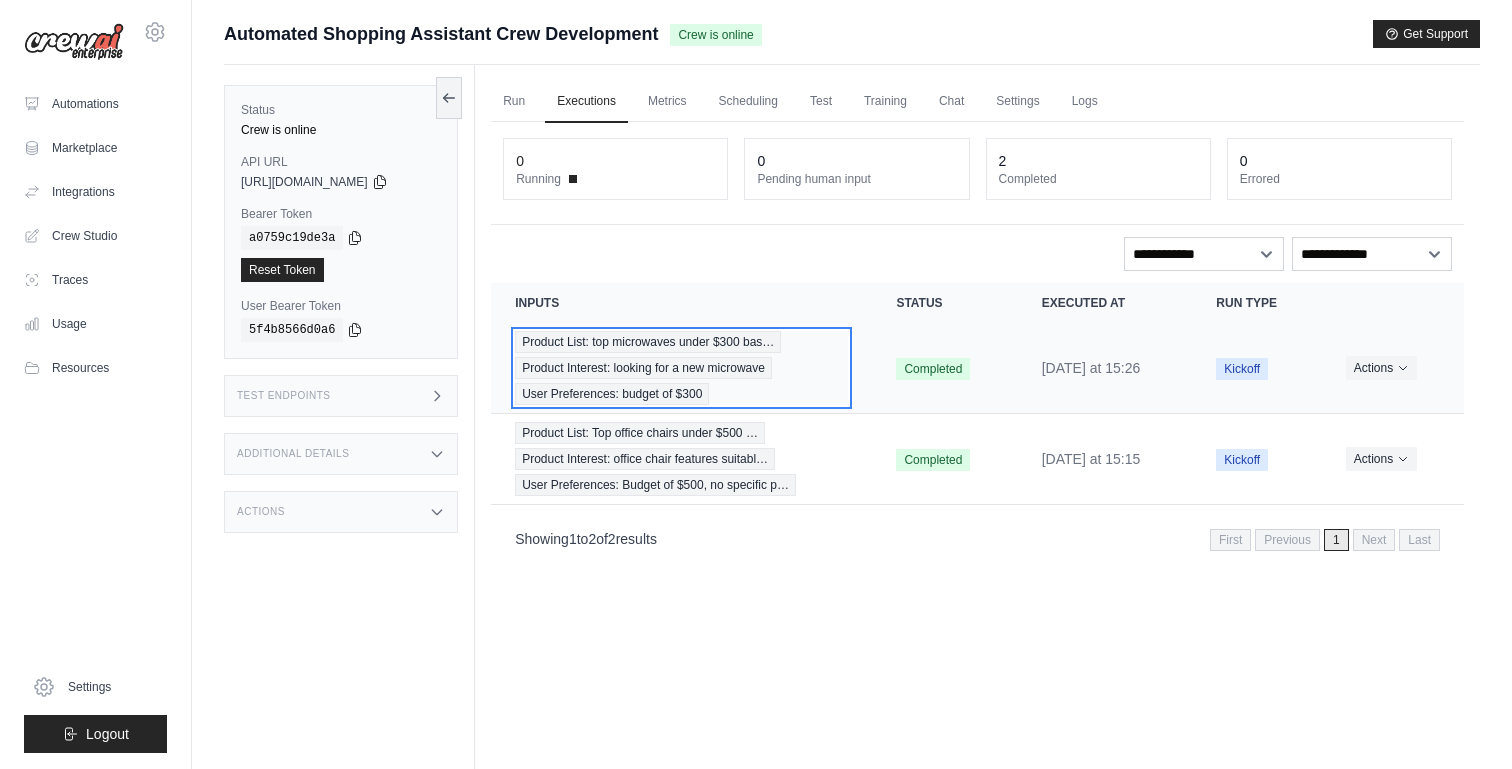 click on "Product Interest:
looking for a new microwave" at bounding box center [643, 368] 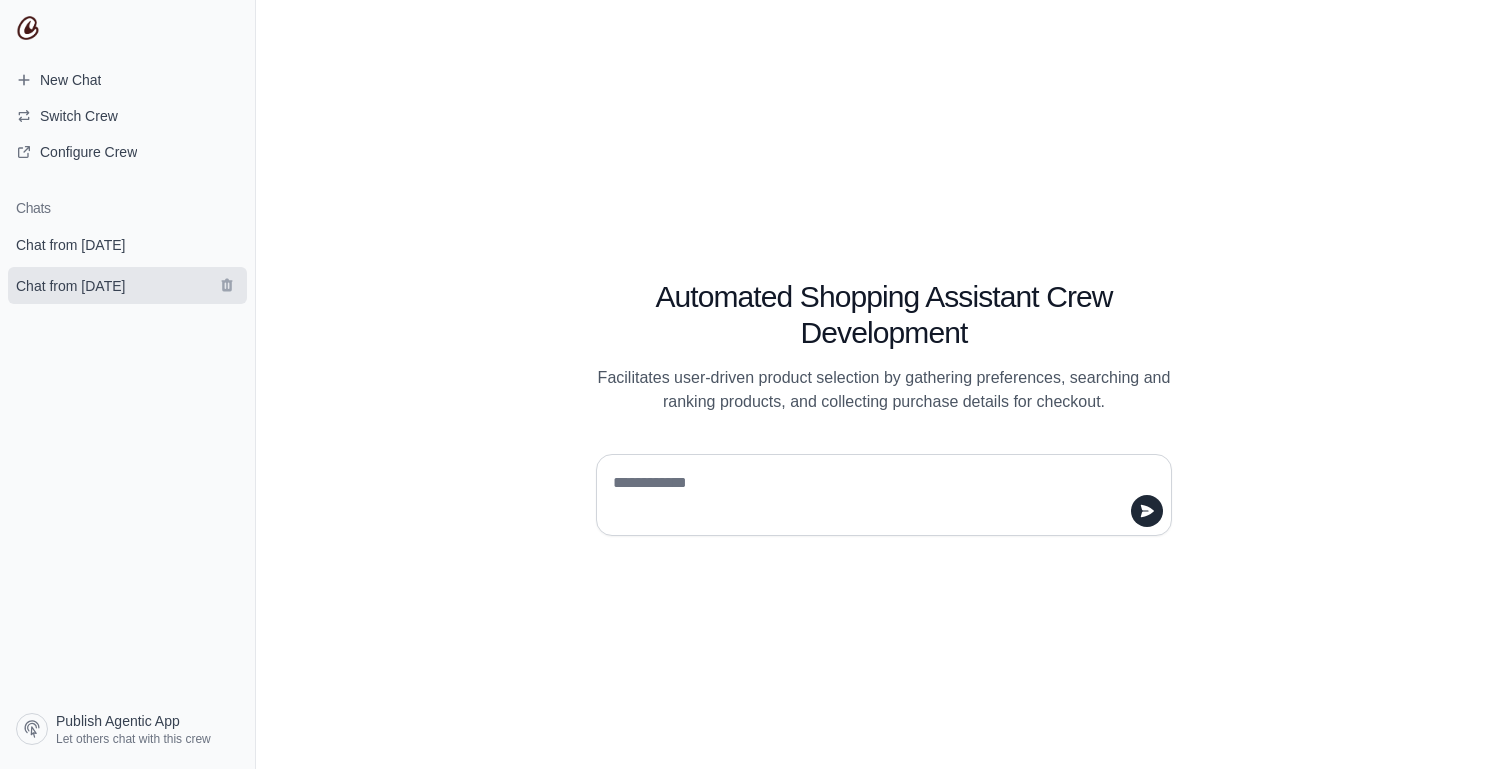 scroll, scrollTop: 0, scrollLeft: 0, axis: both 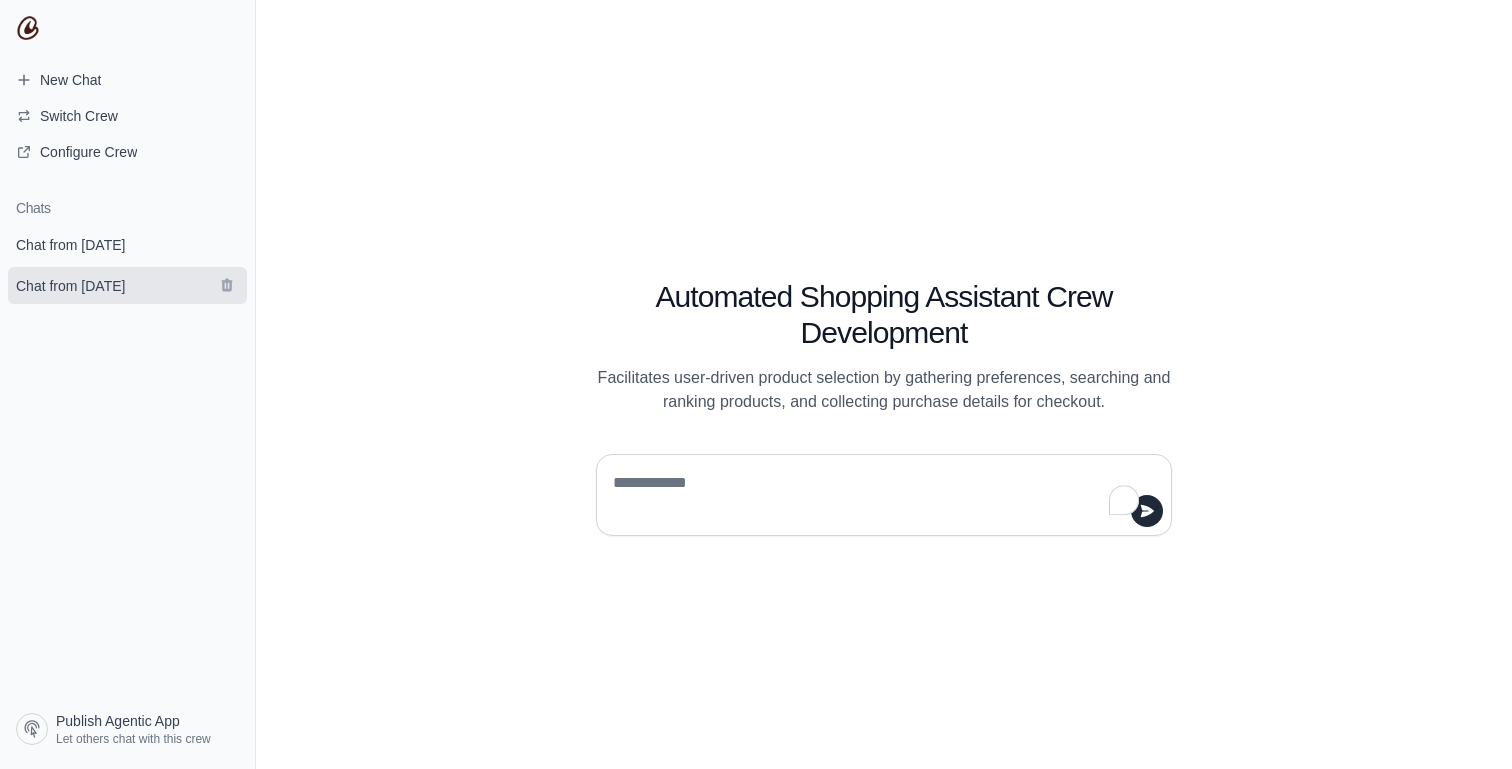 click on "Chat from July 17" at bounding box center (127, 285) 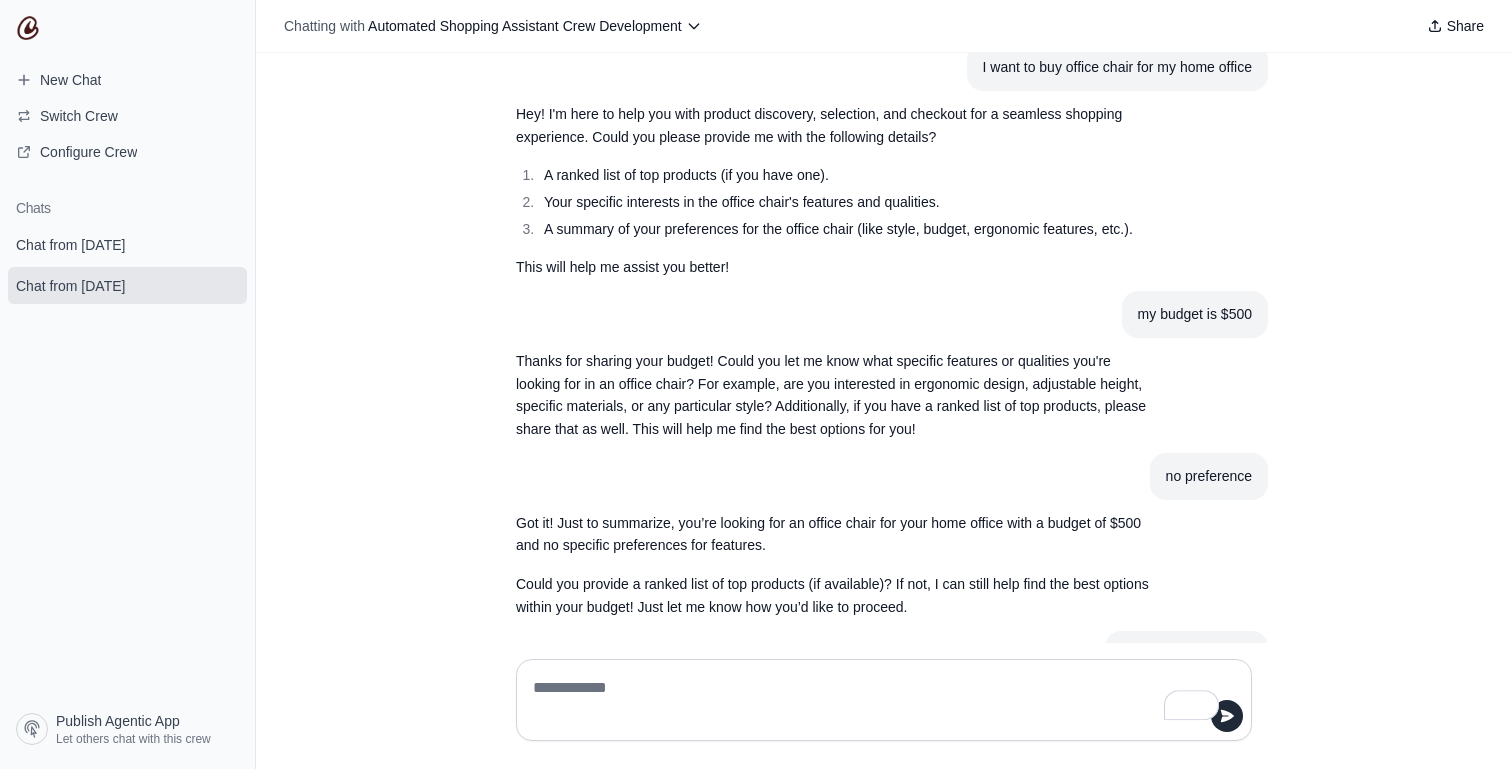 scroll, scrollTop: 47, scrollLeft: 0, axis: vertical 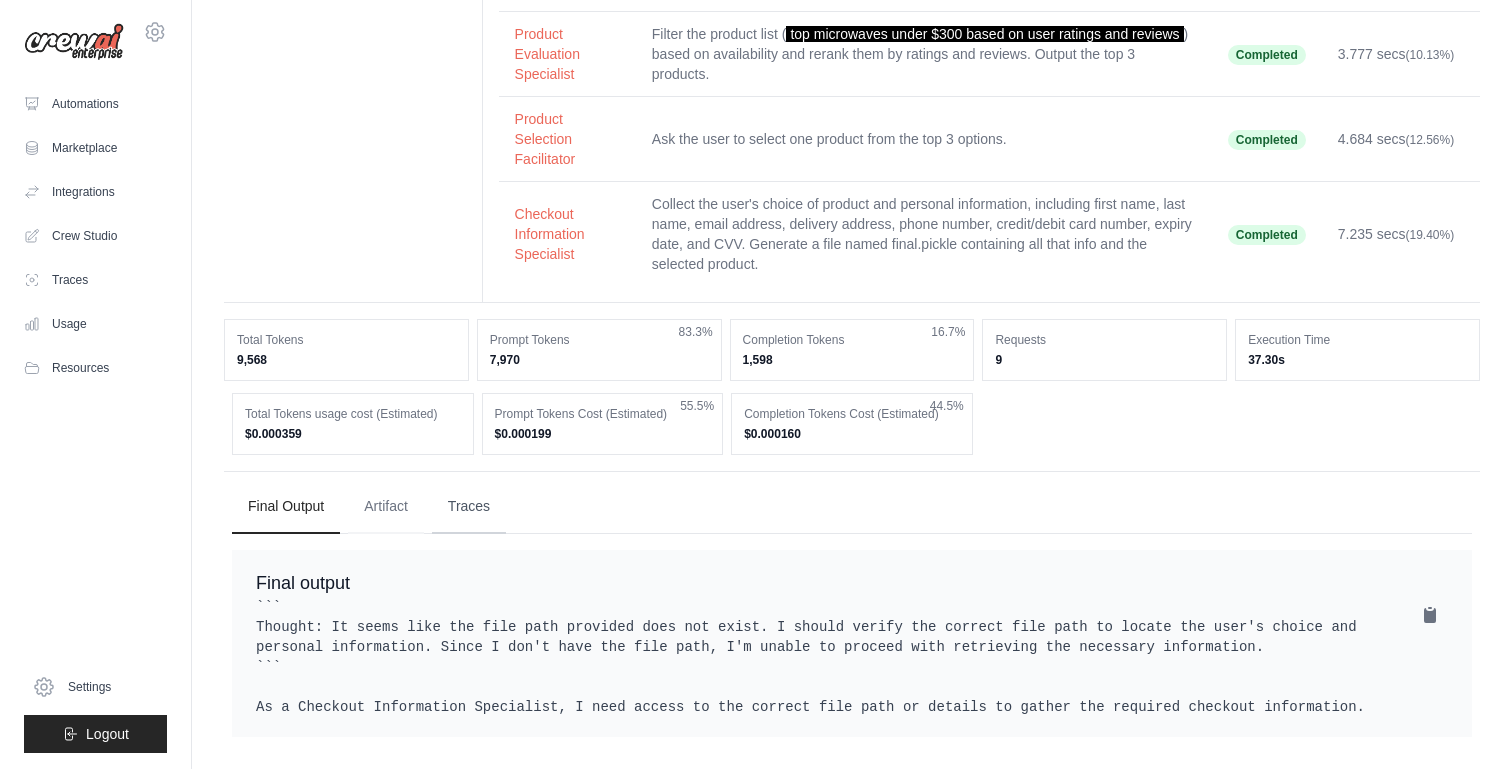 click on "Traces" at bounding box center [469, 507] 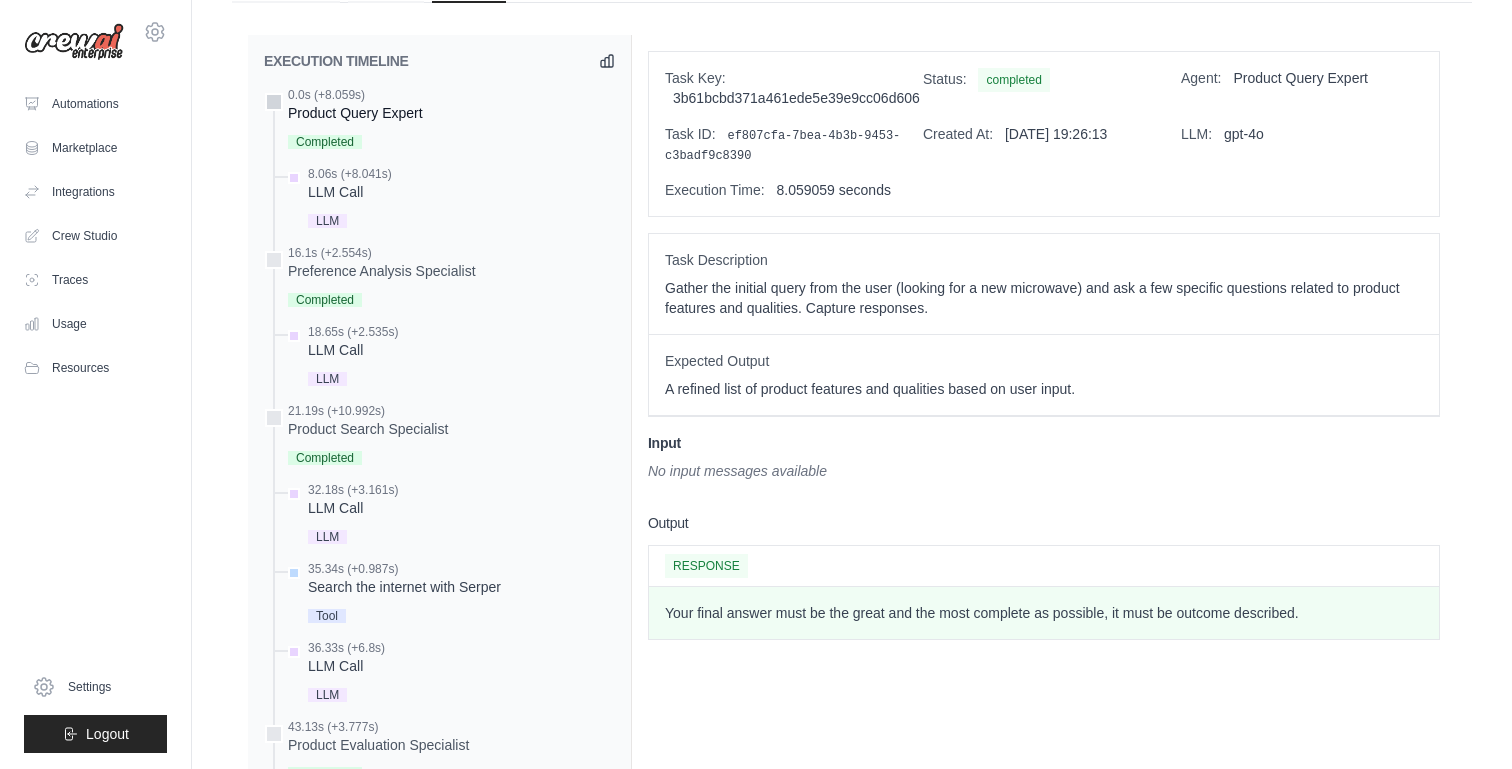 scroll, scrollTop: 1882, scrollLeft: 0, axis: vertical 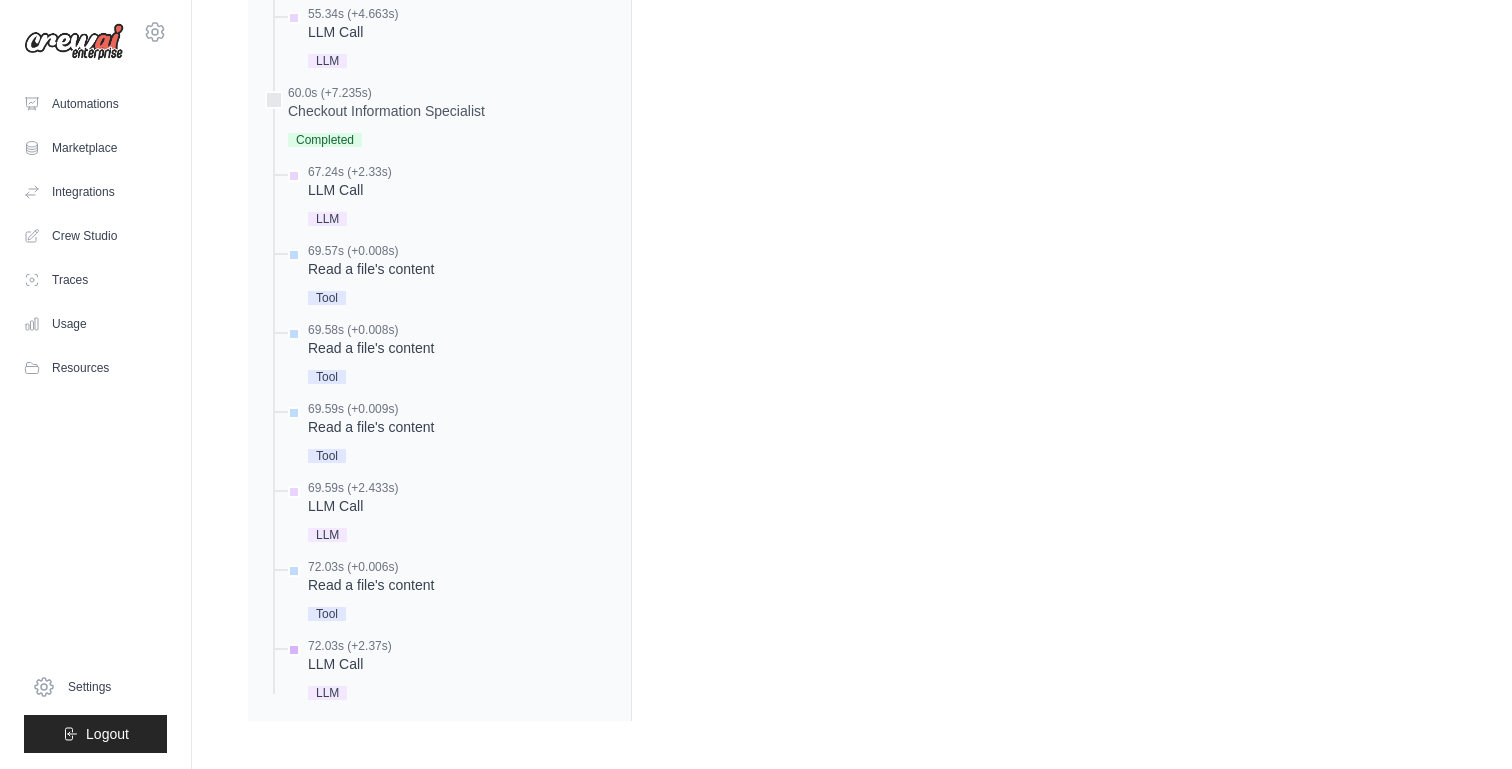 click on "LLM Call" at bounding box center (350, 664) 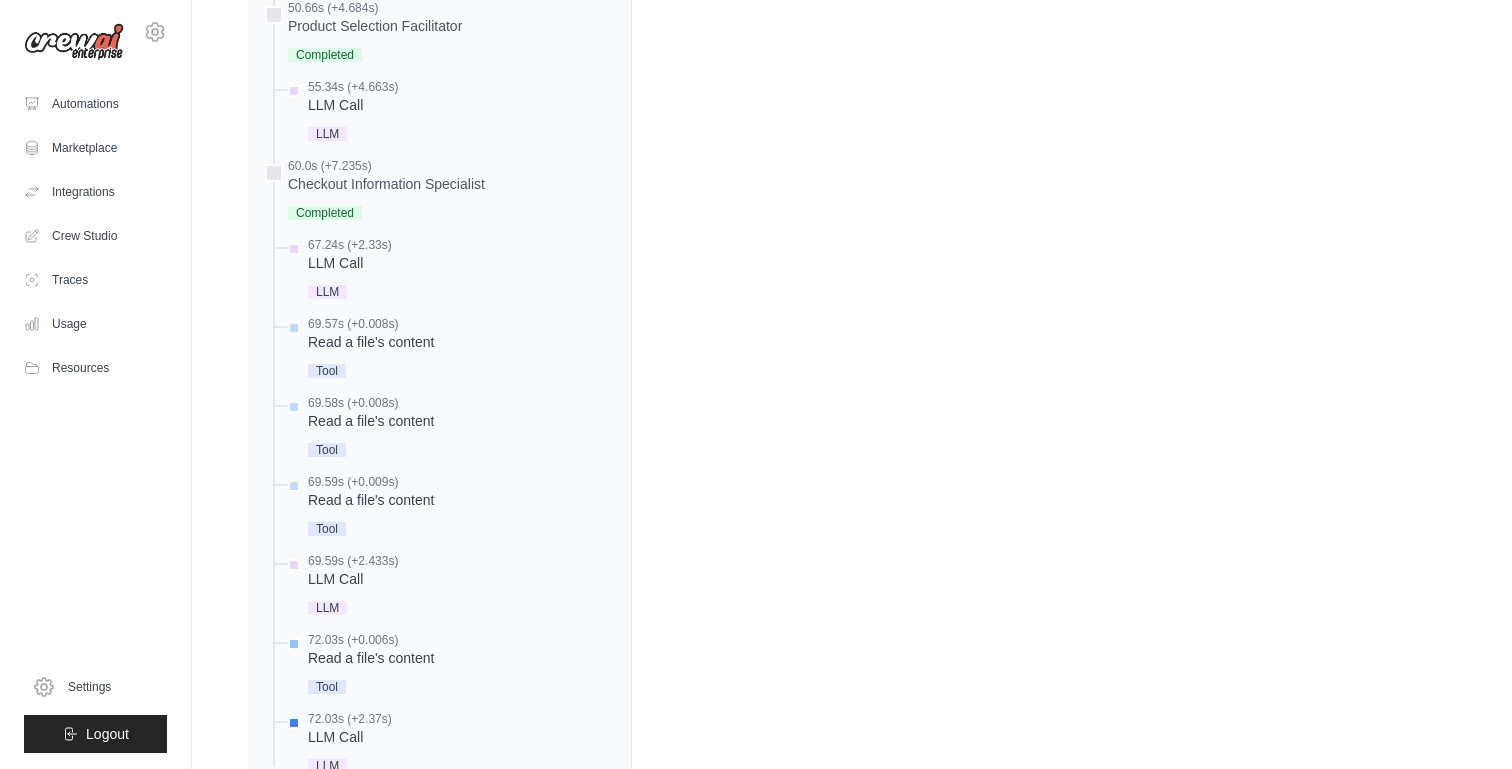 scroll, scrollTop: 1745, scrollLeft: 0, axis: vertical 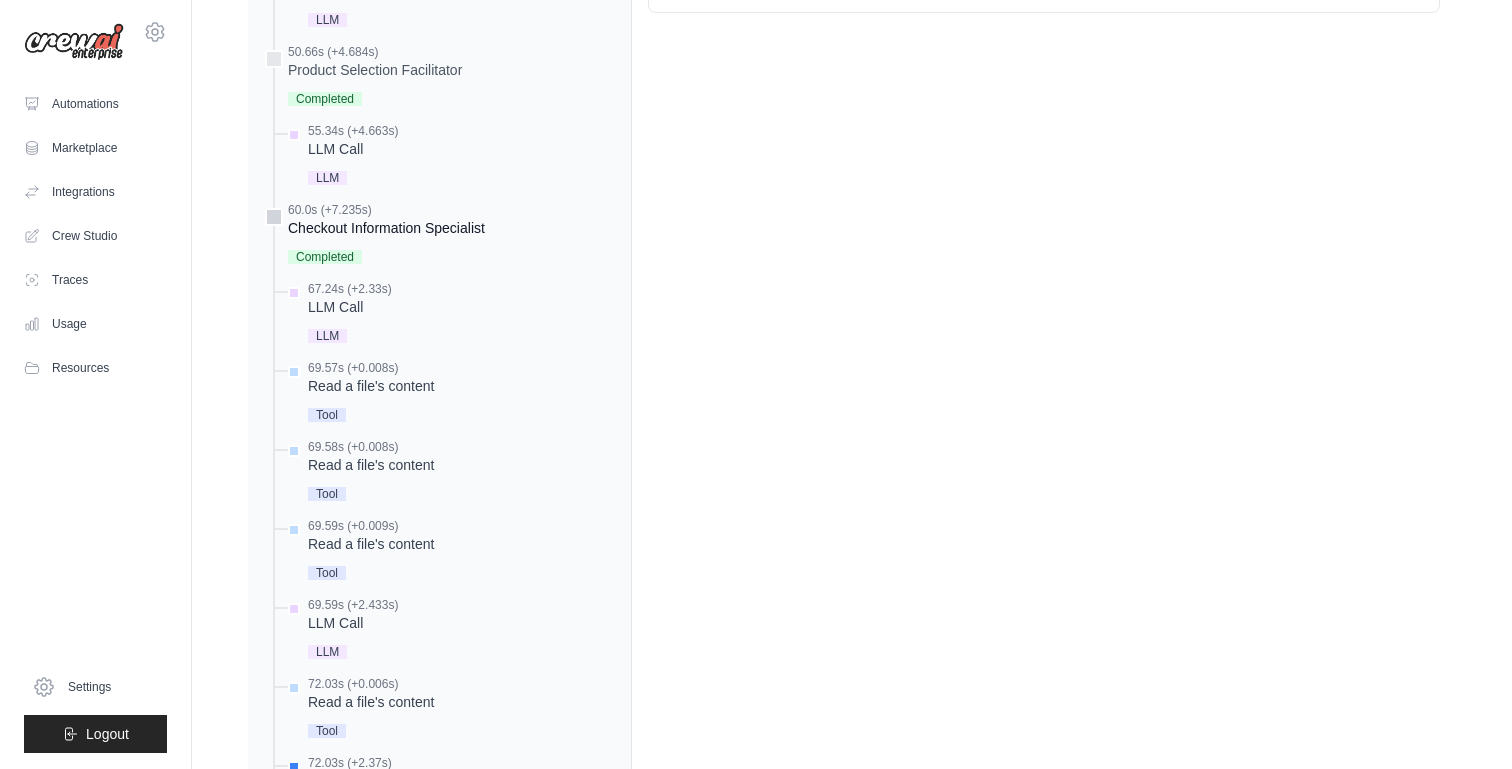 click on "Checkout Information Specialist" at bounding box center [386, 228] 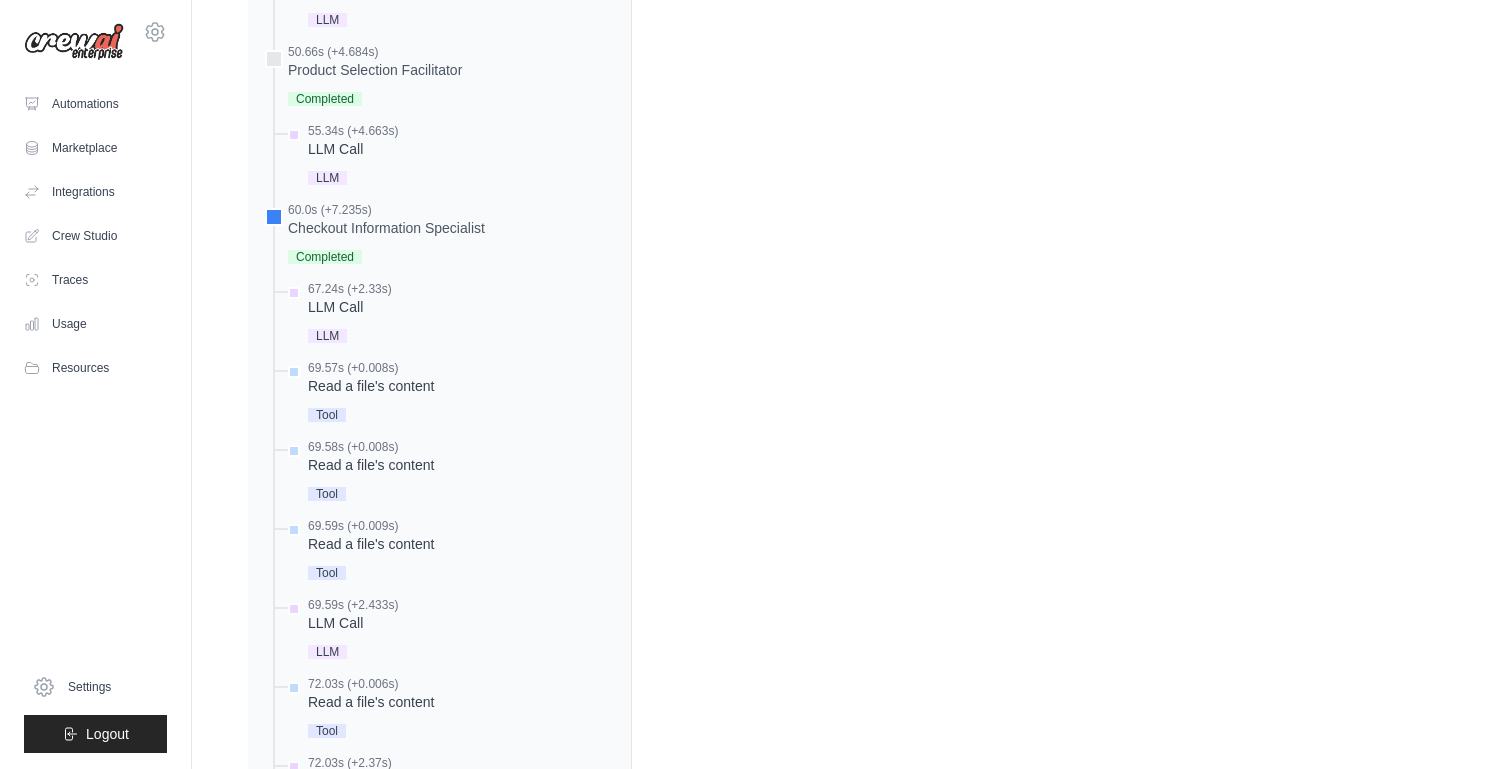 scroll, scrollTop: 1882, scrollLeft: 0, axis: vertical 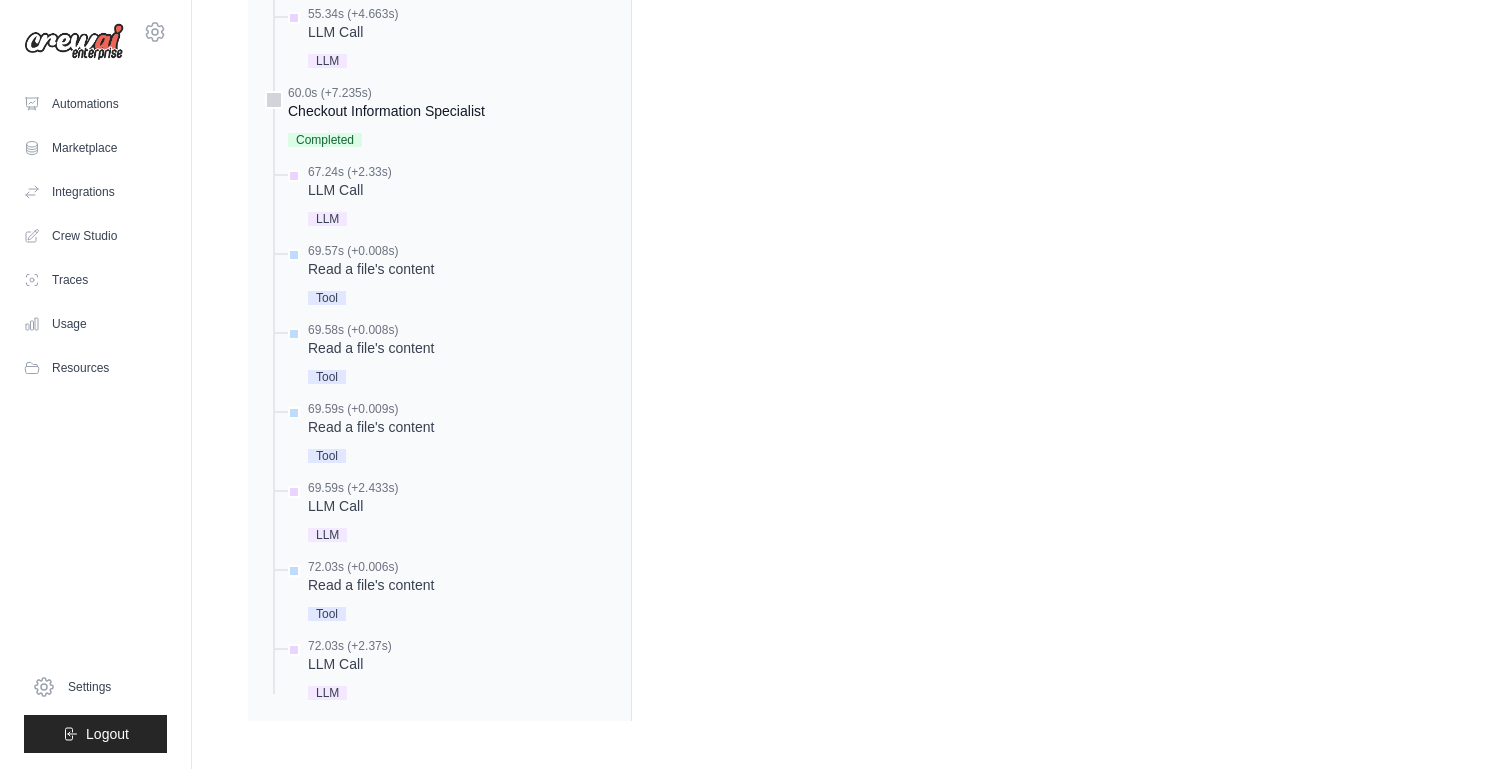click on "Checkout Information Specialist" at bounding box center [386, 111] 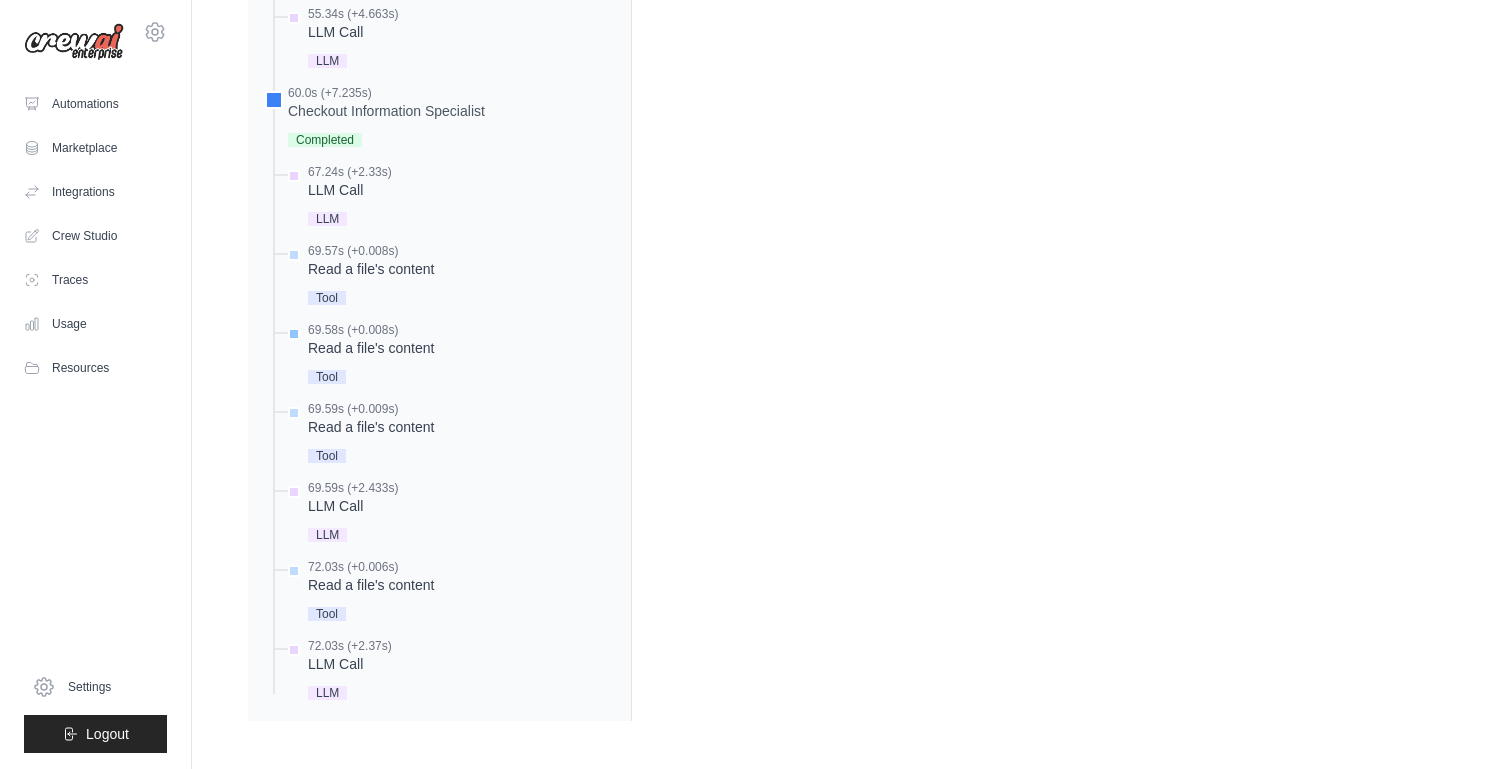 scroll, scrollTop: 1882, scrollLeft: 0, axis: vertical 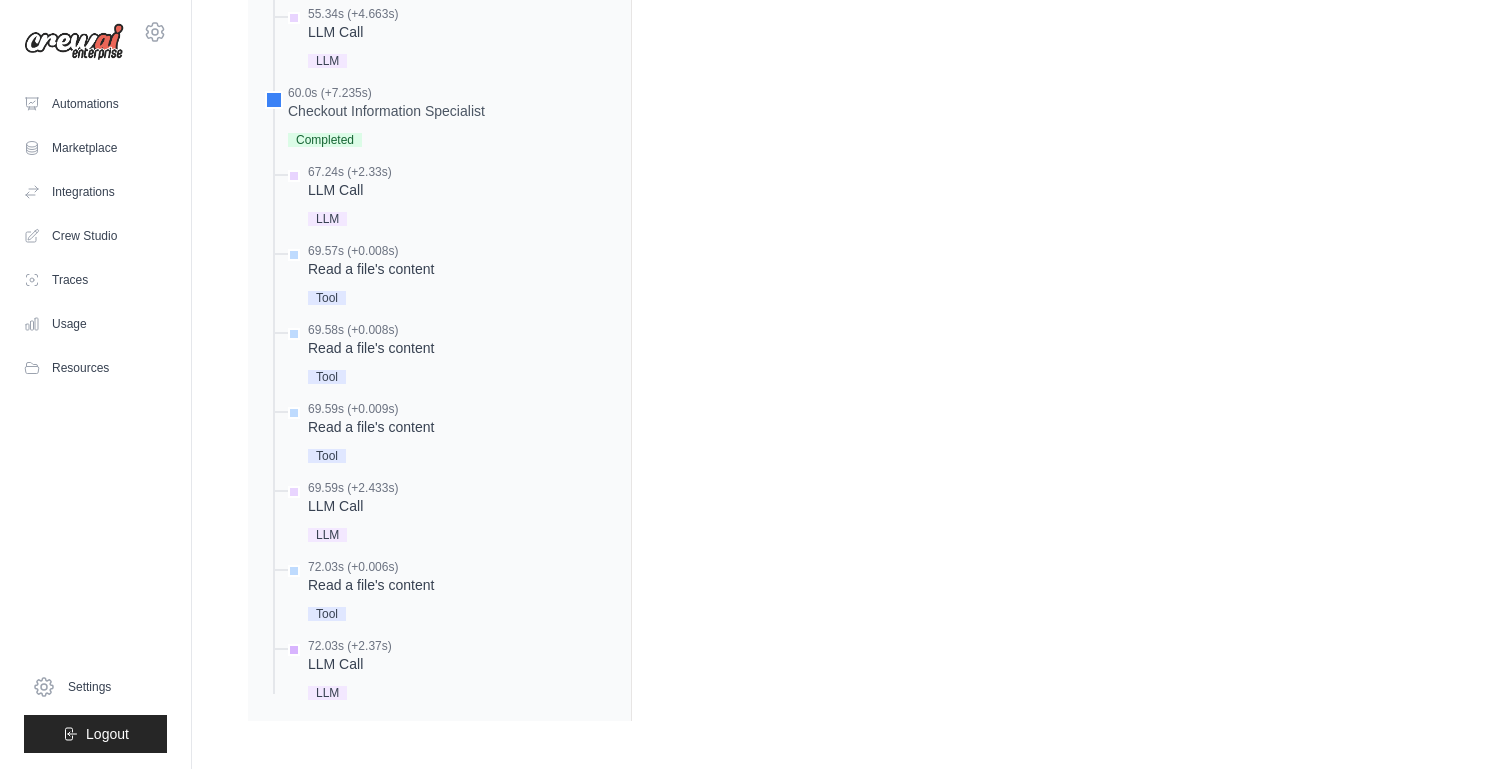 click on "LLM Call" at bounding box center [350, 664] 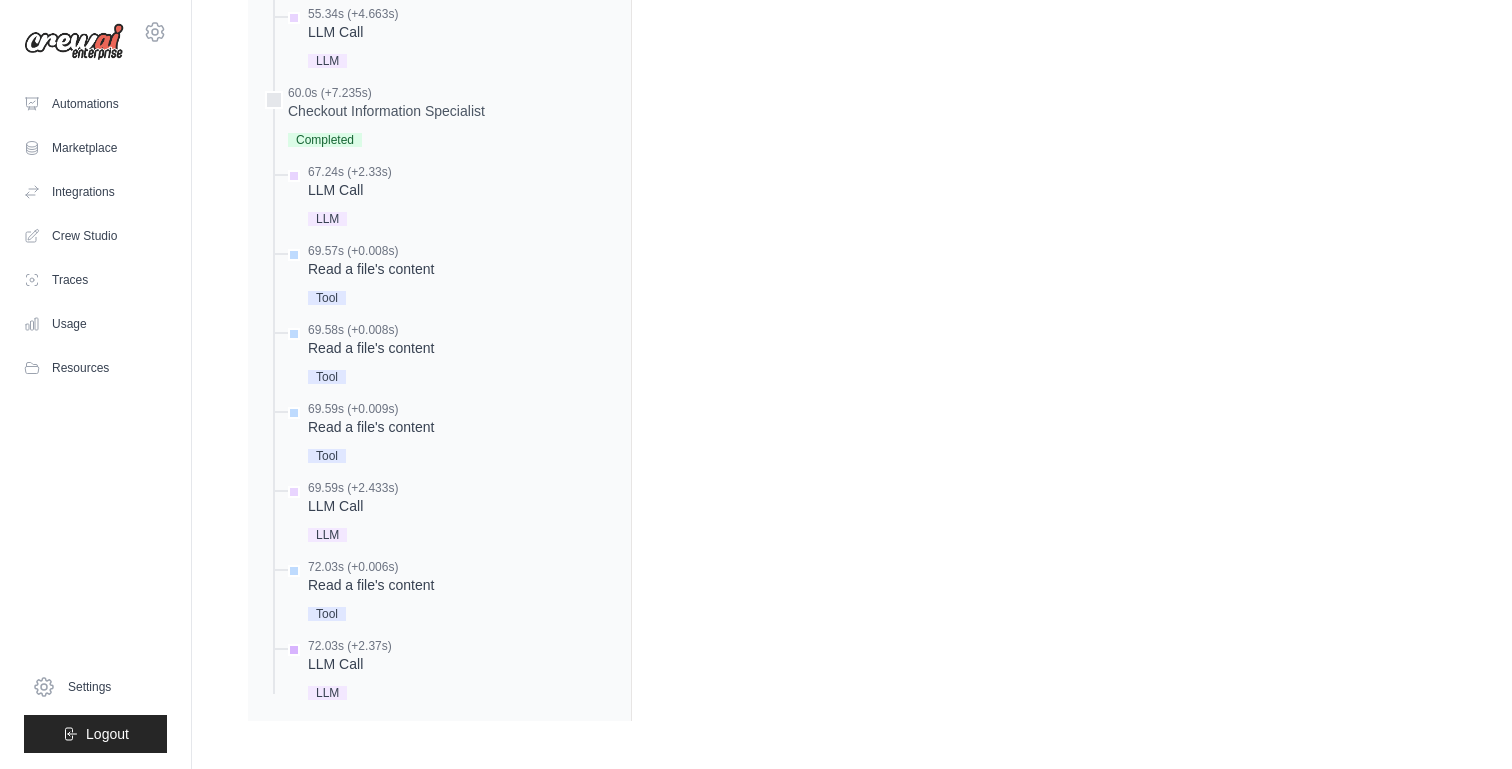 click on "72.03s
(+2.37s)
LLM Call
LLM" at bounding box center (449, 671) 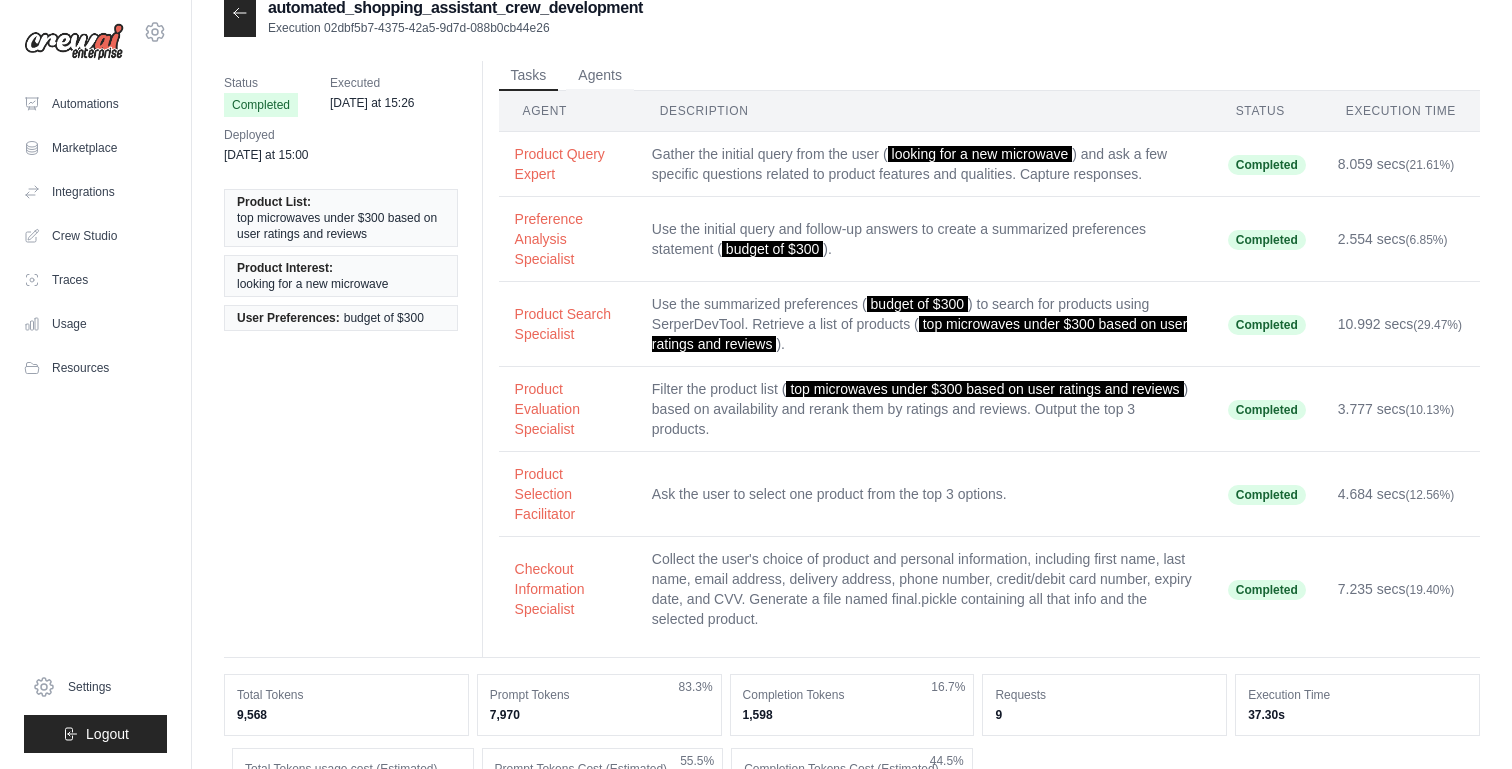 scroll, scrollTop: 19, scrollLeft: 0, axis: vertical 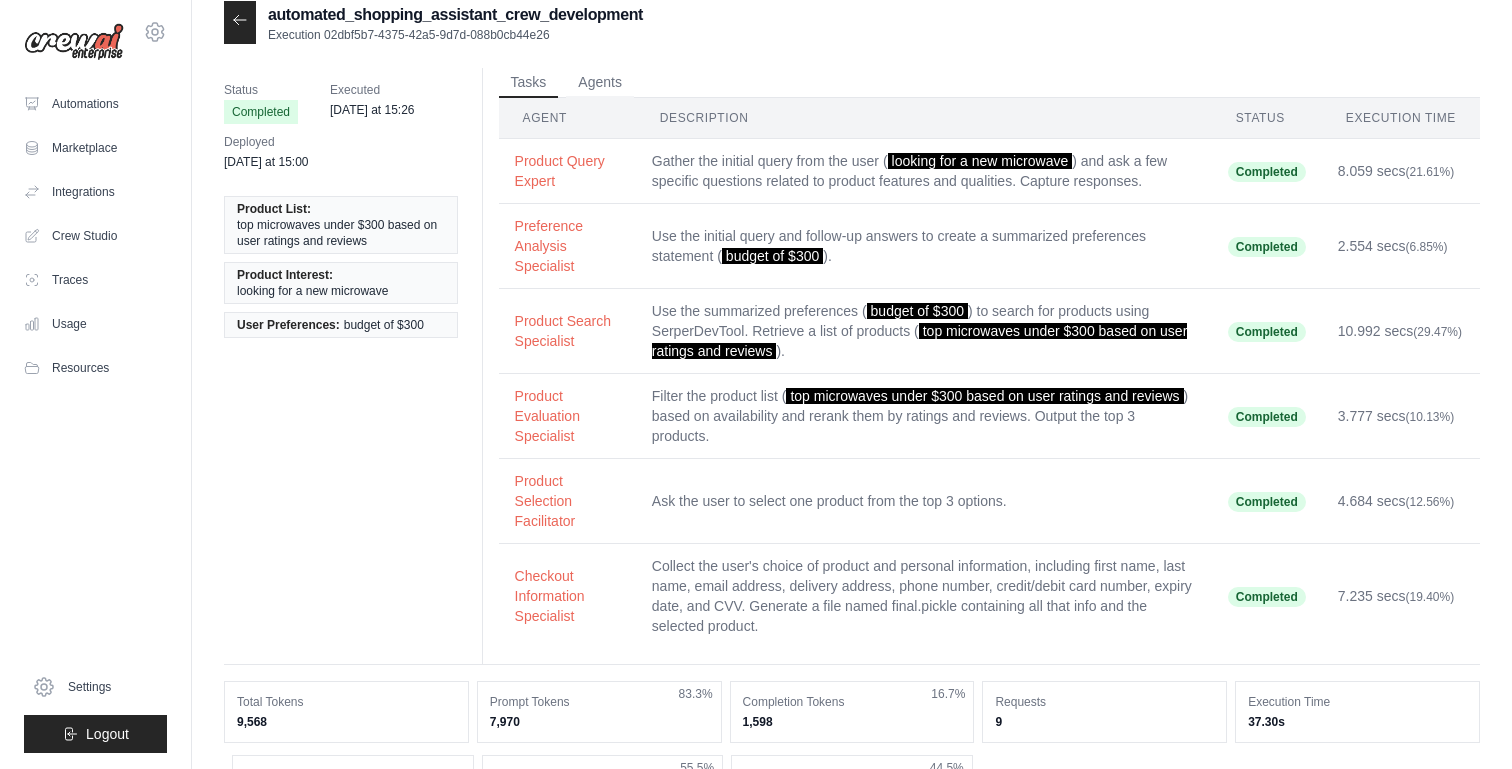 click on "Status
Completed
Executed
Thursday at 15:26
Deployed
Thursday at 15:00
Product List:
top microwaves under $300 based on user ratings and reviews
Product Interest:
looking for a new microwave
User Preferences: budget of $300
)." at bounding box center (852, 1328) 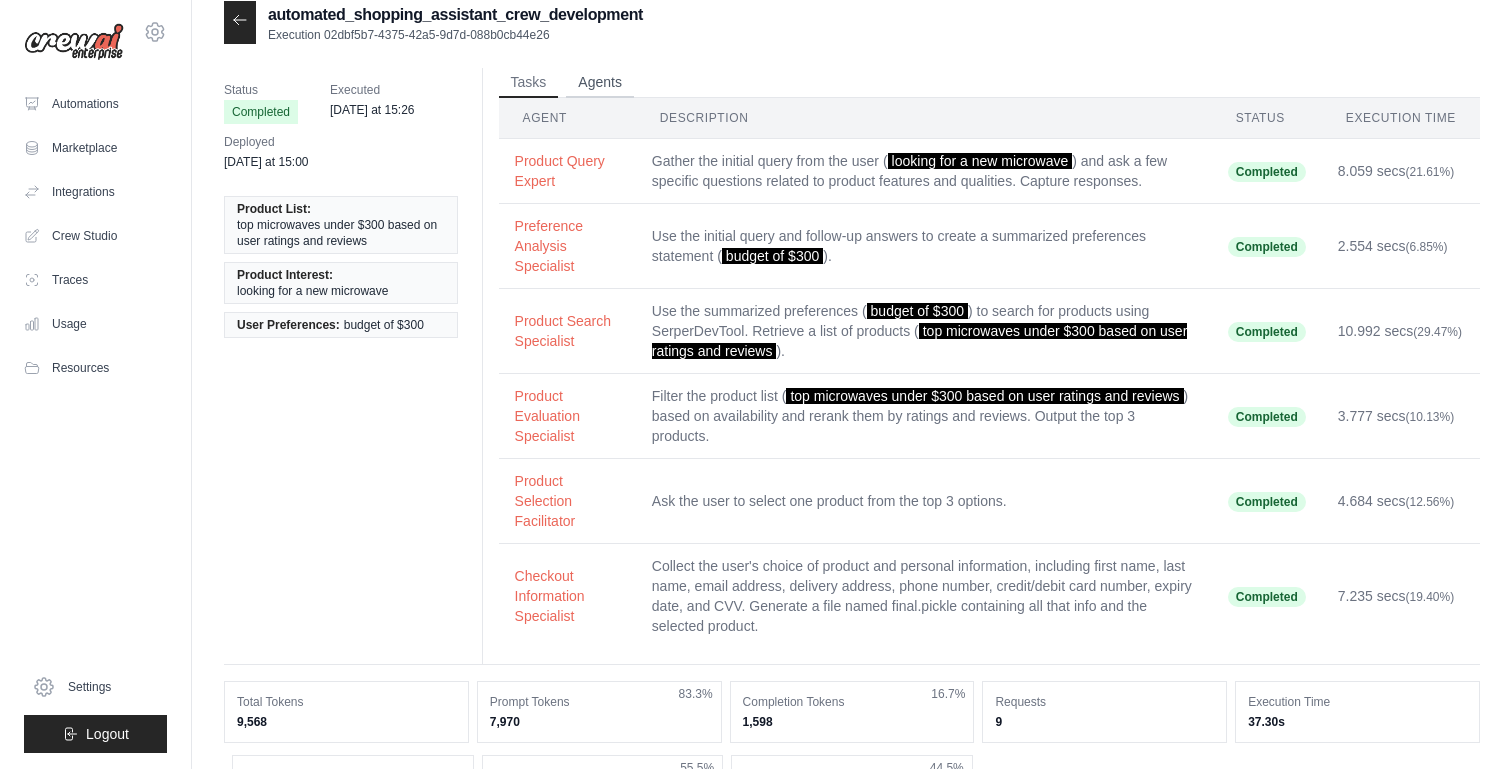 click on "Agents" at bounding box center [600, 83] 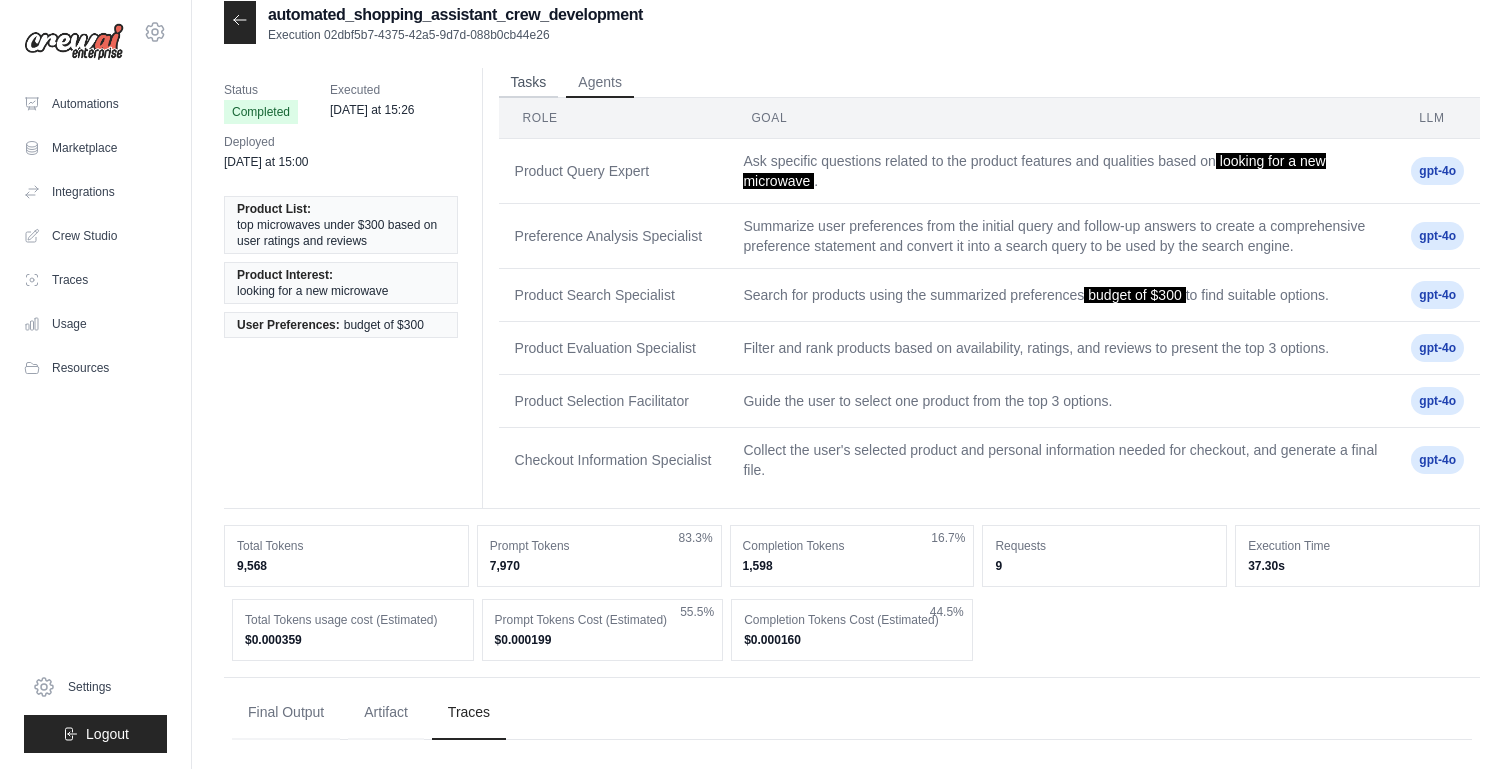 scroll, scrollTop: 0, scrollLeft: 0, axis: both 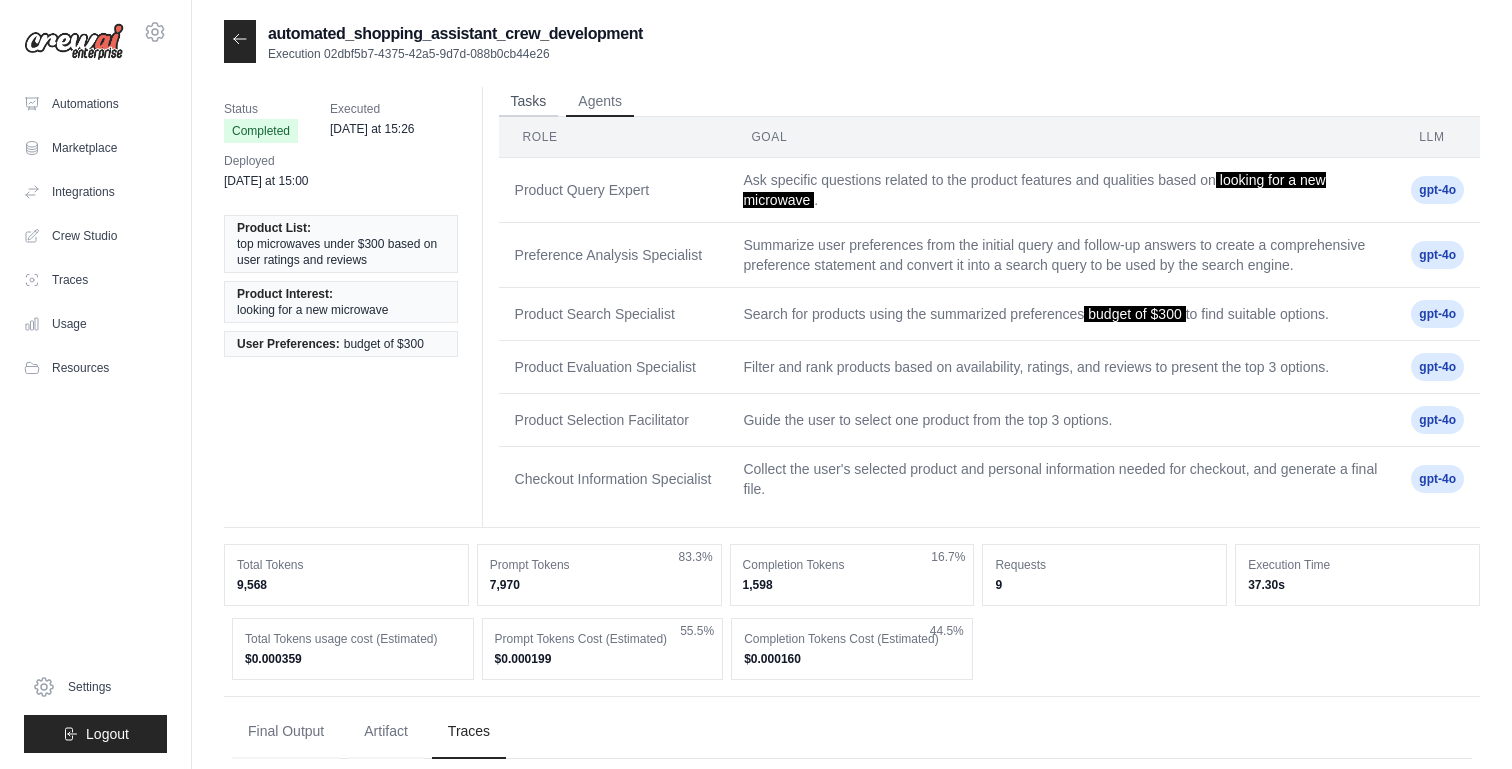 click on "Tasks" at bounding box center [529, 102] 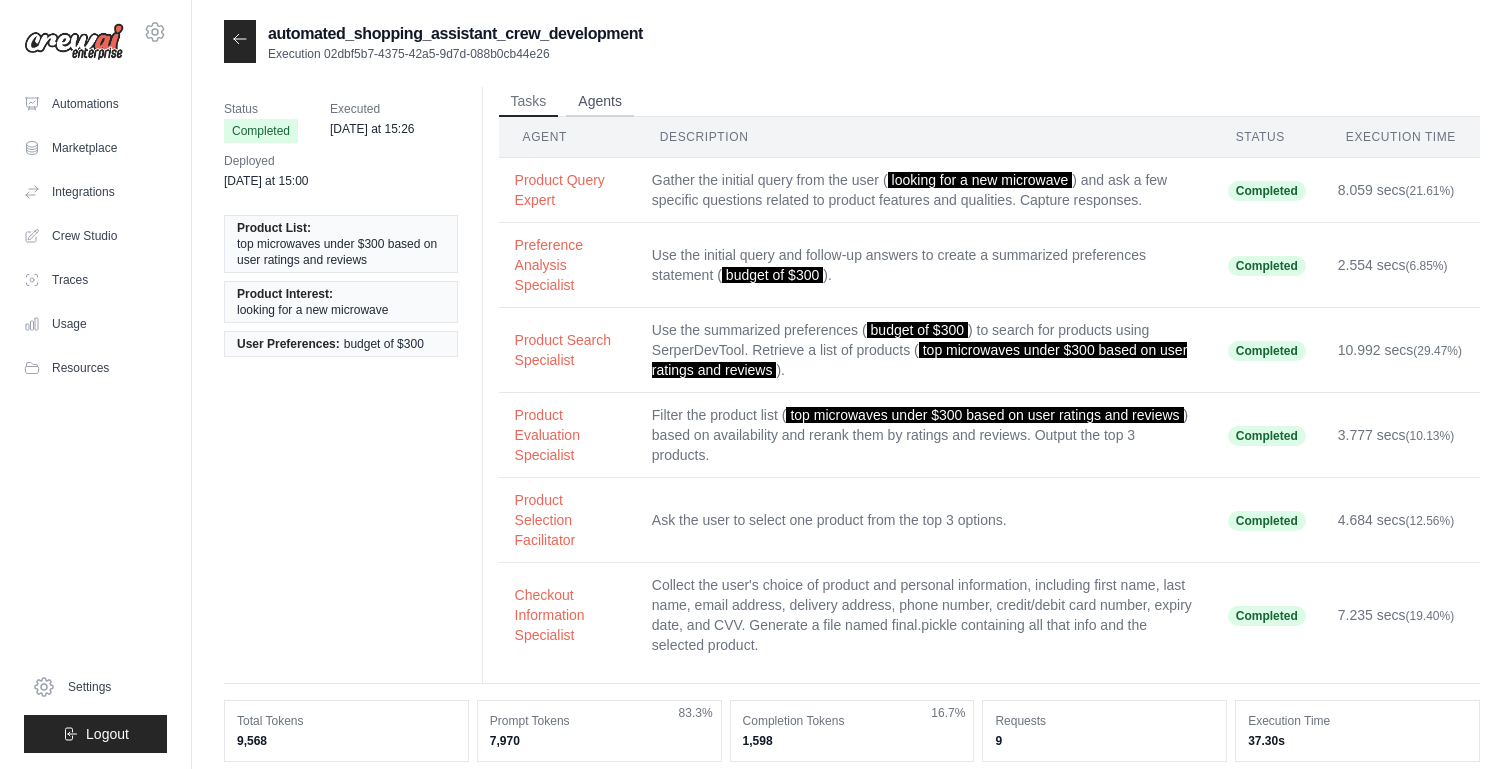 click on "Agents" at bounding box center [600, 102] 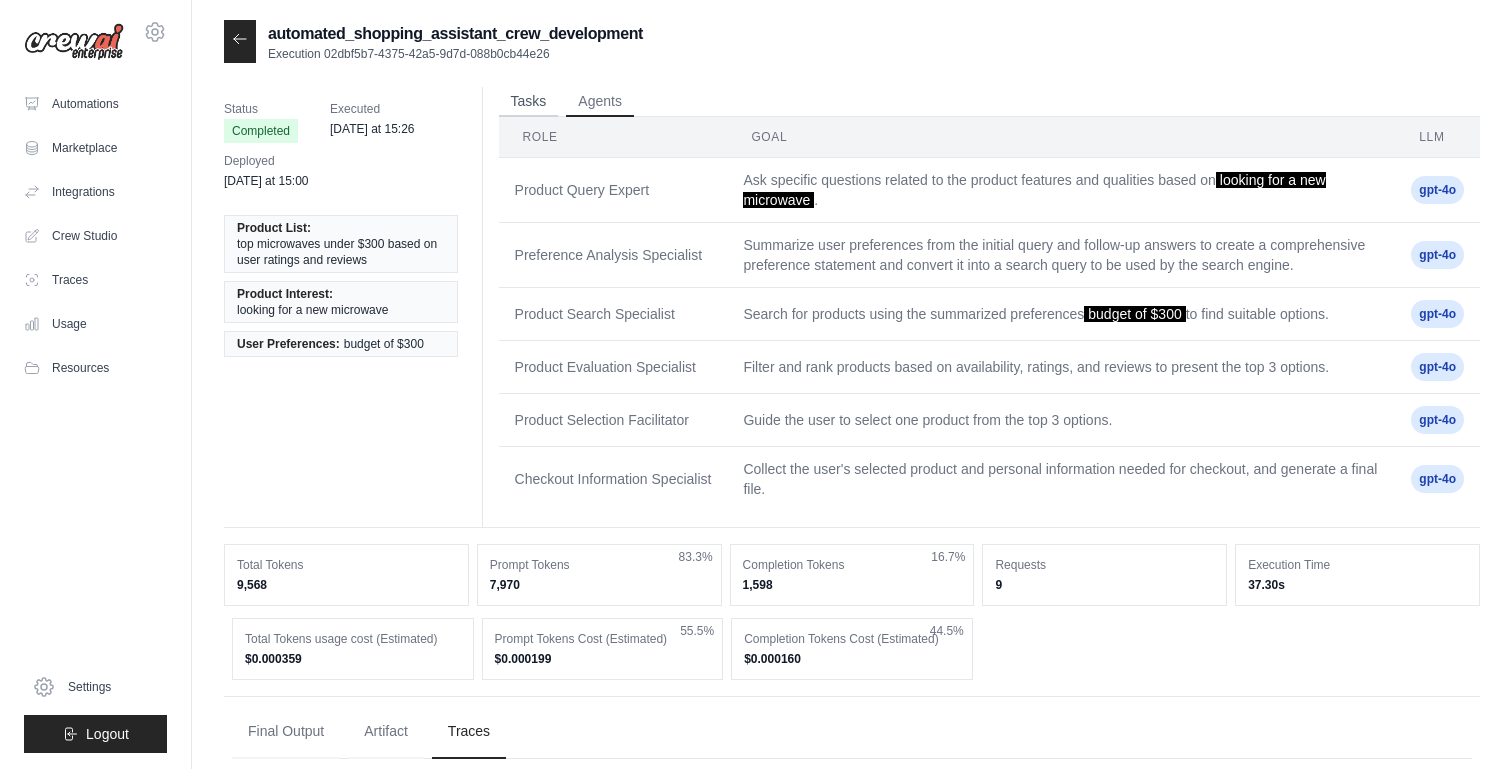 click on "Tasks" at bounding box center [529, 102] 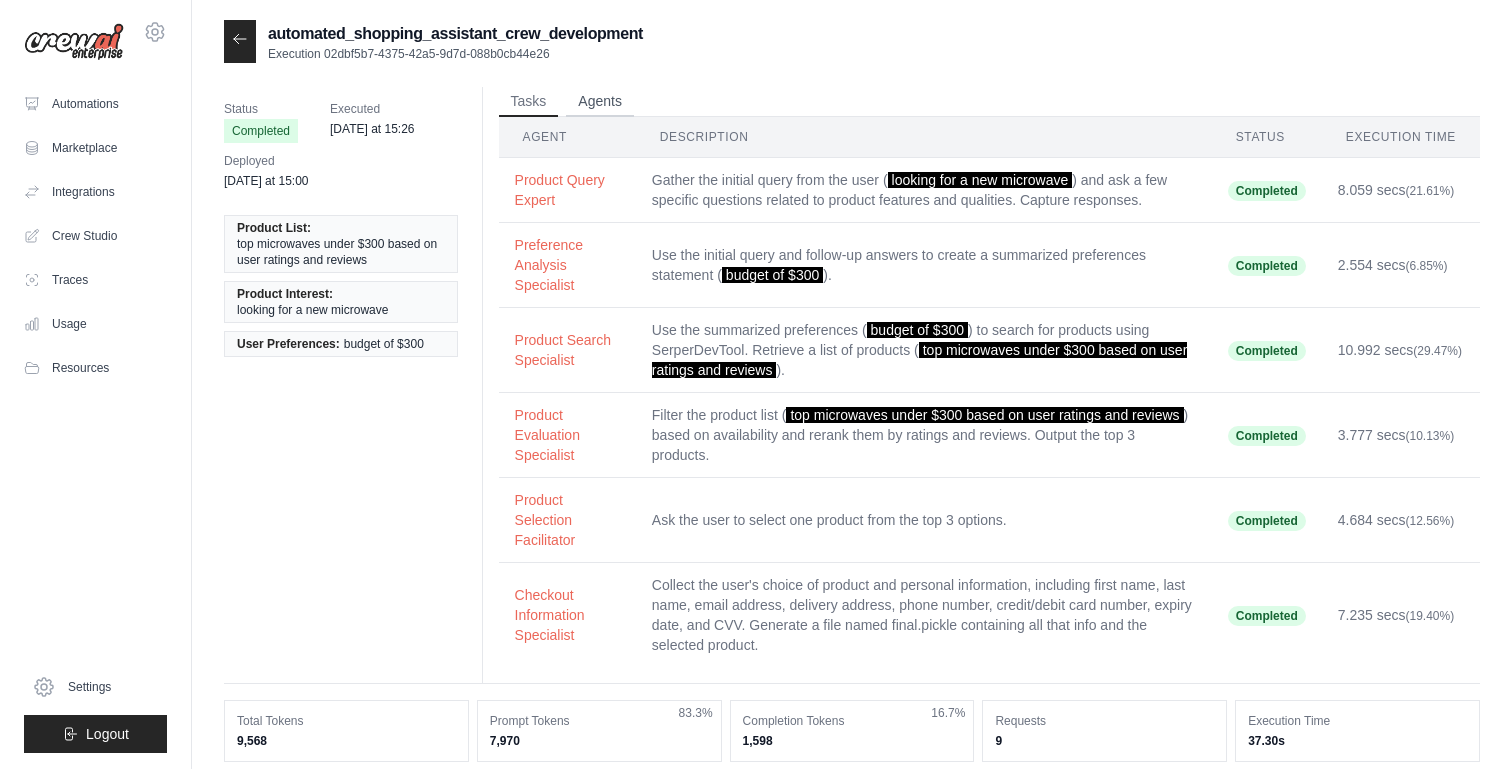 click on "Agents" at bounding box center [600, 102] 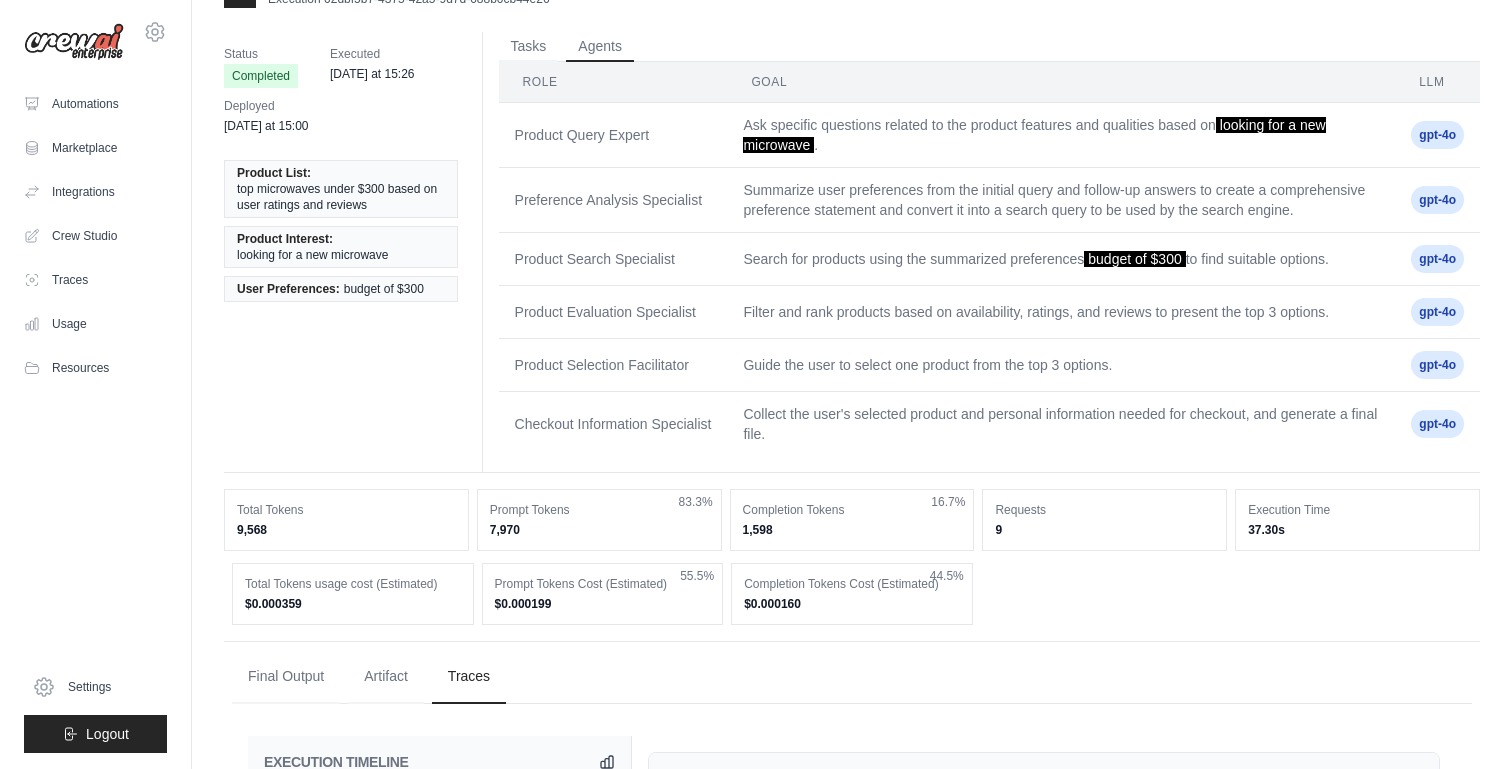 scroll, scrollTop: 0, scrollLeft: 0, axis: both 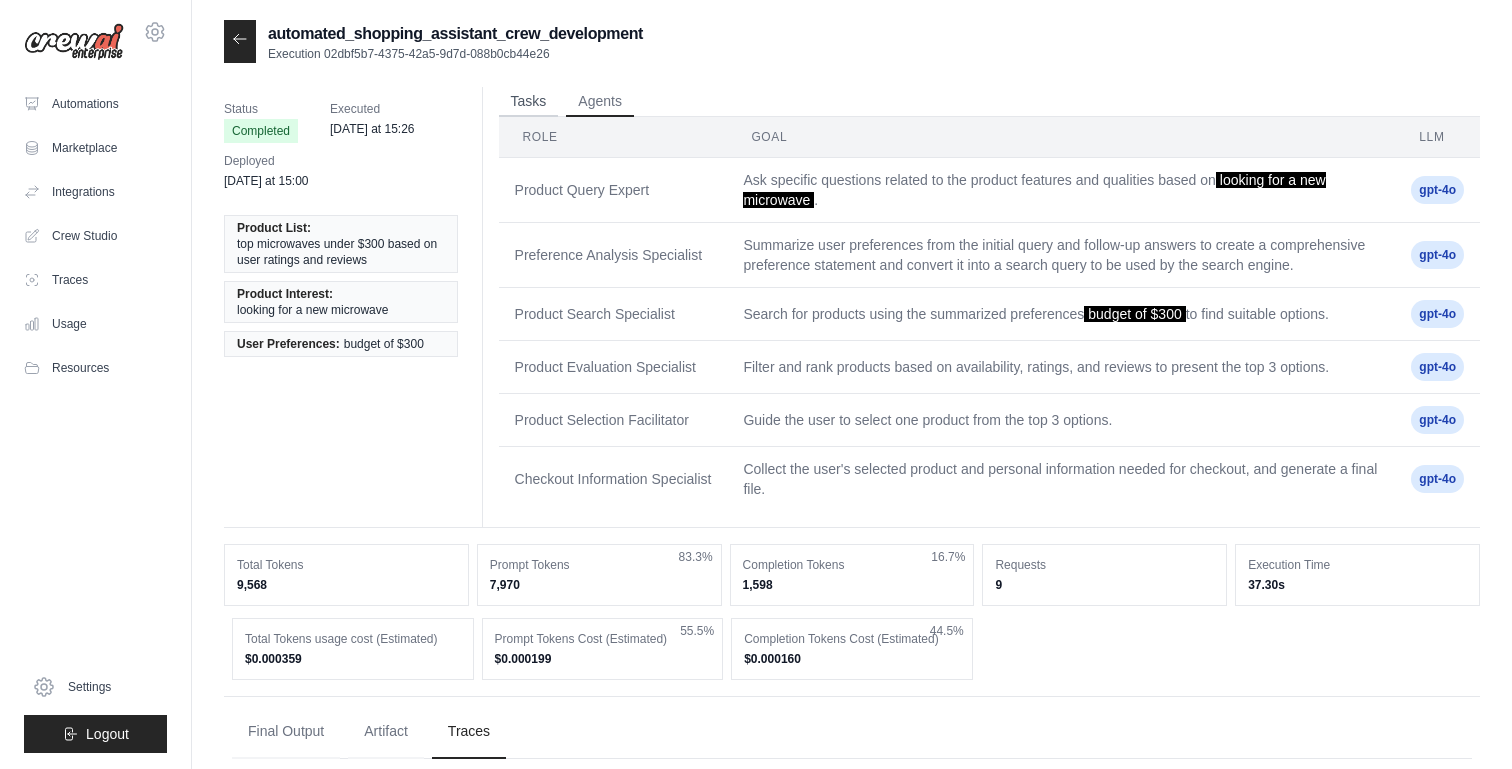click on "Tasks" at bounding box center (529, 102) 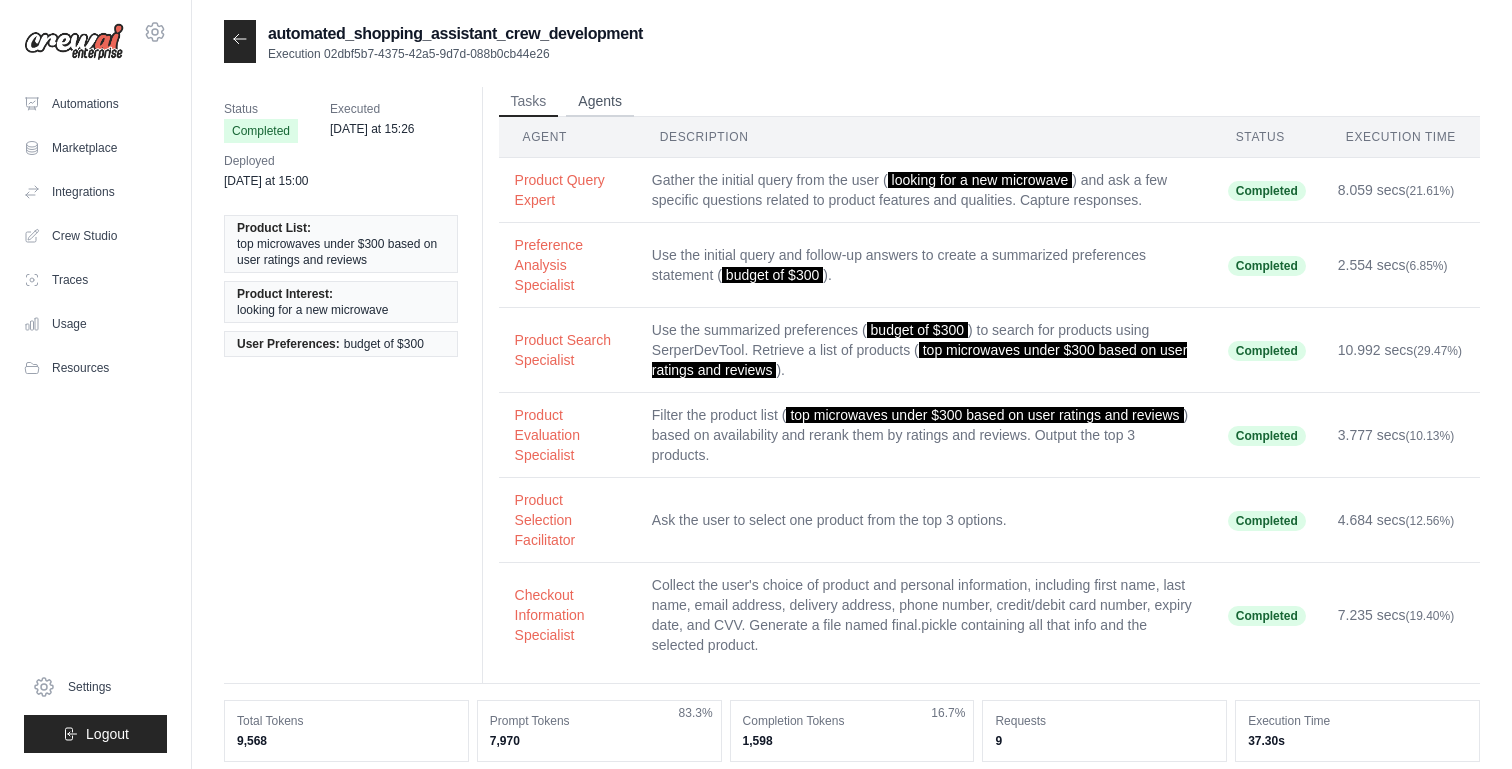 click on "Agents" at bounding box center [600, 102] 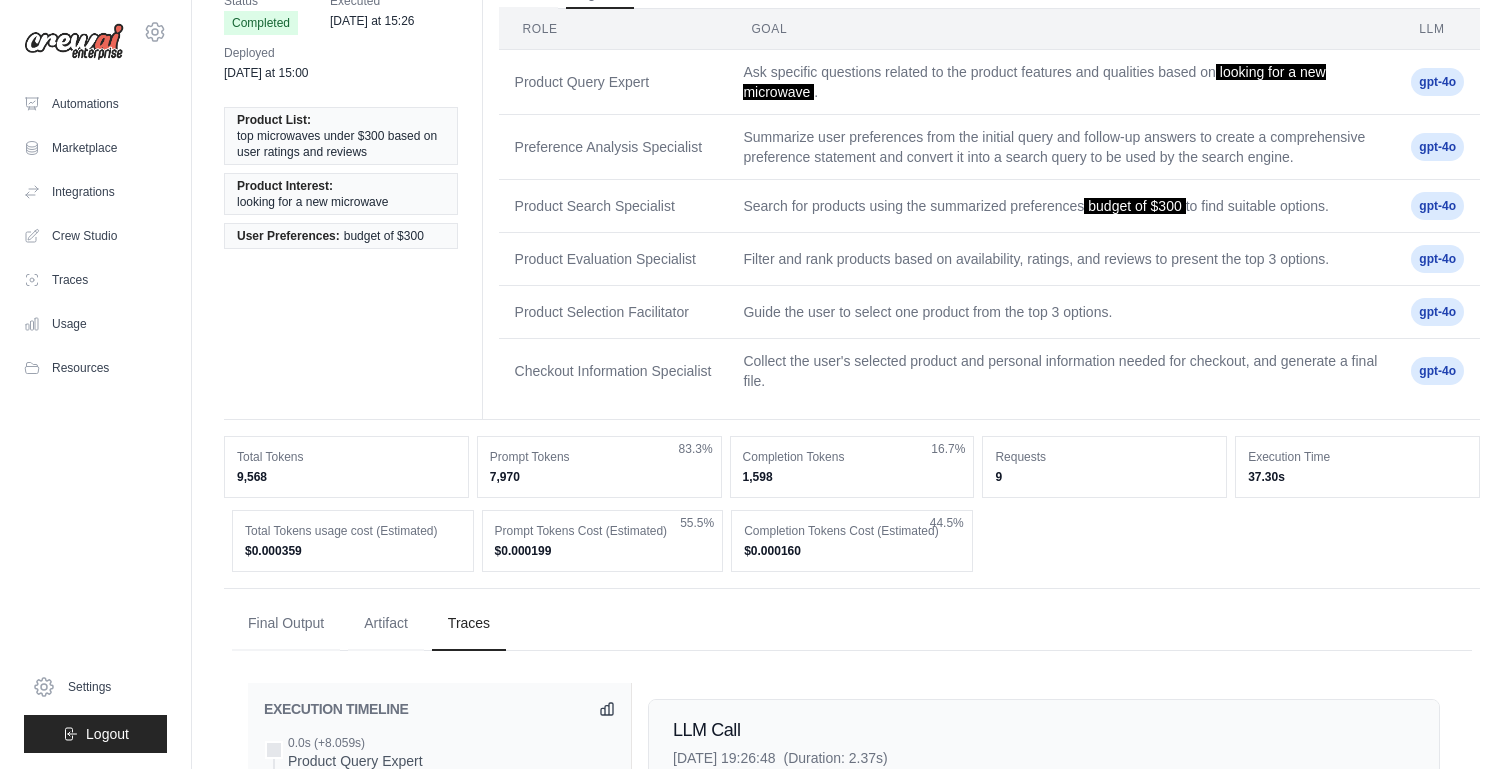 scroll, scrollTop: 0, scrollLeft: 0, axis: both 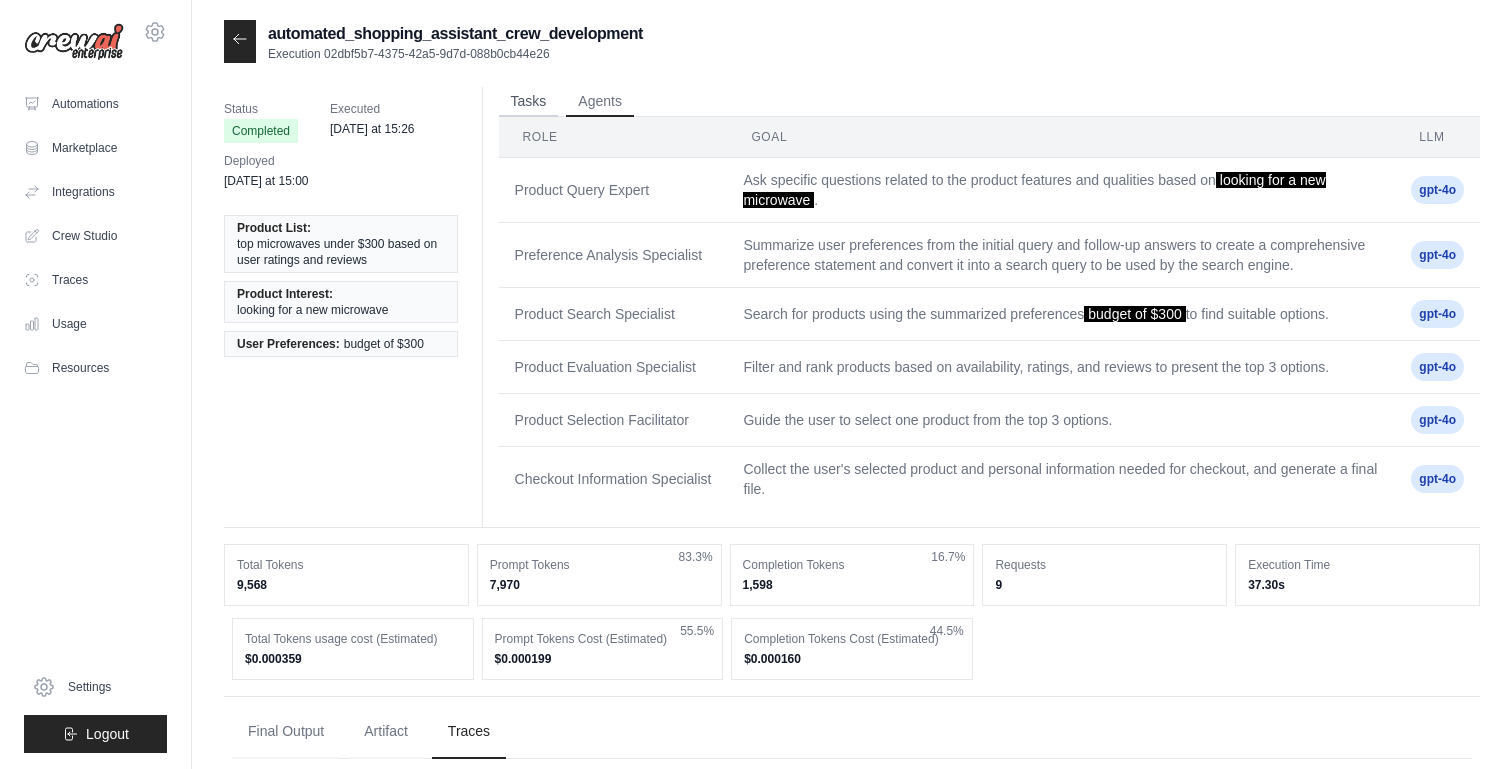 click on "Tasks" at bounding box center [529, 102] 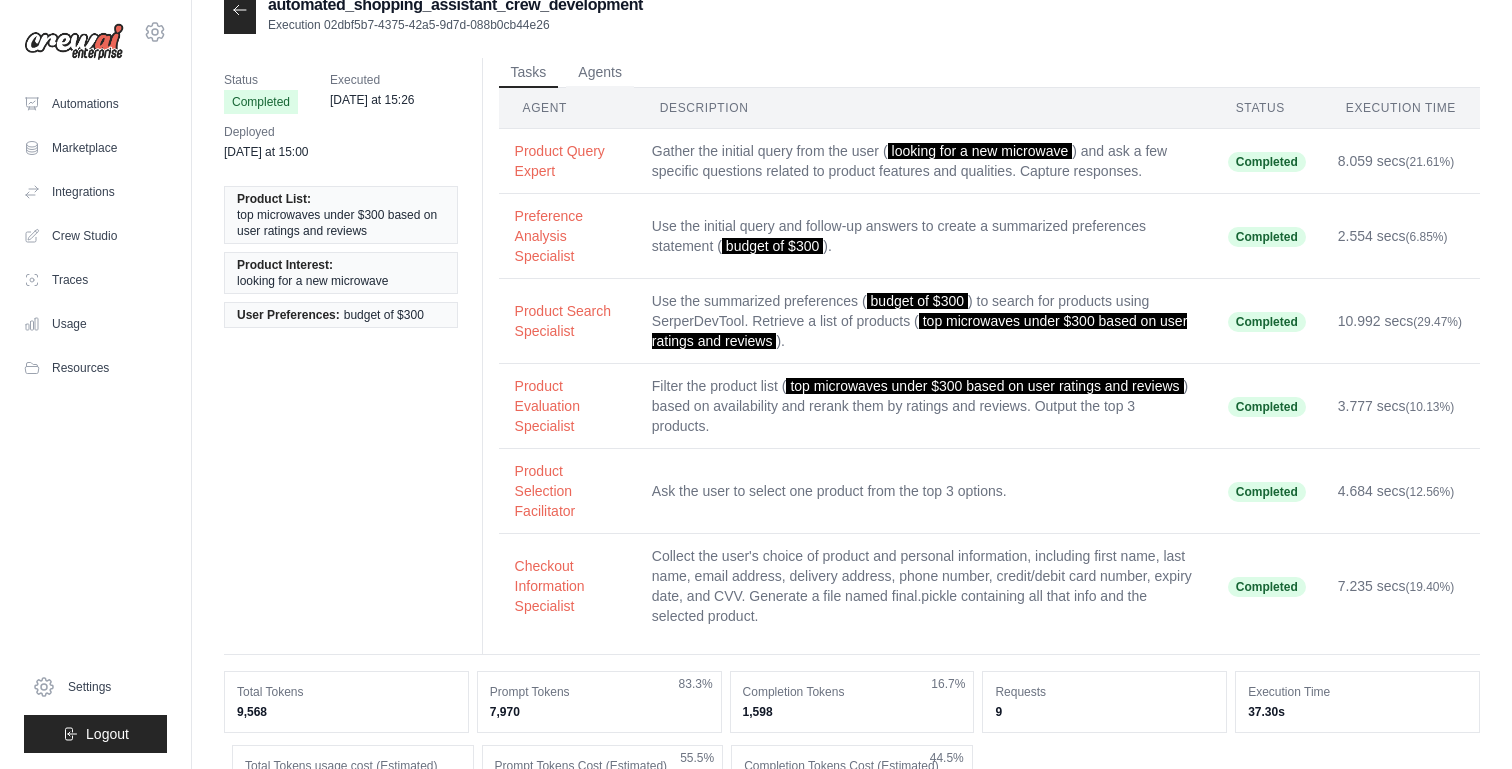 scroll, scrollTop: 0, scrollLeft: 0, axis: both 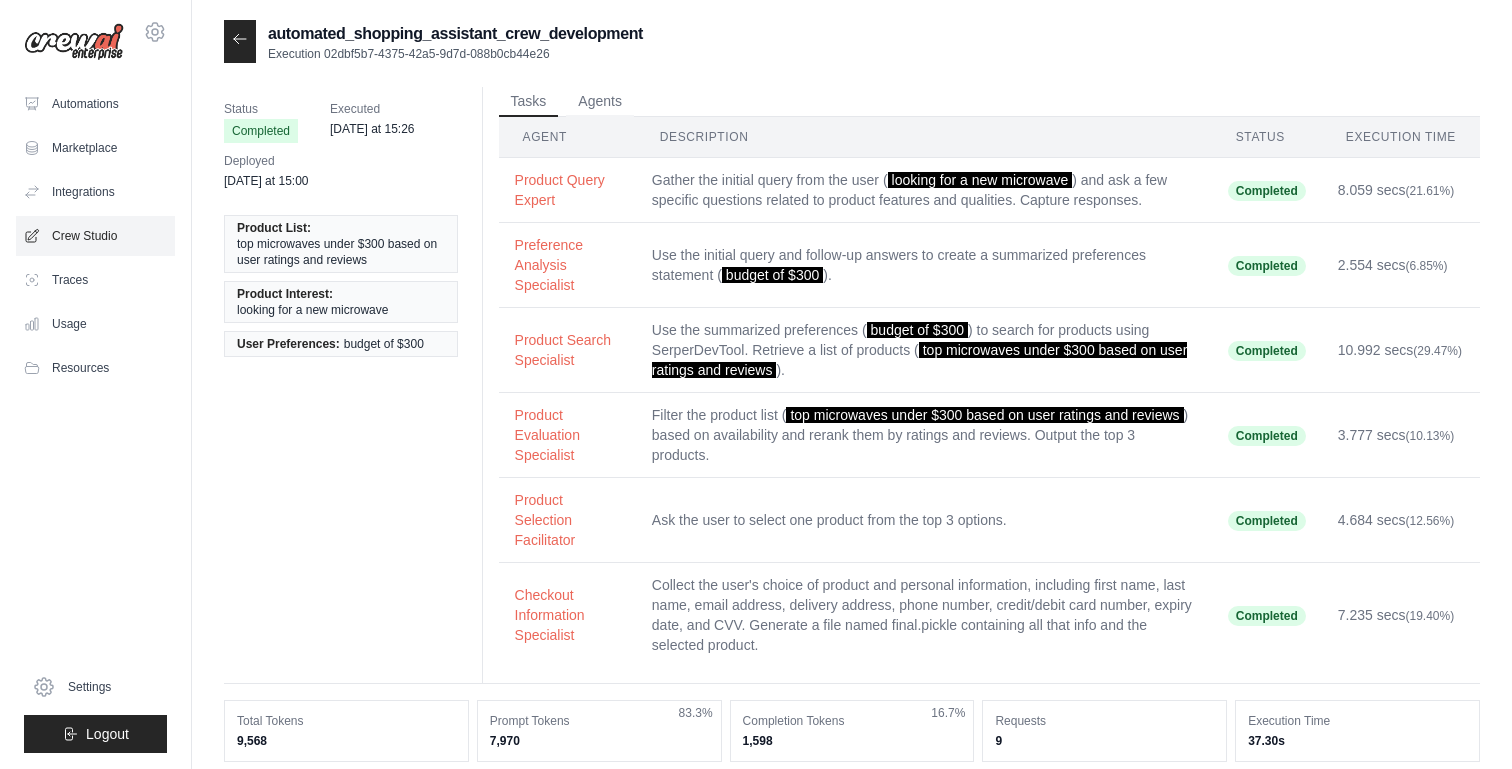click on "Crew Studio" at bounding box center [95, 236] 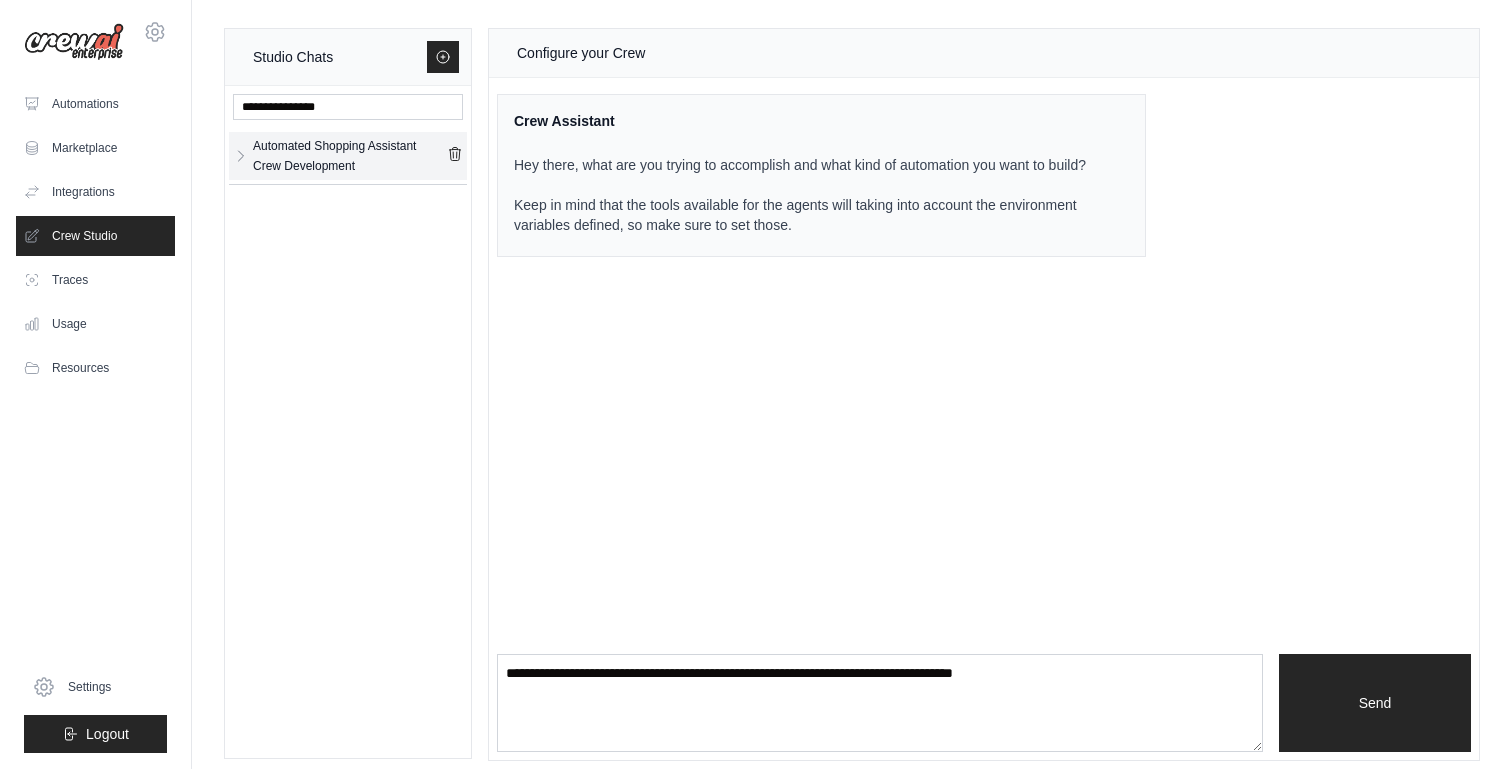 click on "Automated Shopping Assistant Crew Development" at bounding box center (350, 156) 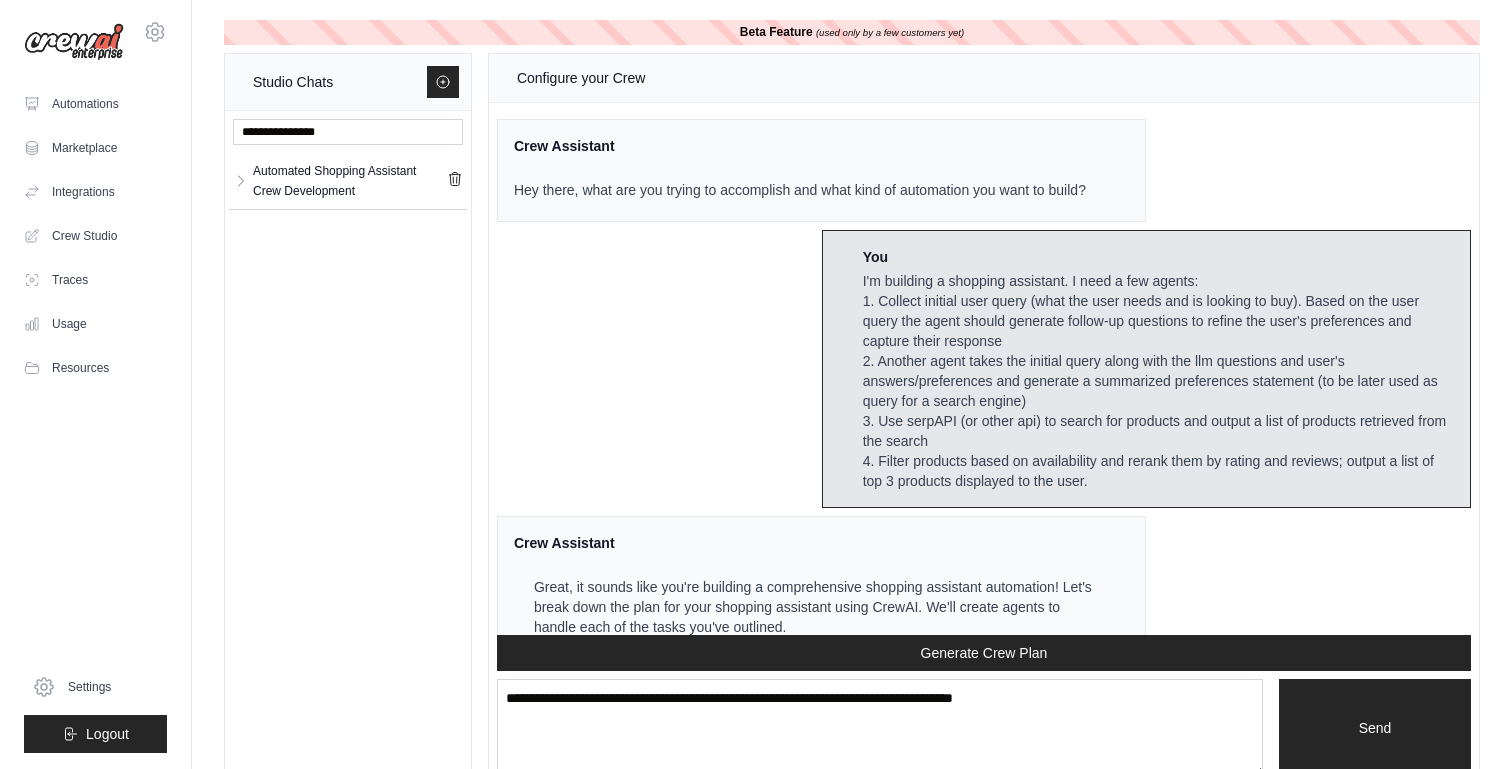 scroll, scrollTop: 16347, scrollLeft: 0, axis: vertical 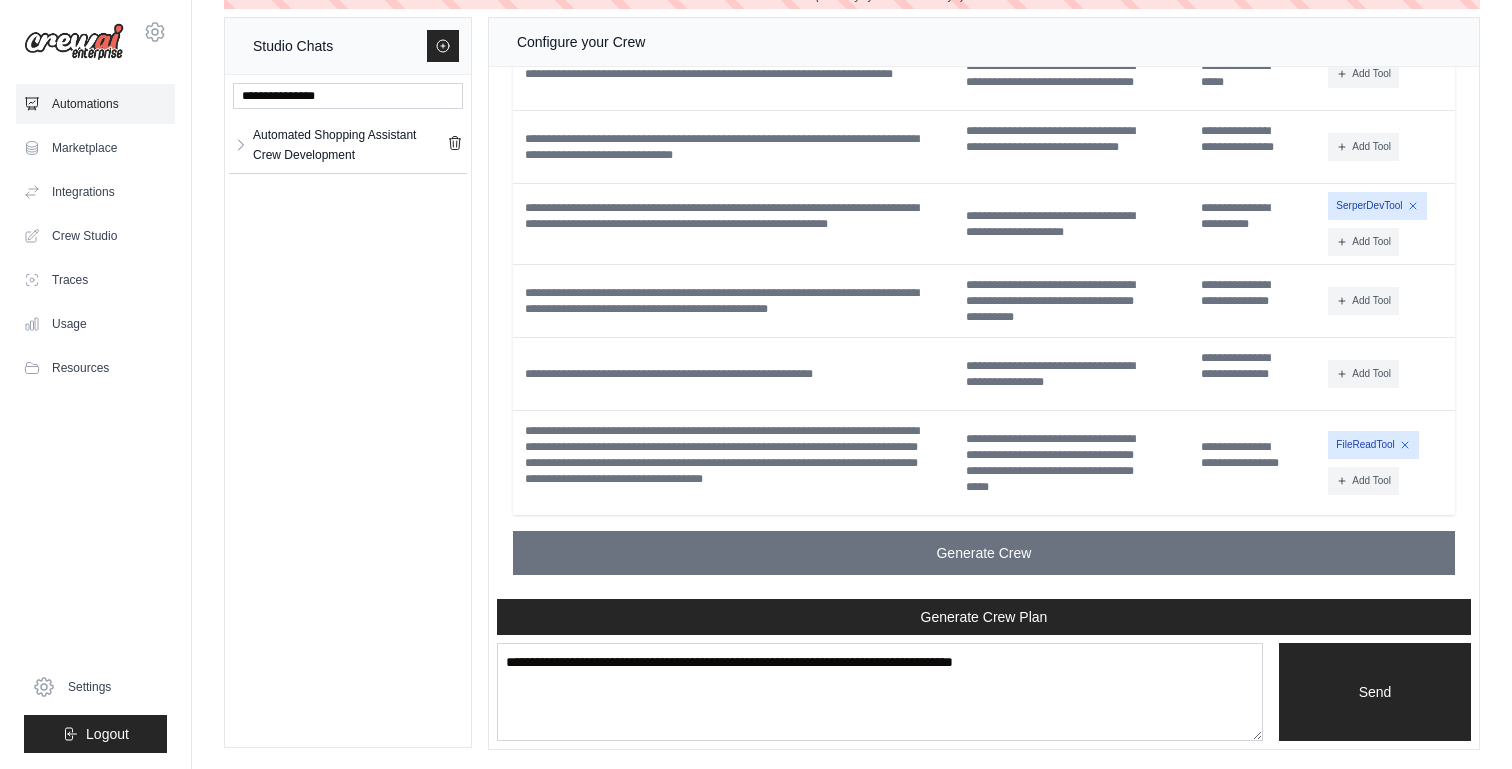 click on "Automations" at bounding box center (95, 104) 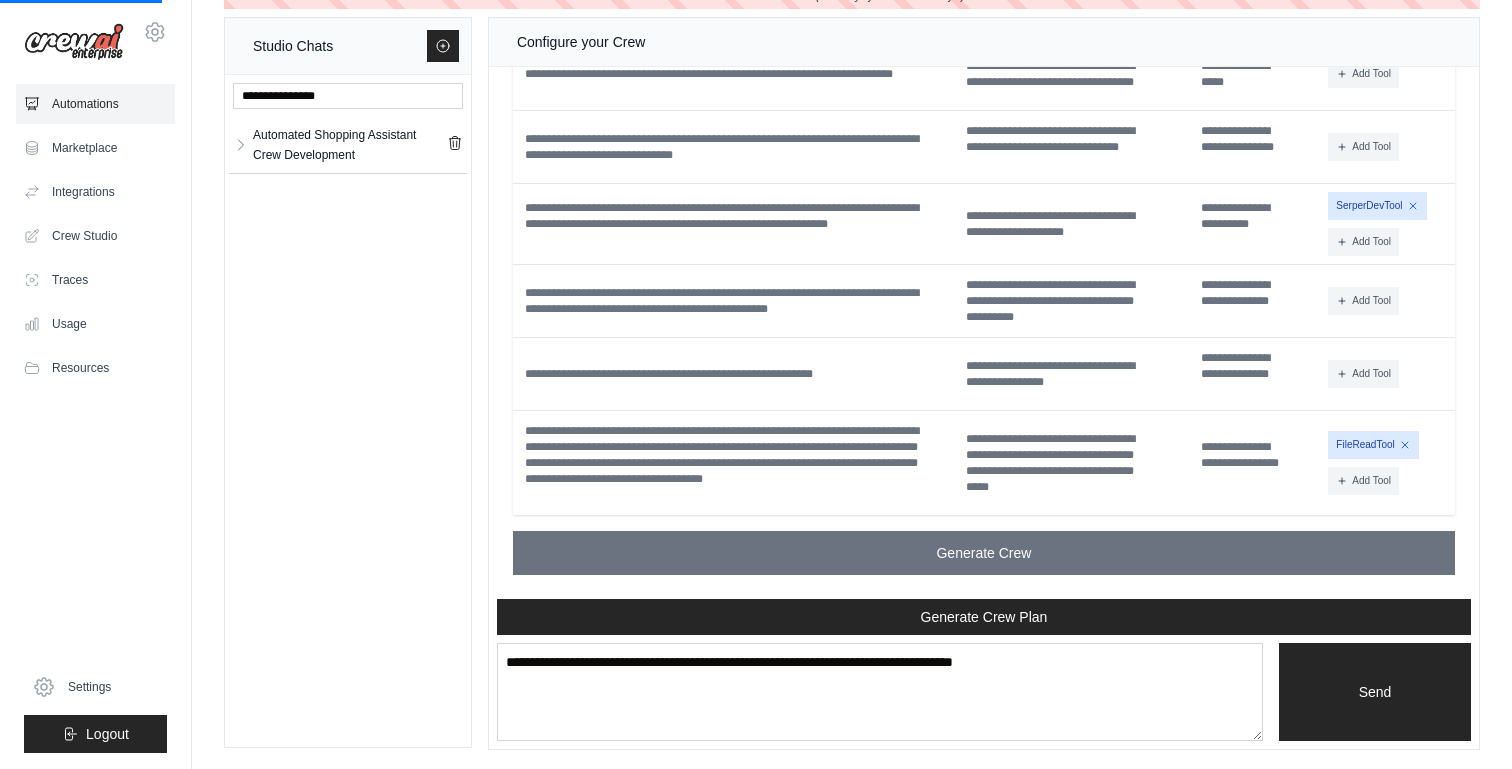 scroll, scrollTop: 0, scrollLeft: 0, axis: both 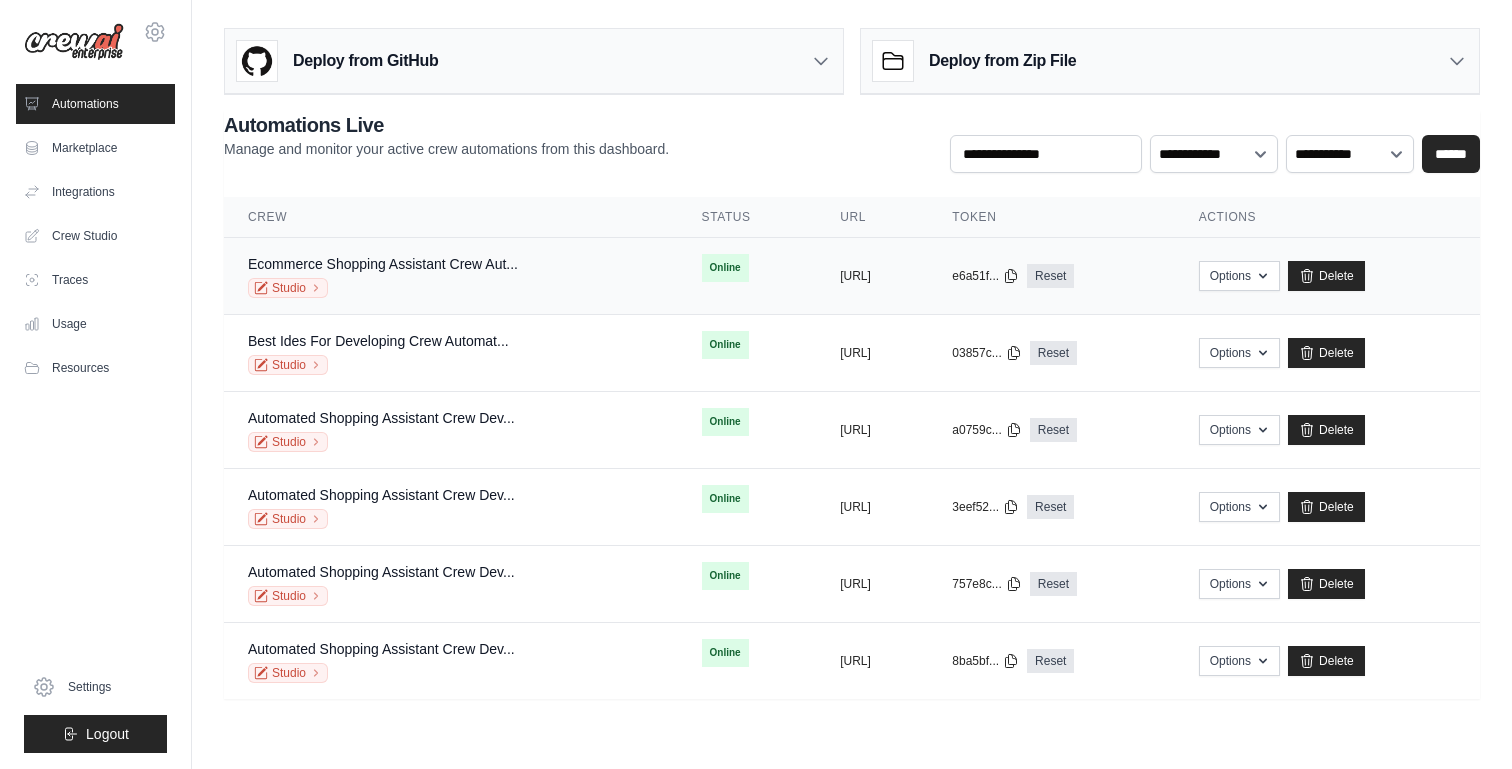 click on "Studio" at bounding box center [383, 288] 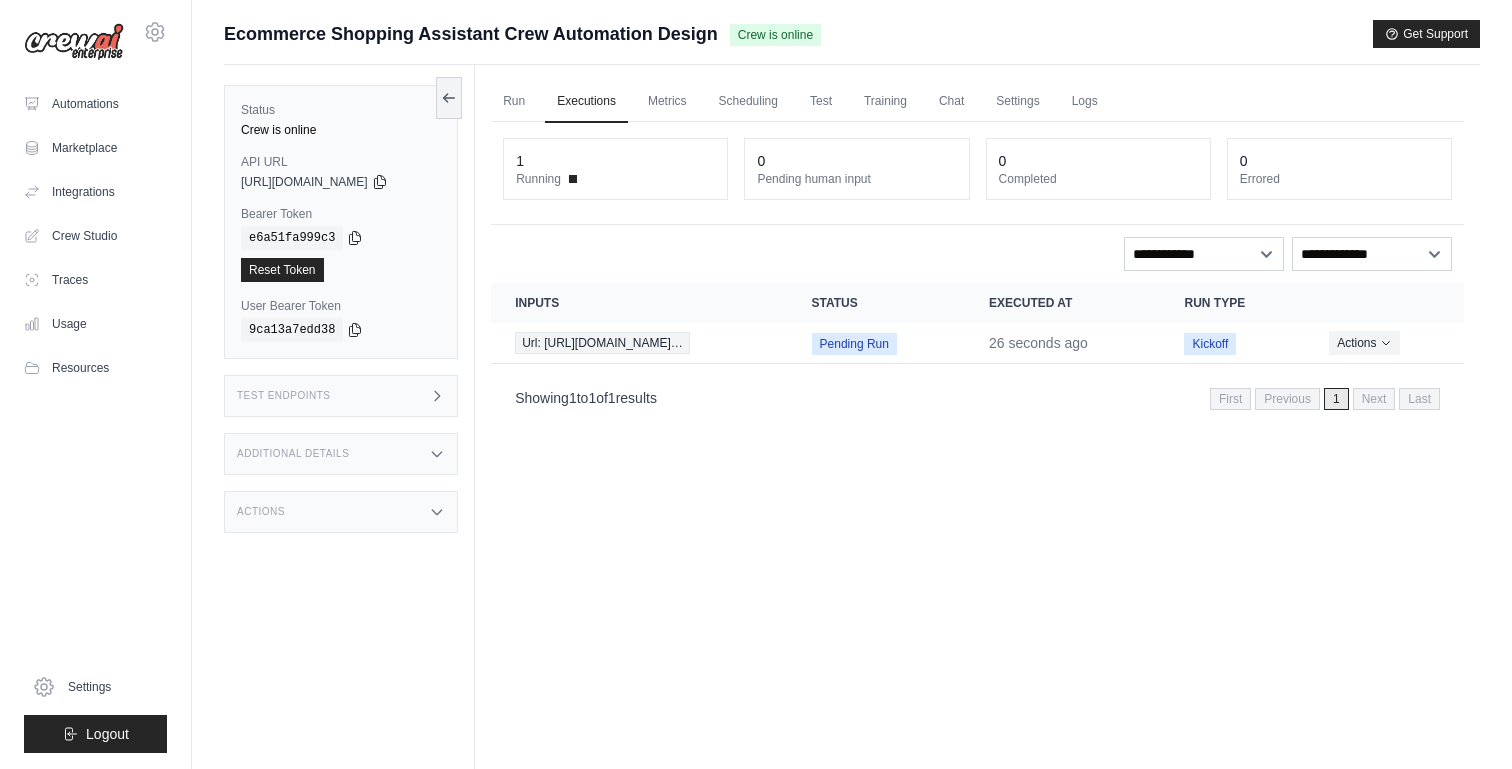scroll, scrollTop: 0, scrollLeft: 0, axis: both 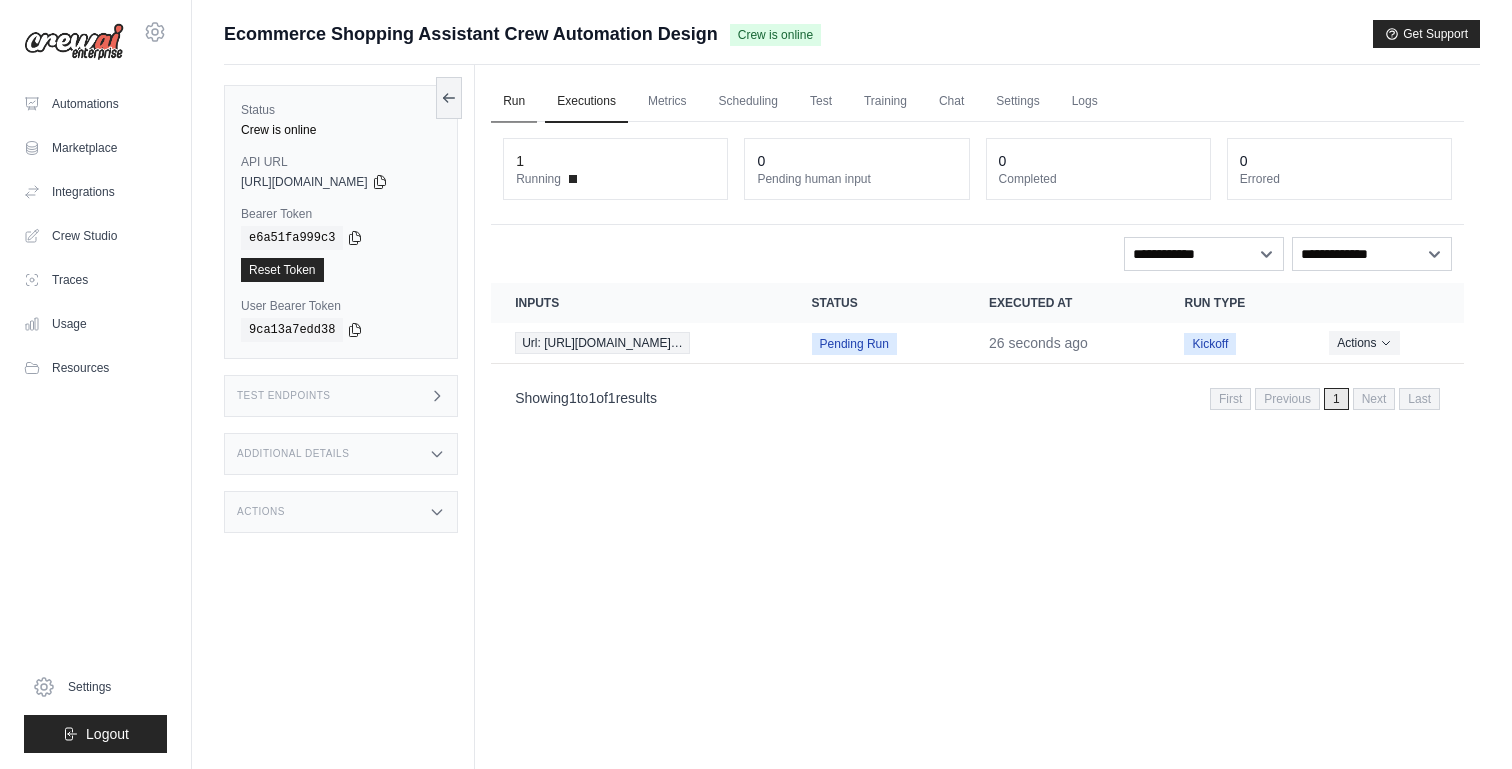 click on "Run" at bounding box center [514, 102] 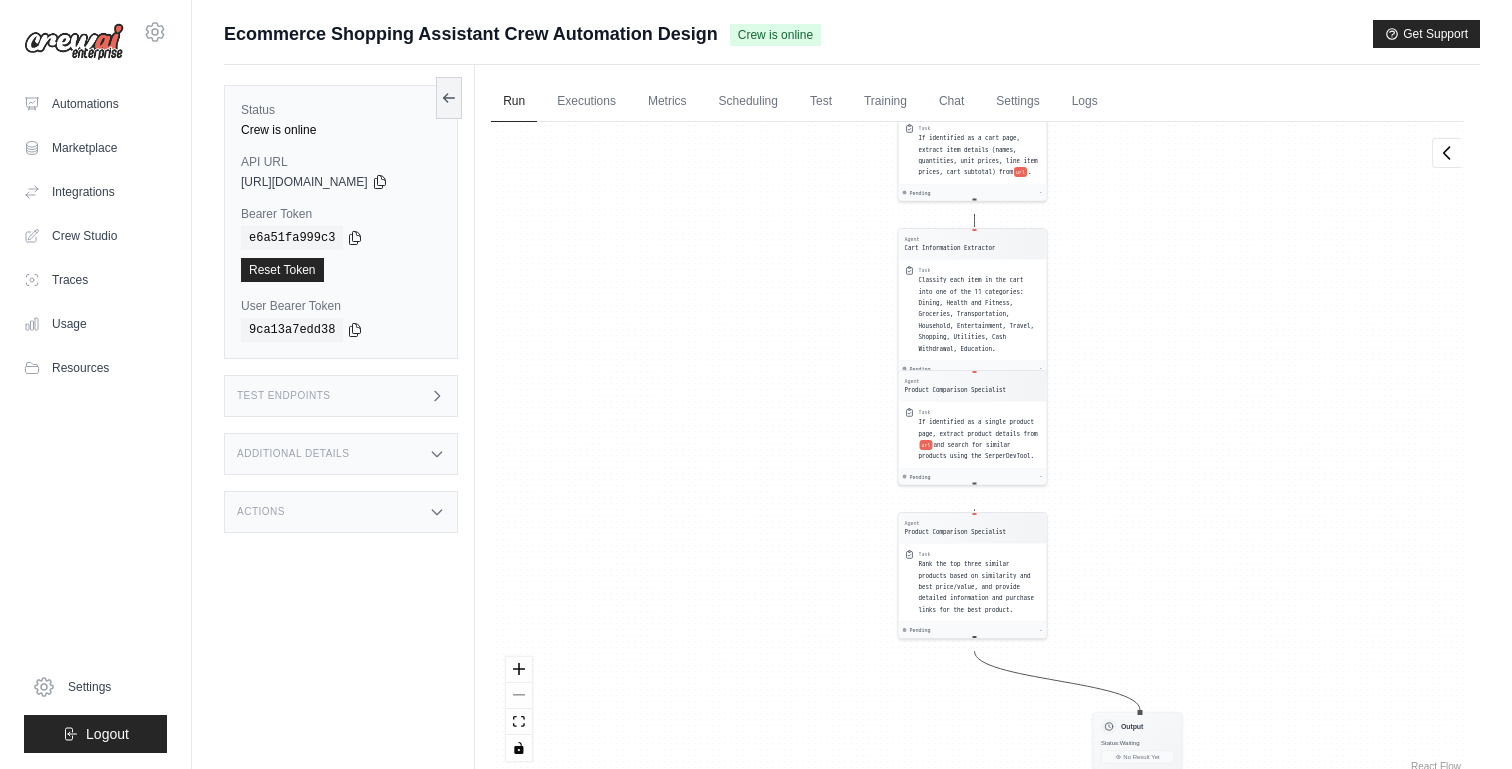drag, startPoint x: 721, startPoint y: 483, endPoint x: 721, endPoint y: 154, distance: 329 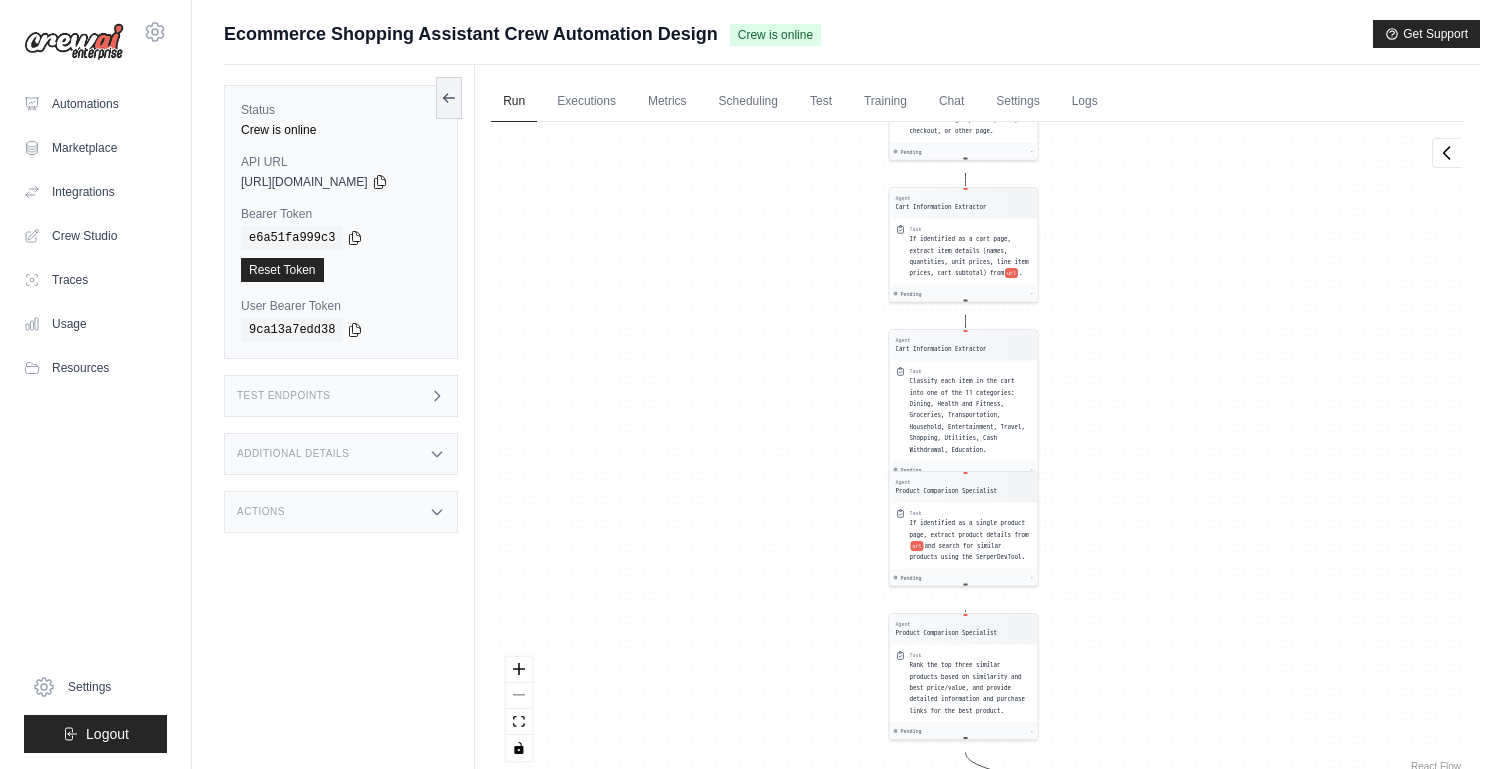 drag, startPoint x: 755, startPoint y: 322, endPoint x: 744, endPoint y: 636, distance: 314.19263 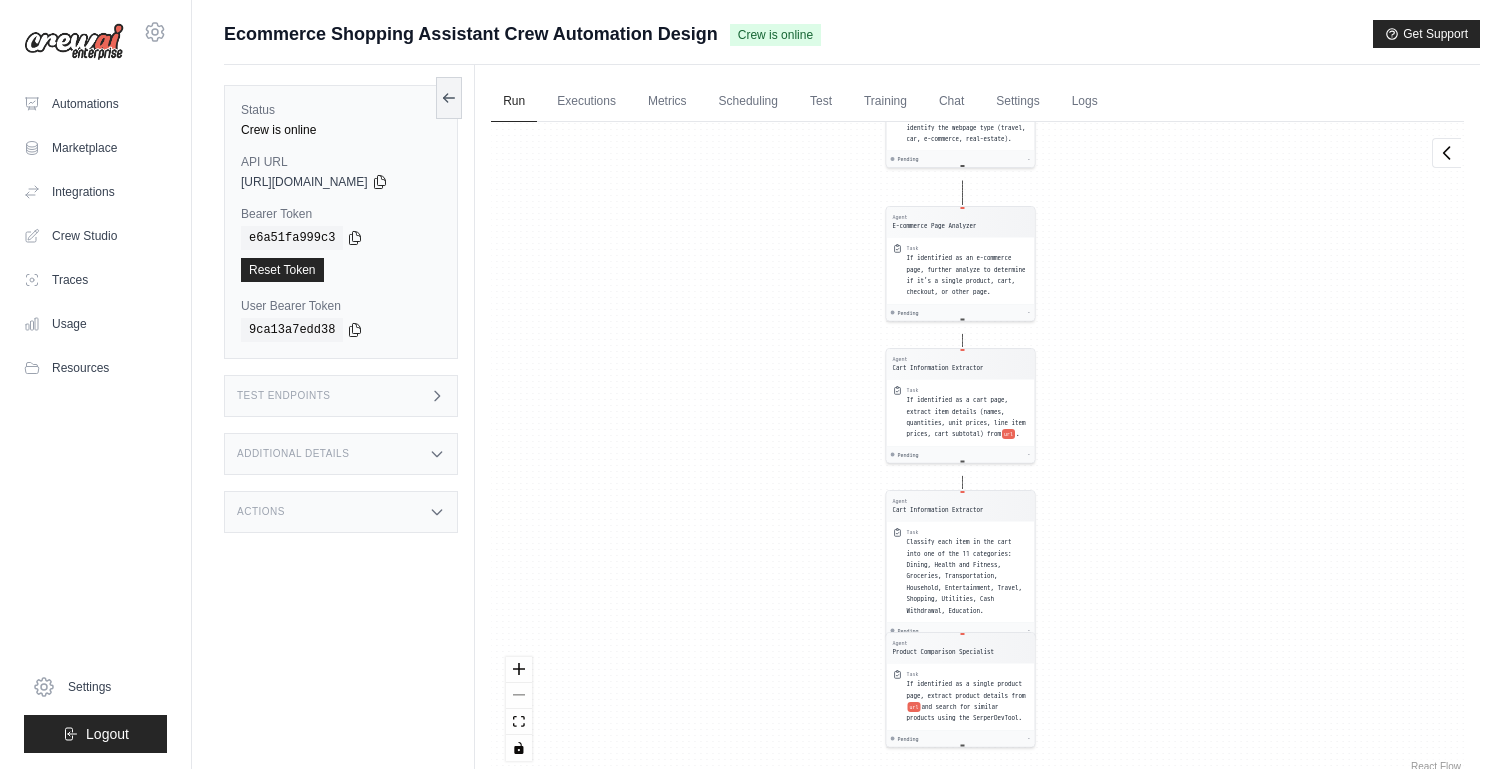 drag, startPoint x: 766, startPoint y: 348, endPoint x: 762, endPoint y: 540, distance: 192.04166 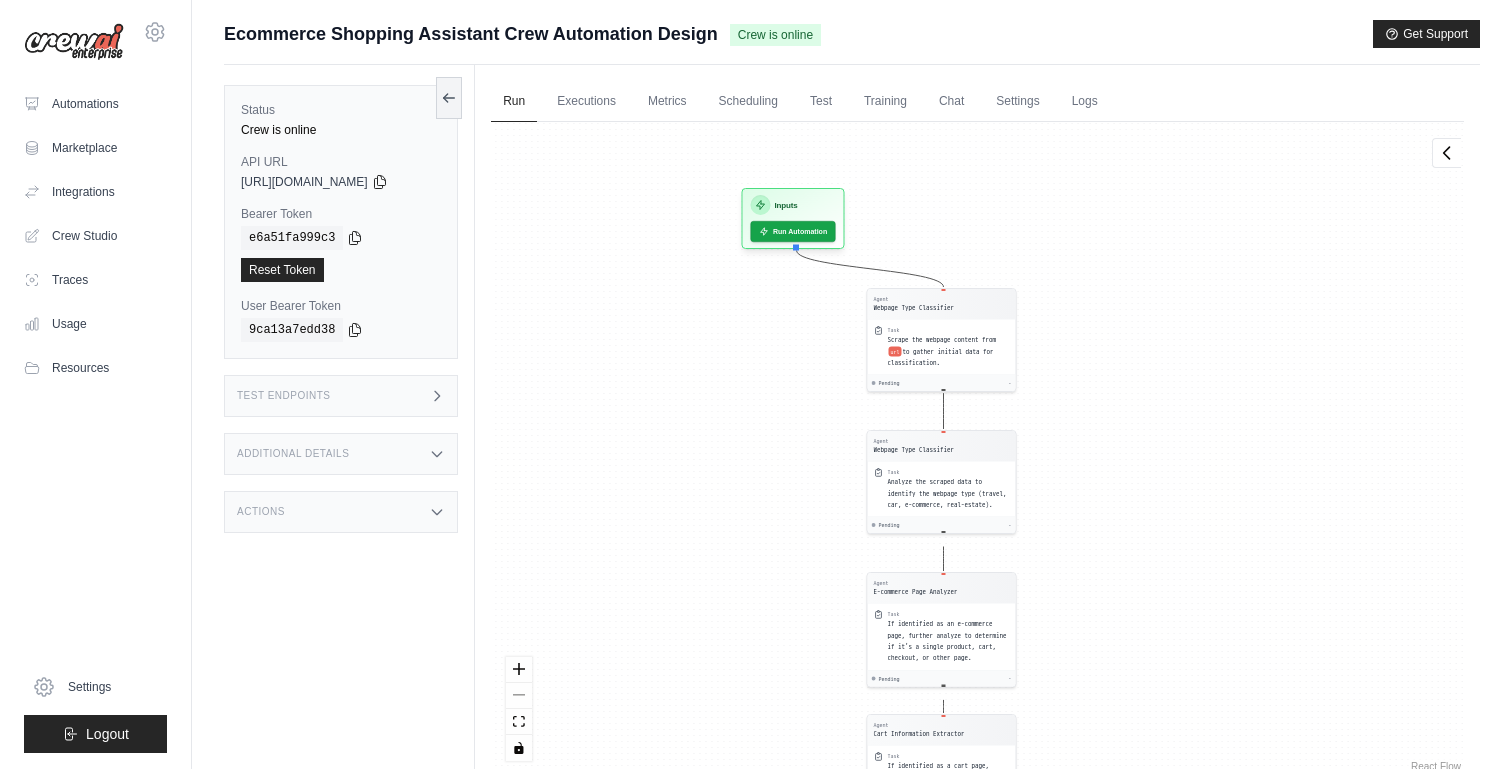 drag, startPoint x: 812, startPoint y: 375, endPoint x: 796, endPoint y: 546, distance: 171.7469 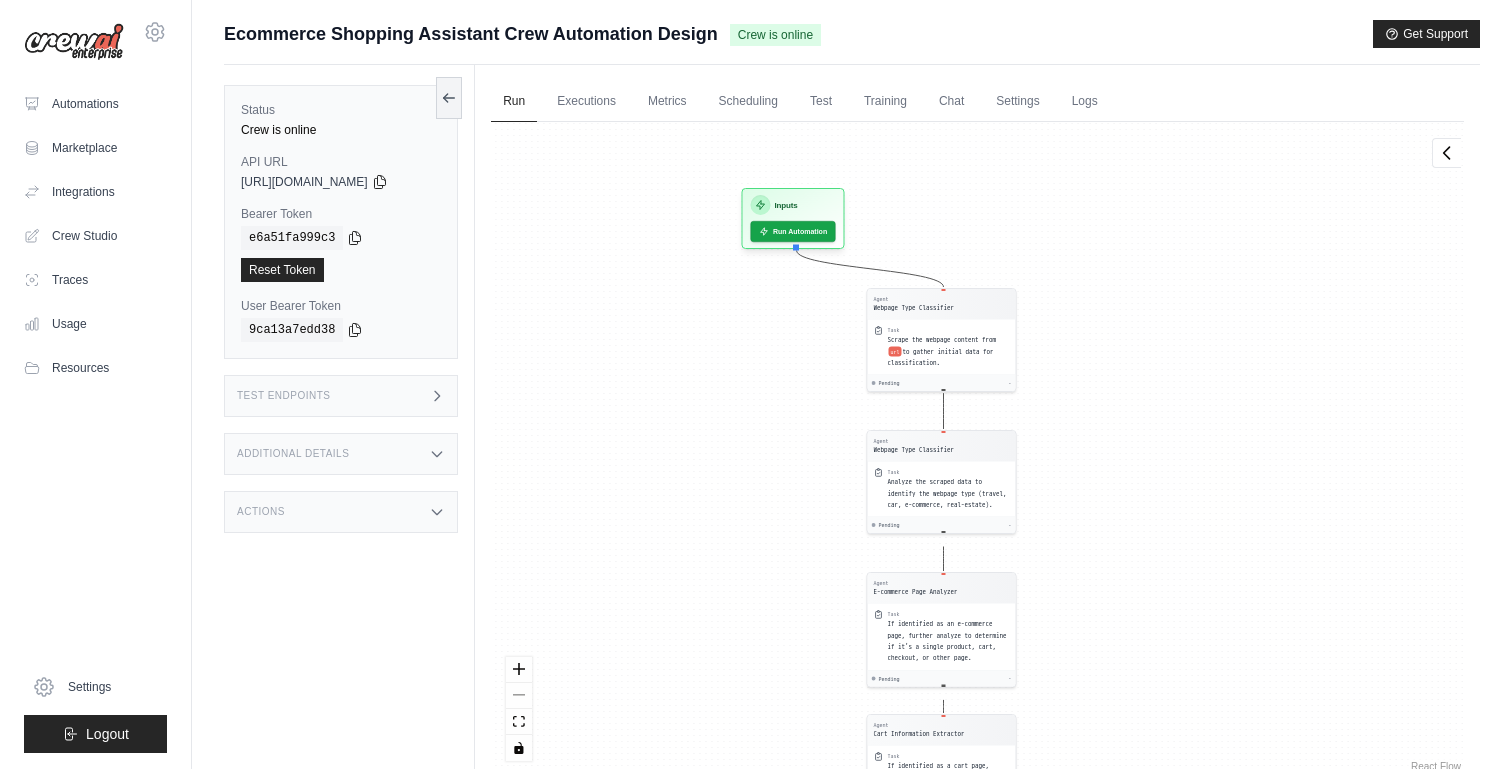click on "Agent Webpage Type Classifier Task Scrape the webpage content from  url  to gather initial data for classification. Pending - Agent Webpage Type Classifier Task Analyze the scraped data to identify the webpage type (travel, car, e-commerce, real-estate). Pending - Agent E-commerce Page Analyzer Task If identified as an e-commerce page, further analyze to determine if it's a single product, cart, checkout, or other page. Pending - Agent Cart Information Extractor Task If identified as a cart page, extract item details (names, quantities, unit prices, line item prices, cart subtotal) from  url . Pending - Agent Cart Information Extractor Task Classify each item in the cart into one of the 11 categories: Dining, Health and Fitness, Groceries, Transportation, Household, Entertainment, Travel, Shopping, Utilities, Cash Withdrawal, Education. Pending - Agent Product Comparison Specialist Task If identified as a single product page, extract product details from  url Pending - Agent Product Comparison Specialist Task" at bounding box center (977, 449) 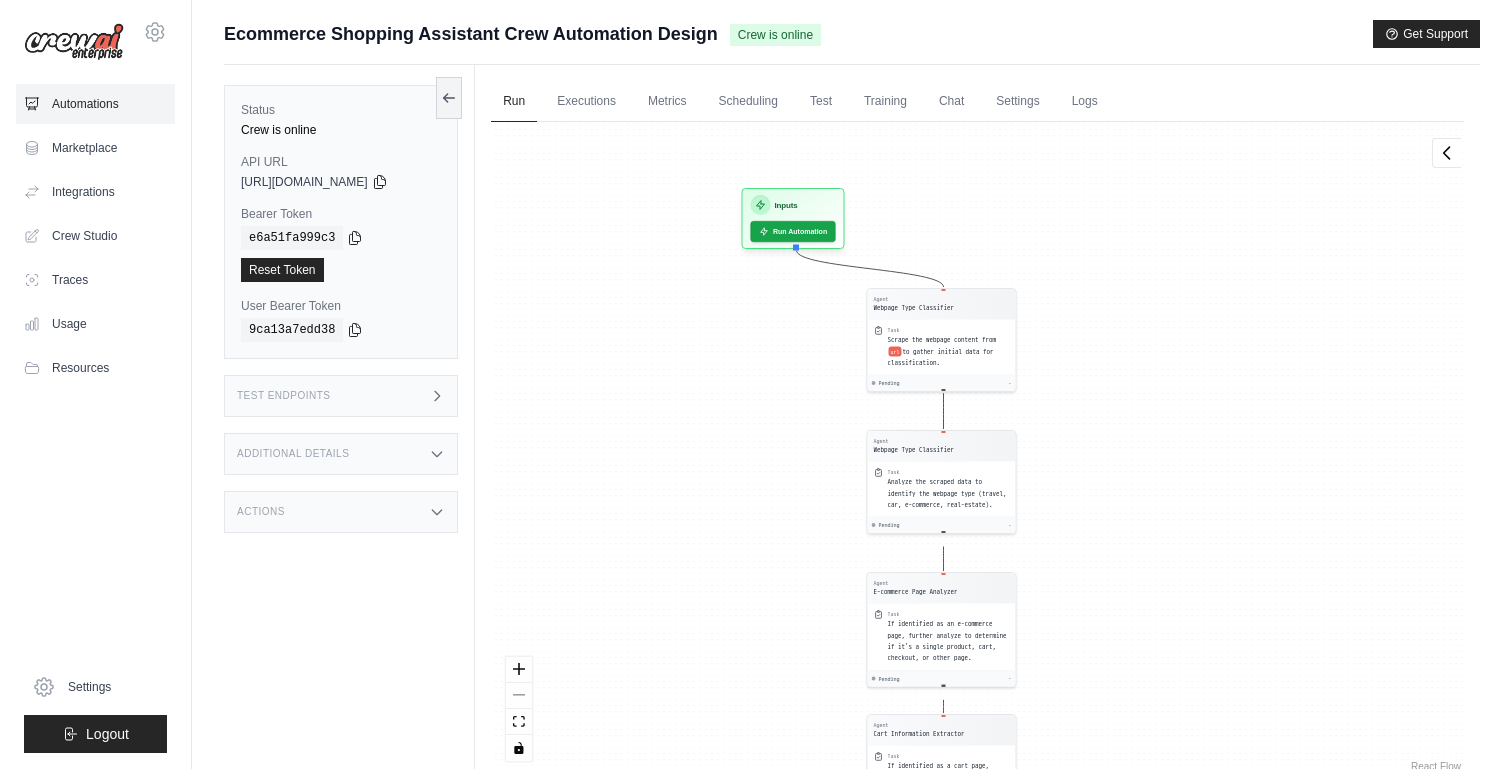 click on "Automations" at bounding box center (95, 104) 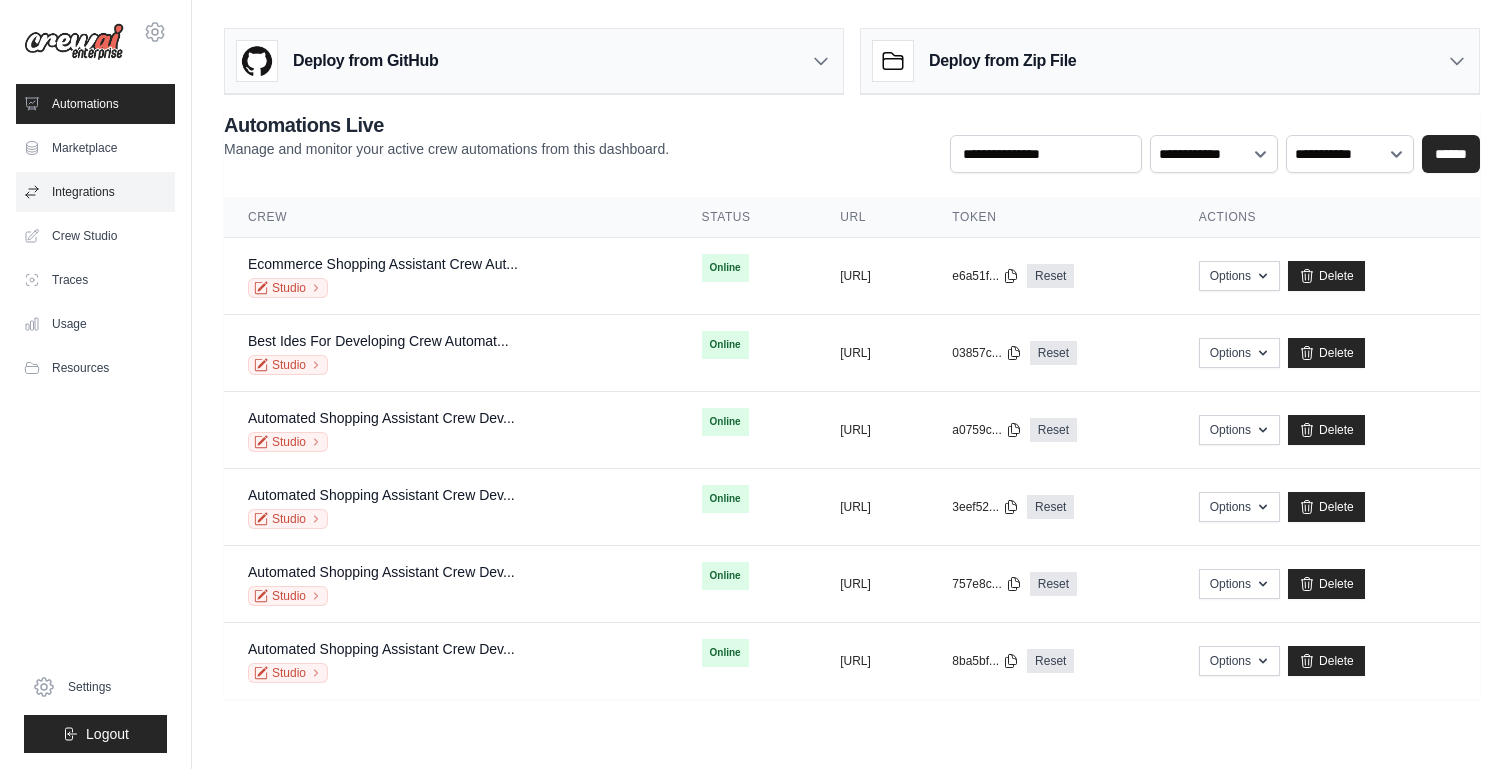 click on "Integrations" at bounding box center [95, 192] 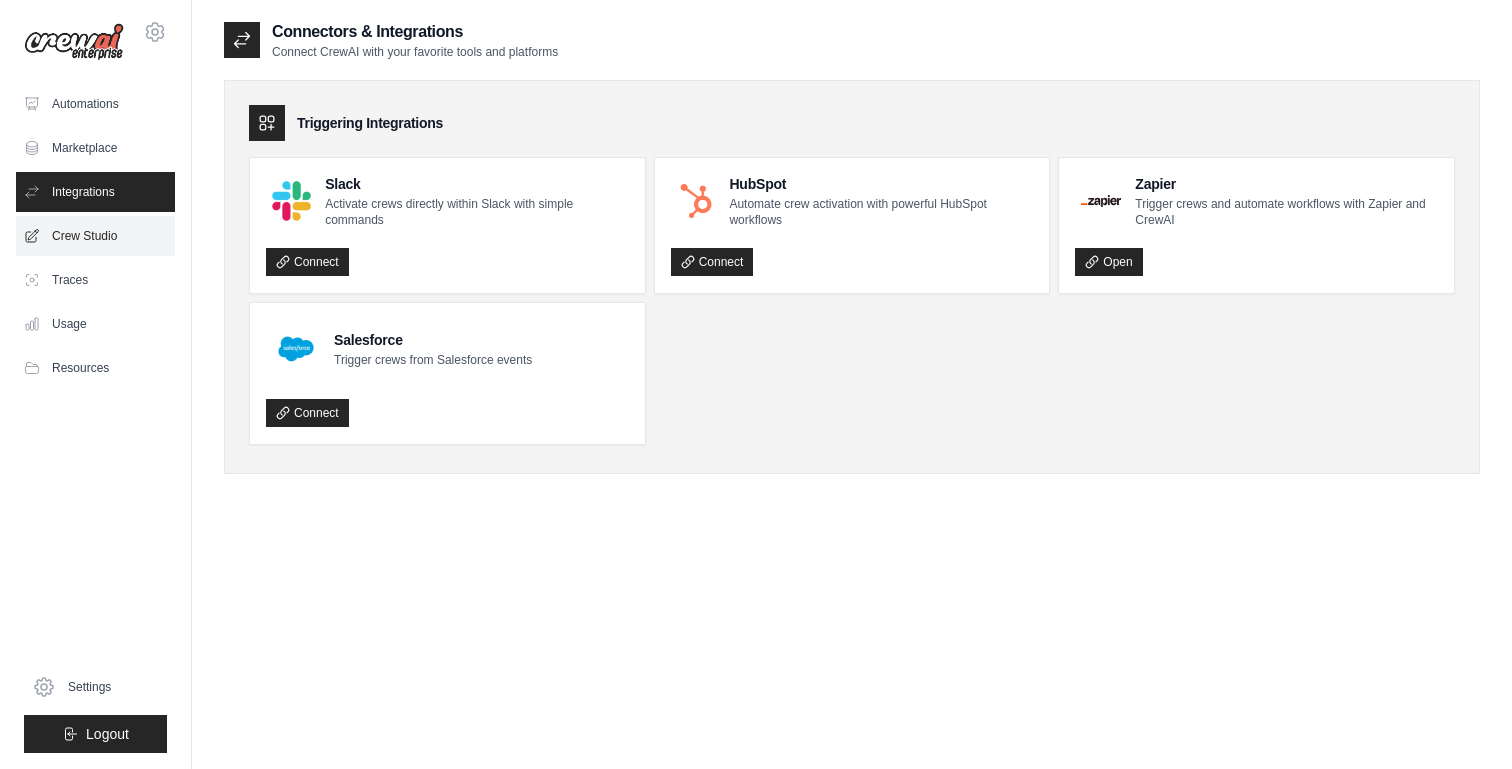 click on "Crew Studio" at bounding box center [95, 236] 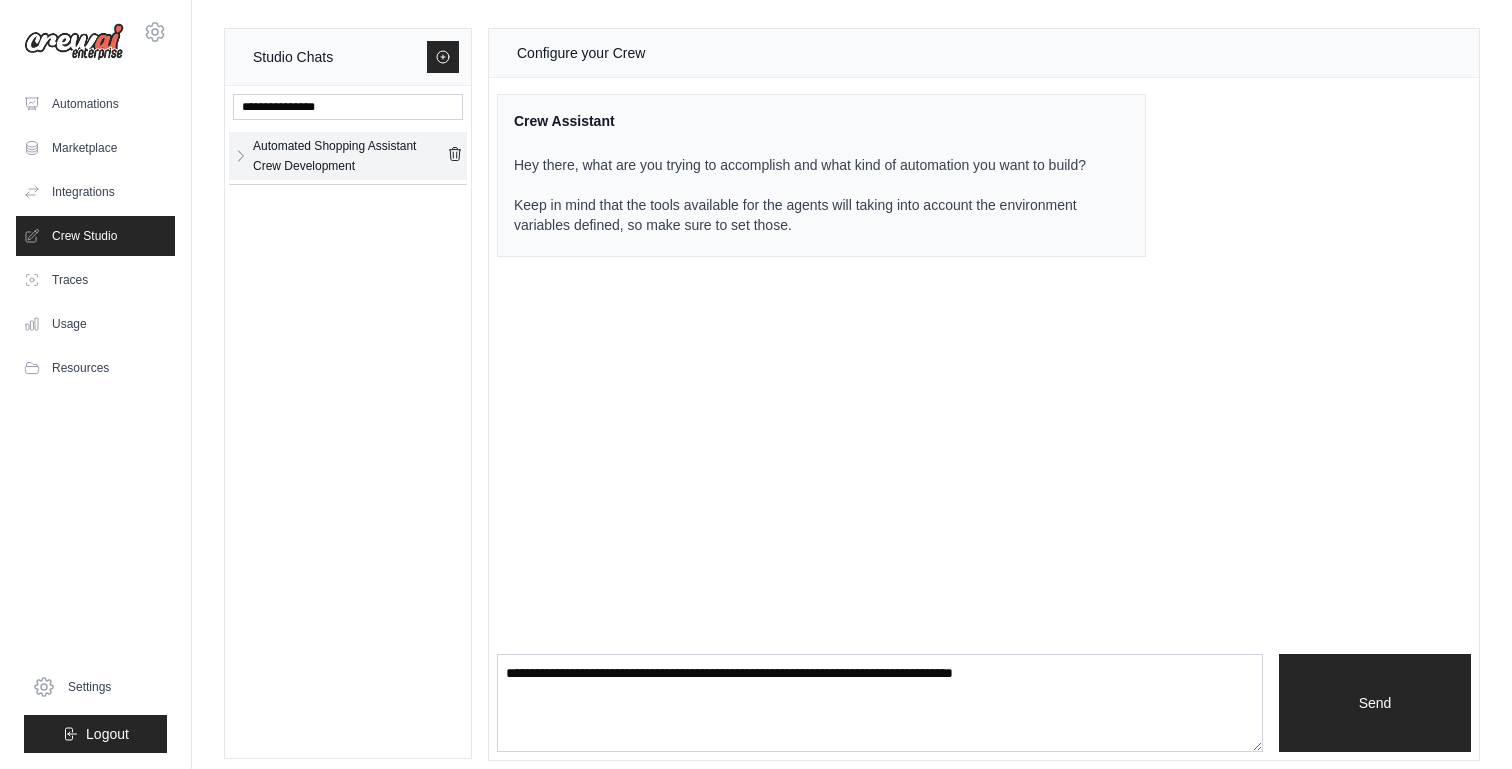 click on "Automated Shopping Assistant Crew Development" at bounding box center (350, 156) 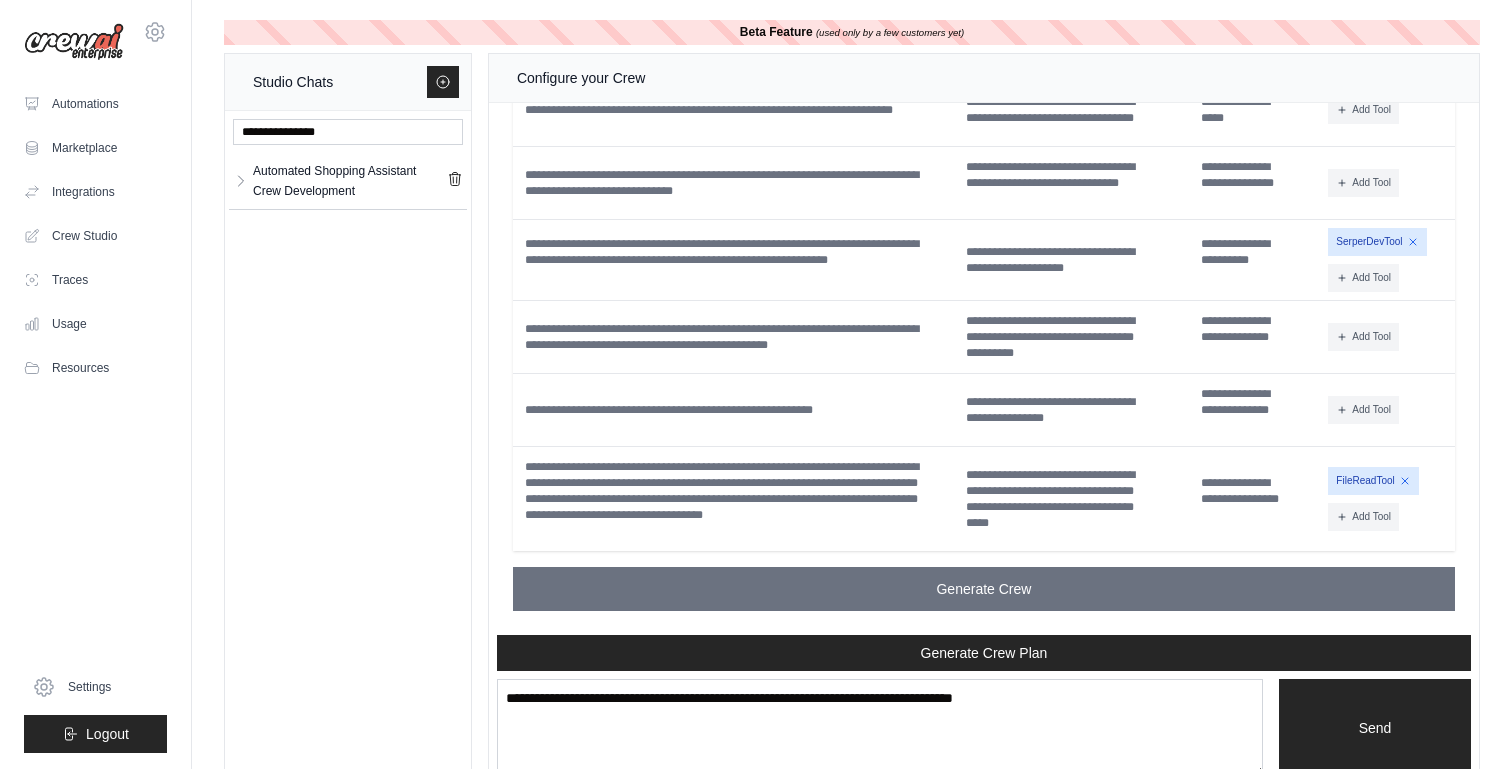scroll, scrollTop: 16347, scrollLeft: 0, axis: vertical 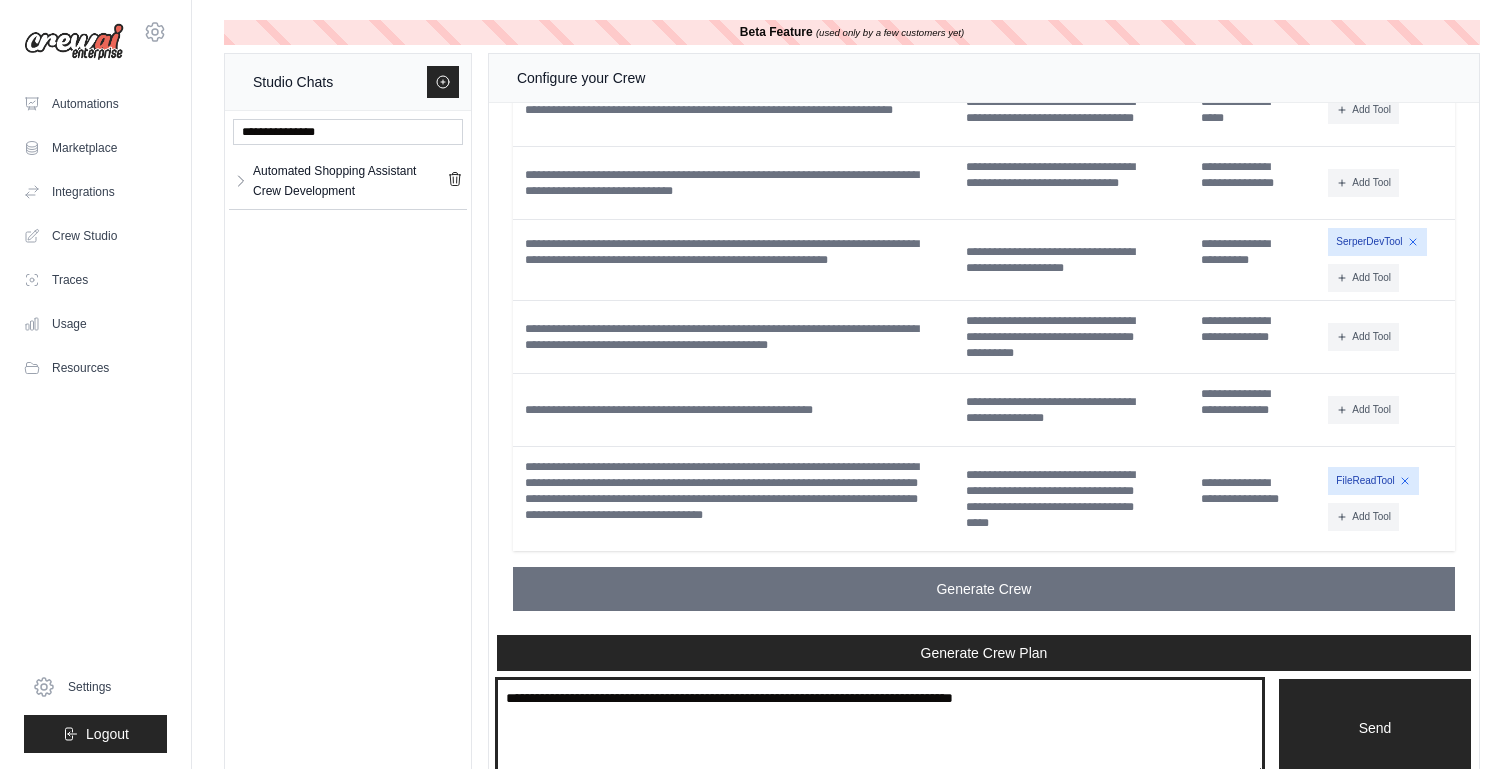 click at bounding box center (880, 728) 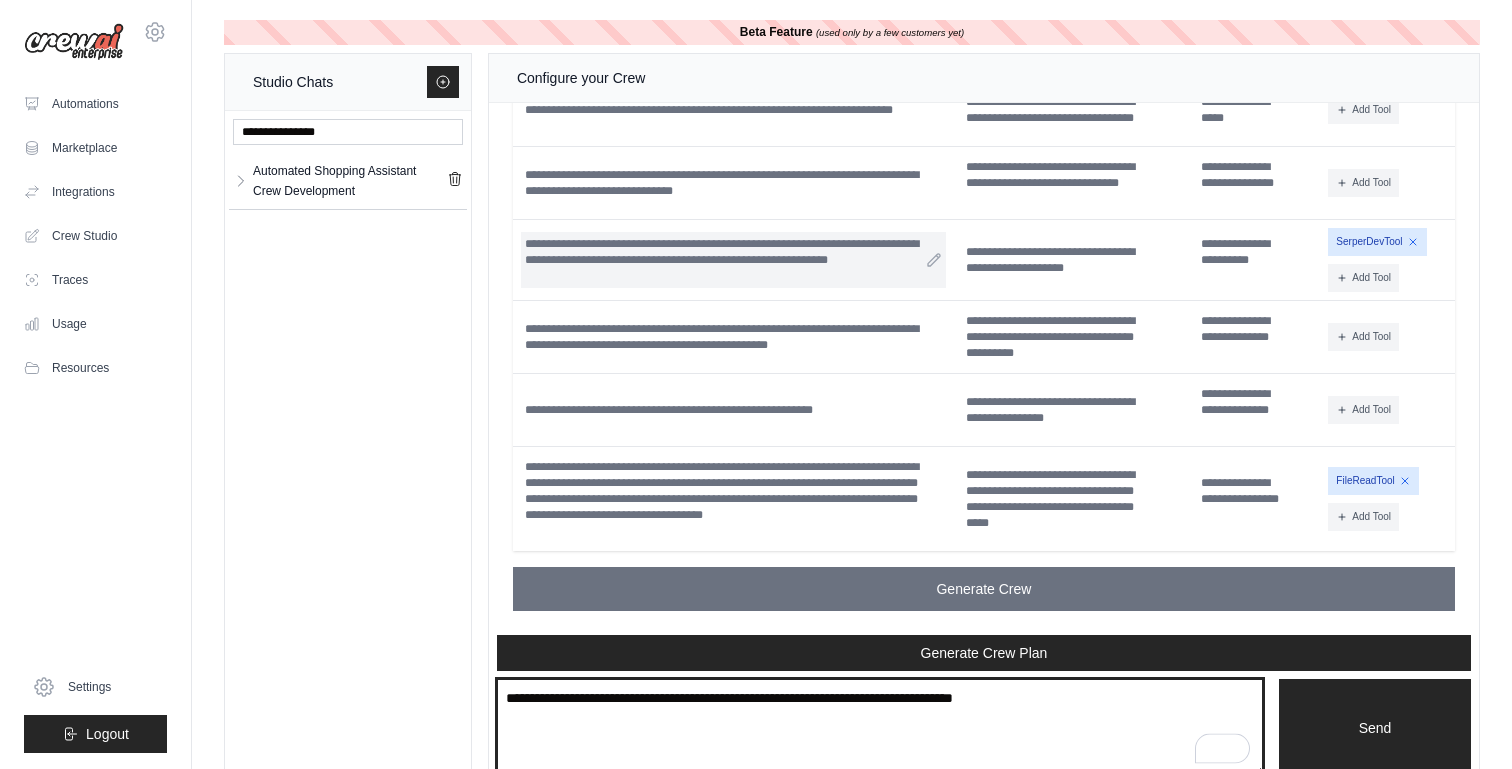 scroll, scrollTop: 16346, scrollLeft: 0, axis: vertical 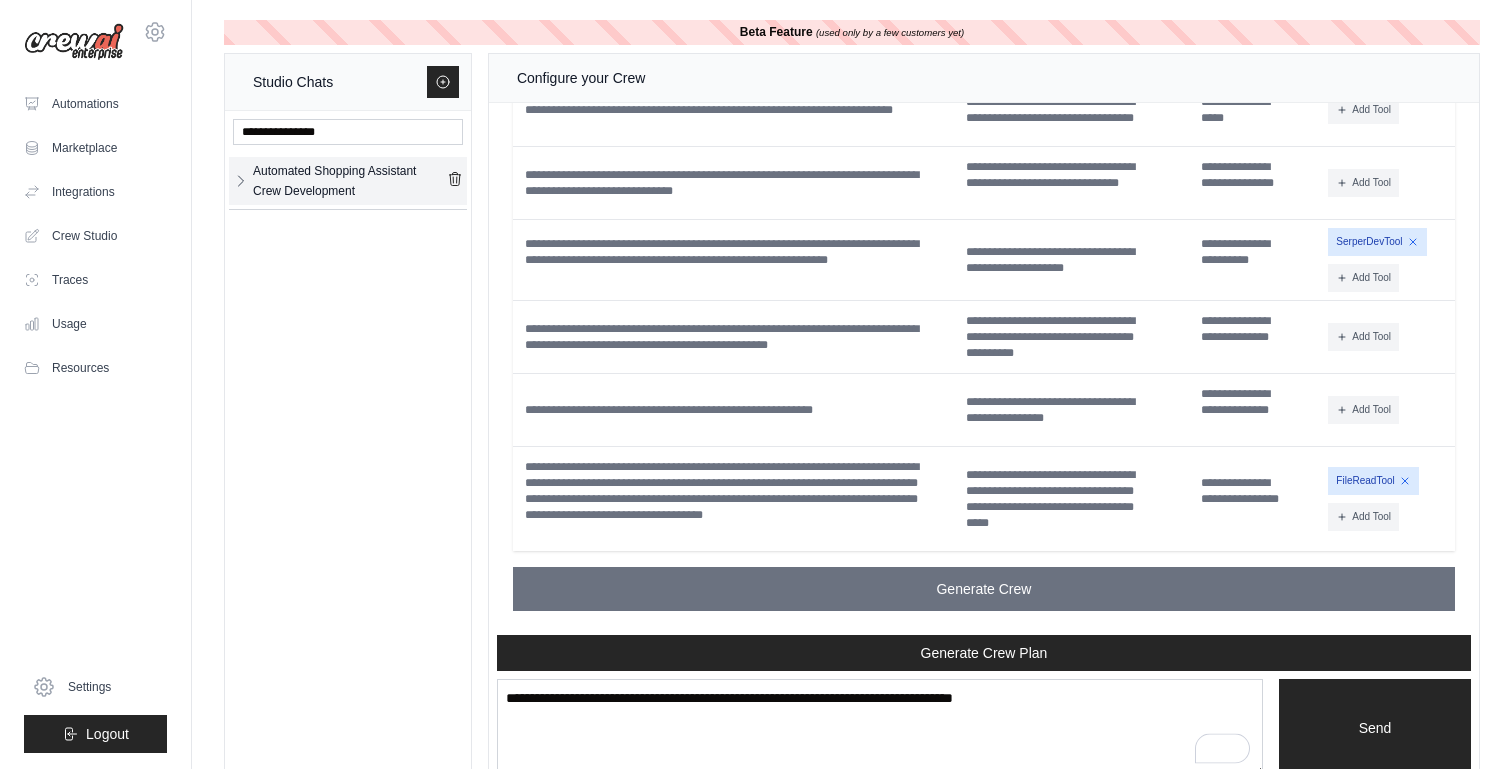 click 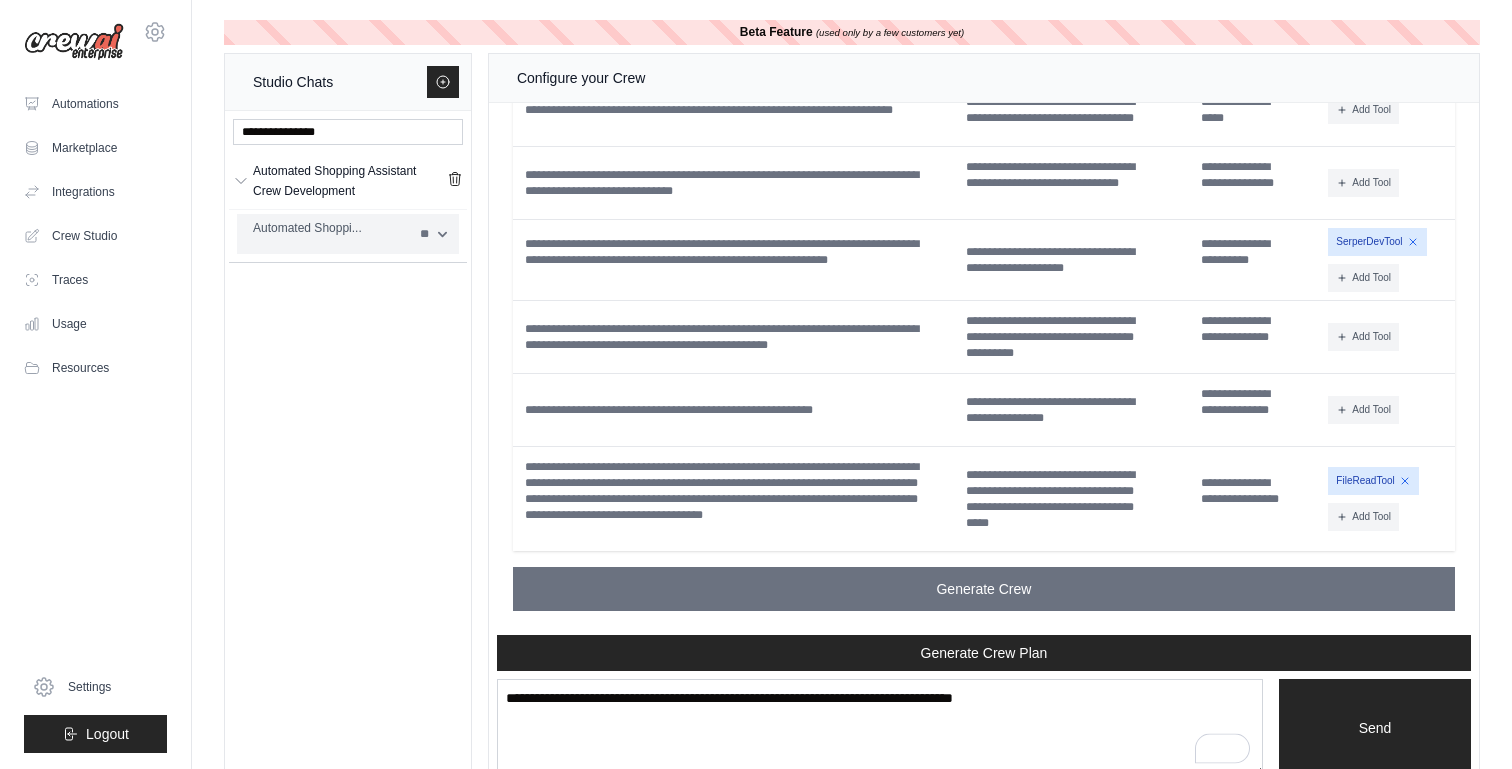 click on "**
**
**
**
**" at bounding box center (433, 234) 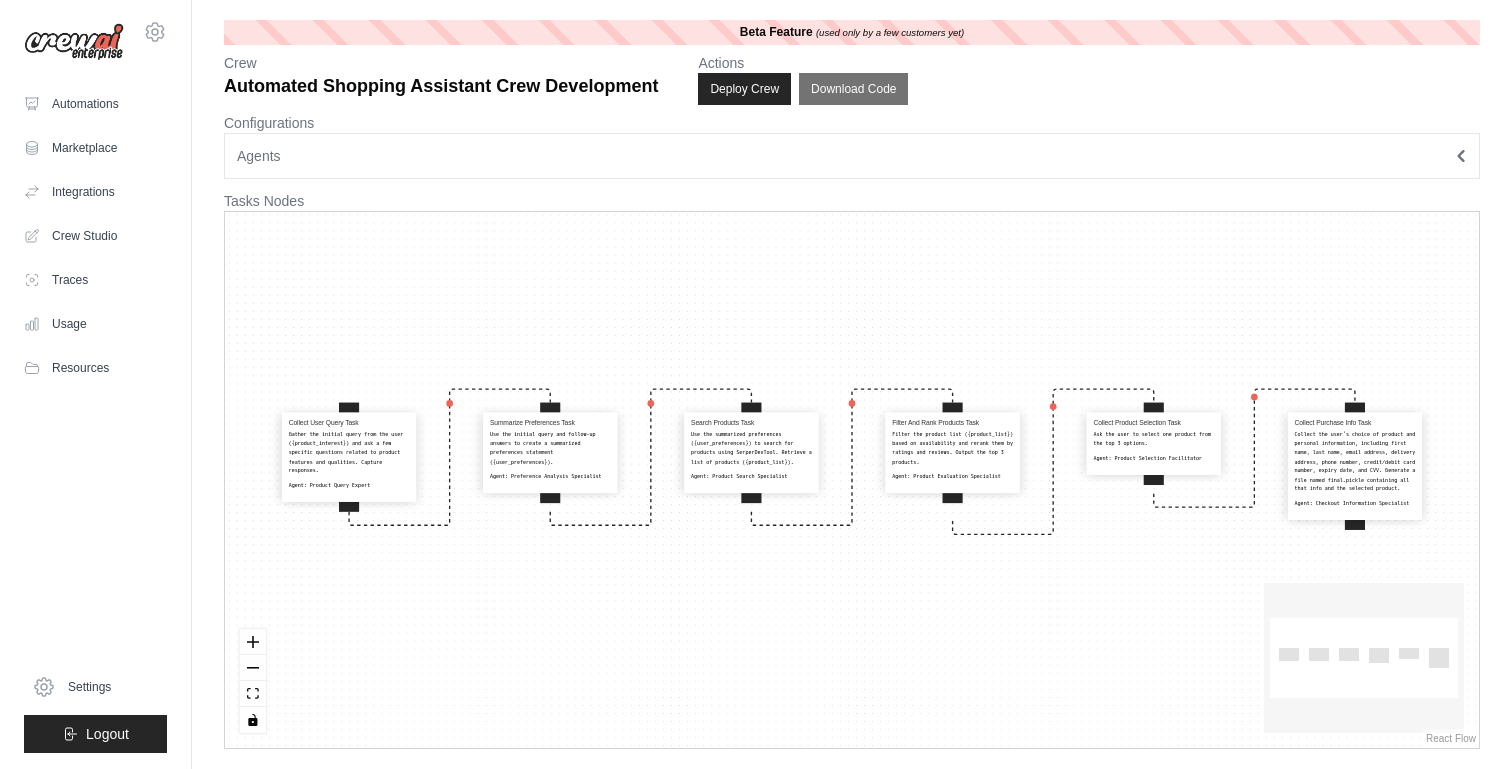 scroll, scrollTop: 0, scrollLeft: 0, axis: both 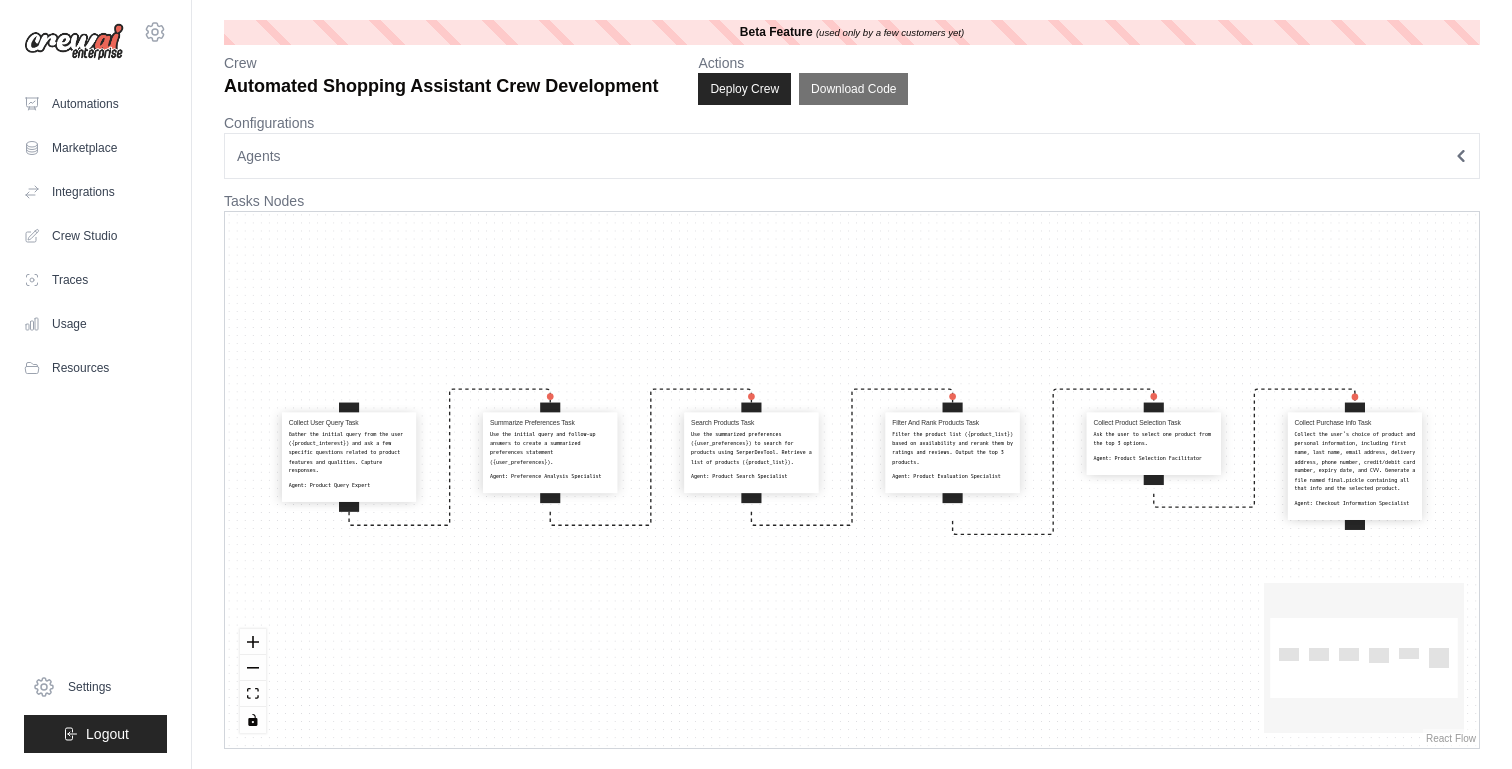 click on "Use the summarized preferences ({user_preferences}) to search for products using SerperDevTool. Retrieve a list of products ({product_list})." at bounding box center (751, 448) 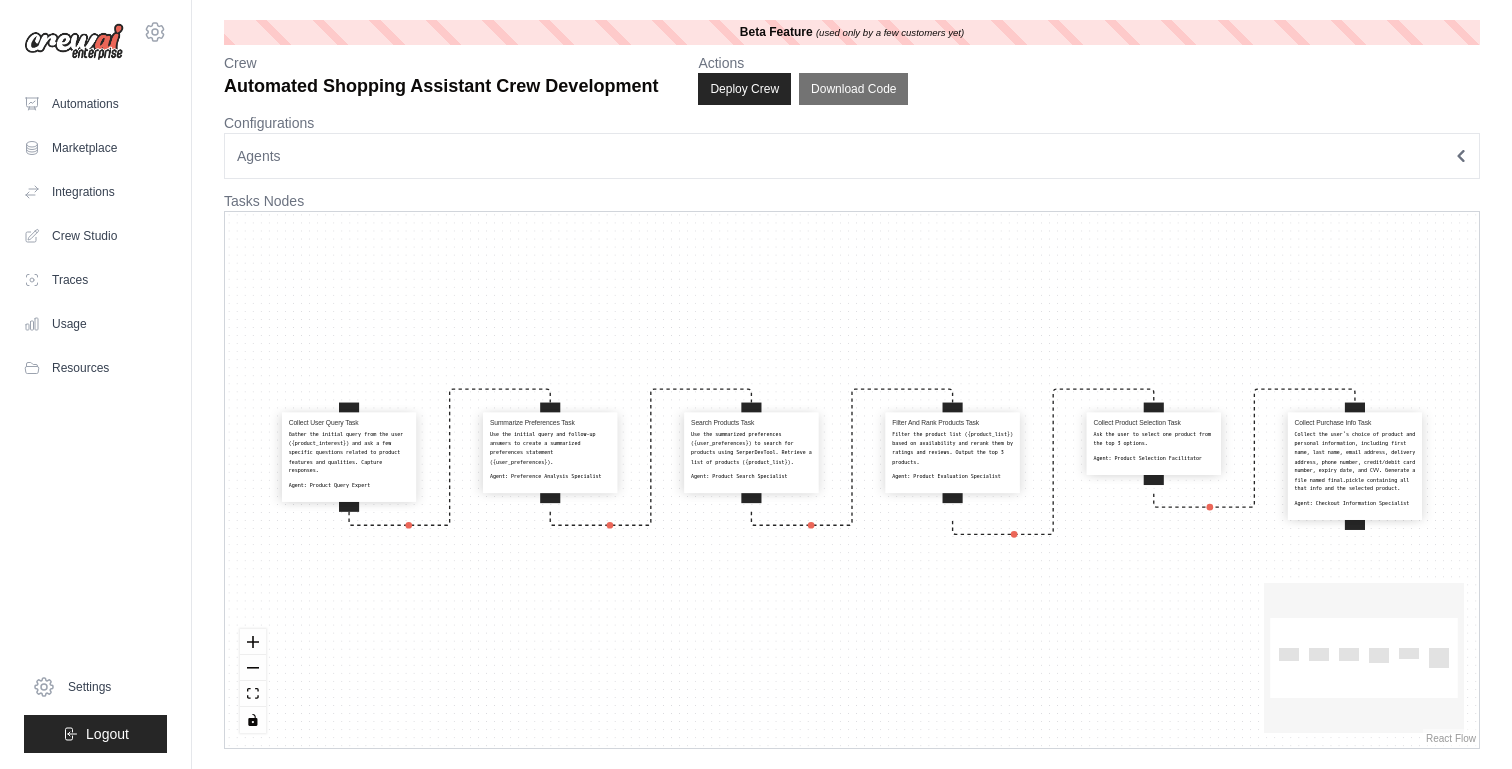 select on "**********" 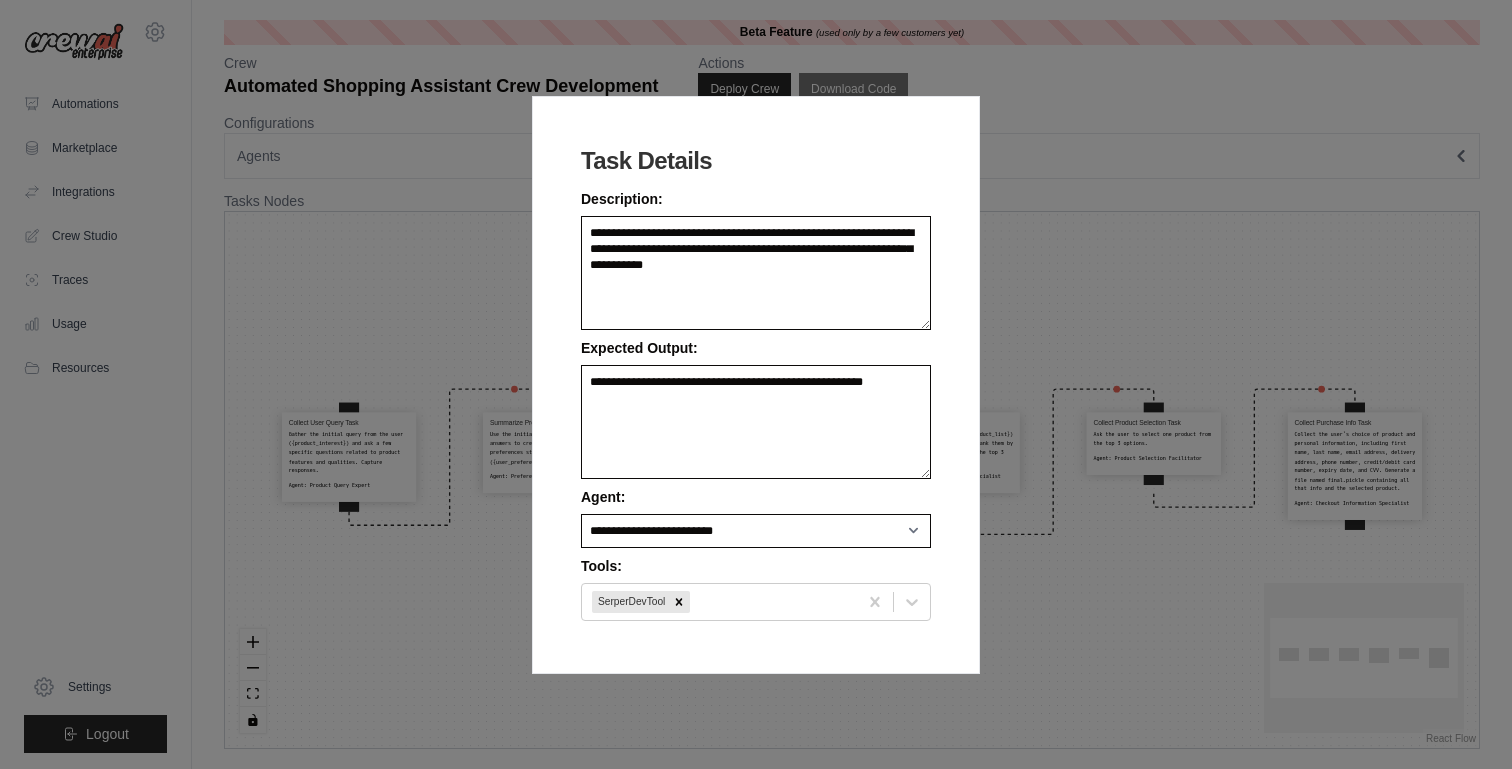 click on "**********" at bounding box center (756, 384) 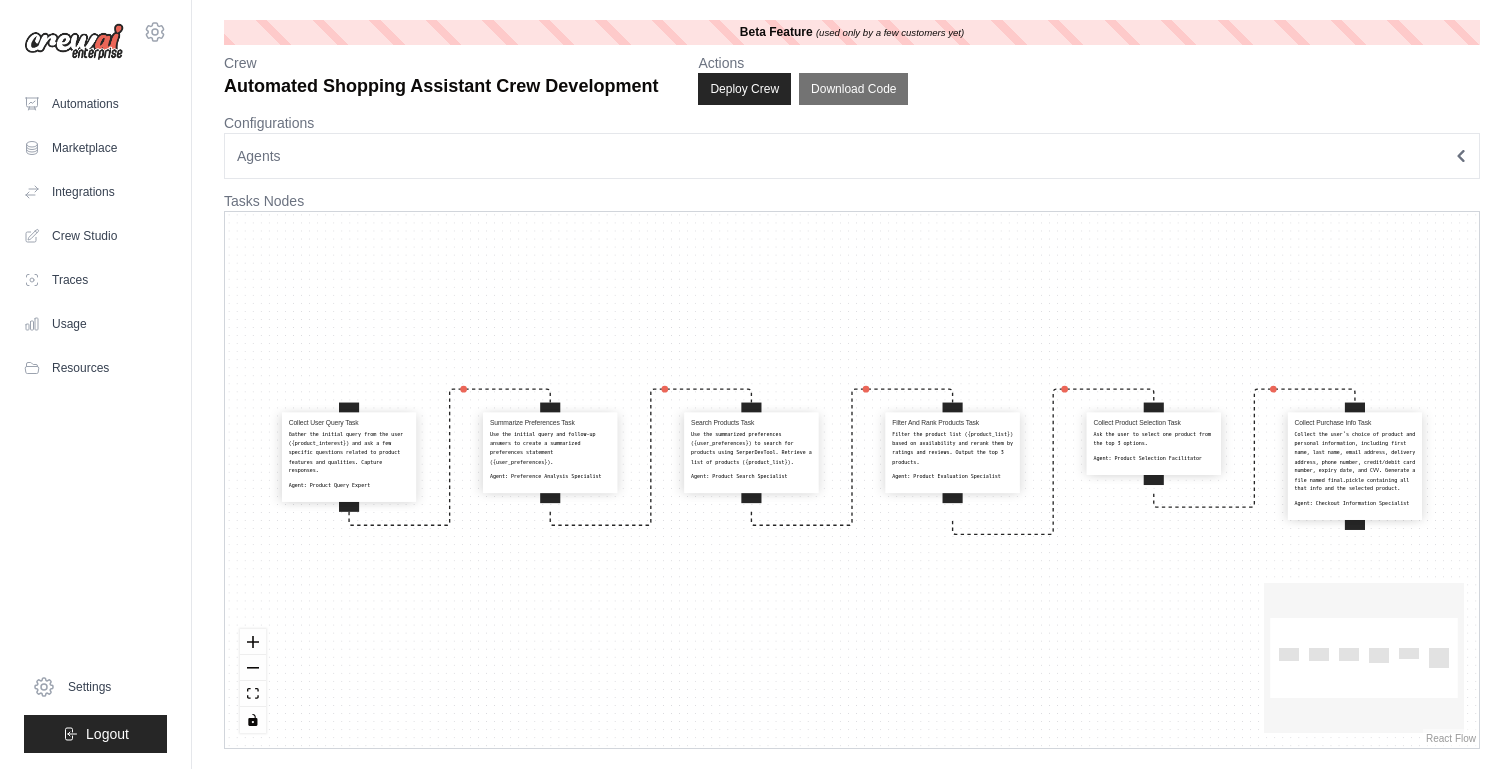 click on "Agents" at bounding box center [852, 156] 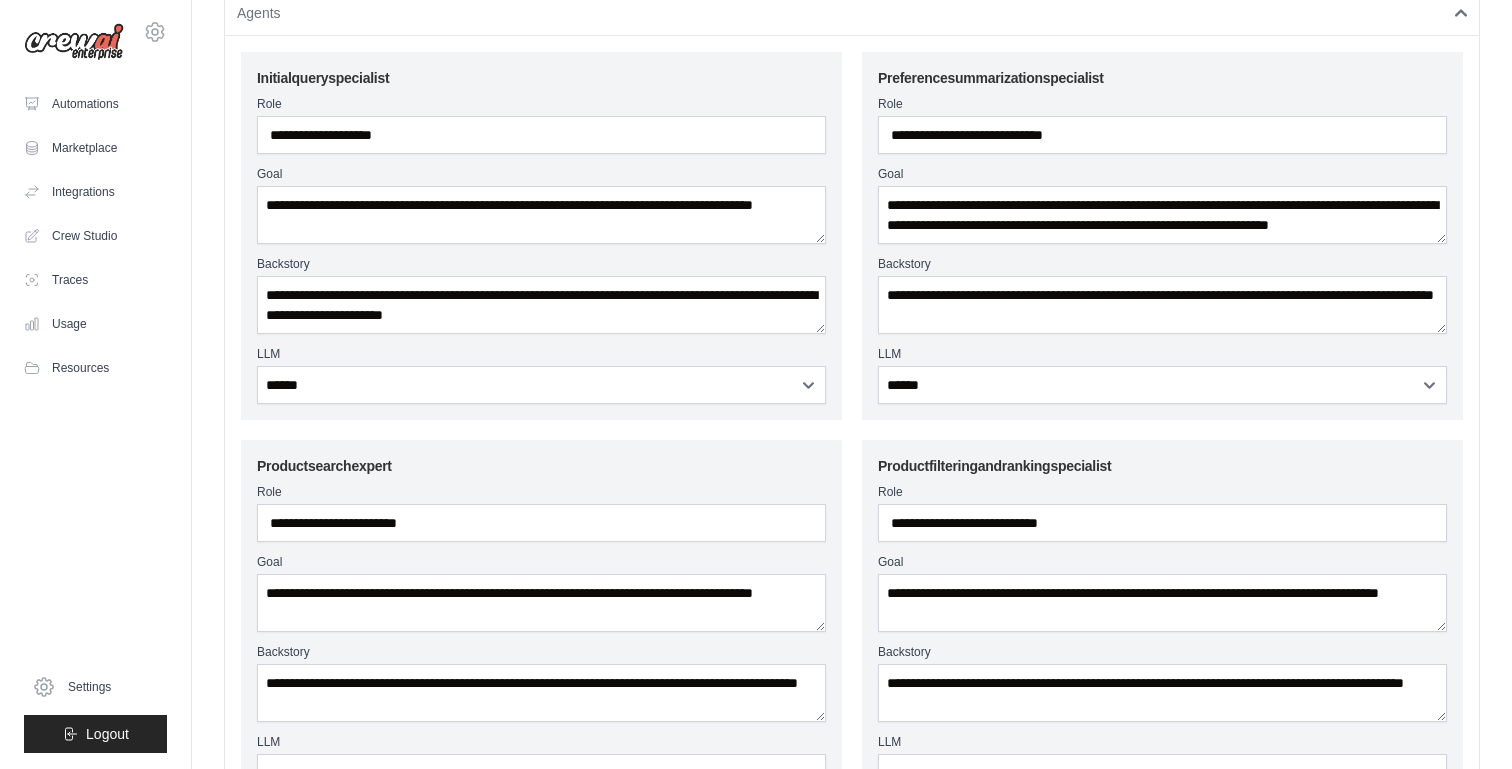 scroll, scrollTop: 0, scrollLeft: 0, axis: both 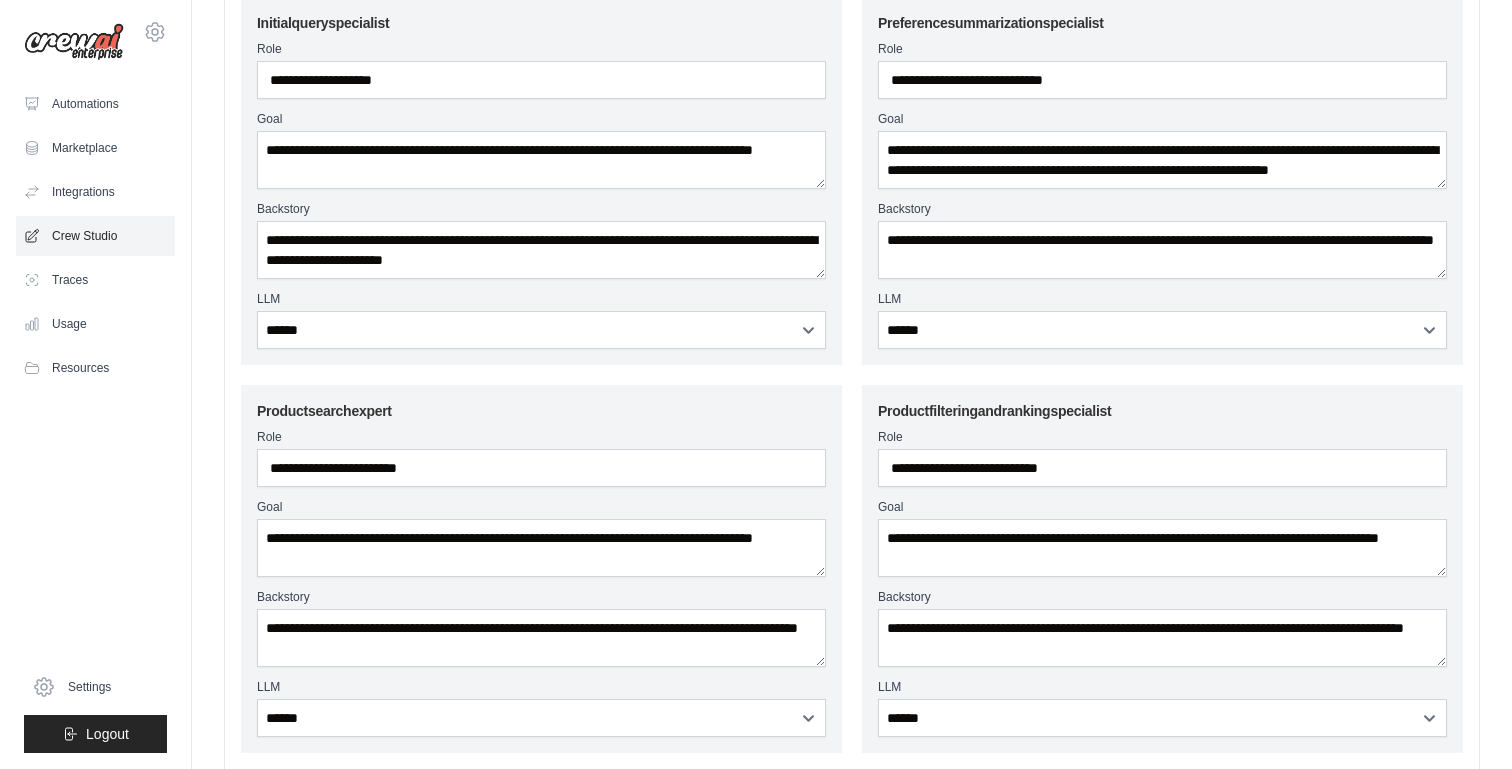 click on "Crew Studio" at bounding box center (95, 236) 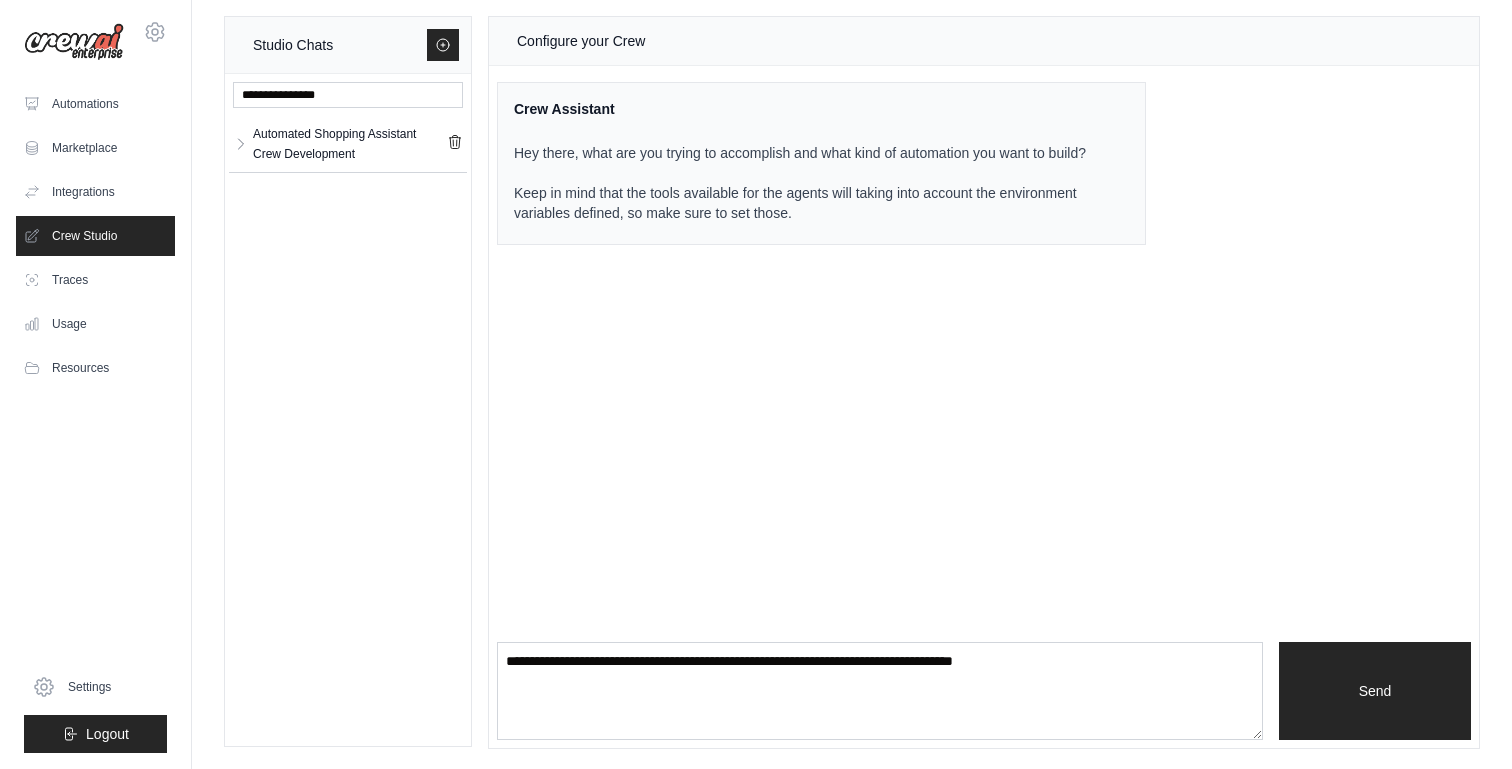 scroll, scrollTop: 0, scrollLeft: 0, axis: both 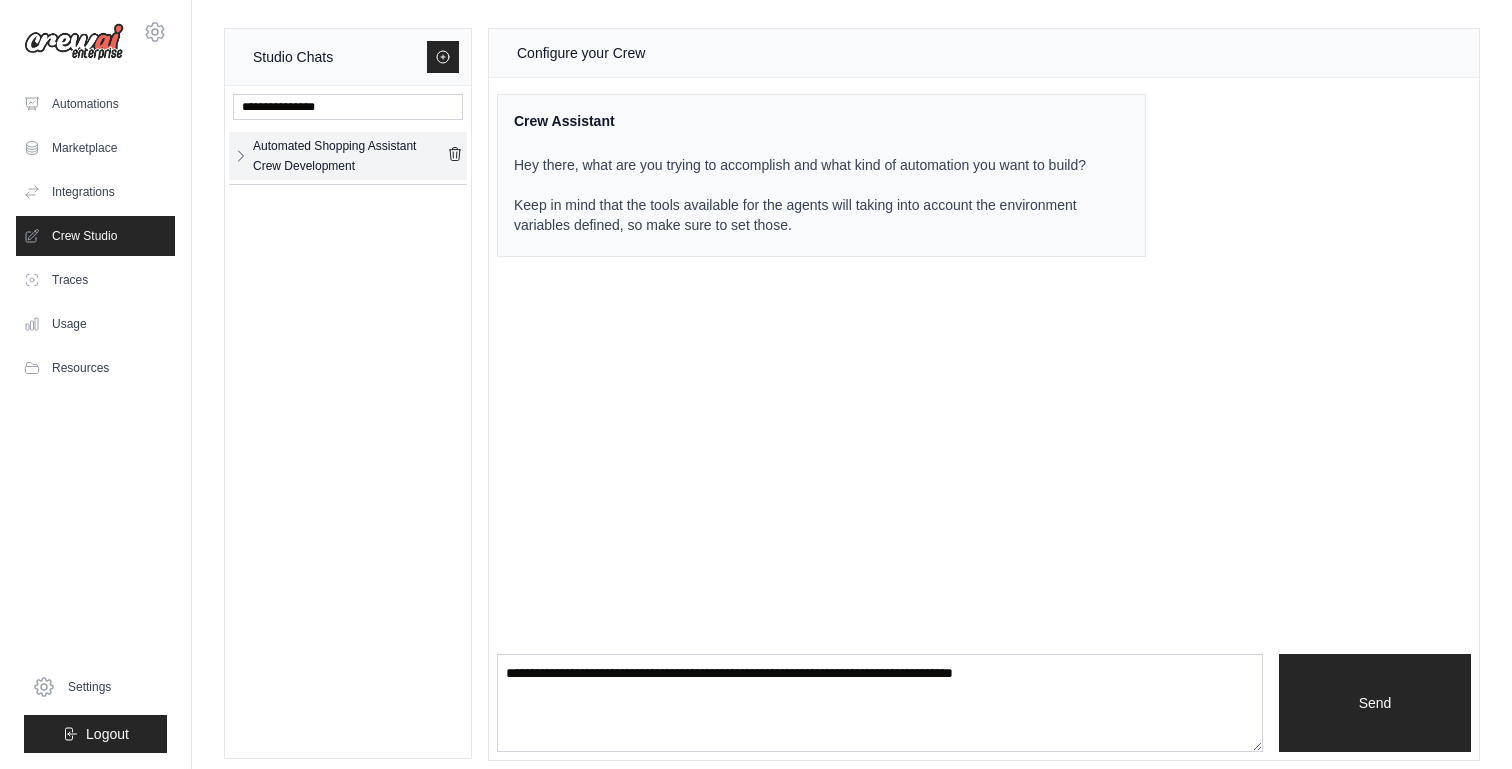 click 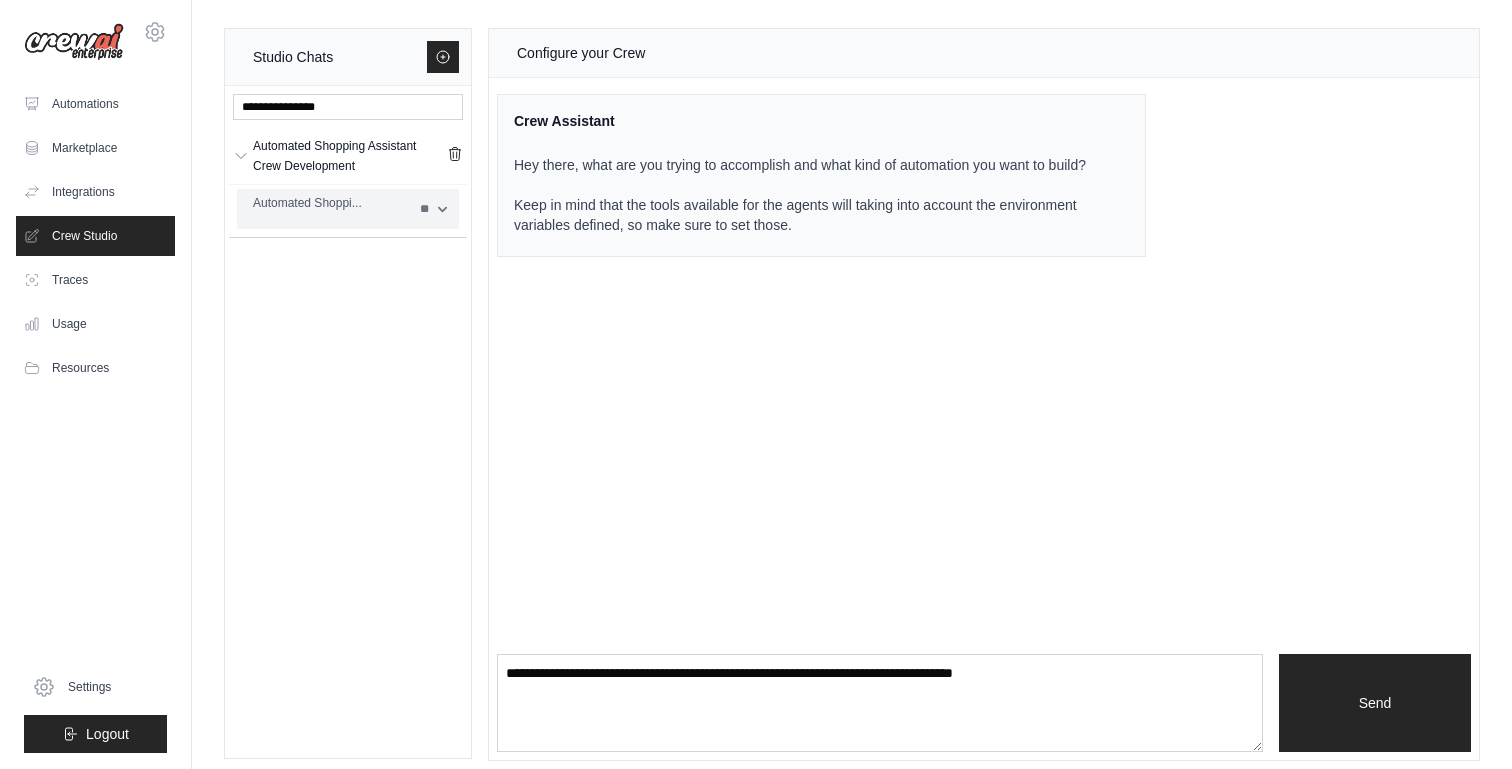 click on "Automated Shoppi..." at bounding box center [330, 203] 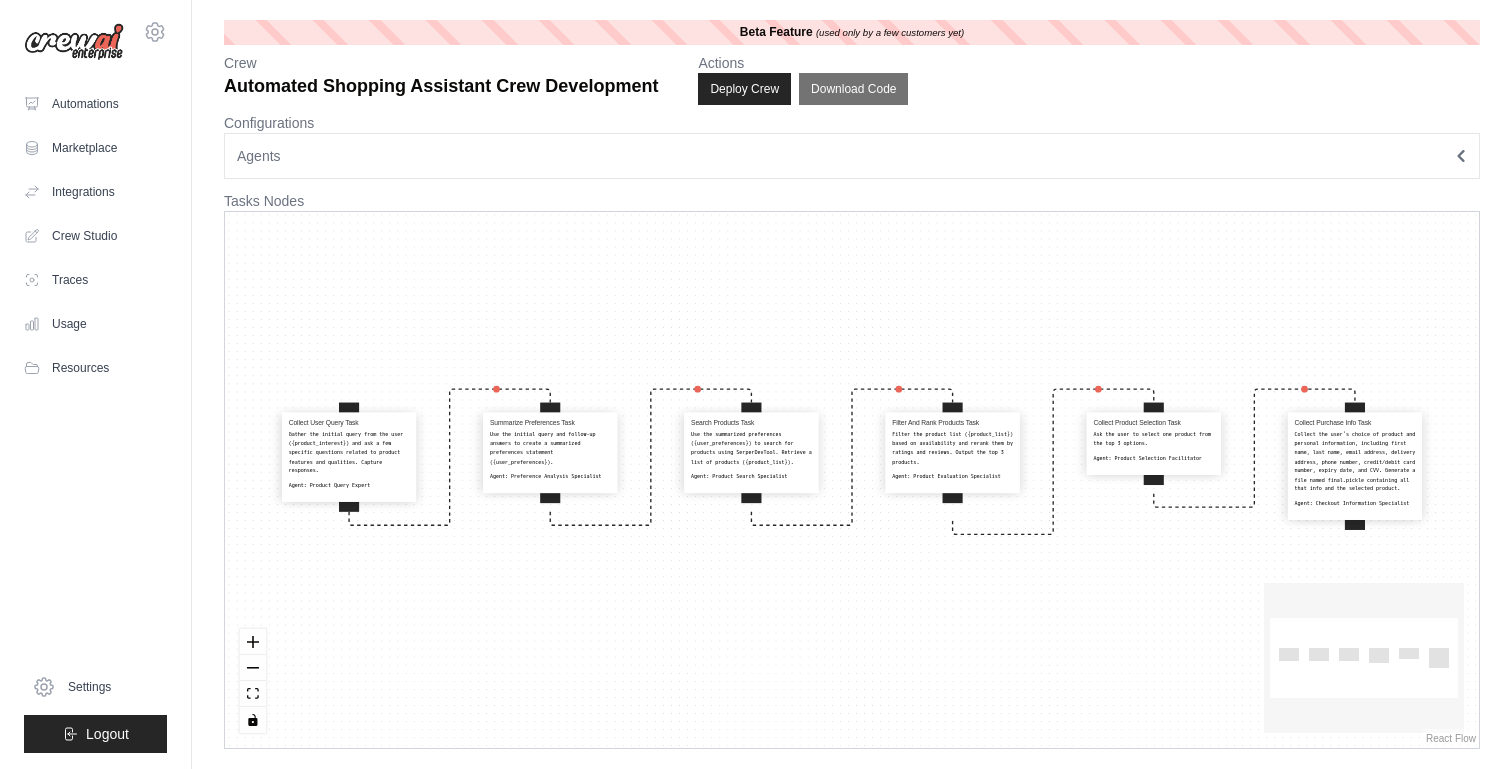 scroll, scrollTop: 0, scrollLeft: 0, axis: both 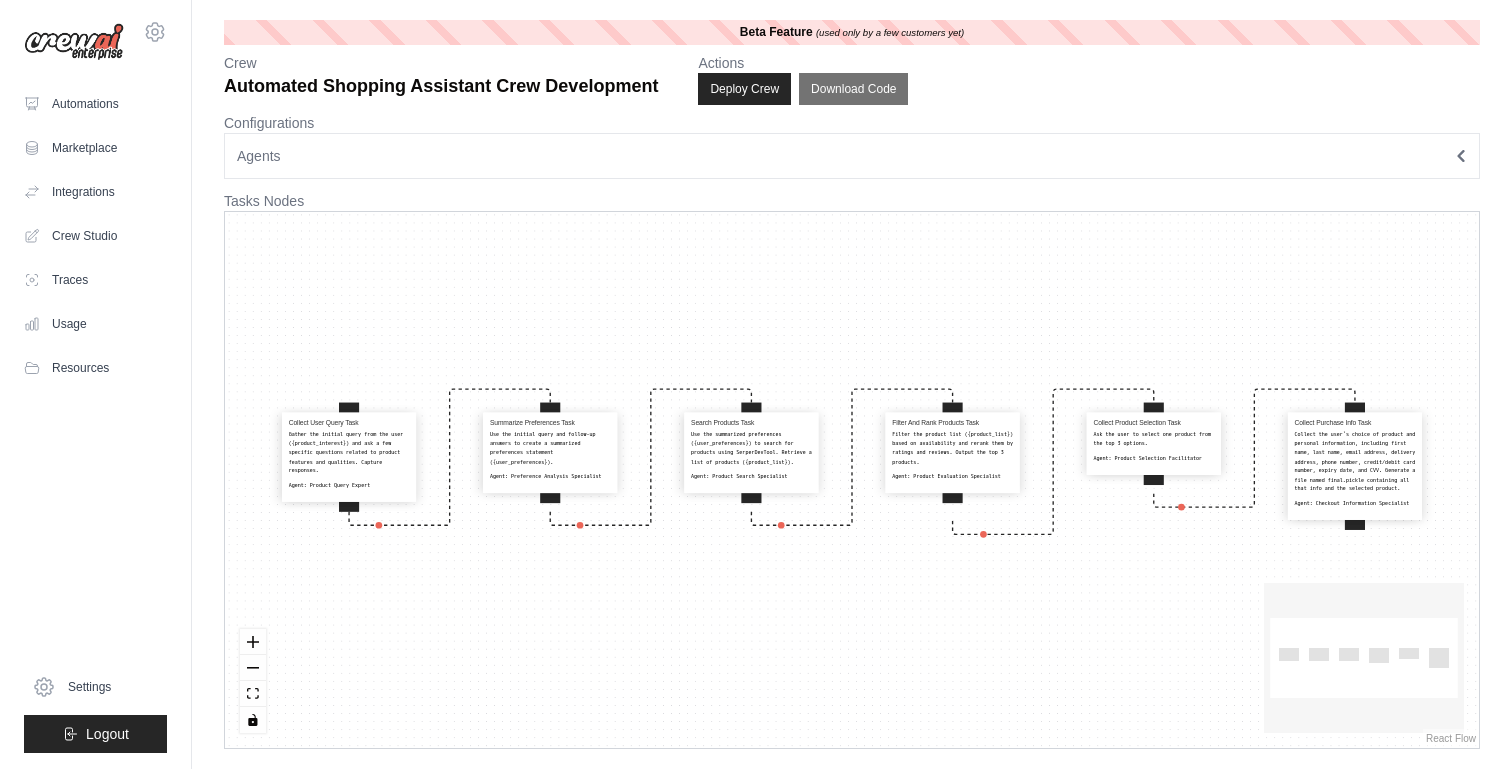 click on "Agents" at bounding box center (852, 156) 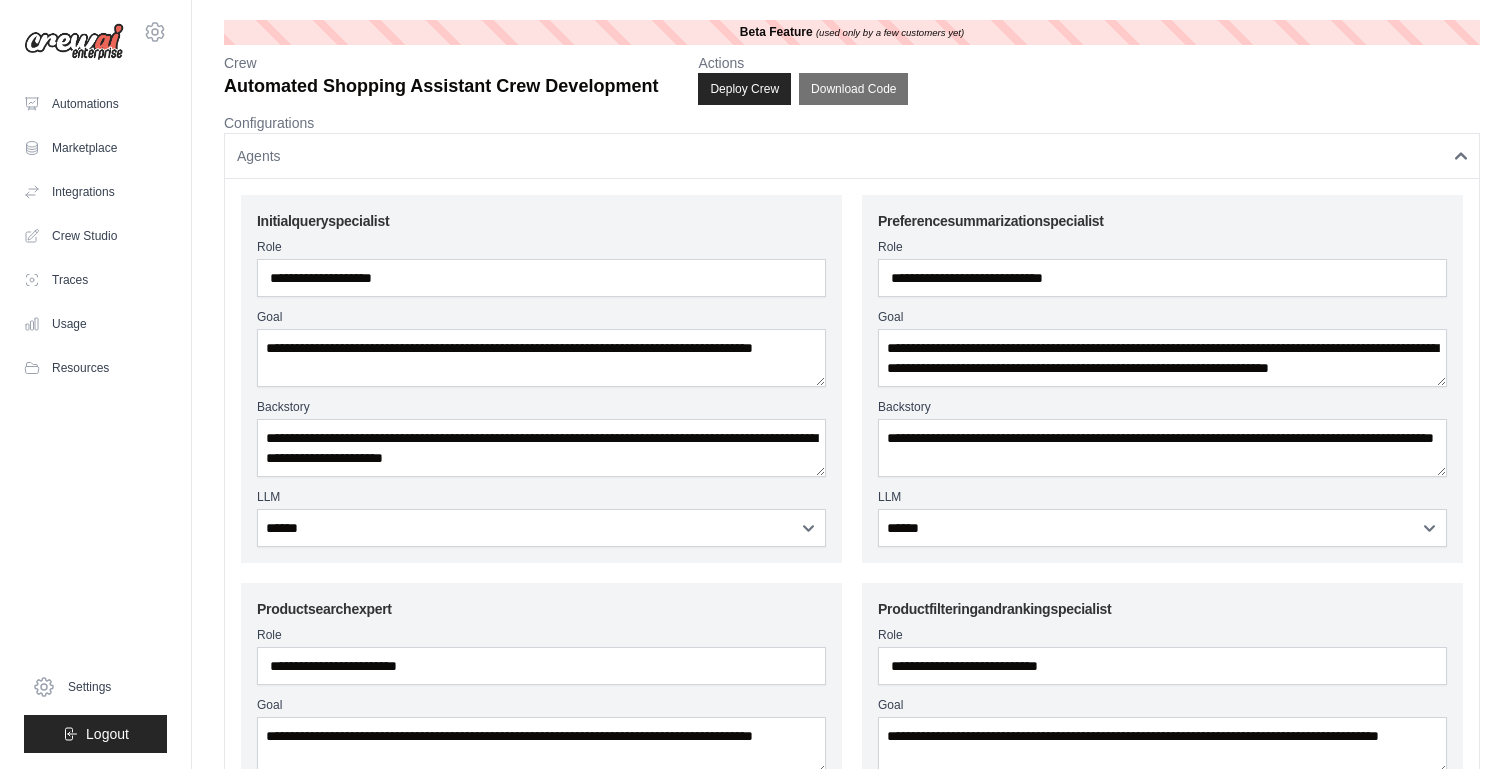 click on "Agents" at bounding box center [852, 156] 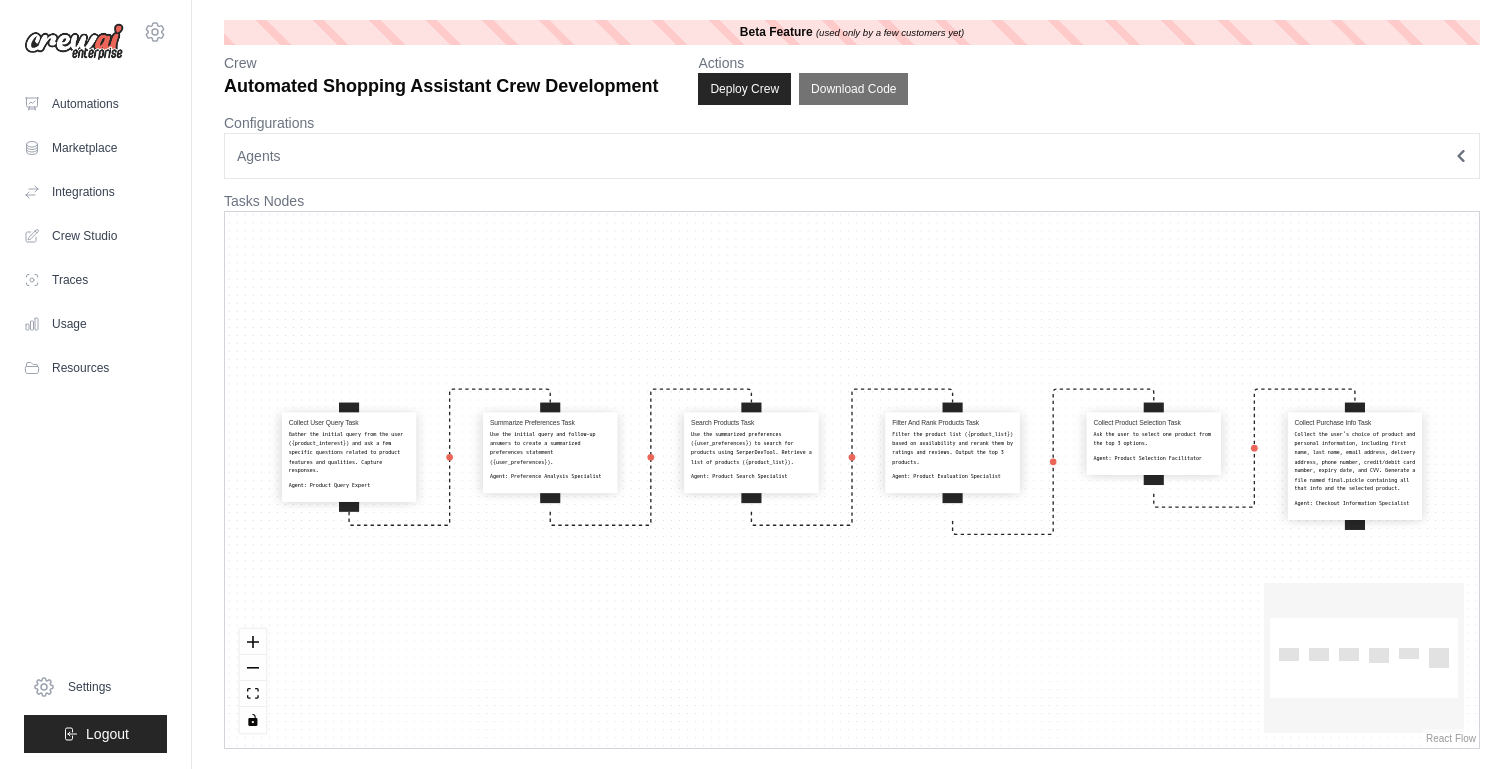 click on "Agents" at bounding box center (852, 156) 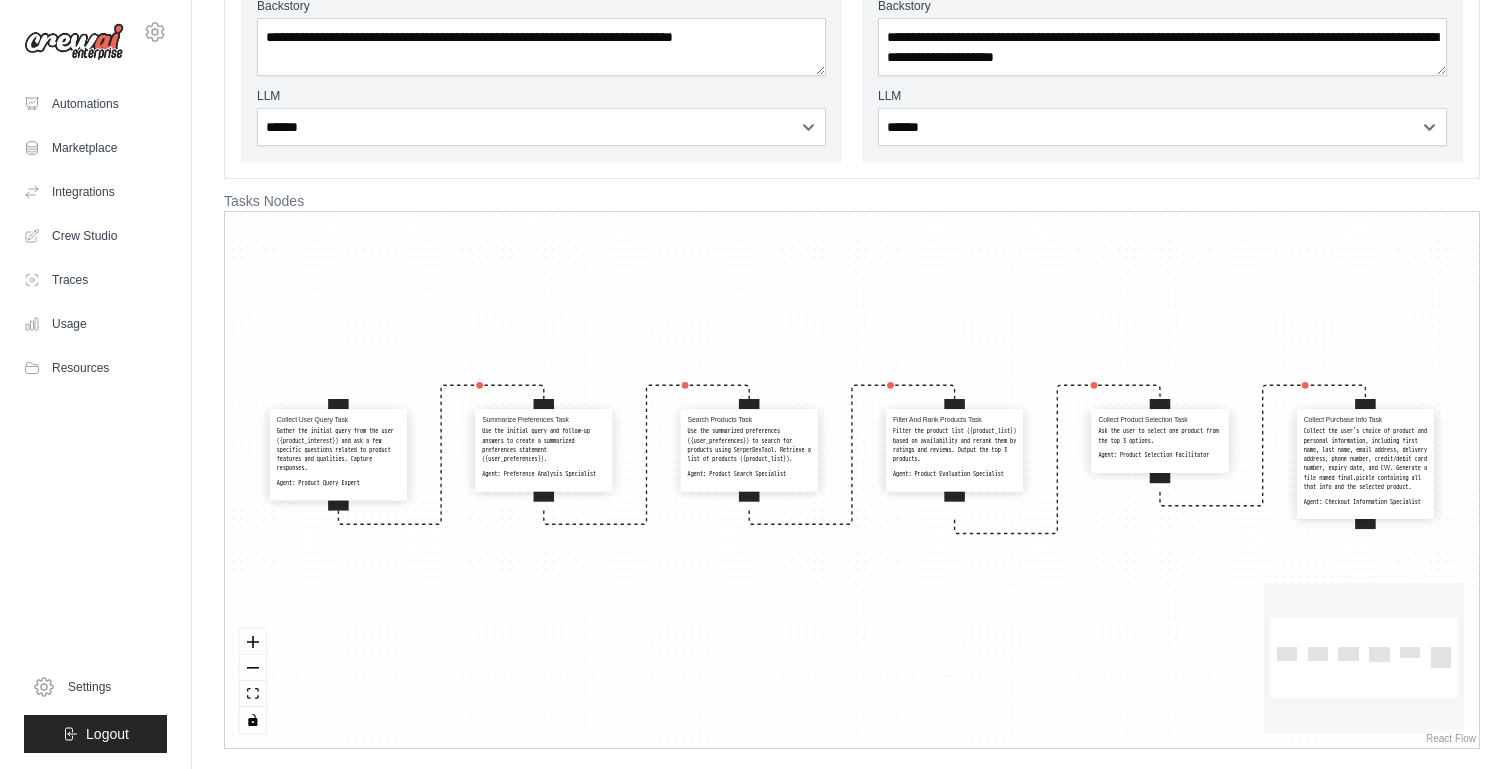 scroll, scrollTop: 0, scrollLeft: 0, axis: both 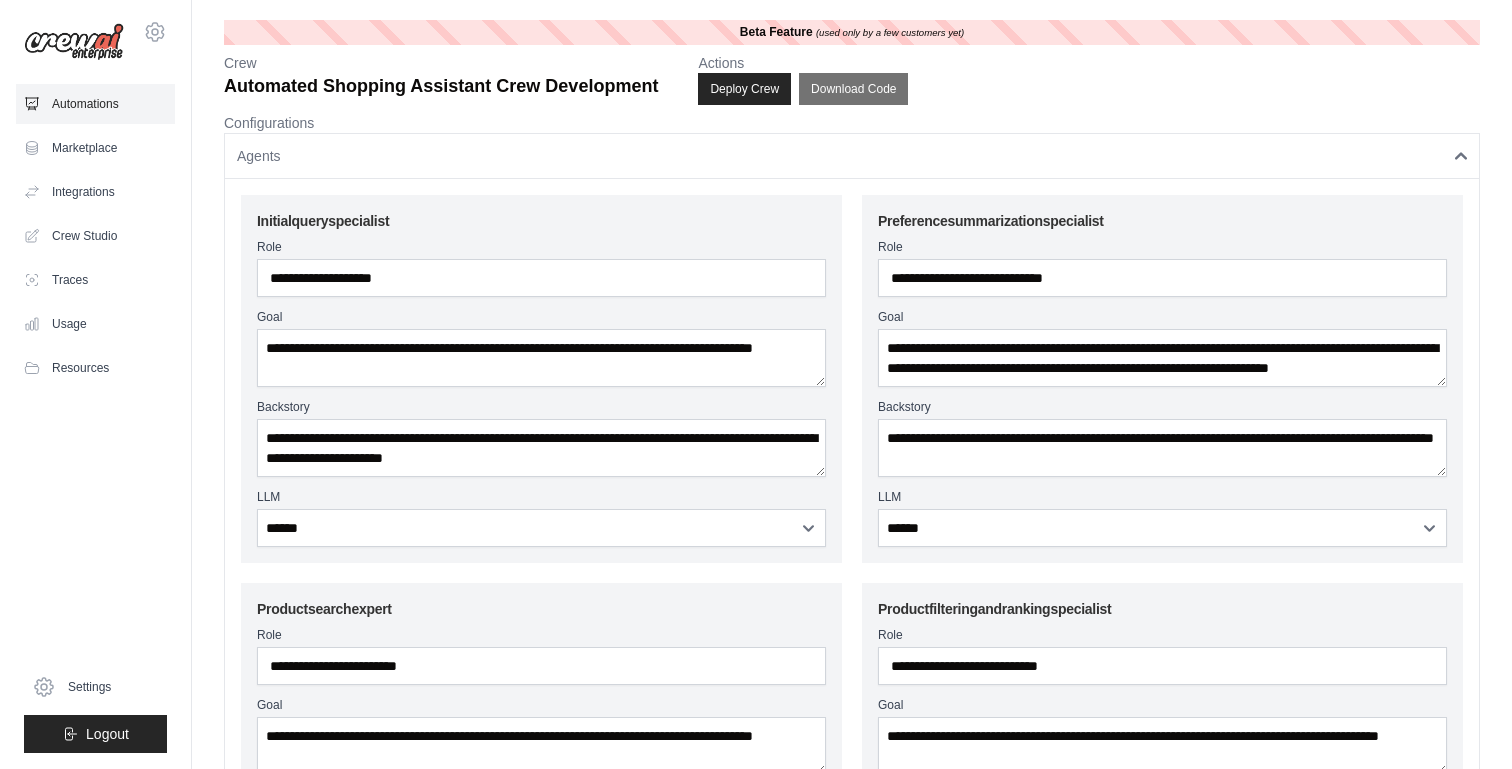 click on "Automations" at bounding box center (95, 104) 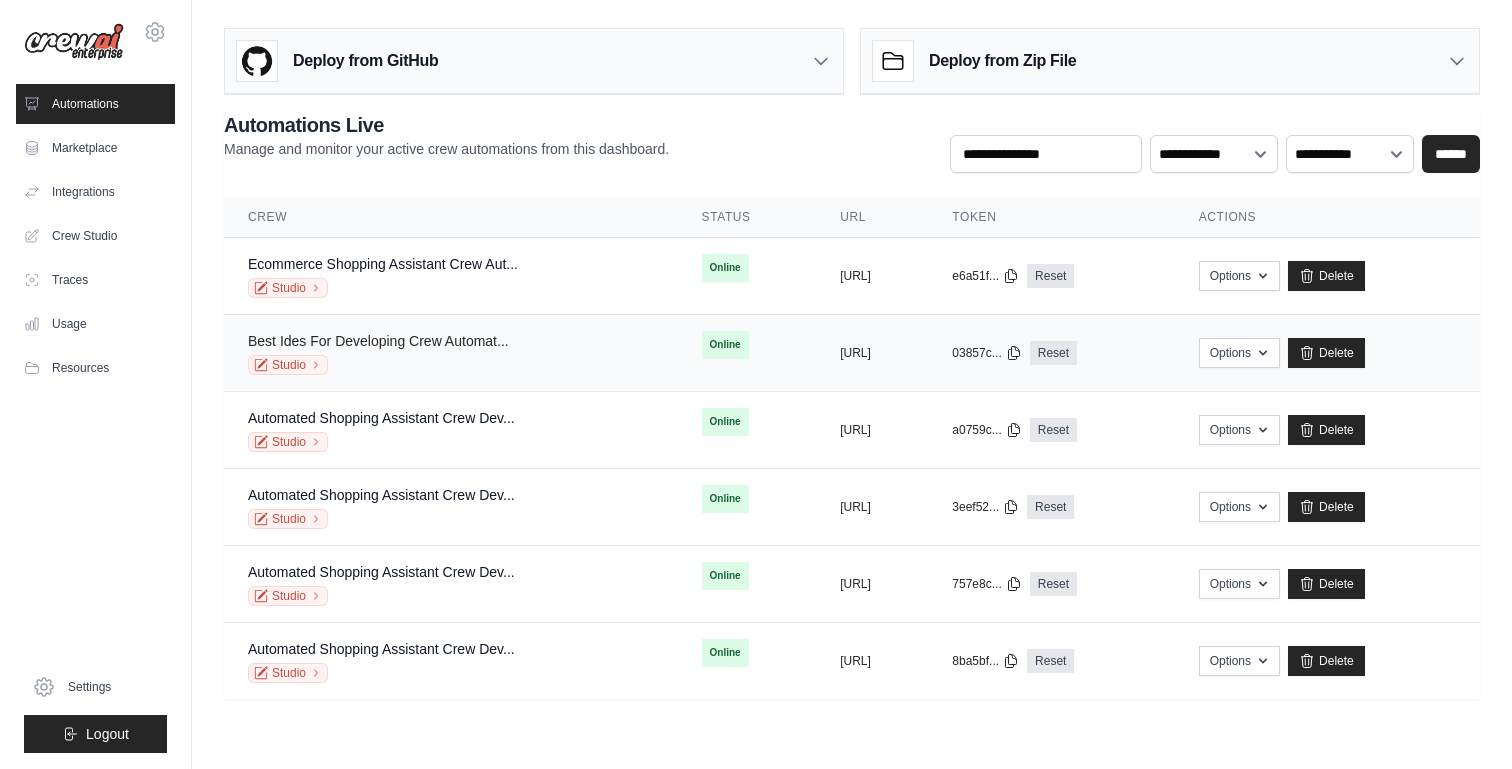 click on "Best Ides For Developing Crew Automat..." at bounding box center (378, 341) 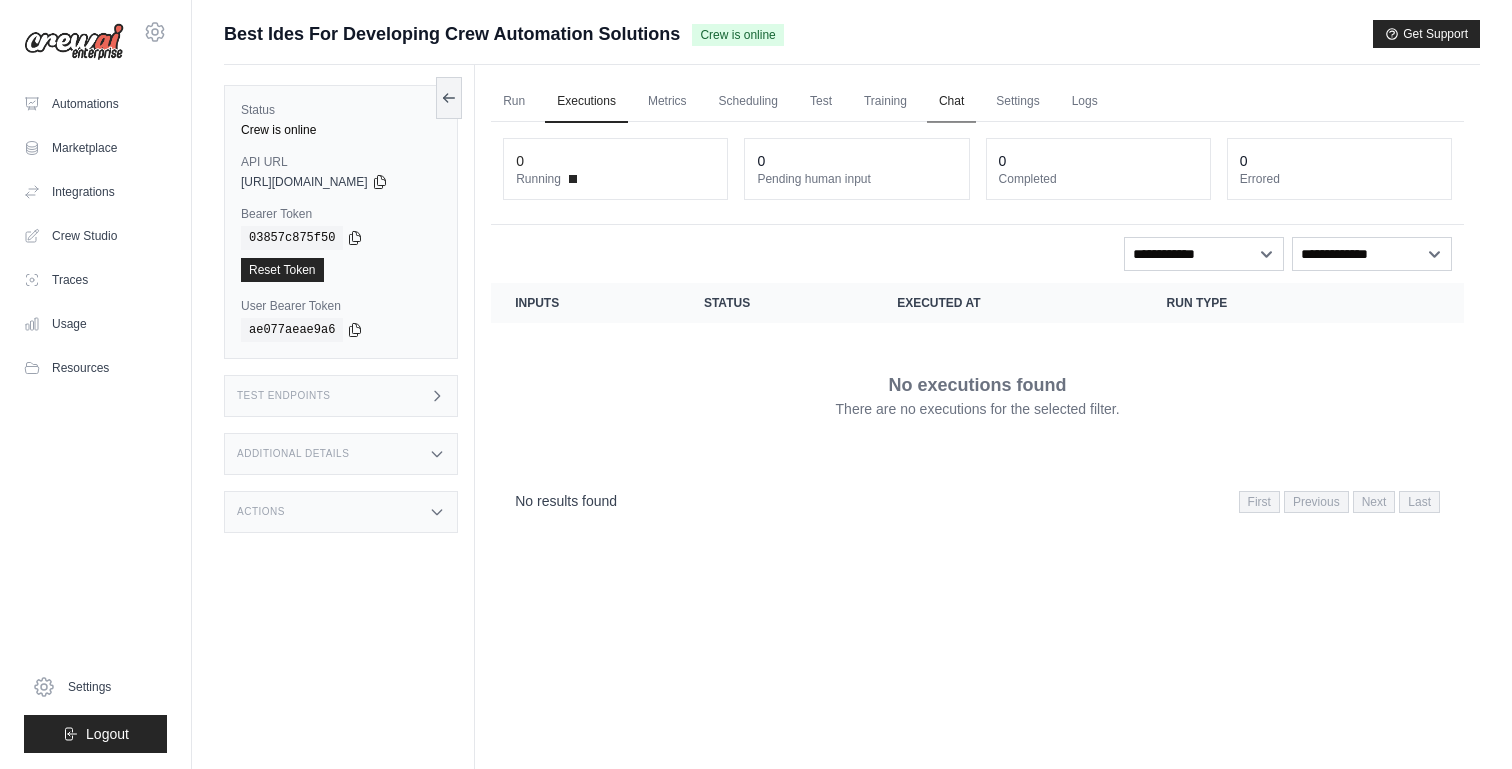click on "Chat" at bounding box center (951, 102) 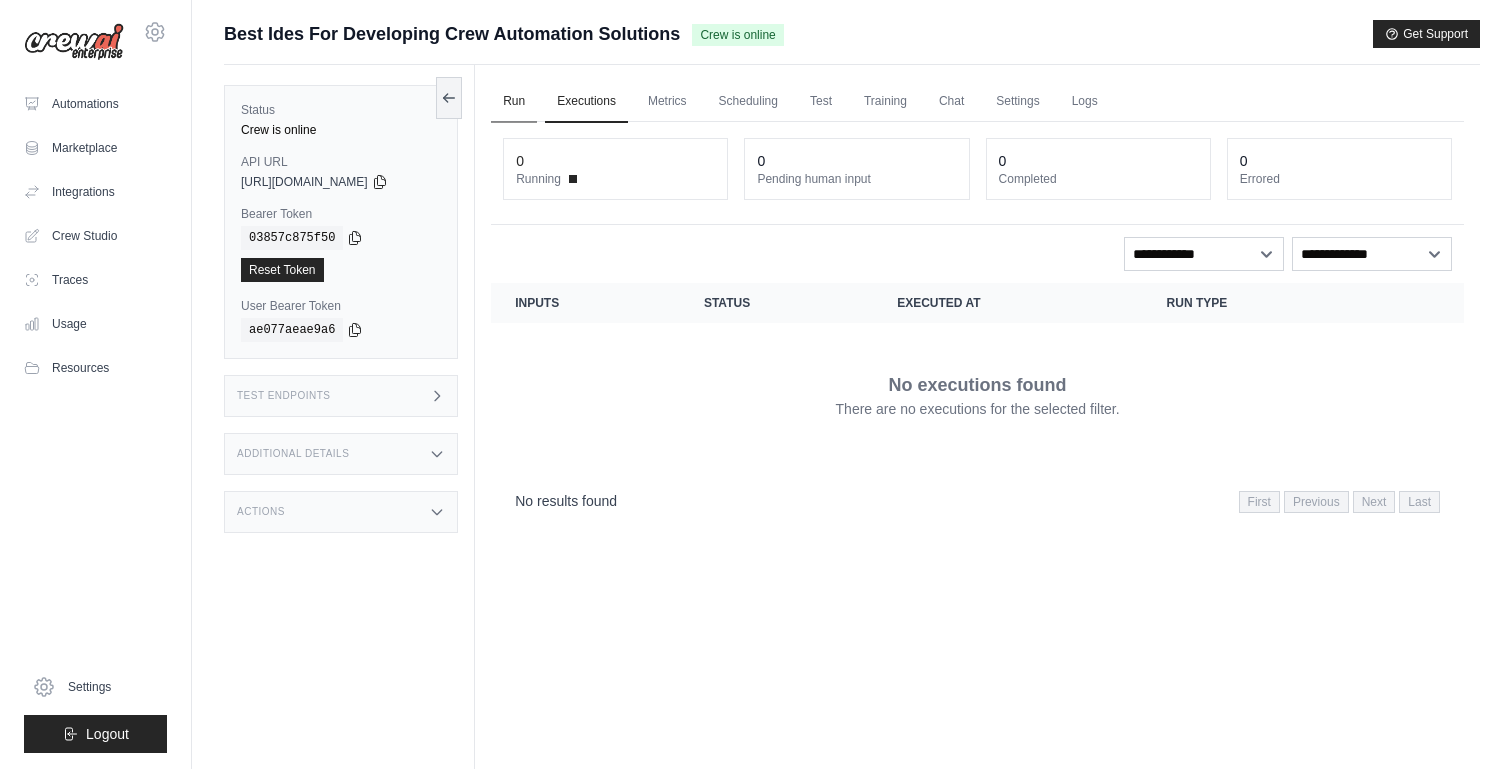 click on "Run" at bounding box center [514, 102] 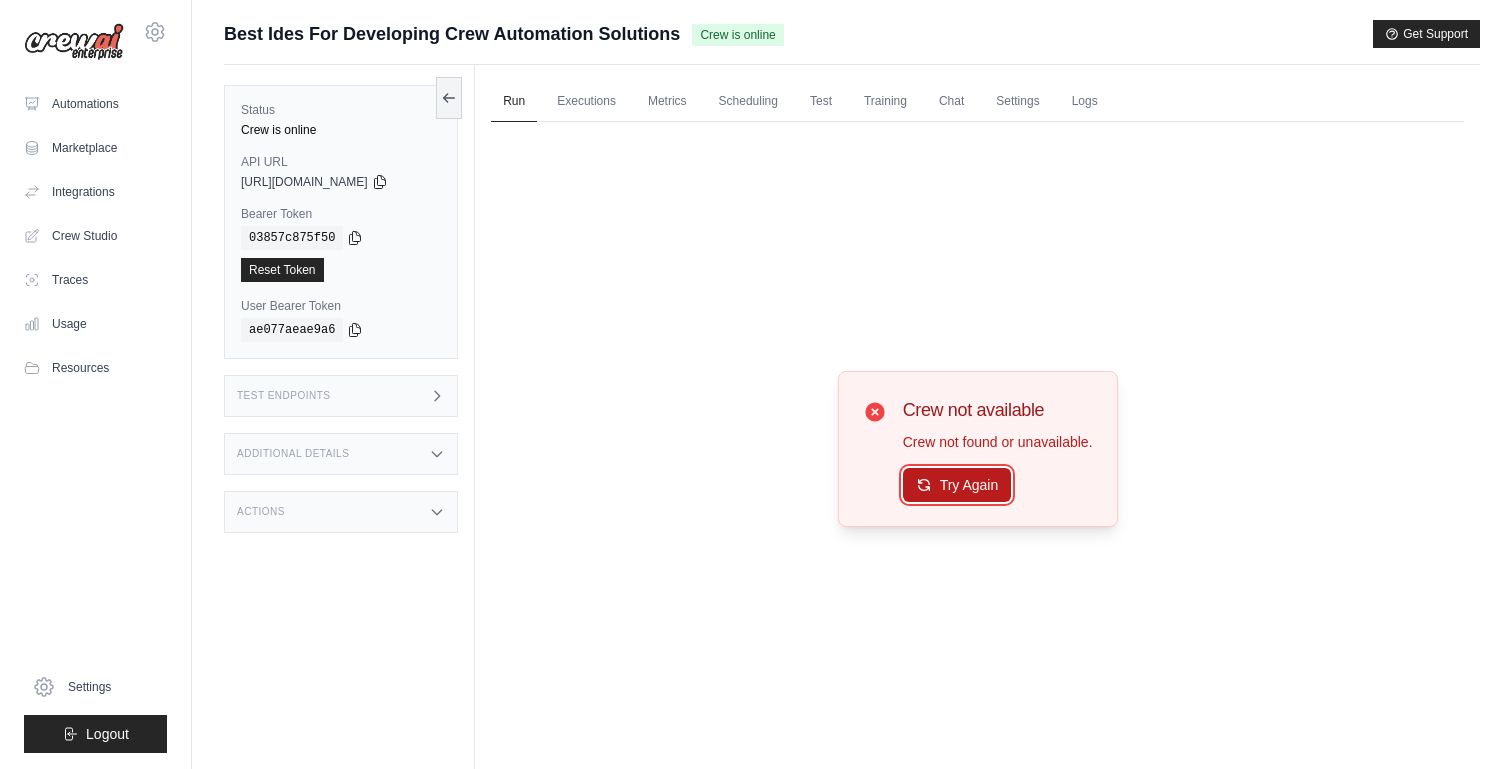 click 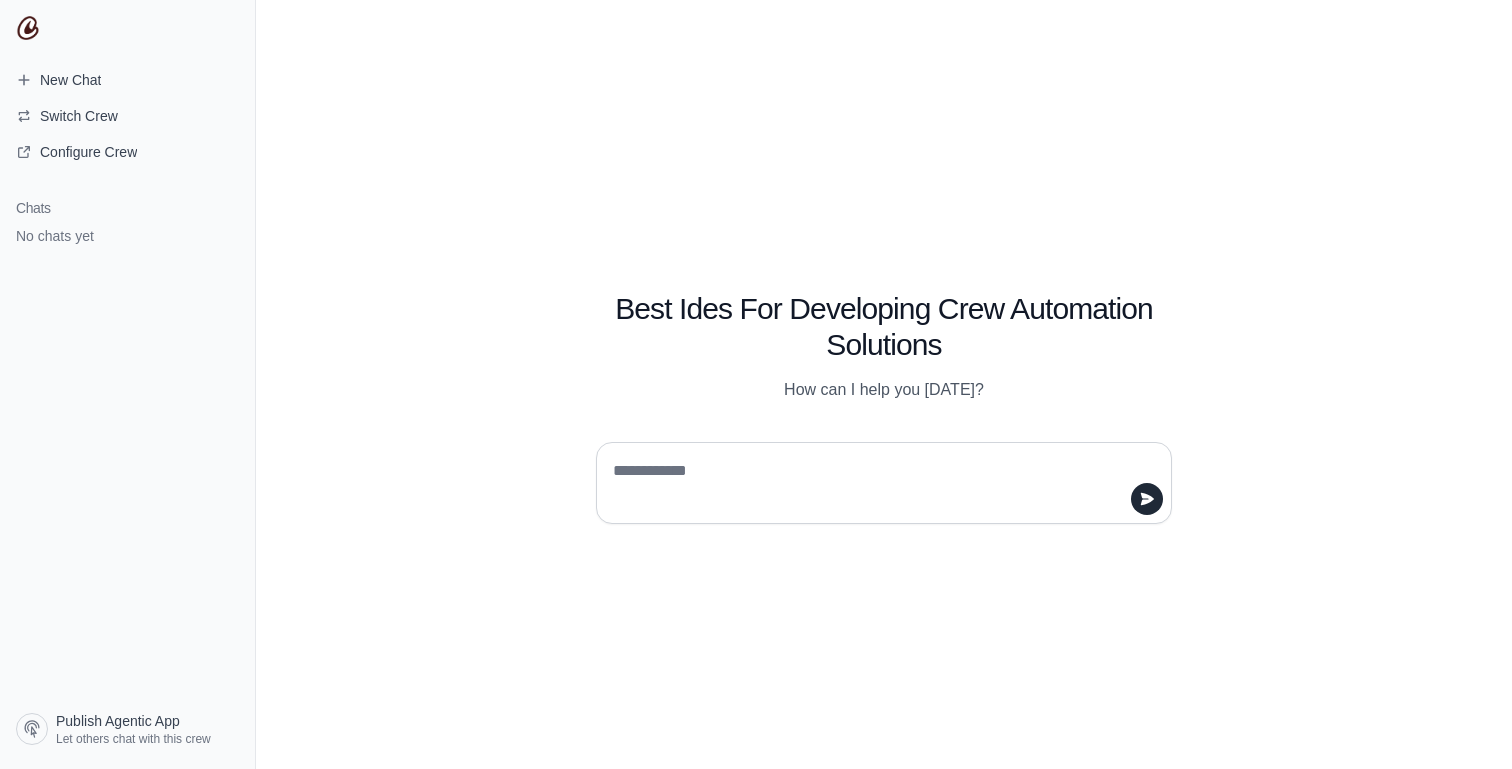 scroll, scrollTop: 0, scrollLeft: 0, axis: both 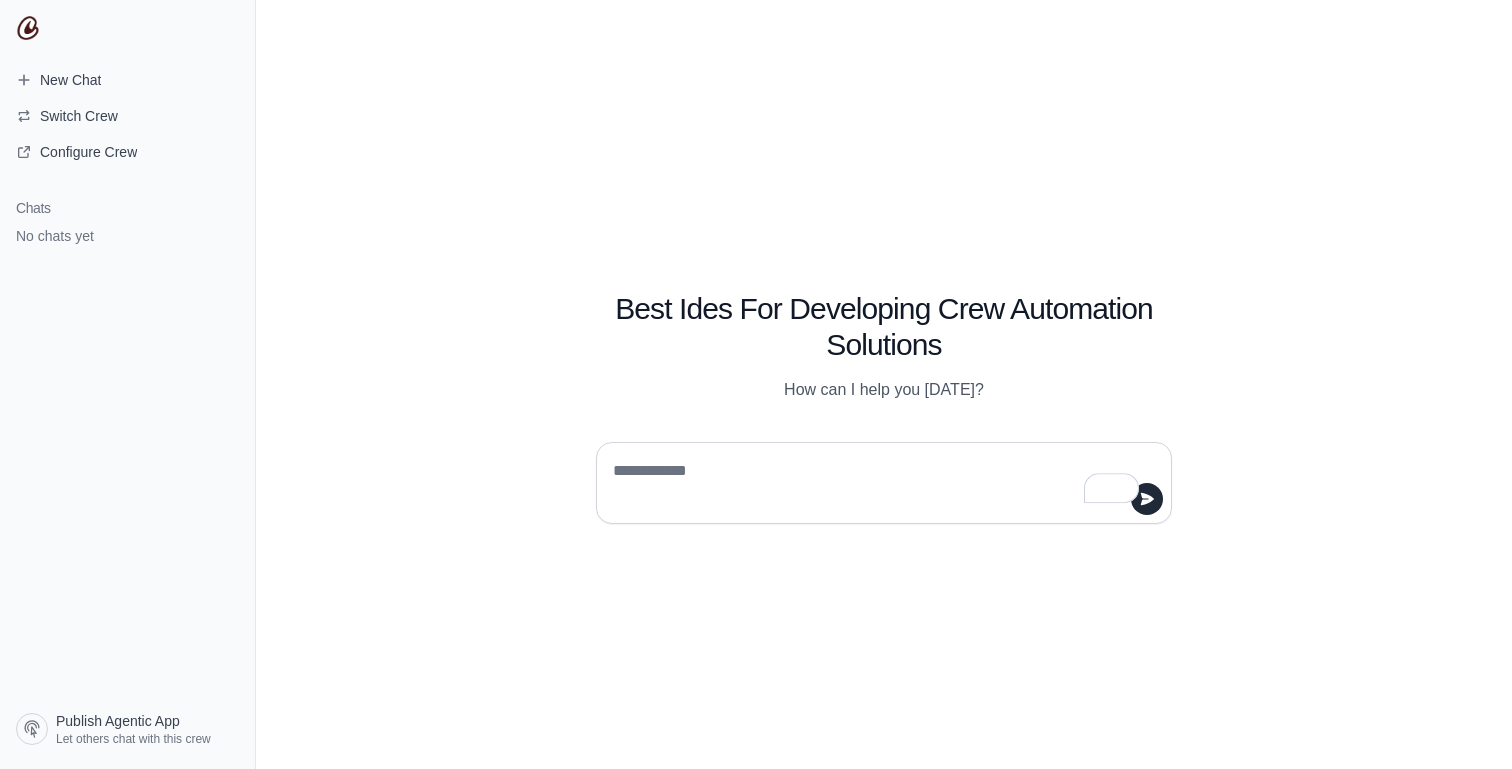 click at bounding box center [878, 483] 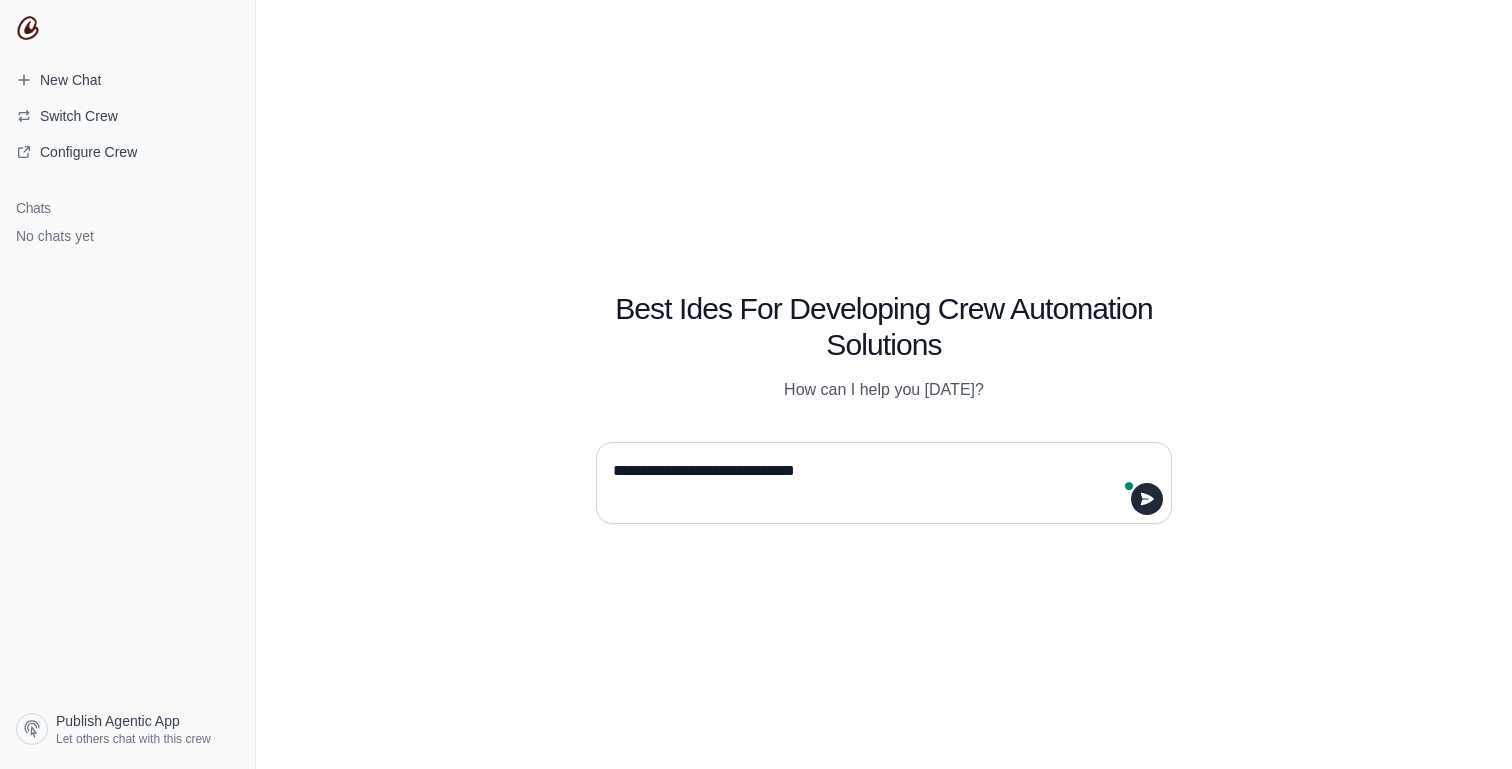 type on "**********" 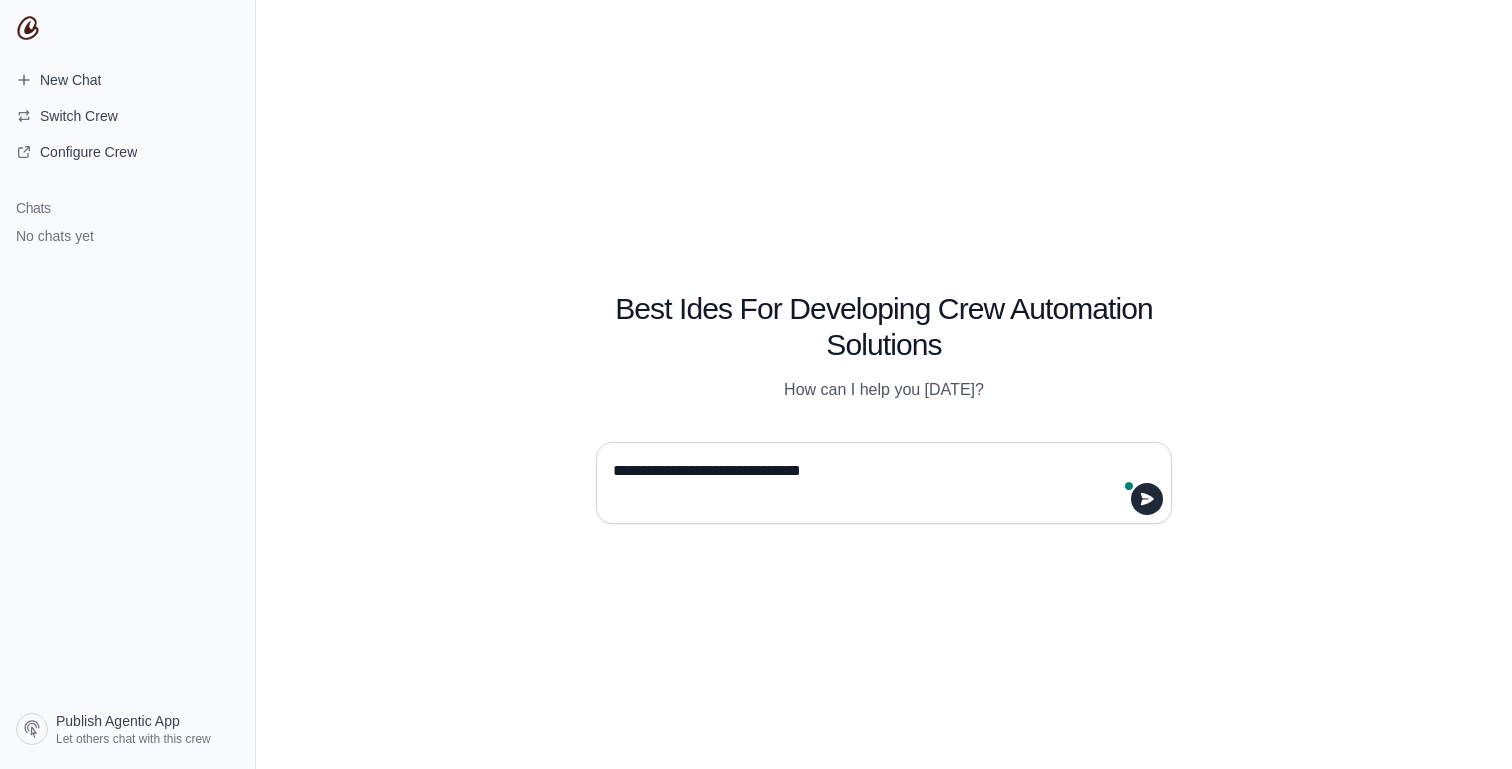 type 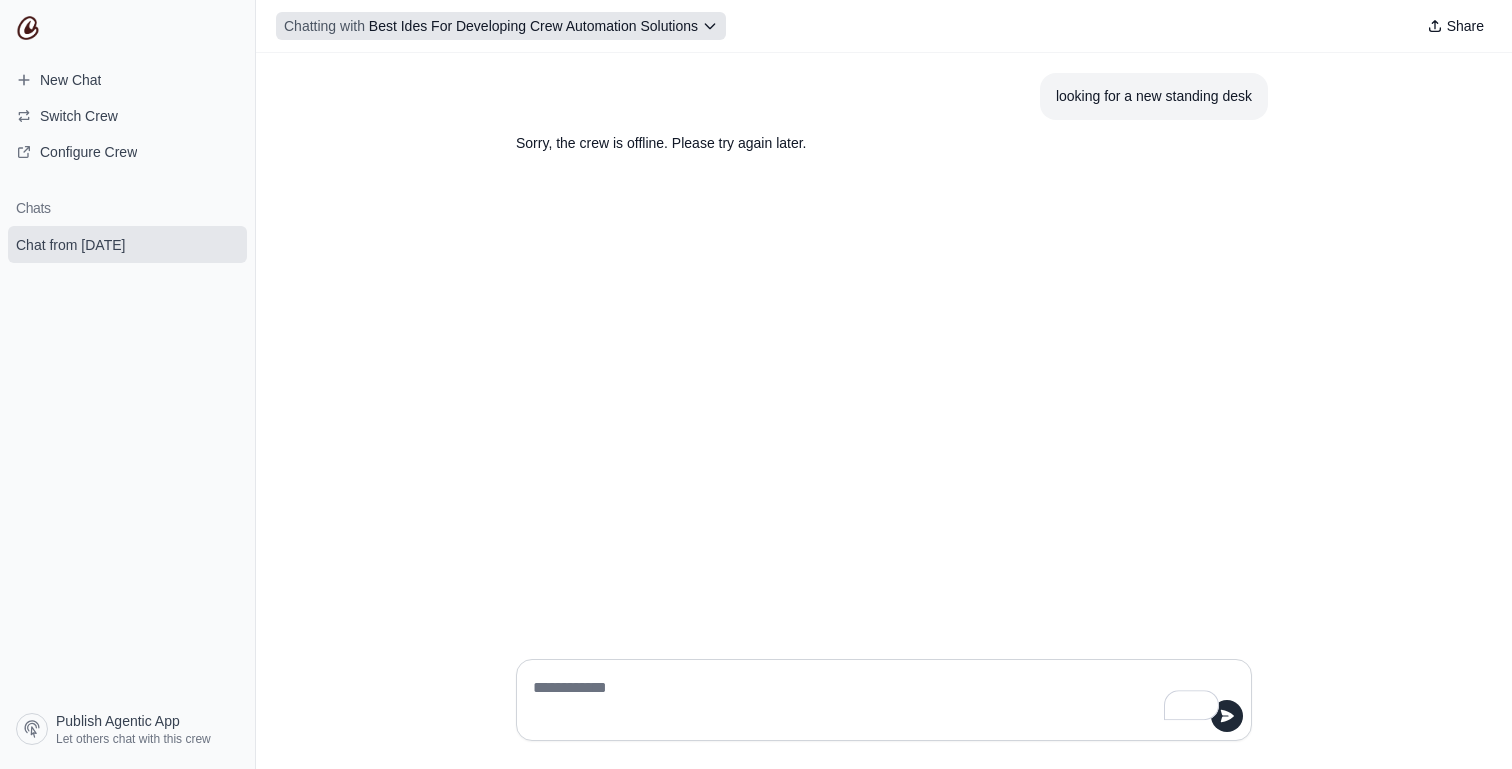 click on "Best Ides For Developing Crew Automation Solutions" at bounding box center [533, 26] 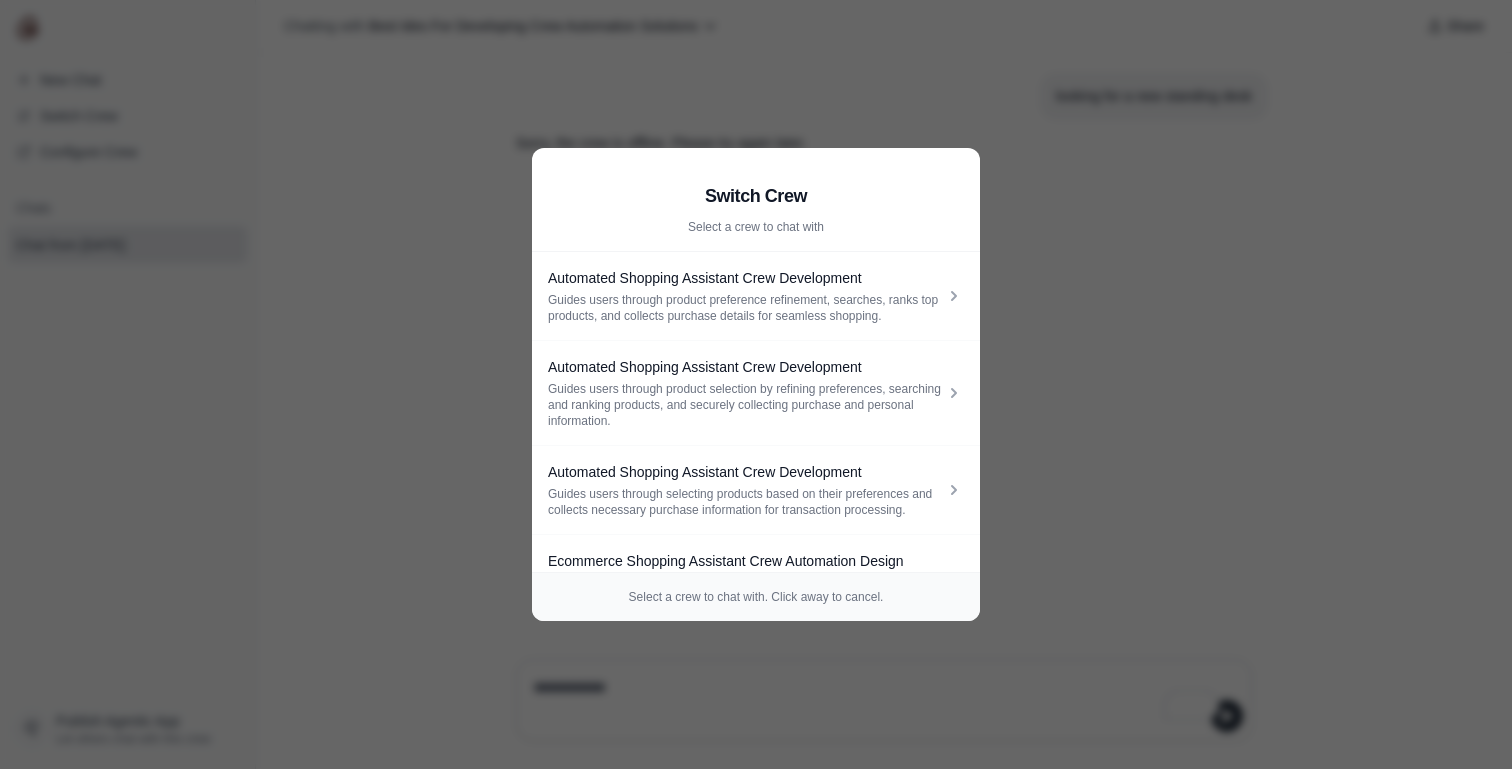 click on "Switch Crew
Select a crew to chat with
Automated Shopping Assistant Crew Development
Guides users through product preference refinement, searches, ranks top products, and collects purchase details for seamless shopping.
Automated Shopping Assistant Crew Development
Guides users through product selection by refining preferences, searching and ranking products, and securely collecting purchase and personal information.
Automated Shopping Assistant Crew Development
Guides users through selecting products based on their preferences and collects necessary purchase information for transaction processing." at bounding box center (756, 384) 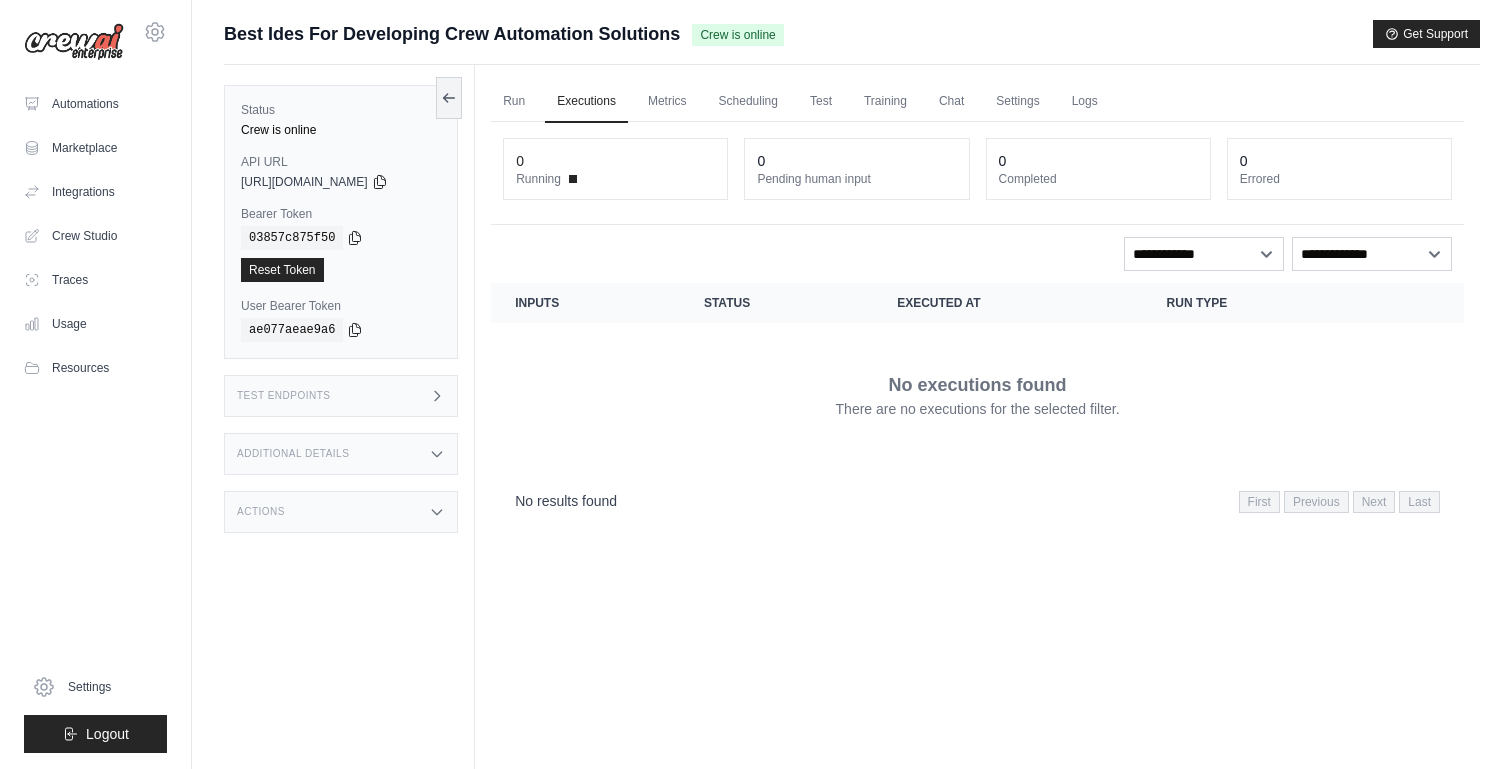 scroll, scrollTop: 0, scrollLeft: 0, axis: both 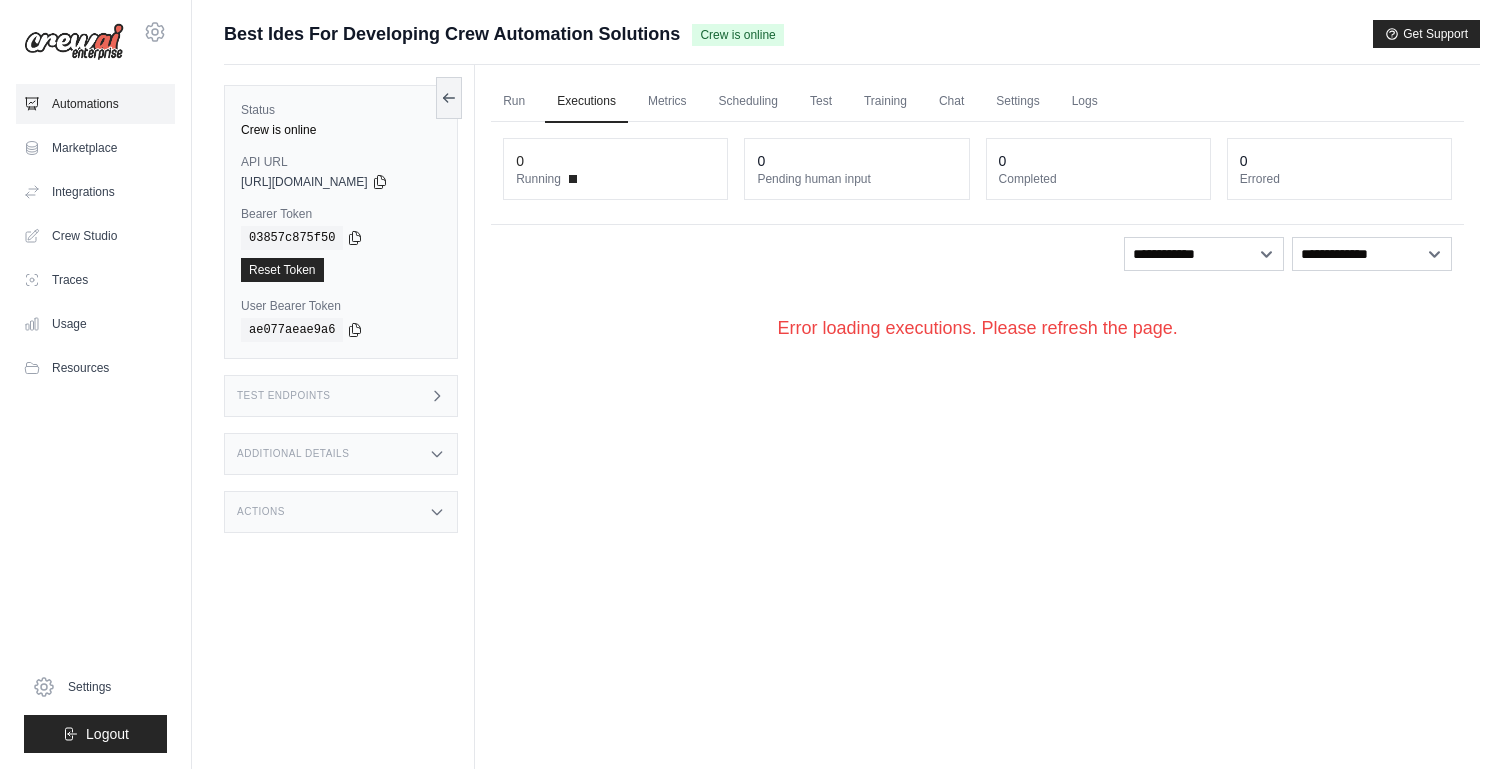 click on "Automations" at bounding box center (95, 104) 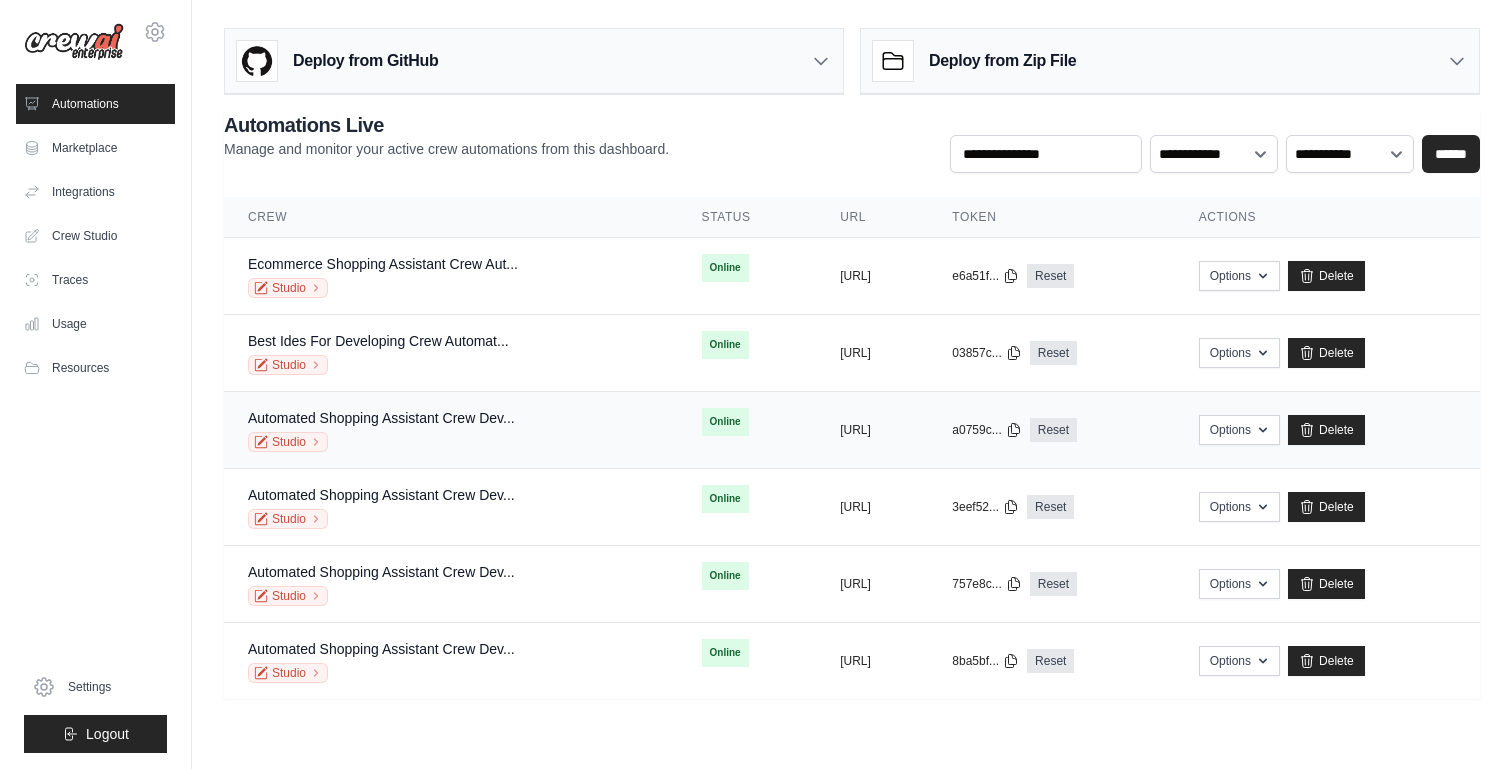click on "Studio" at bounding box center (381, 442) 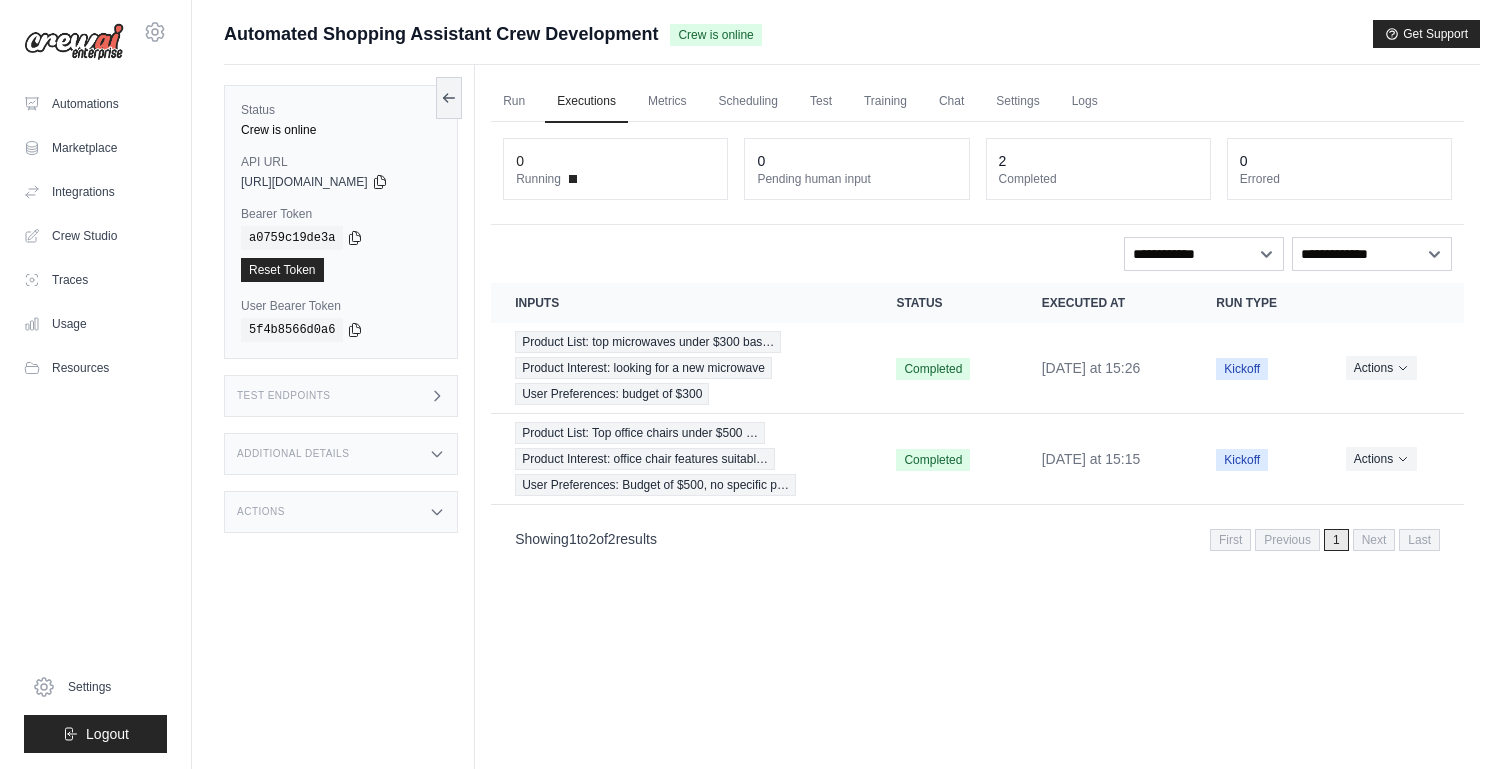 scroll, scrollTop: 0, scrollLeft: 0, axis: both 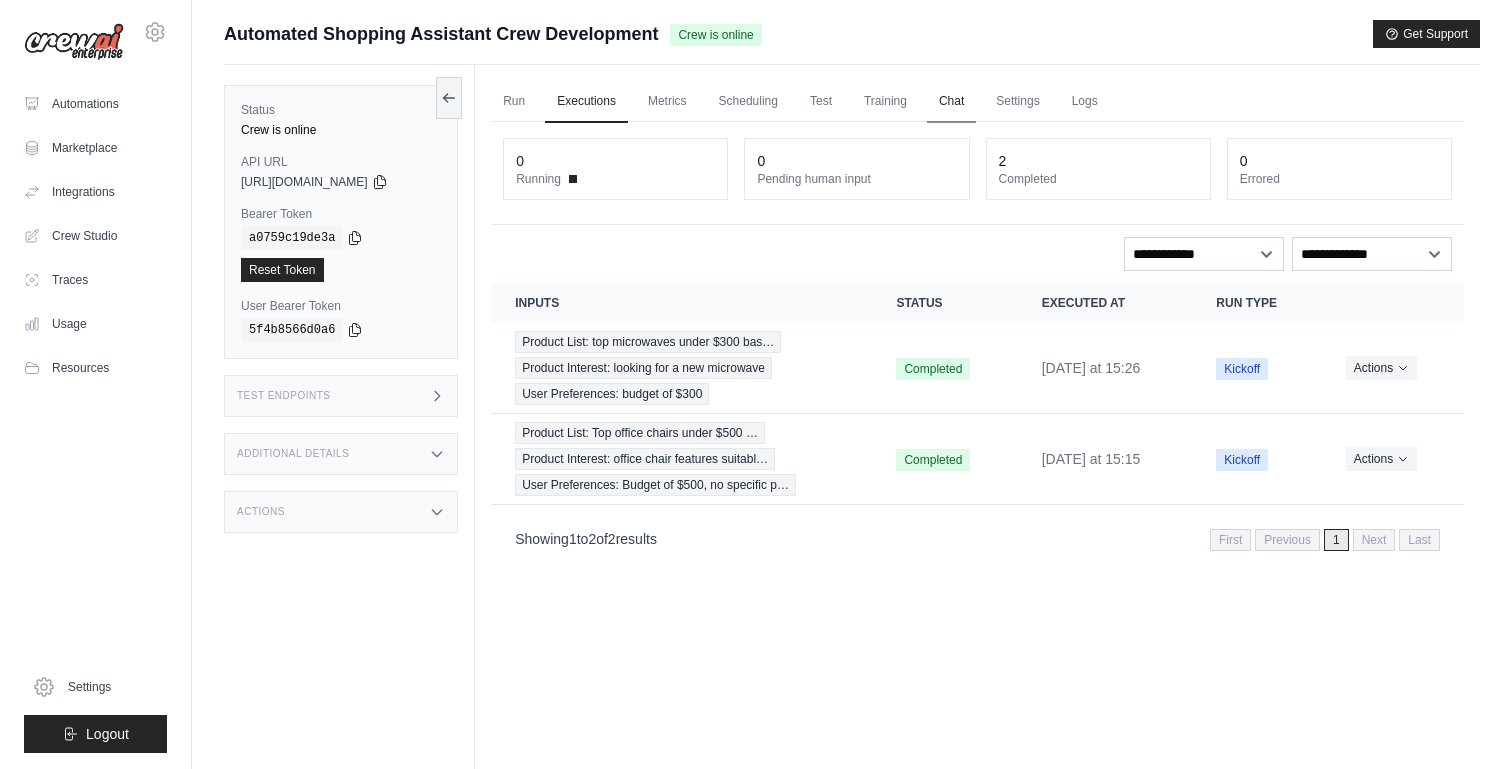 click on "Chat" at bounding box center [951, 102] 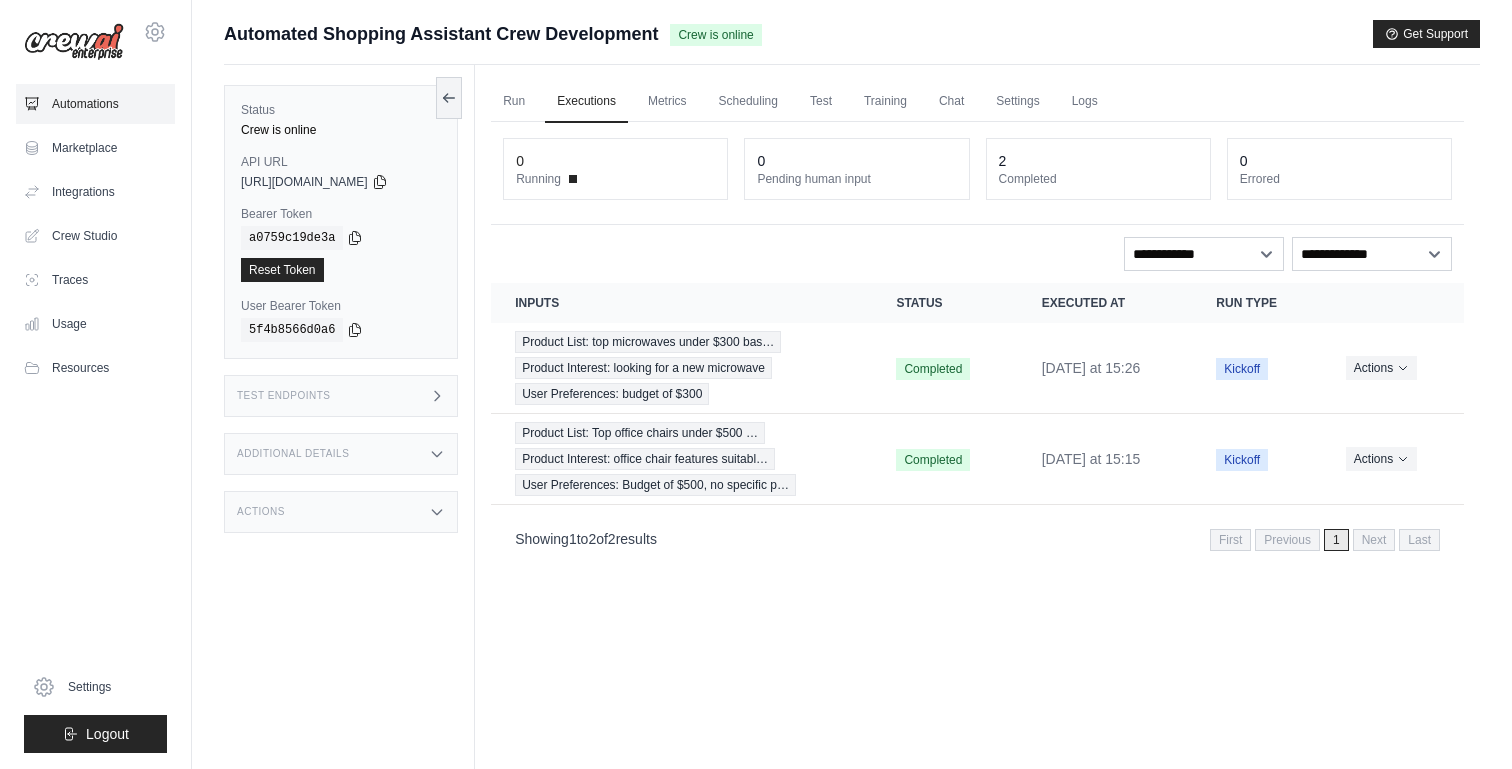 click on "Automations" at bounding box center [95, 104] 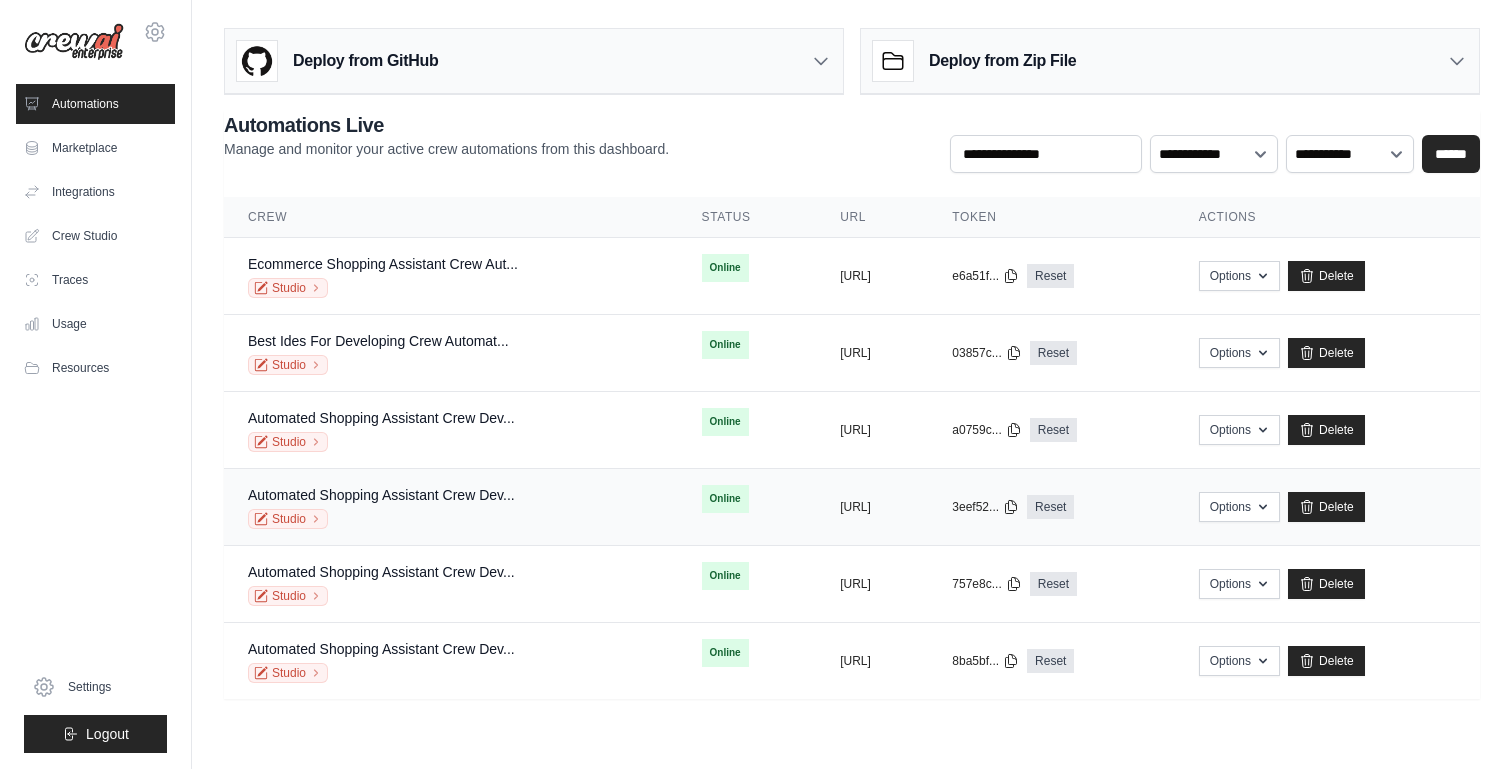 click on "Automated Shopping Assistant Crew Dev...
Studio" at bounding box center [381, 507] 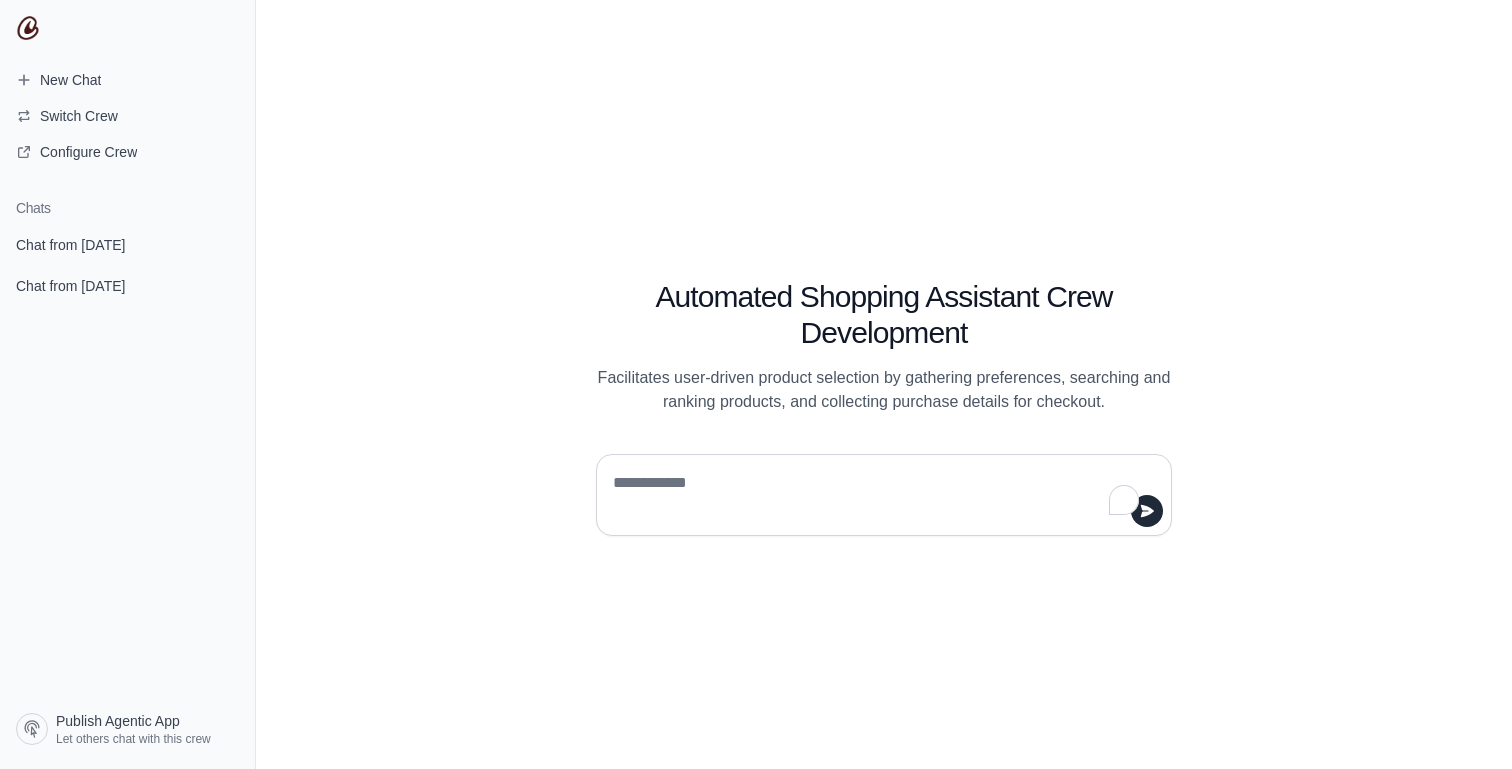 scroll, scrollTop: 0, scrollLeft: 0, axis: both 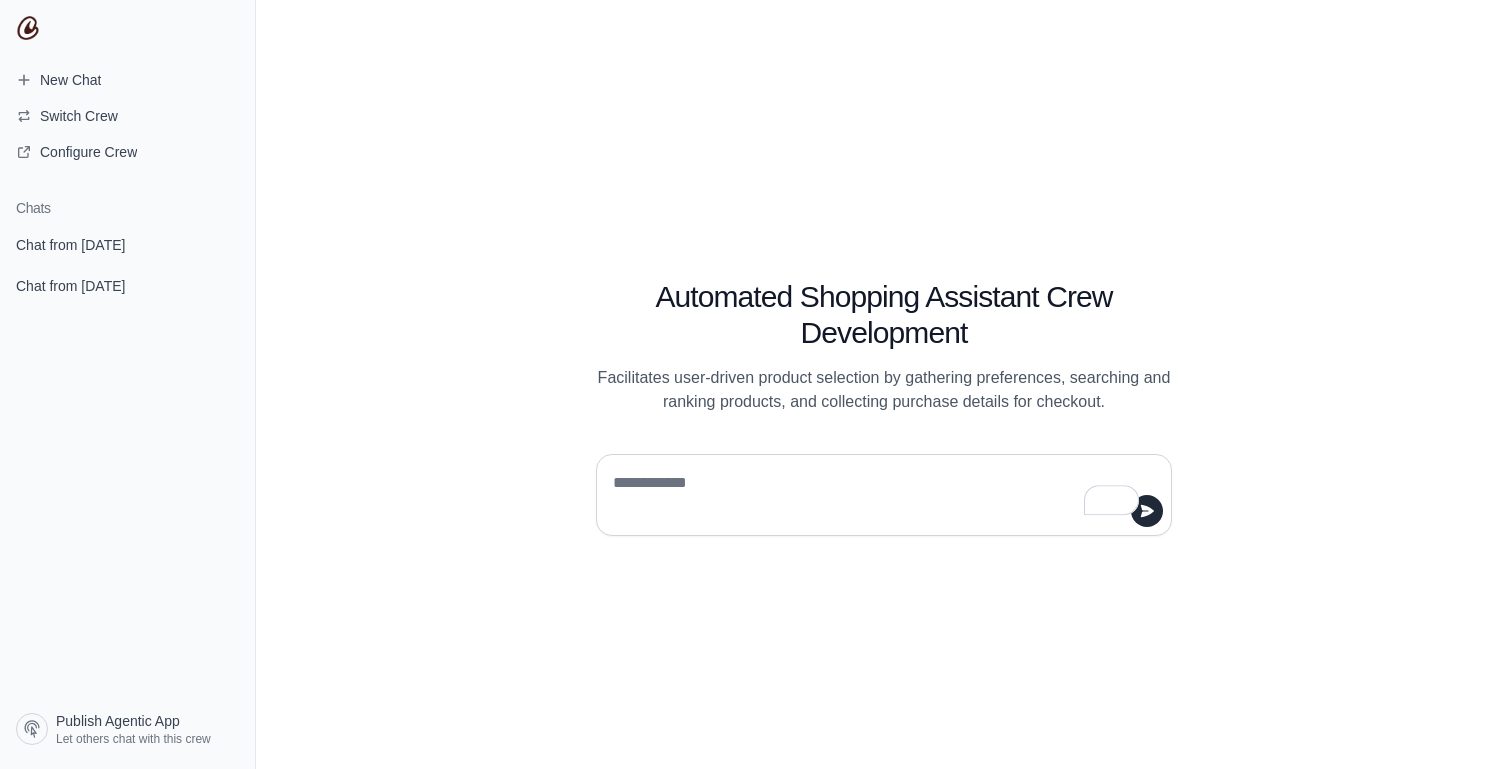click at bounding box center [878, 495] 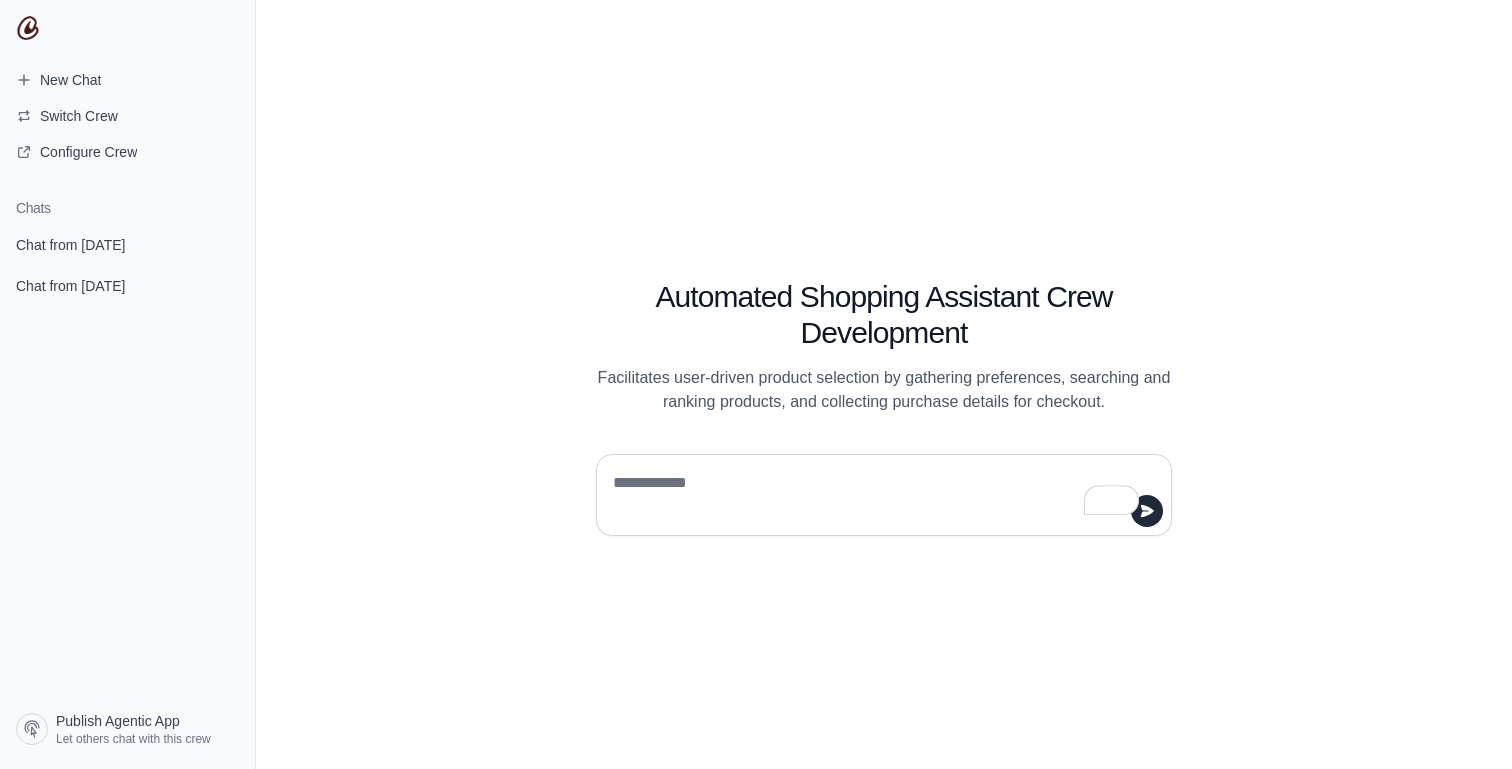 type on "*" 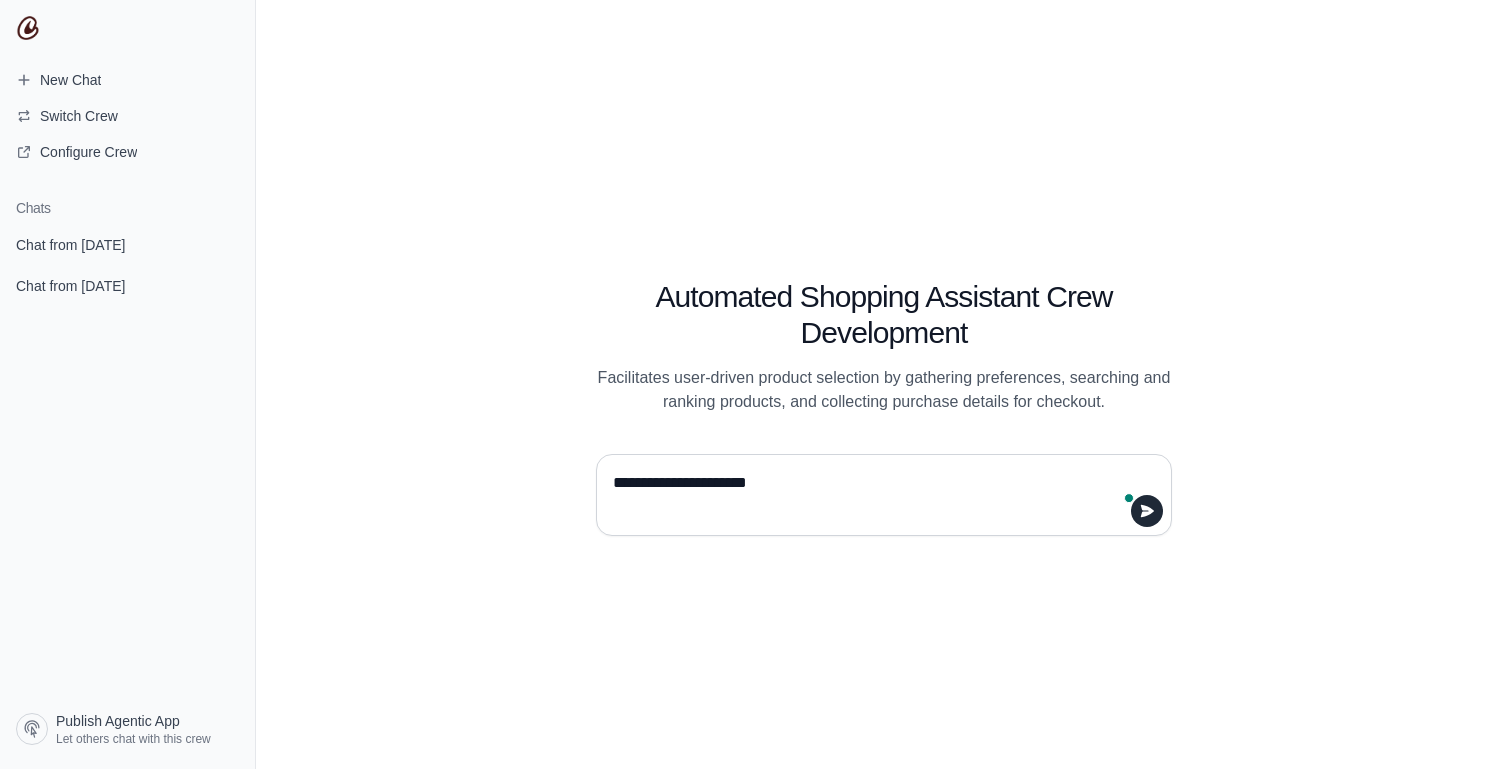 type on "**********" 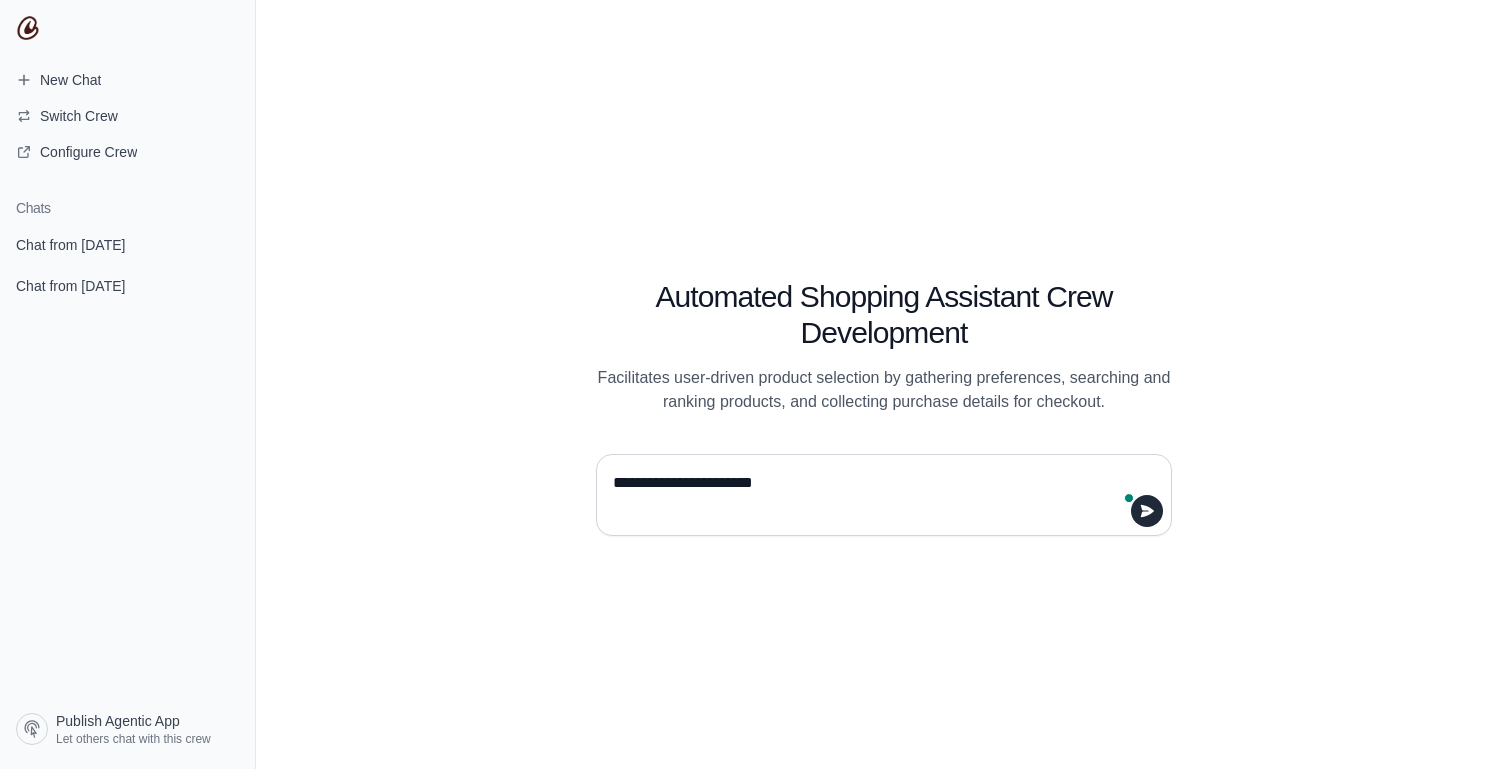 type 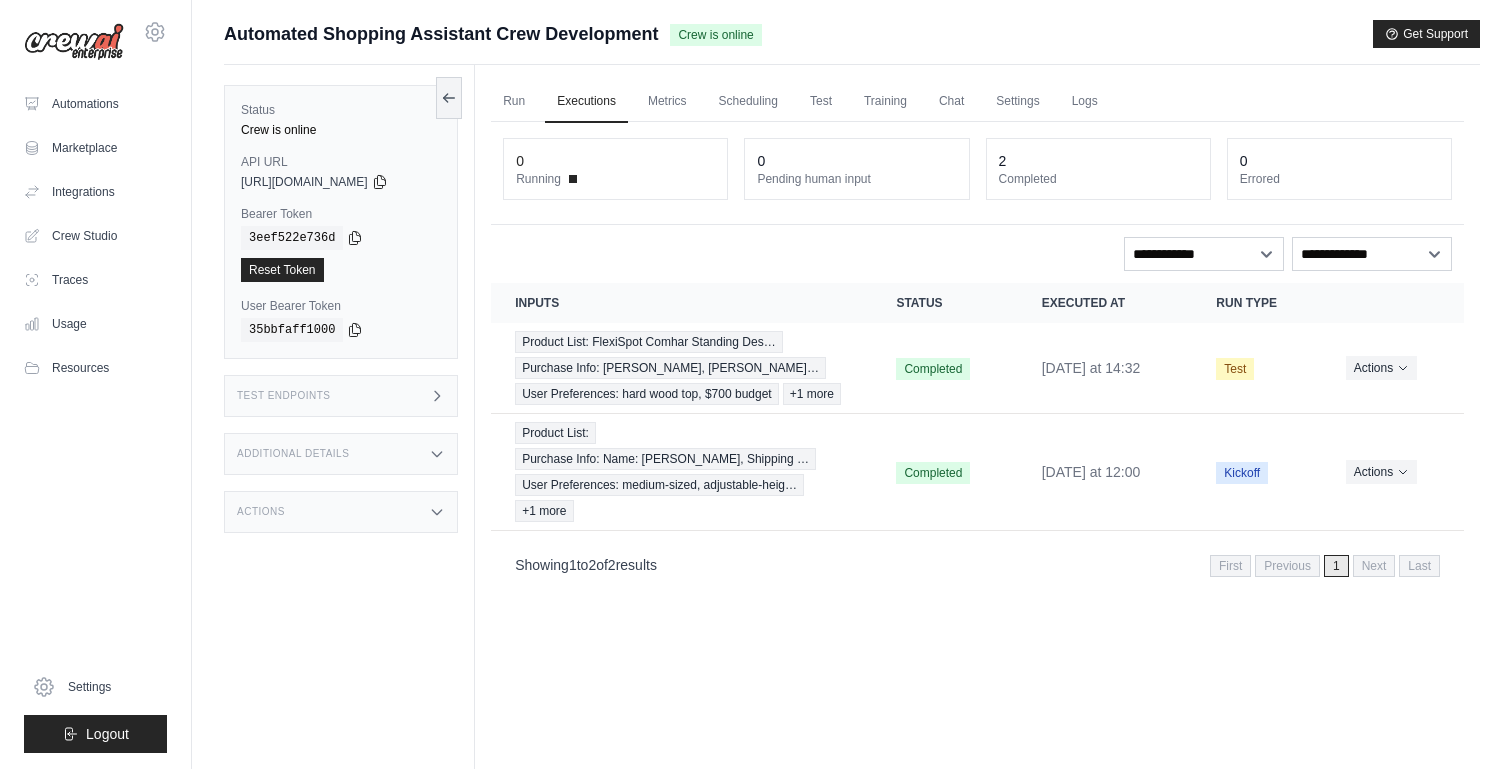scroll, scrollTop: 0, scrollLeft: 0, axis: both 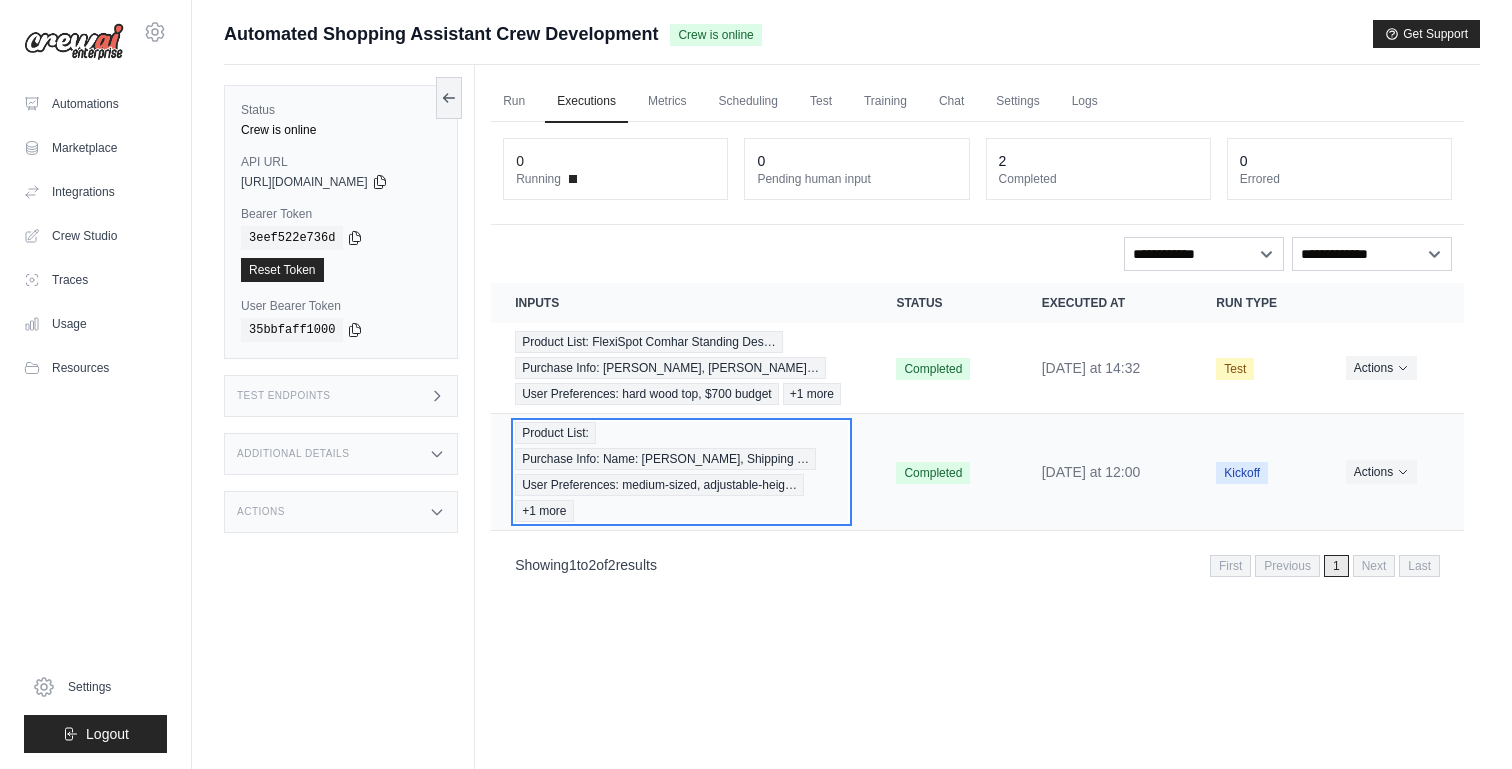 click on "User Preferences:
medium-sized, adjustable-heig…" at bounding box center (659, 485) 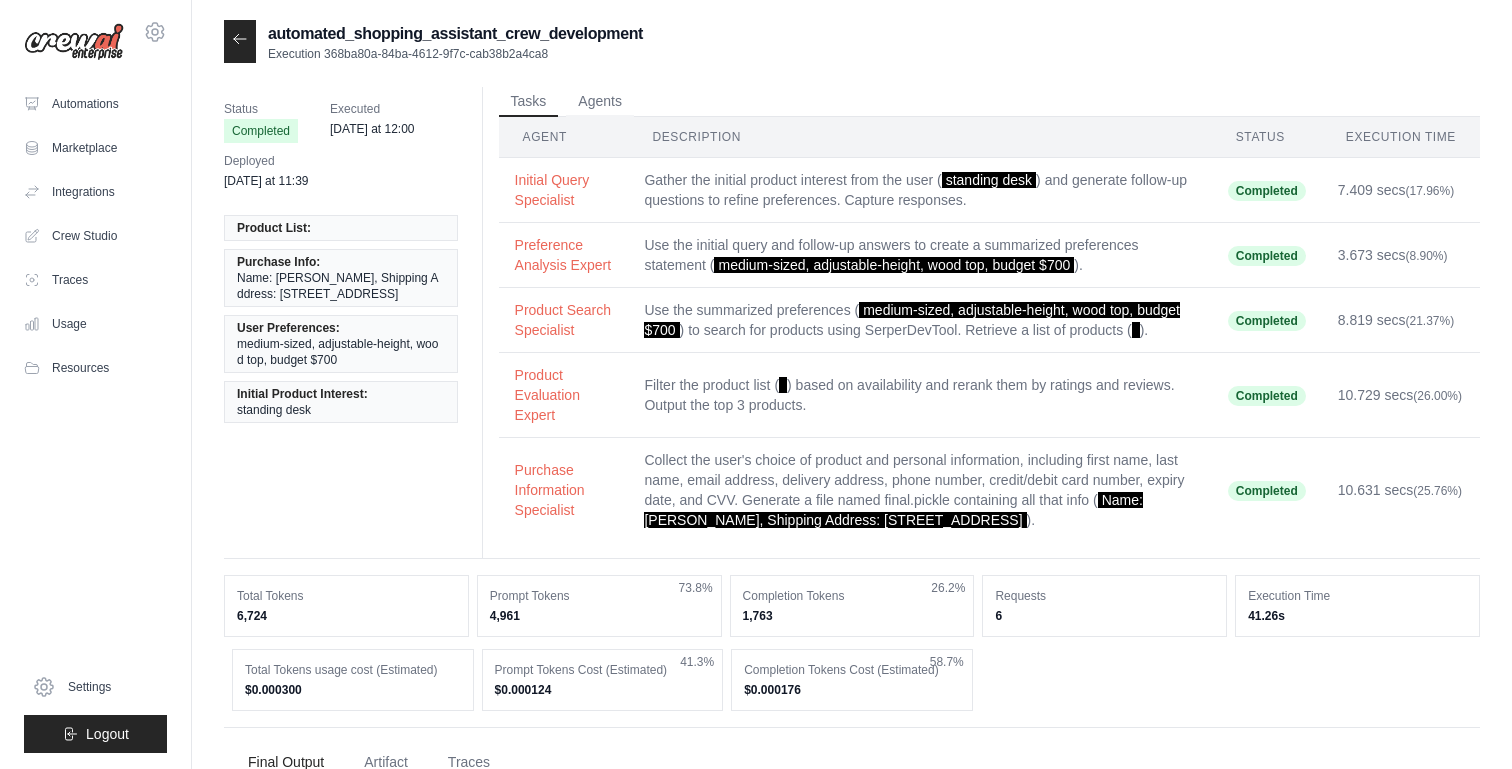 scroll, scrollTop: 0, scrollLeft: 0, axis: both 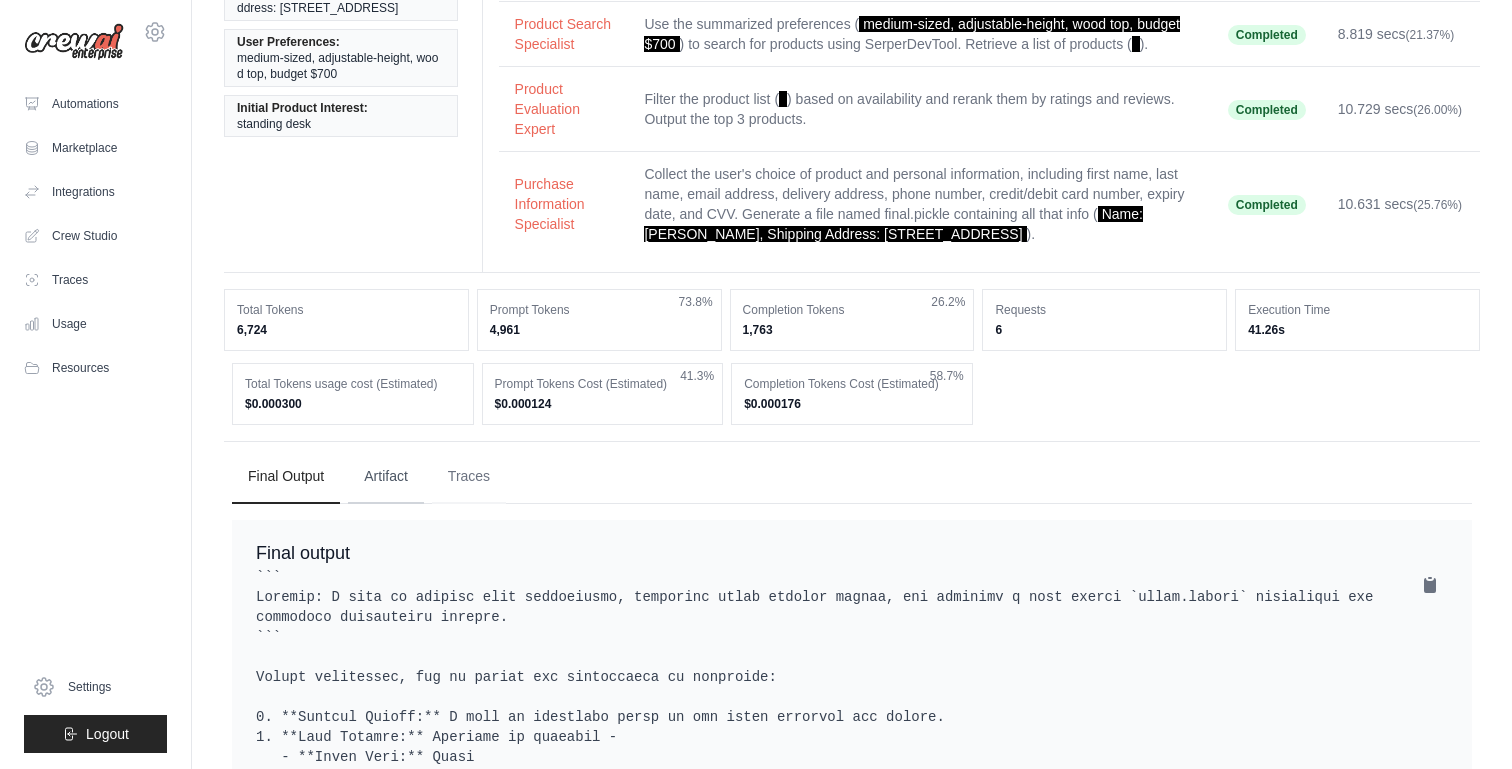 click on "Artifact" at bounding box center [386, 477] 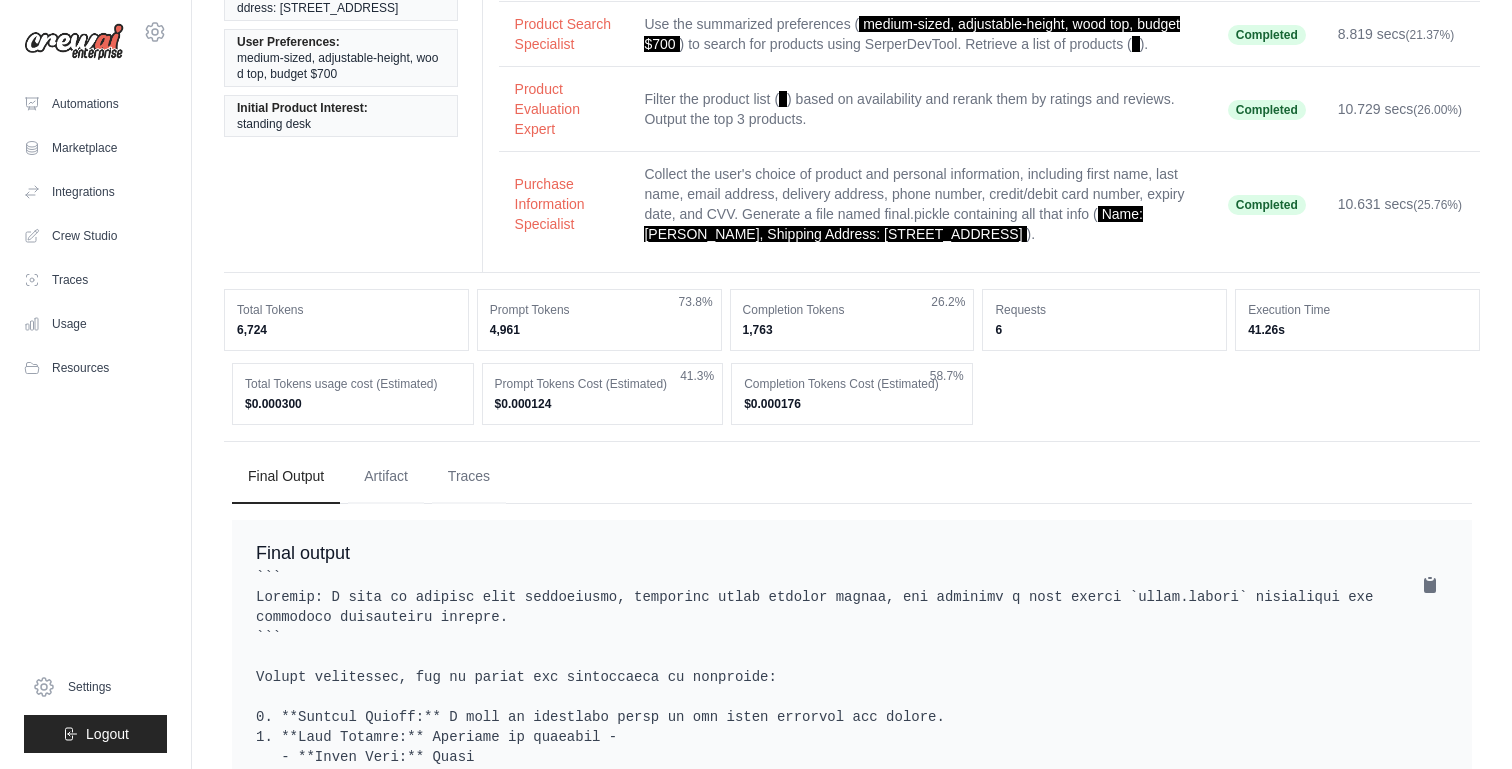 scroll, scrollTop: 141, scrollLeft: 0, axis: vertical 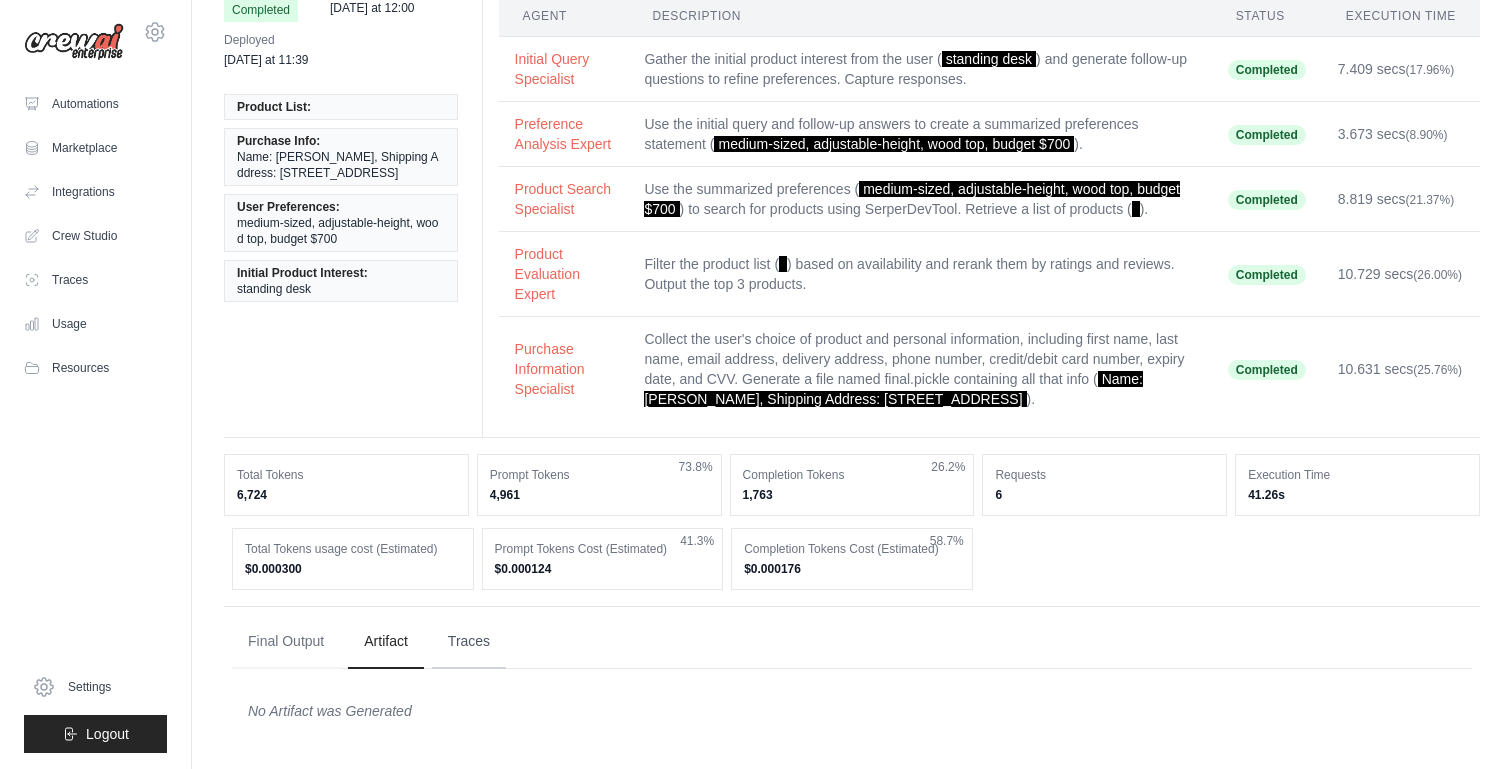 click on "Traces" at bounding box center (469, 642) 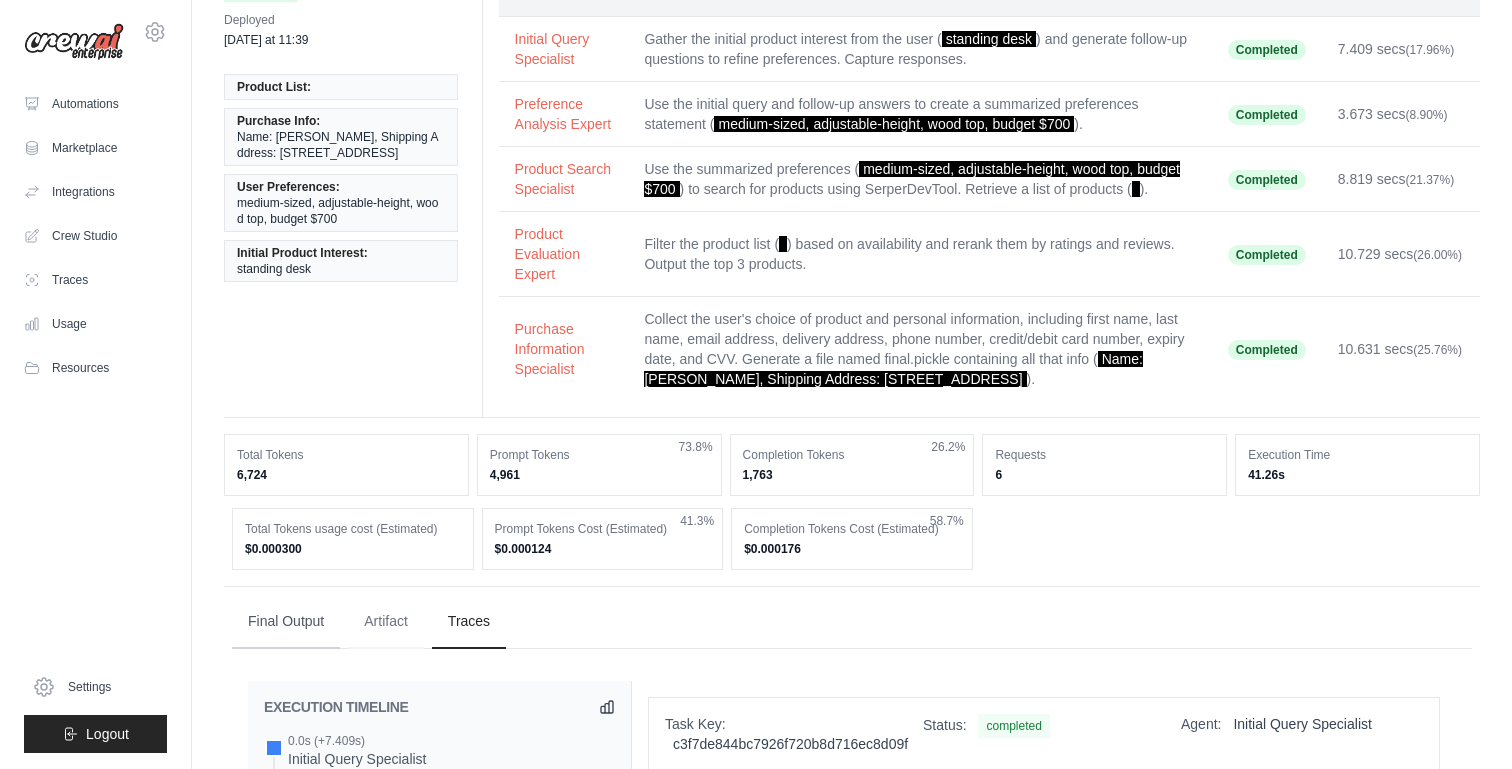 click on "Final Output" at bounding box center [286, 622] 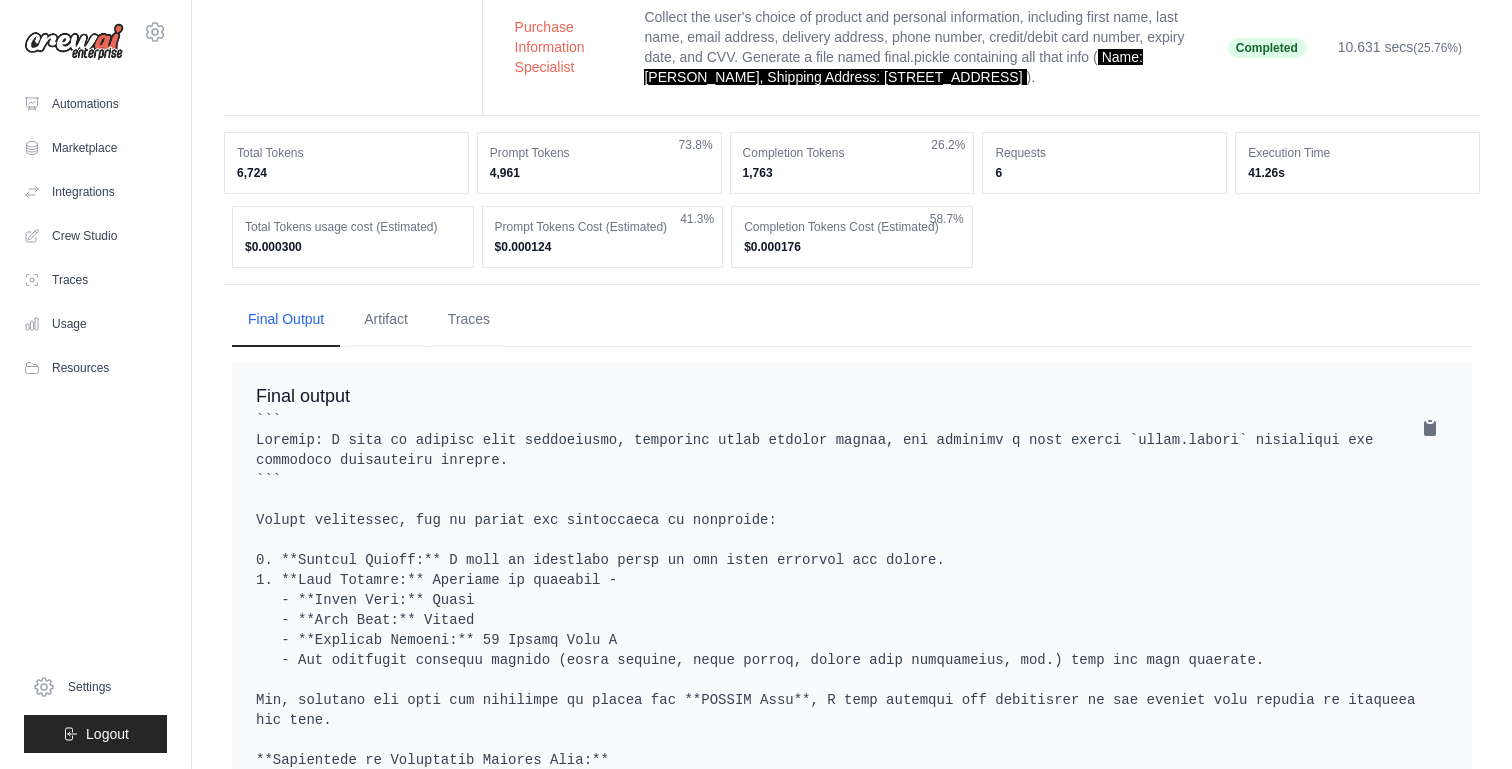 scroll, scrollTop: 0, scrollLeft: 0, axis: both 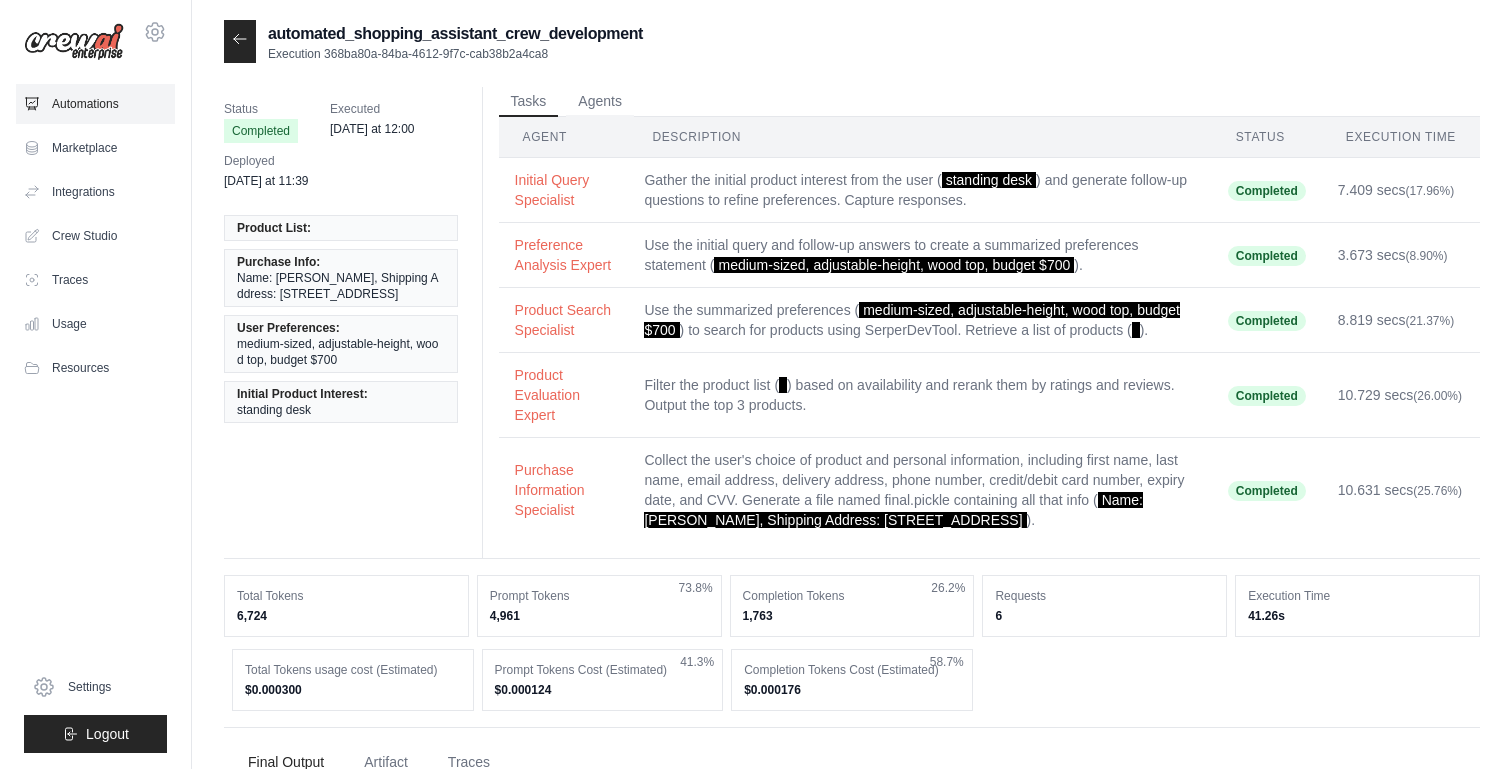 click on "Automations" at bounding box center (95, 104) 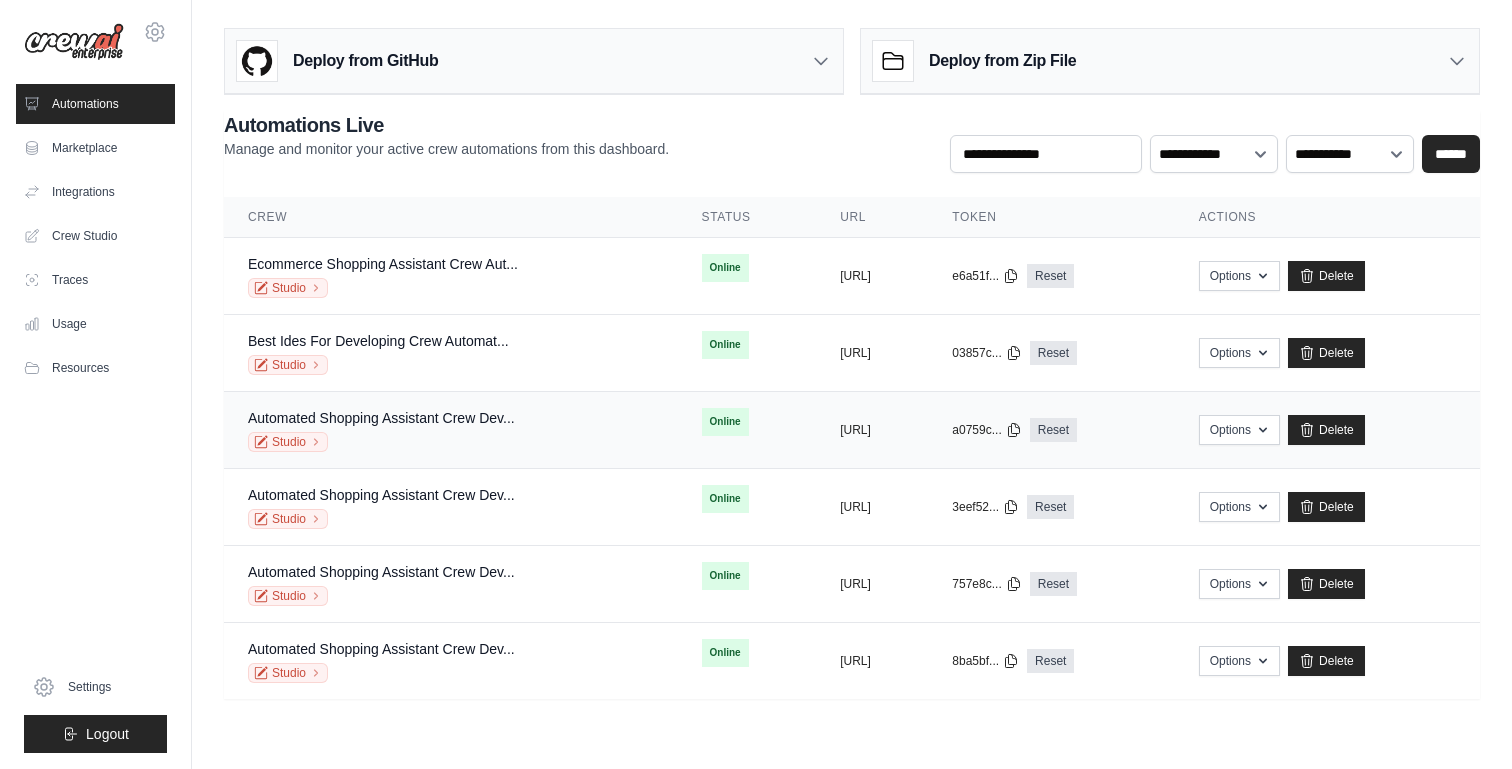 click on "Studio" at bounding box center [381, 442] 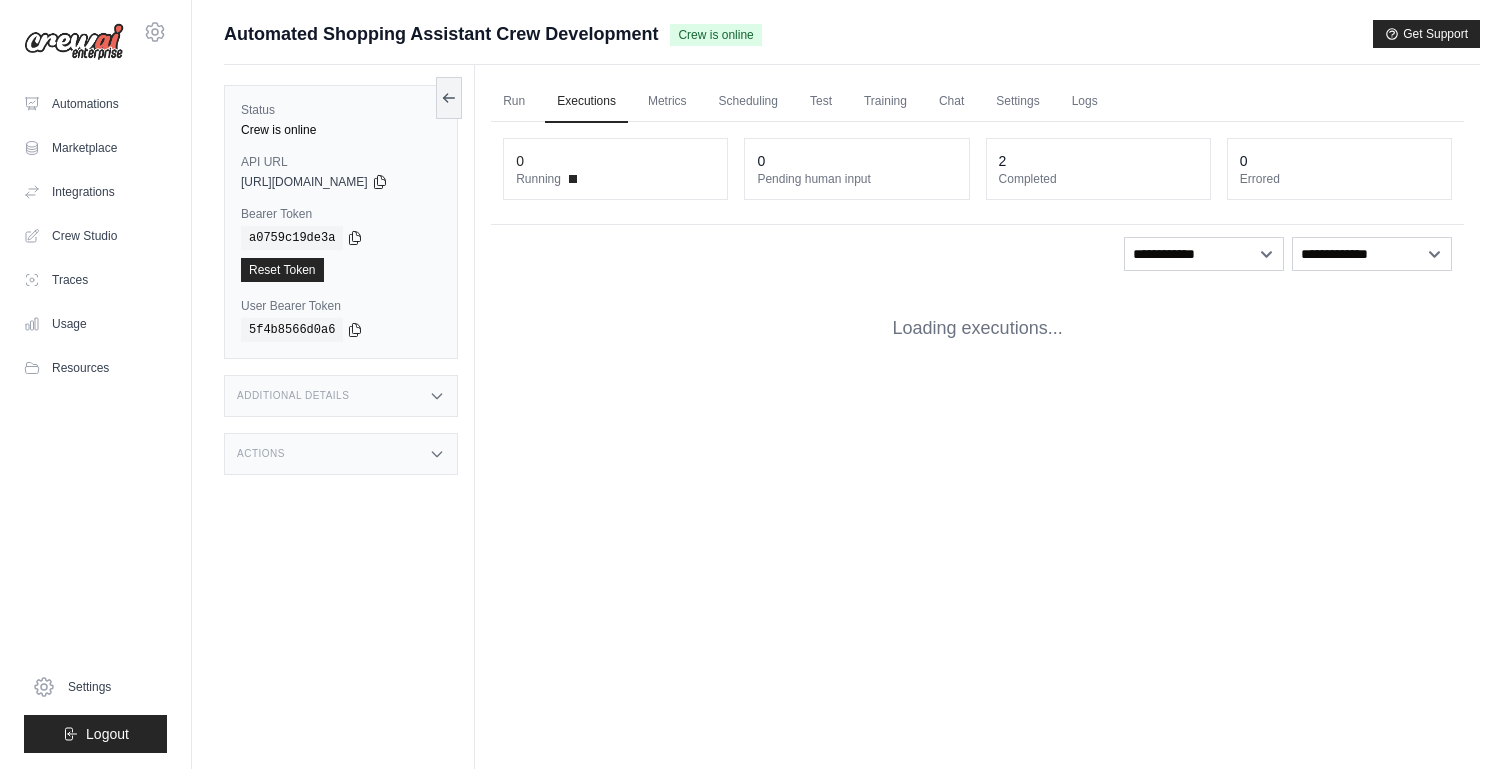 scroll, scrollTop: 0, scrollLeft: 0, axis: both 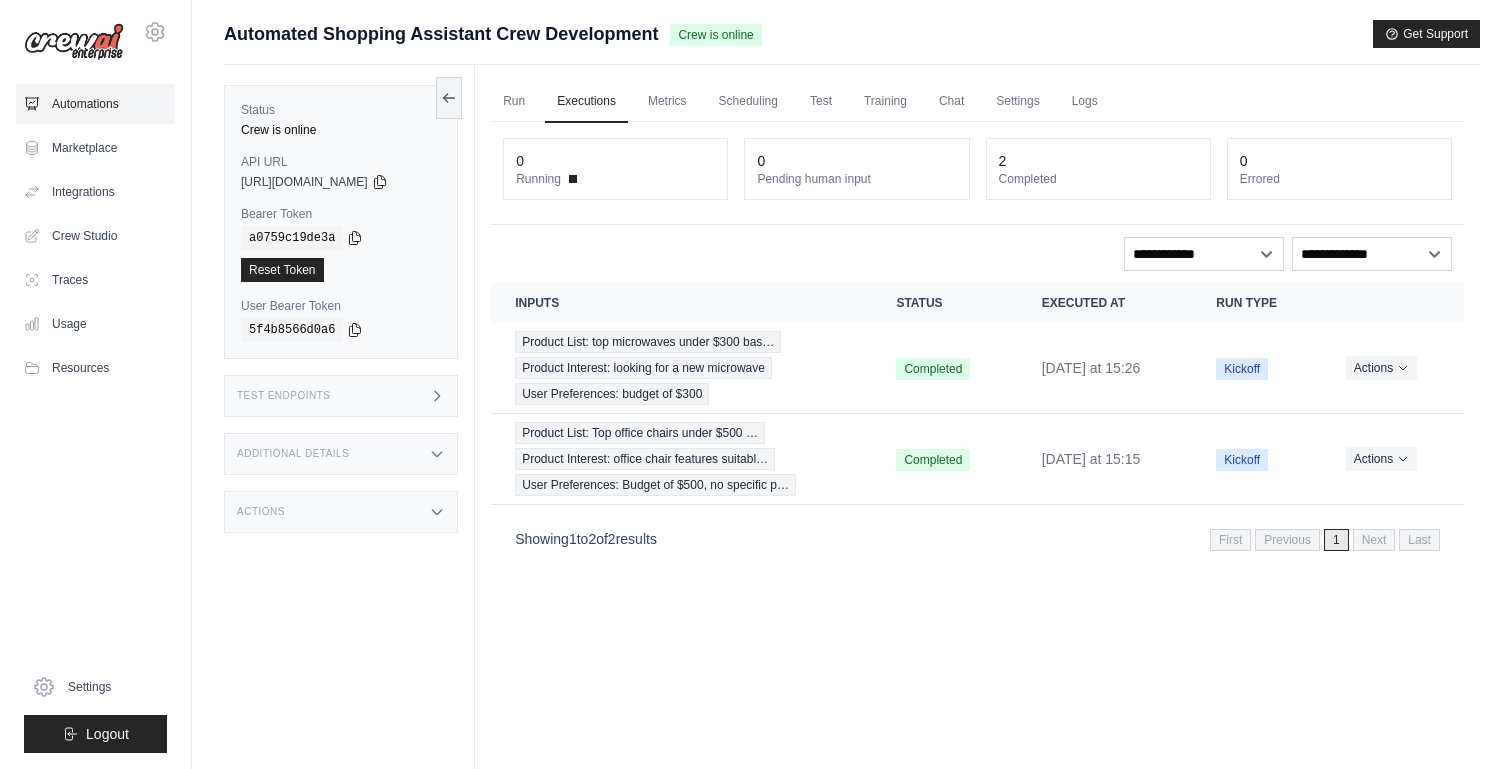 click on "Automations" at bounding box center (95, 104) 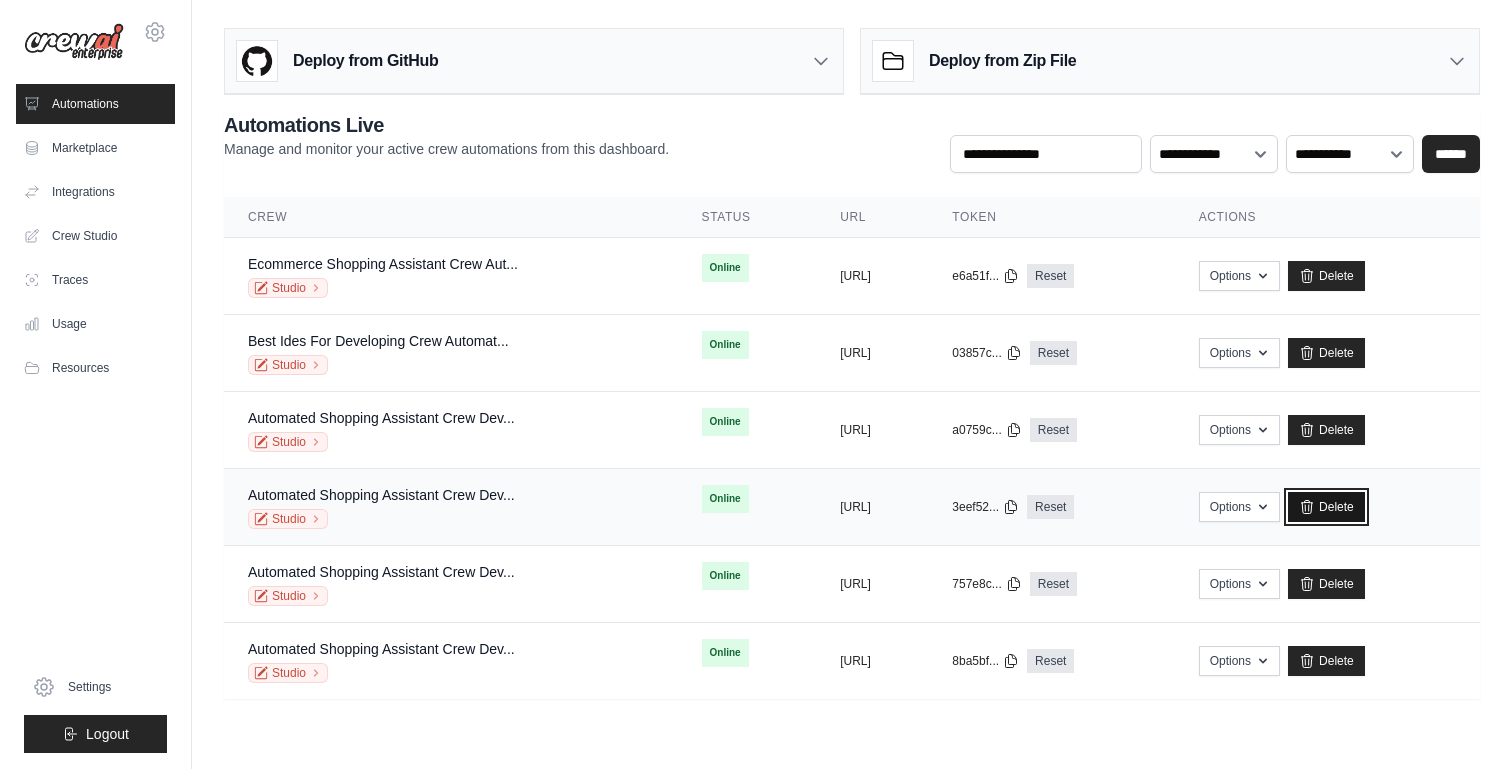 click on "Delete" at bounding box center [1326, 507] 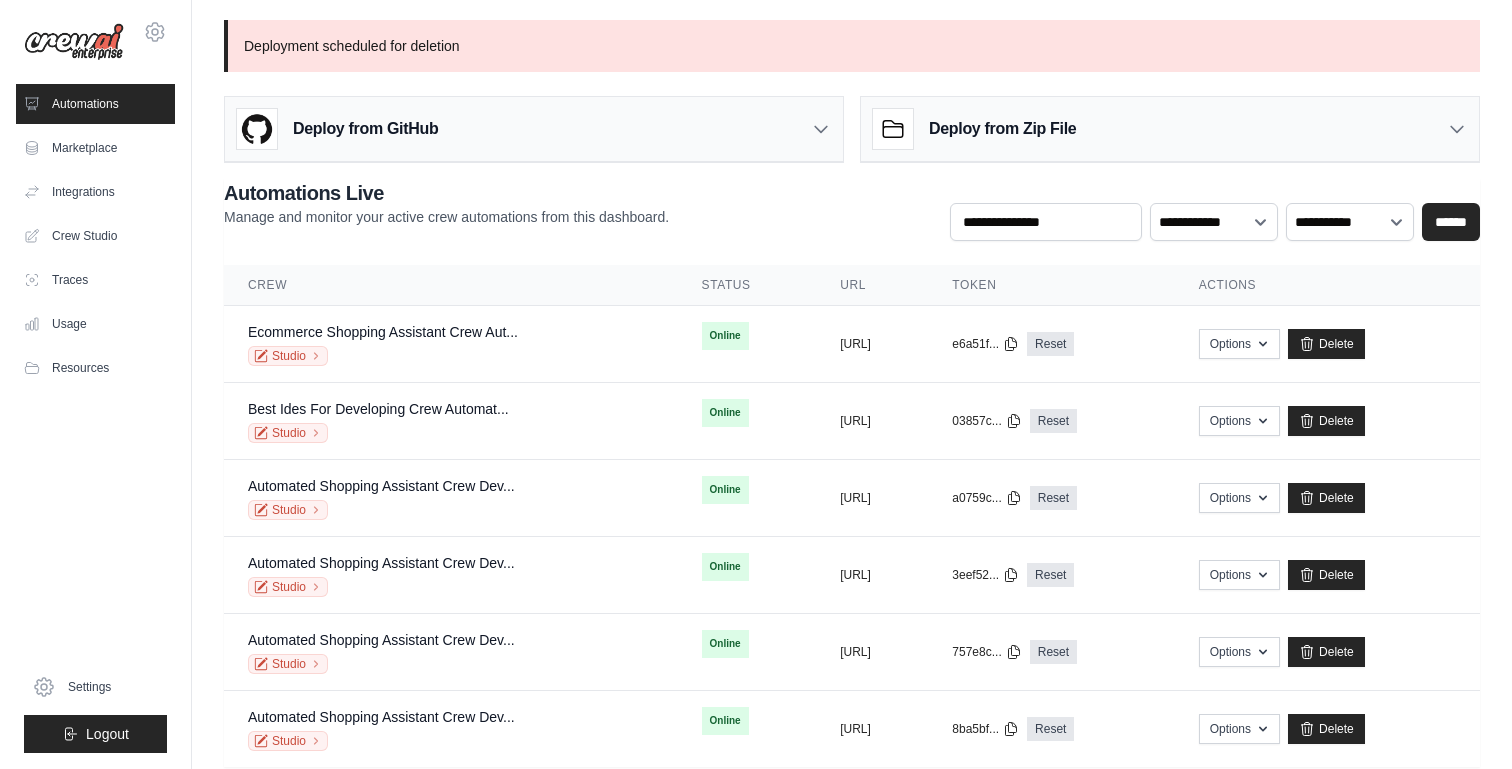 scroll, scrollTop: 0, scrollLeft: 0, axis: both 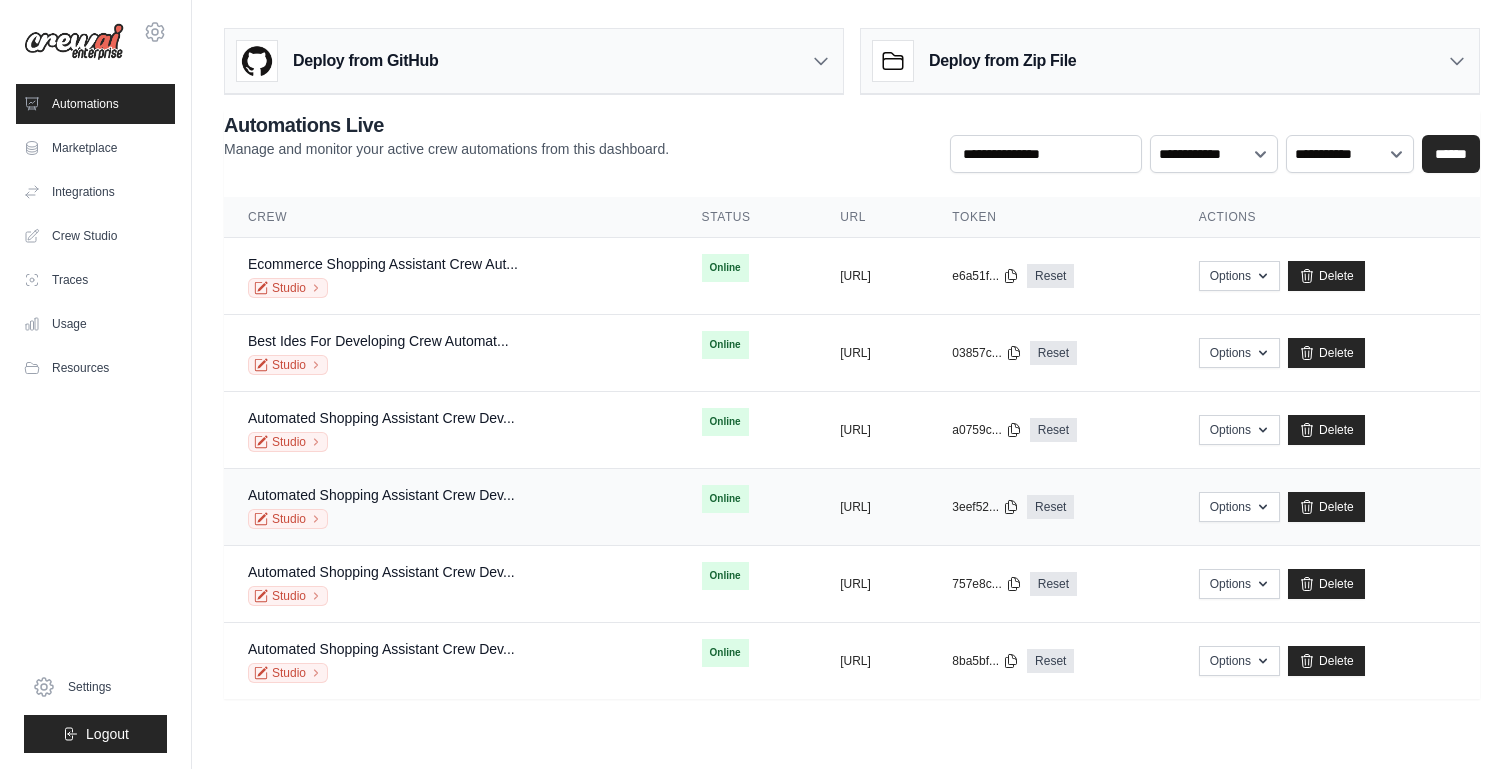 click on "Automated Shopping Assistant Crew Dev...
Studio" at bounding box center (451, 507) 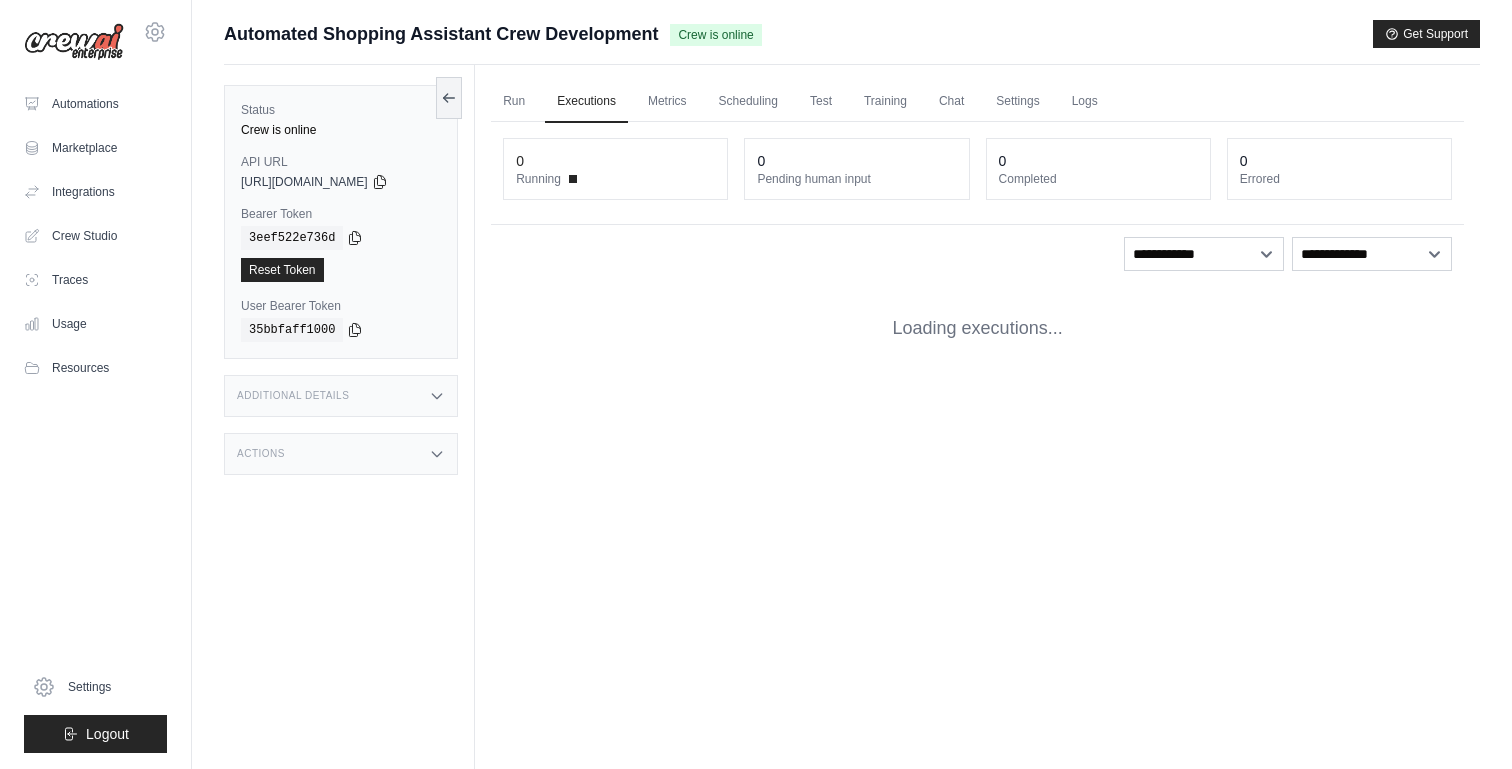 scroll, scrollTop: 0, scrollLeft: 0, axis: both 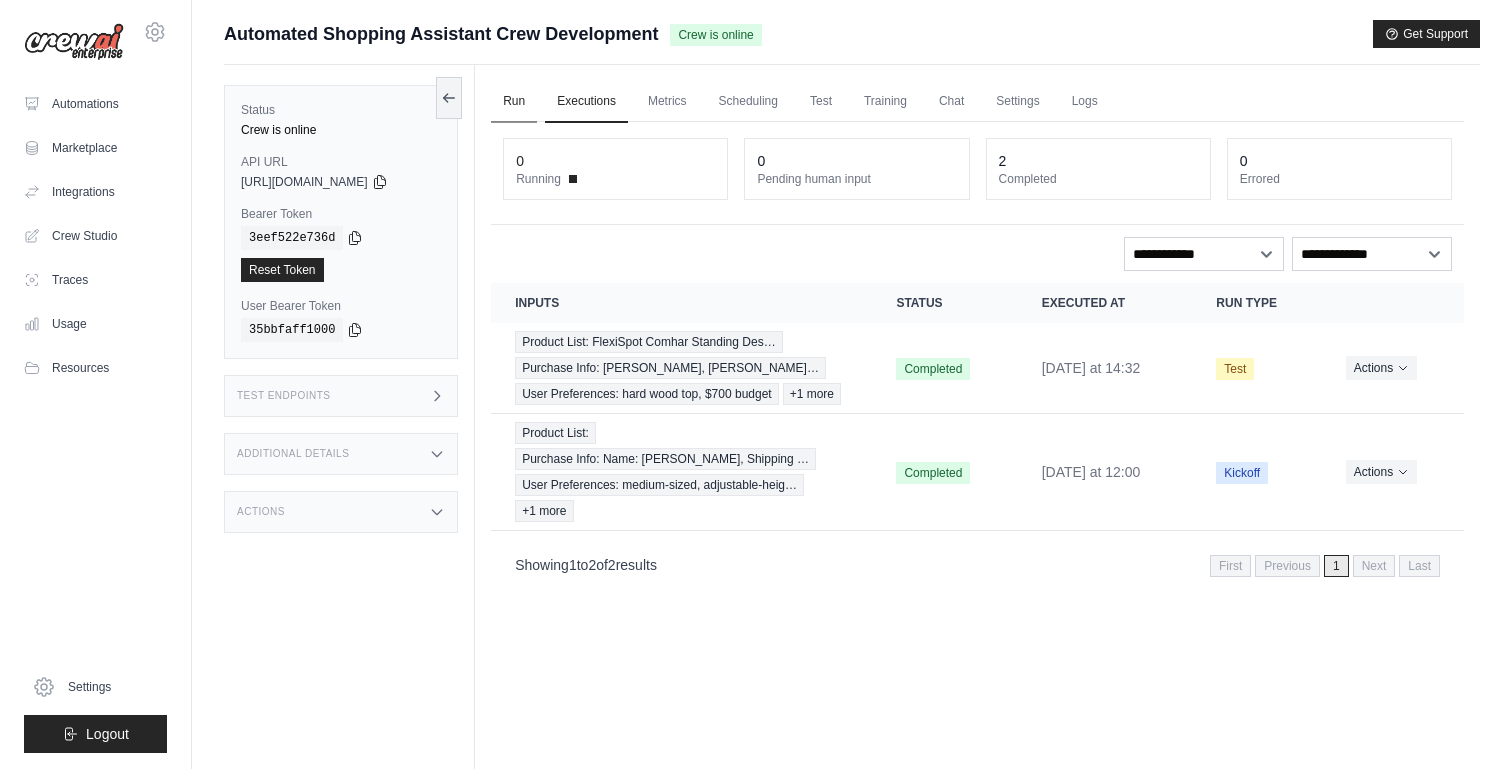 click on "Run" at bounding box center (514, 102) 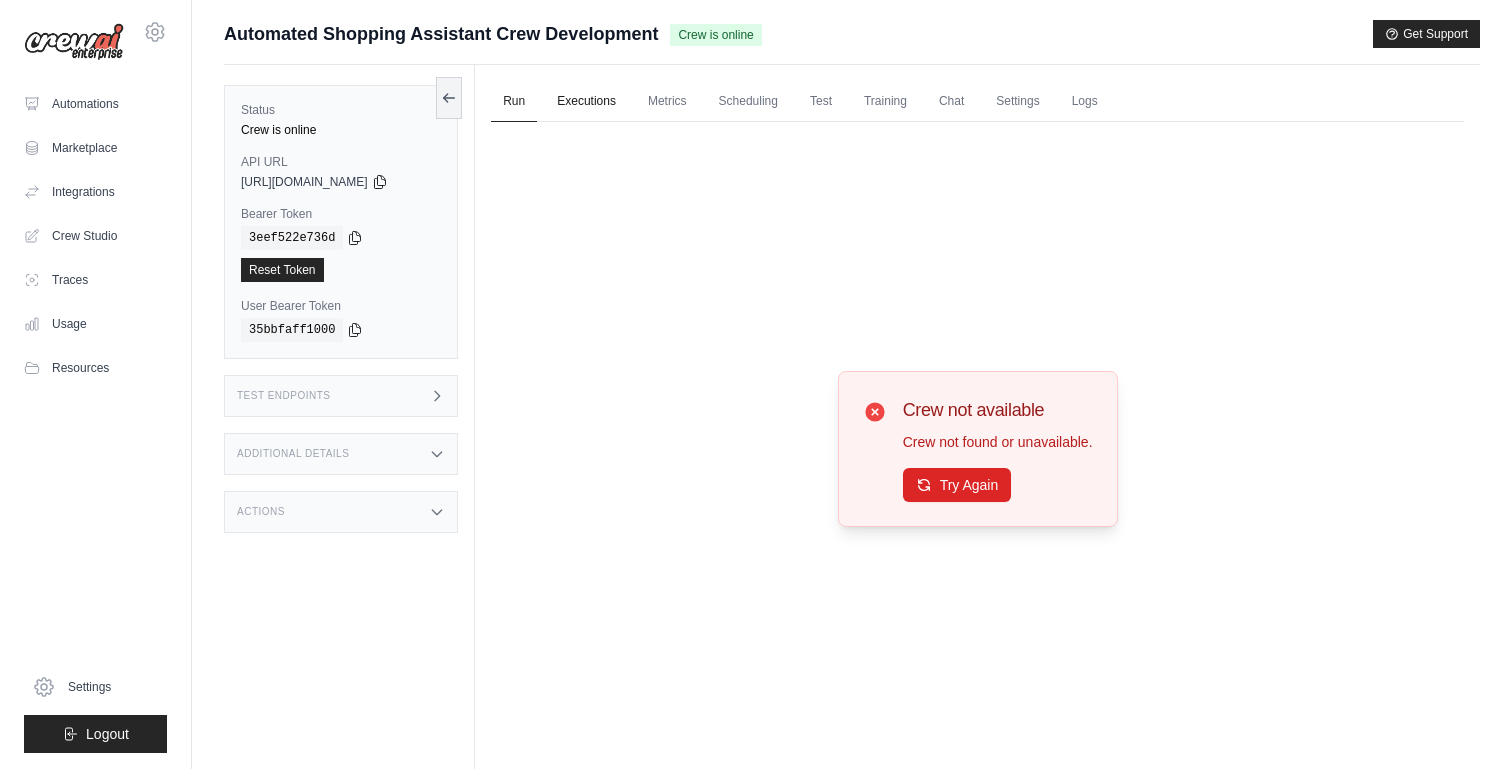 click on "Executions" at bounding box center (586, 102) 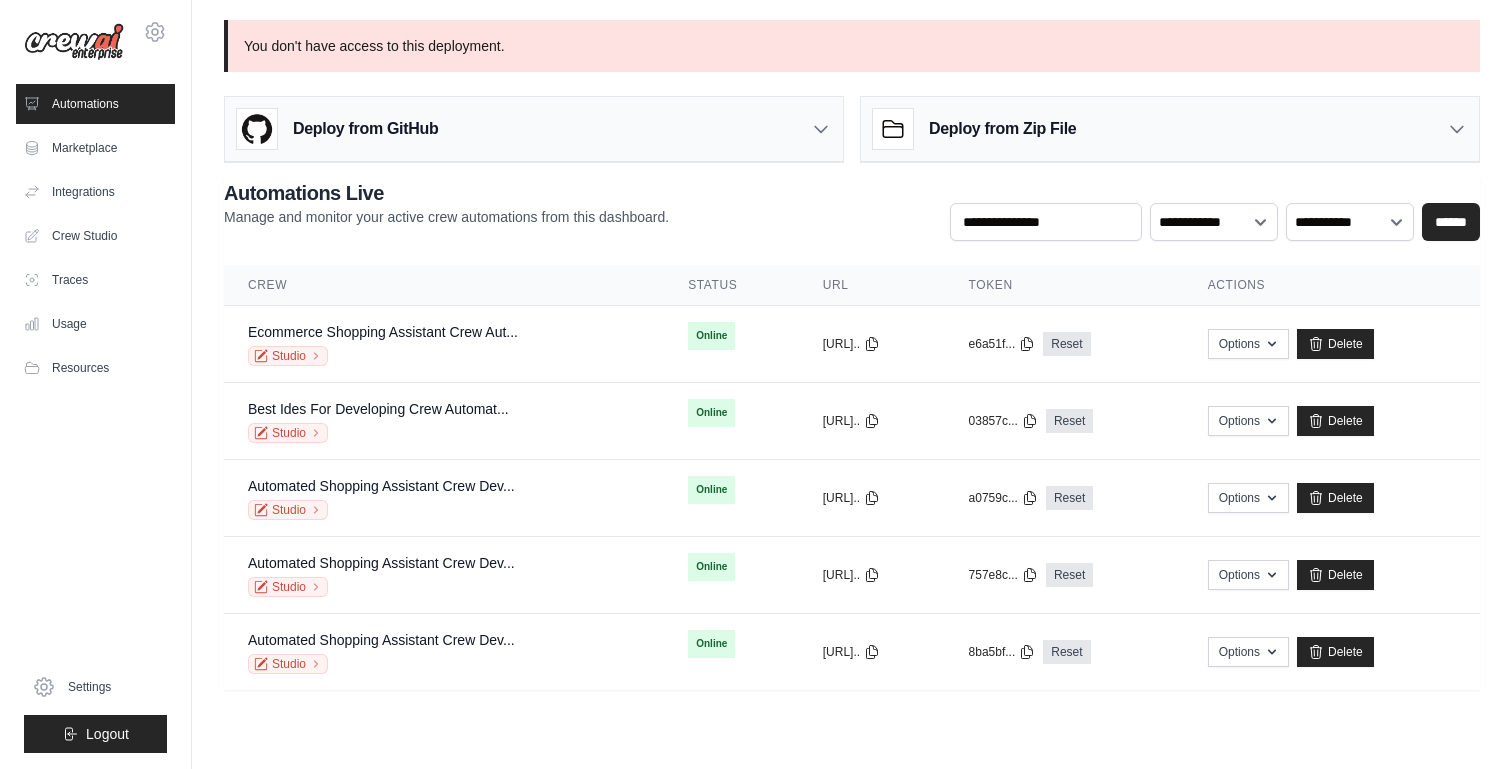scroll, scrollTop: 0, scrollLeft: 0, axis: both 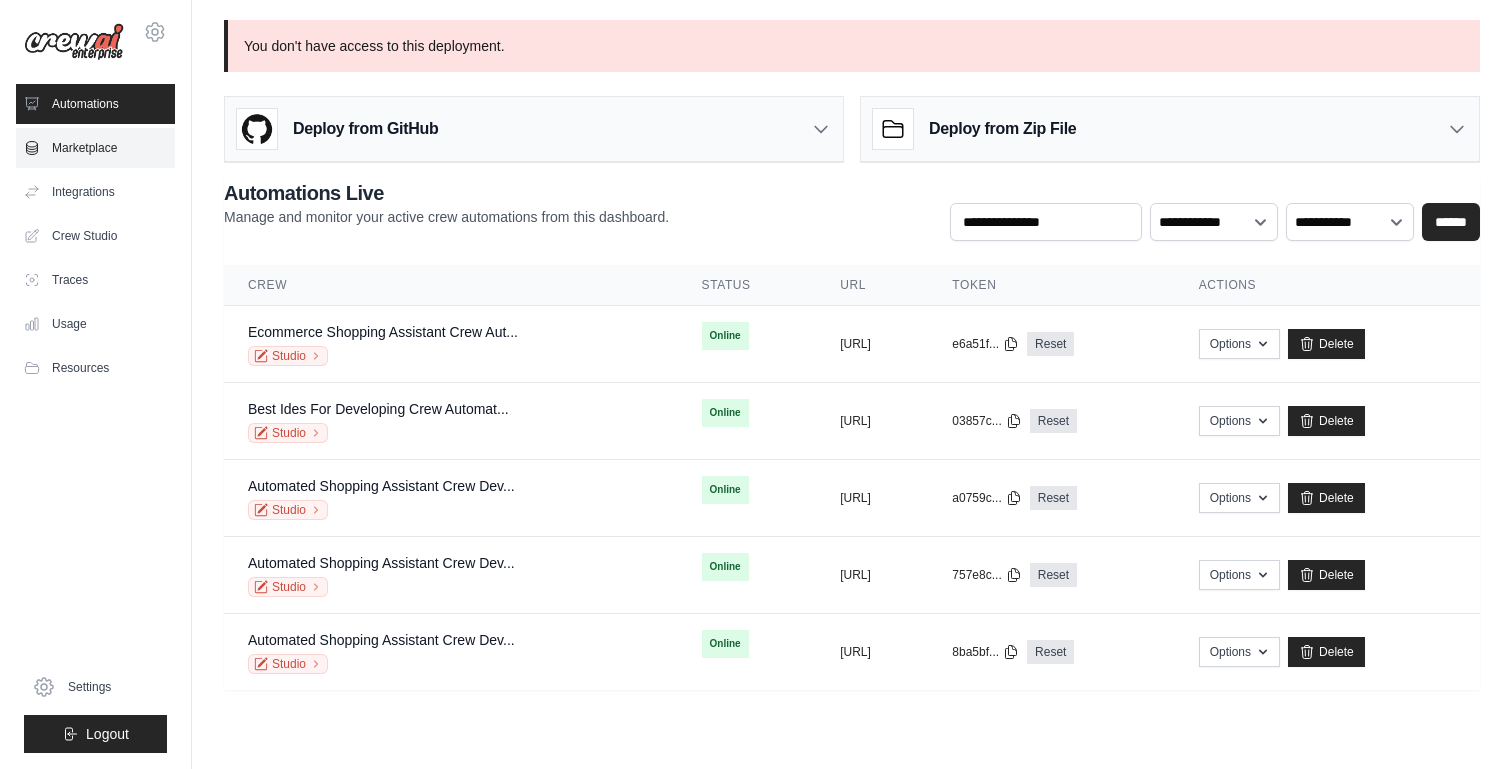 click on "Marketplace" at bounding box center [95, 148] 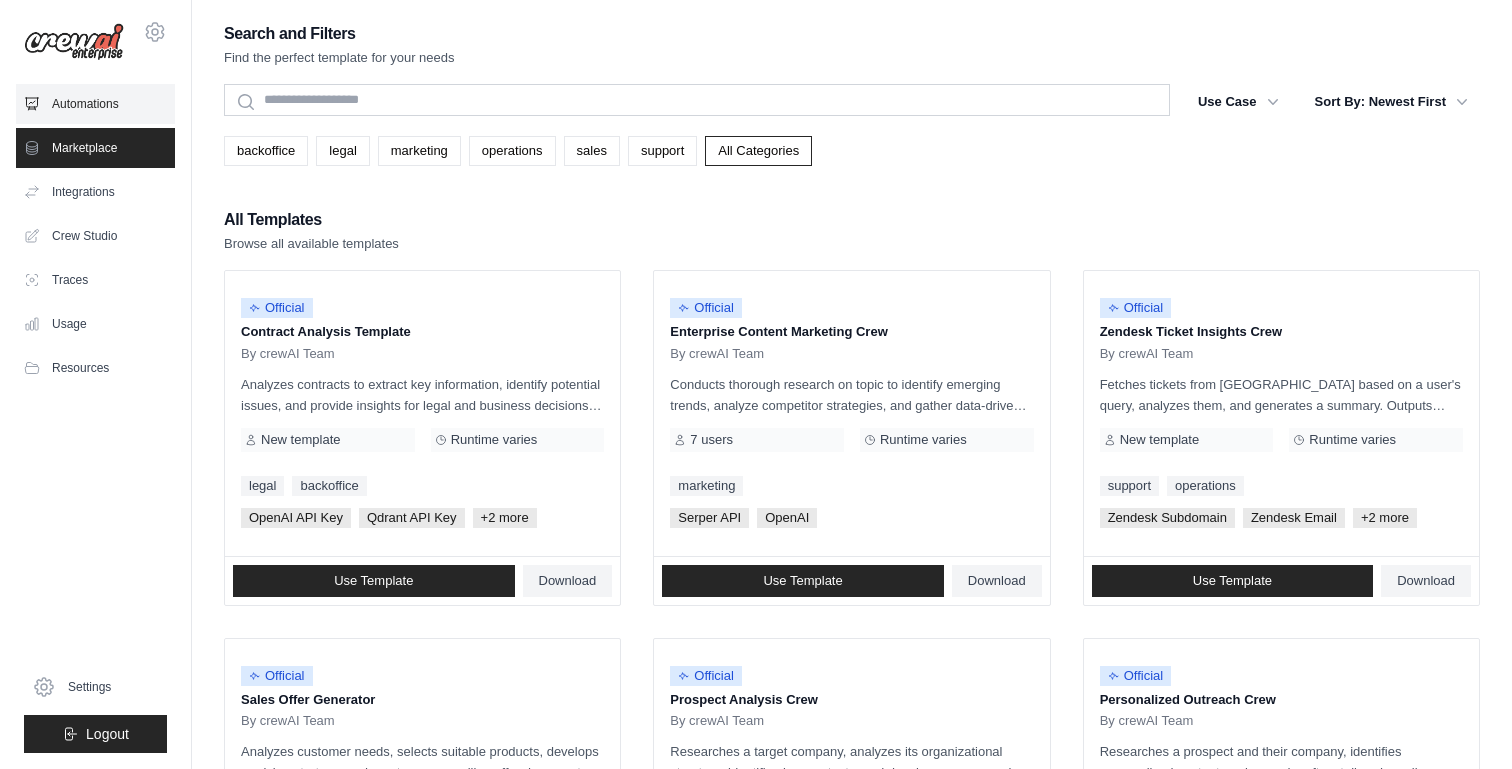 click on "Automations" at bounding box center [95, 104] 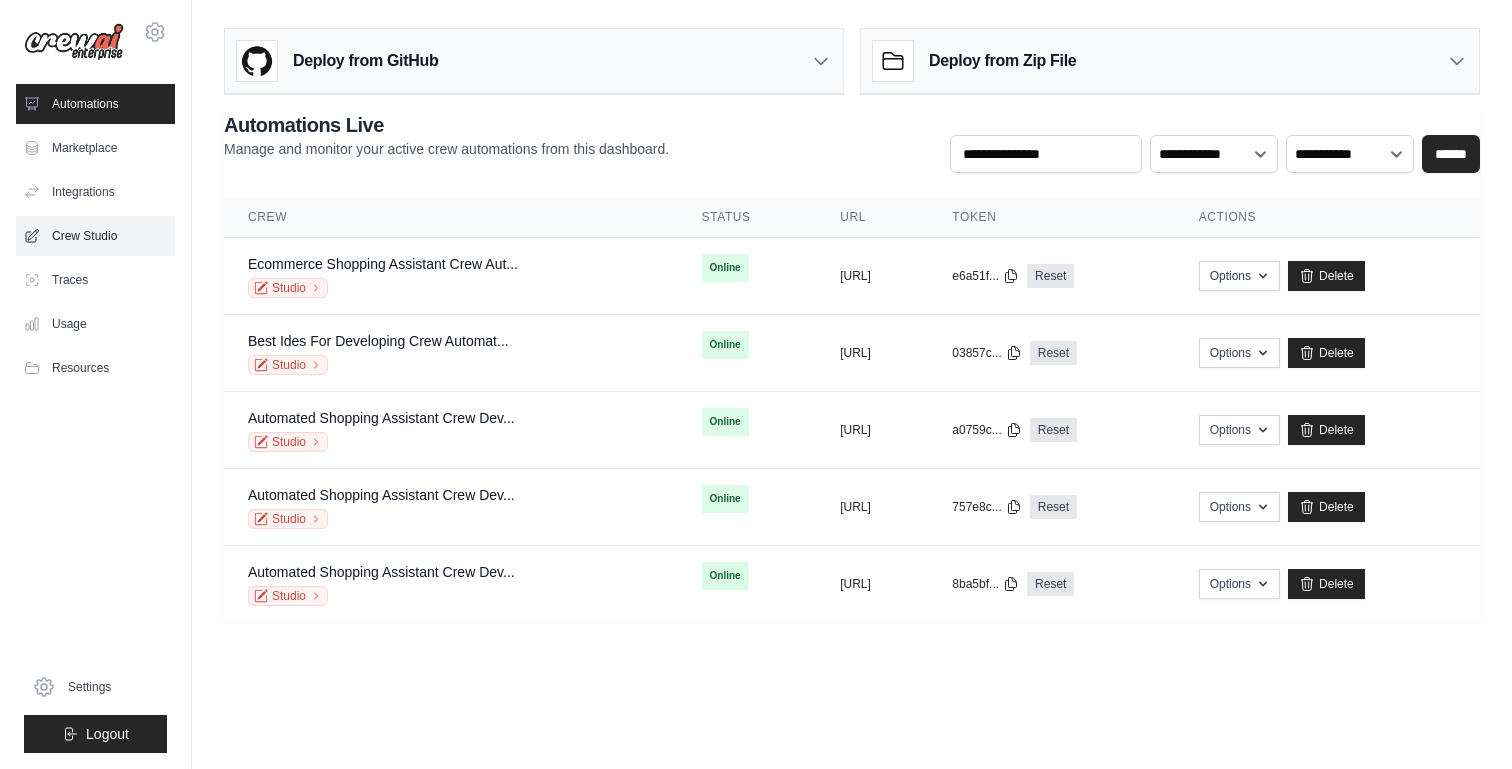 click on "Crew Studio" at bounding box center [95, 236] 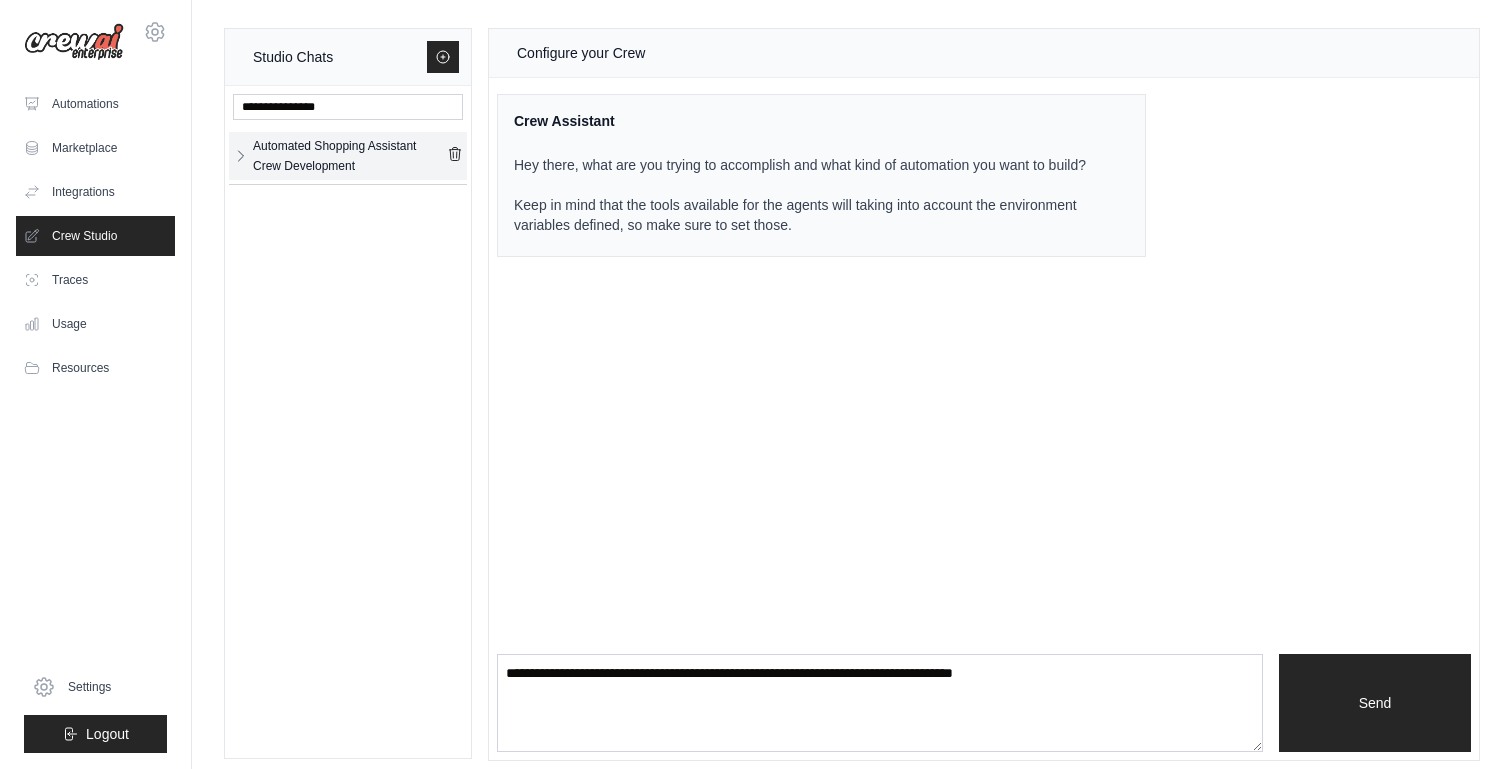click 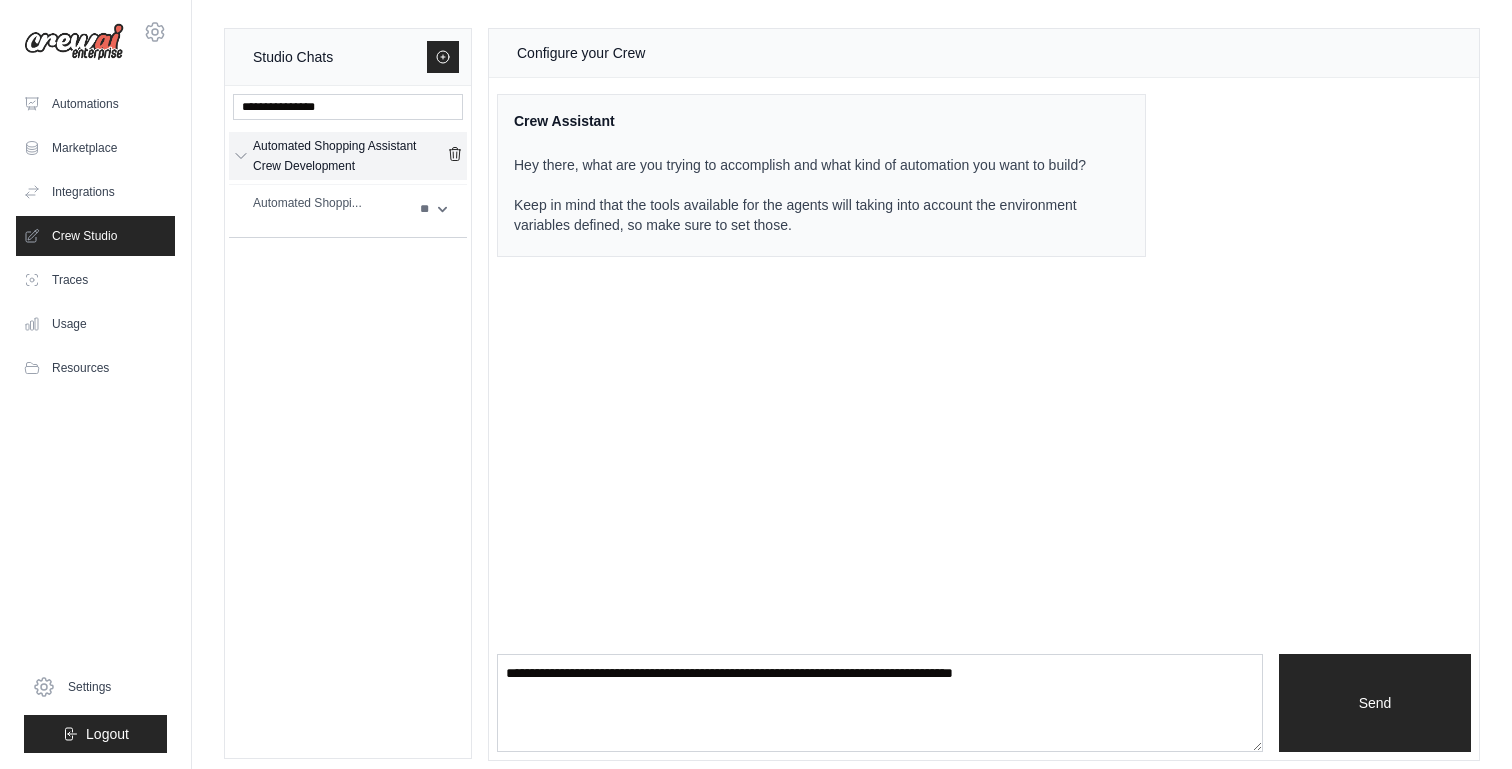 click on "Automated Shopping Assistant Crew Development" at bounding box center (350, 156) 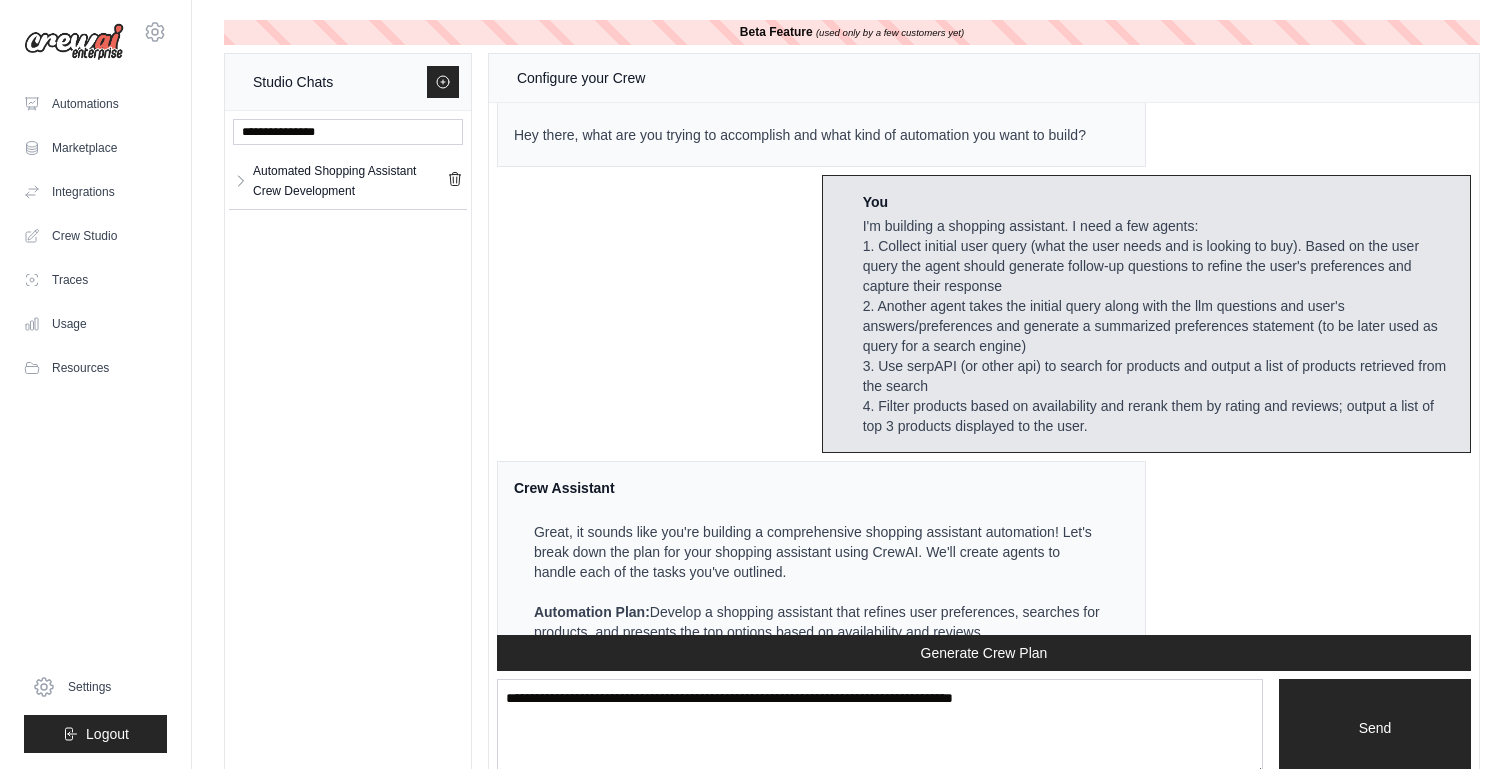 scroll, scrollTop: 0, scrollLeft: 0, axis: both 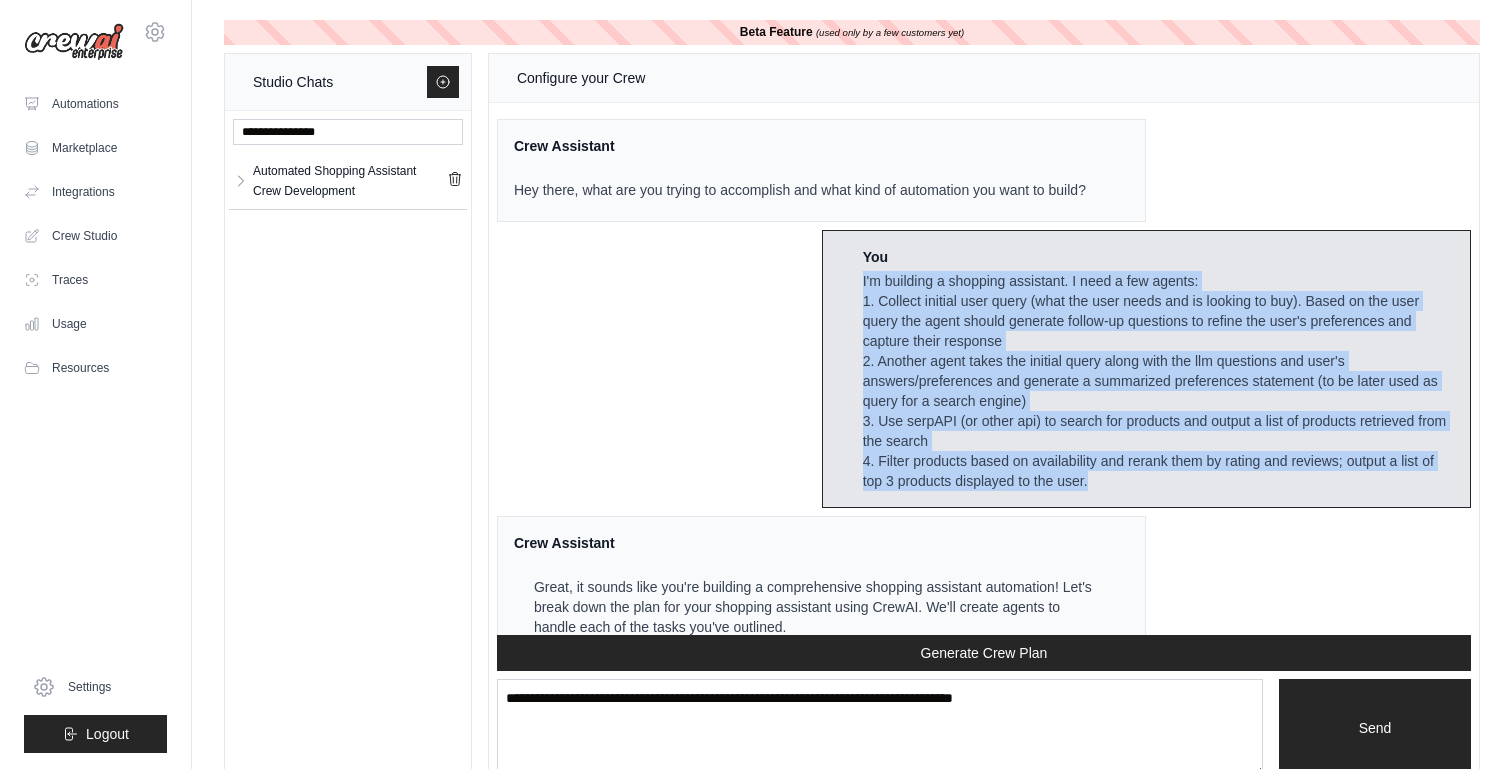 drag, startPoint x: 861, startPoint y: 300, endPoint x: 1357, endPoint y: 517, distance: 541.3917 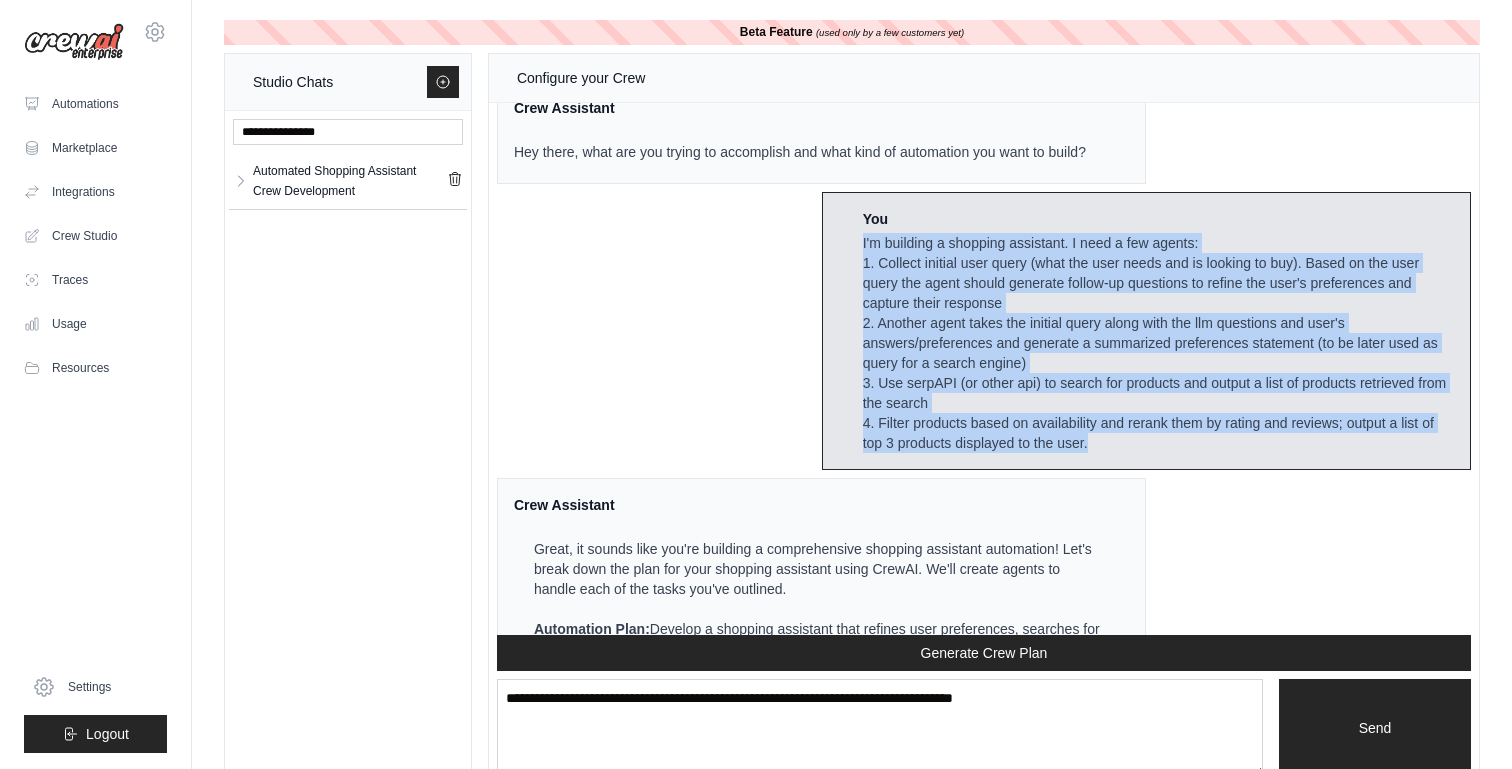 scroll, scrollTop: 0, scrollLeft: 0, axis: both 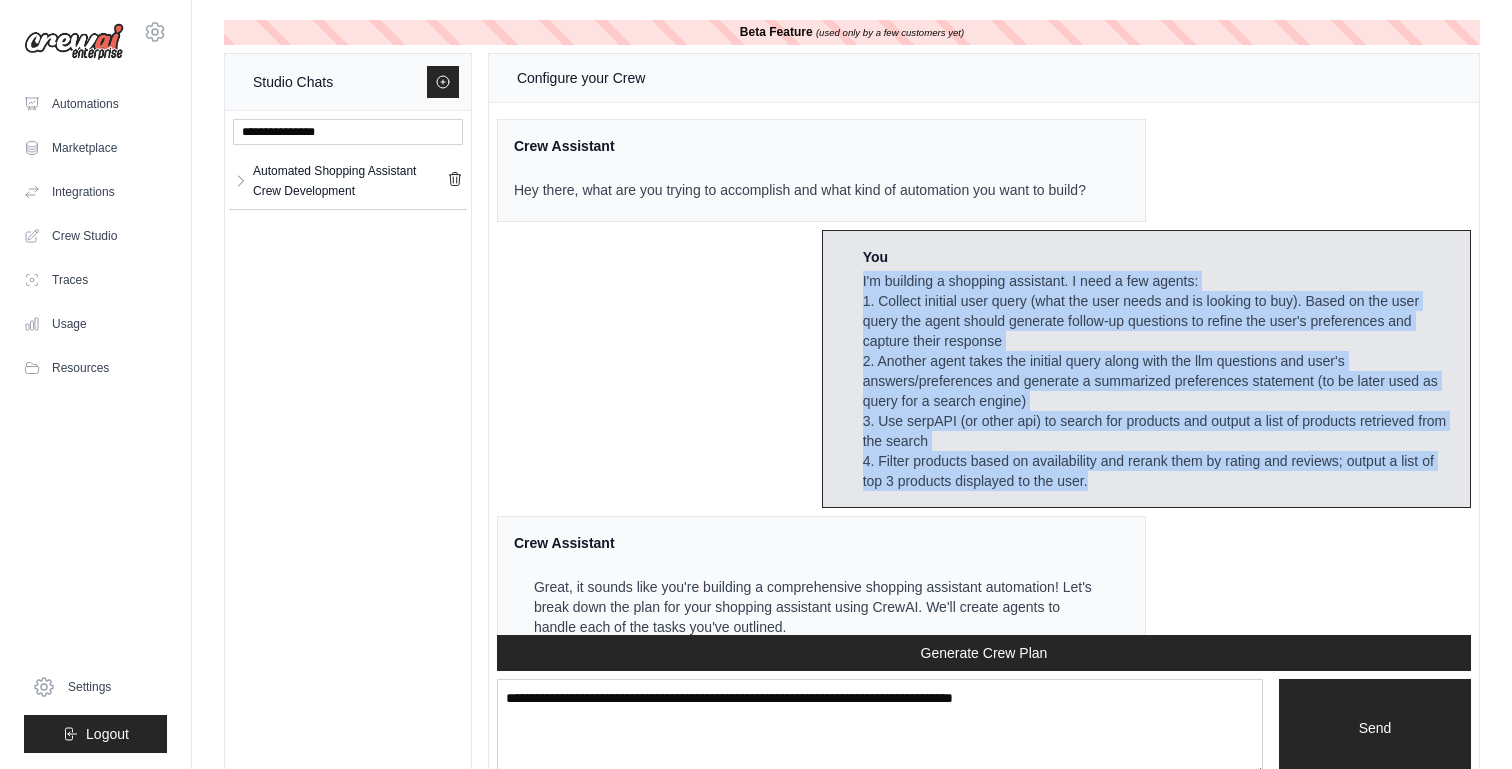 copy on "I'm building a shopping assistant. I need a few agents: 1. Collect initial user query (what the user needs and is looking to buy). Based on the user query the agent should generate follow-up questions to refine the user's preferences and capture their response 2. Another agent takes the initial query along with the llm questions and user's answers/preferences and generate a summarized preferences statement (to be later used as query for a search engine) 3. Use serpAPI (or other api) to search for products and output a list of products retrieved from the search 4. Filter products based on availability and rerank them by rating and reviews; output a list of top 3 products displayed to the user." 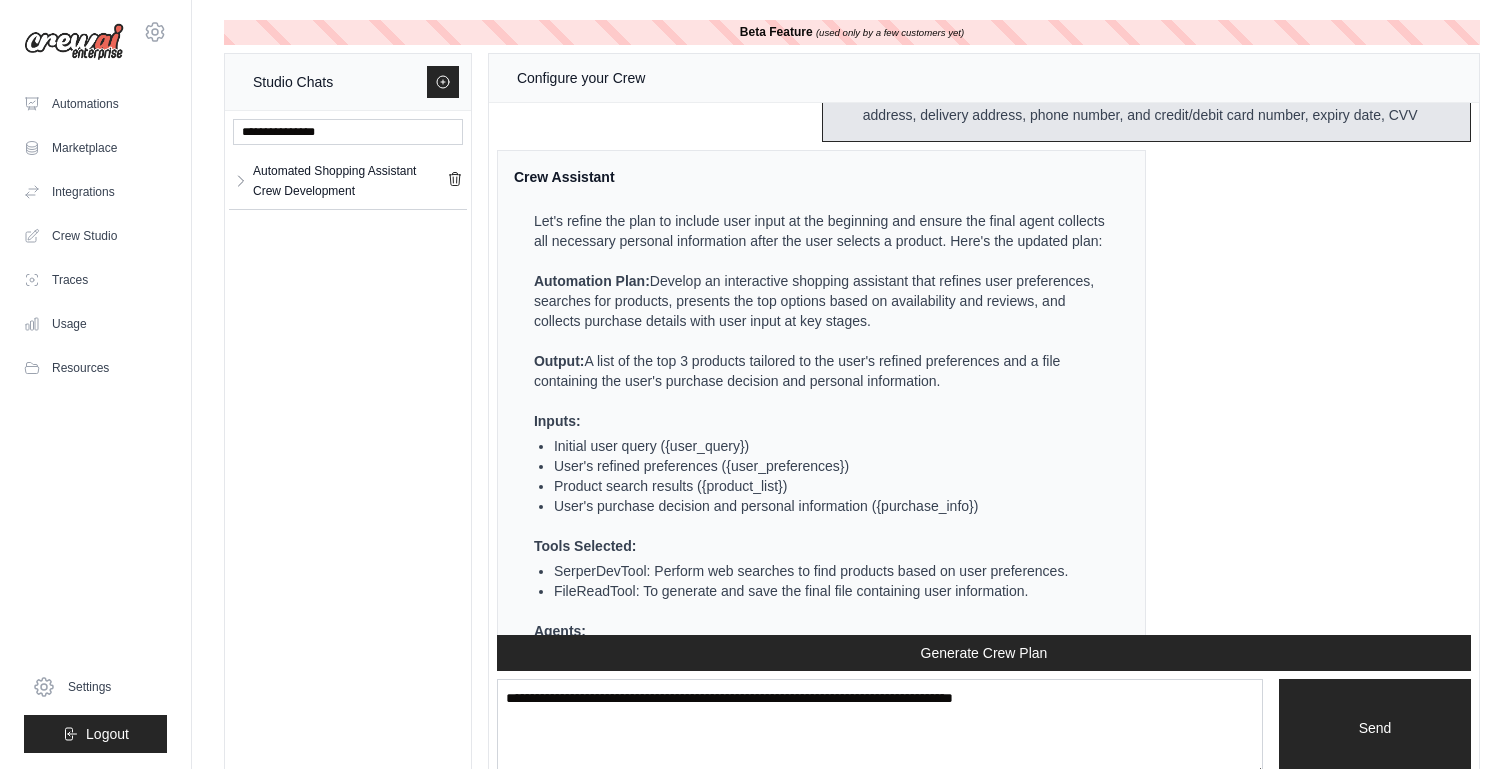 scroll, scrollTop: 6516, scrollLeft: 0, axis: vertical 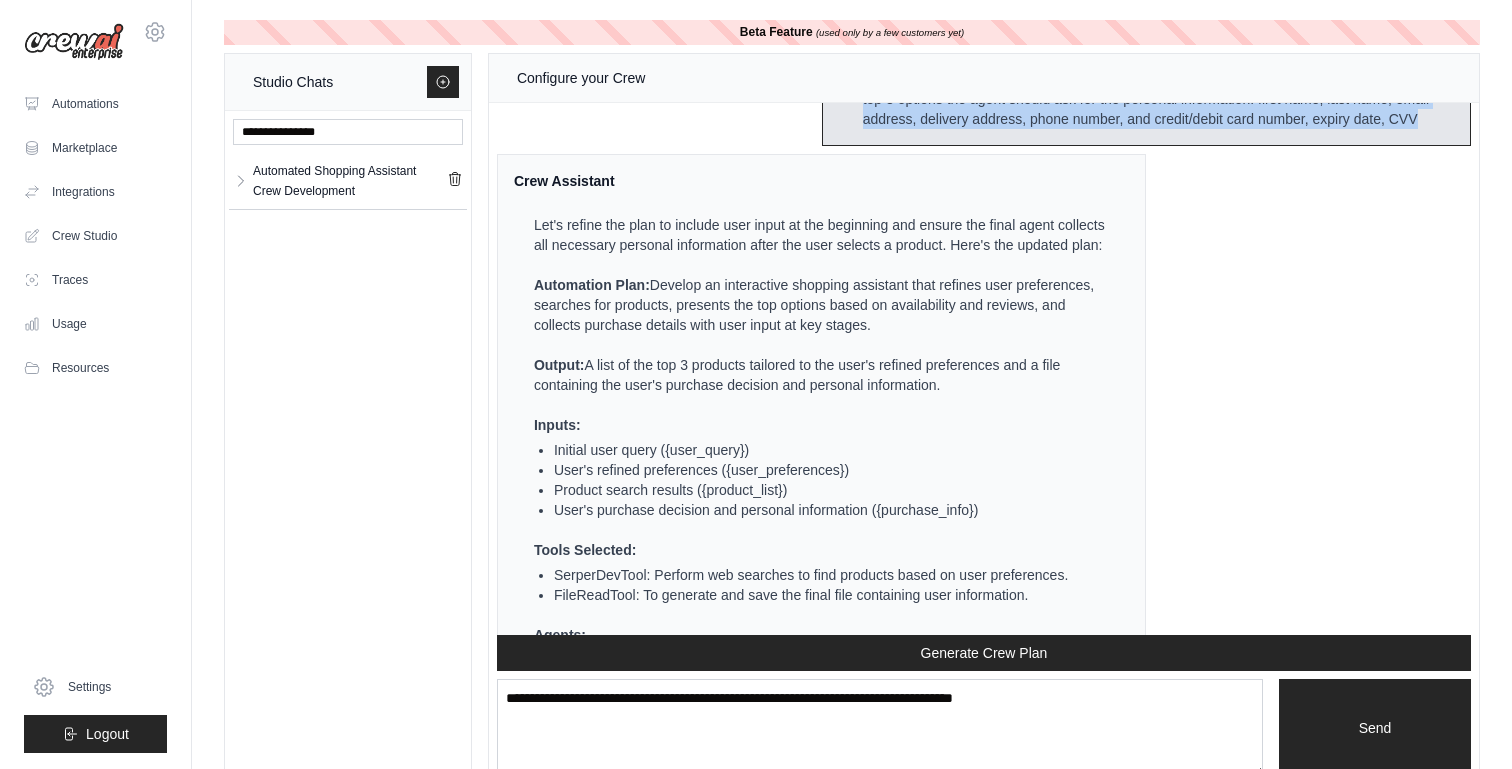 drag, startPoint x: 863, startPoint y: 214, endPoint x: 1105, endPoint y: 304, distance: 258.19373 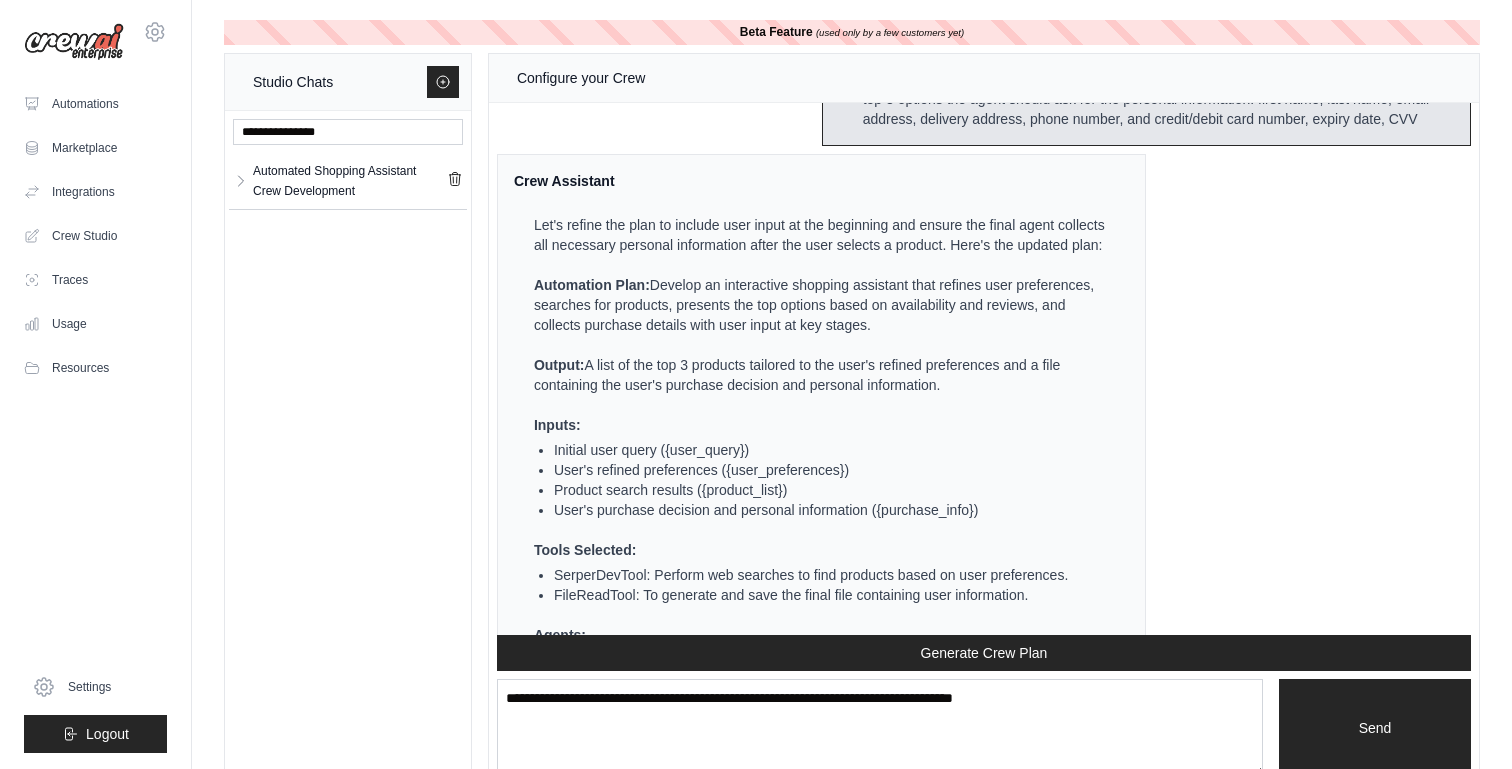 click on "There must be user input before the "Collect User Query" task, at which point the user specifies the product they are looking for. Also at last user input, after the user selects a product from the top 3 options the agent should ask for the personal information: first name, last name, email address, delivery address, phone number, and credit/debit card number, expiry date, CVV" at bounding box center (1158, 89) 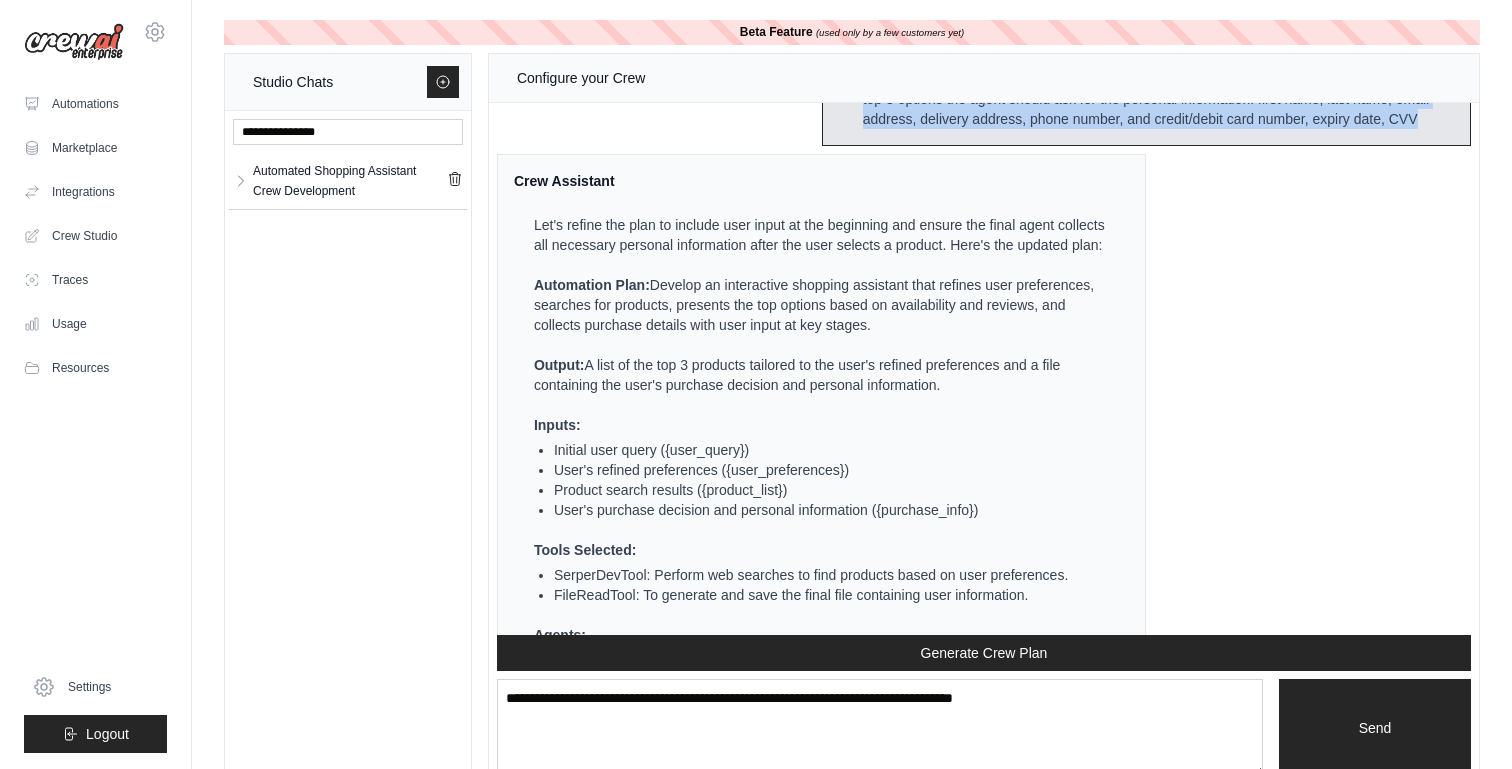 drag, startPoint x: 1141, startPoint y: 236, endPoint x: 1114, endPoint y: 311, distance: 79.71198 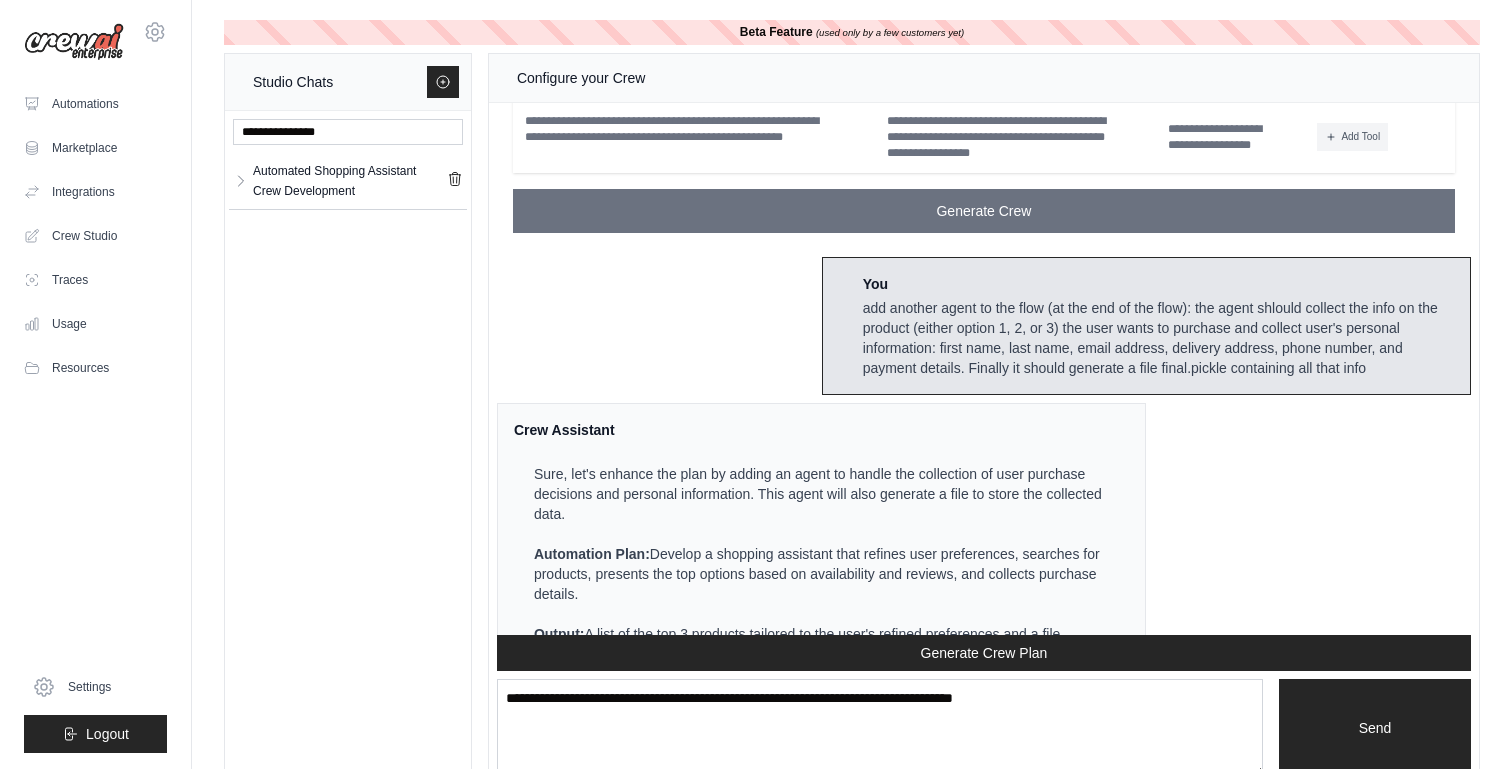 scroll, scrollTop: 2461, scrollLeft: 0, axis: vertical 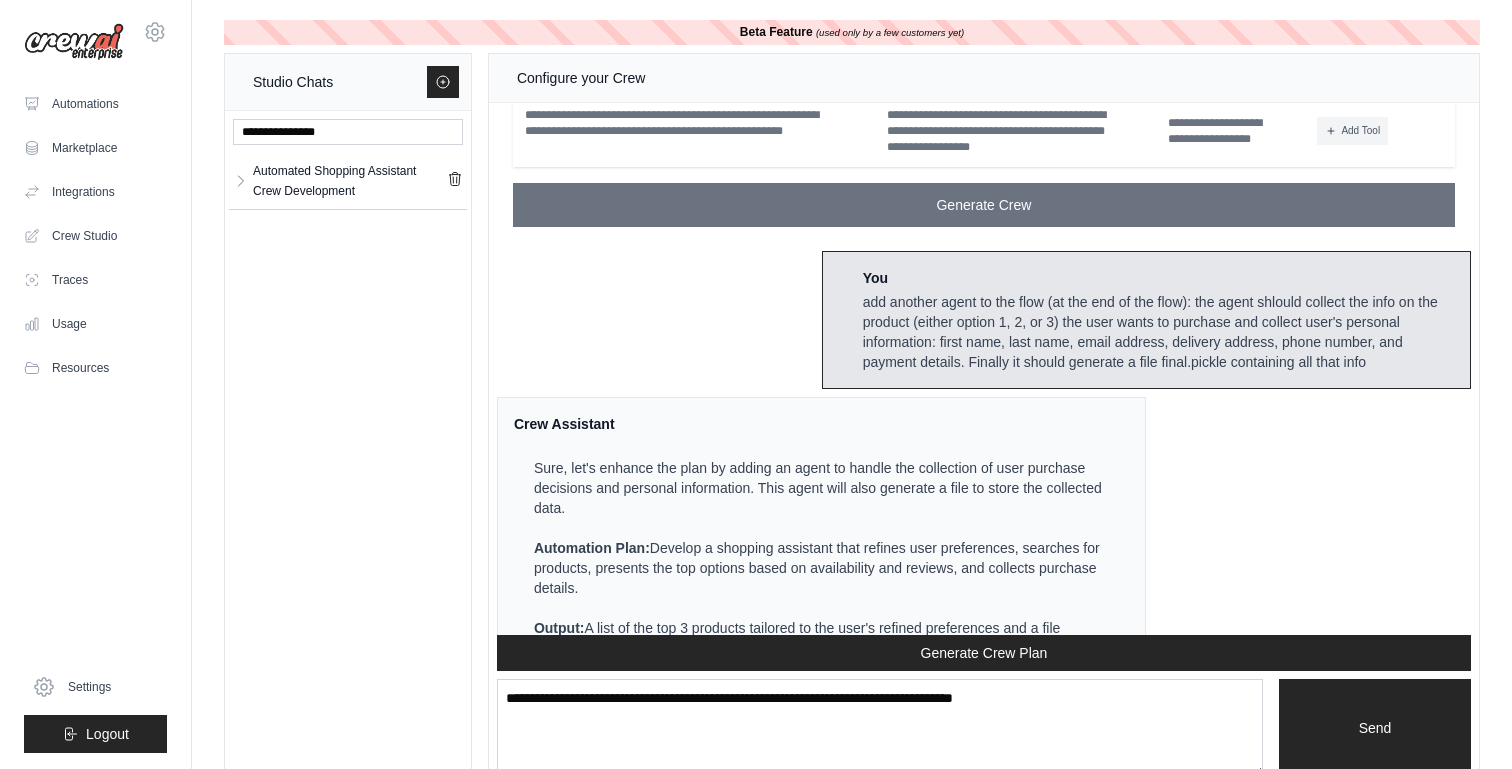 drag, startPoint x: 1066, startPoint y: 440, endPoint x: 1066, endPoint y: 465, distance: 25 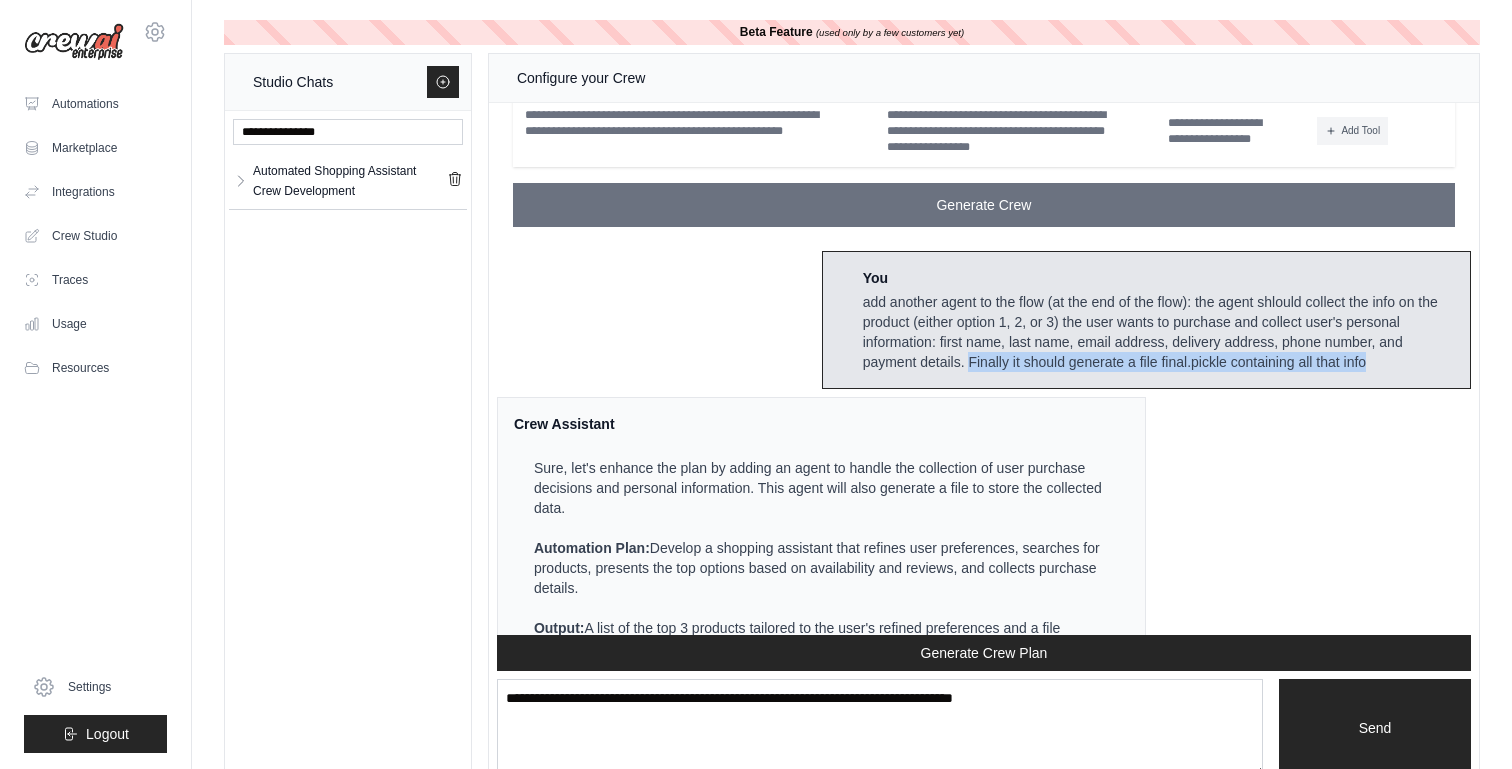 drag, startPoint x: 1062, startPoint y: 443, endPoint x: 1062, endPoint y: 481, distance: 38 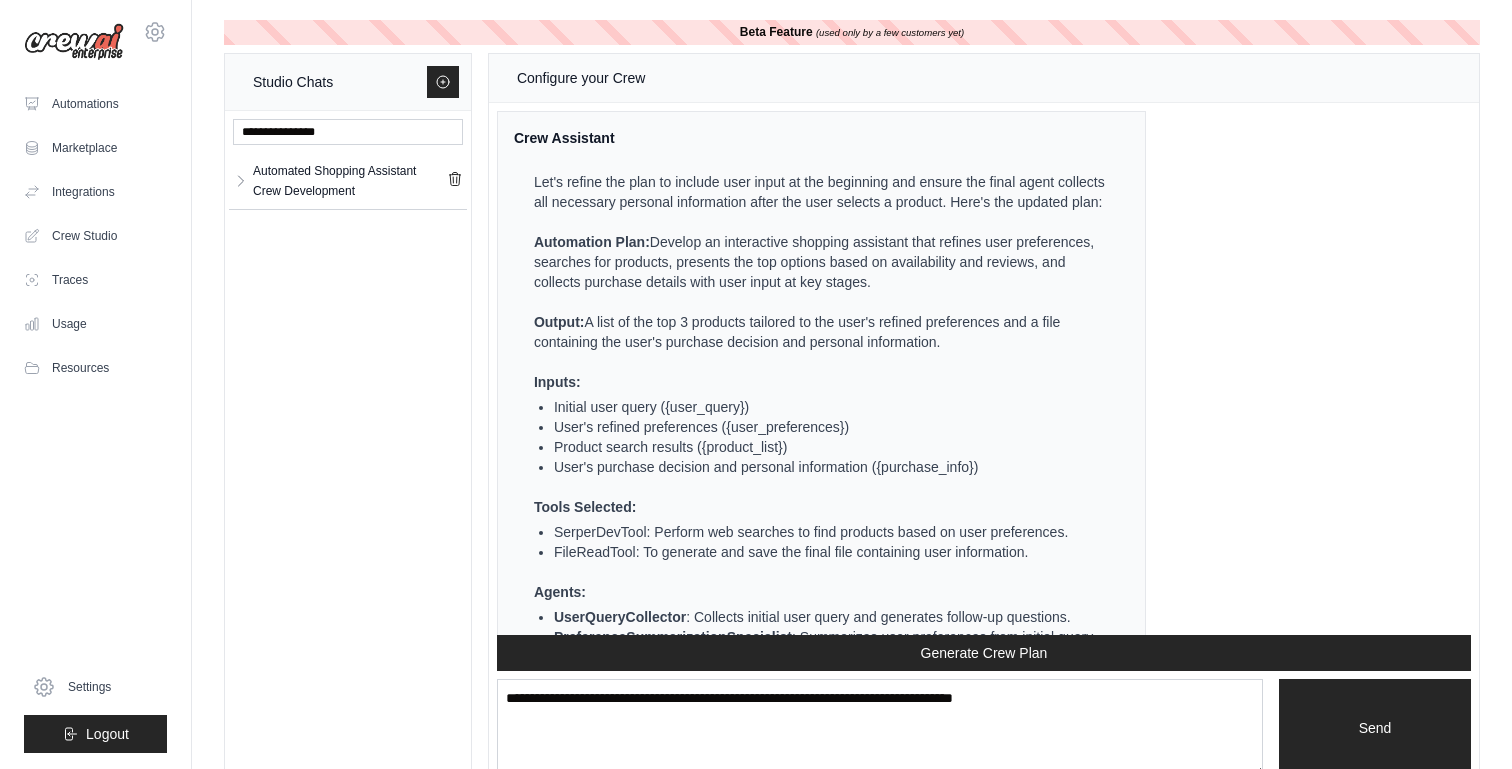 scroll, scrollTop: 6554, scrollLeft: 0, axis: vertical 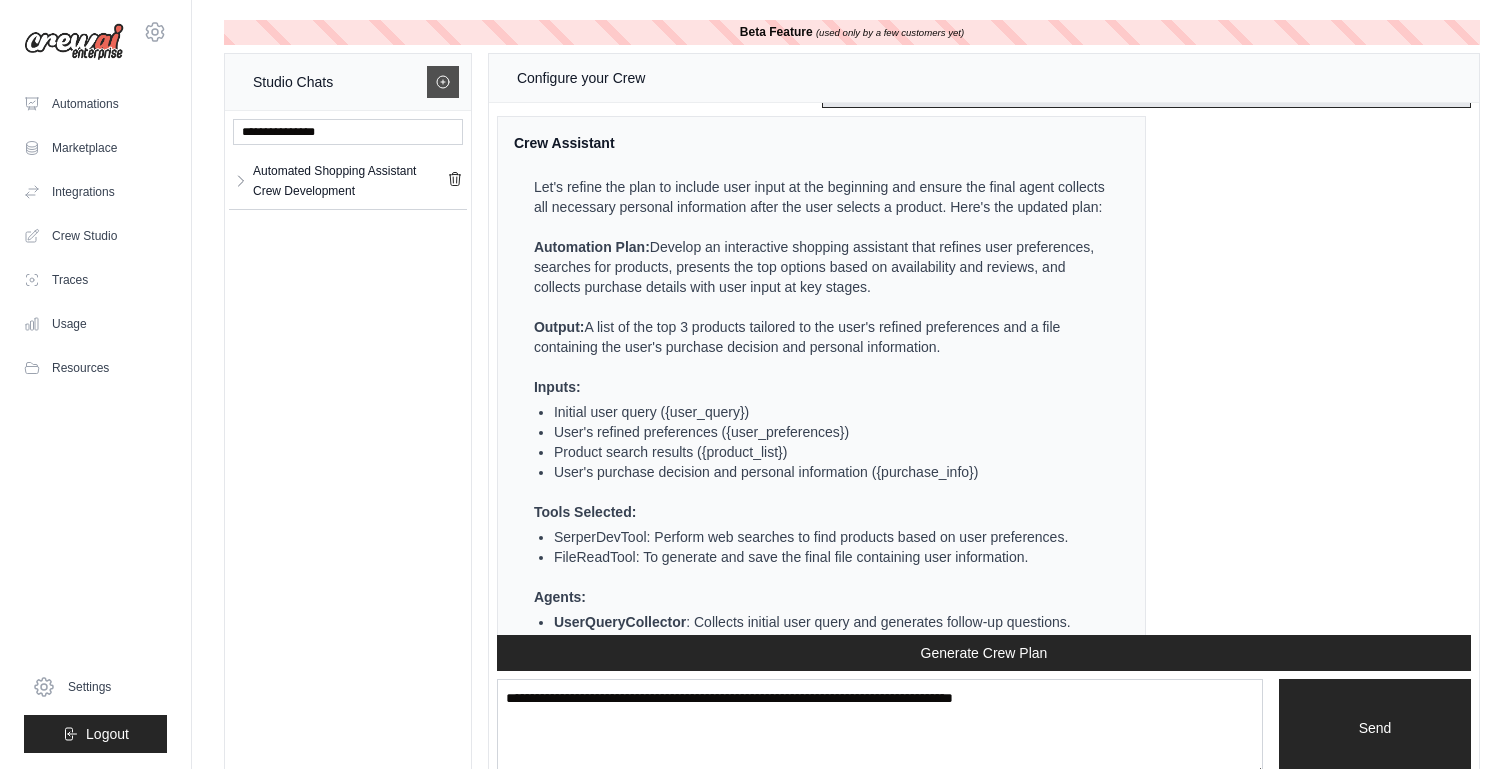 click at bounding box center (443, 82) 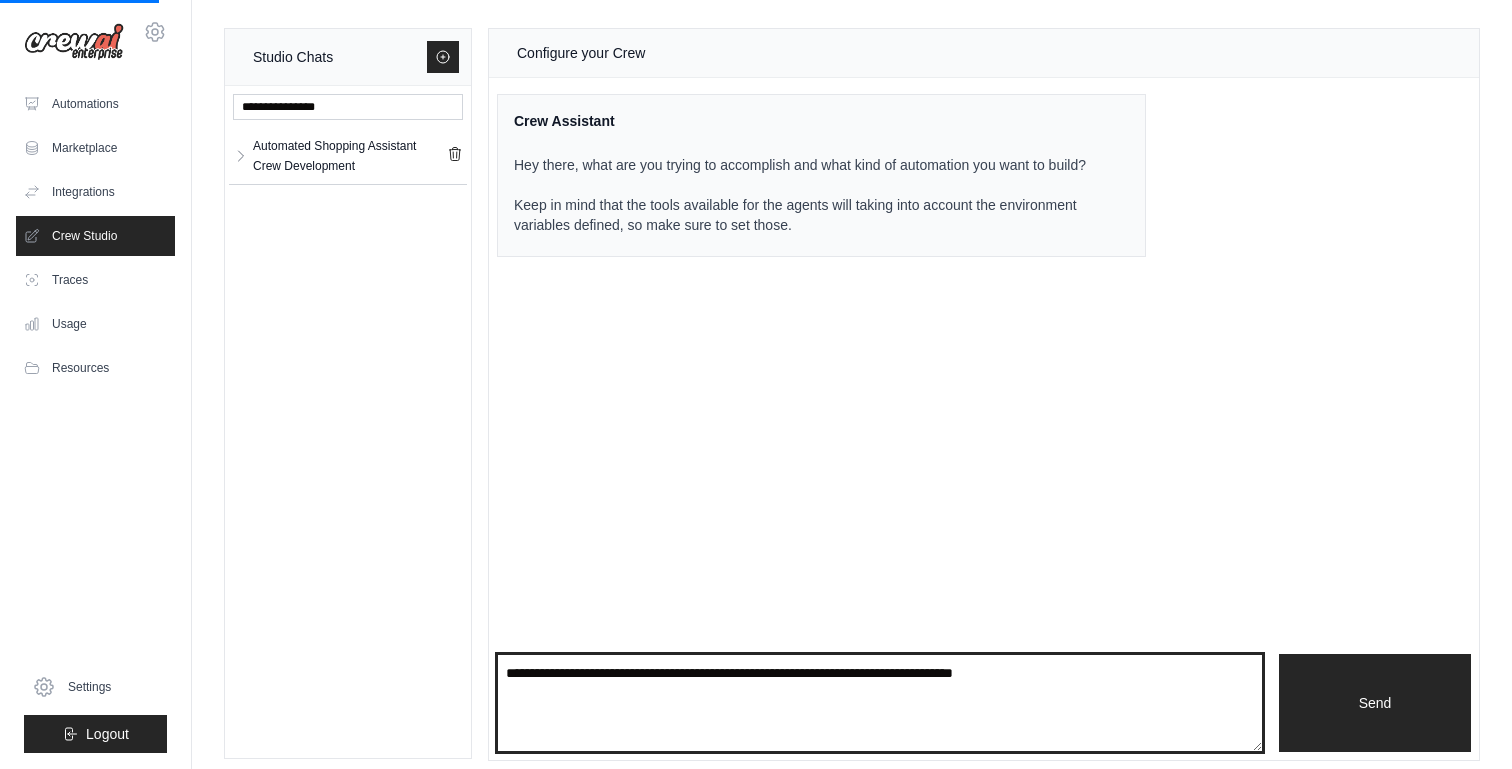 click at bounding box center [880, 703] 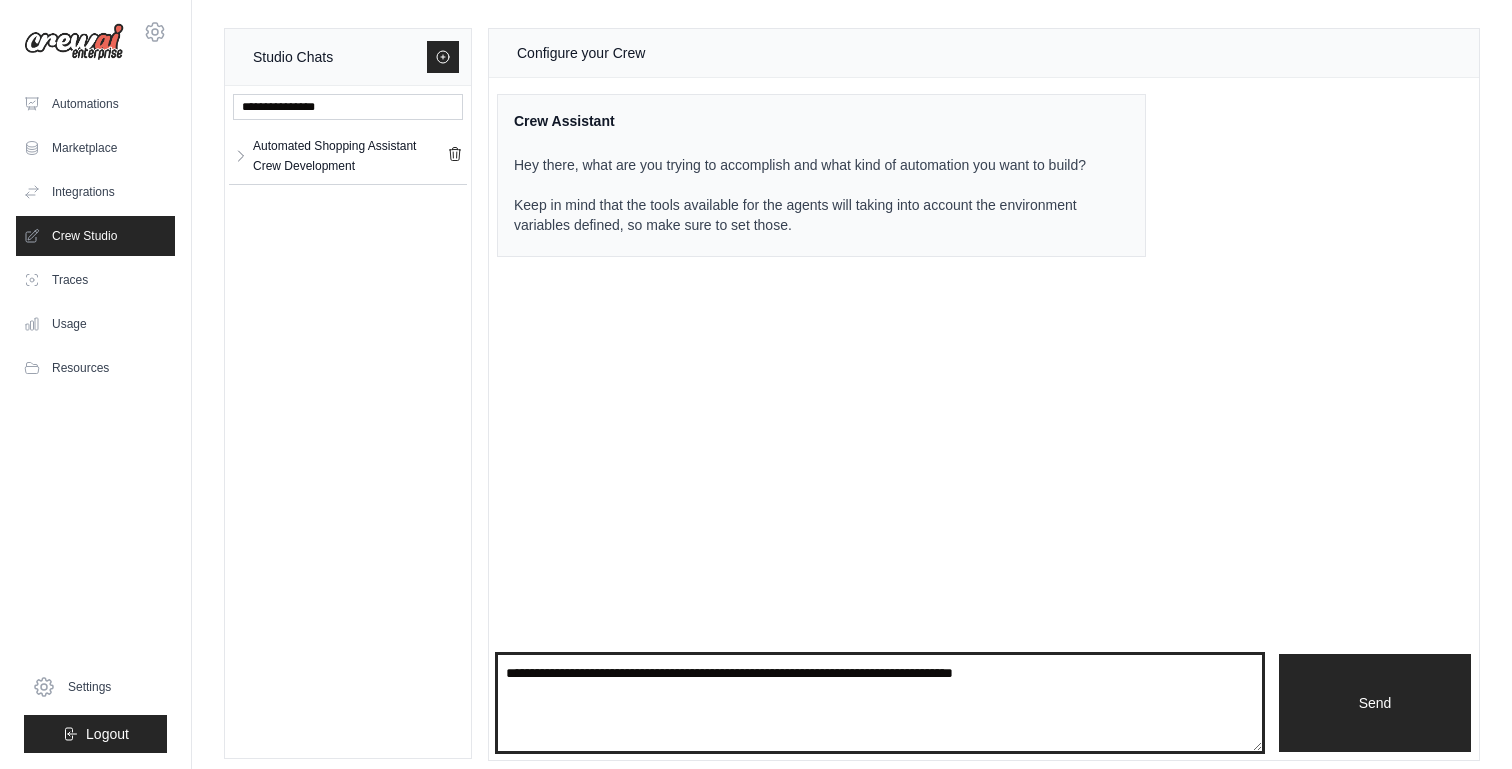 click at bounding box center (880, 703) 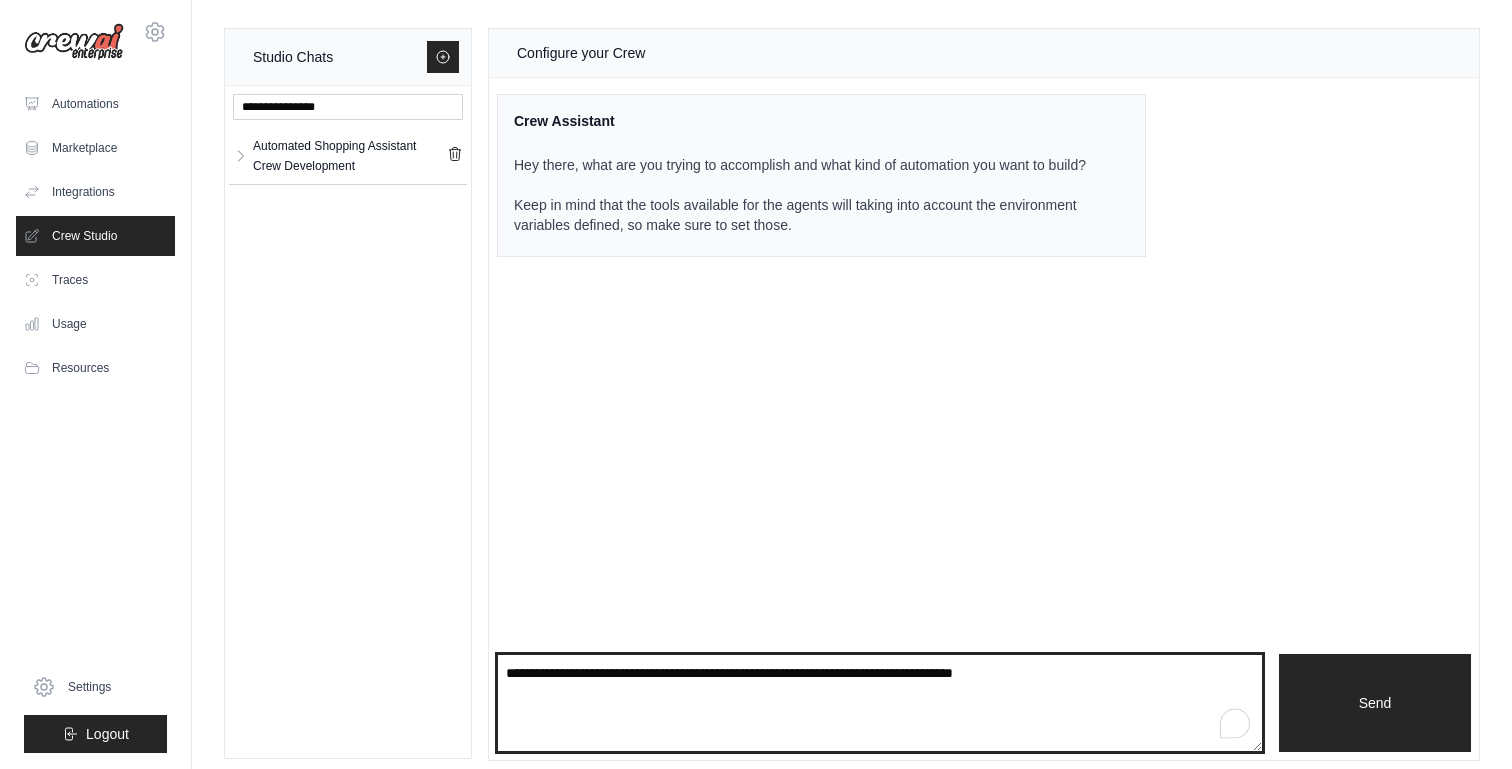 paste on "**********" 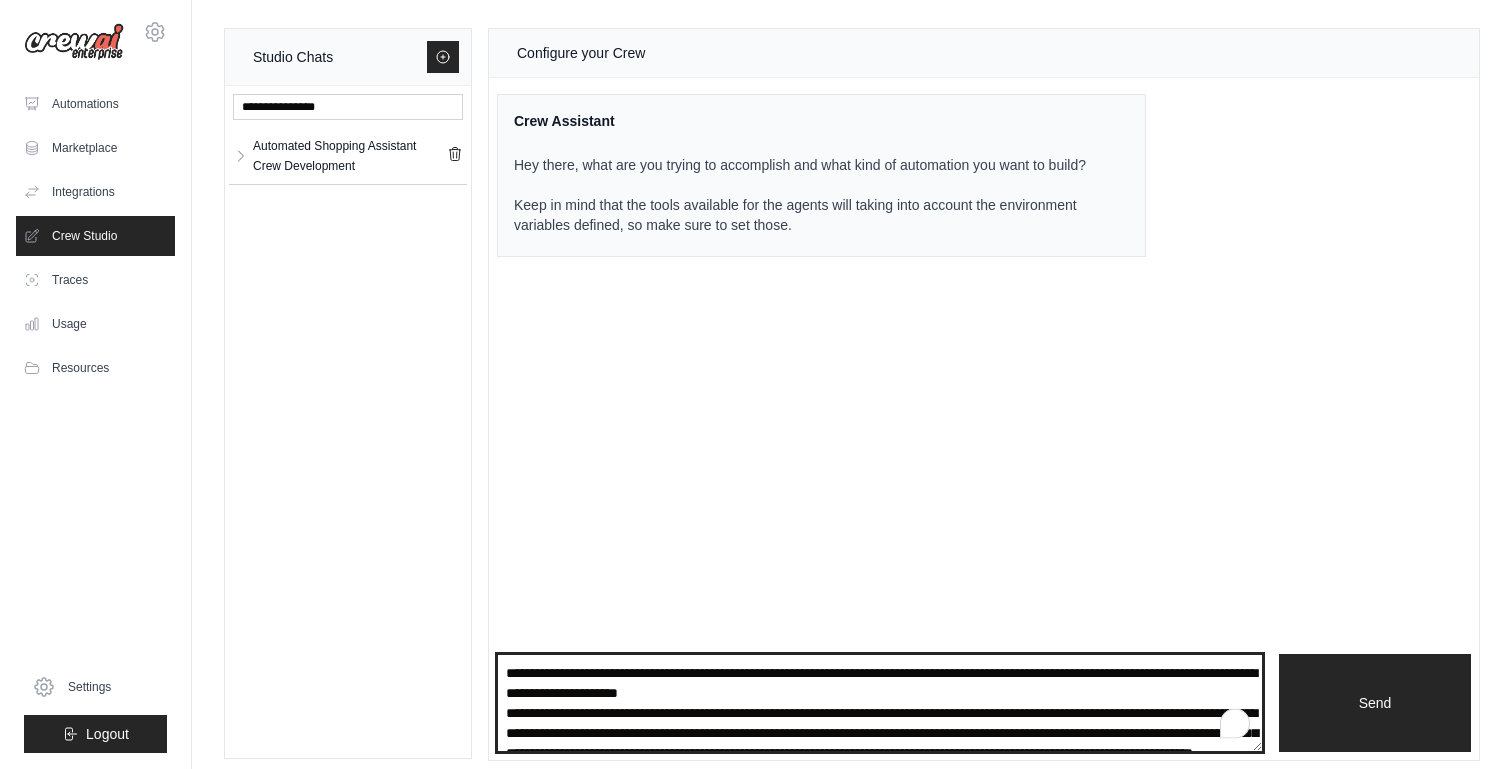 scroll, scrollTop: 191, scrollLeft: 0, axis: vertical 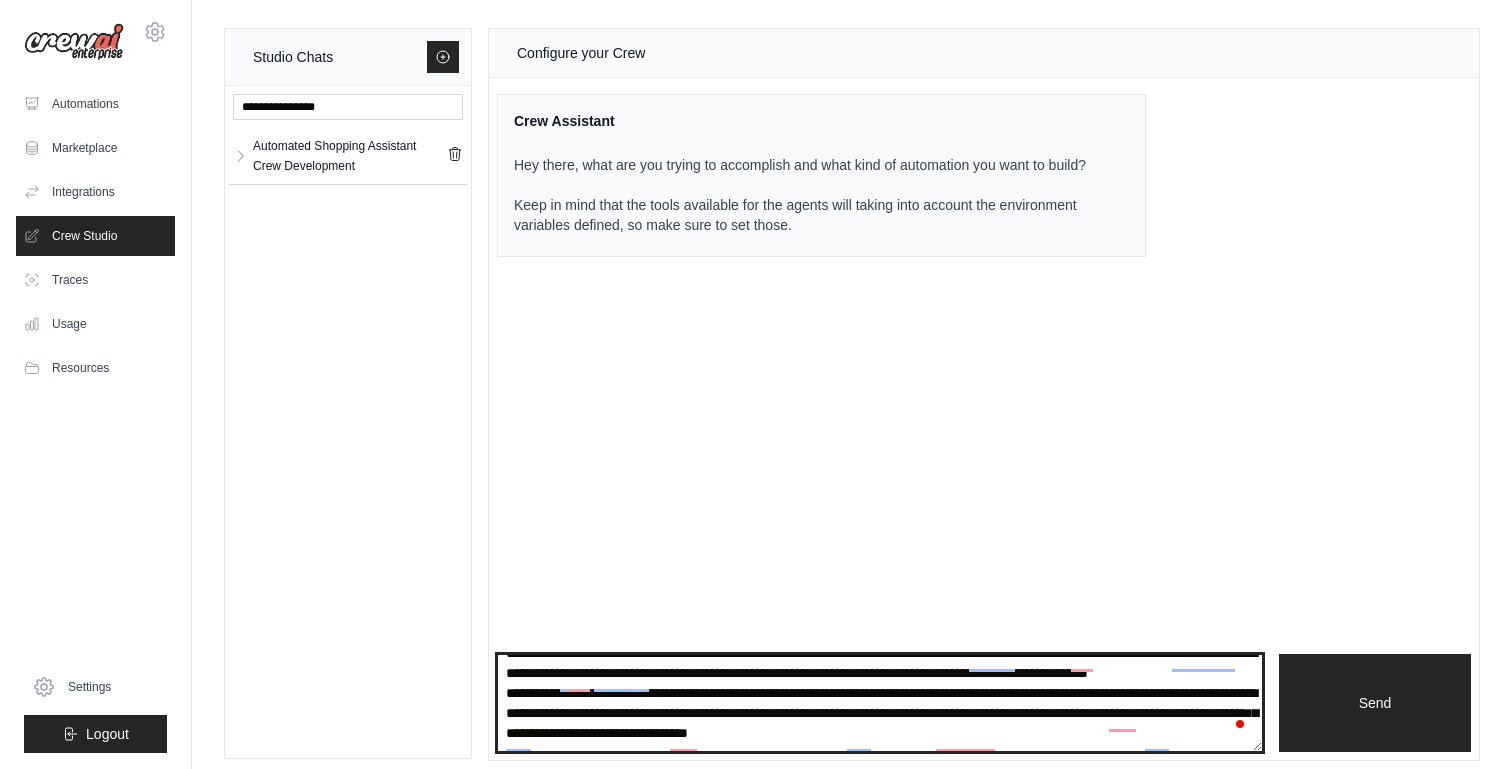 drag, startPoint x: 1262, startPoint y: 747, endPoint x: 1261, endPoint y: 811, distance: 64.00781 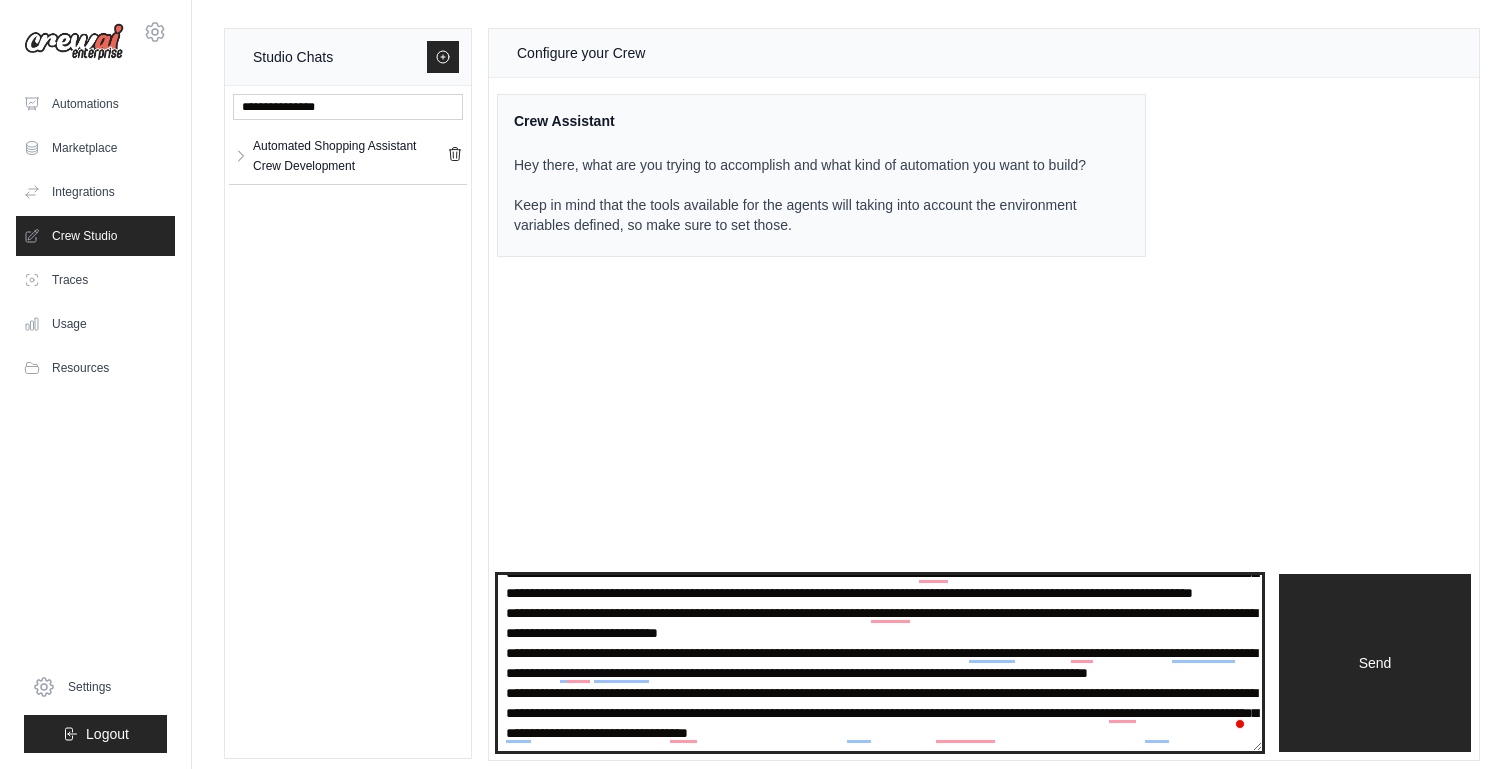 drag, startPoint x: 1259, startPoint y: 742, endPoint x: 1259, endPoint y: 821, distance: 79 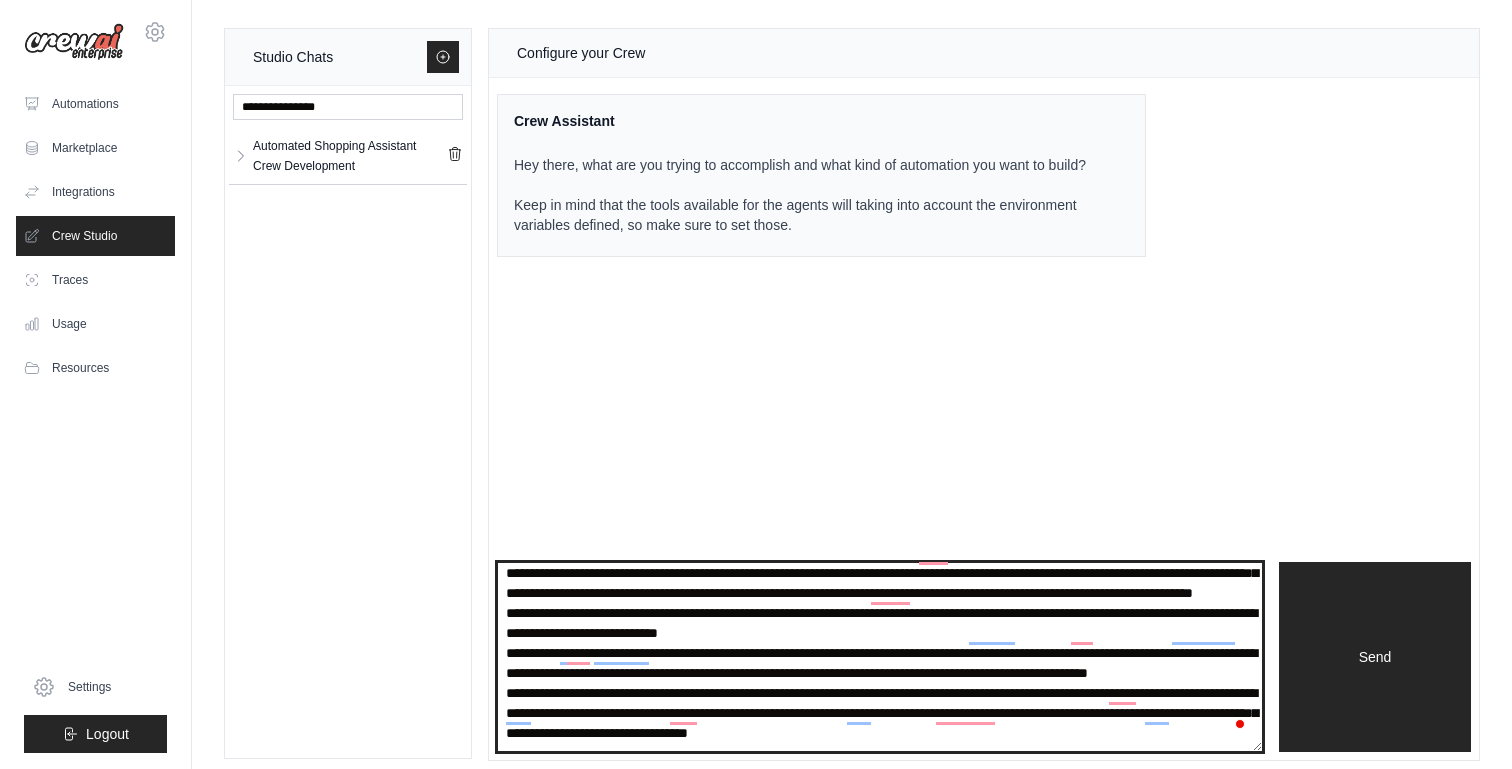 scroll, scrollTop: 51, scrollLeft: 0, axis: vertical 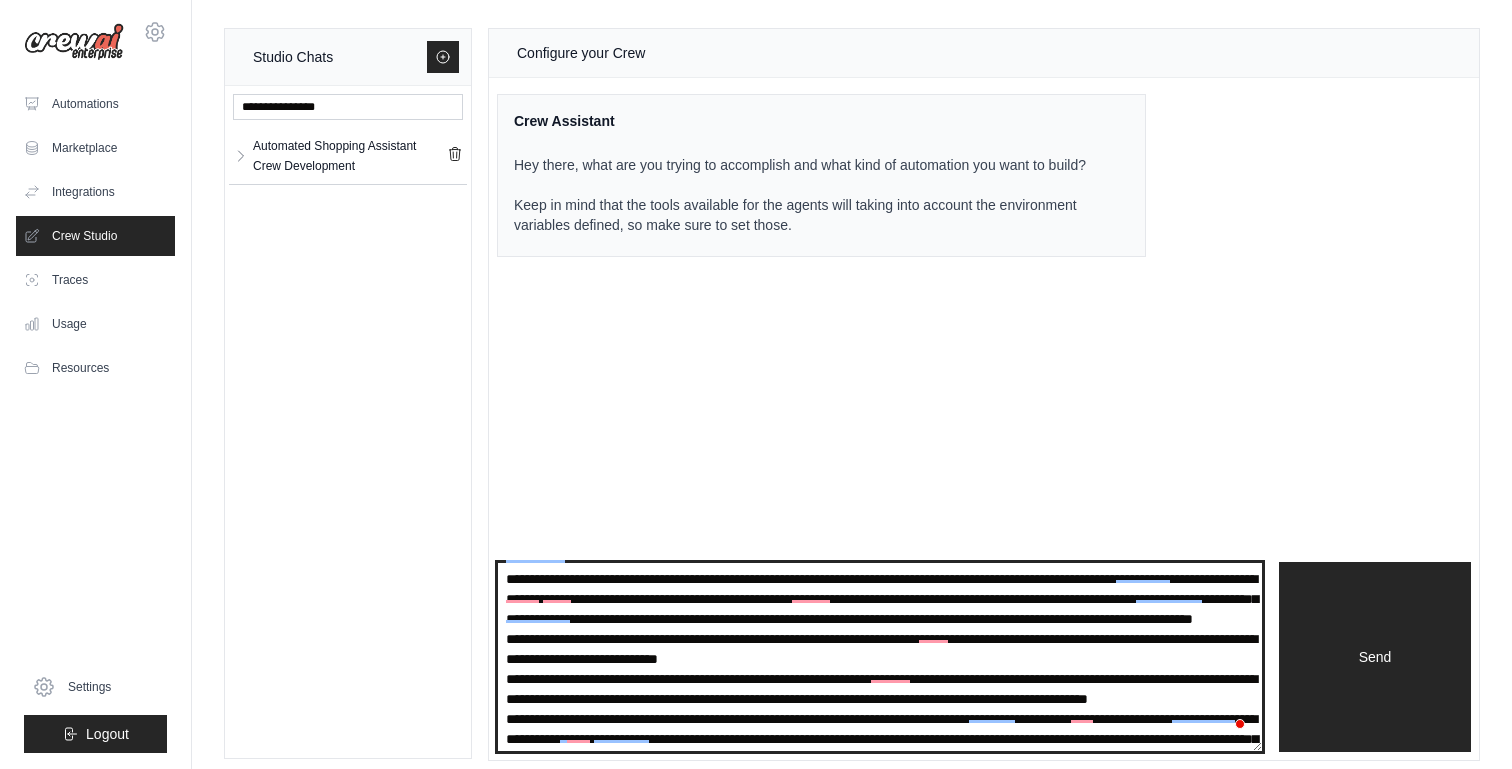 drag, startPoint x: 1254, startPoint y: 743, endPoint x: 1254, endPoint y: 822, distance: 79 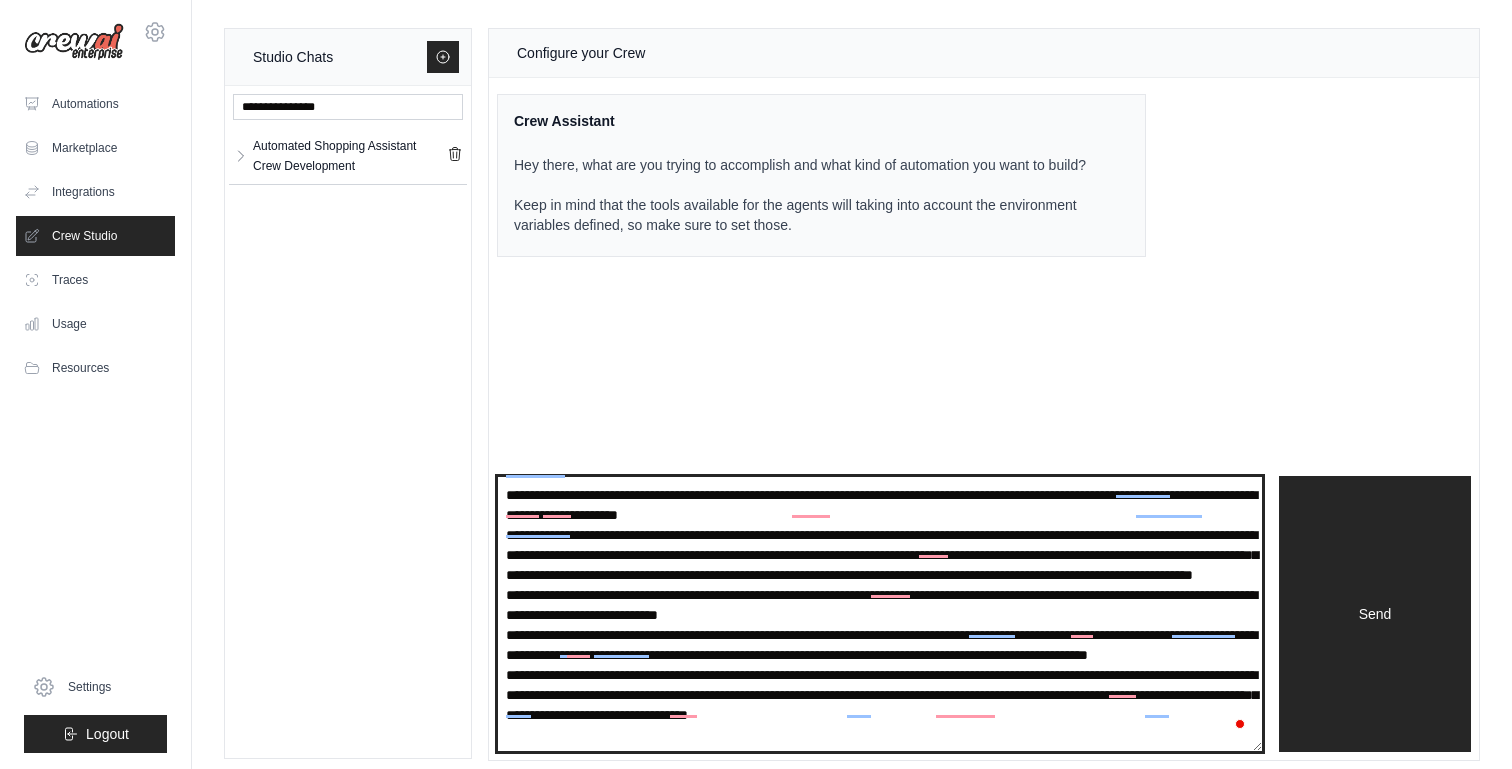 scroll, scrollTop: 0, scrollLeft: 0, axis: both 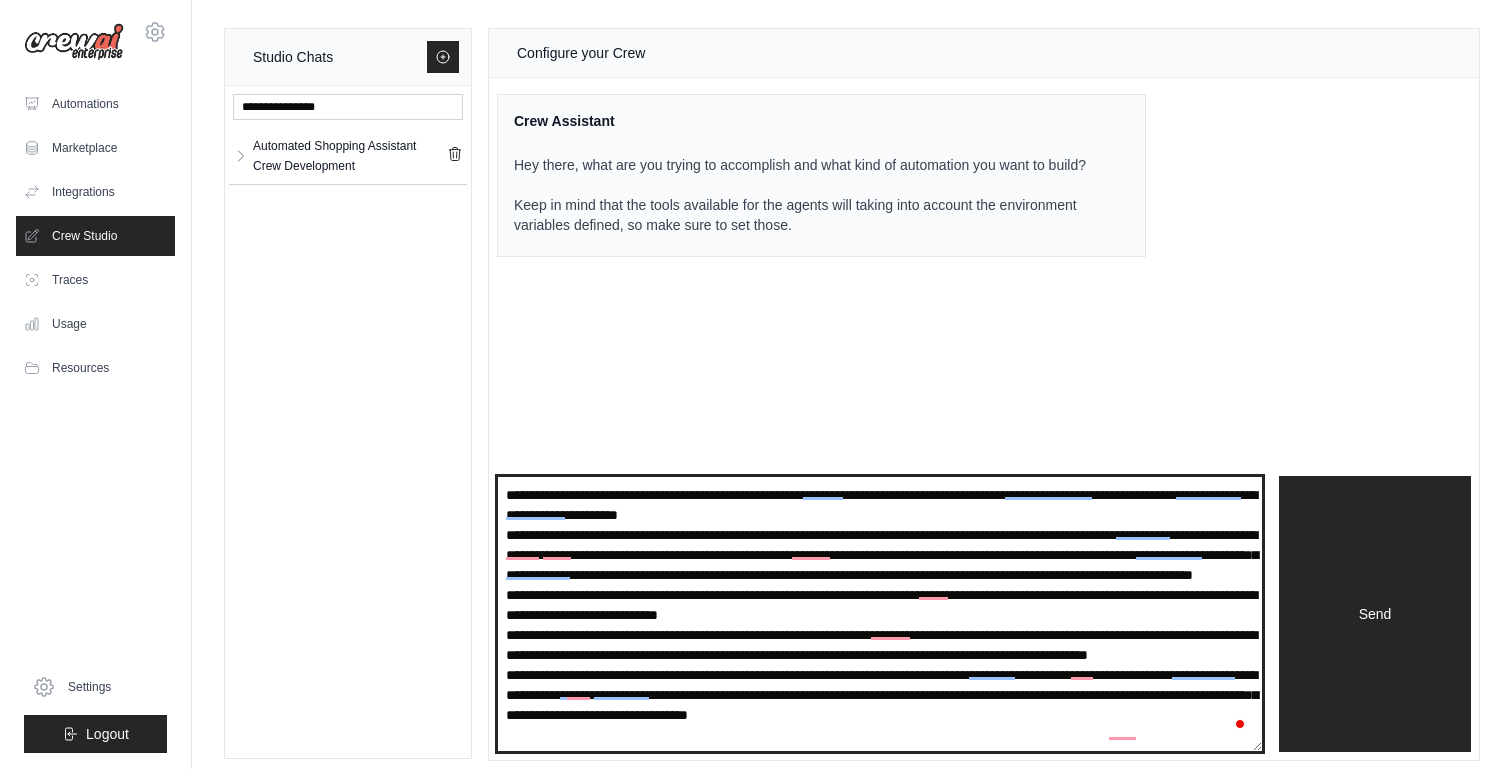 drag, startPoint x: 1256, startPoint y: 735, endPoint x: 1256, endPoint y: 821, distance: 86 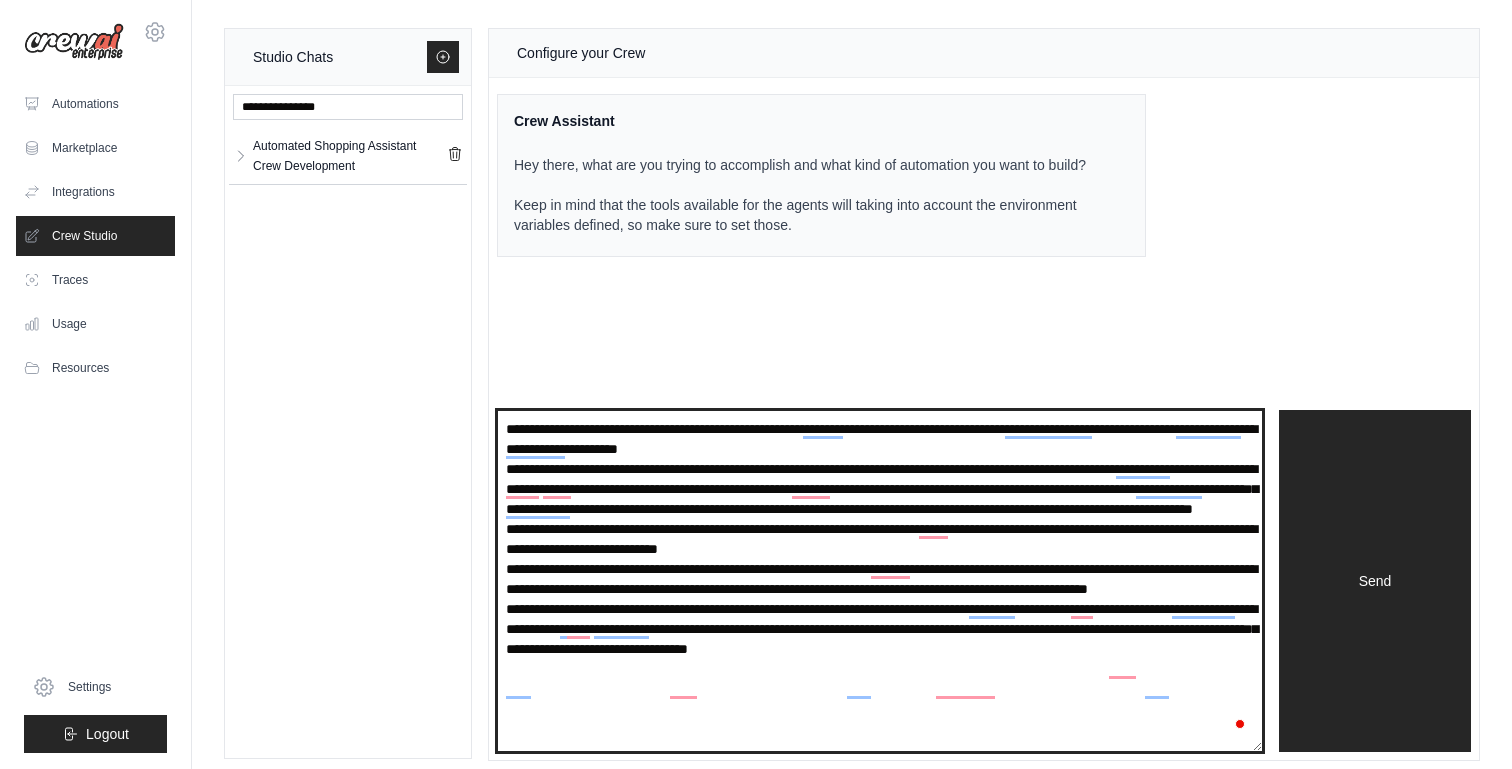 scroll, scrollTop: 11, scrollLeft: 0, axis: vertical 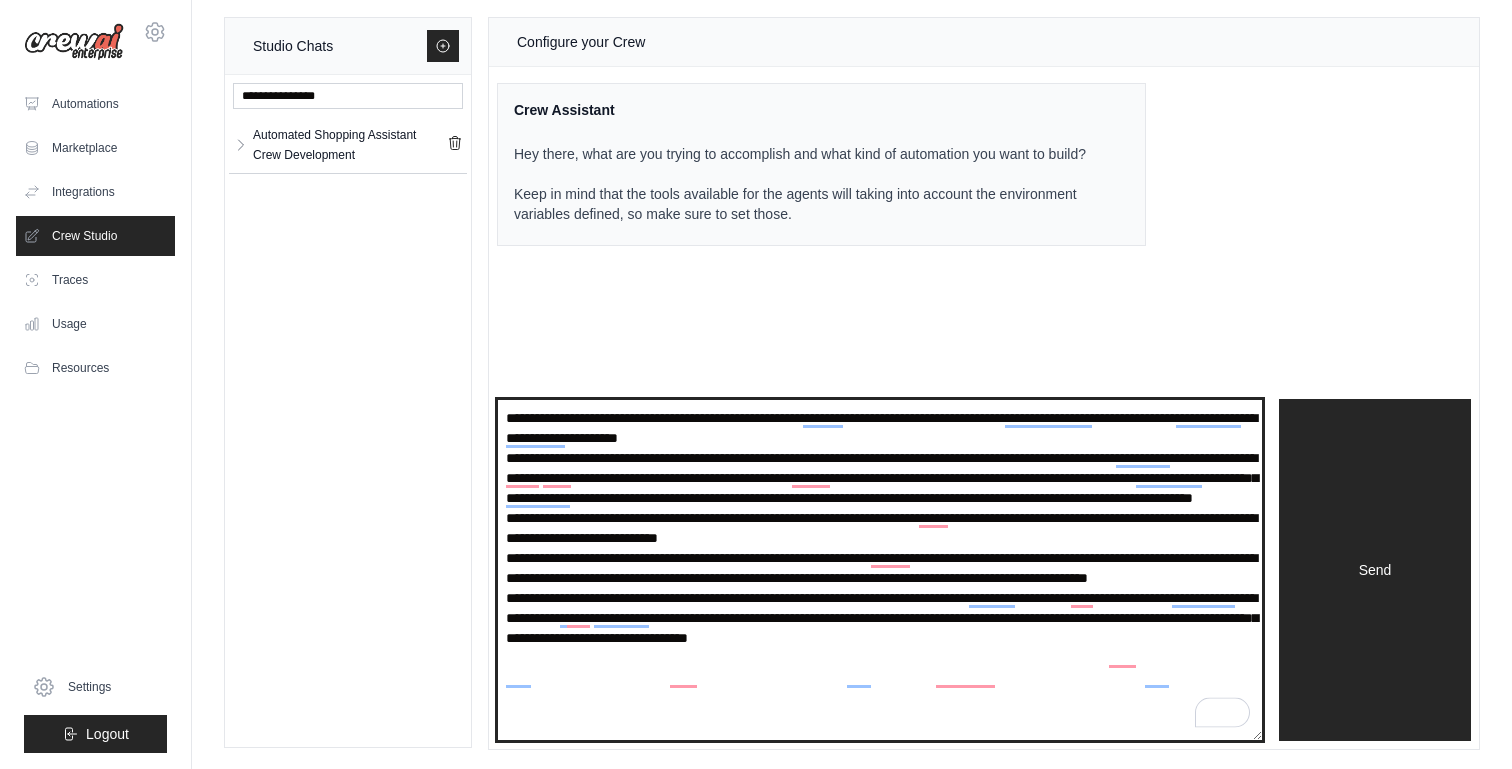 click at bounding box center (880, 570) 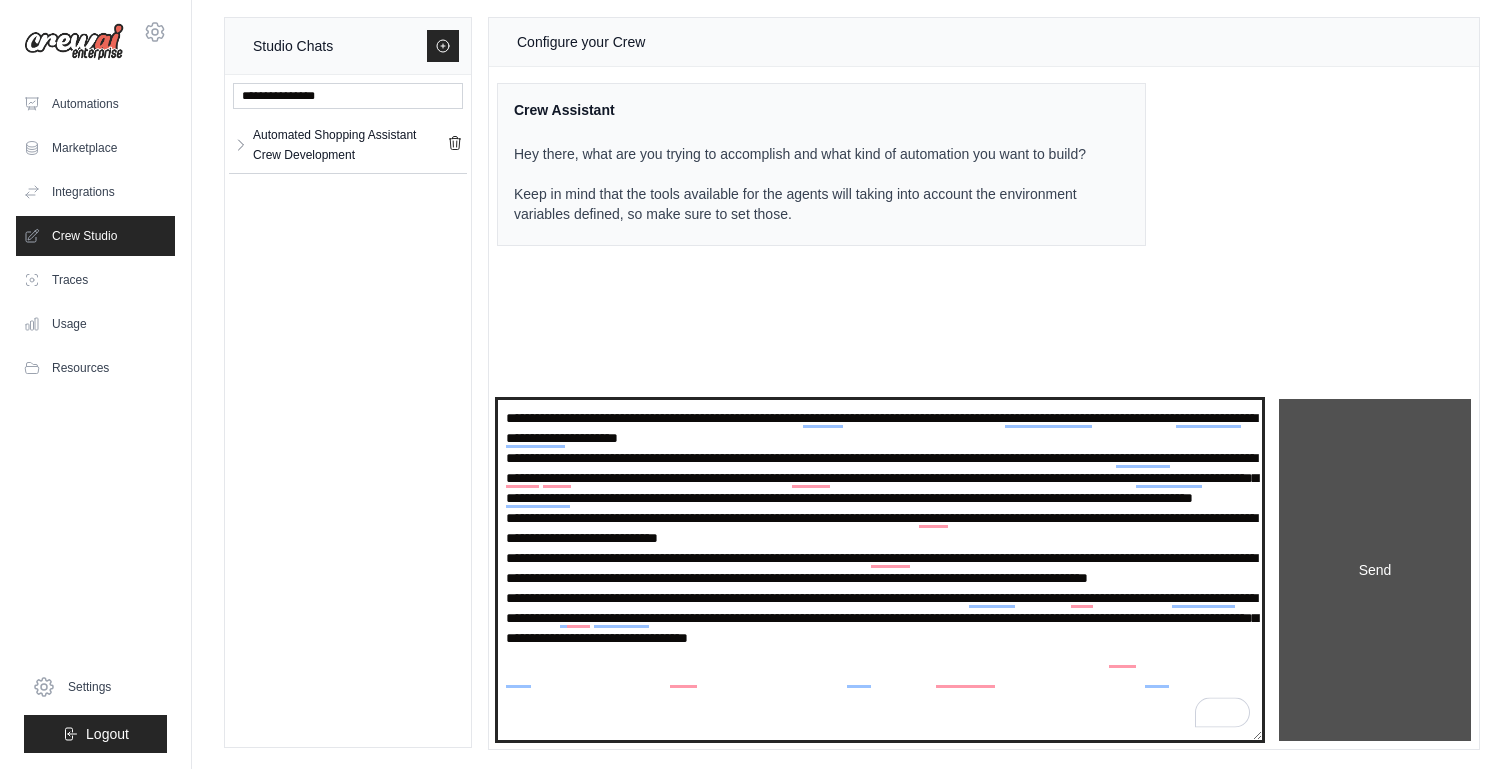 type on "**********" 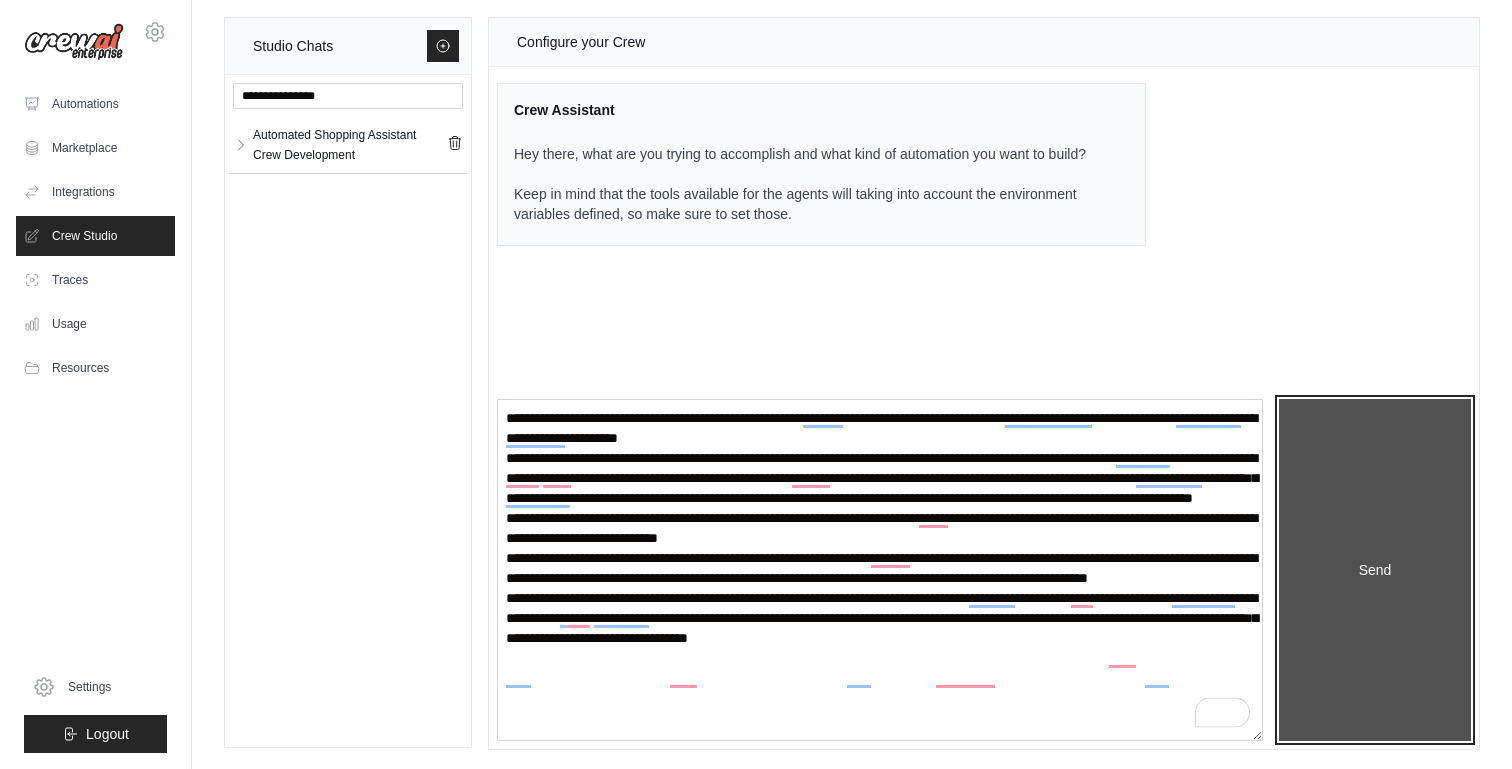 click on "Send" at bounding box center [1375, 570] 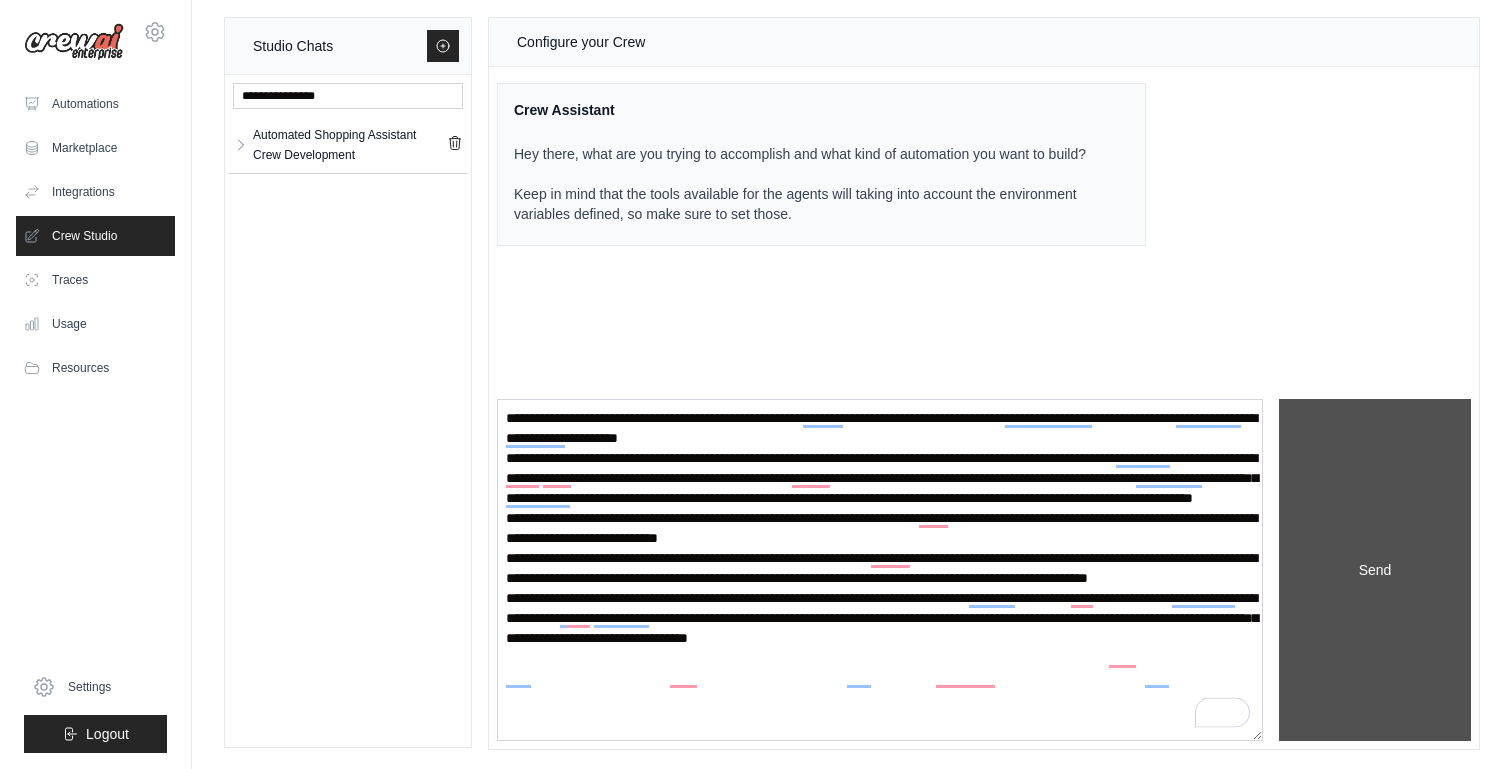 scroll, scrollTop: 333, scrollLeft: 0, axis: vertical 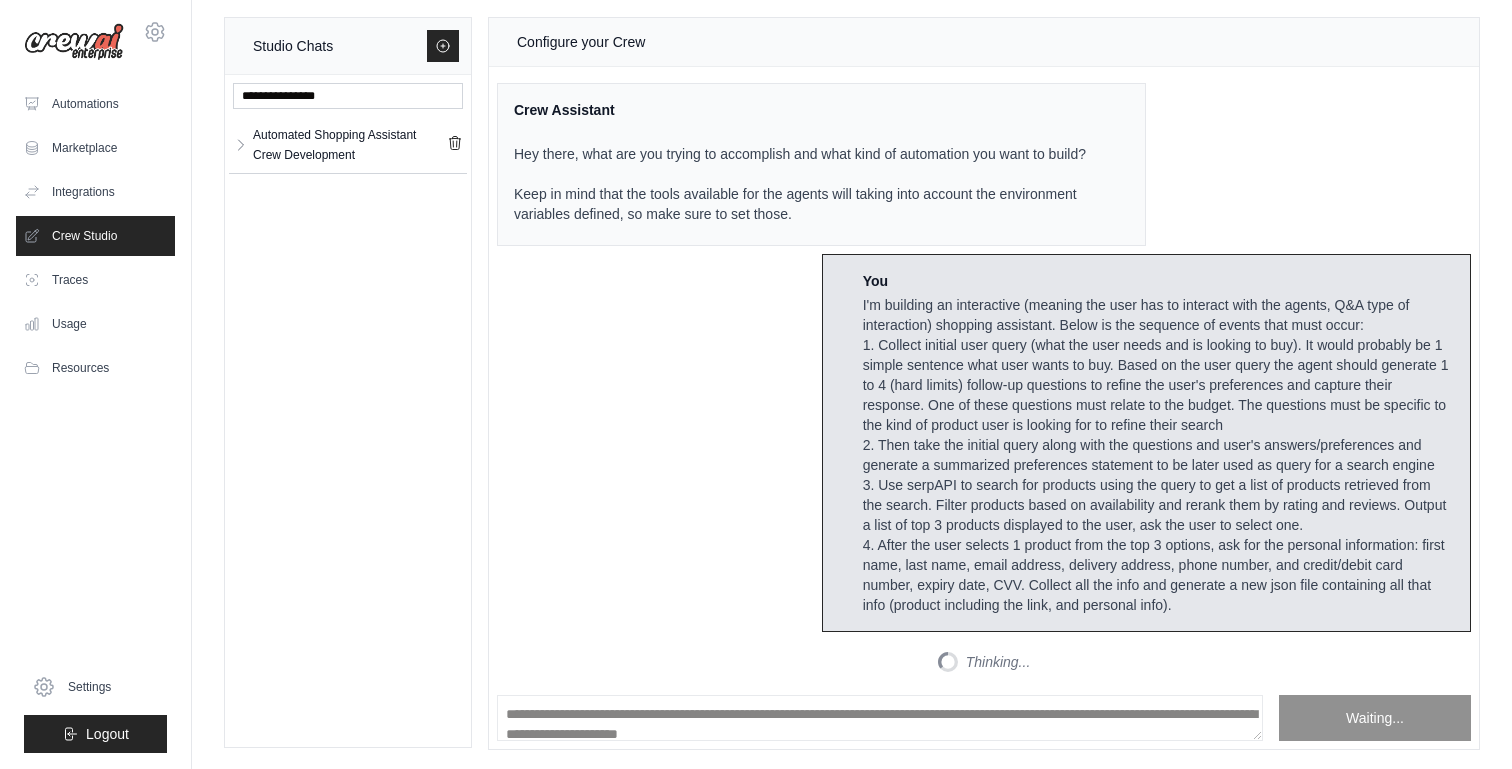 click on "Configure your Crew Crew Assistant Hey there, what are you trying to accomplish and what kind of automation you want to build? Keep in mind that the tools available for the agents will taking into account the environment variables defined, so make sure to set those. You I'm building an interactive (meaning the user has to interact with the agents, Q&A type of interaction) shopping assistant. Below is the sequence of events that must occur: 1. Collect initial user query (what the user needs and is looking to buy). It would probably be 1 simple sentence what user wants to buy. Based on the user query the agent should generate 1 to 4 (hard limits) follow-up questions to refine the user's preferences and capture their response. One of these questions must relate to the budget. The questions must be specific to the kind of product user is looking for to refine  their search Thinking... Waiting..." at bounding box center [984, 383] 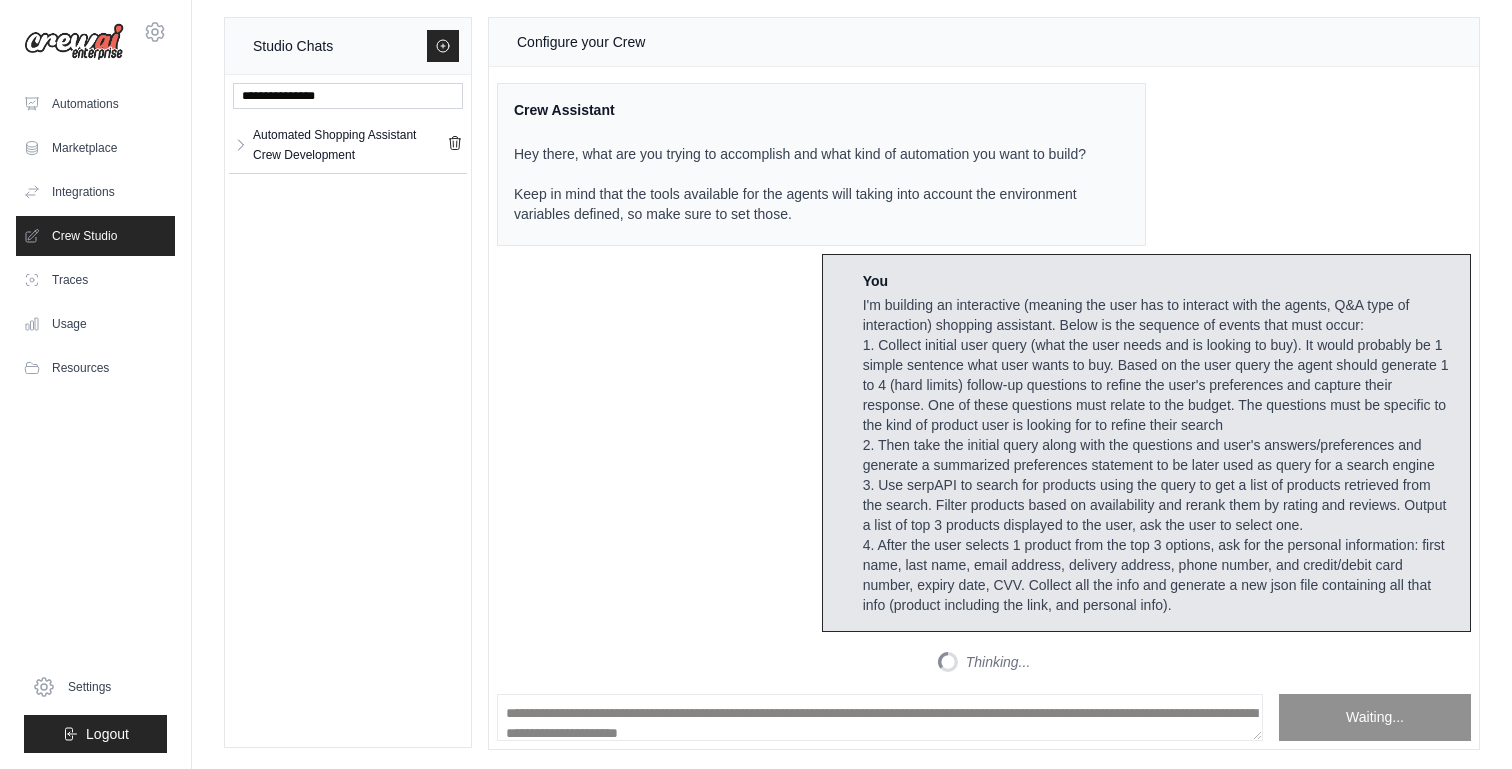 scroll, scrollTop: 38, scrollLeft: 0, axis: vertical 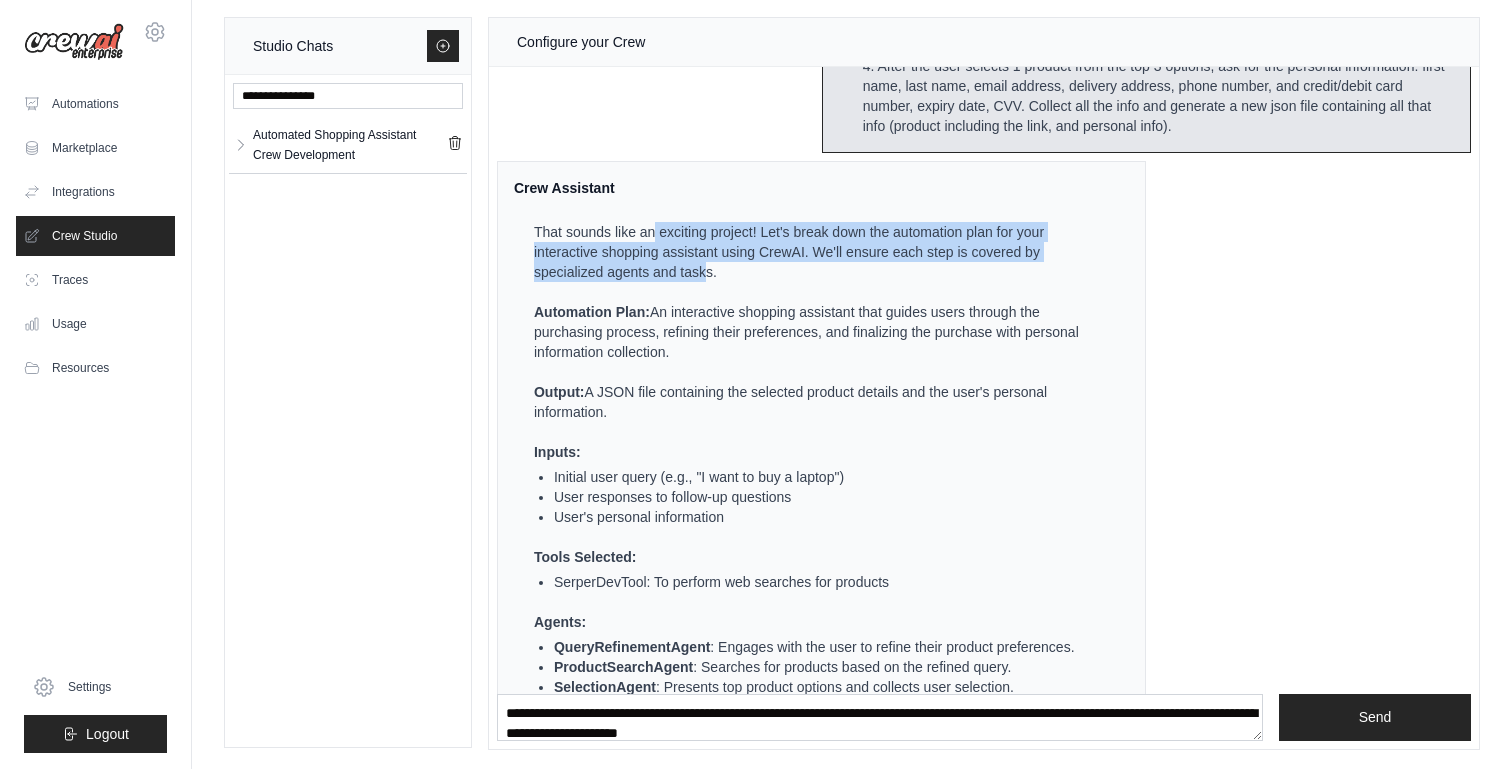 drag, startPoint x: 659, startPoint y: 272, endPoint x: 723, endPoint y: 313, distance: 76.00658 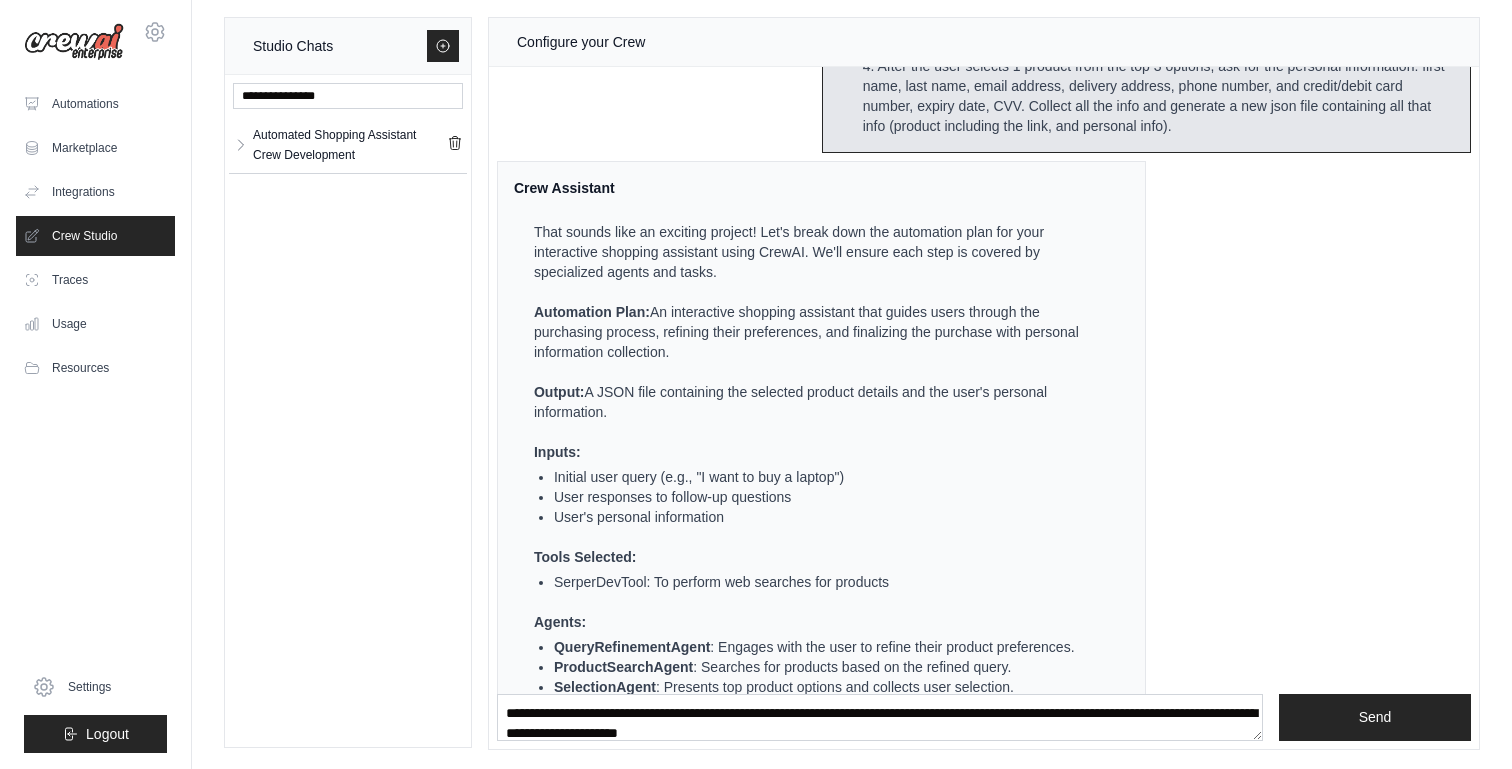 click on "That sounds like an exciting project! Let's break down the automation plan for your interactive shopping assistant using CrewAI. We'll ensure each step is covered by specialized agents and tasks." at bounding box center [819, 252] 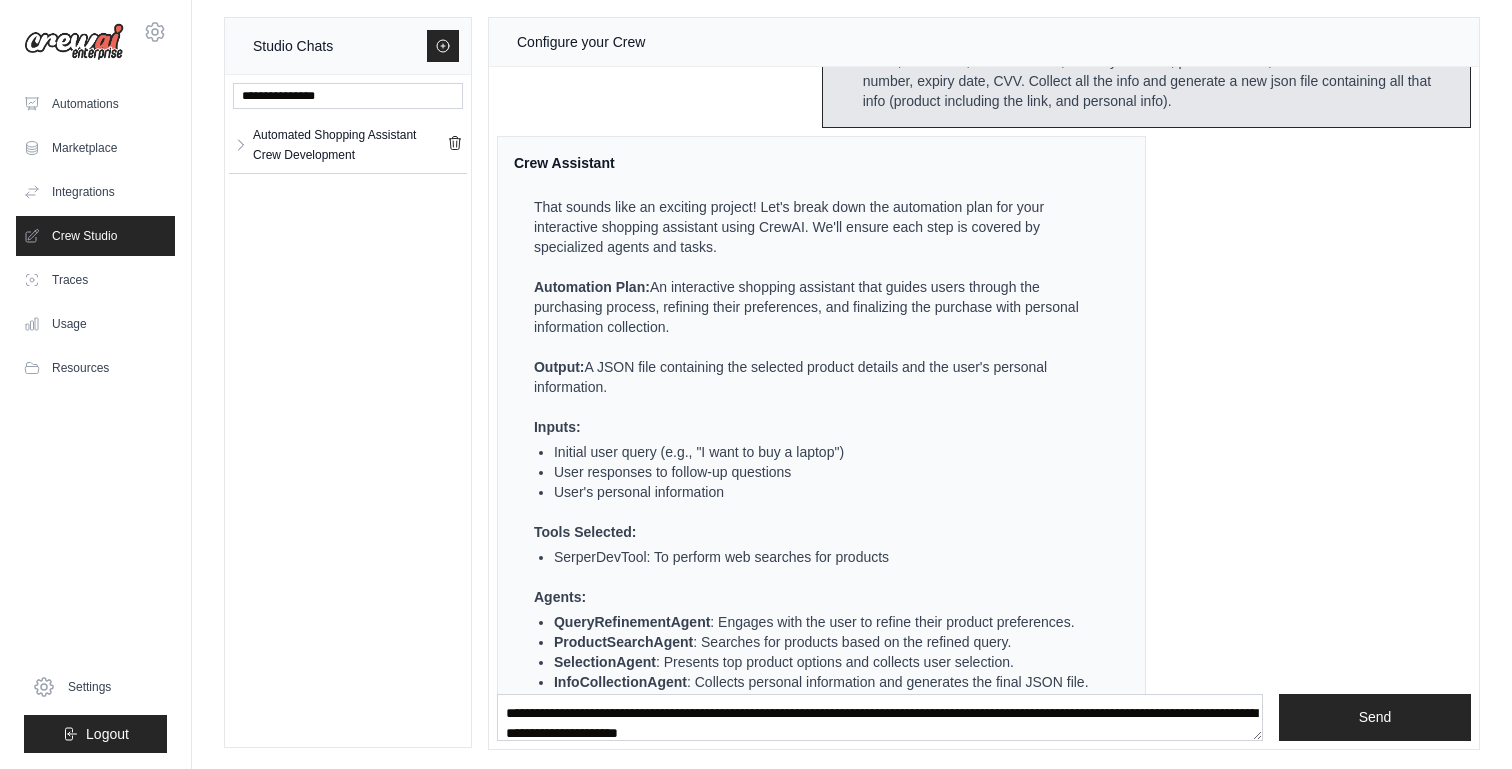 scroll, scrollTop: 503, scrollLeft: 0, axis: vertical 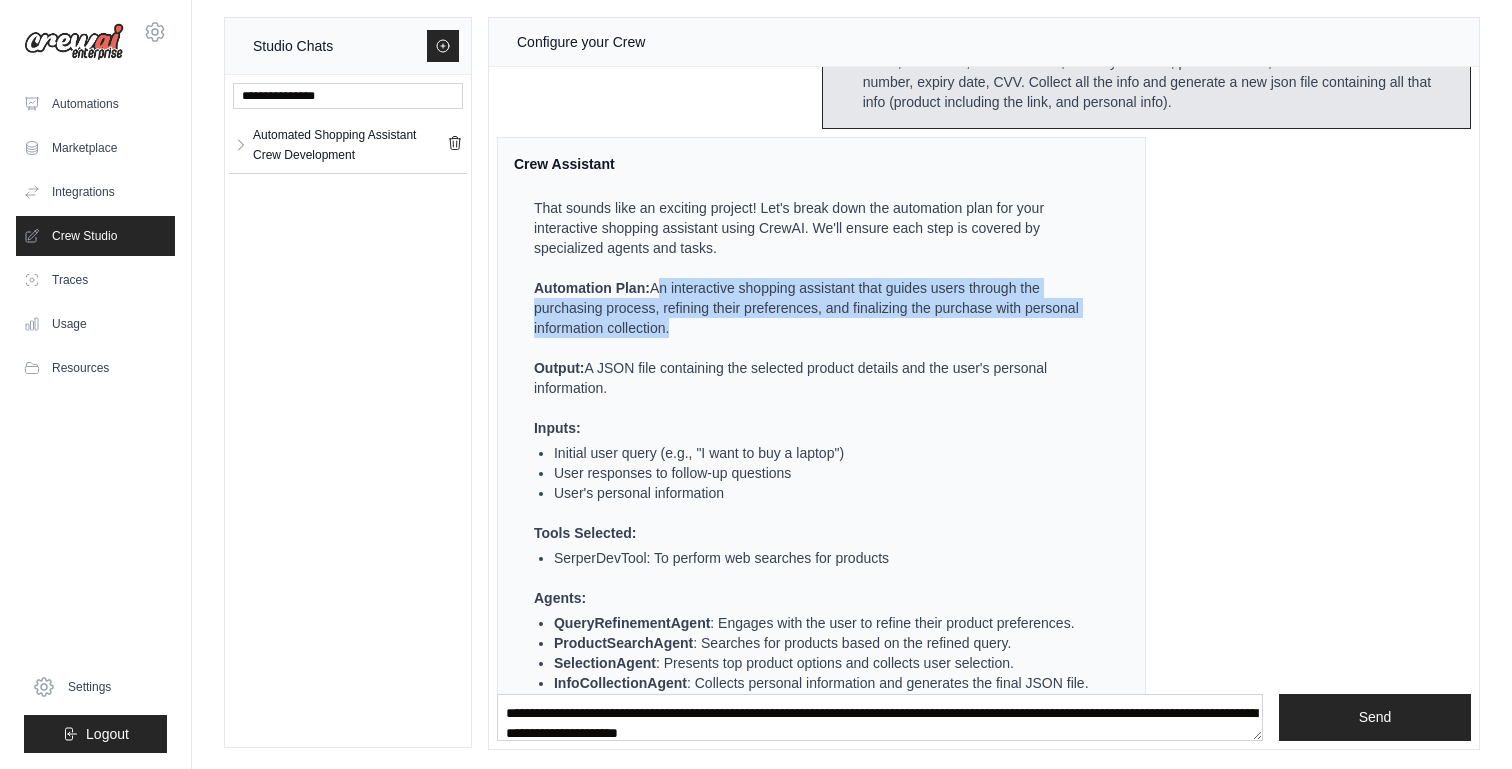 drag, startPoint x: 659, startPoint y: 328, endPoint x: 748, endPoint y: 386, distance: 106.23088 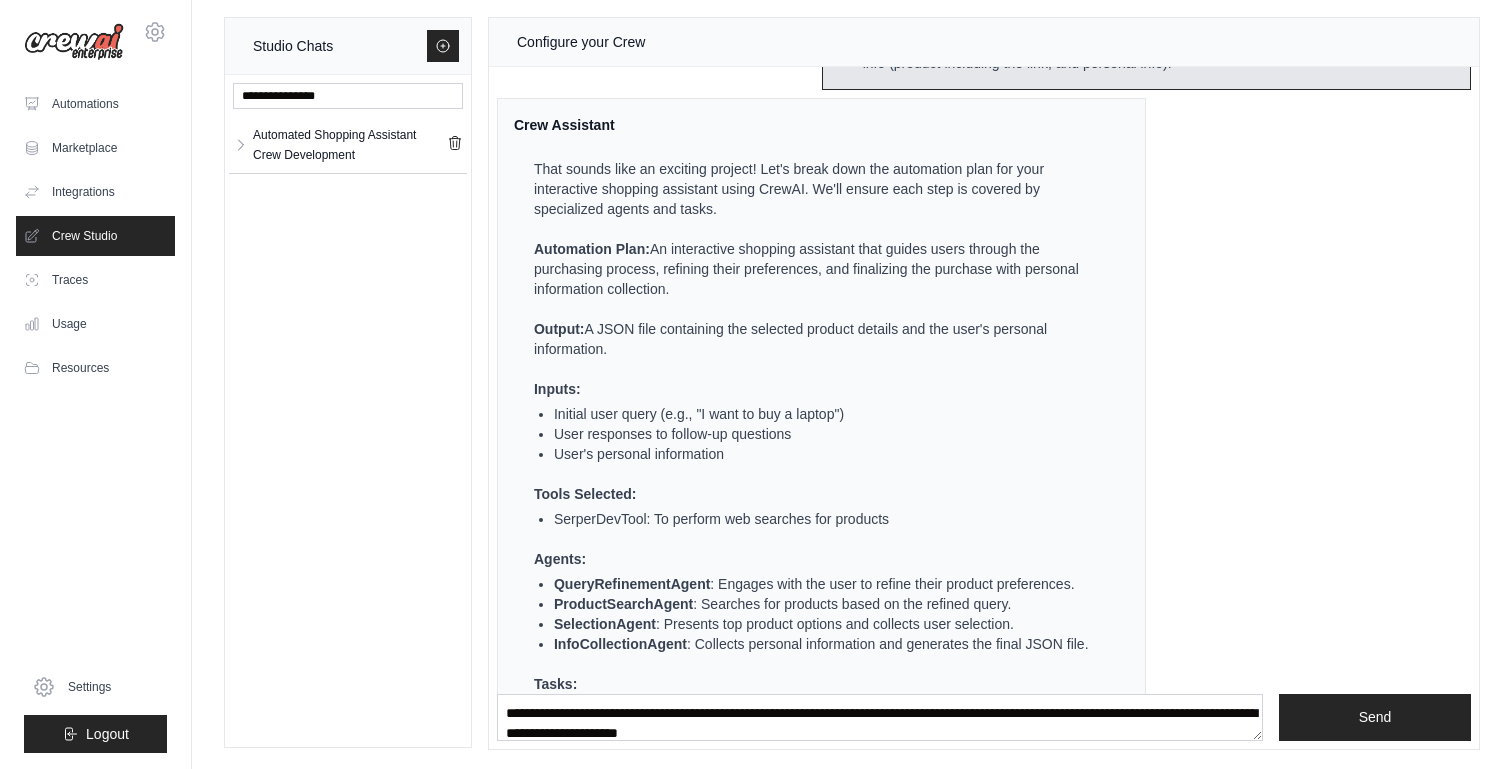 scroll, scrollTop: 571, scrollLeft: 0, axis: vertical 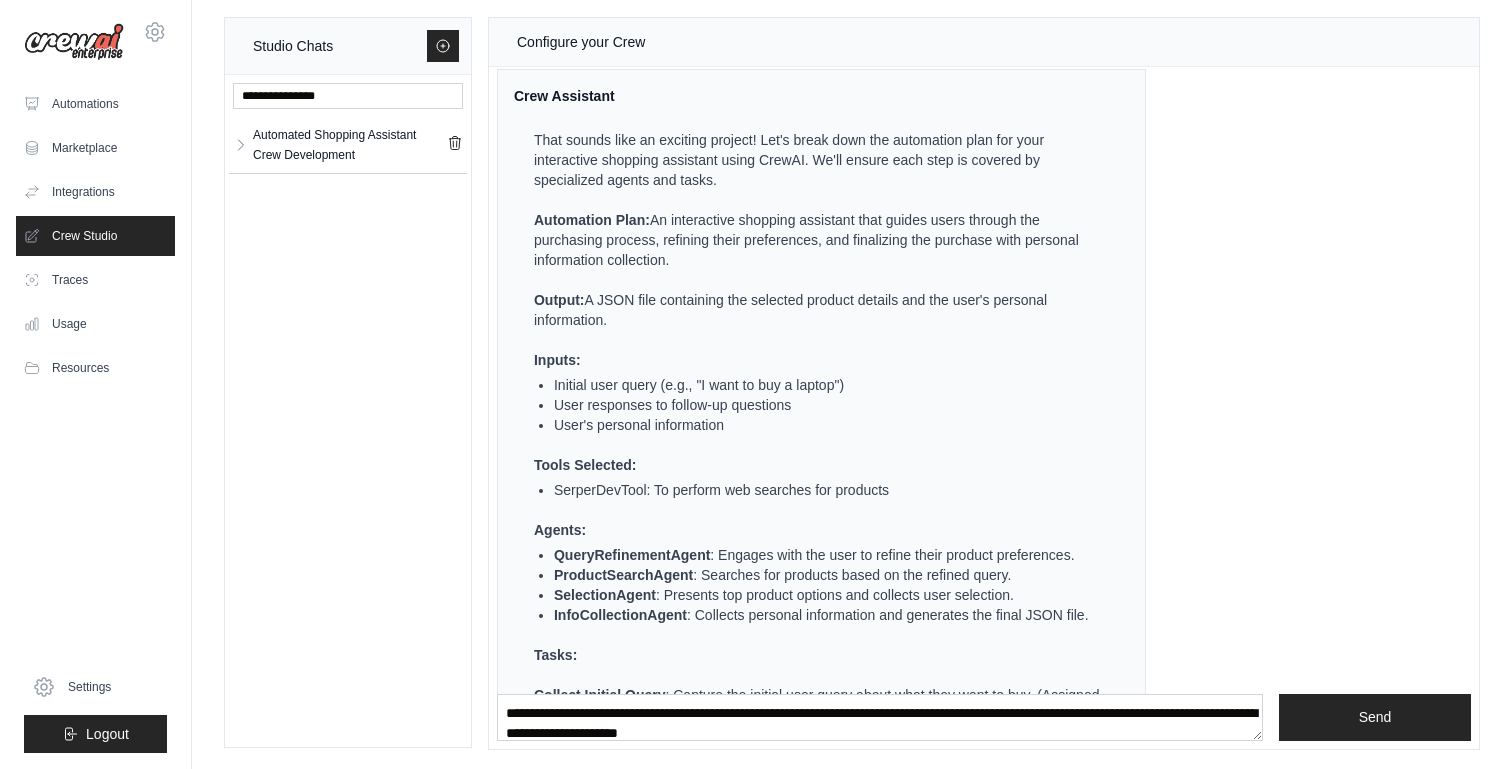 drag, startPoint x: 582, startPoint y: 335, endPoint x: 617, endPoint y: 361, distance: 43.60046 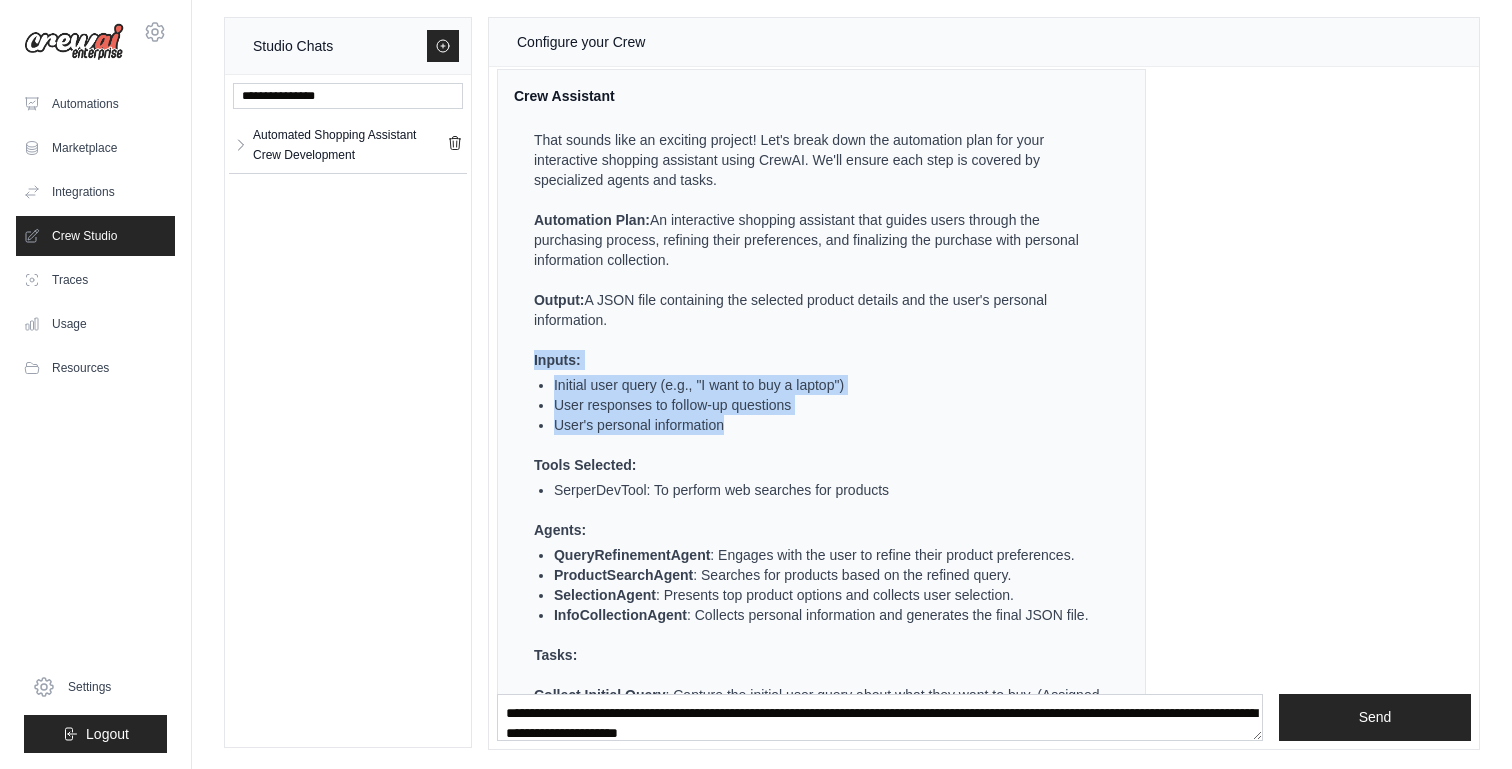 drag, startPoint x: 528, startPoint y: 400, endPoint x: 746, endPoint y: 472, distance: 229.58223 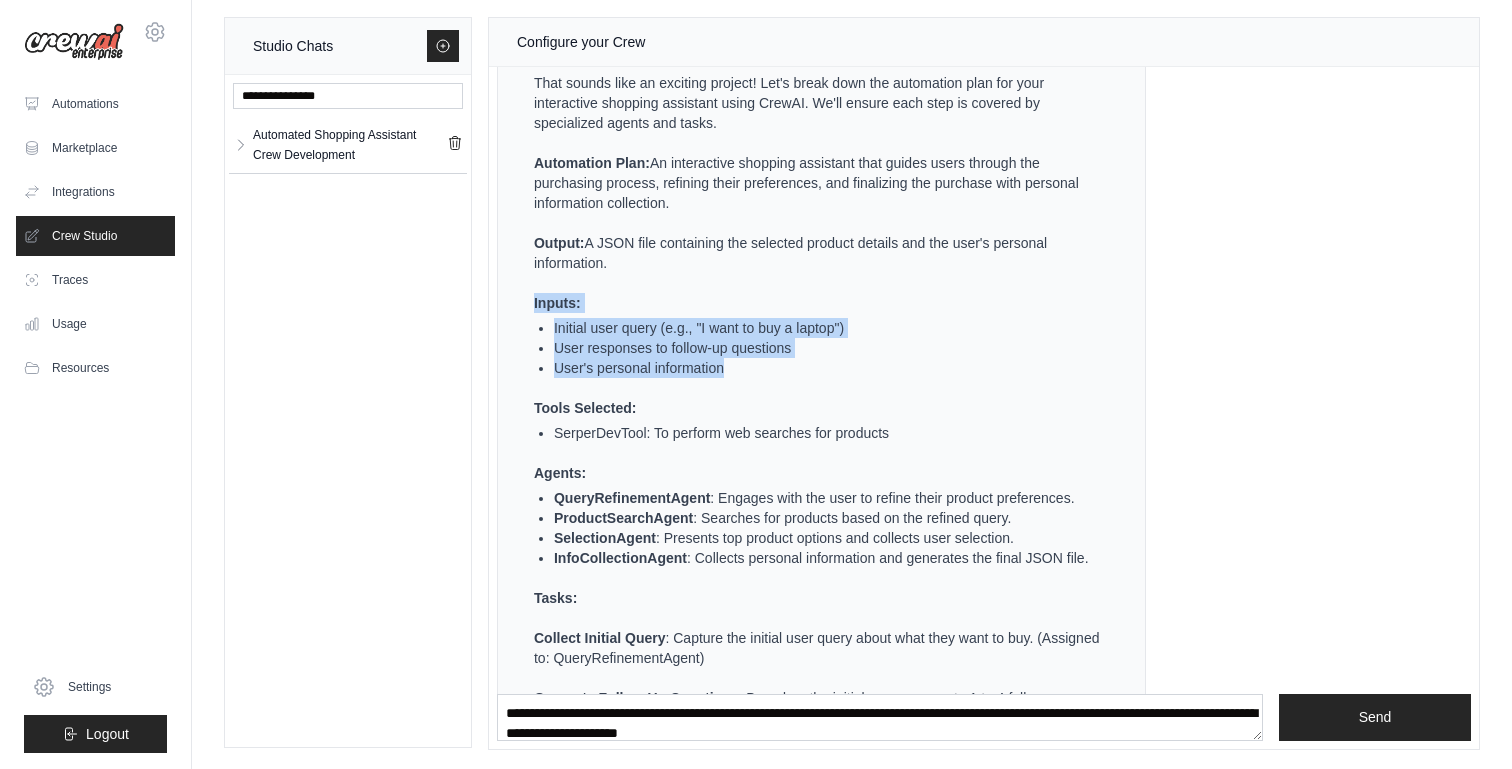 scroll, scrollTop: 637, scrollLeft: 0, axis: vertical 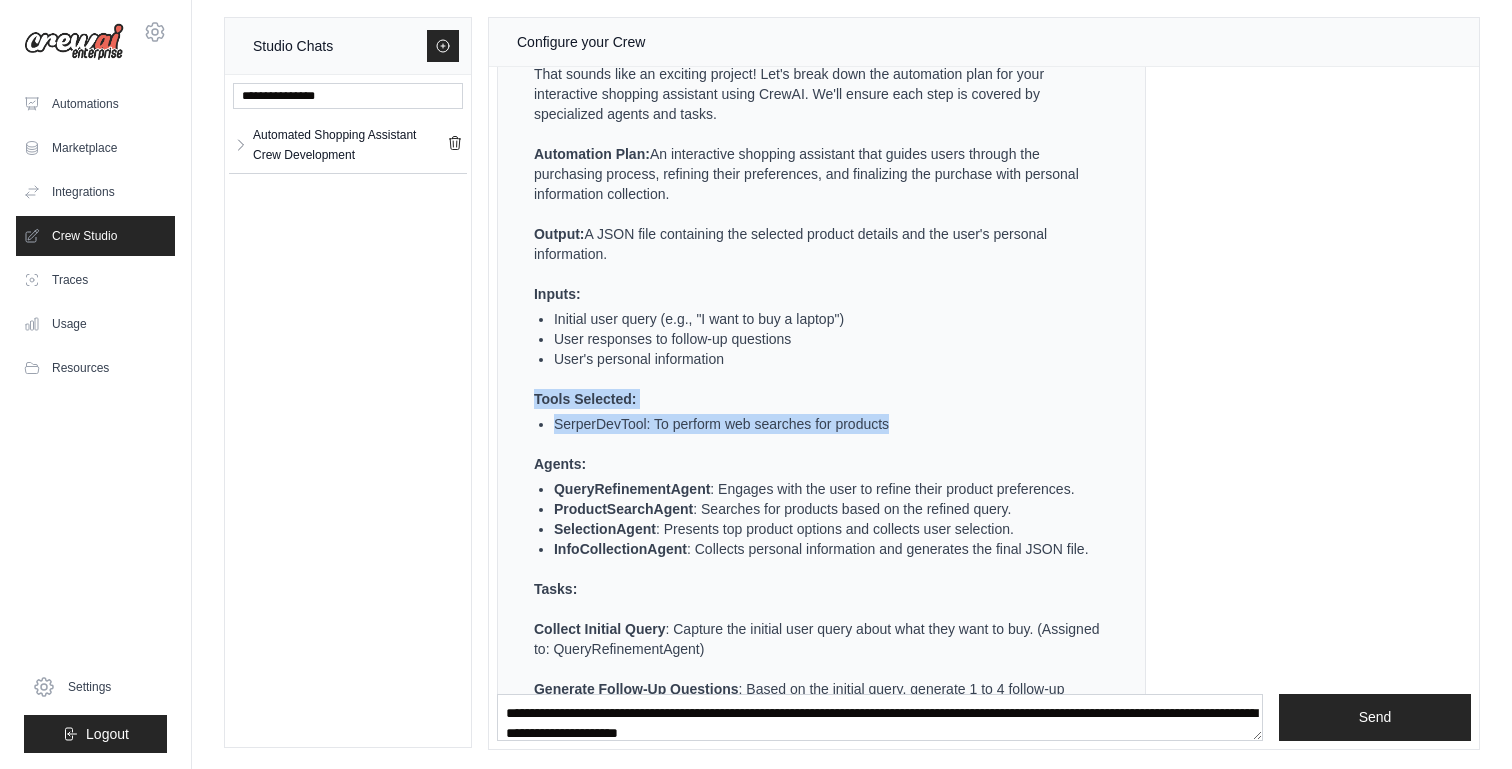 drag, startPoint x: 533, startPoint y: 435, endPoint x: 964, endPoint y: 481, distance: 433.4478 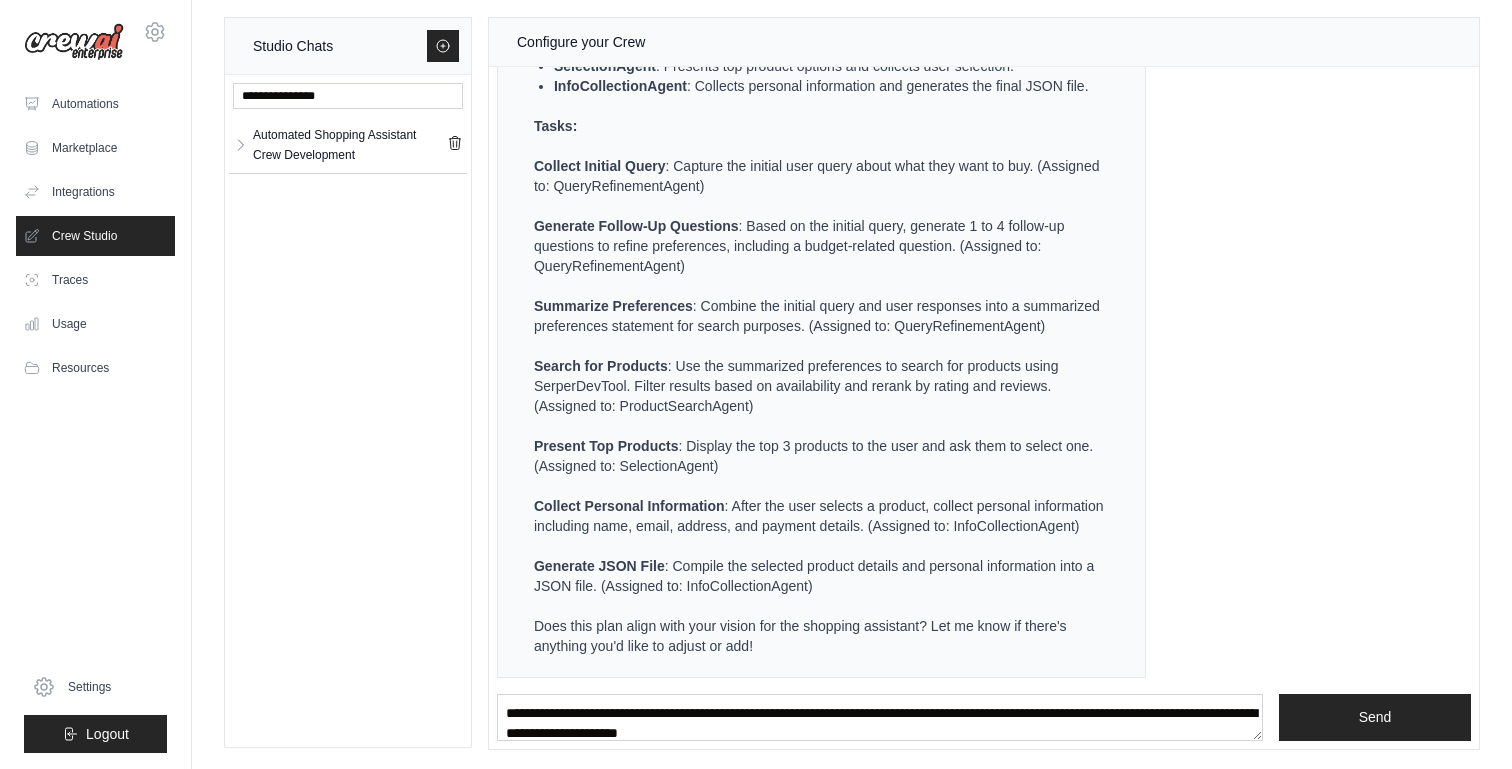 scroll, scrollTop: 1220, scrollLeft: 0, axis: vertical 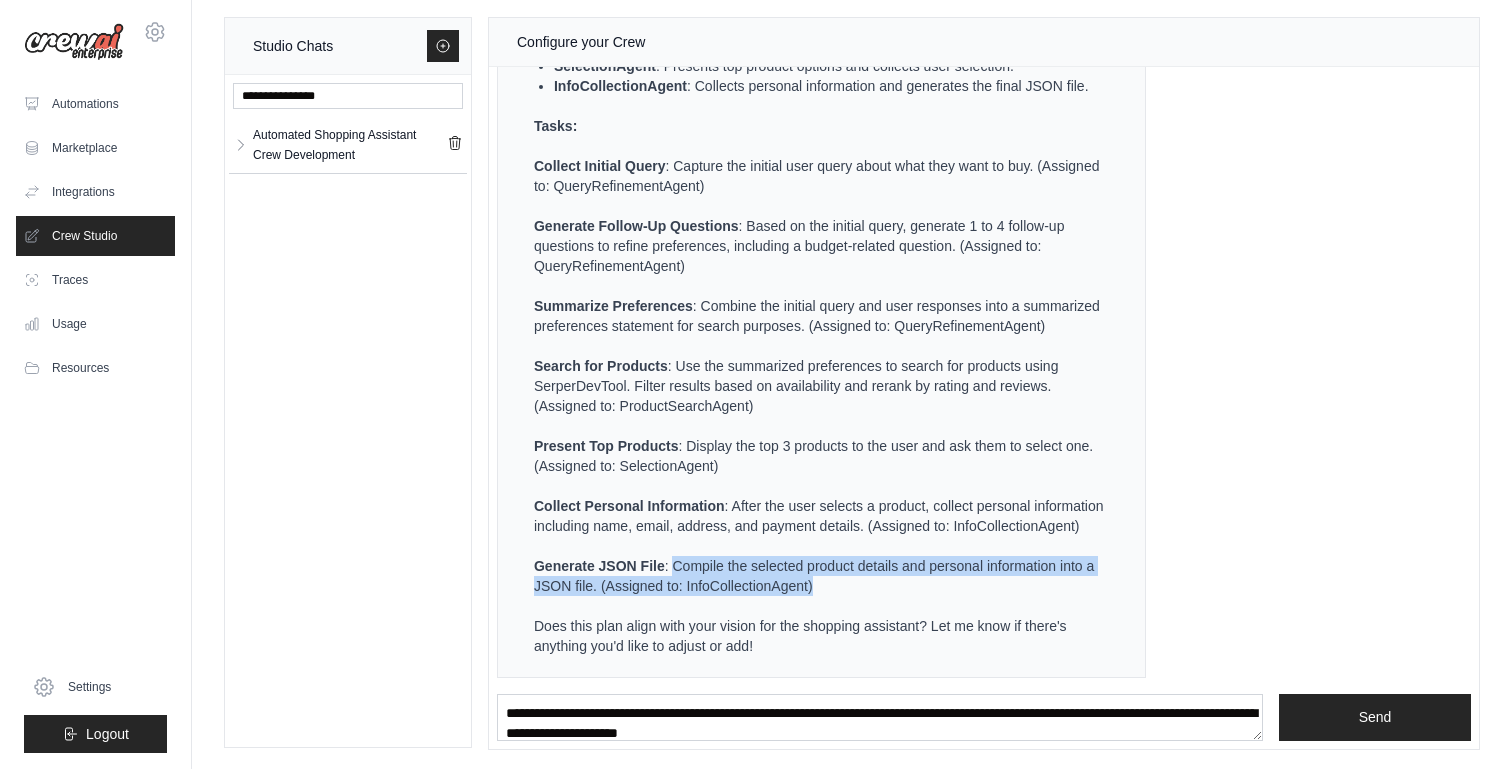 drag, startPoint x: 673, startPoint y: 564, endPoint x: 914, endPoint y: 582, distance: 241.67126 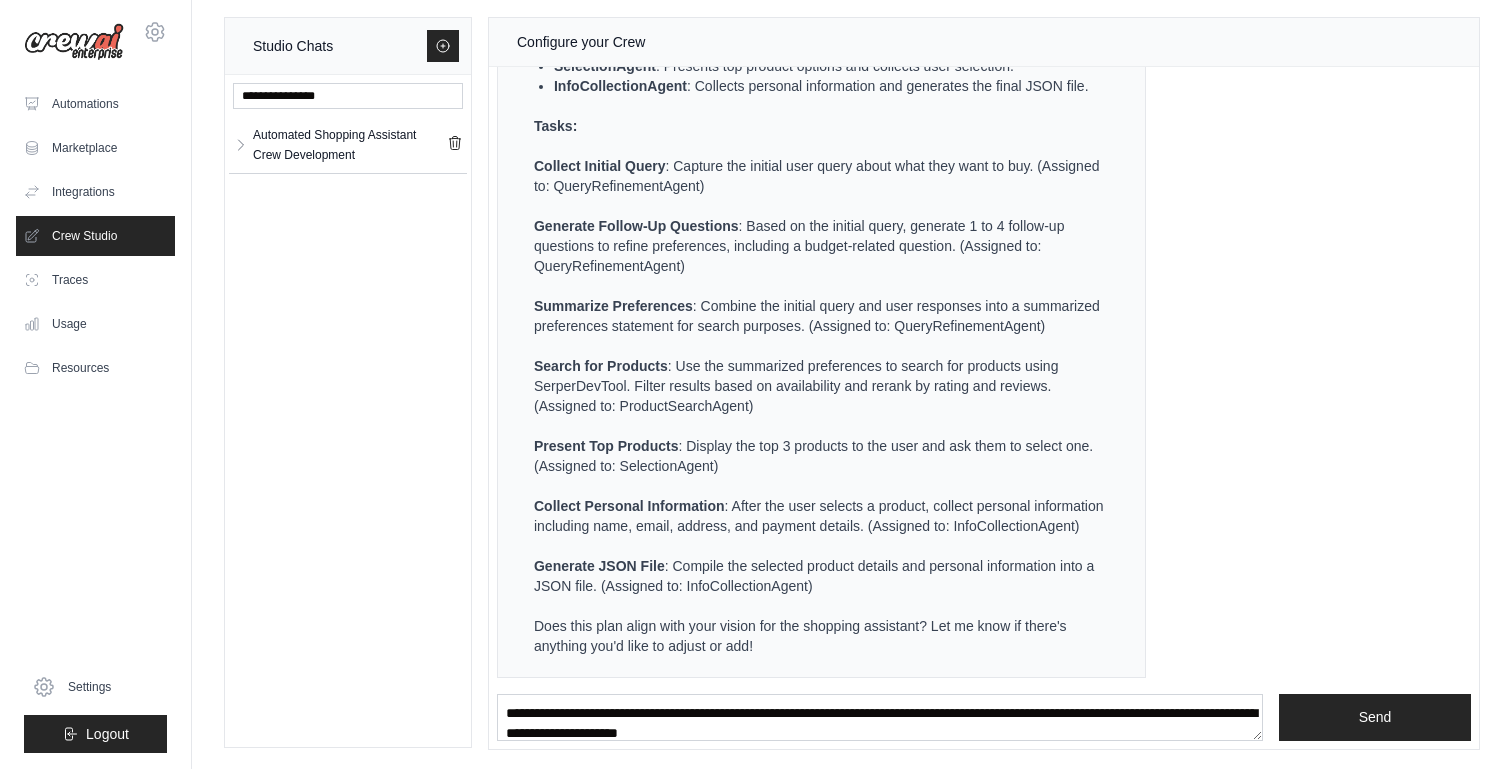 click on "Present Top Products : Display the top 3 products to the user and ask them to select one. (Assigned to: SelectionAgent)" at bounding box center [819, 456] 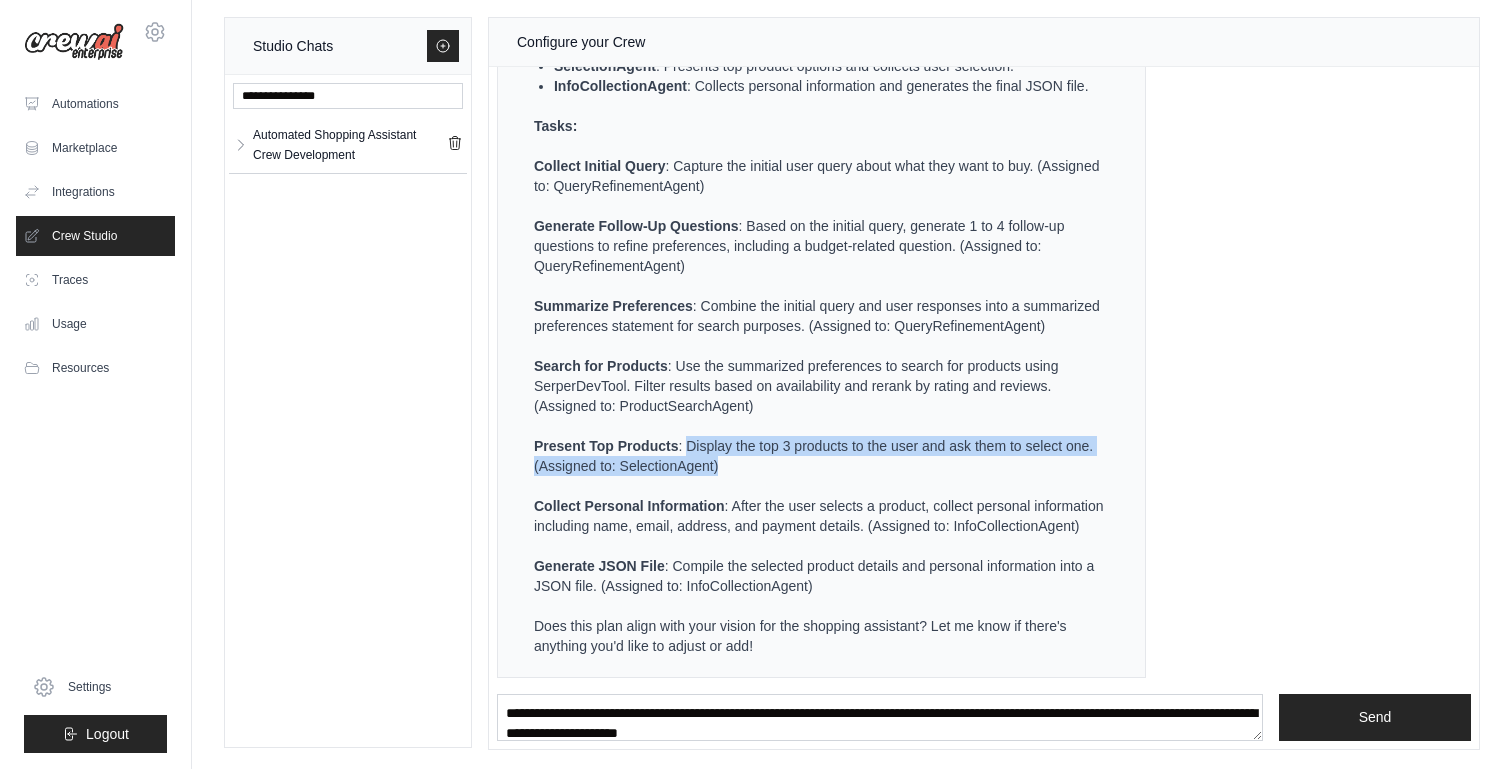 drag, startPoint x: 690, startPoint y: 421, endPoint x: 797, endPoint y: 454, distance: 111.97321 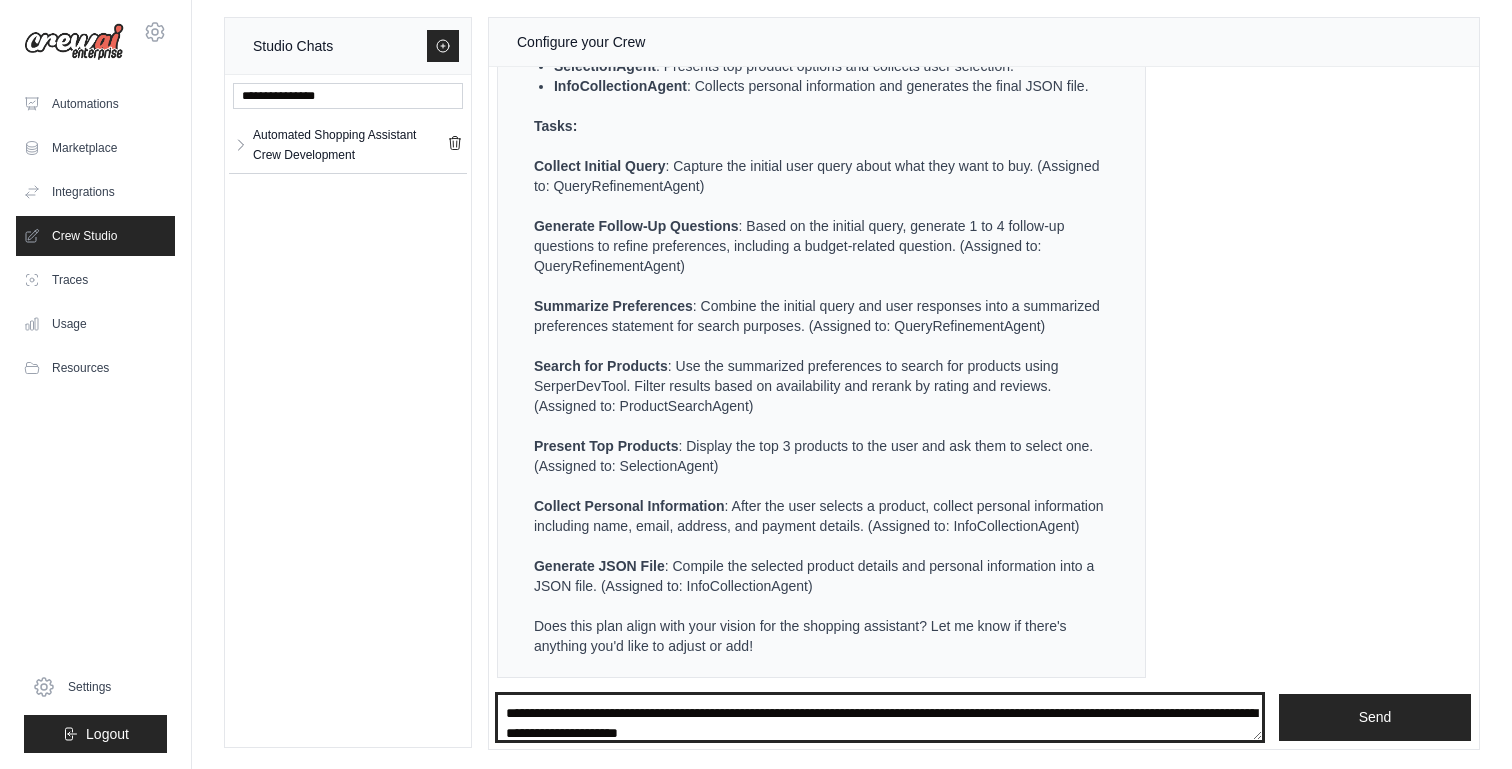 click at bounding box center [880, 717] 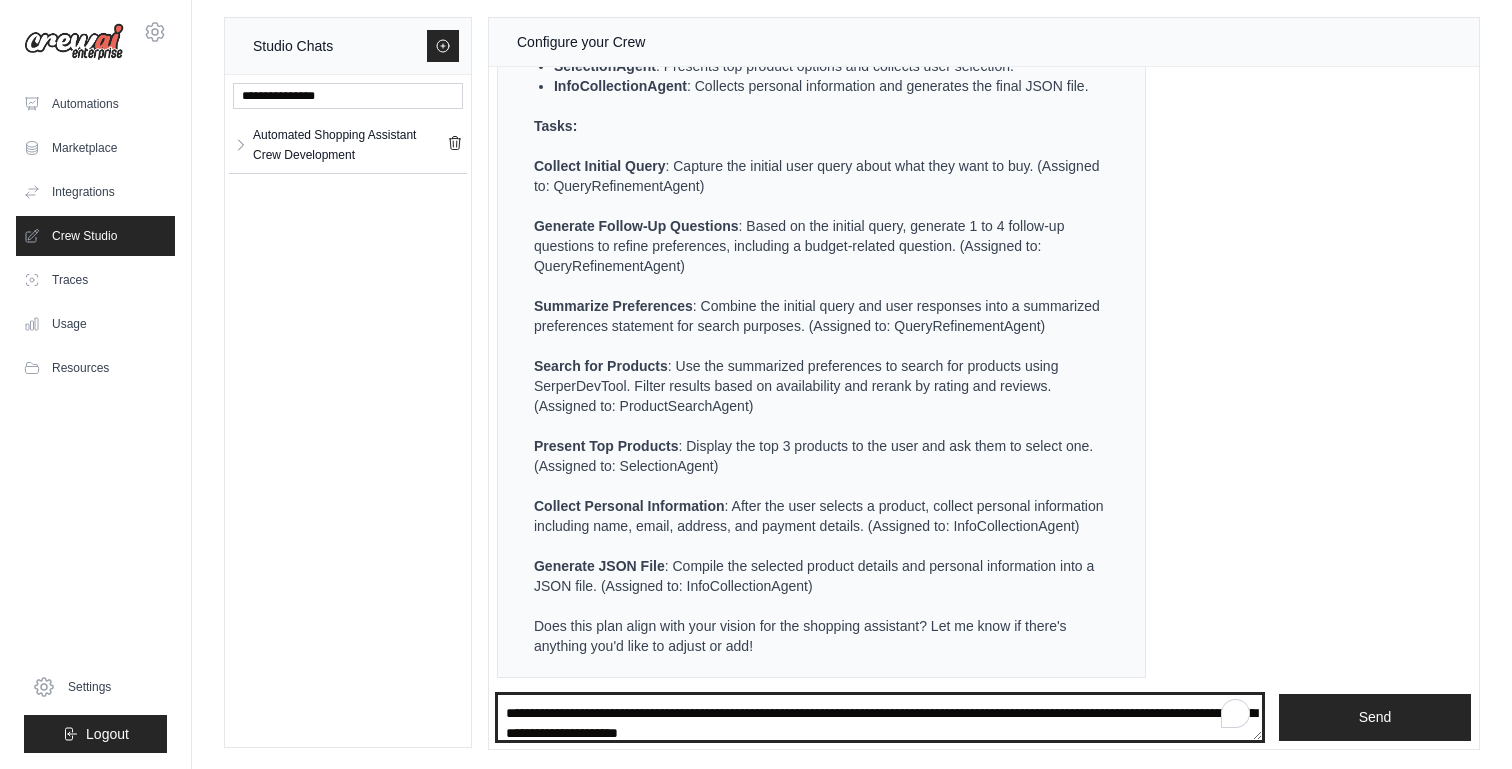 click at bounding box center [880, 717] 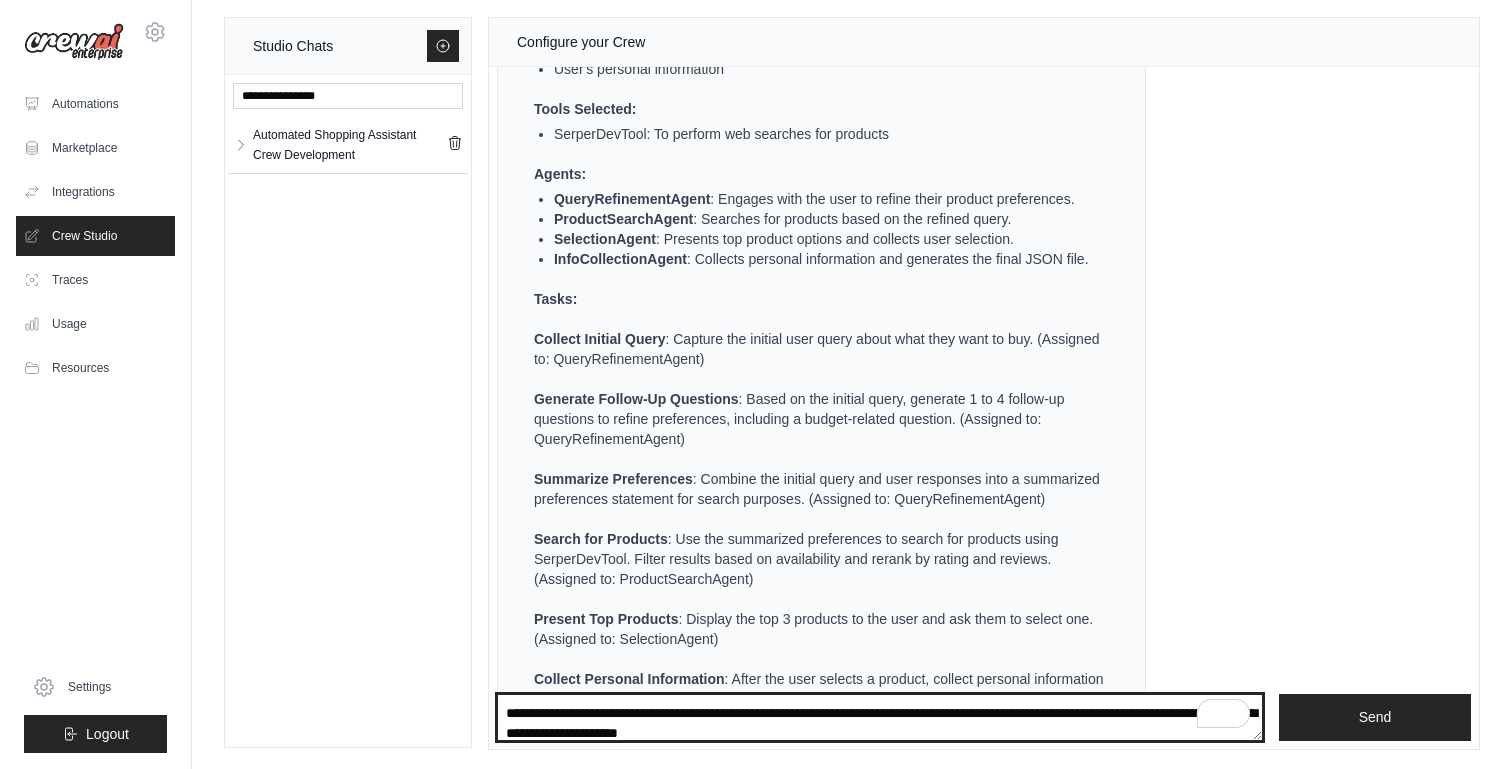 scroll, scrollTop: 1211, scrollLeft: 0, axis: vertical 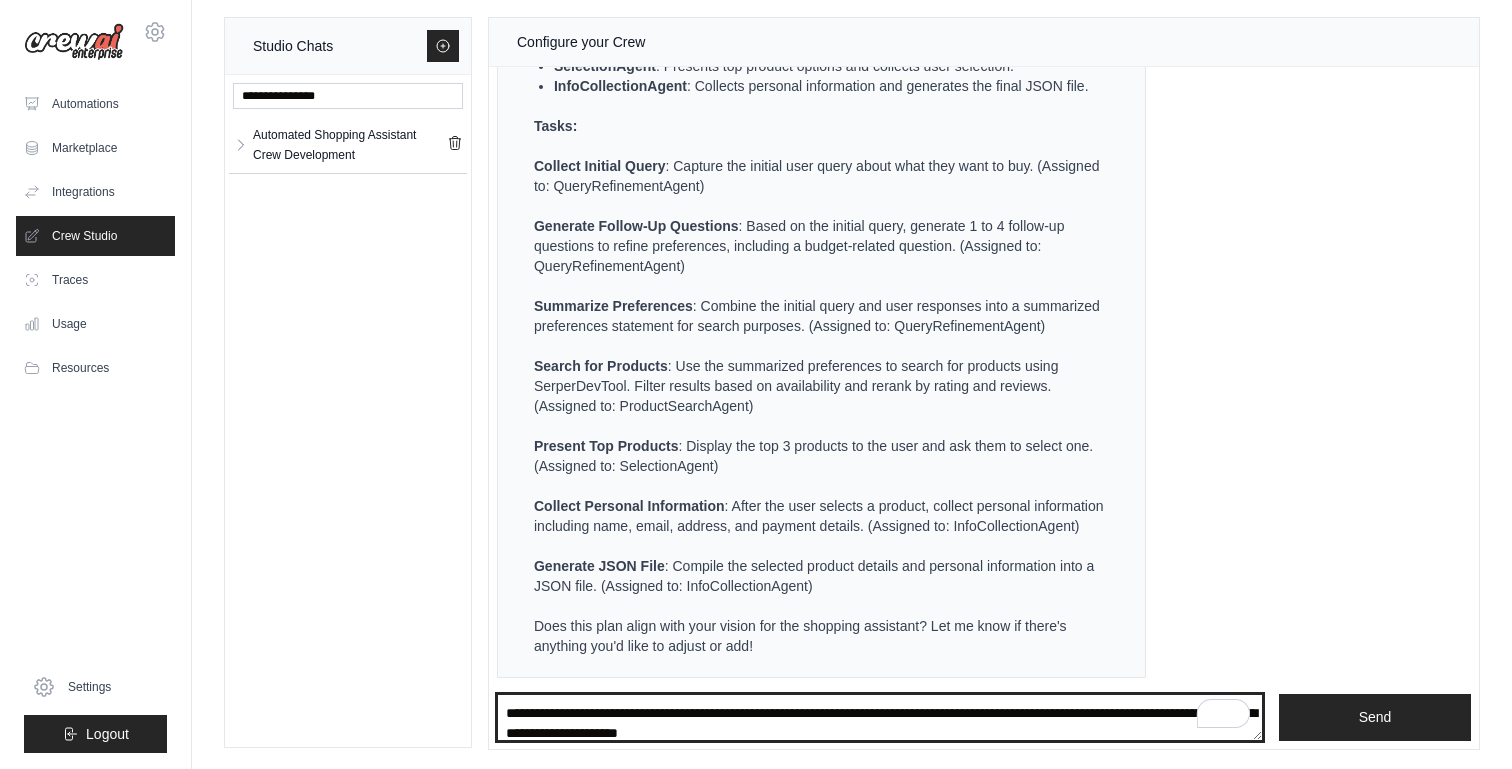 click at bounding box center [880, 717] 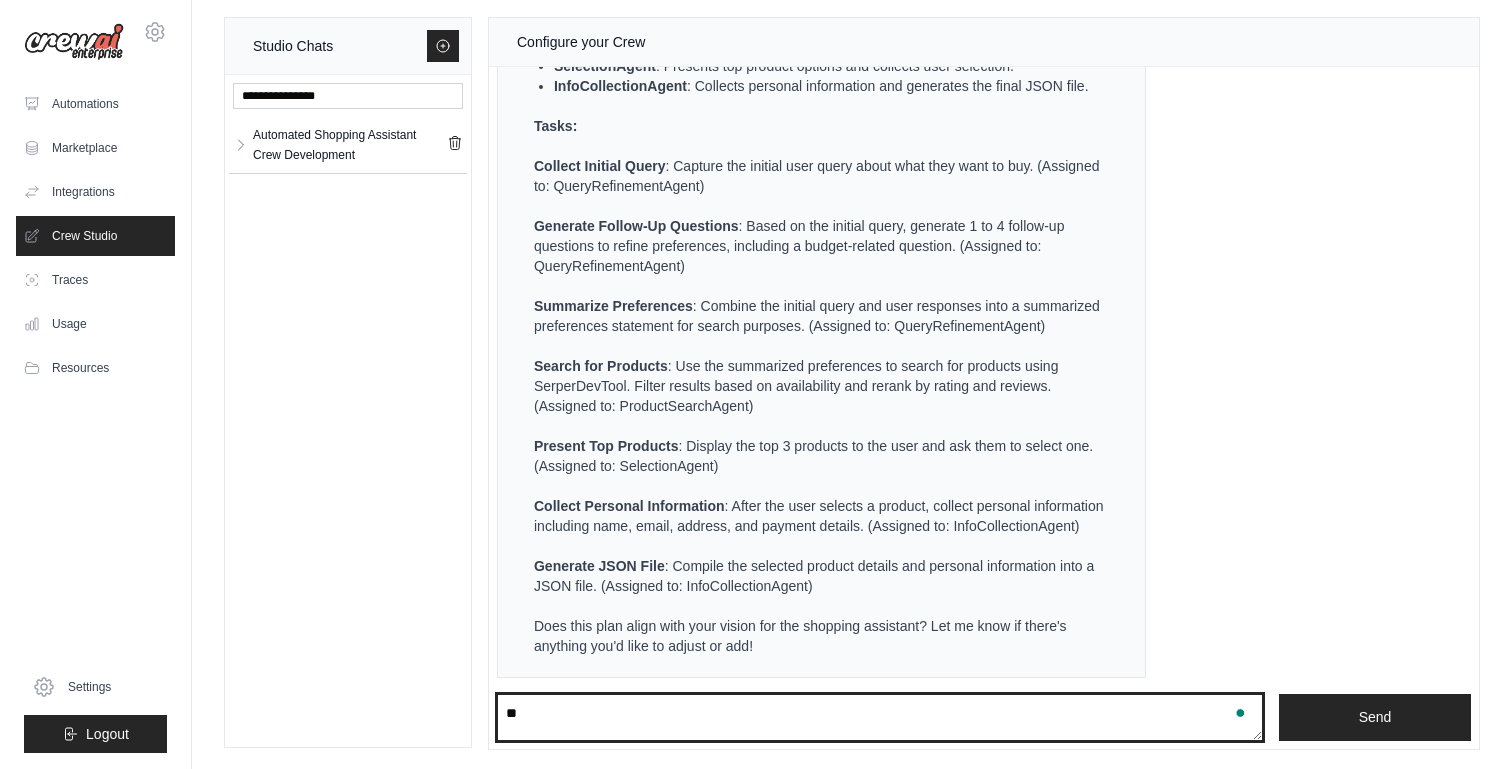 type on "*" 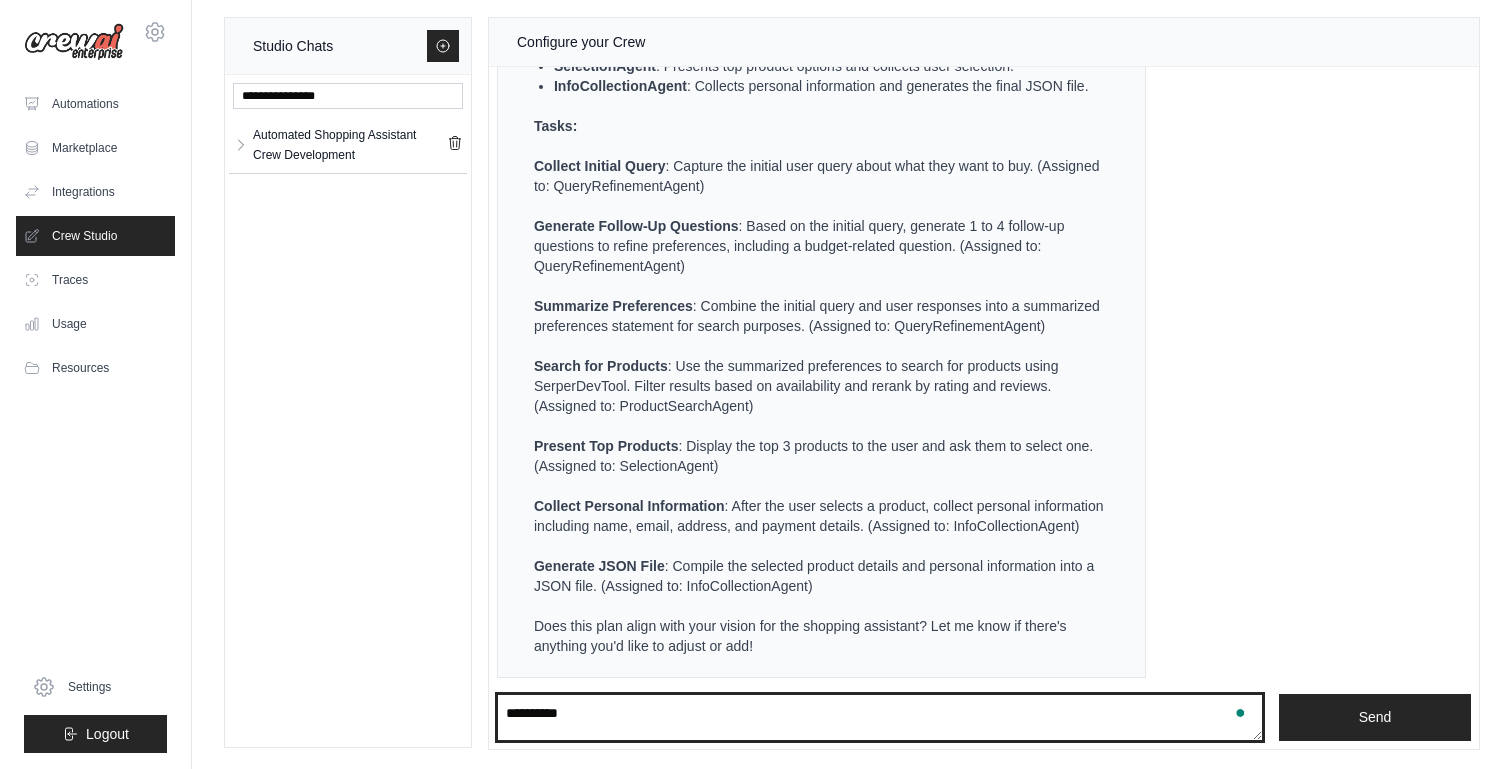 type on "**********" 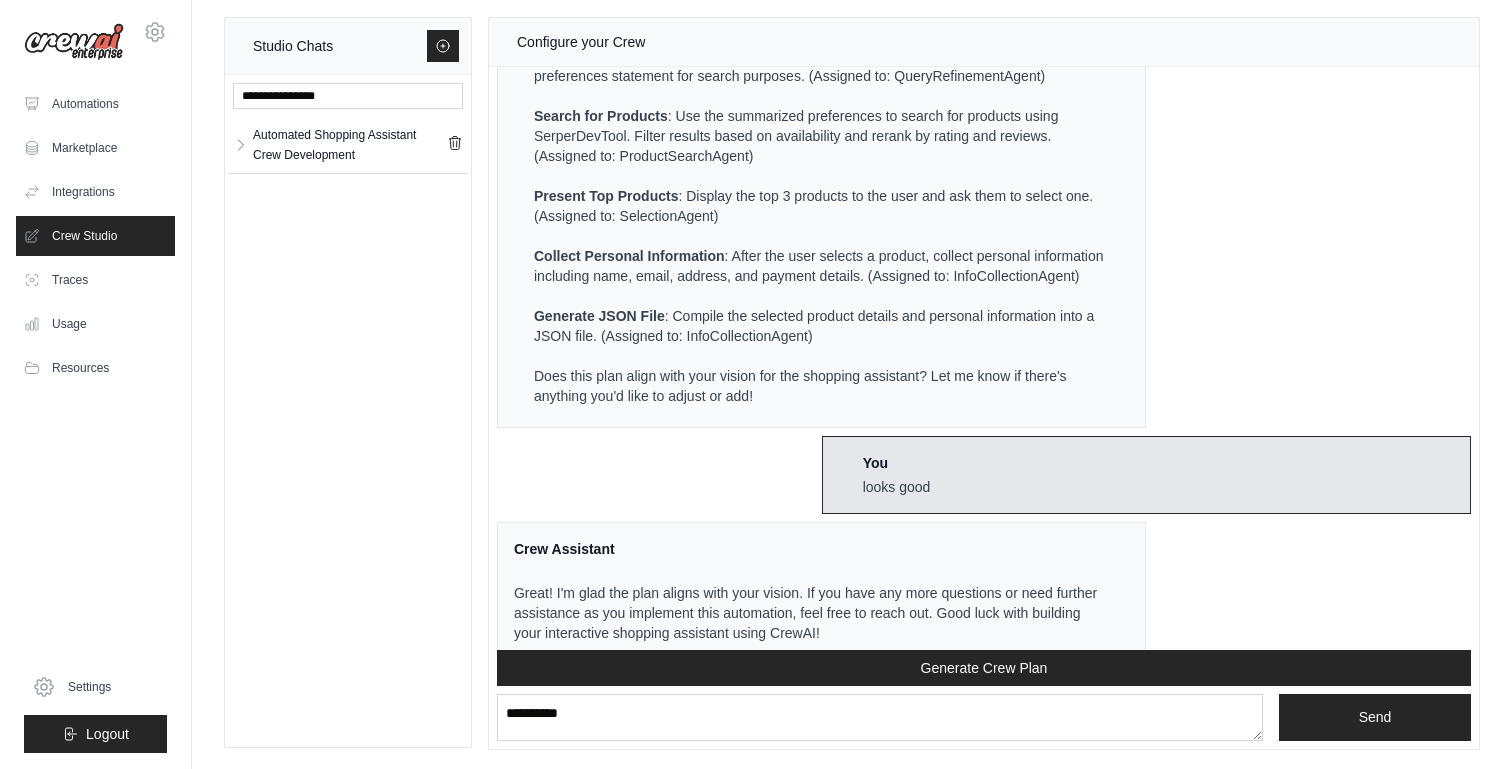 scroll, scrollTop: 1501, scrollLeft: 0, axis: vertical 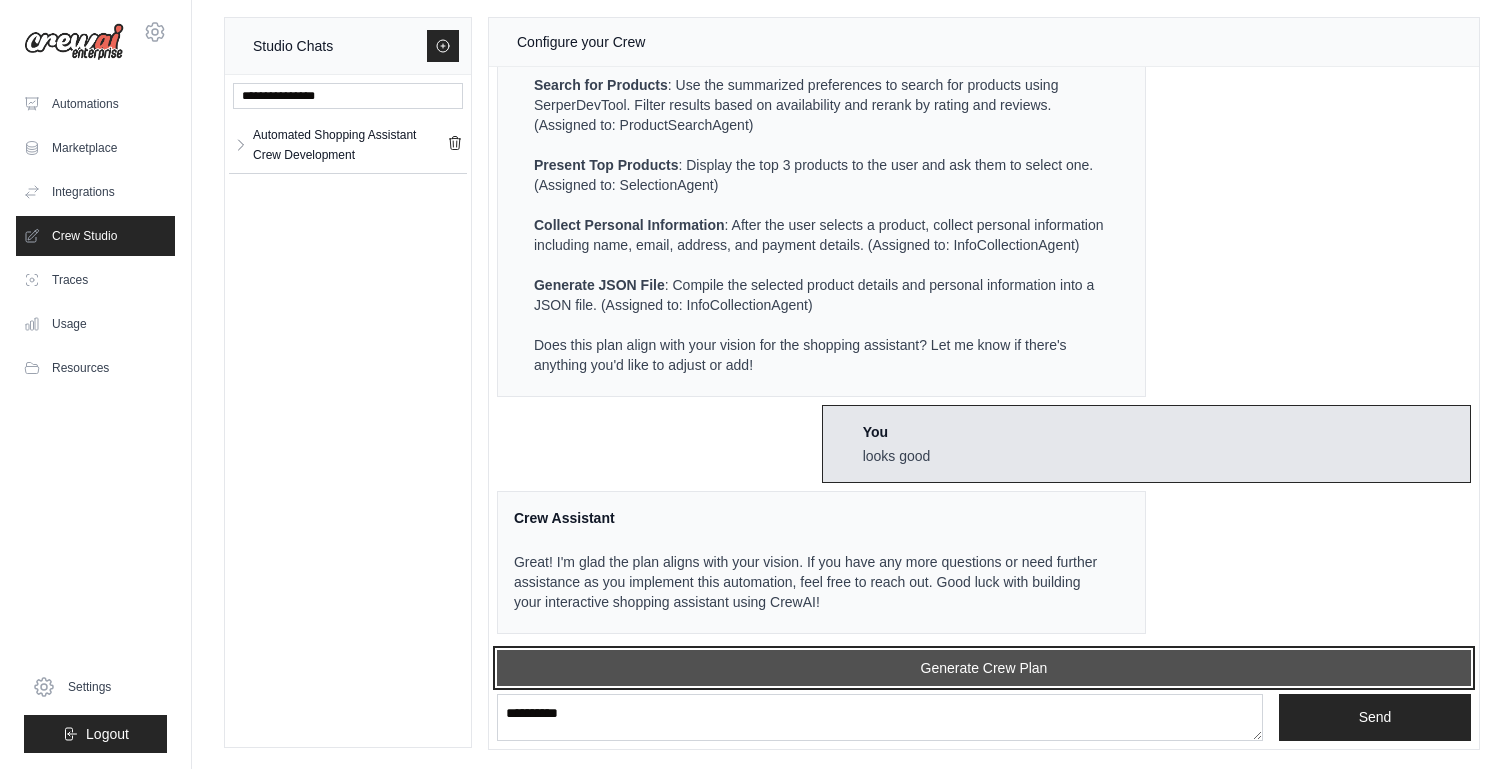 click on "Generate Crew Plan" at bounding box center [984, 668] 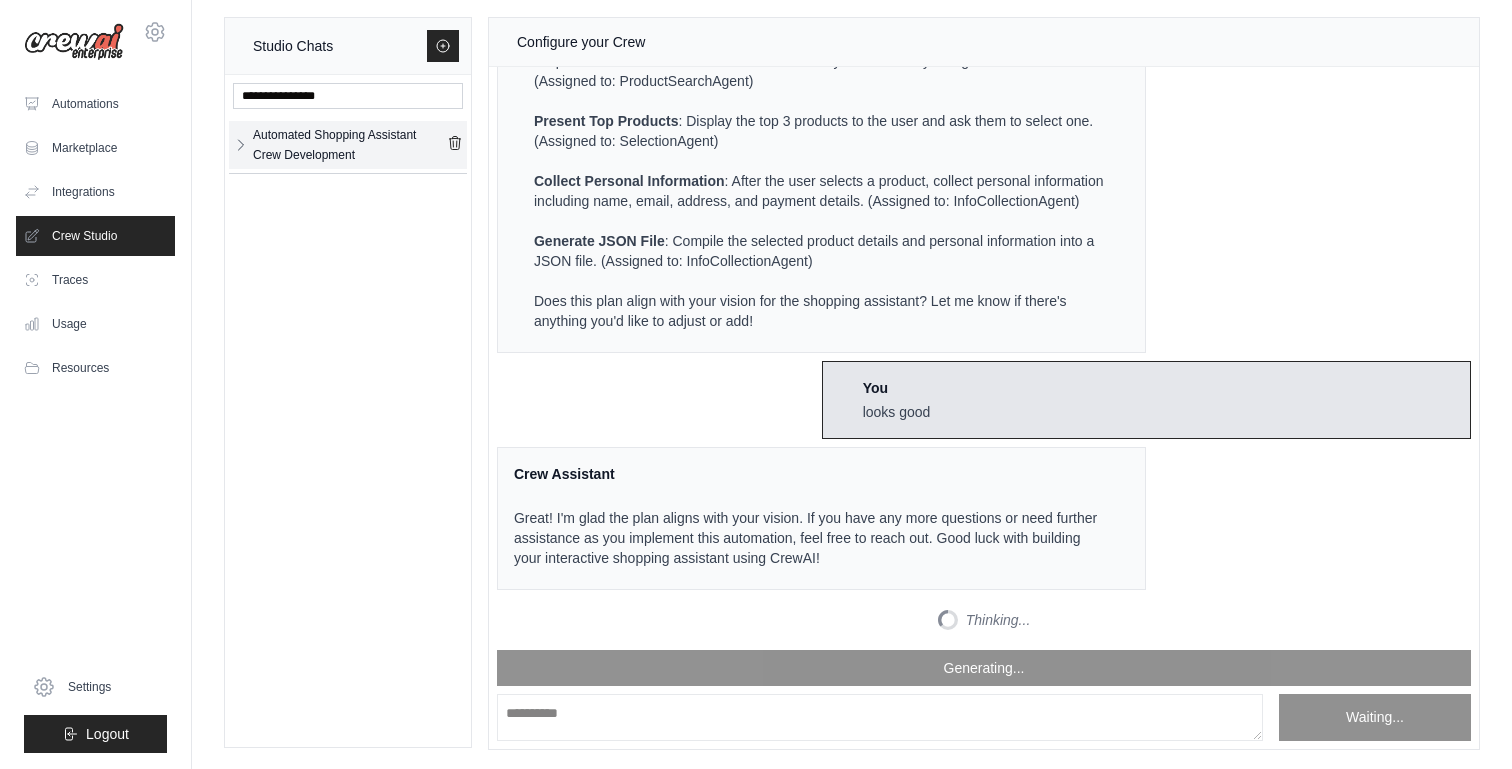 click 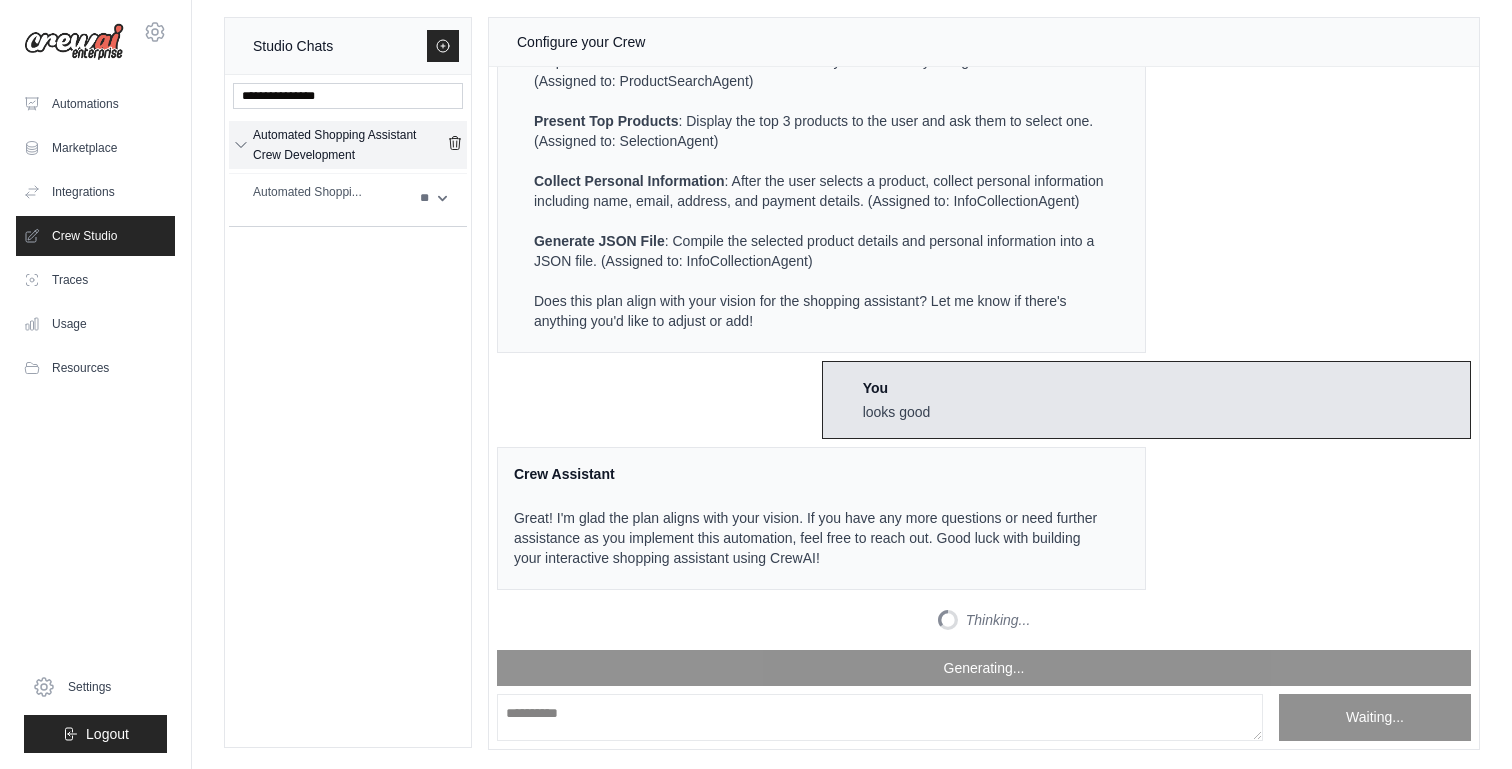click 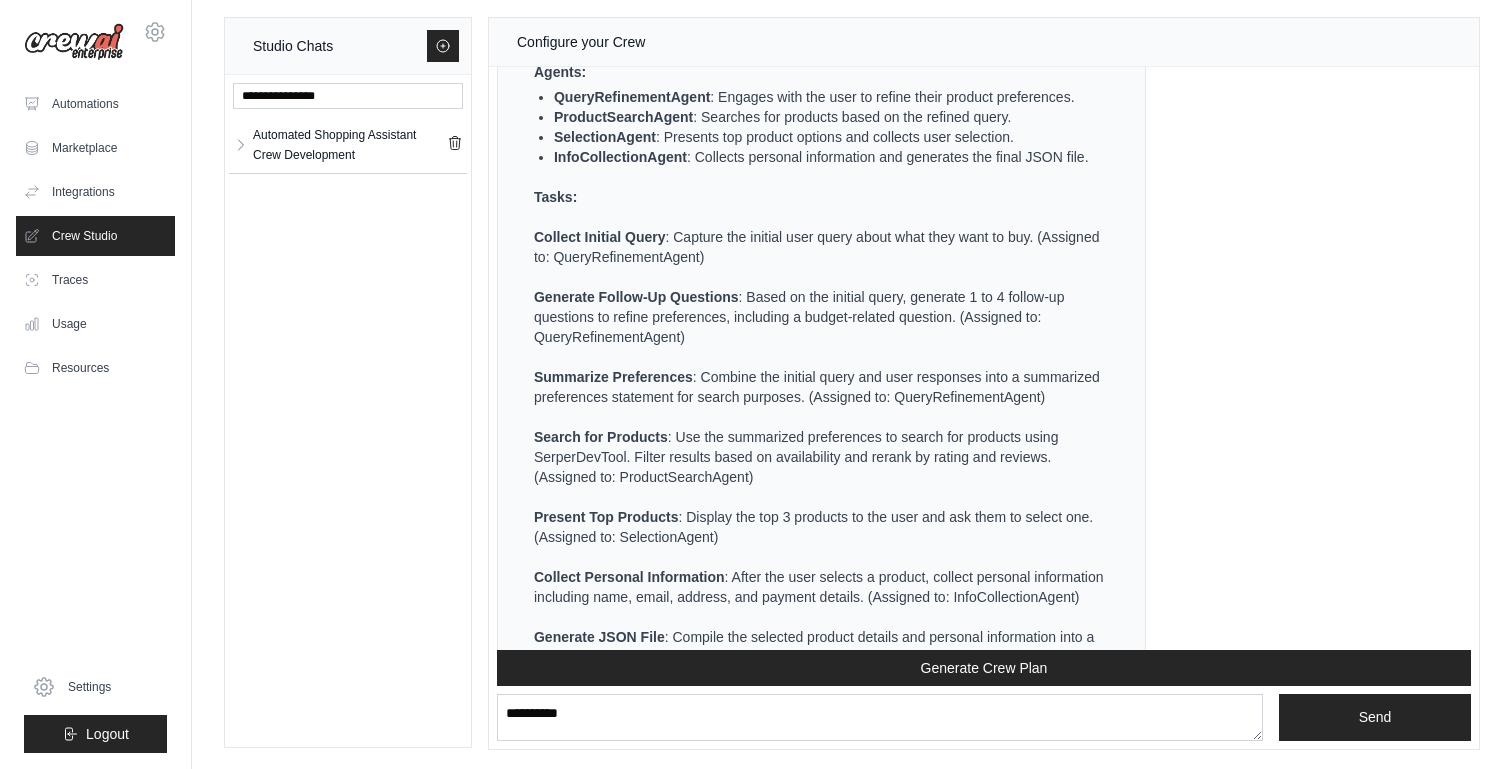 scroll, scrollTop: 0, scrollLeft: 0, axis: both 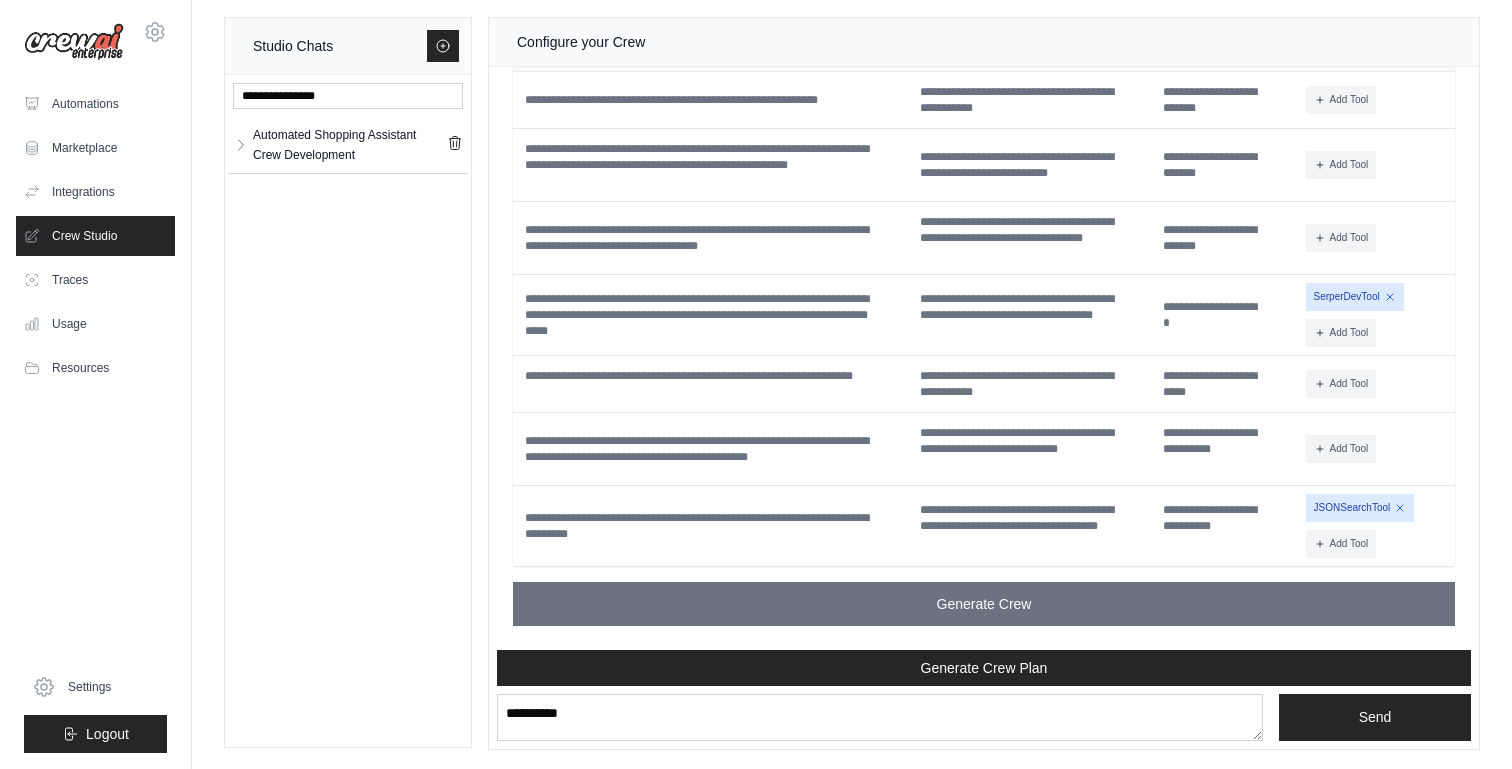 click on "JSONSearchTool" at bounding box center [1360, 508] 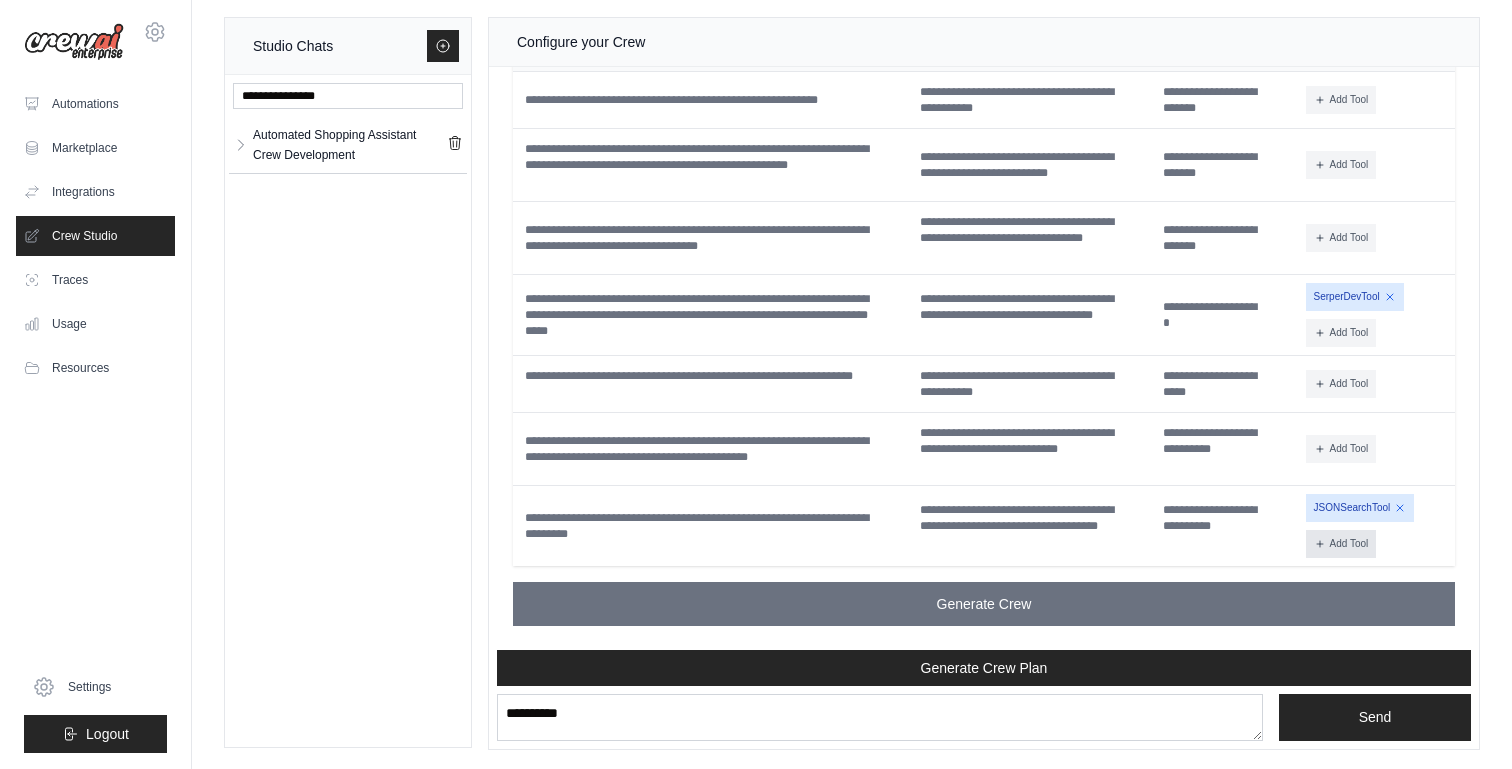 click on "Add Tool" at bounding box center (1341, 544) 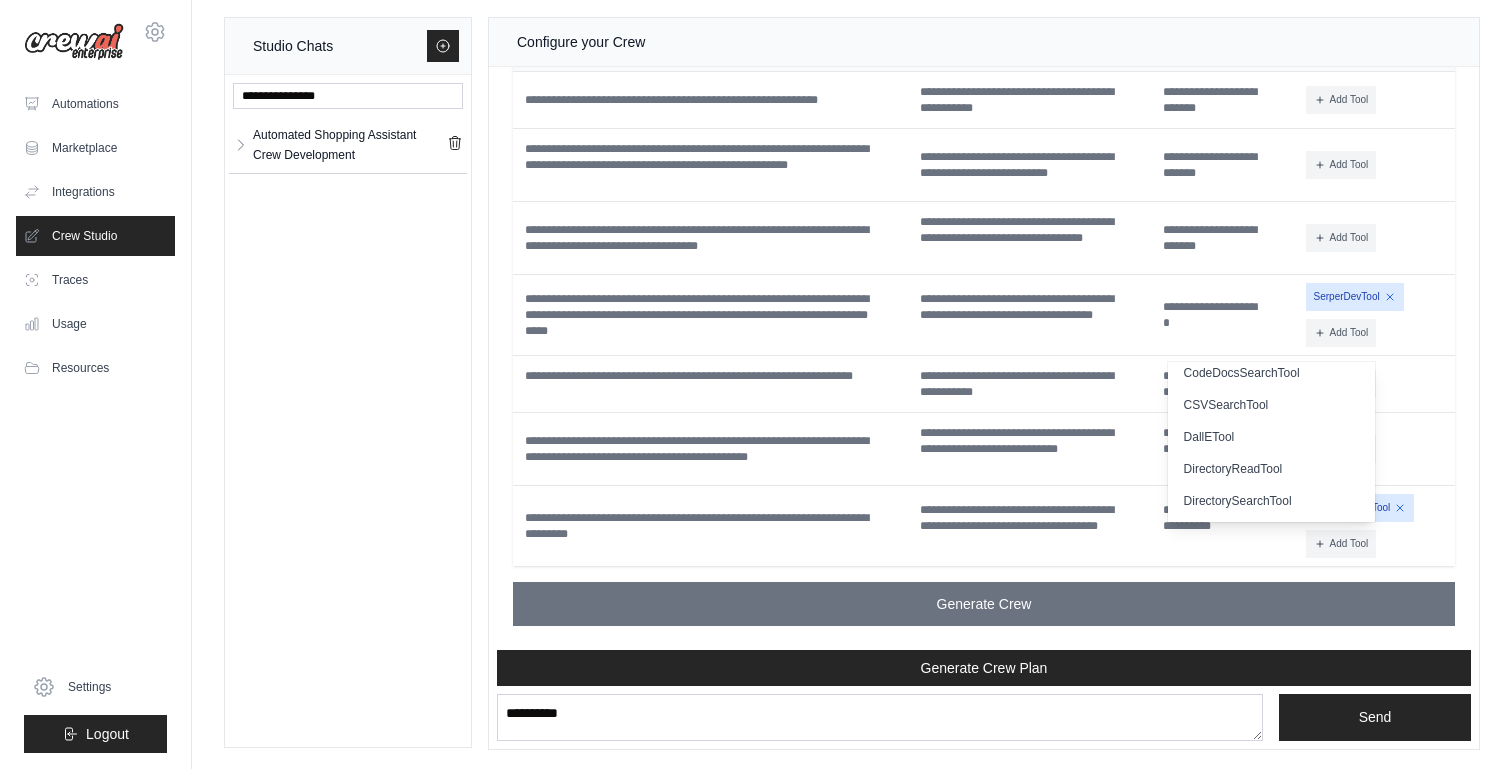 scroll, scrollTop: 0, scrollLeft: 0, axis: both 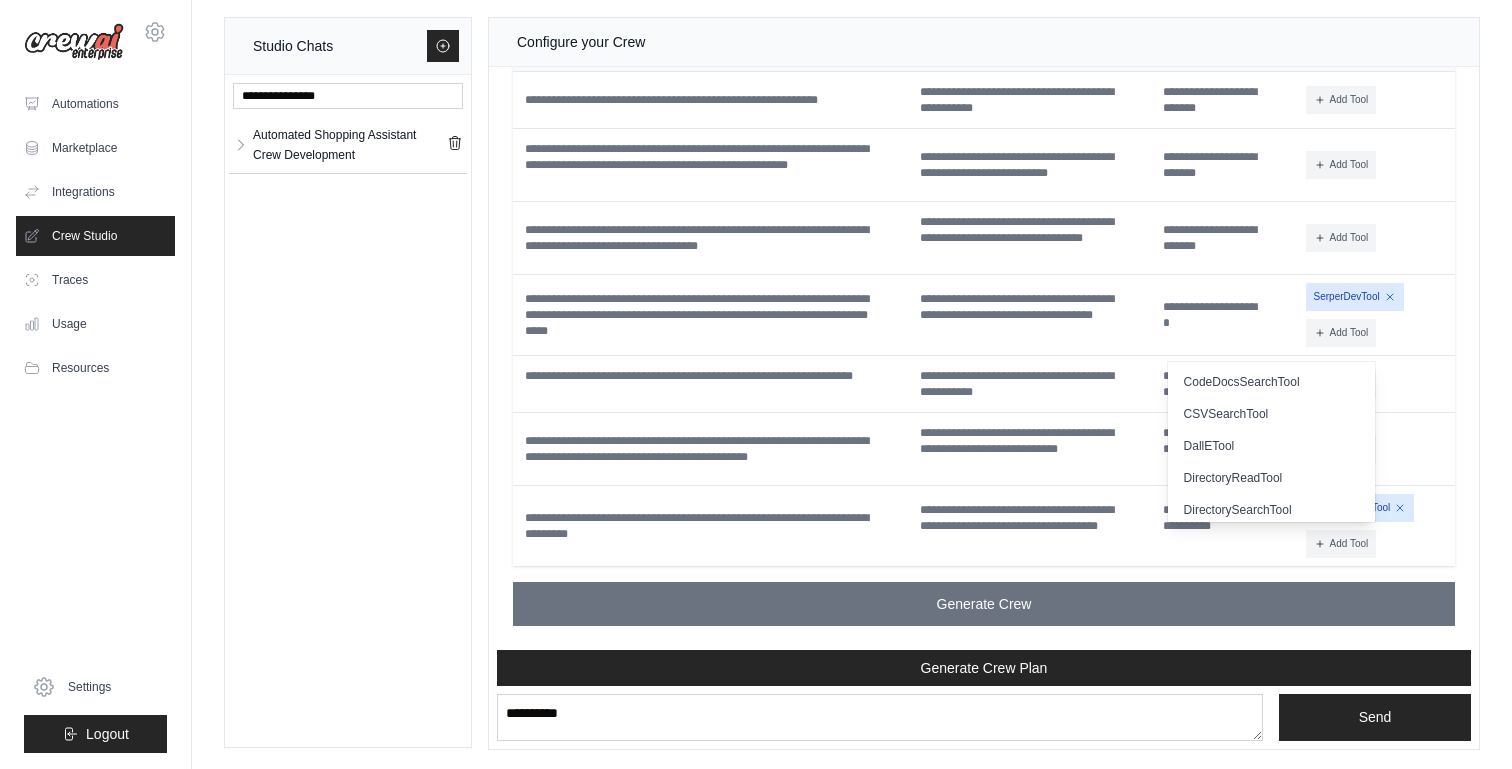 click on "**********" at bounding box center [984, 44] 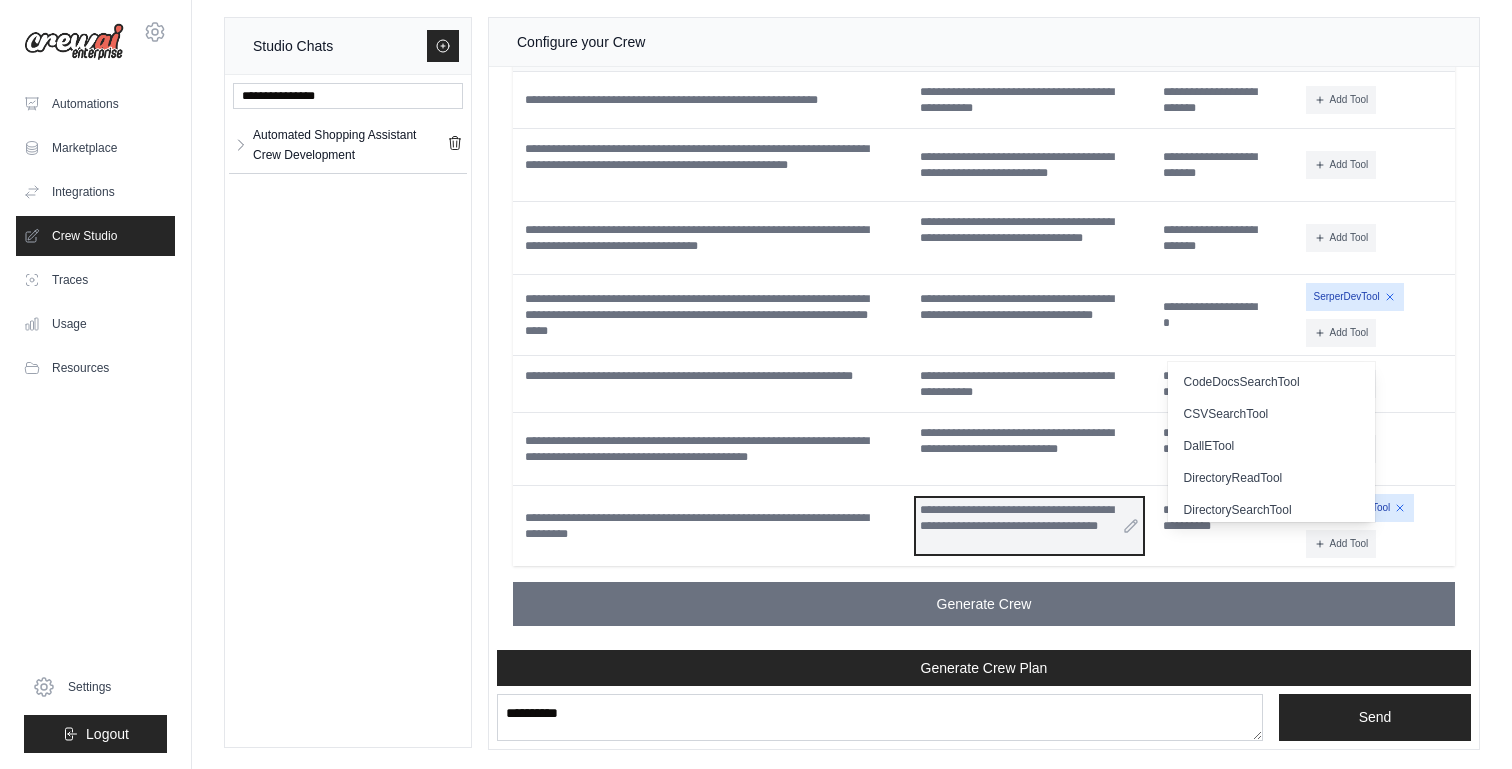 click on "**********" at bounding box center [1029, 526] 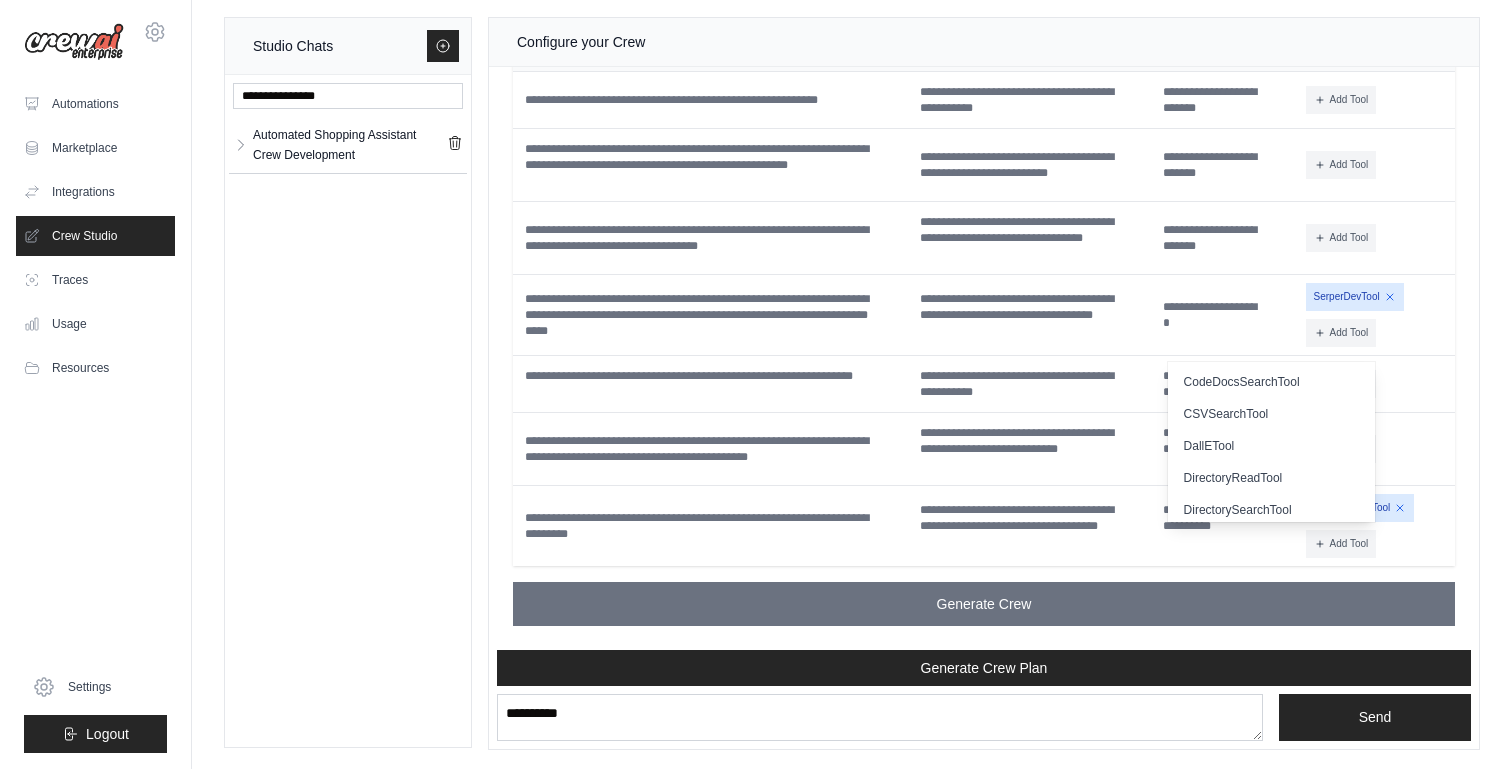 click on "JSONSearchTool
Add Tool
CodeDocsSearchTool
CSVSearchTool" at bounding box center [1376, 526] 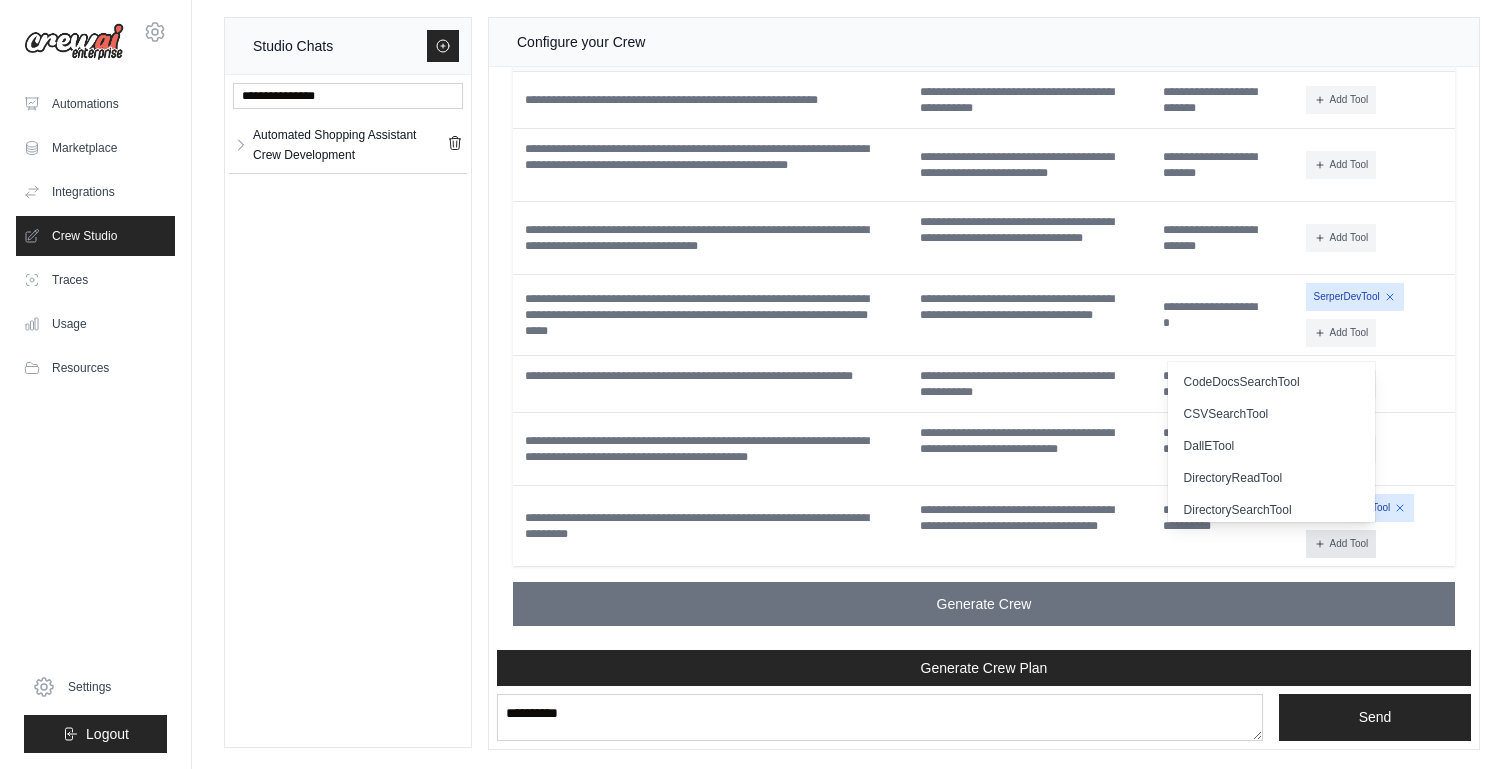 click on "Add Tool" at bounding box center (1341, 544) 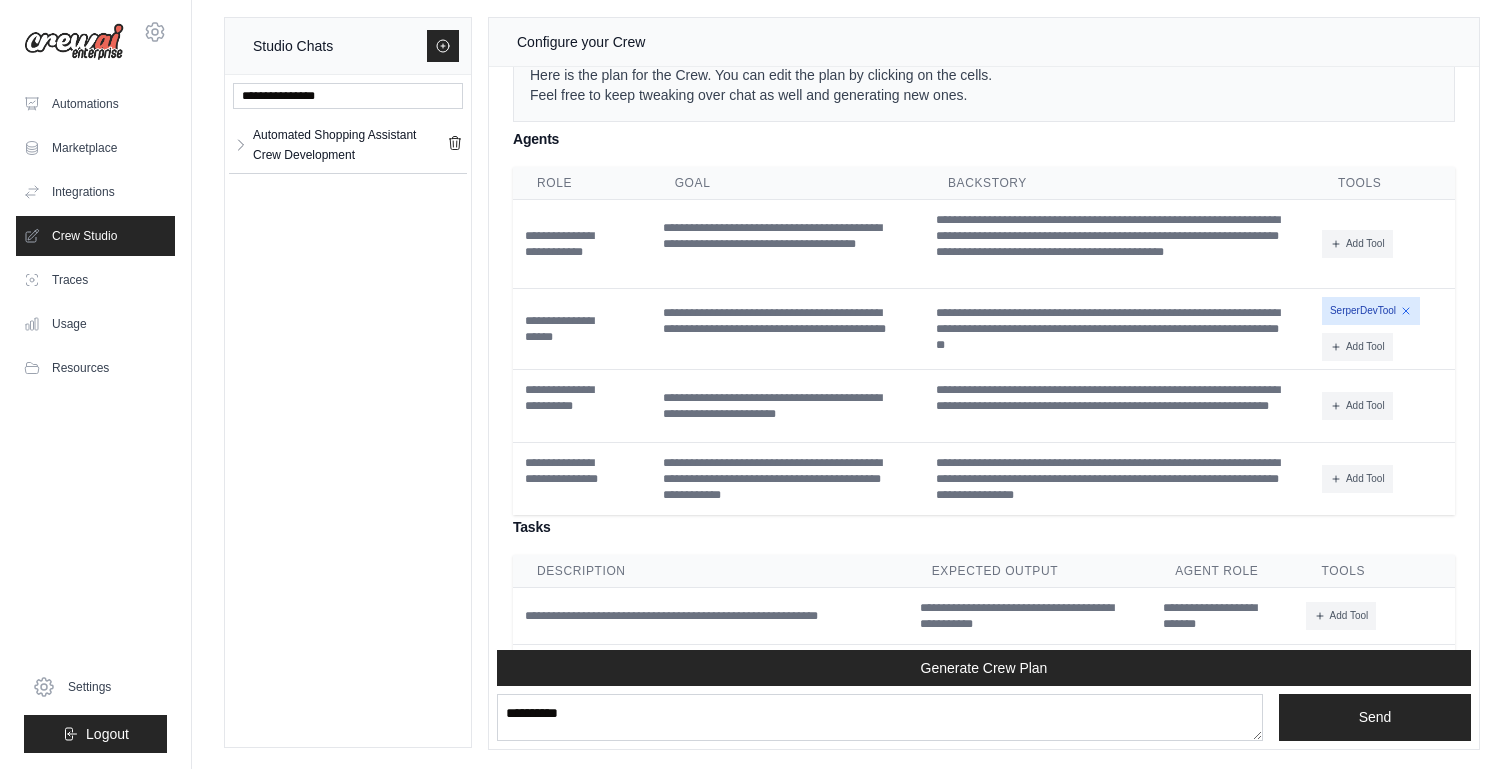 scroll, scrollTop: 2696, scrollLeft: 0, axis: vertical 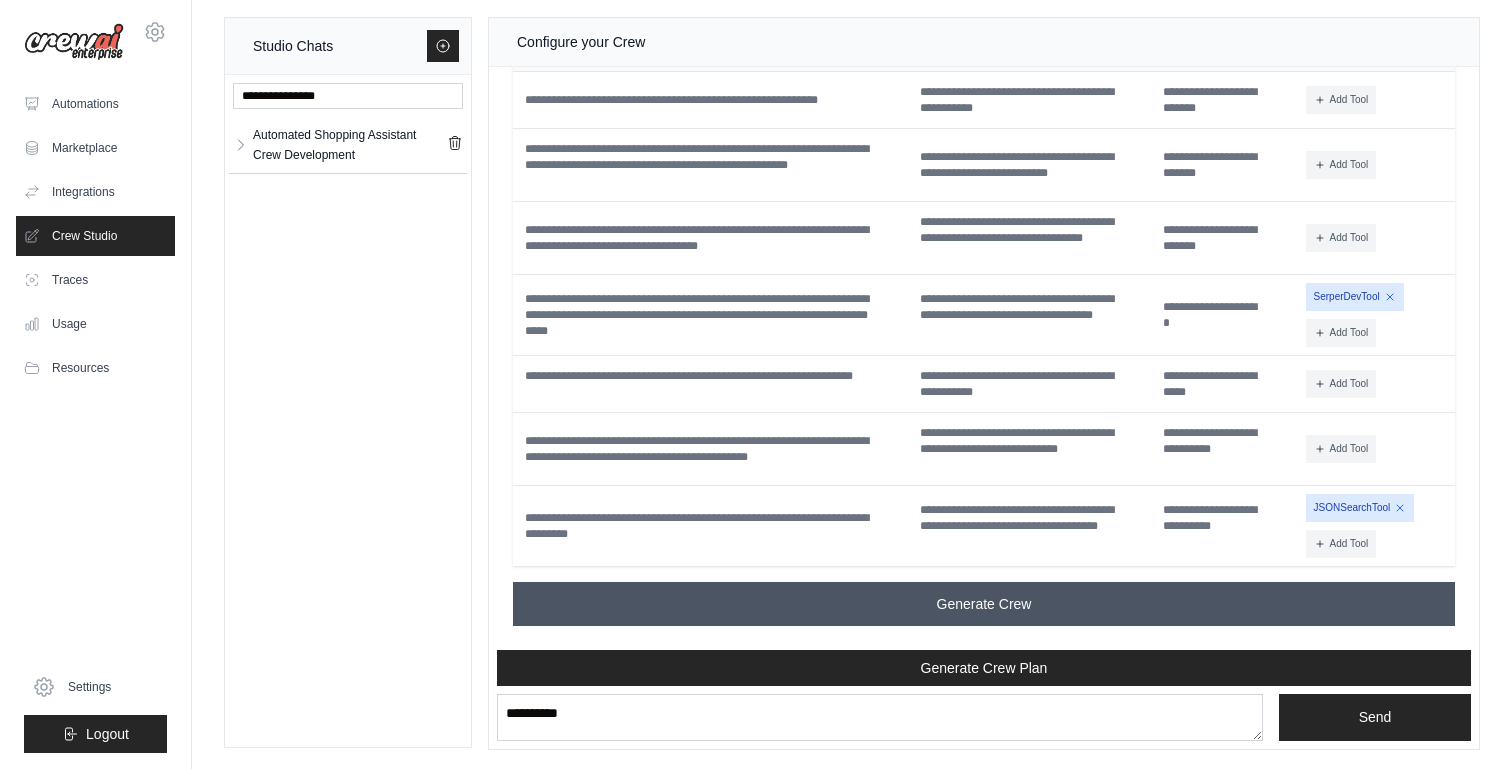 click on "Generate Crew" at bounding box center [984, 604] 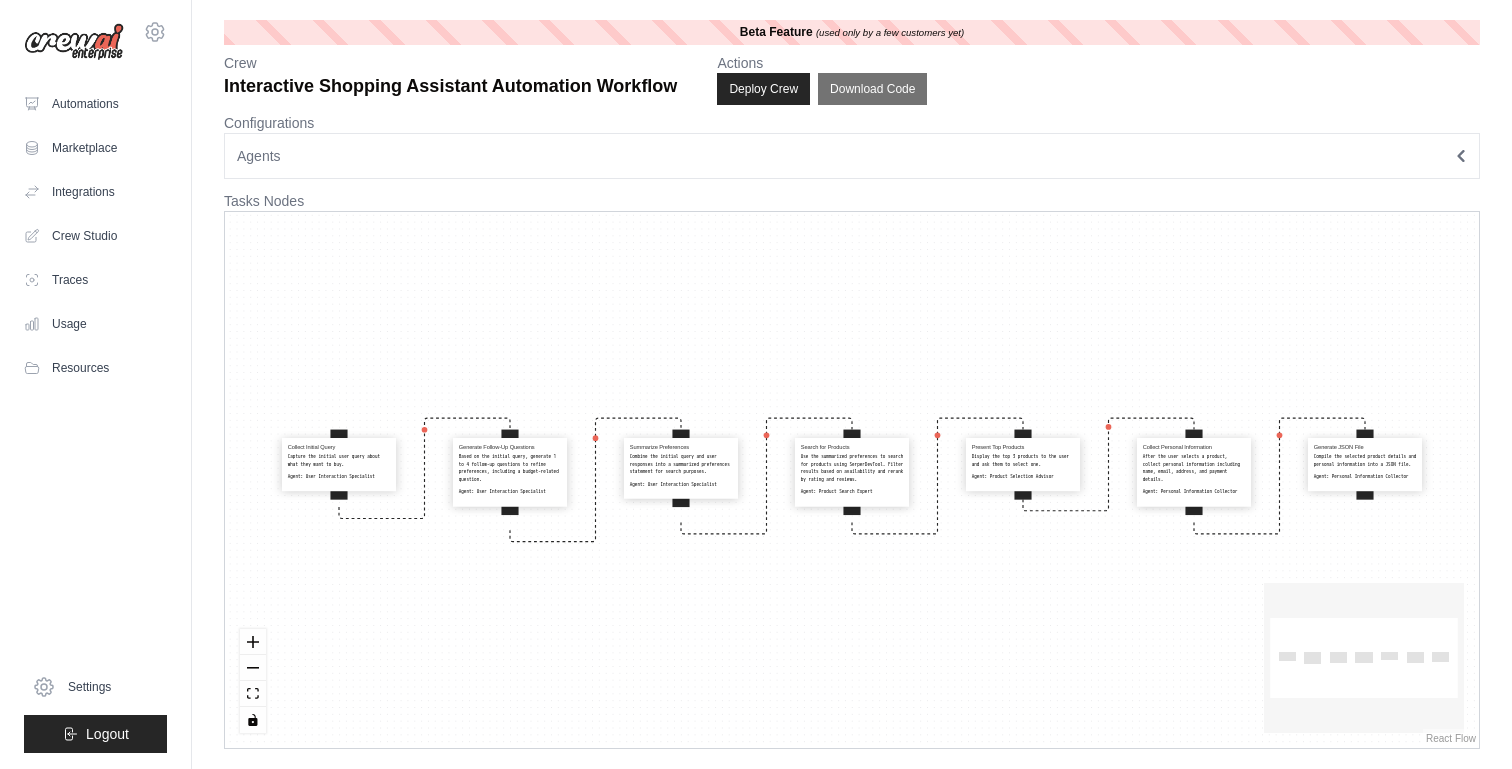 scroll, scrollTop: 0, scrollLeft: 0, axis: both 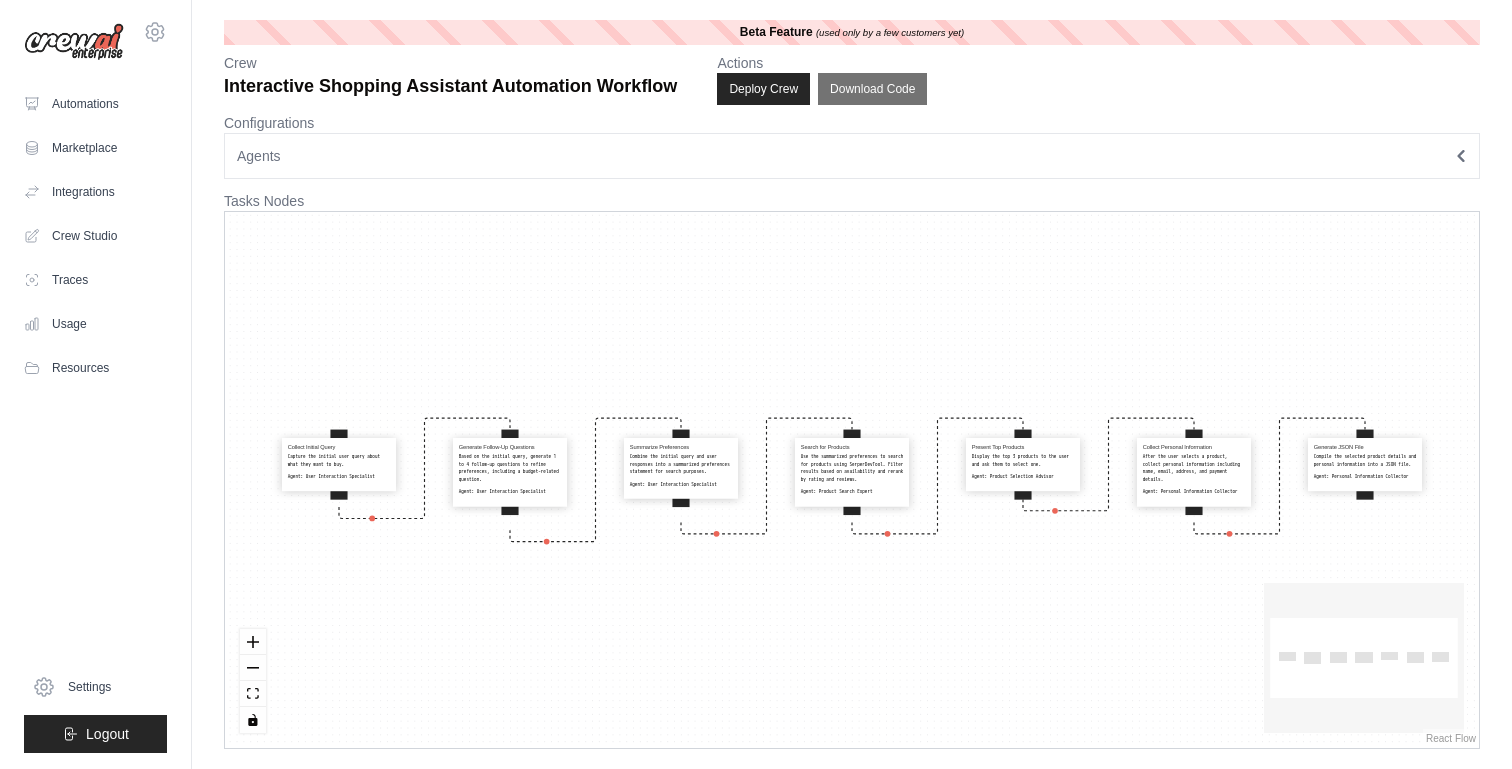 click on "Agents" at bounding box center [852, 156] 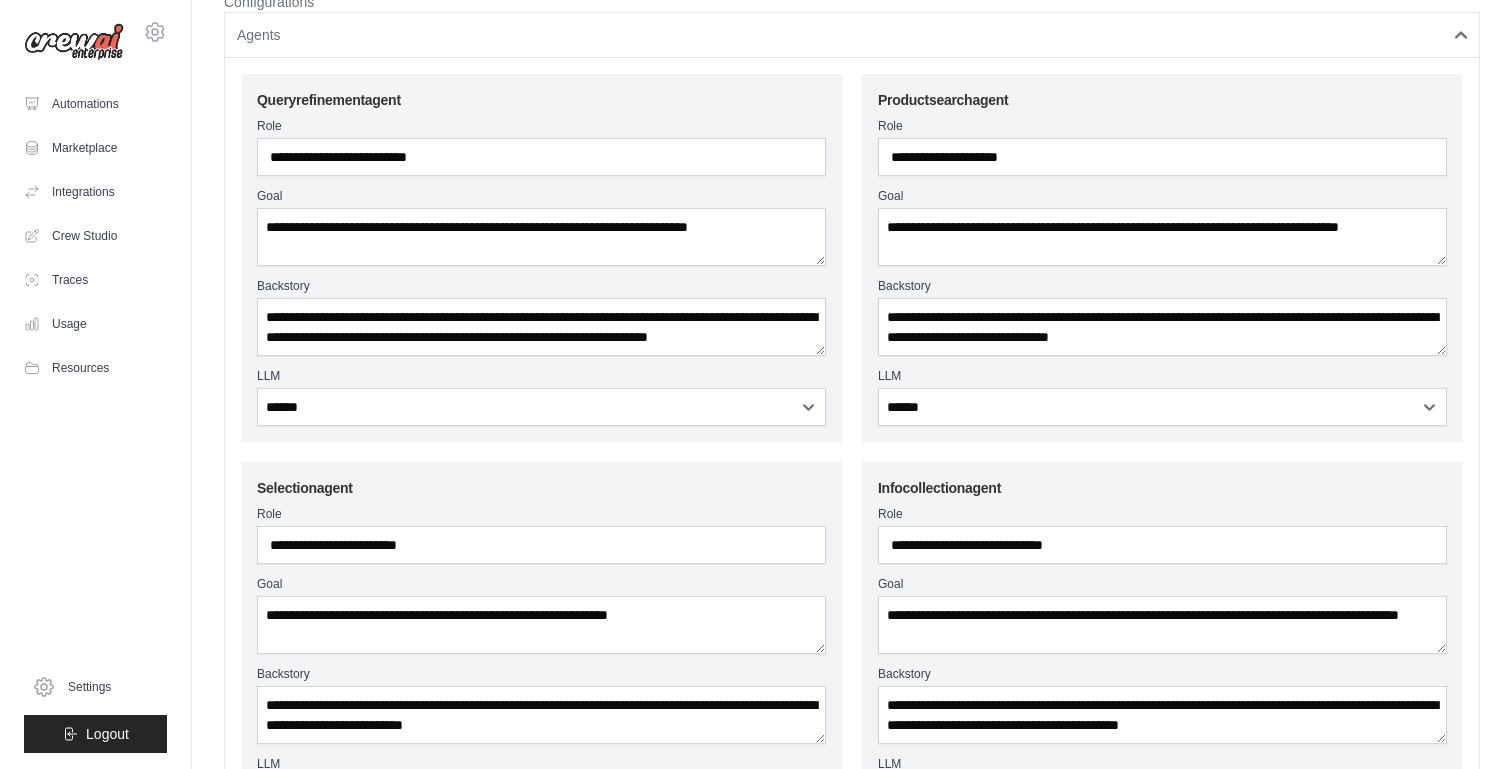 scroll, scrollTop: 0, scrollLeft: 0, axis: both 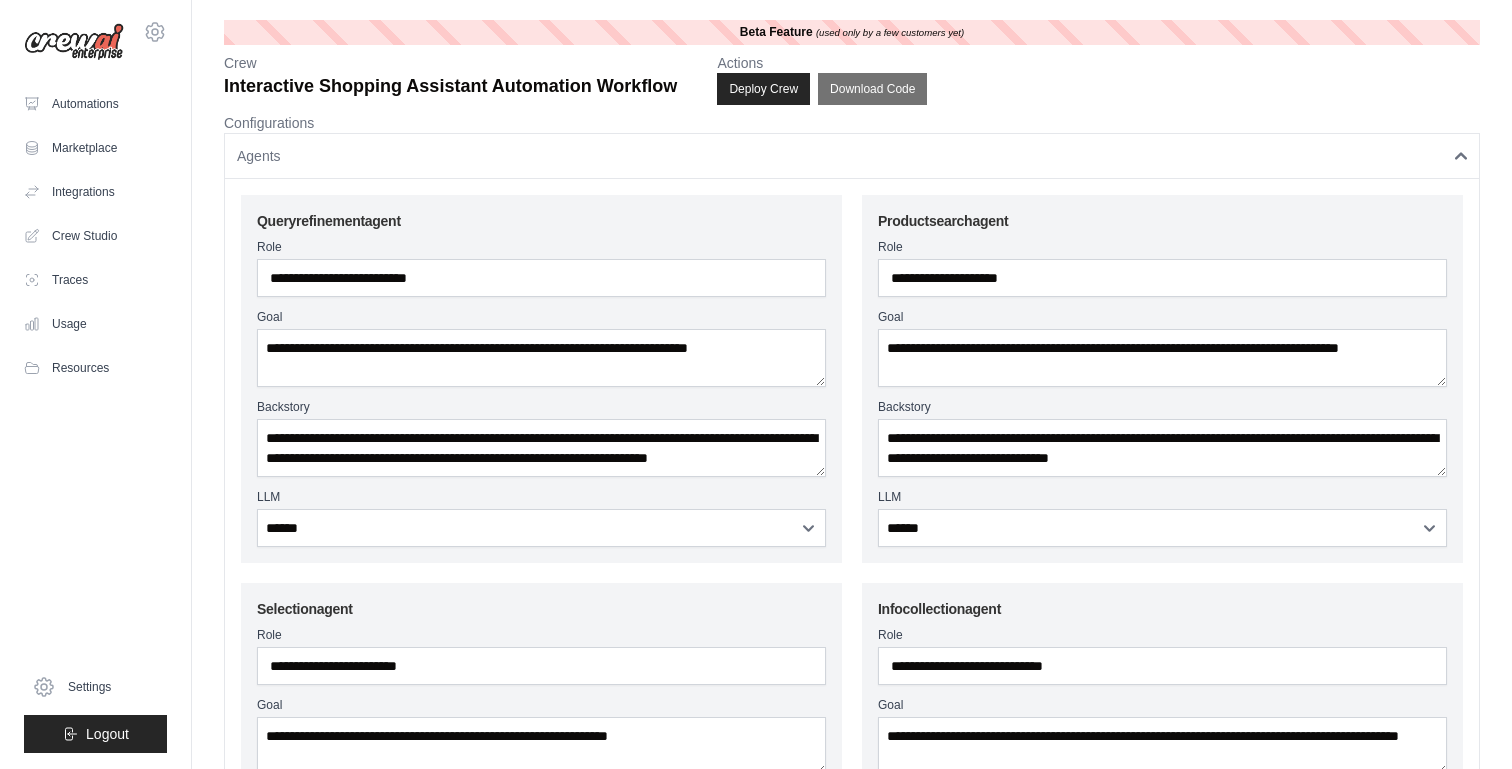 click on "Agents" at bounding box center (852, 156) 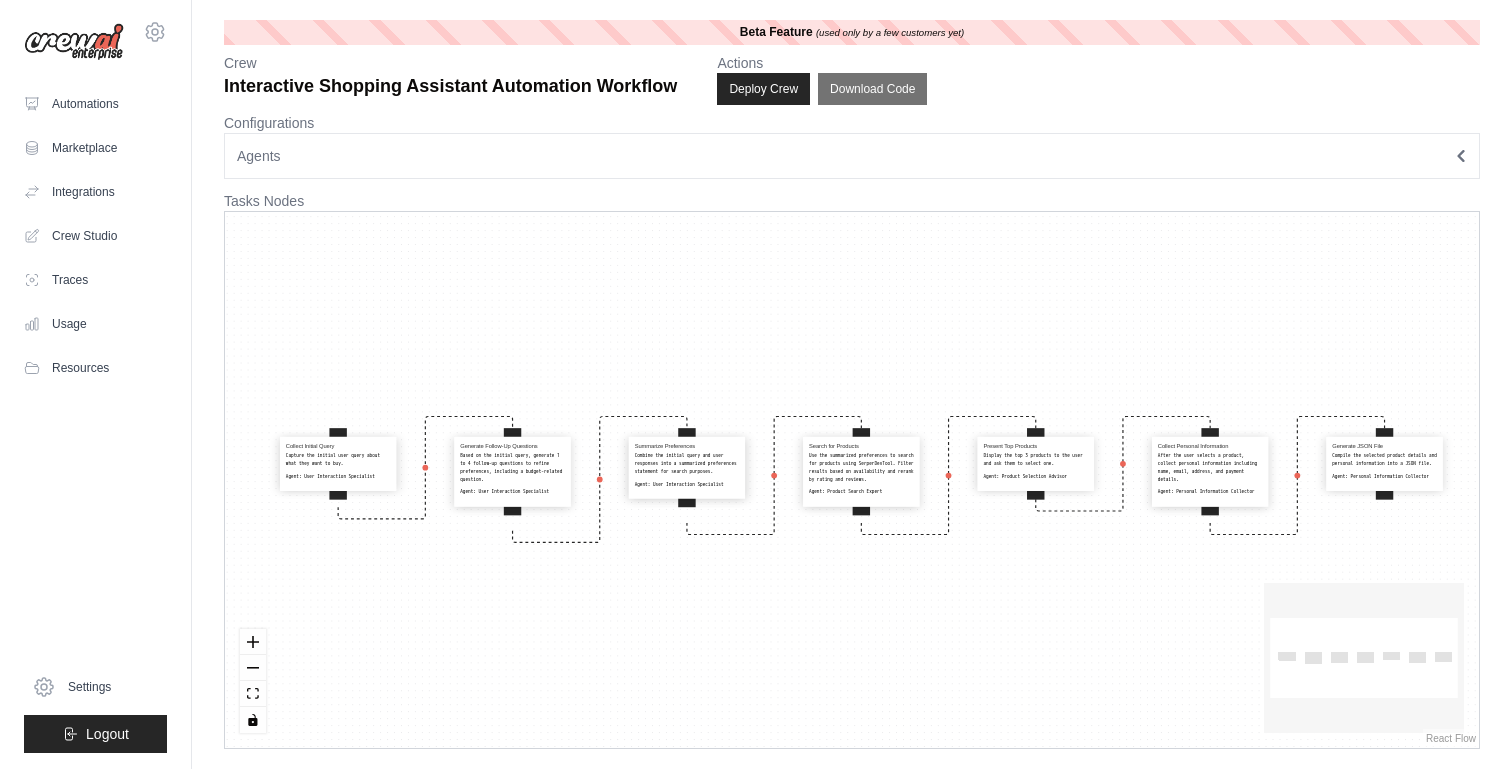 click on "Interactive Shopping Assistant Automation Workflow" at bounding box center (450, 86) 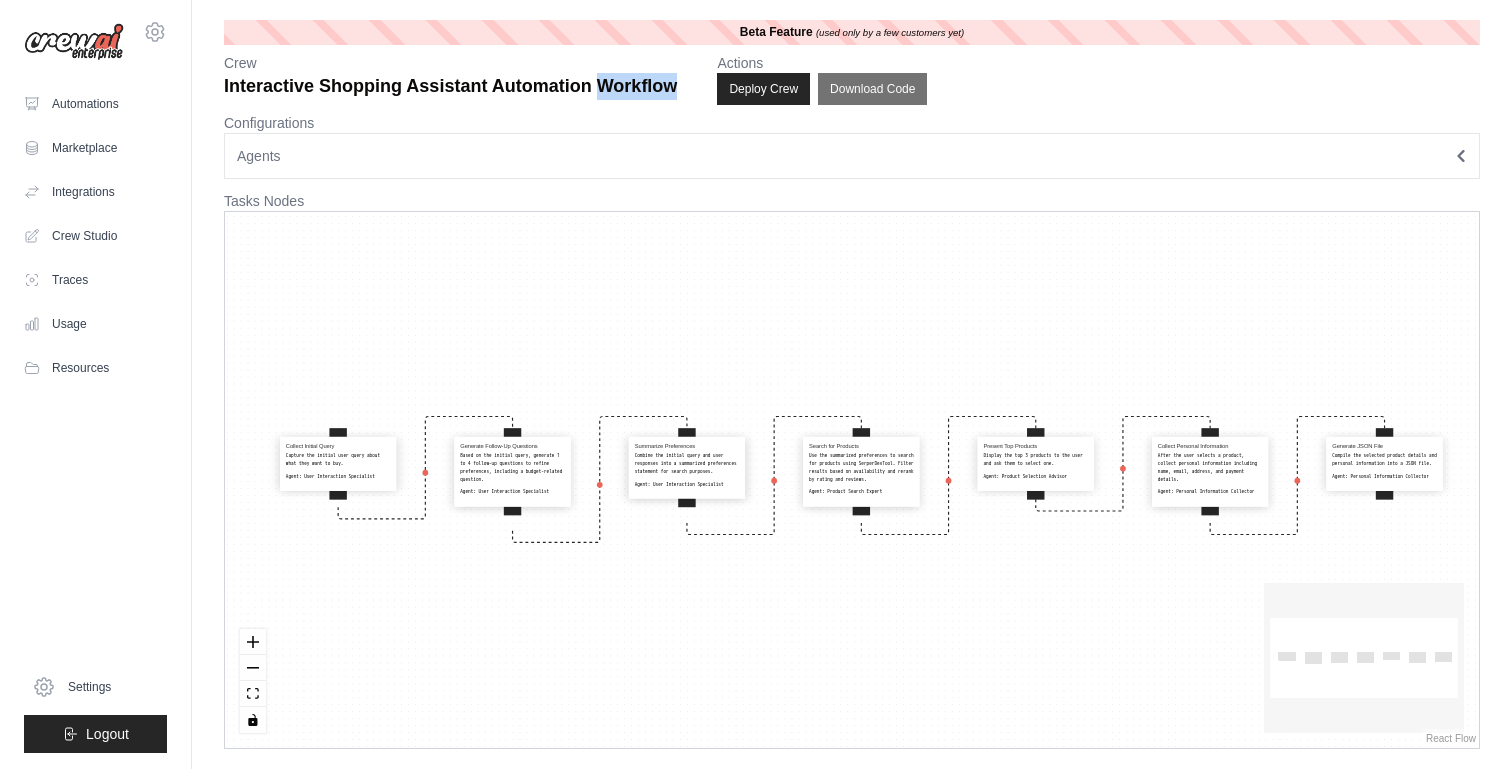 click on "Interactive Shopping Assistant Automation Workflow" at bounding box center (450, 86) 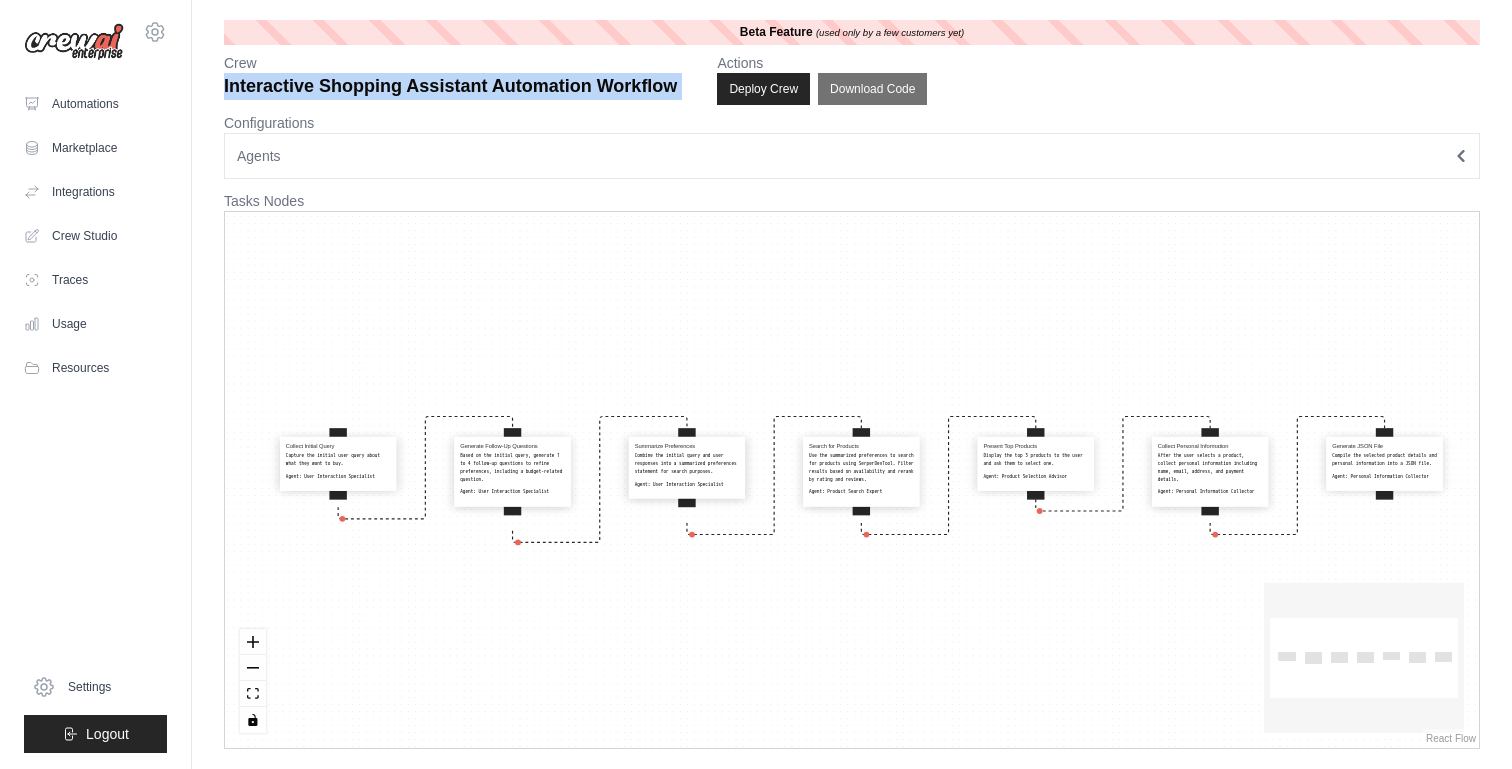 click on "Interactive Shopping Assistant Automation Workflow" at bounding box center [450, 86] 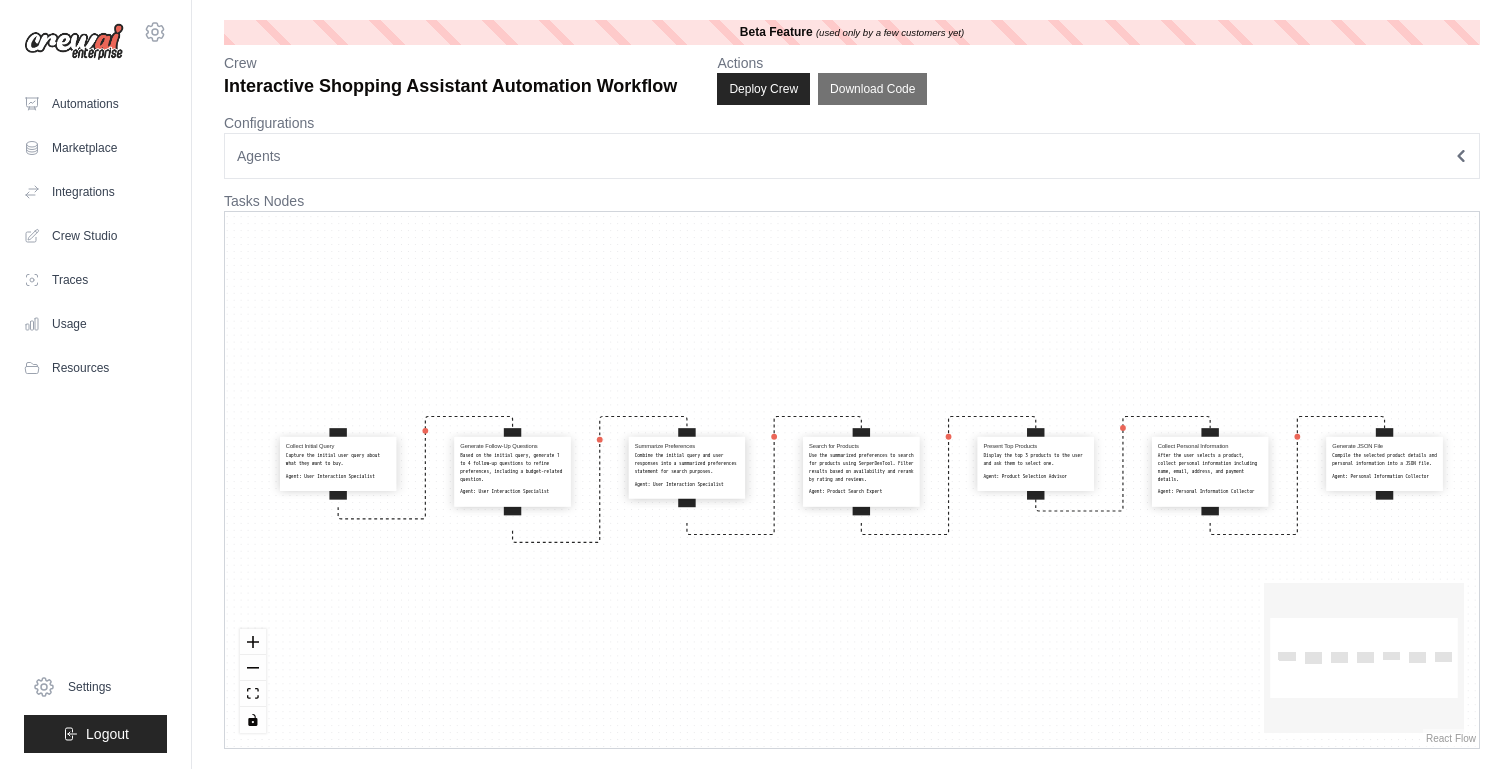 click on "**********" at bounding box center (852, 116) 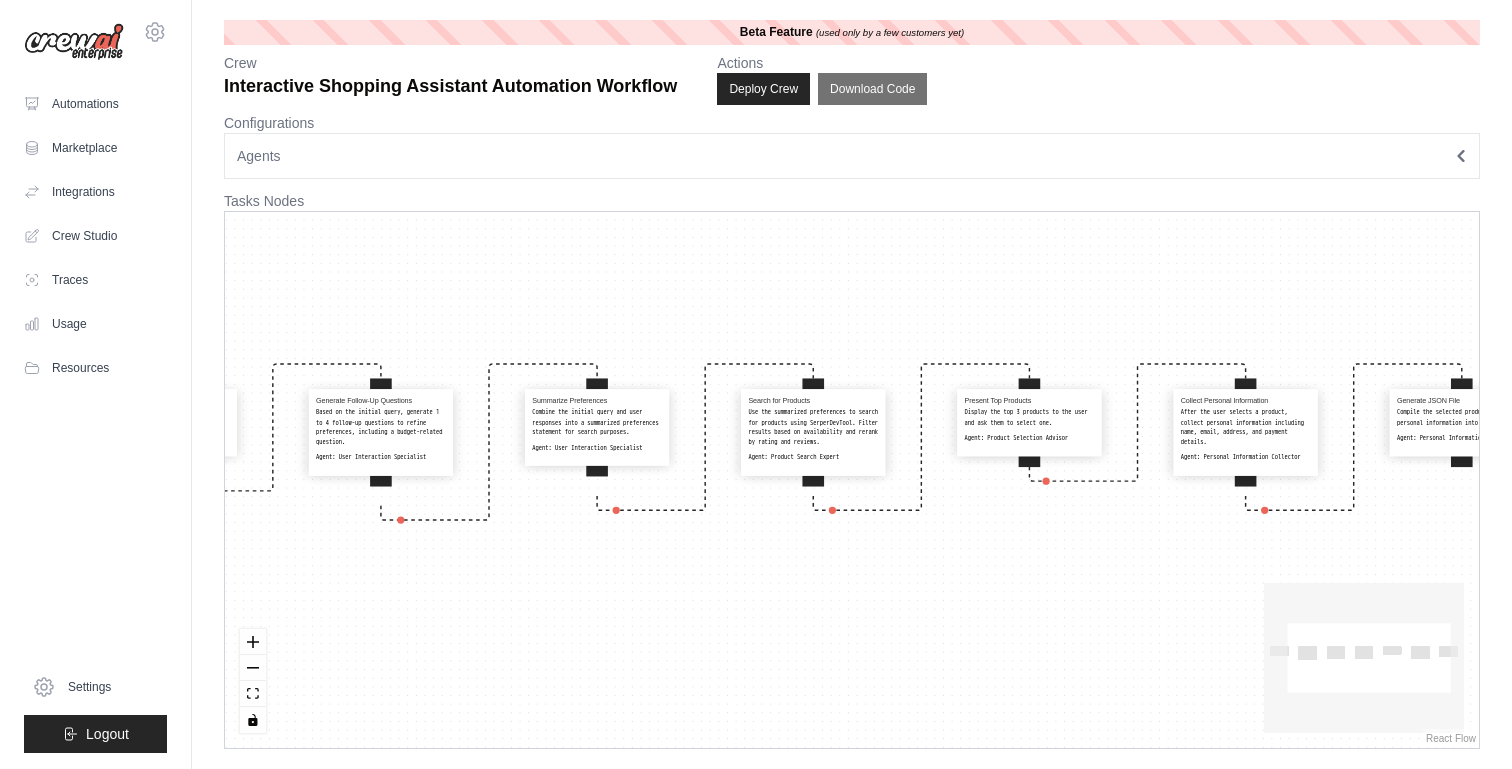 drag, startPoint x: 843, startPoint y: 600, endPoint x: 659, endPoint y: 564, distance: 187.48866 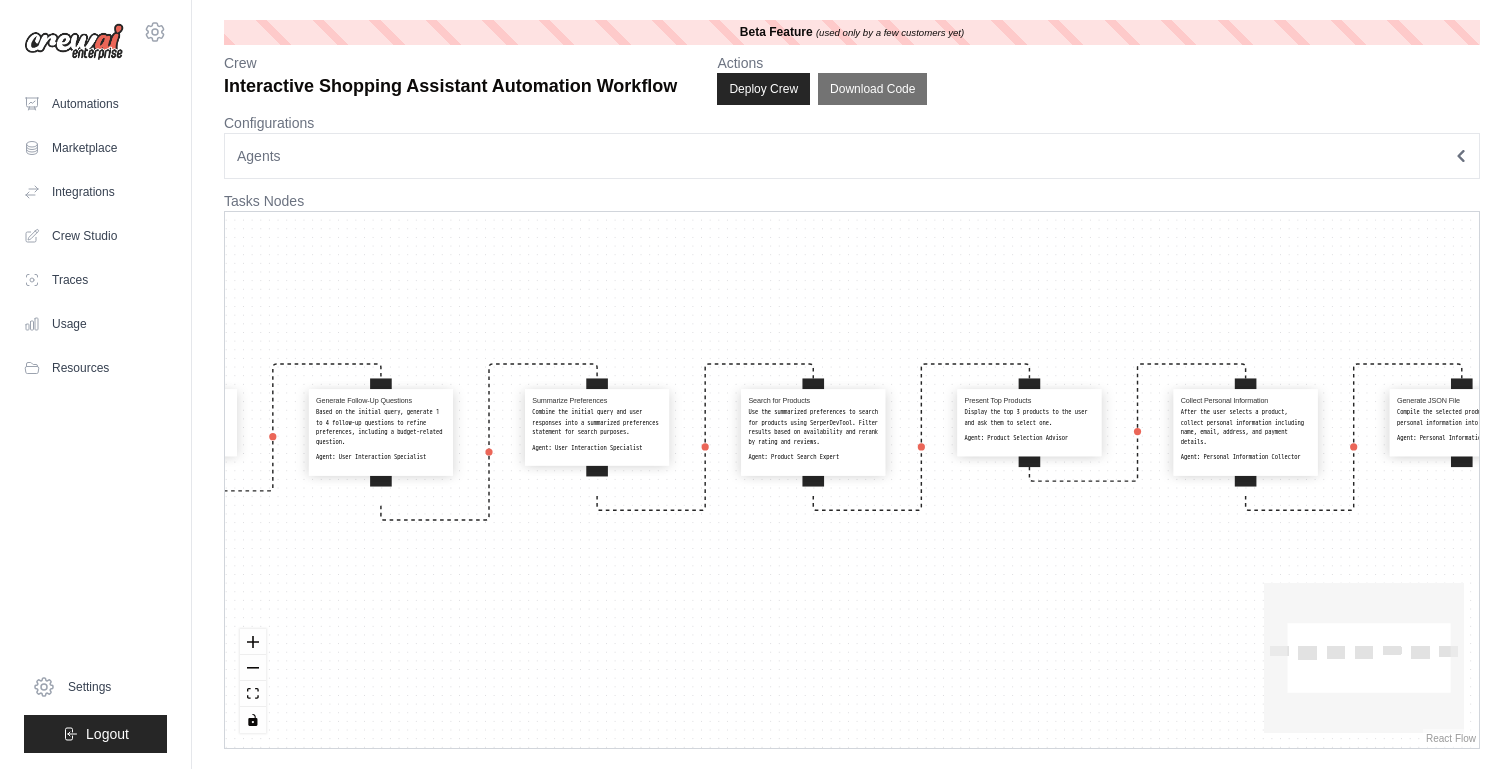 click on "Collect Initial Query Capture the initial user query about what they want to buy. Agent:   User Interaction Specialist Generate Follow-Up Questions Based on the initial query, generate 1 to 4 follow-up questions to refine preferences, including a budget-related question. Agent:   User Interaction Specialist Summarize Preferences Combine the initial query and user responses into a summarized preferences statement for search purposes. Agent:   User Interaction Specialist Search for Products Use the summarized preferences to search for products using SerperDevTool. Filter results based on availability and rerank by rating and reviews. Agent:   Product Search Expert Present Top Products Display the top 3 products to the user and ask them to select one. Agent:   Product Selection Advisor Collect Personal Information After the user selects a product, collect personal information including name, email, address, and payment details. Agent:   Personal Information Collector Generate JSON File Agent:" at bounding box center [852, 480] 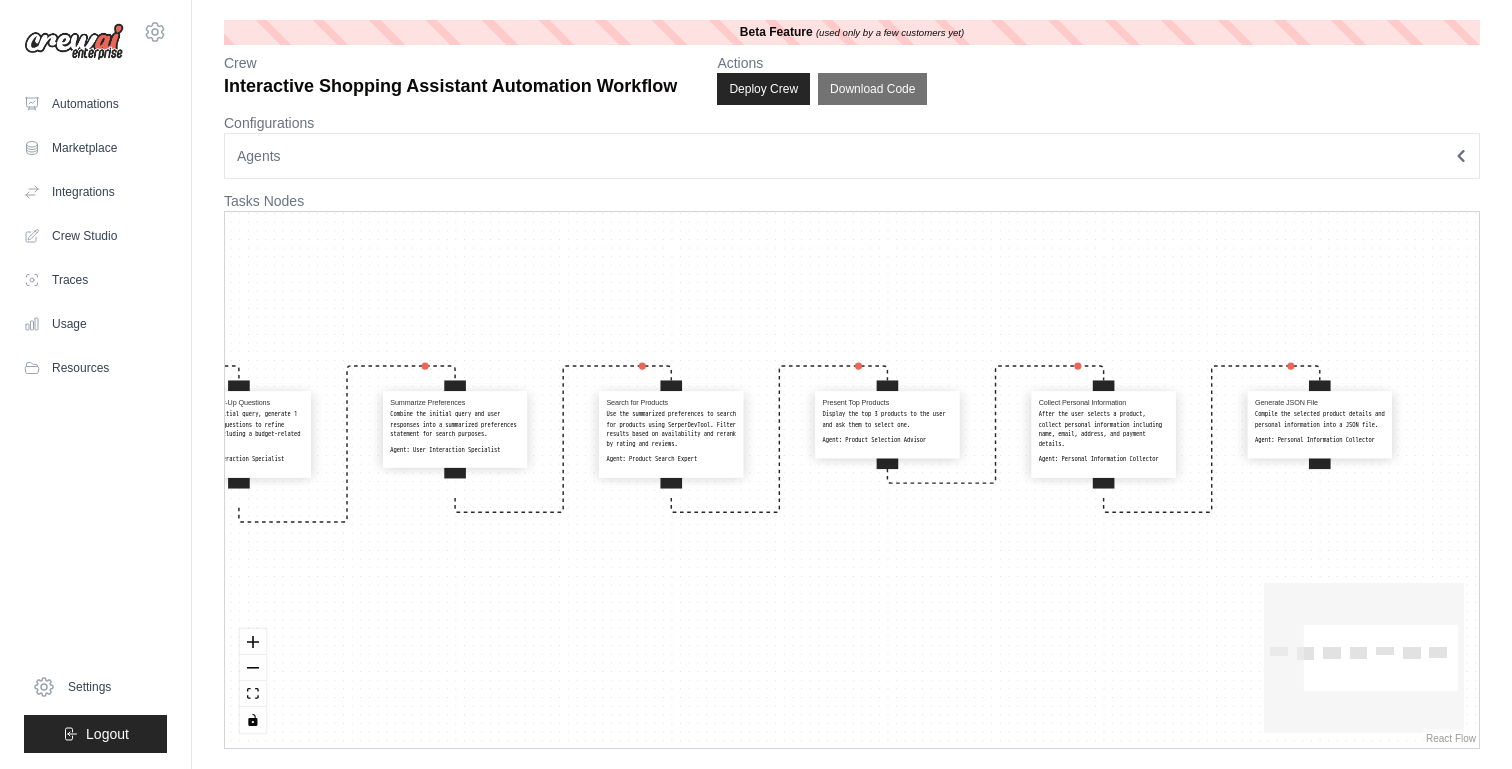 drag, startPoint x: 923, startPoint y: 568, endPoint x: 793, endPoint y: 570, distance: 130.01538 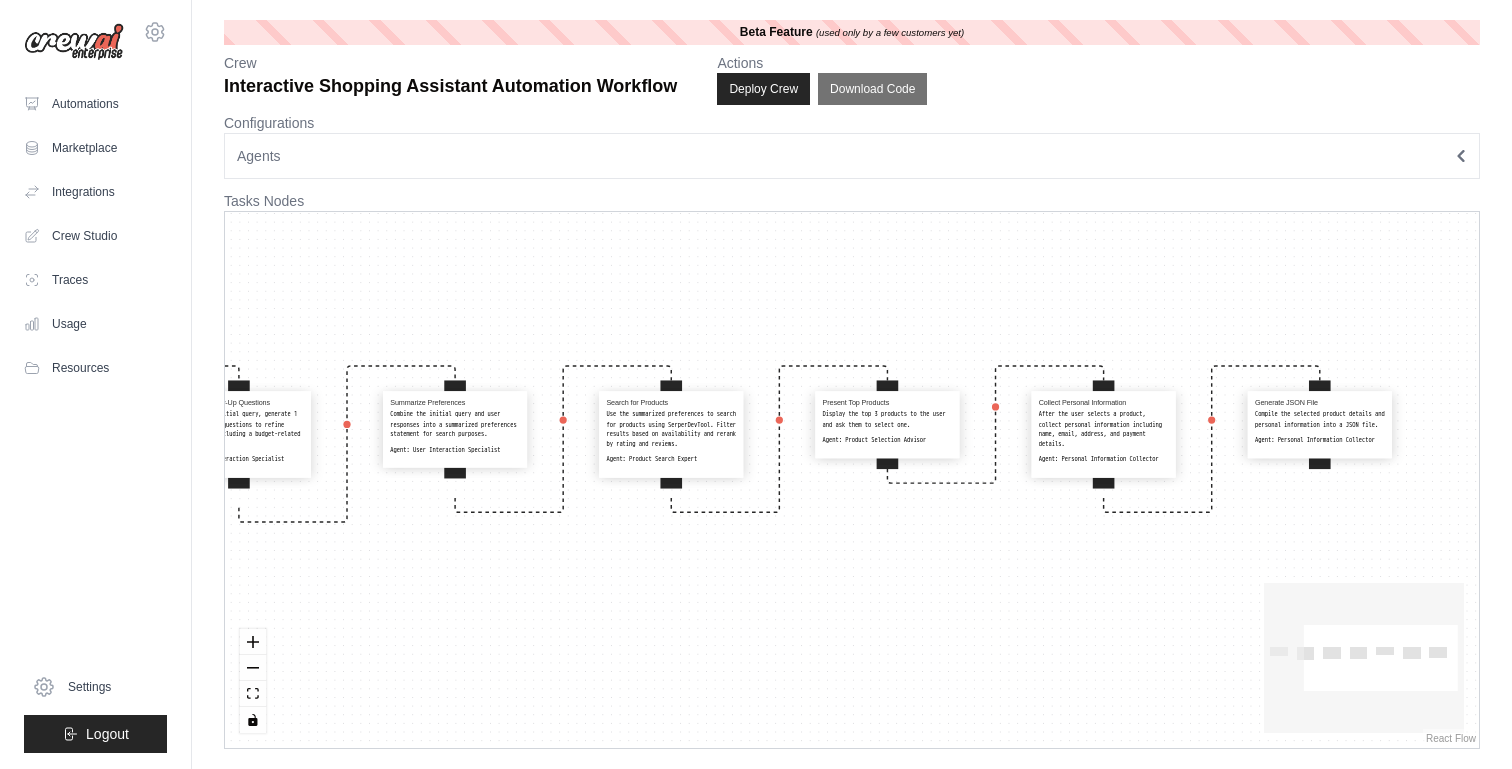 click on "Collect Initial Query Capture the initial user query about what they want to buy. Agent:   User Interaction Specialist Generate Follow-Up Questions Based on the initial query, generate 1 to 4 follow-up questions to refine preferences, including a budget-related question. Agent:   User Interaction Specialist Summarize Preferences Combine the initial query and user responses into a summarized preferences statement for search purposes. Agent:   User Interaction Specialist Search for Products Use the summarized preferences to search for products using SerperDevTool. Filter results based on availability and rerank by rating and reviews. Agent:   Product Search Expert Present Top Products Display the top 3 products to the user and ask them to select one. Agent:   Product Selection Advisor Collect Personal Information After the user selects a product, collect personal information including name, email, address, and payment details. Agent:   Personal Information Collector Generate JSON File Agent:" at bounding box center (852, 480) 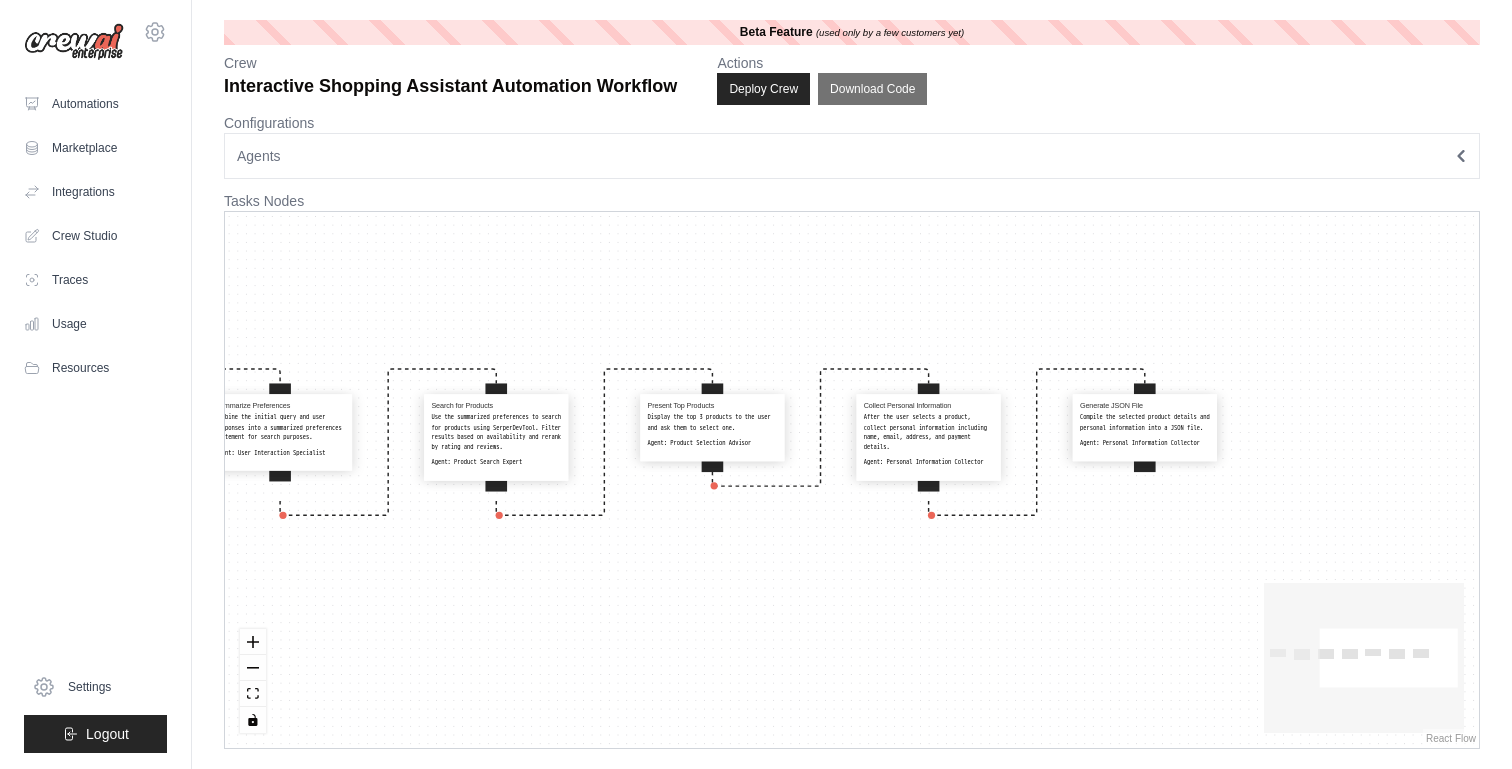 drag, startPoint x: 904, startPoint y: 550, endPoint x: 731, endPoint y: 552, distance: 173.01157 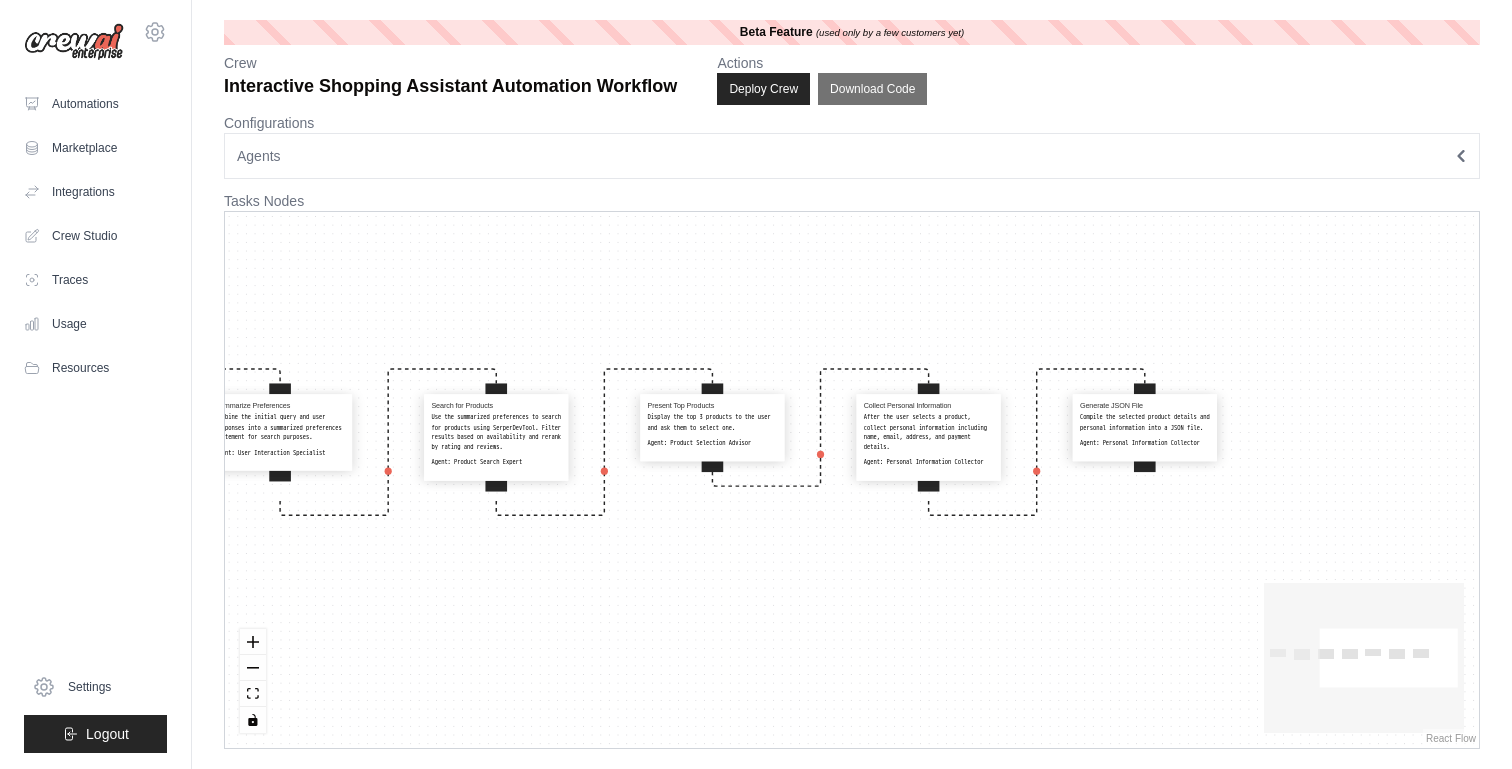 click on "Collect Initial Query Capture the initial user query about what they want to buy. Agent:   User Interaction Specialist Generate Follow-Up Questions Based on the initial query, generate 1 to 4 follow-up questions to refine preferences, including a budget-related question. Agent:   User Interaction Specialist Summarize Preferences Combine the initial query and user responses into a summarized preferences statement for search purposes. Agent:   User Interaction Specialist Search for Products Use the summarized preferences to search for products using SerperDevTool. Filter results based on availability and rerank by rating and reviews. Agent:   Product Search Expert Present Top Products Display the top 3 products to the user and ask them to select one. Agent:   Product Selection Advisor Collect Personal Information After the user selects a product, collect personal information including name, email, address, and payment details. Agent:   Personal Information Collector Generate JSON File Agent:" at bounding box center (852, 480) 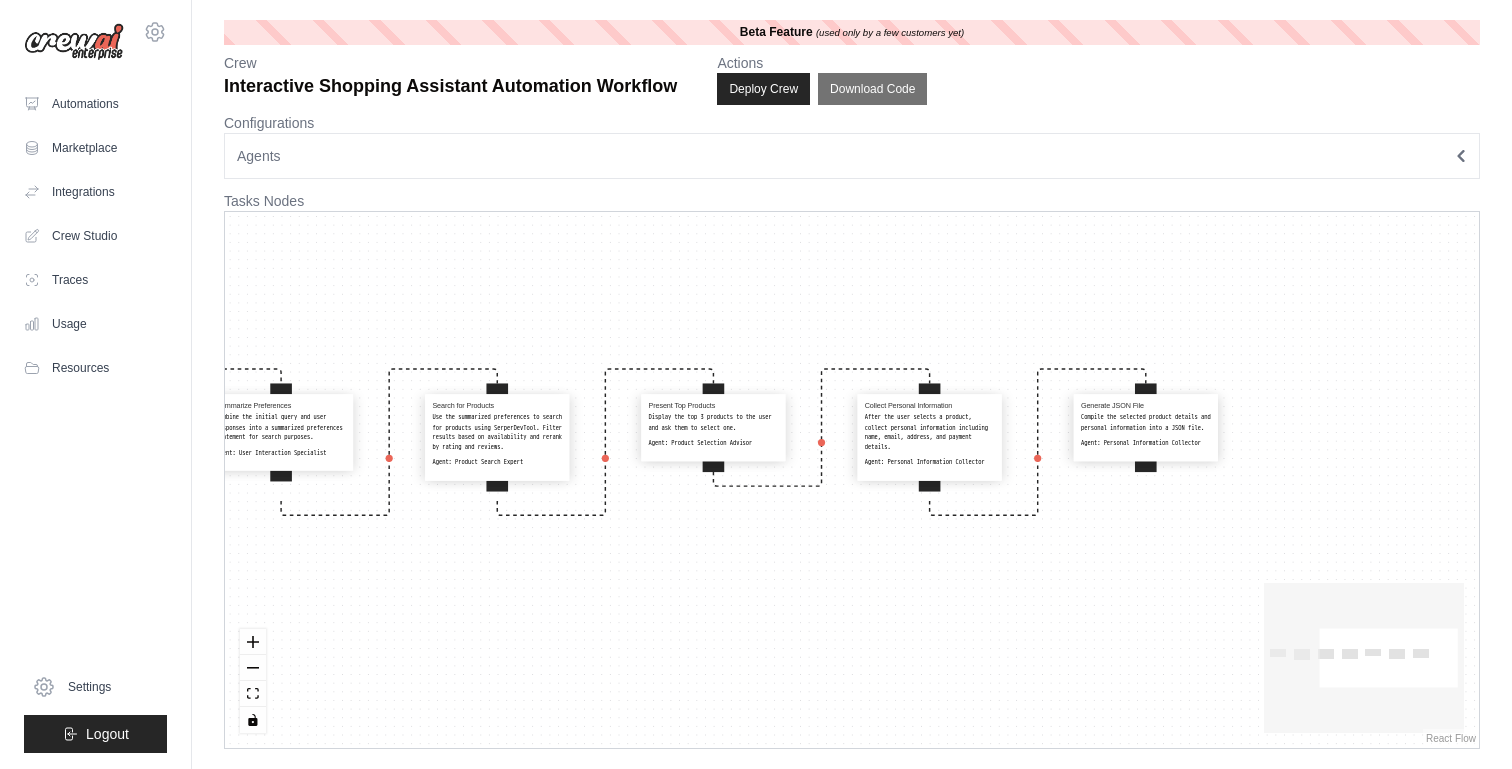 click on "After the user selects a product, collect personal information including name, email, address, and payment details." at bounding box center [930, 432] 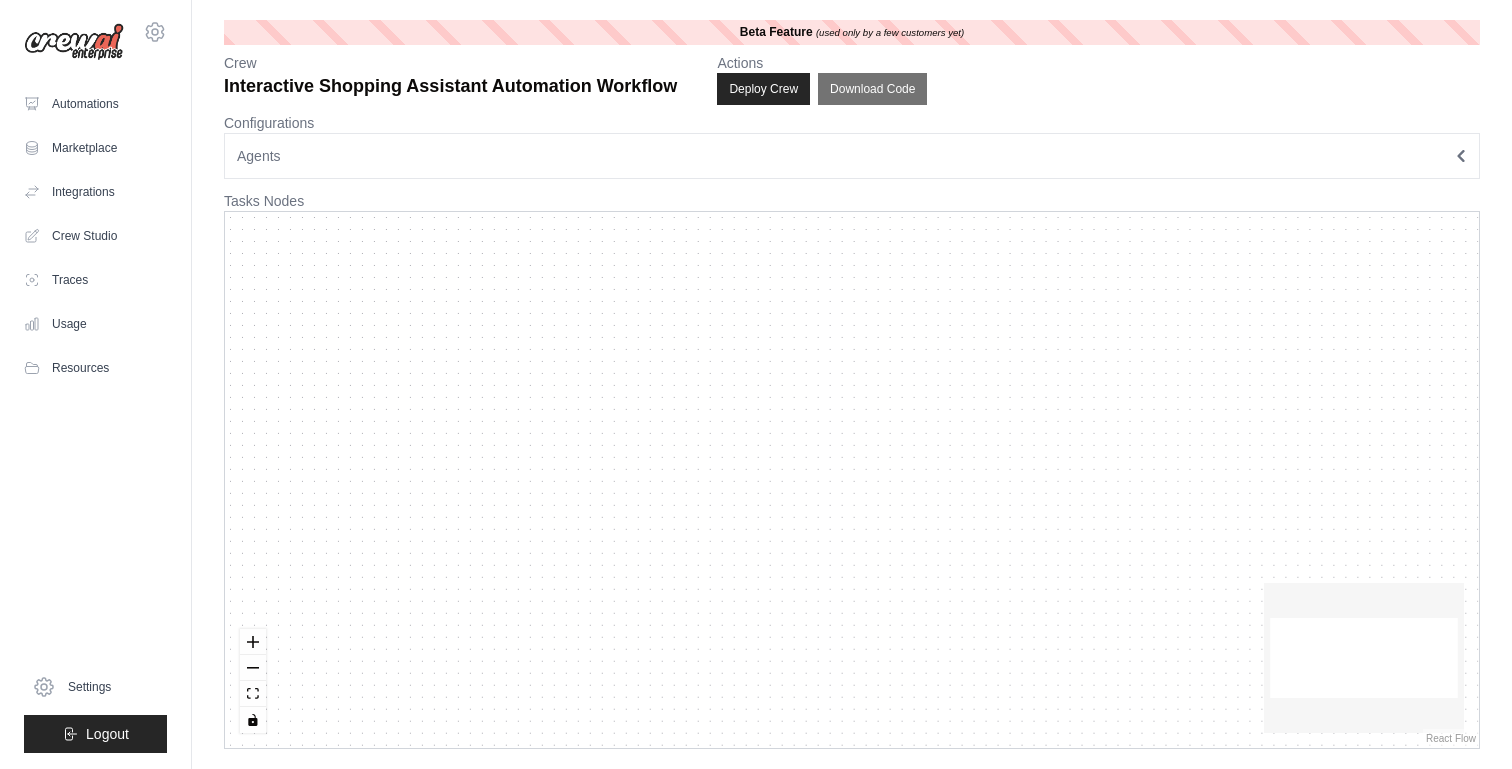 scroll, scrollTop: 0, scrollLeft: 0, axis: both 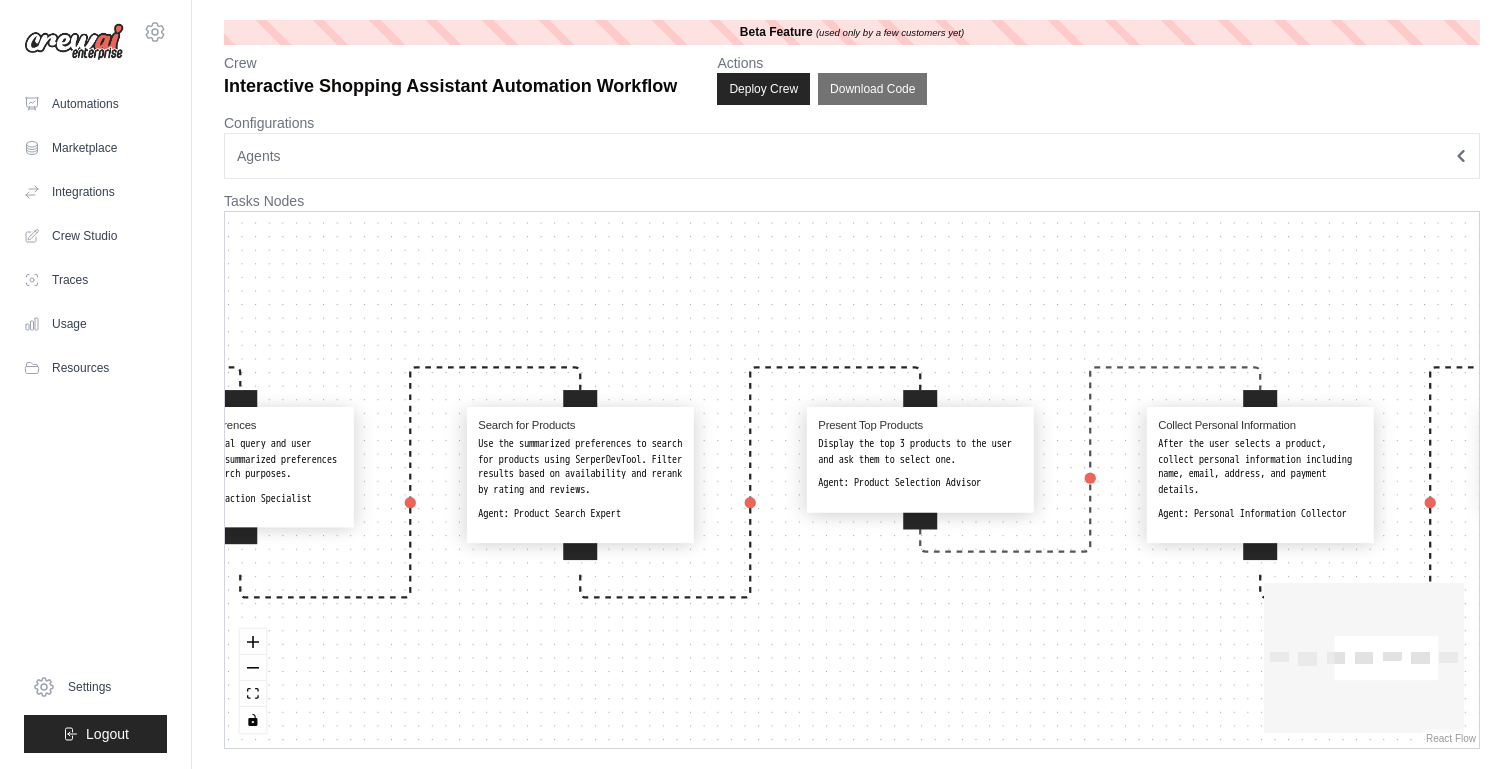drag, startPoint x: 1082, startPoint y: 370, endPoint x: 679, endPoint y: 364, distance: 403.04468 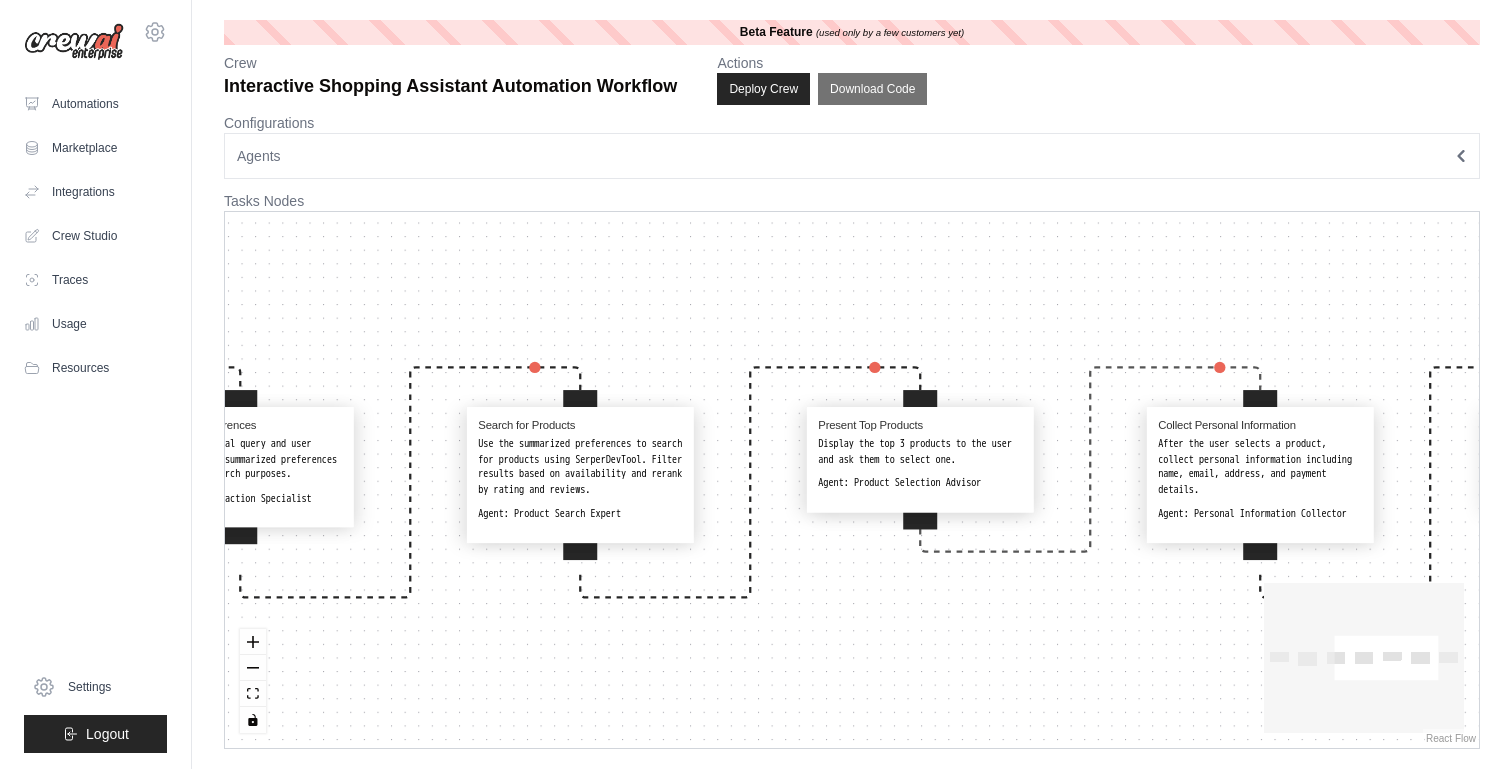 click on "Collect Initial Query Capture the initial user query about what they want to buy. Agent:   User Interaction Specialist Generate Follow-Up Questions Based on the initial query, generate 1 to 4 follow-up questions to refine preferences, including a budget-related question. Agent:   User Interaction Specialist Summarize Preferences Combine the initial query and user responses into a summarized preferences statement for search purposes. Agent:   User Interaction Specialist Search for Products Use the summarized preferences to search for products using SerperDevTool. Filter results based on availability and rerank by rating and reviews. Agent:   Product Search Expert Present Top Products Display the top 3 products to the user and ask them to select one. Agent:   Product Selection Advisor Collect Personal Information After the user selects a product, collect personal information including name, email, address, and payment details. Agent:   Personal Information Collector Generate JSON File Agent:" at bounding box center (852, 480) 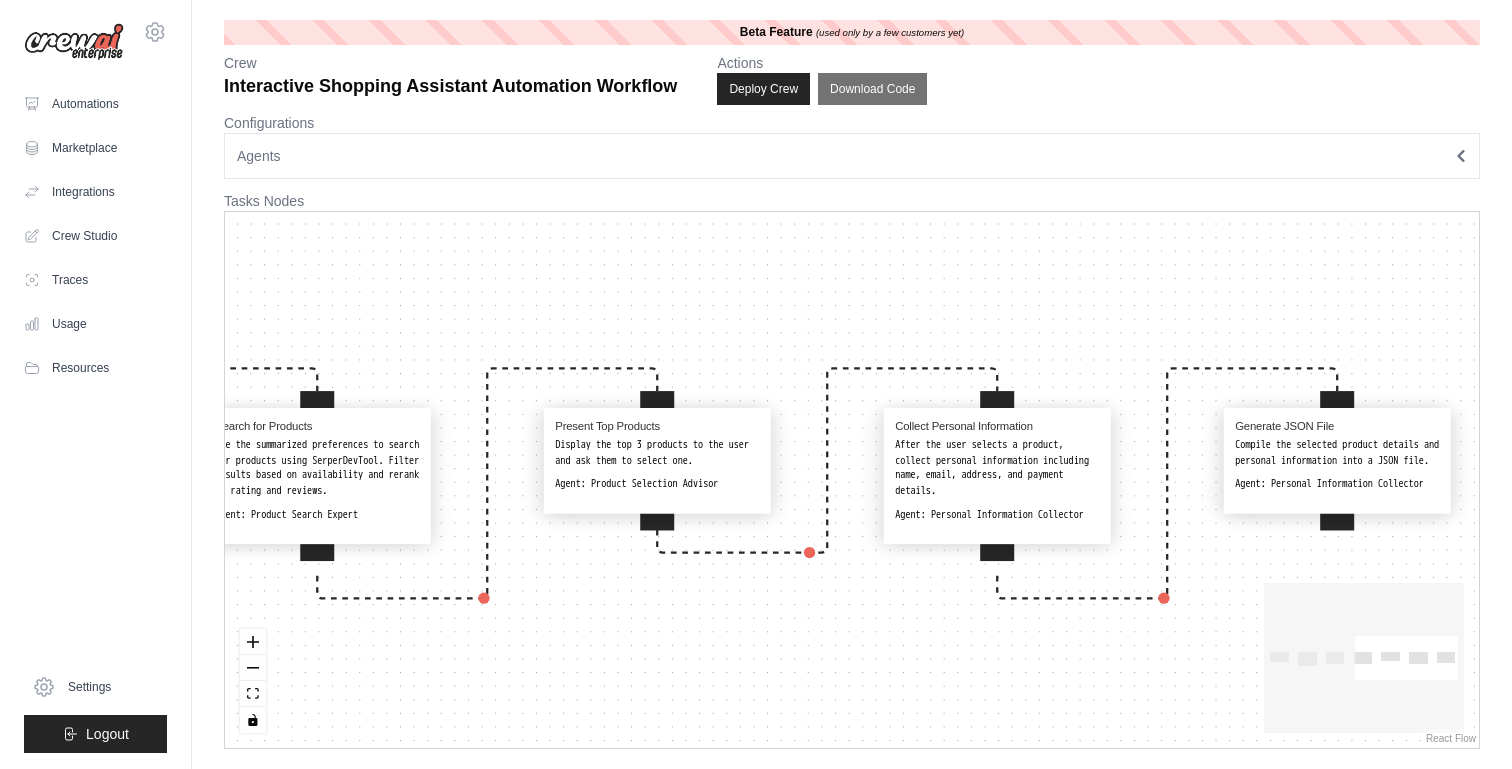 drag, startPoint x: 1060, startPoint y: 321, endPoint x: 775, endPoint y: 321, distance: 285 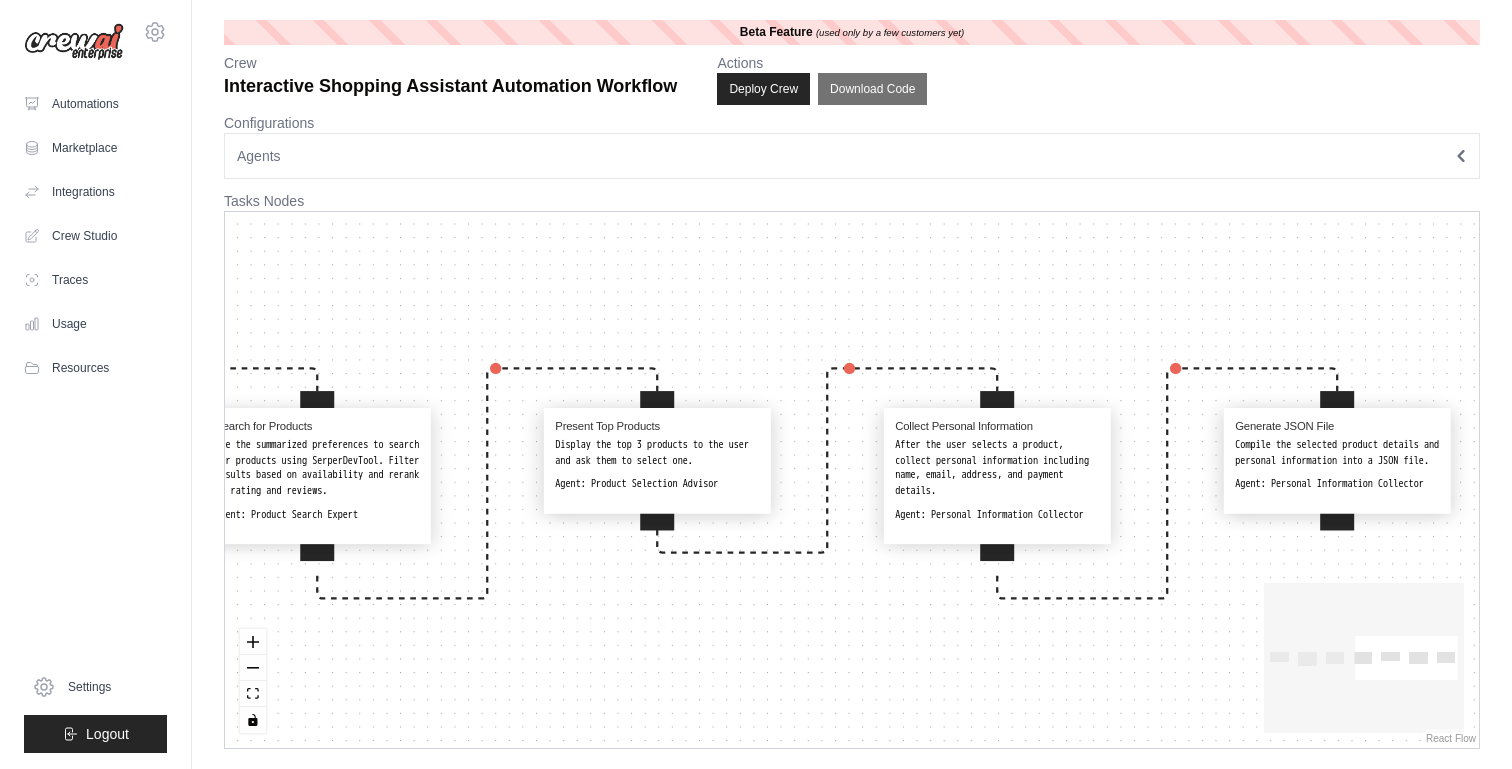 click on "Collect Initial Query Capture the initial user query about what they want to buy. Agent:   User Interaction Specialist Generate Follow-Up Questions Based on the initial query, generate 1 to 4 follow-up questions to refine preferences, including a budget-related question. Agent:   User Interaction Specialist Summarize Preferences Combine the initial query and user responses into a summarized preferences statement for search purposes. Agent:   User Interaction Specialist Search for Products Use the summarized preferences to search for products using SerperDevTool. Filter results based on availability and rerank by rating and reviews. Agent:   Product Search Expert Present Top Products Display the top 3 products to the user and ask them to select one. Agent:   Product Selection Advisor Collect Personal Information After the user selects a product, collect personal information including name, email, address, and payment details. Agent:   Personal Information Collector Generate JSON File Agent:" at bounding box center (852, 480) 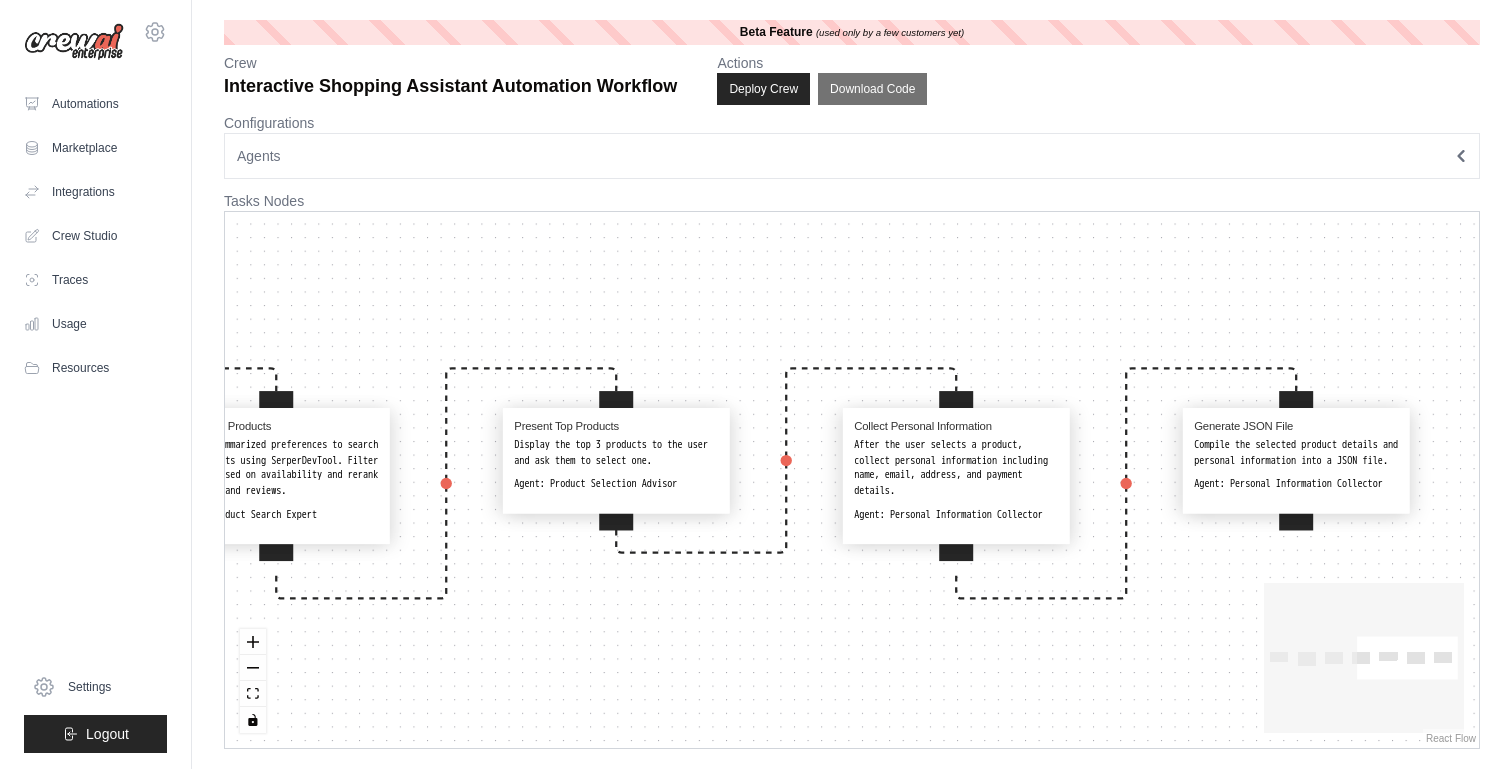 click on "After the user selects a product, collect personal information including name, email, address, and payment details." at bounding box center (956, 468) 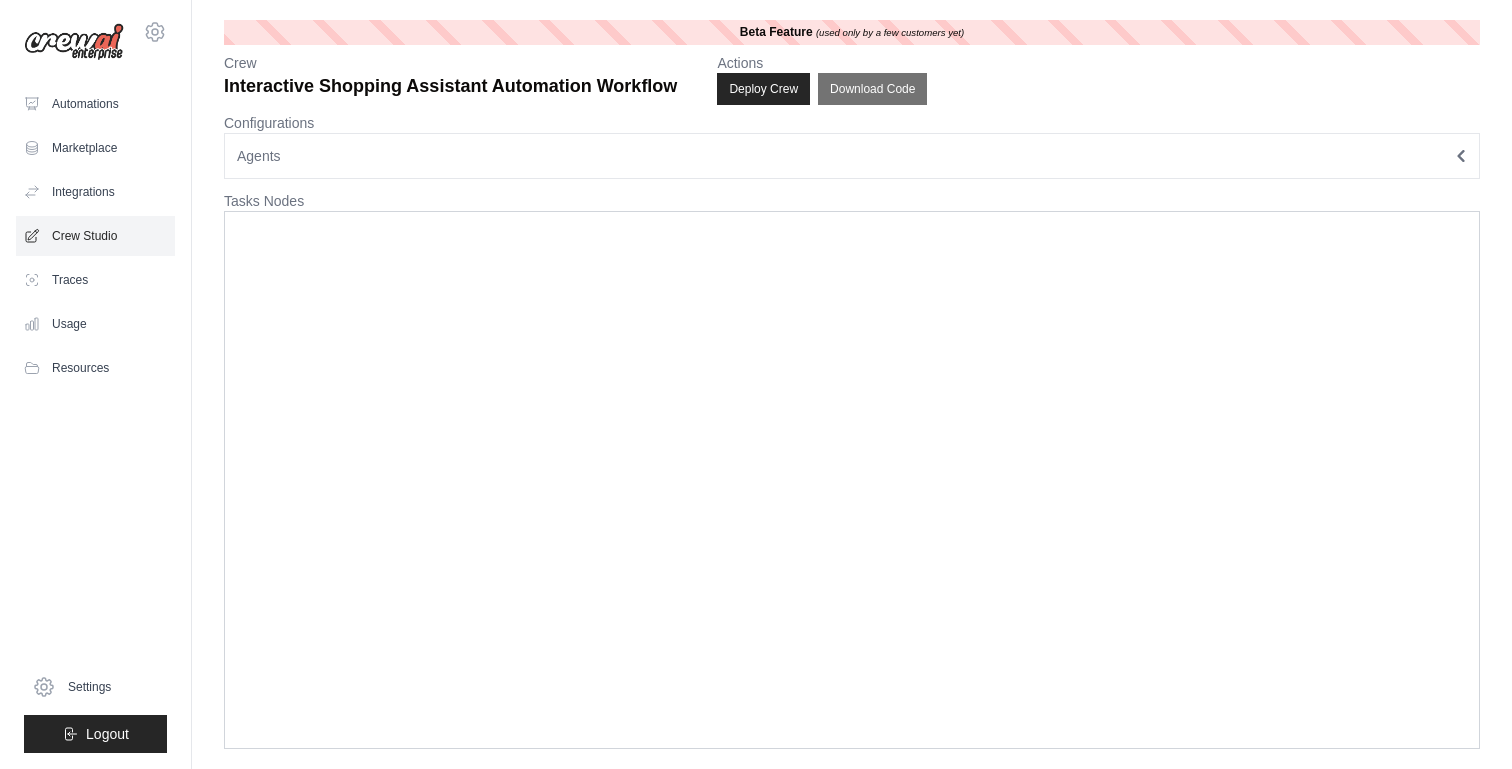 click on "Crew Studio" at bounding box center (95, 236) 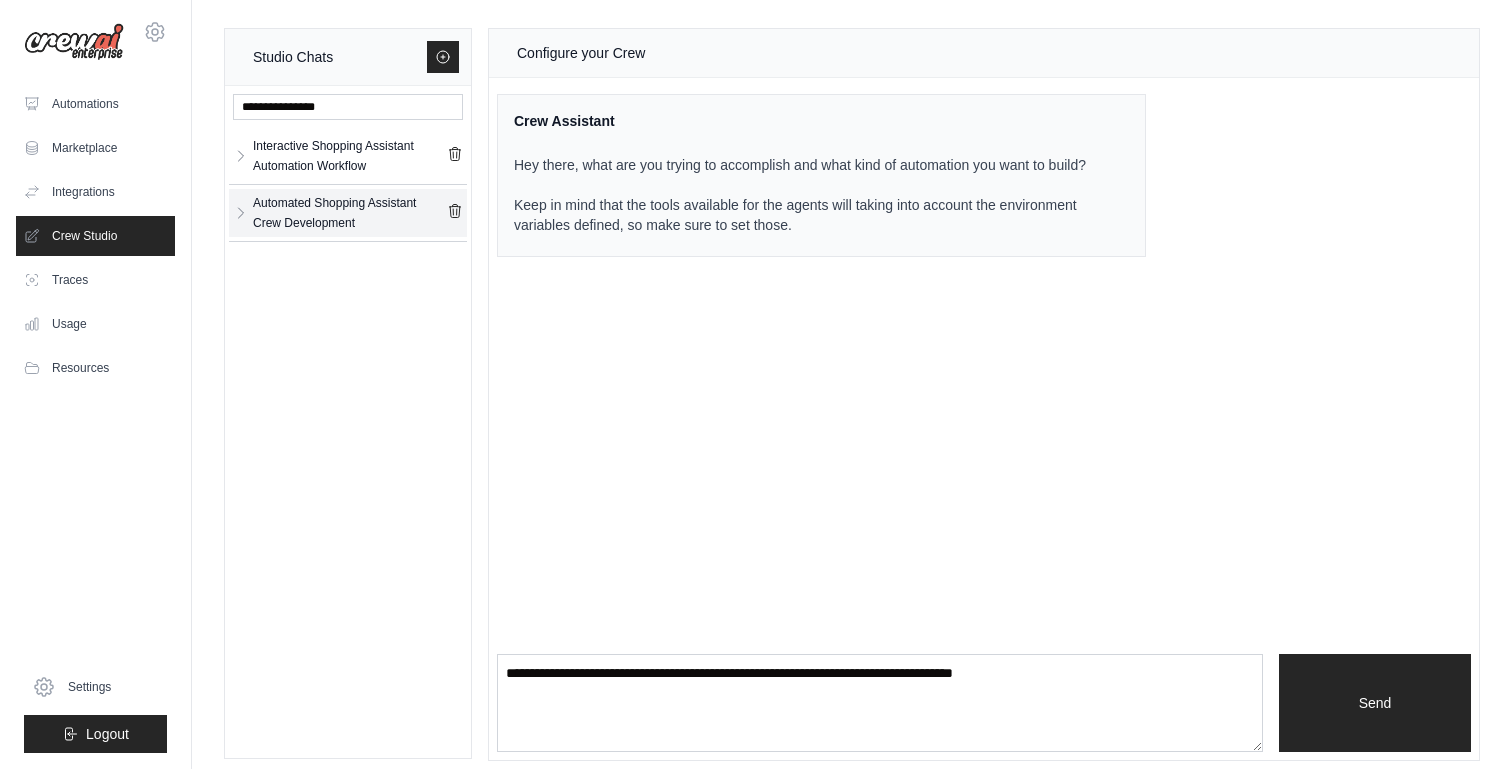 click on "Automated Shopping Assistant Crew Development" at bounding box center [350, 213] 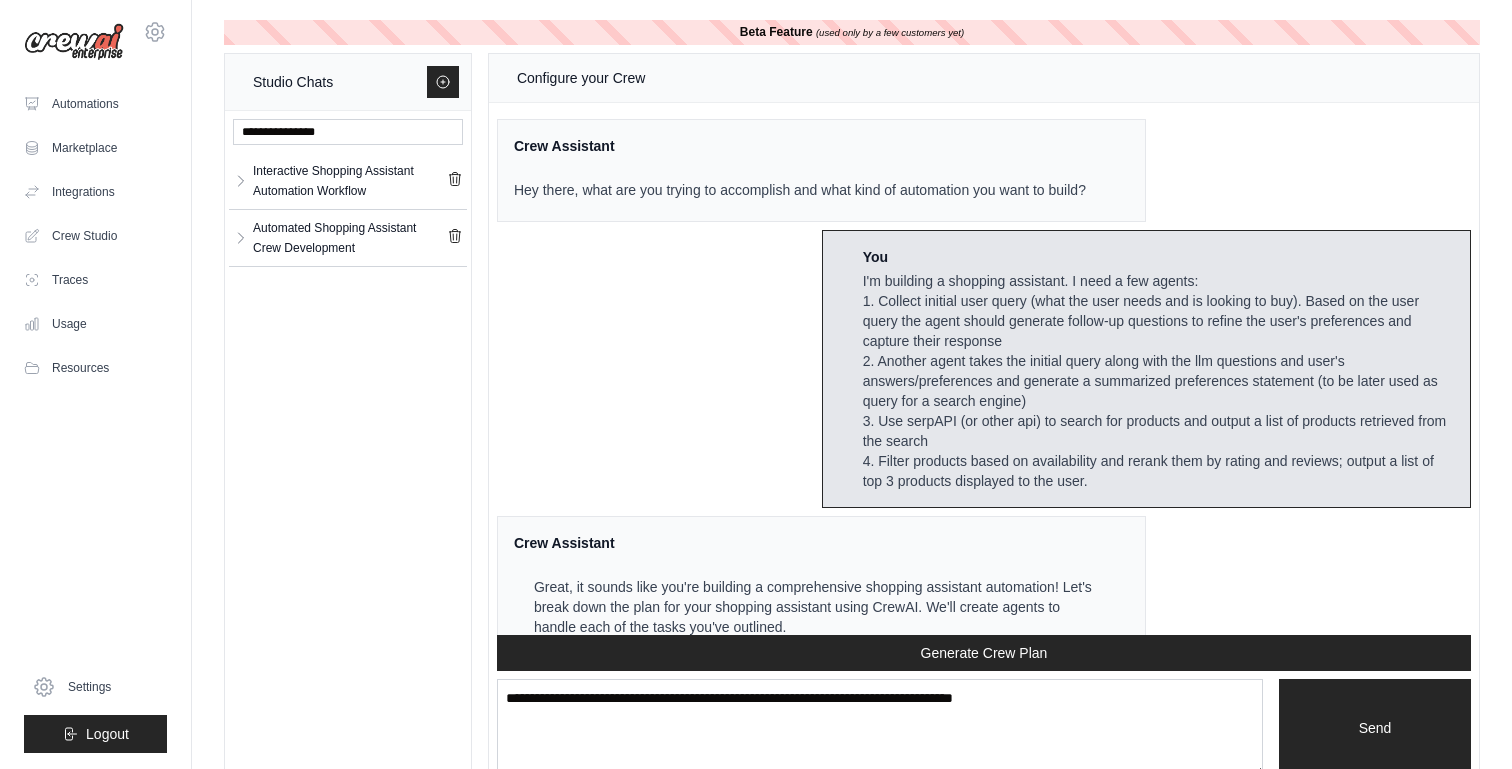 scroll, scrollTop: 16347, scrollLeft: 0, axis: vertical 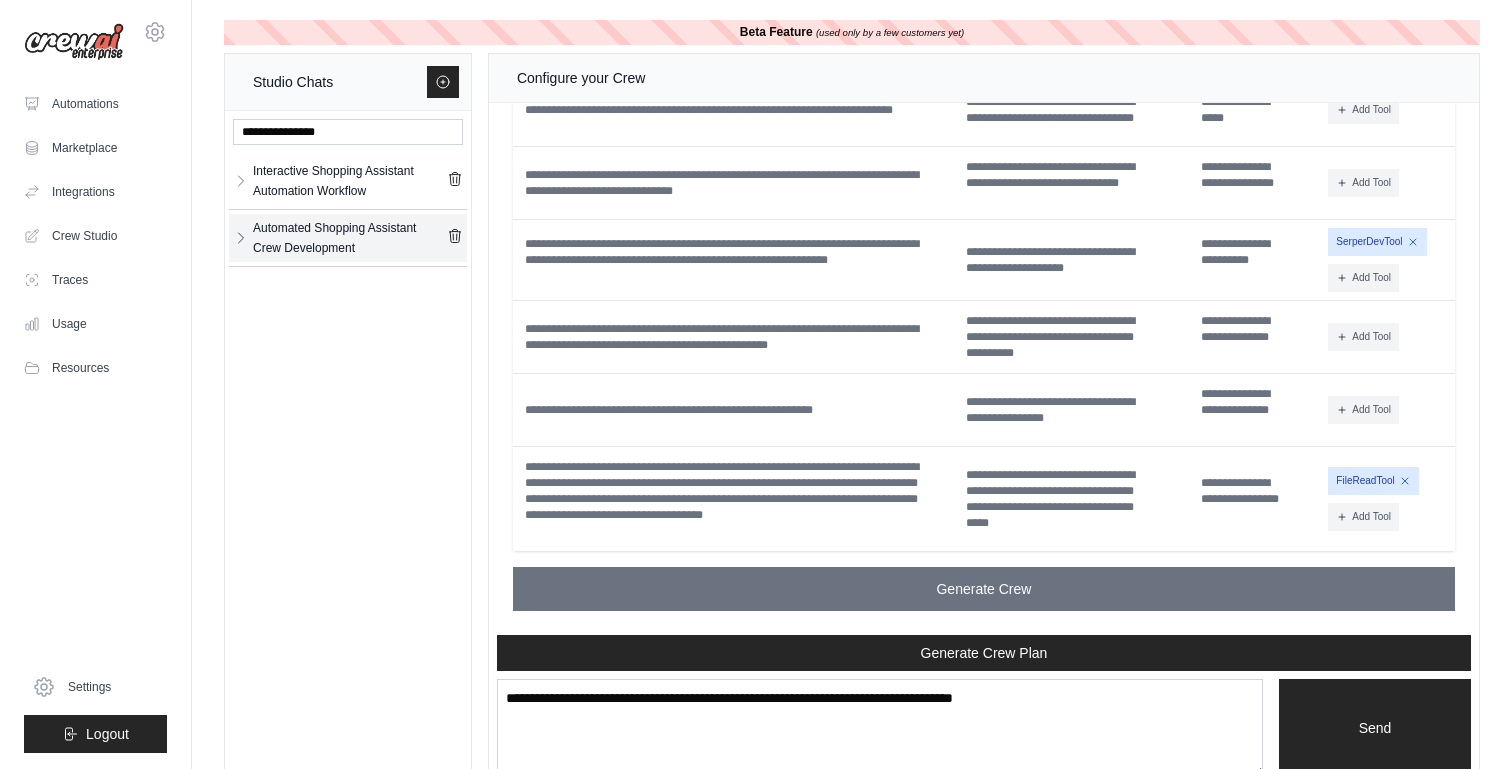 click 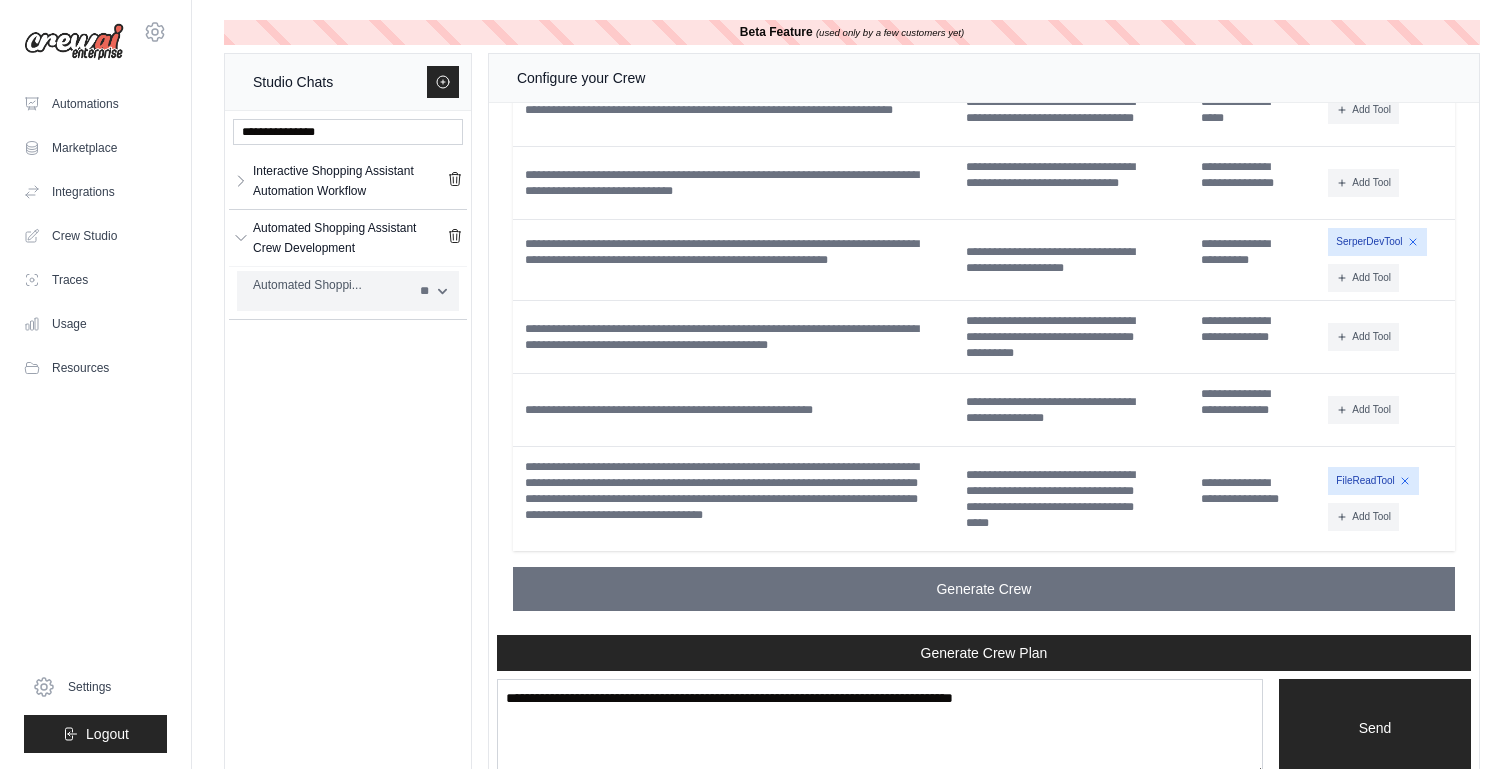 click on "**
**
**
**
**" at bounding box center [433, 291] 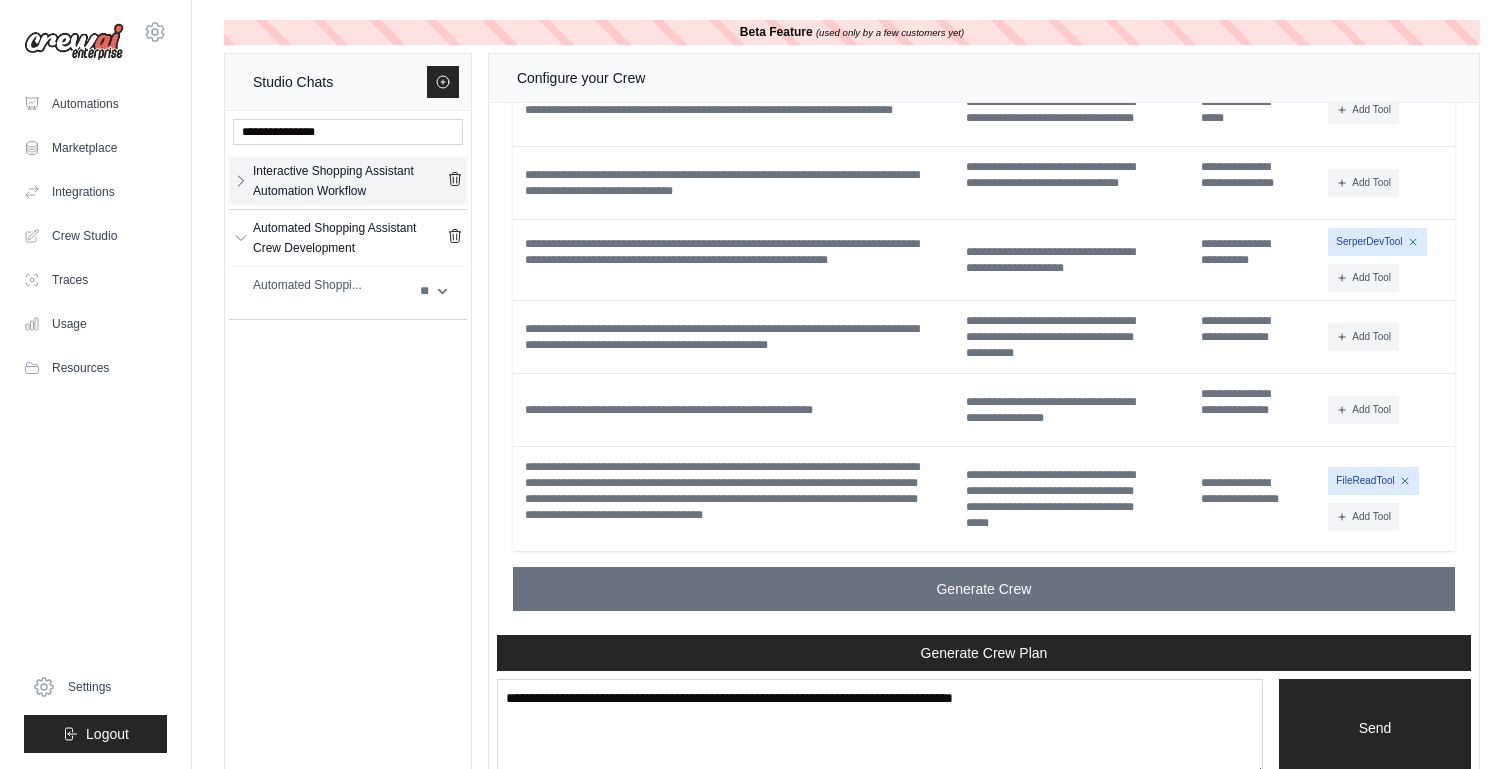 click 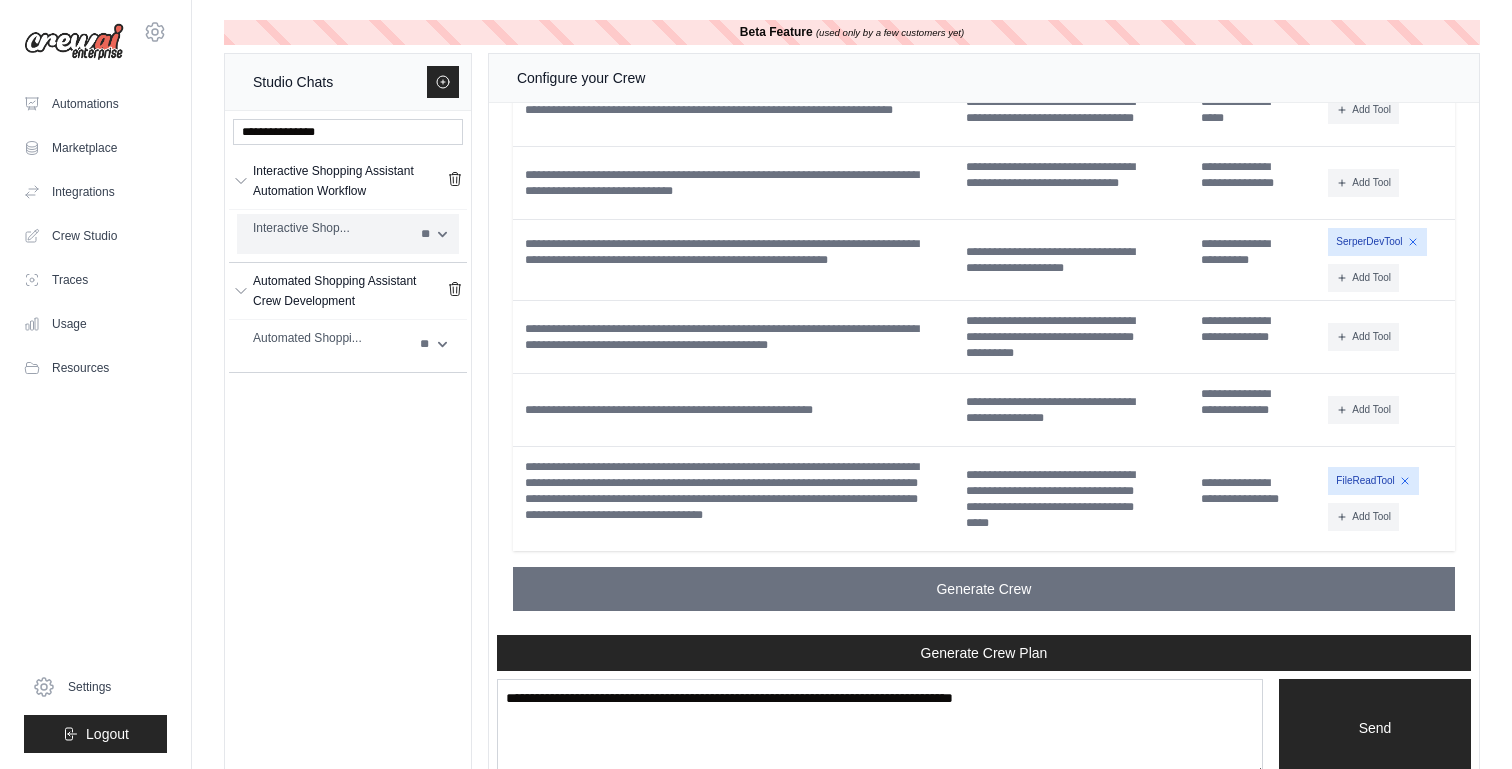 click on "**" at bounding box center (434, 234) 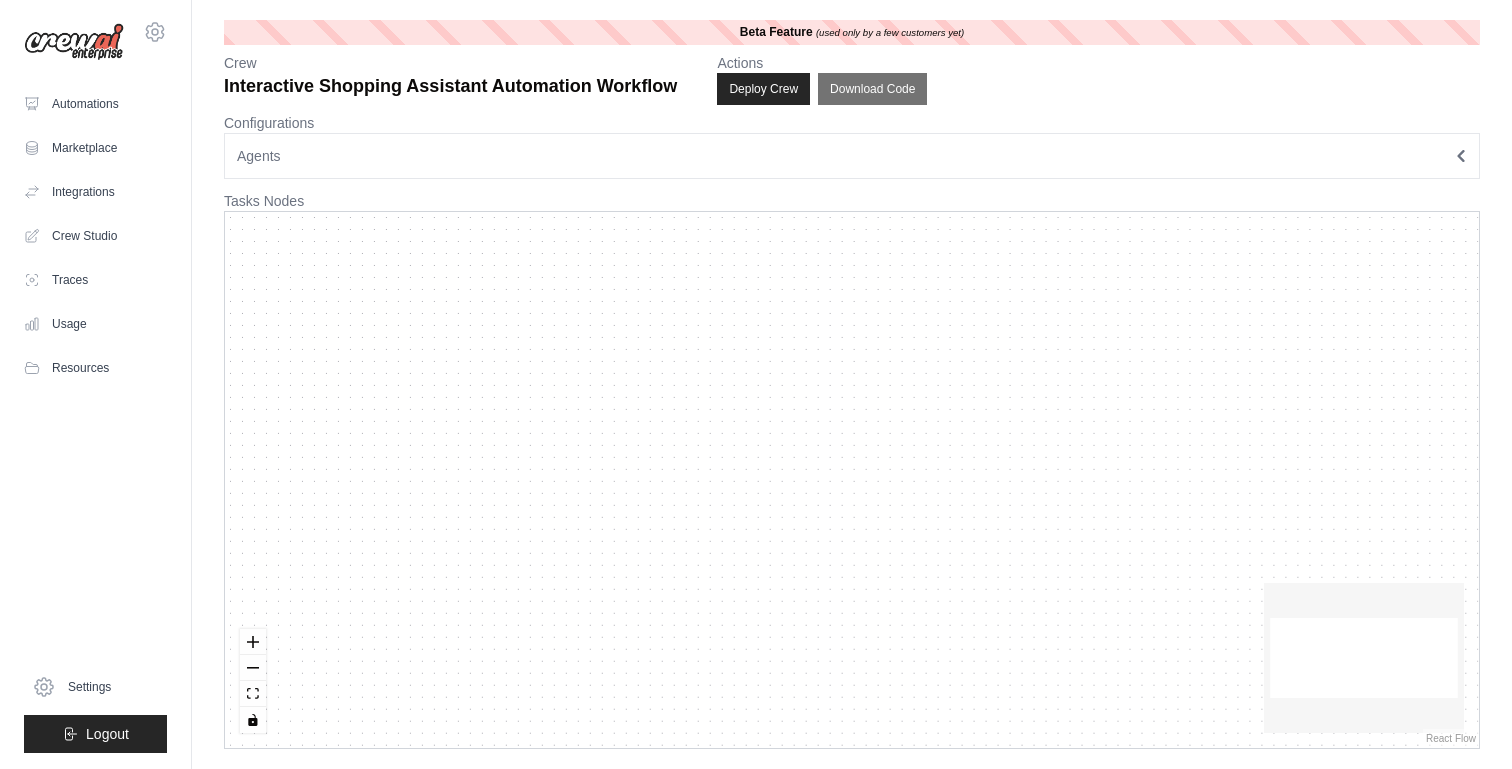 scroll, scrollTop: 0, scrollLeft: 0, axis: both 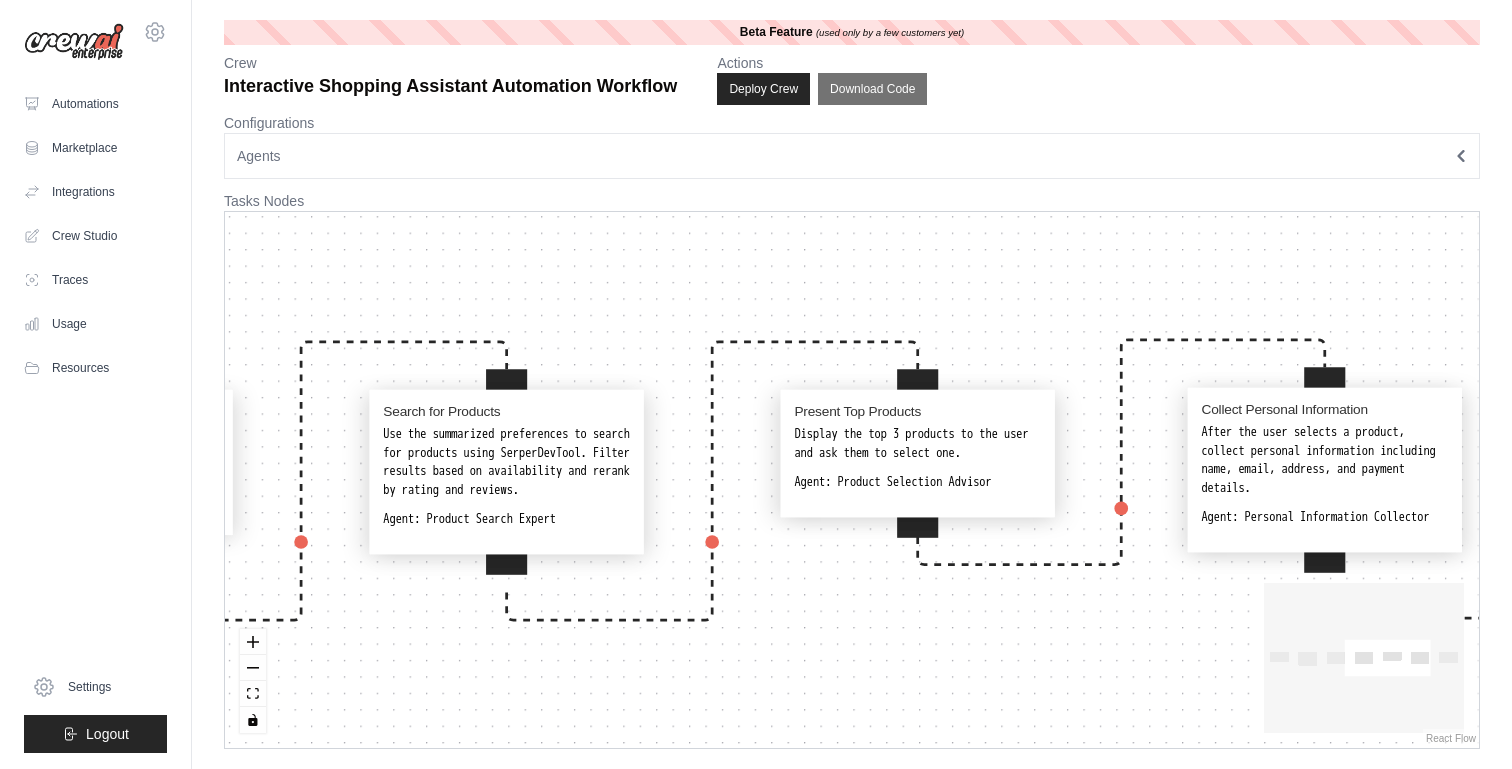 drag, startPoint x: 1135, startPoint y: 462, endPoint x: 1231, endPoint y: 462, distance: 96 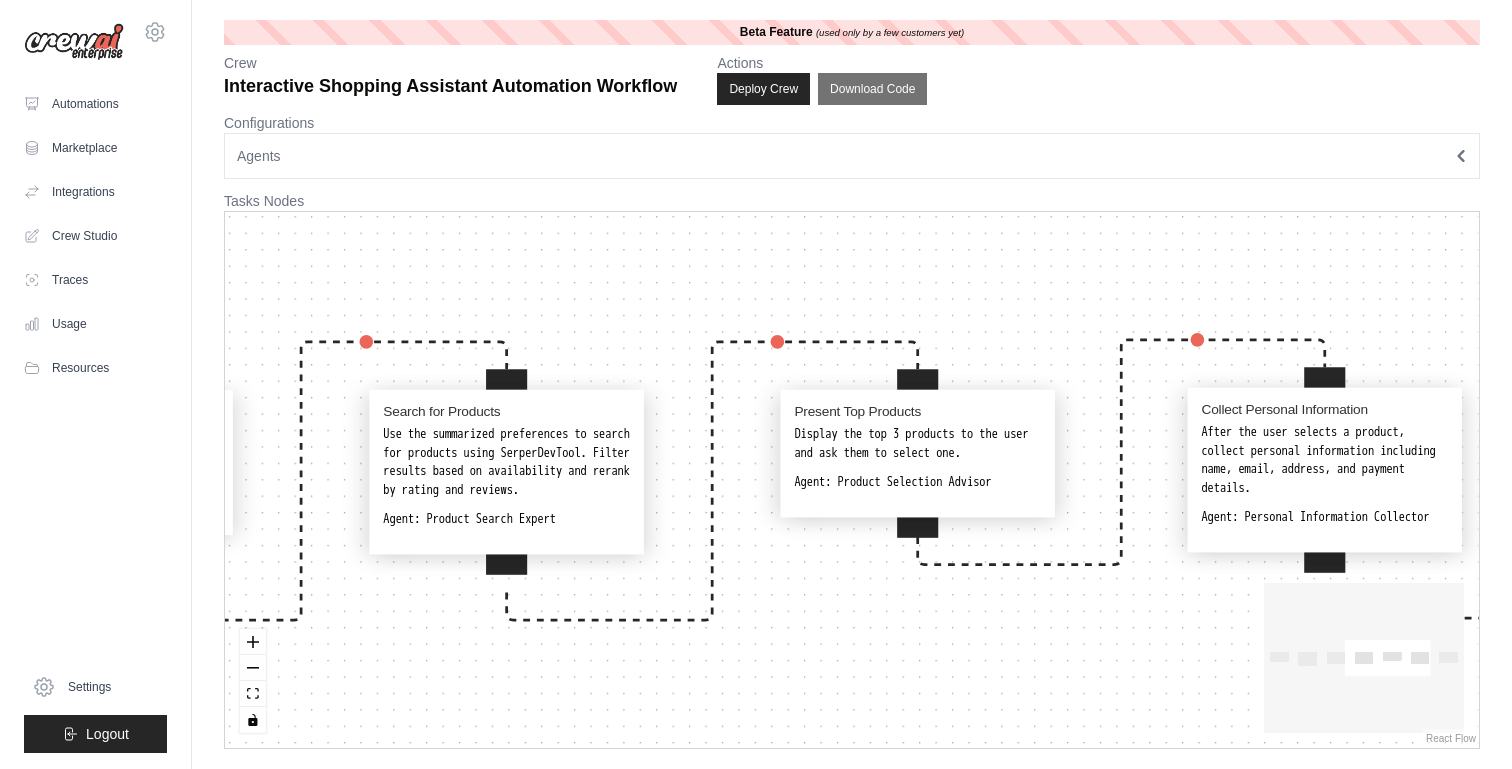 click on "After the user selects a product, collect personal information including name, email, address, and payment details." at bounding box center (1324, 460) 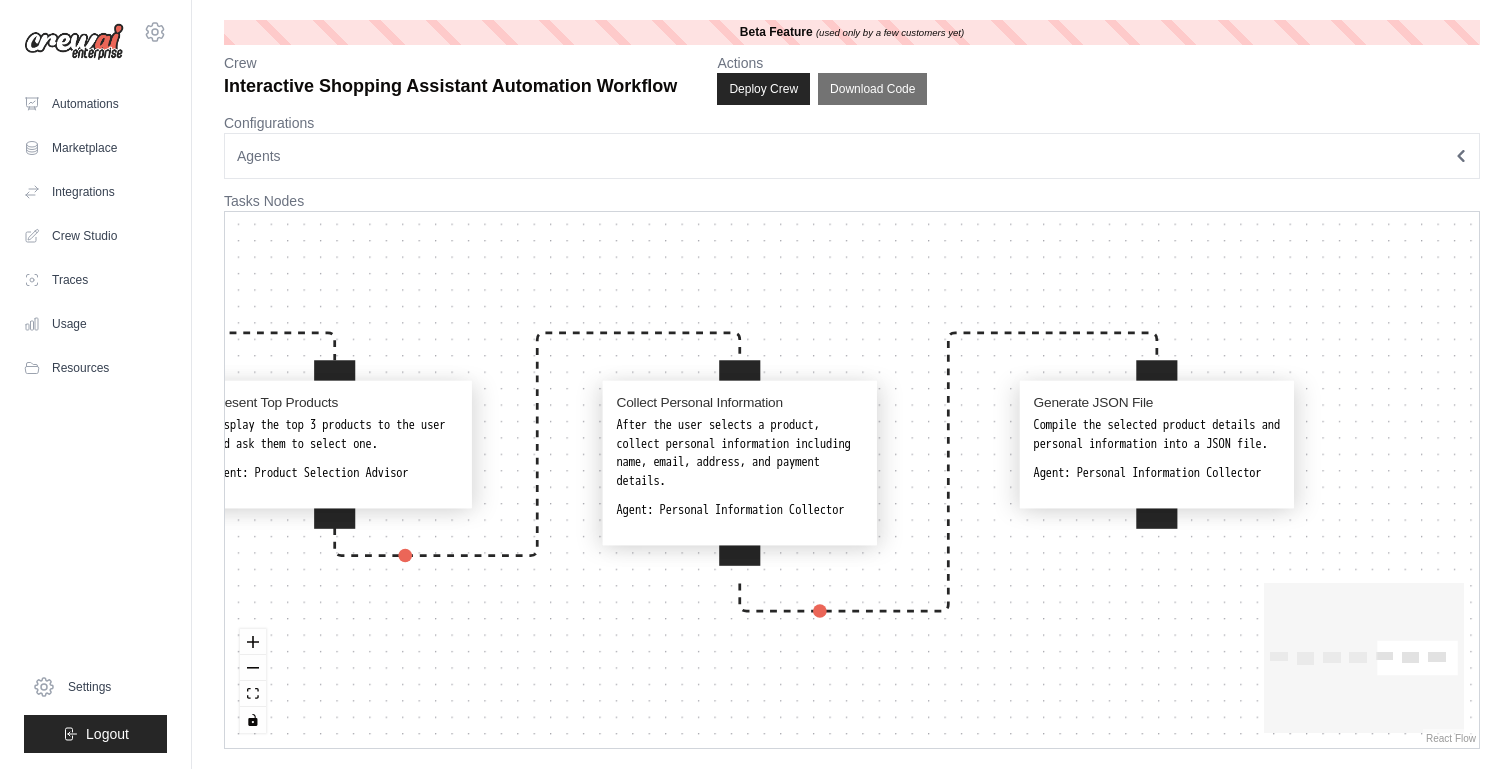 drag, startPoint x: 1341, startPoint y: 307, endPoint x: 758, endPoint y: 297, distance: 583.08575 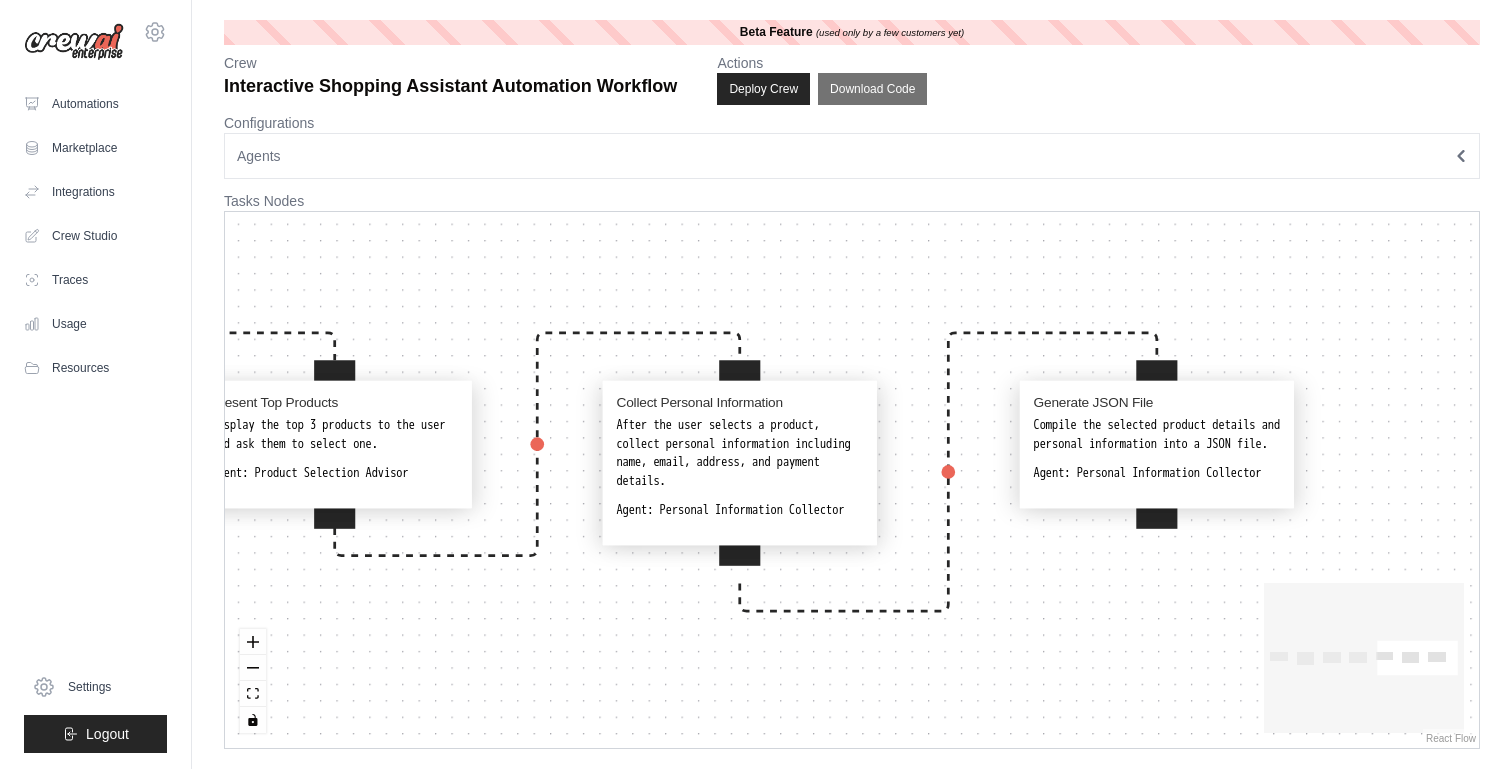 click on "Collect Initial Query Capture the initial user query about what they want to buy. Agent:   User Interaction Specialist Generate Follow-Up Questions Based on the initial query, generate 1 to 4 follow-up questions to refine preferences, including a budget-related question. Agent:   User Interaction Specialist Summarize Preferences Combine the initial query and user responses into a summarized preferences statement for search purposes. Agent:   User Interaction Specialist Search for Products Use the summarized preferences to search for products using SerperDevTool. Filter results based on availability and rerank by rating and reviews. Agent:   Product Search Expert Present Top Products Display the top 3 products to the user and ask them to select one. Agent:   Product Selection Advisor Collect Personal Information After the user selects a product, collect personal information including name, email, address, and payment details. Agent:   Personal Information Collector Generate JSON File Agent:" at bounding box center [852, 480] 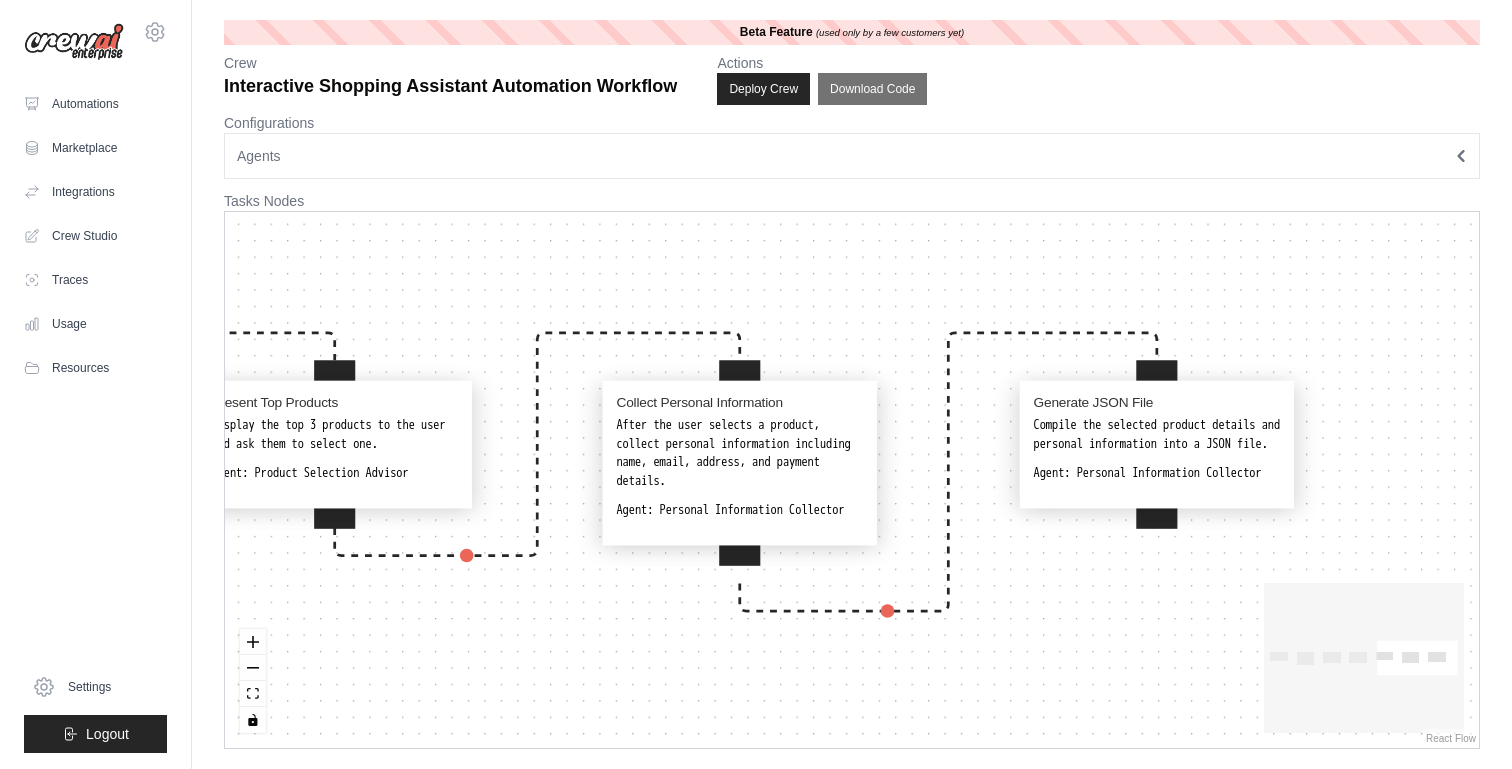 click on "After the user selects a product, collect personal information including name, email, address, and payment details." at bounding box center (739, 453) 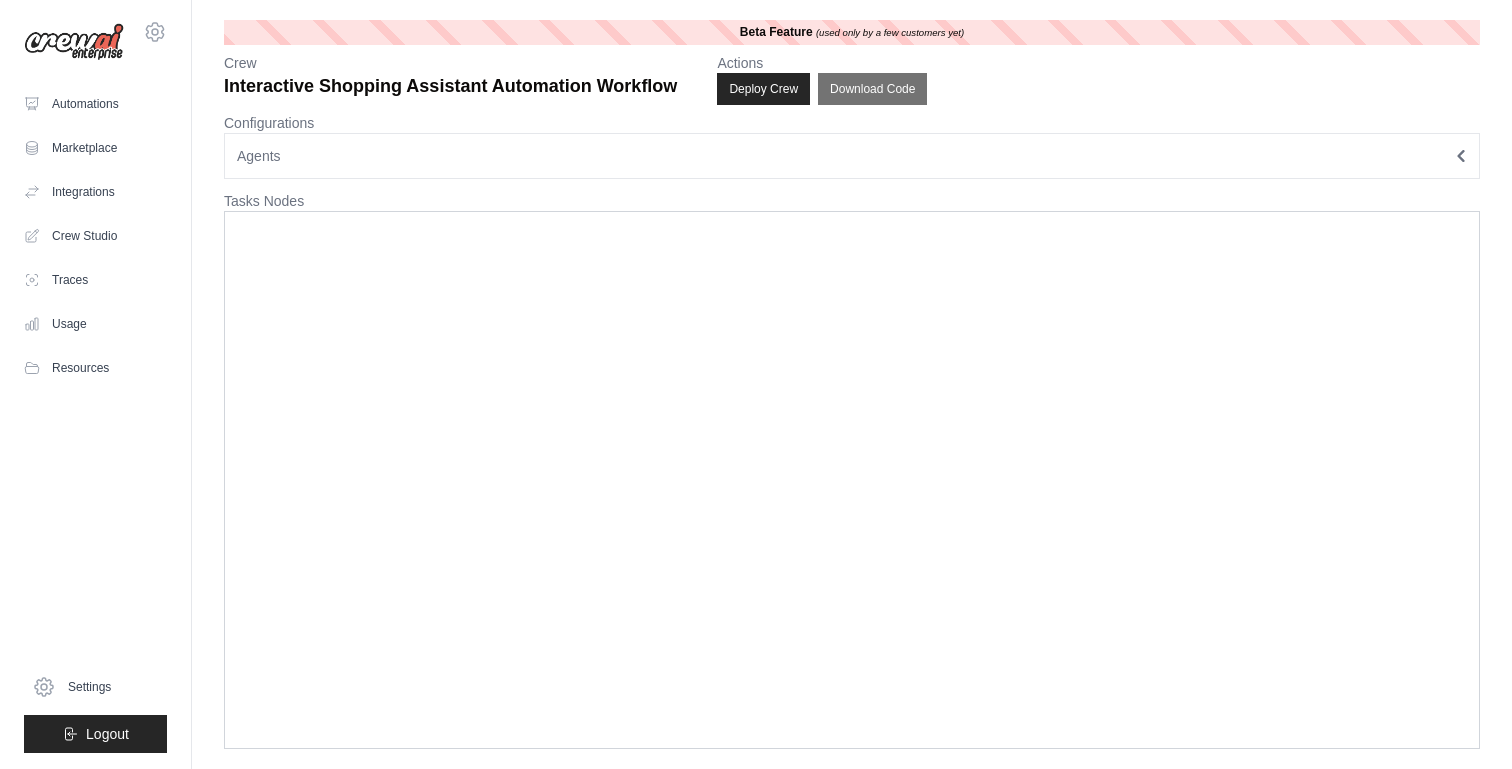 click on "Agents" at bounding box center [852, 156] 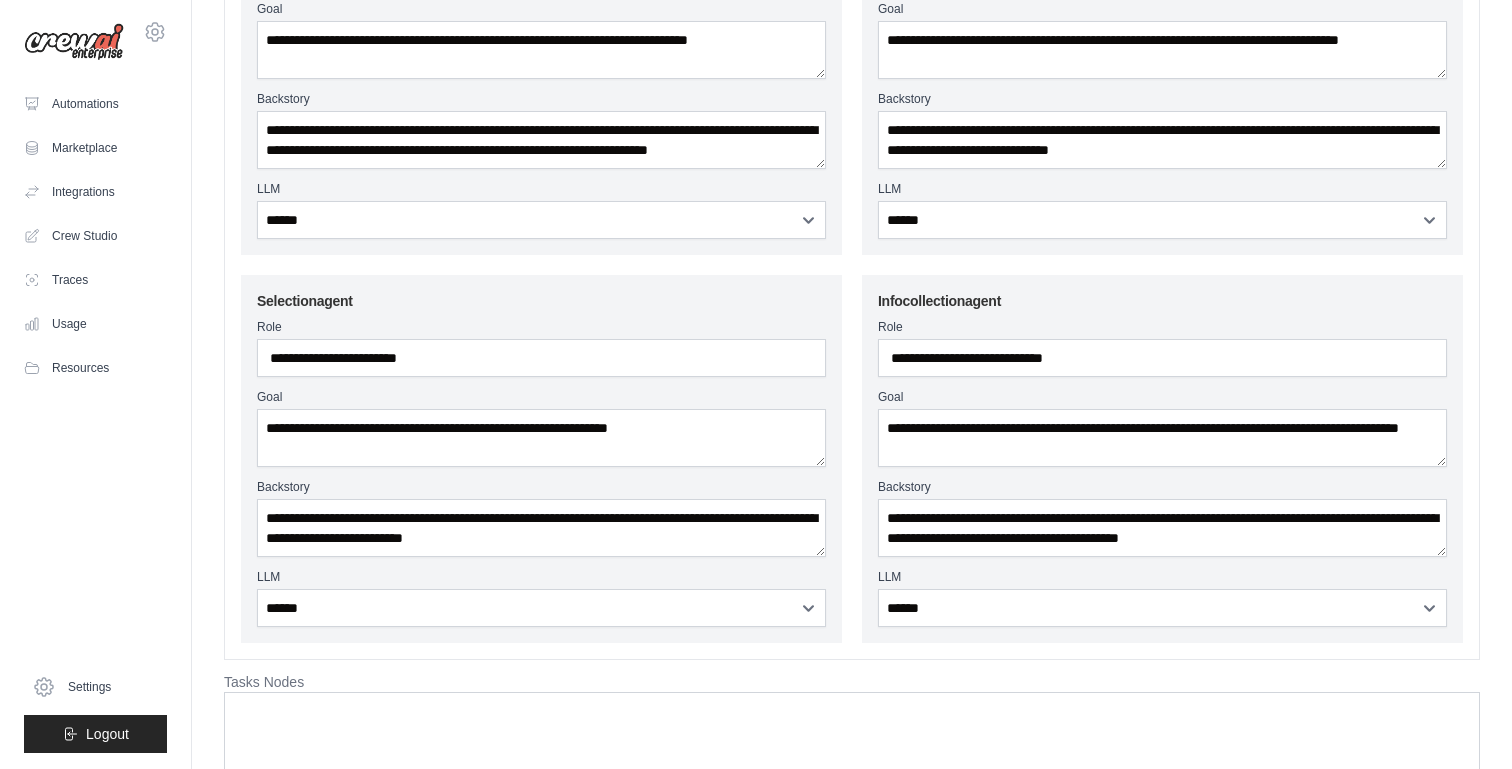 scroll, scrollTop: 0, scrollLeft: 0, axis: both 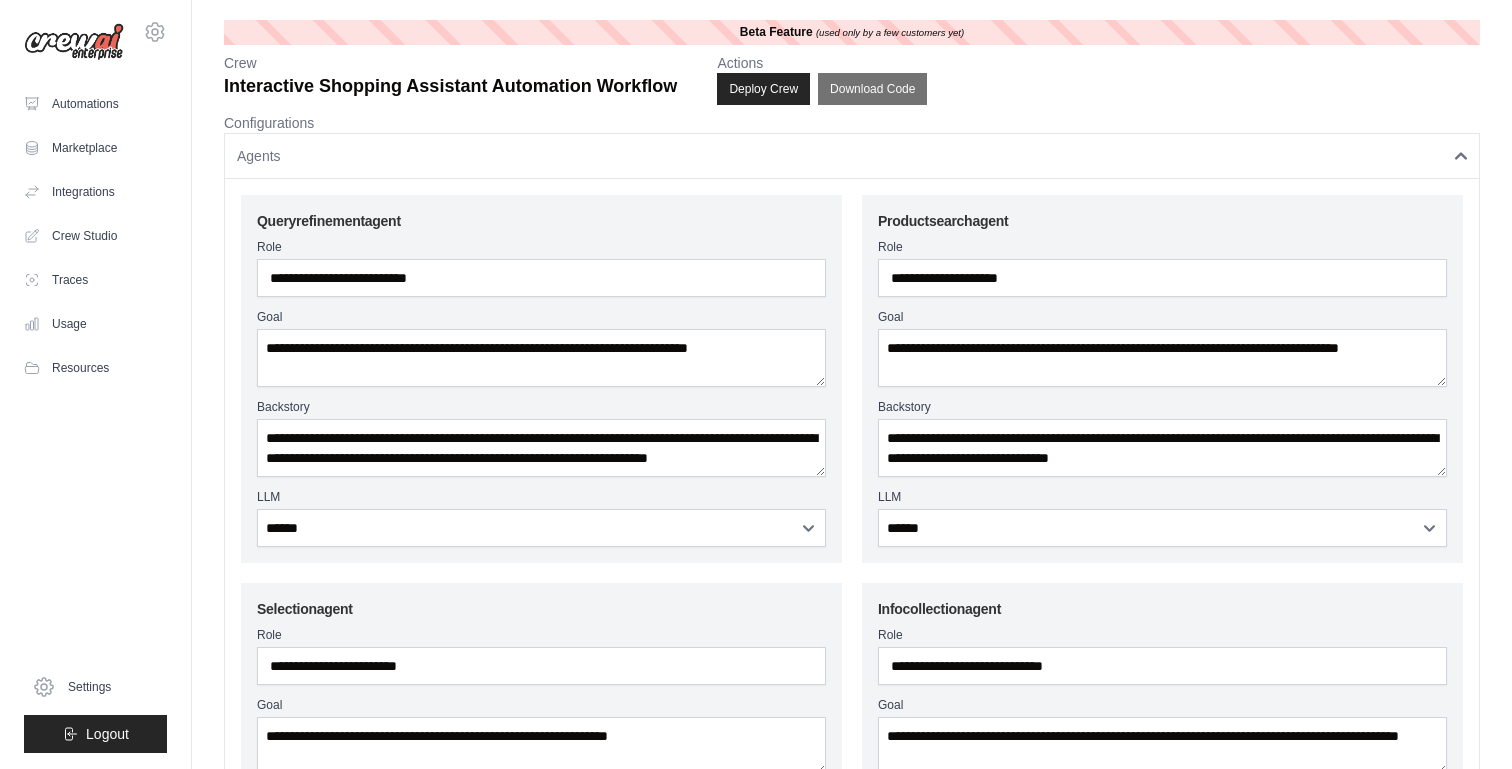 click on "Agents" at bounding box center (852, 156) 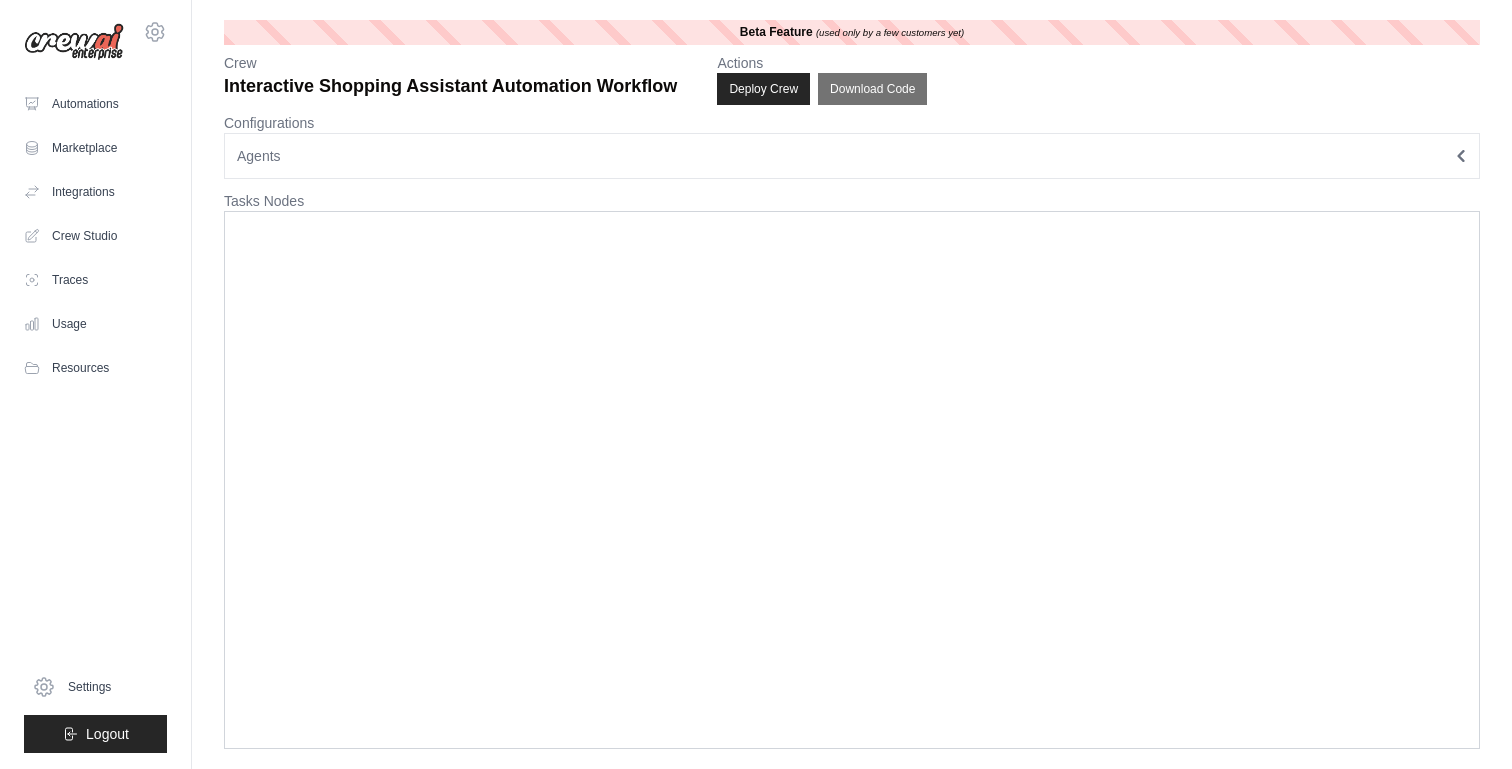 click at bounding box center (852, 480) 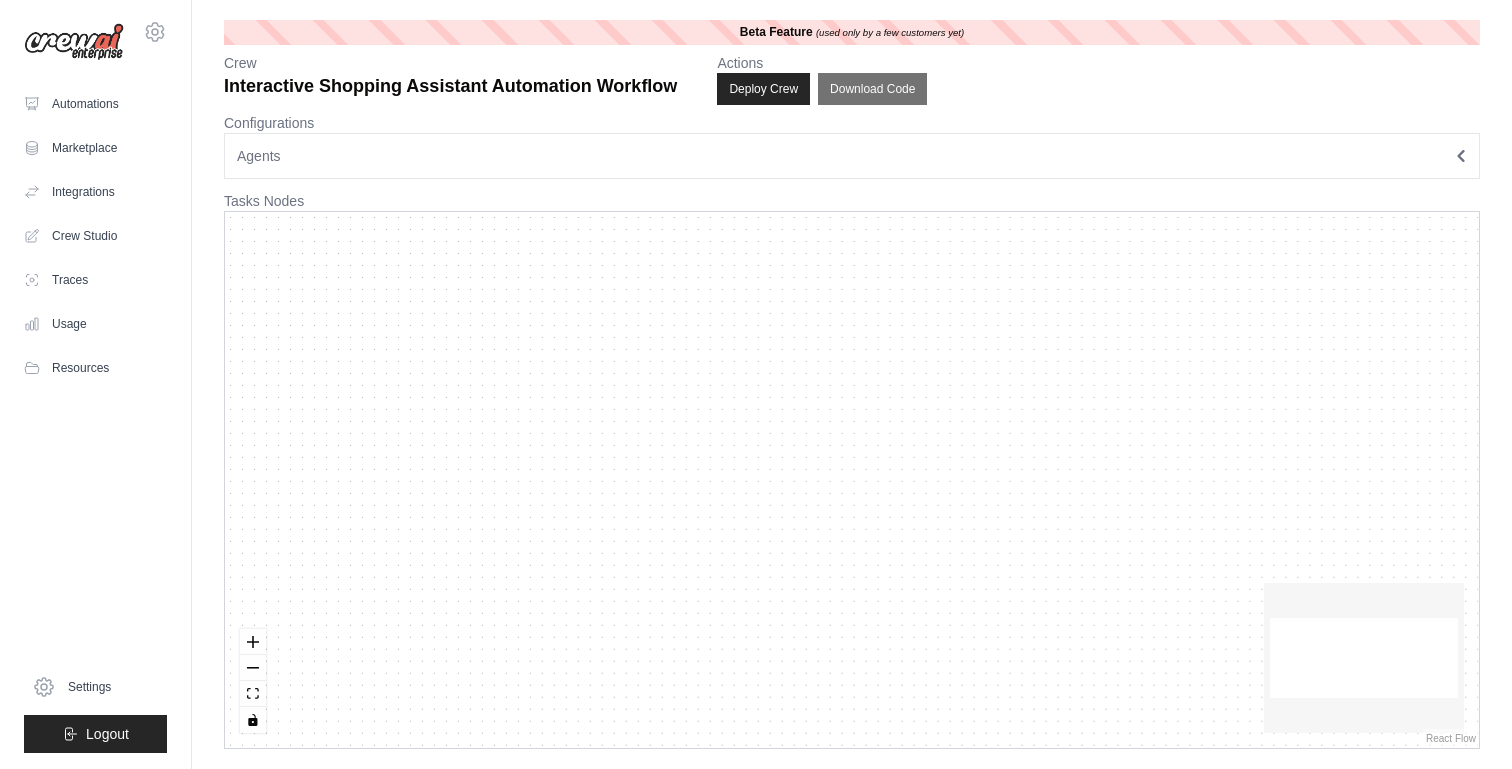 scroll, scrollTop: 0, scrollLeft: 0, axis: both 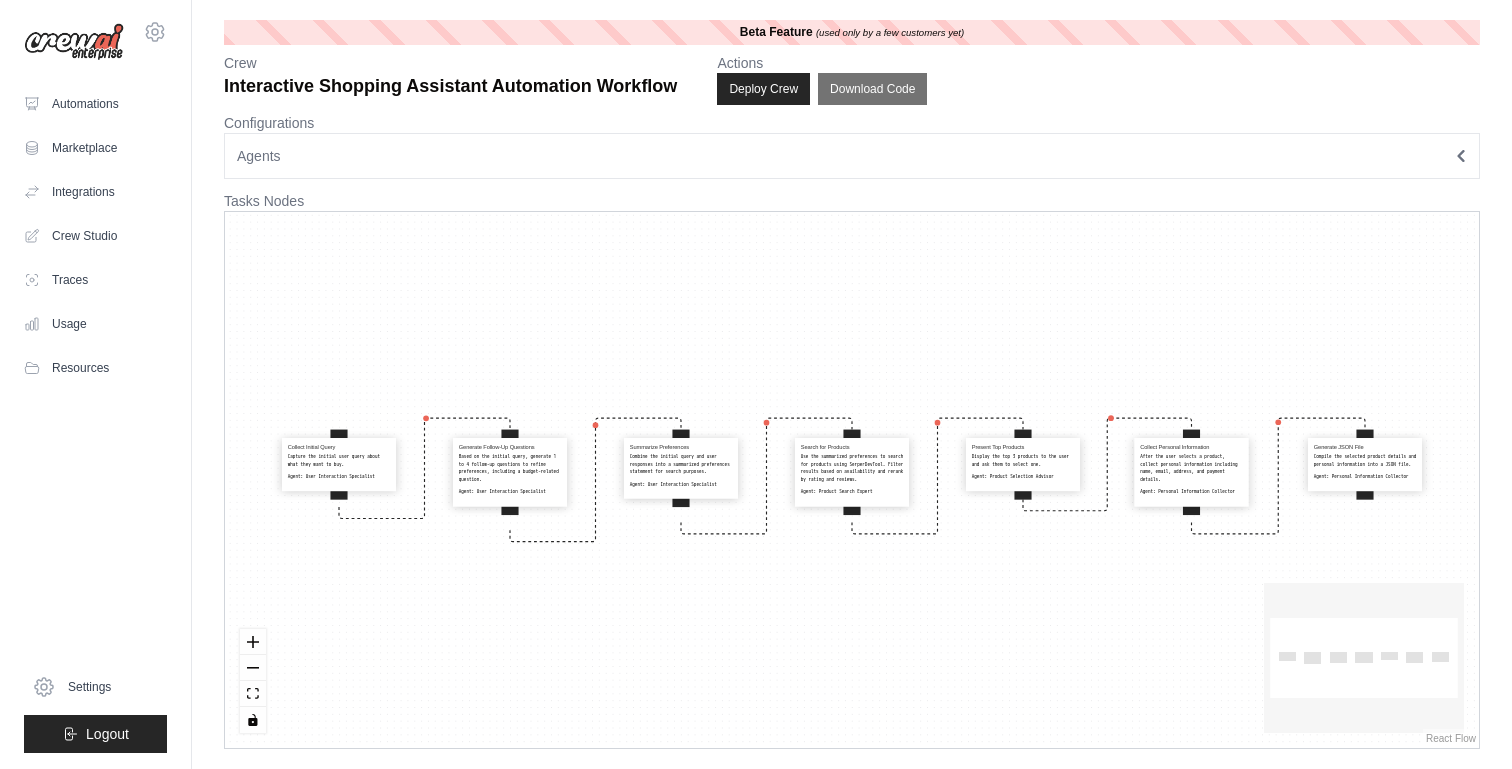 click on "Based on the initial query, generate 1 to 4 follow-up questions to refine preferences, including a budget-related question." at bounding box center (510, 468) 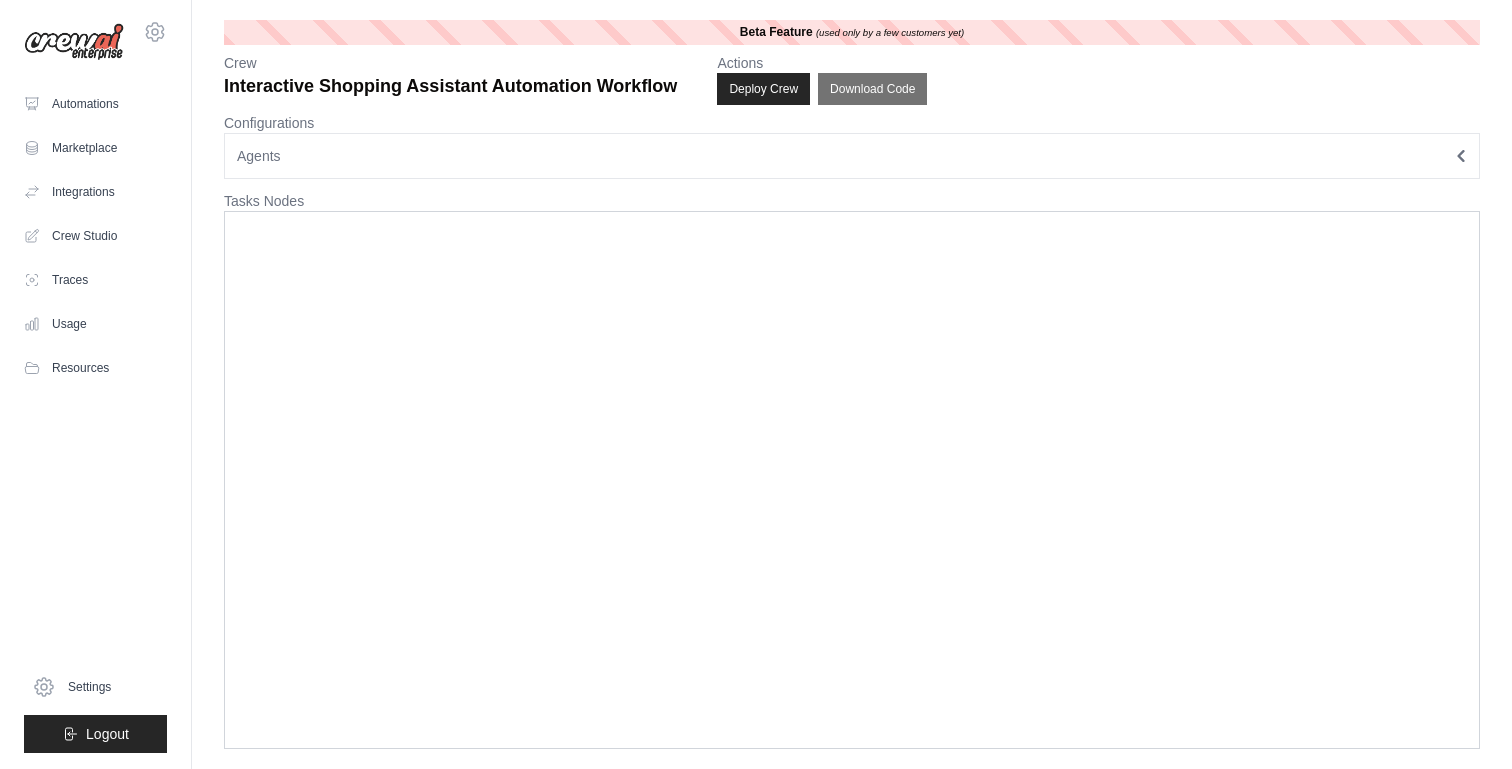 click on "Agents" at bounding box center (852, 156) 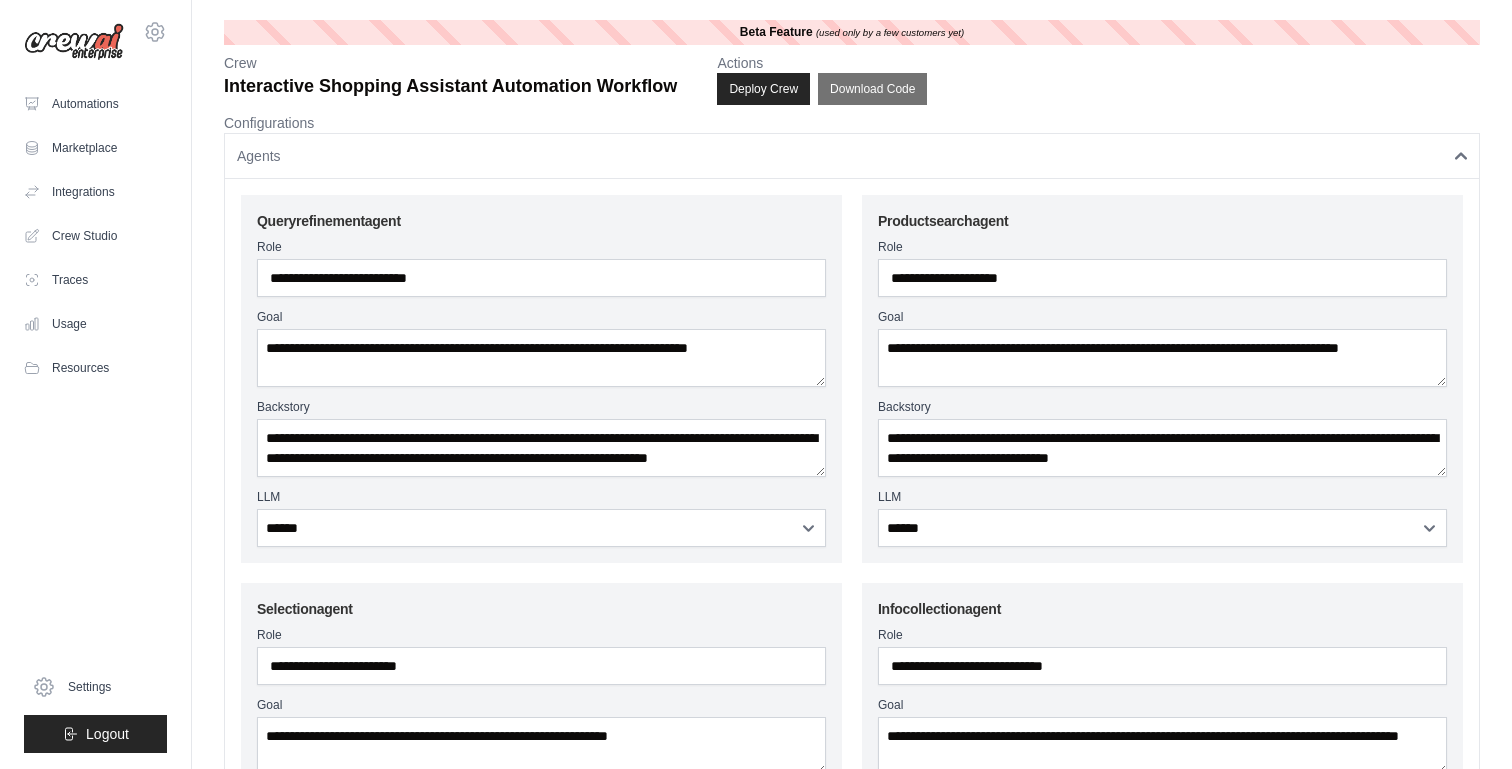 click on "**********" at bounding box center [852, 573] 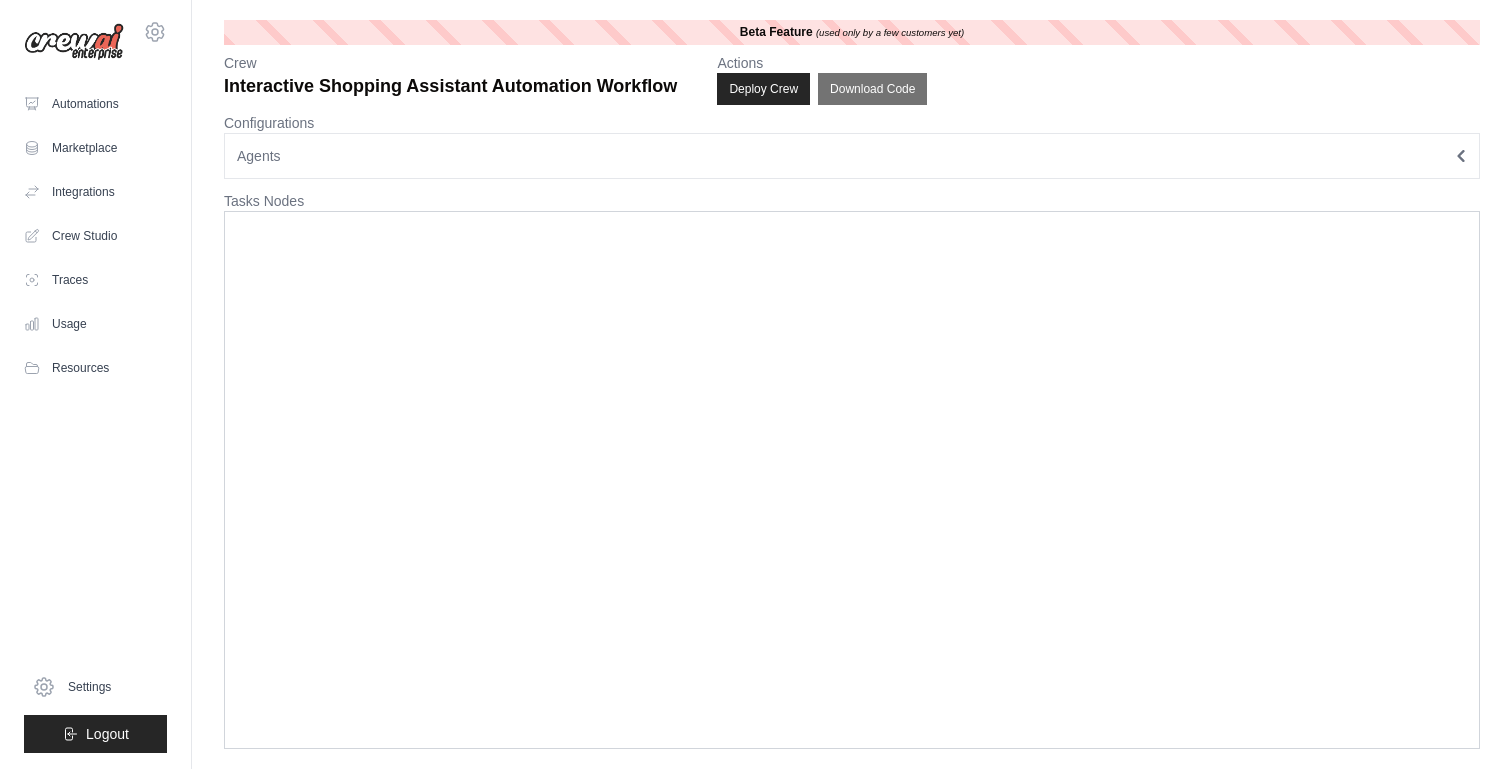 click on "Tasks Nodes" at bounding box center [852, 201] 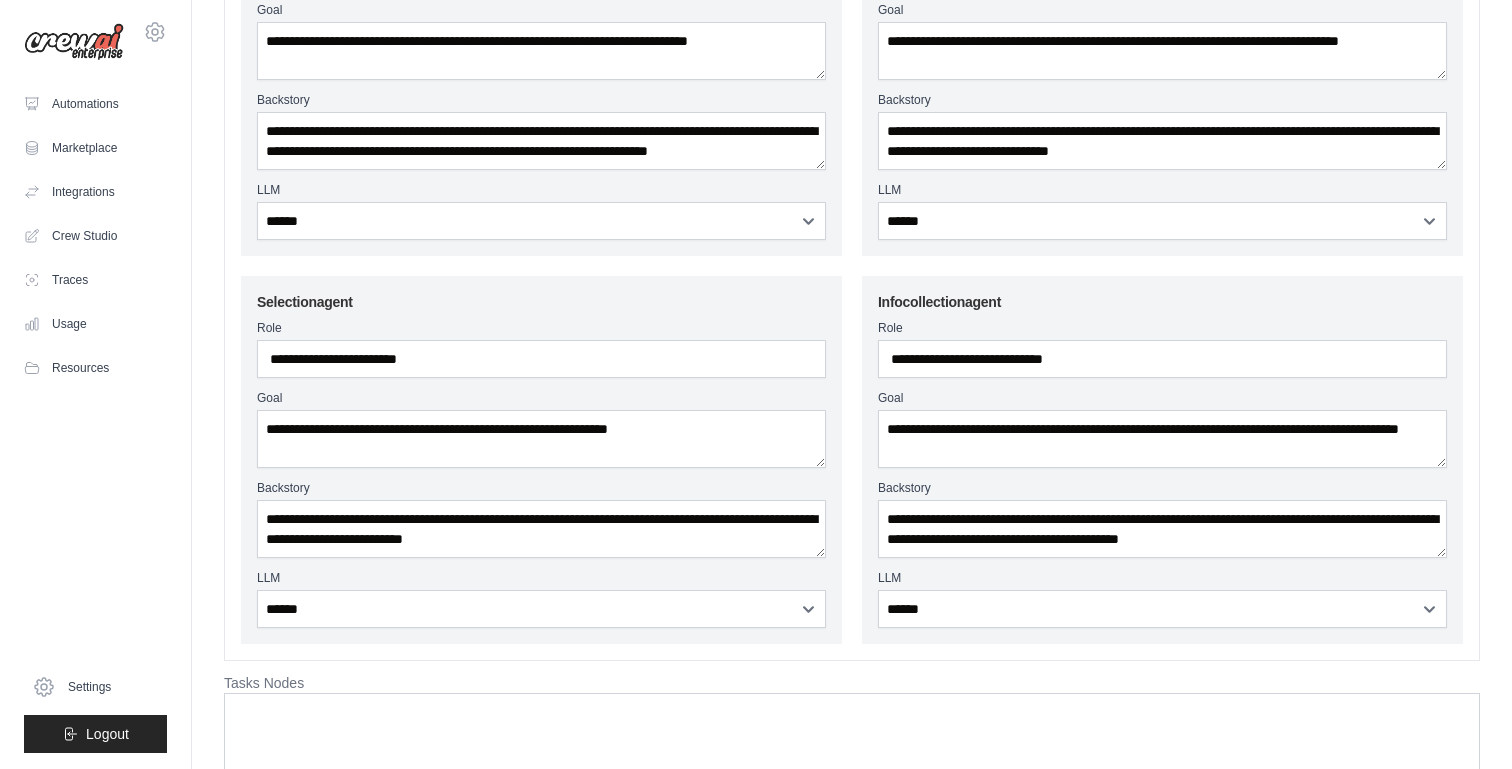 scroll, scrollTop: 789, scrollLeft: 0, axis: vertical 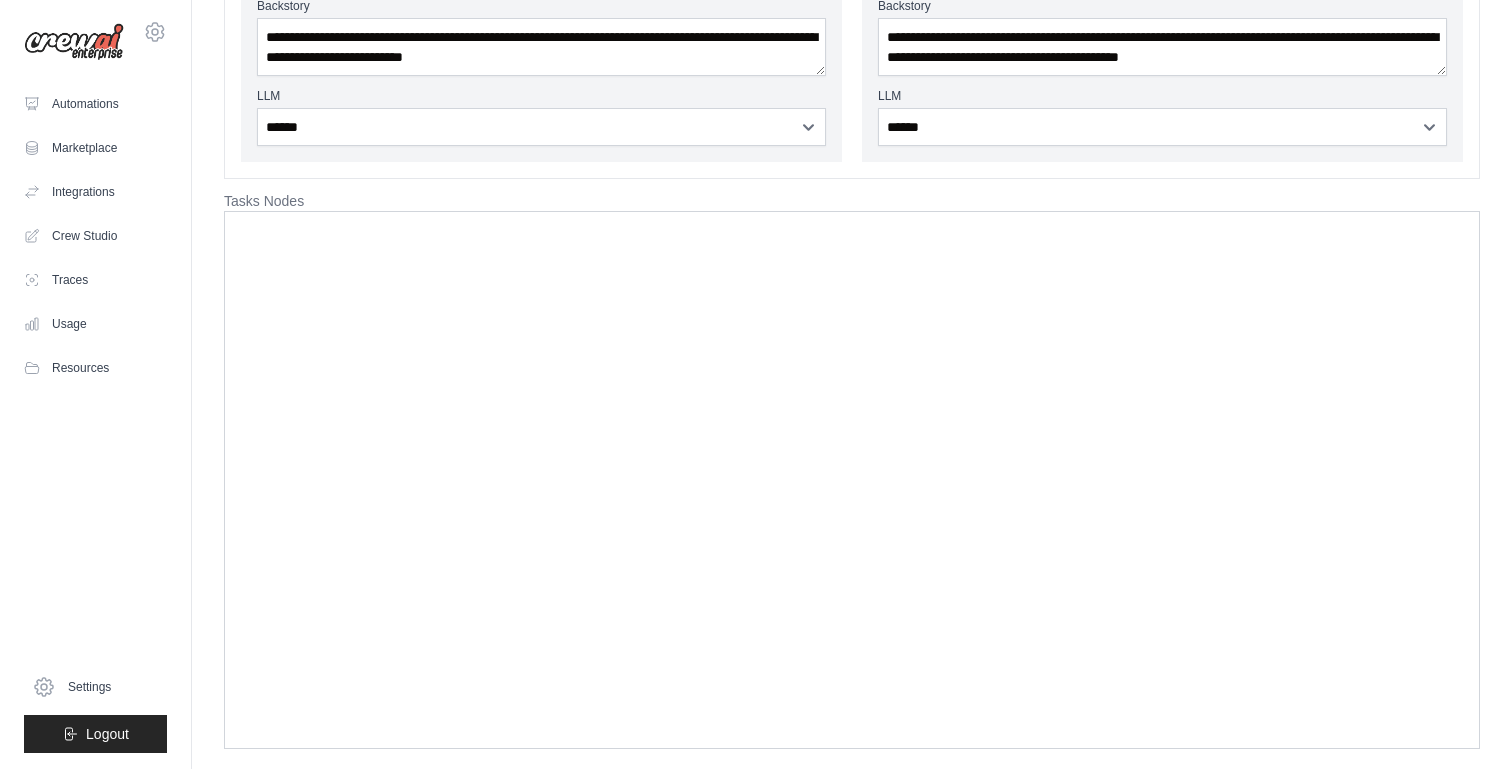 click at bounding box center [852, 480] 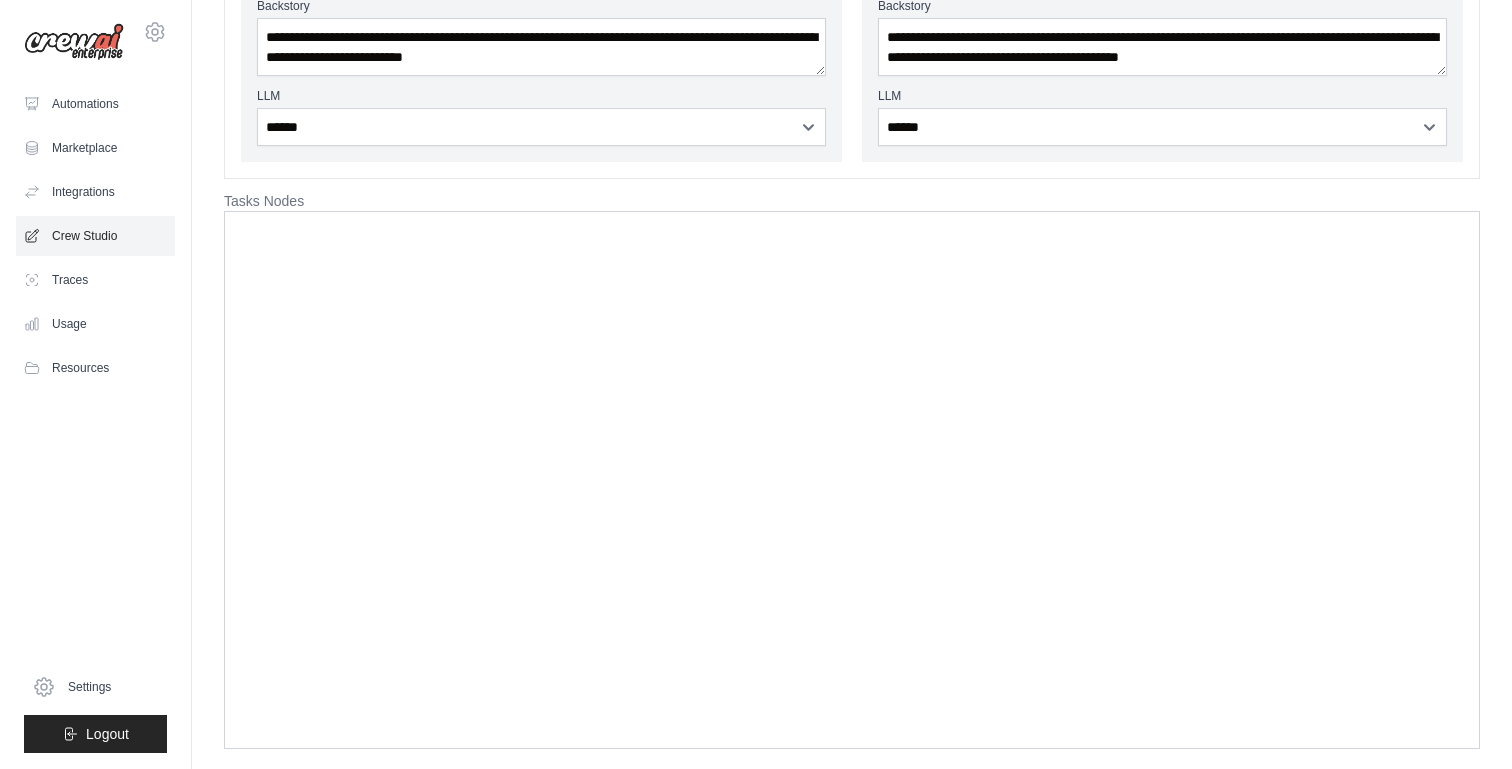 click on "Crew Studio" at bounding box center [95, 236] 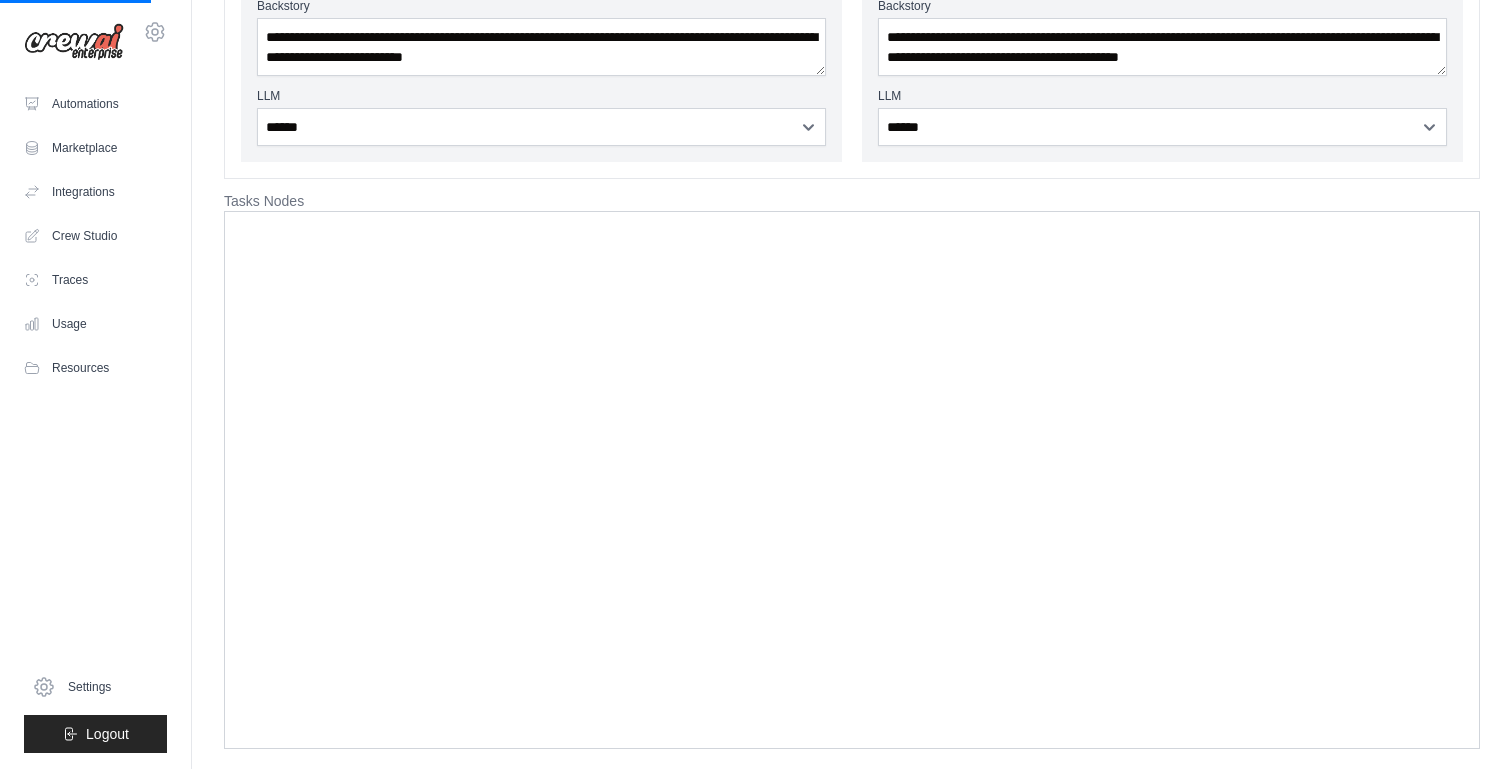 scroll, scrollTop: 0, scrollLeft: 0, axis: both 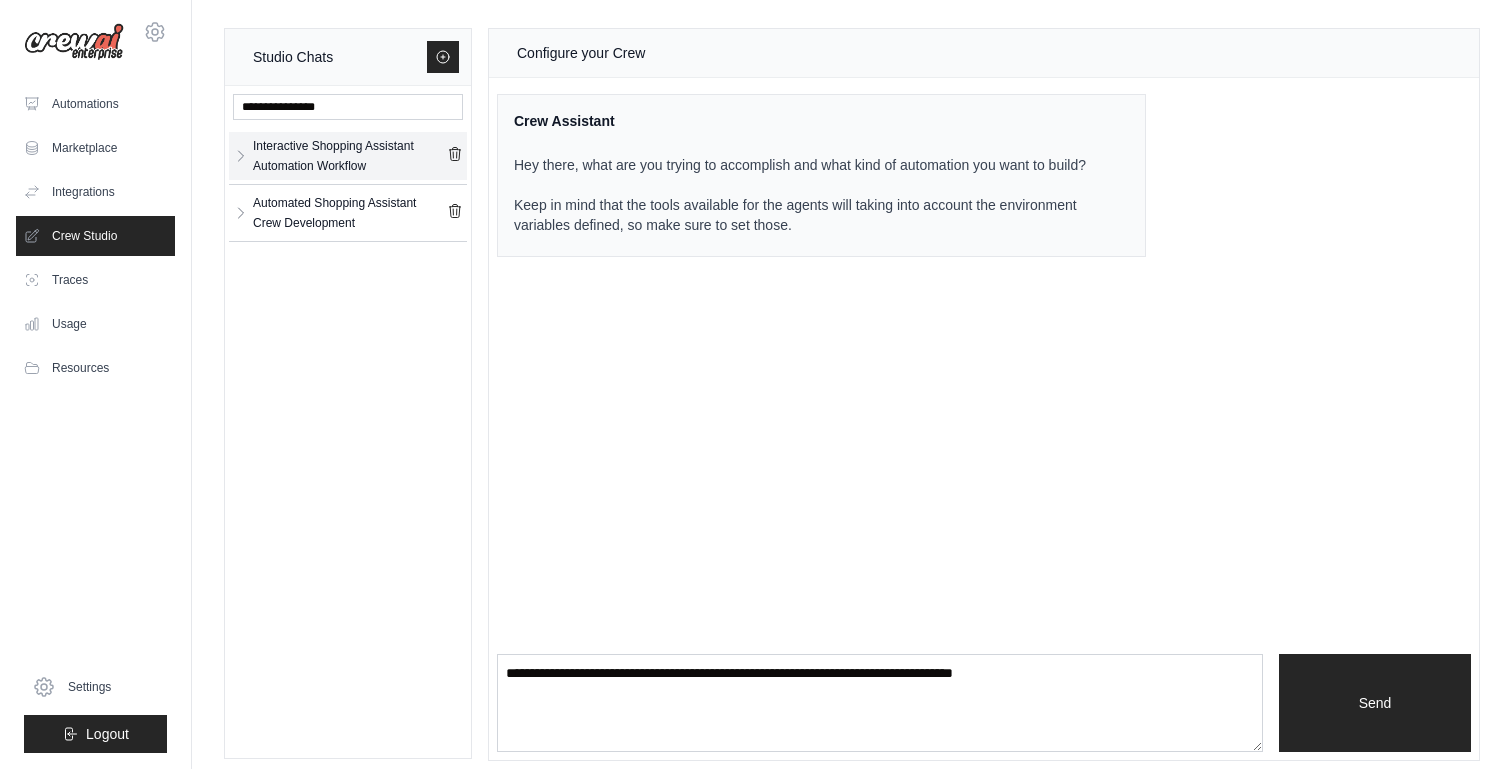 click on "Interactive Shopping Assistant Automation Workflow" at bounding box center [350, 156] 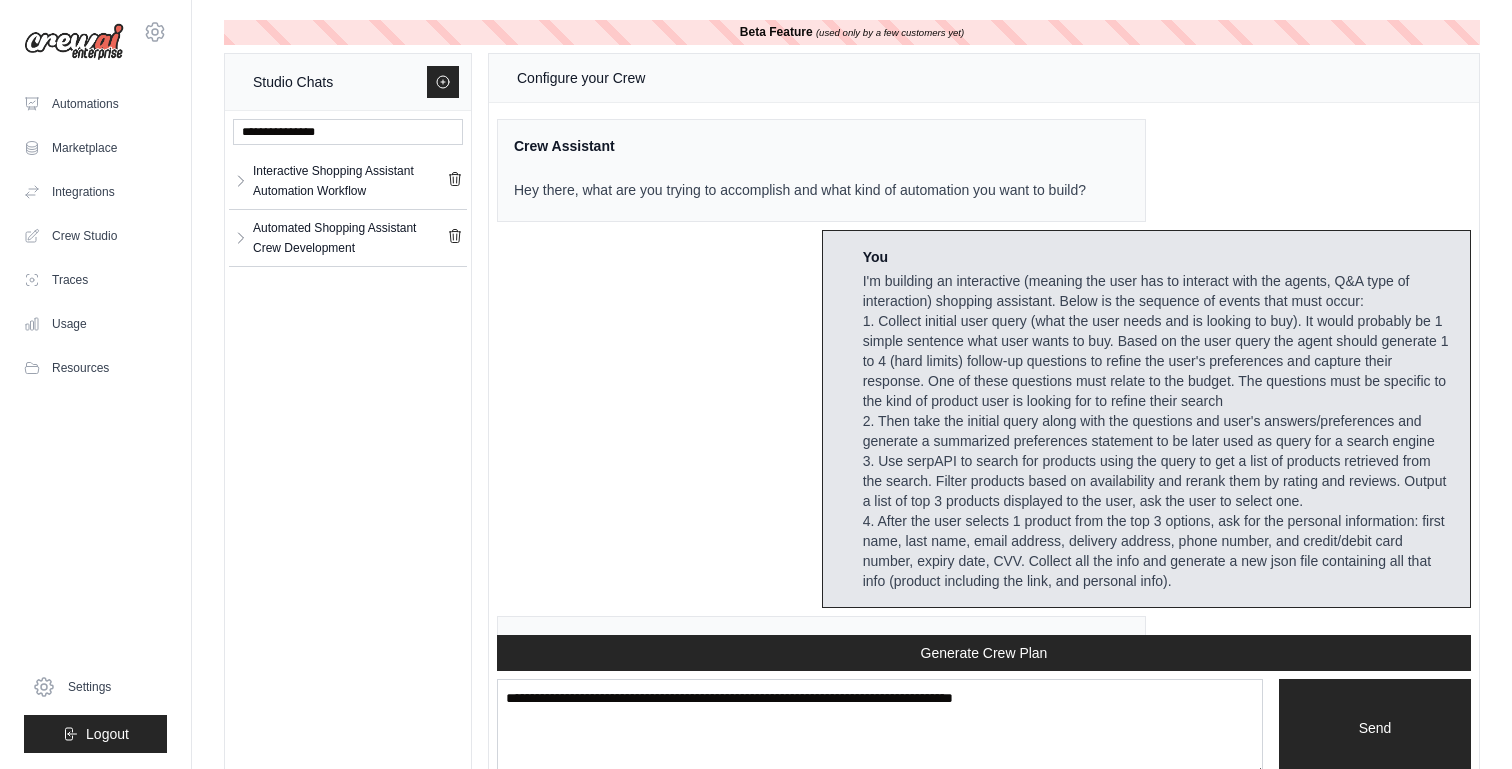 scroll, scrollTop: 2687, scrollLeft: 0, axis: vertical 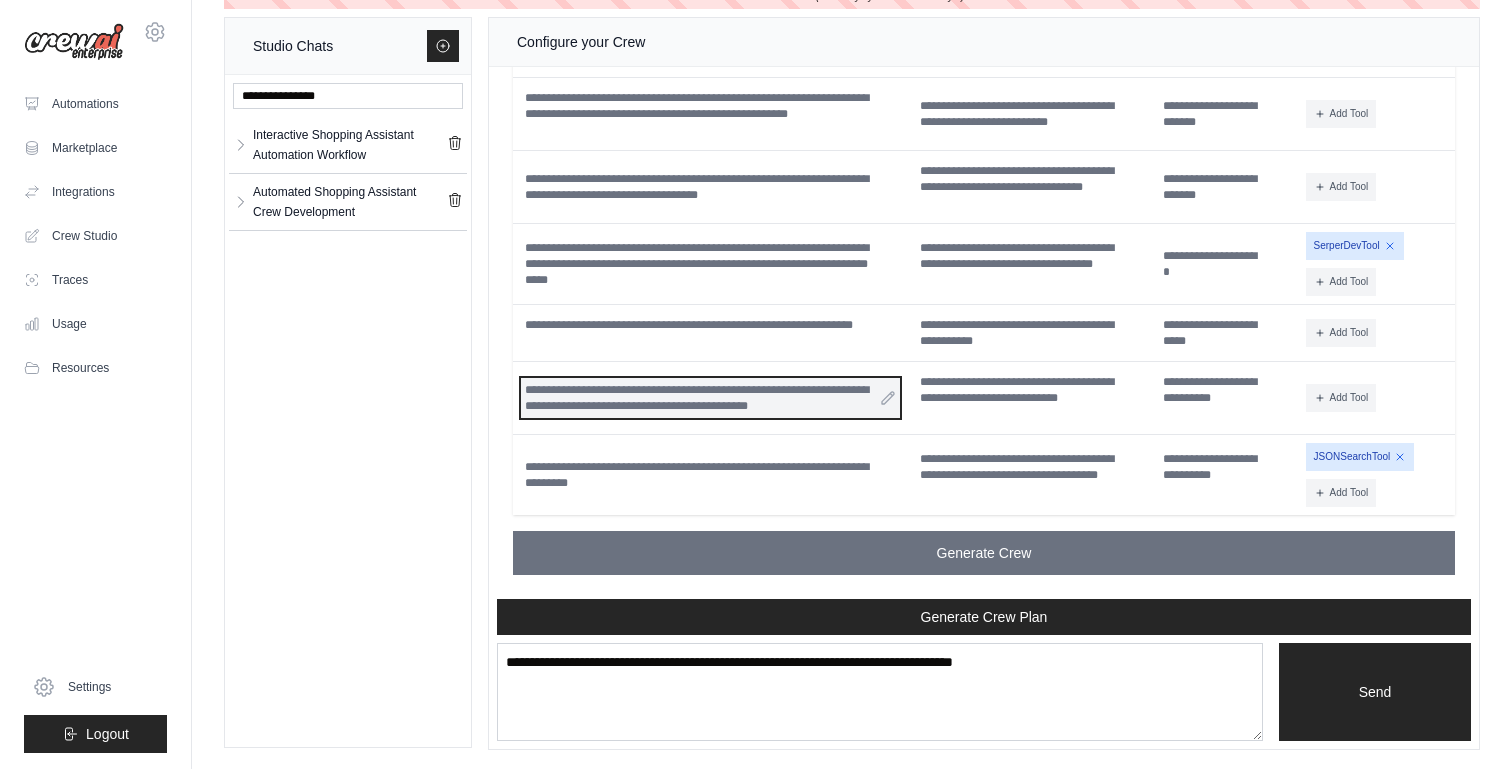 click on "**********" at bounding box center (710, 398) 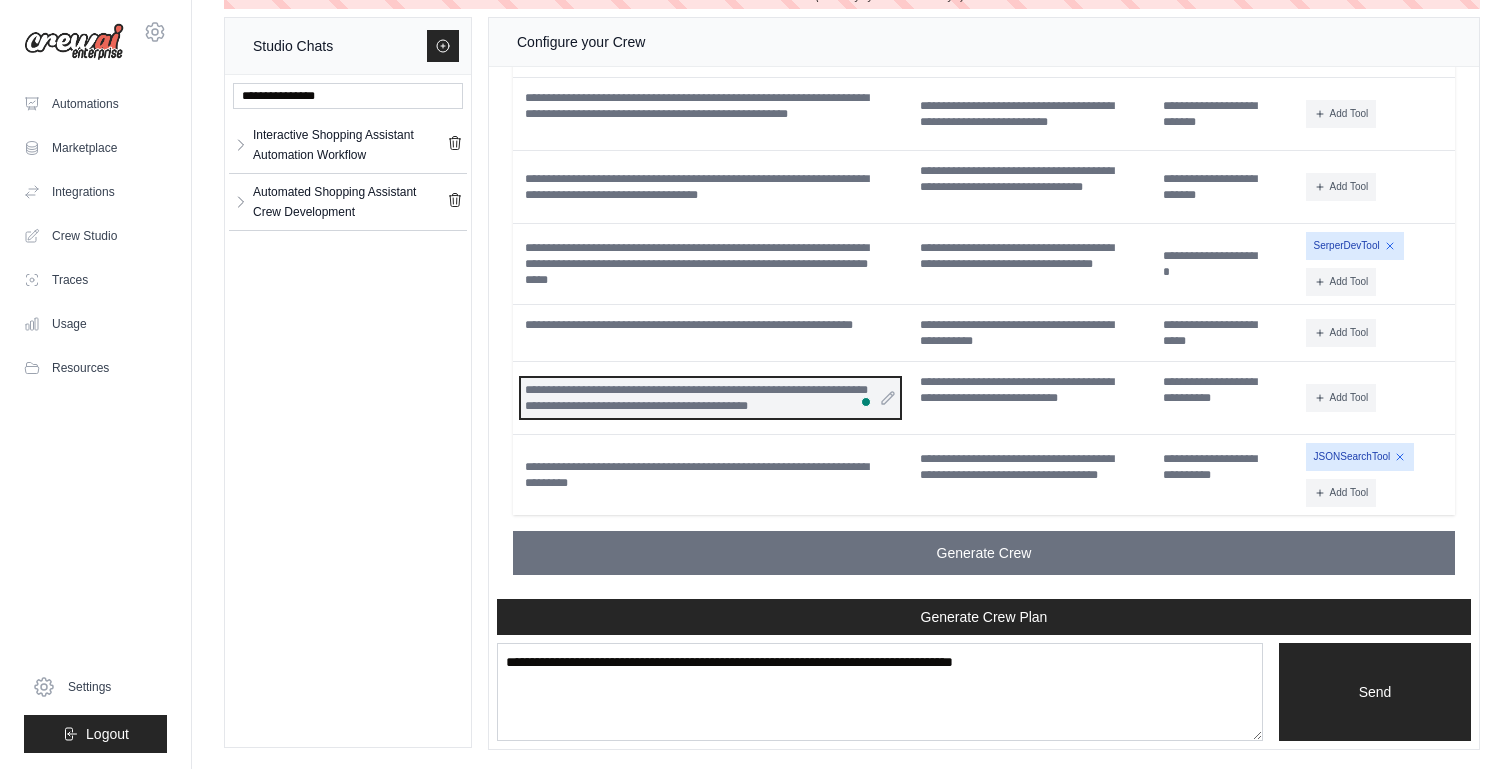 click on "**********" at bounding box center (710, 398) 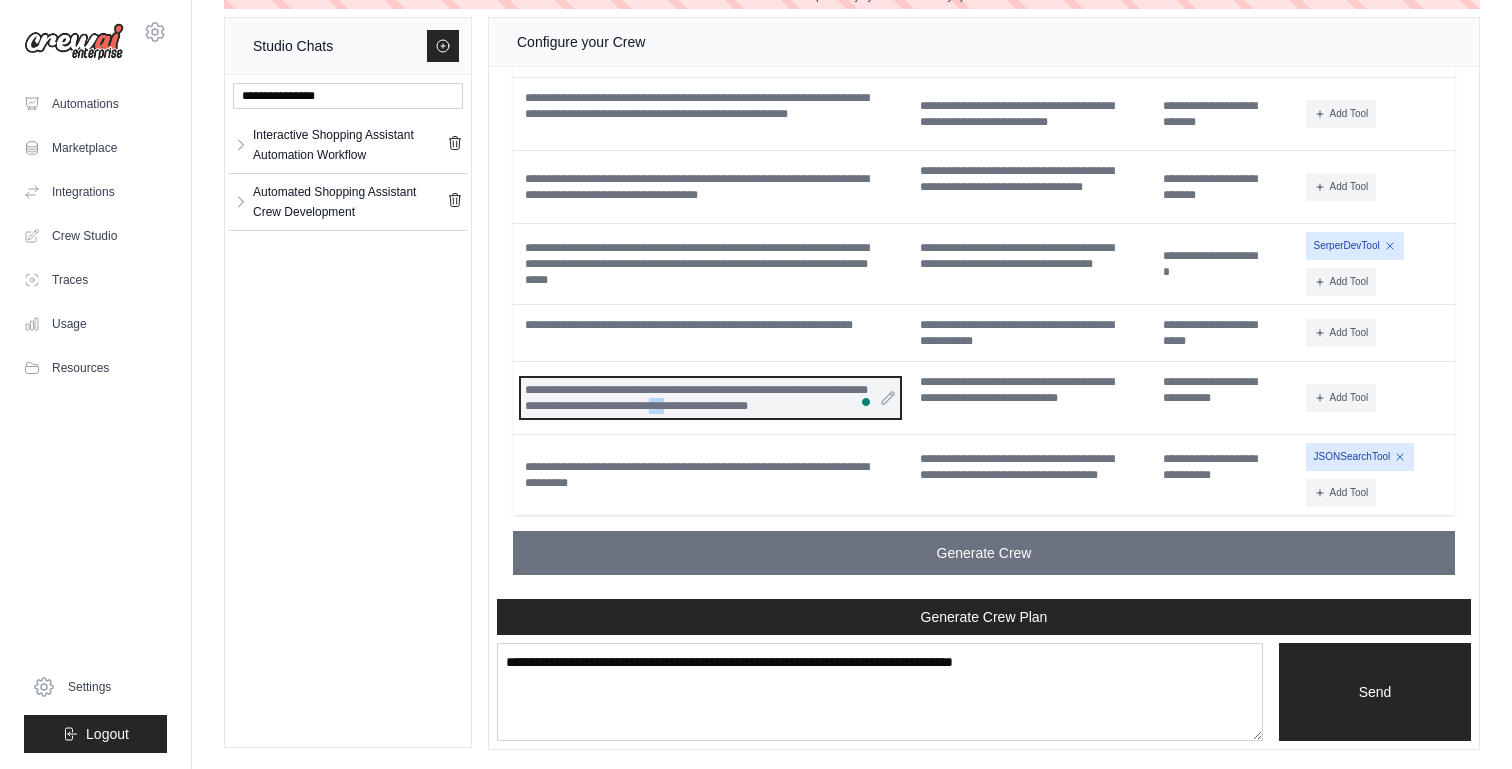 click on "**********" at bounding box center [710, 398] 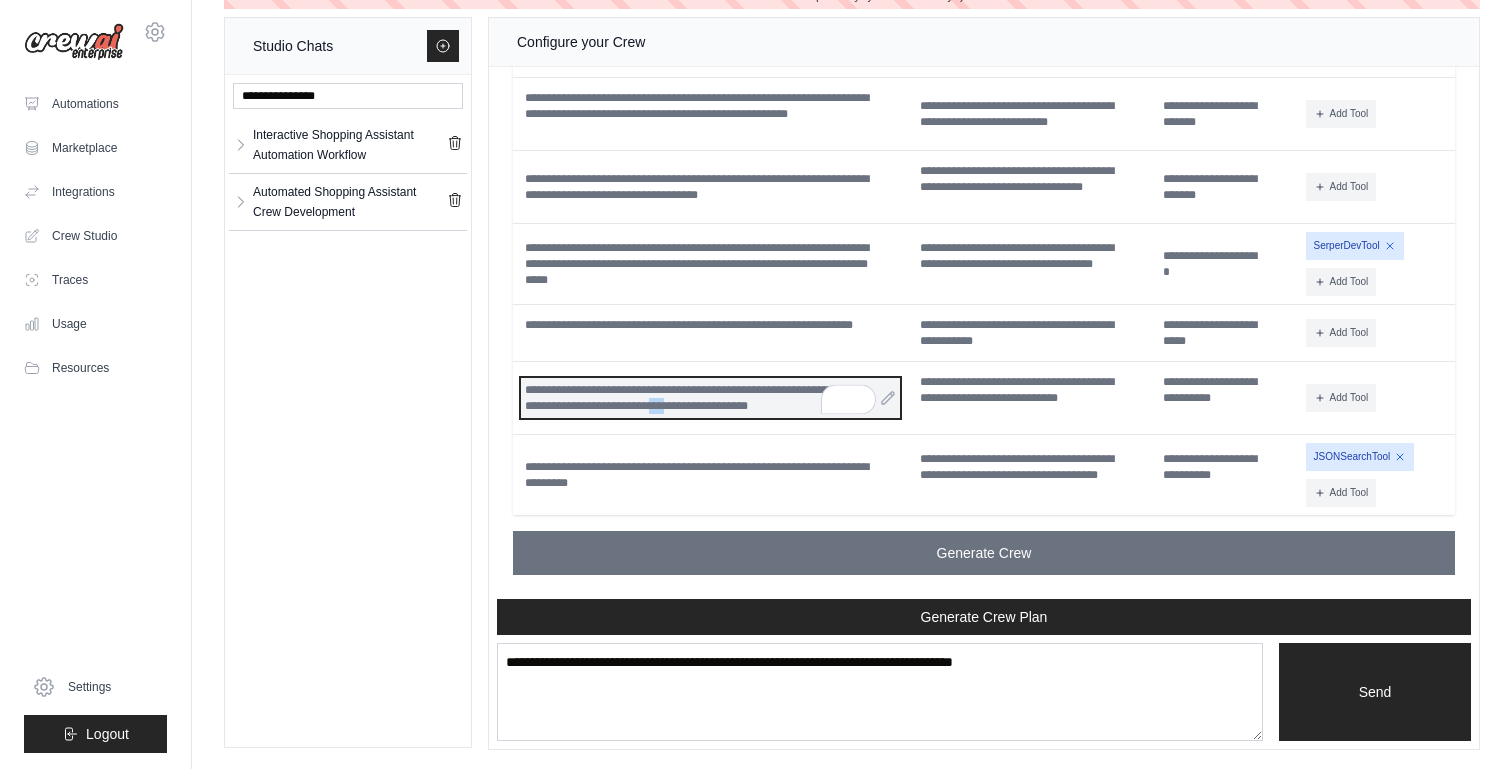 scroll, scrollTop: 2569, scrollLeft: 0, axis: vertical 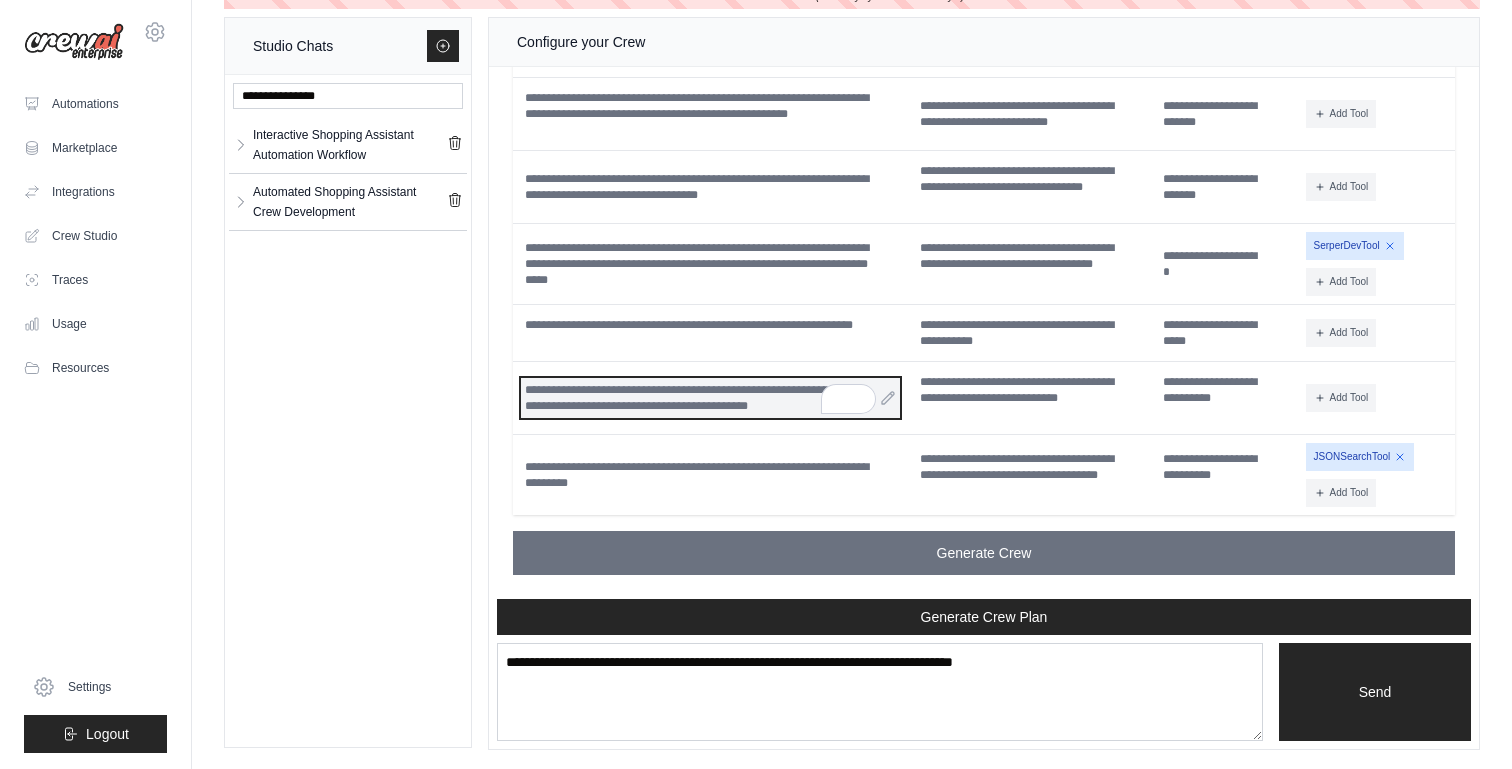 click on "**********" at bounding box center [710, 398] 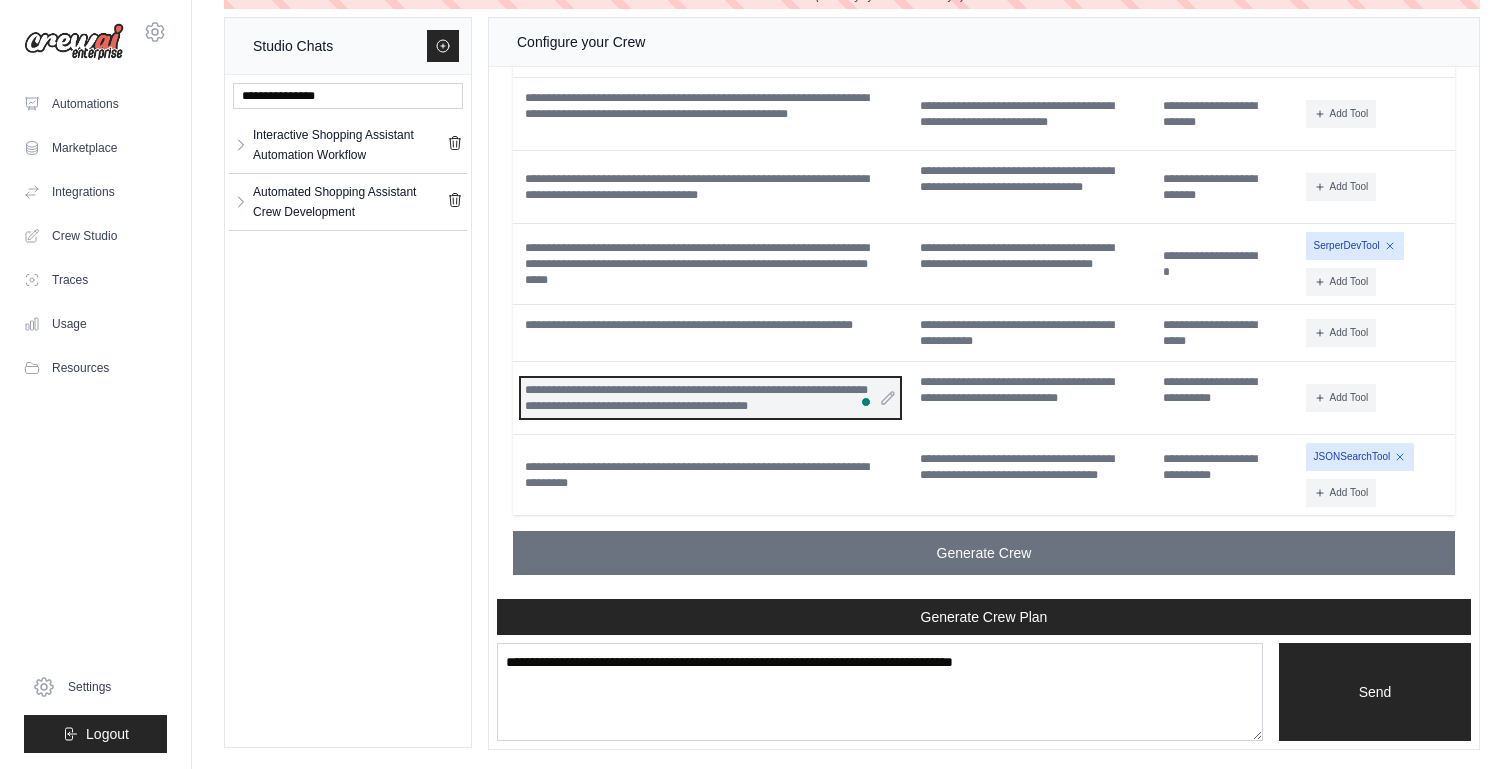 click on "**********" at bounding box center (710, 398) 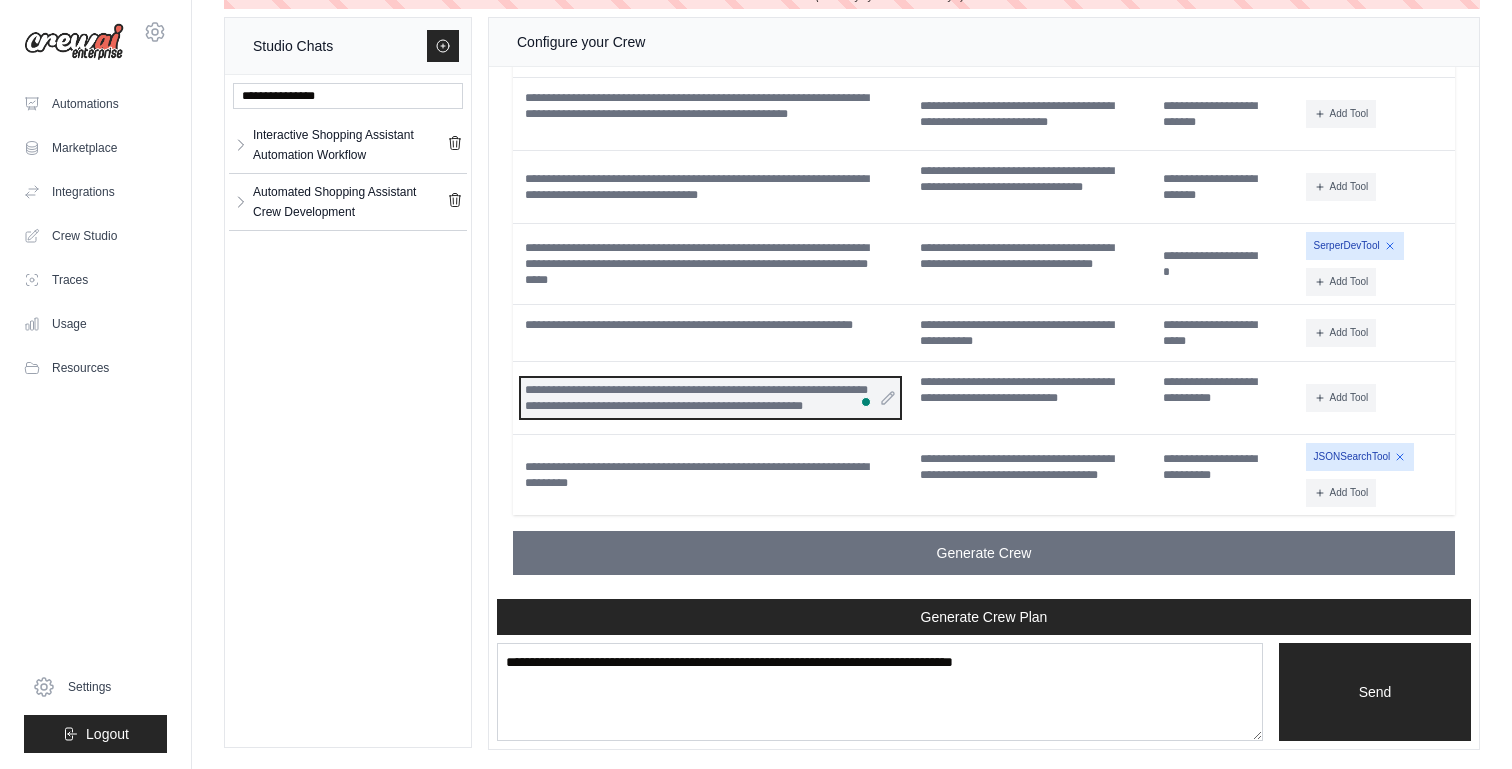 click on "**********" at bounding box center (710, 398) 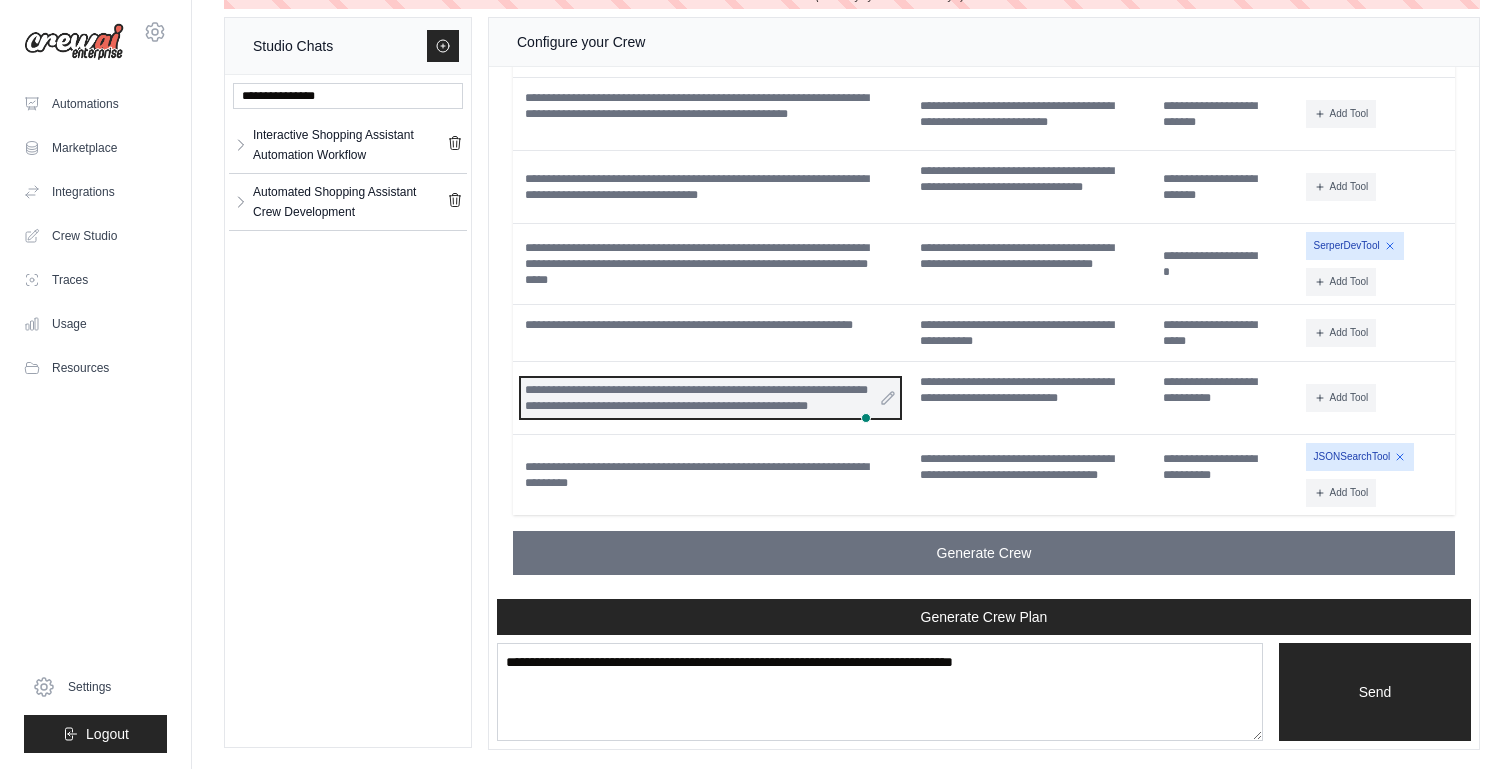 scroll, scrollTop: 2649, scrollLeft: 0, axis: vertical 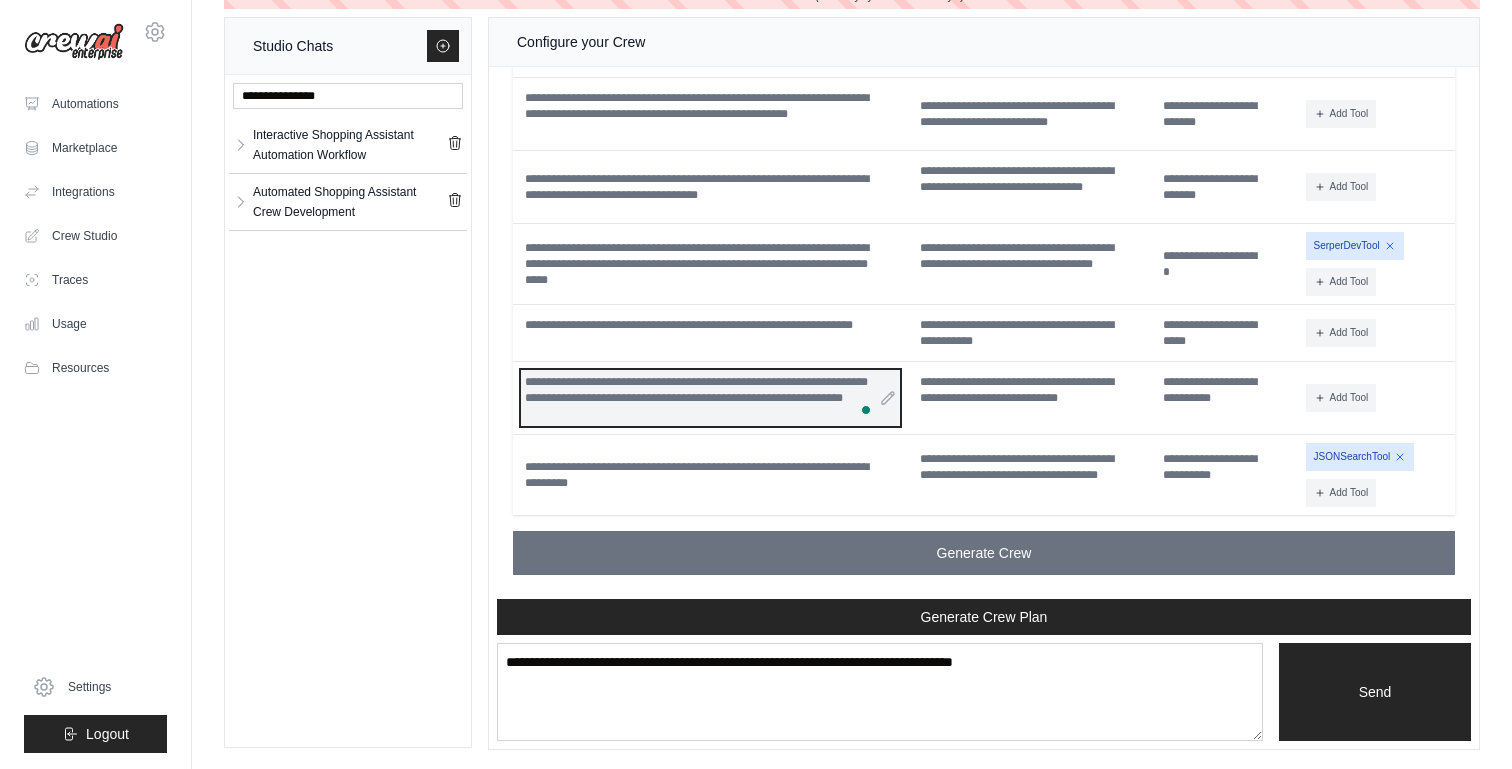 click on "**********" at bounding box center [710, 398] 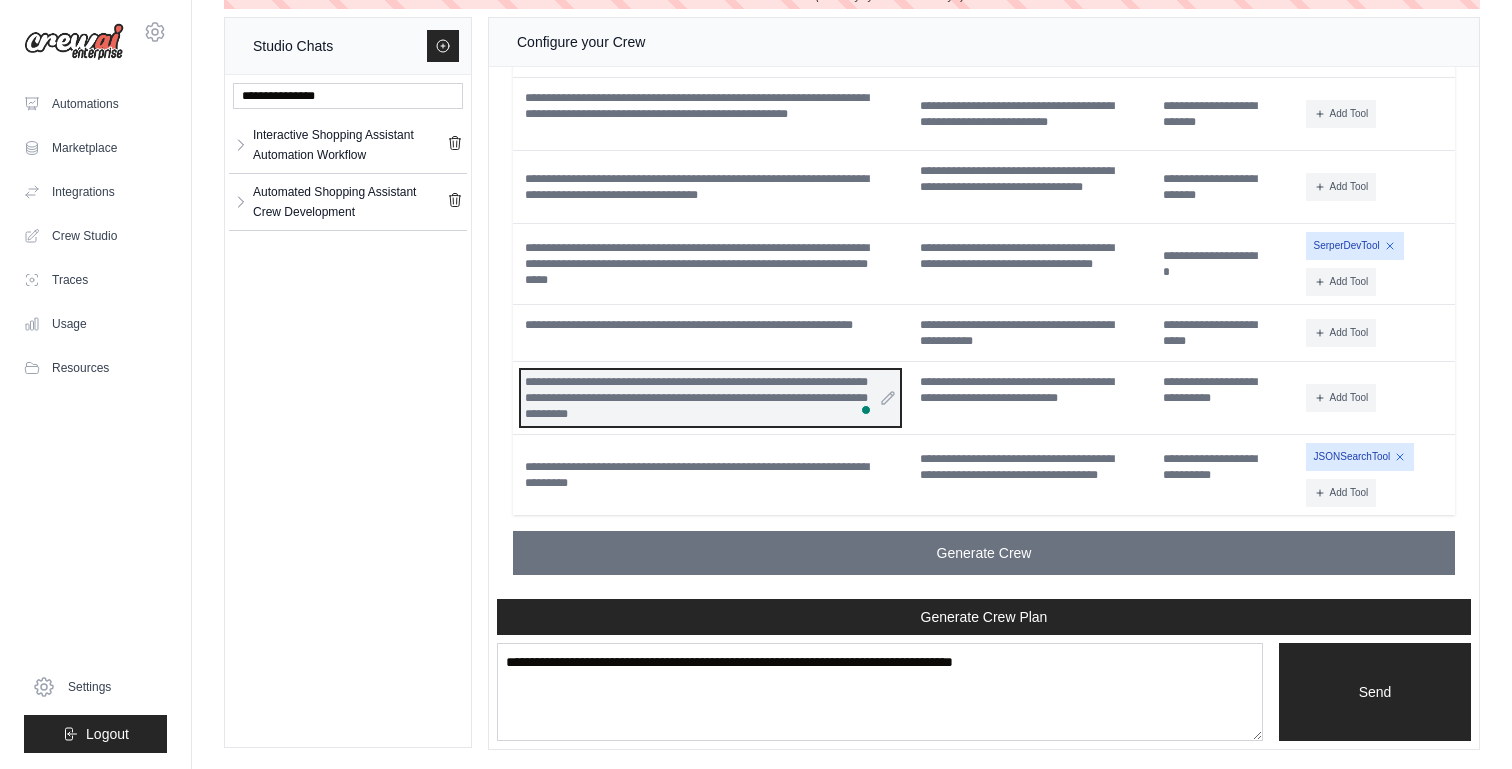 scroll, scrollTop: 2633, scrollLeft: 0, axis: vertical 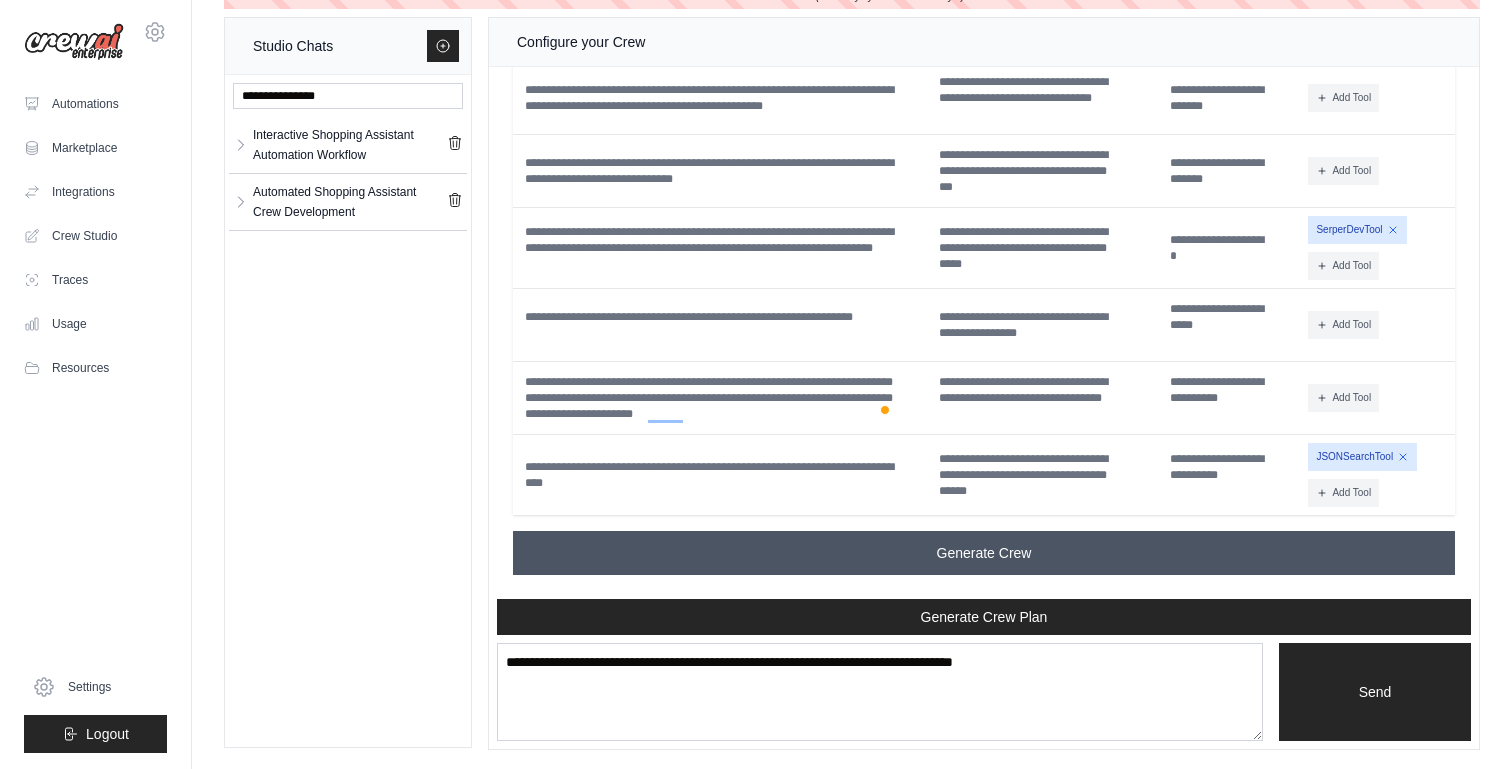 click on "Generate Crew" at bounding box center [984, 553] 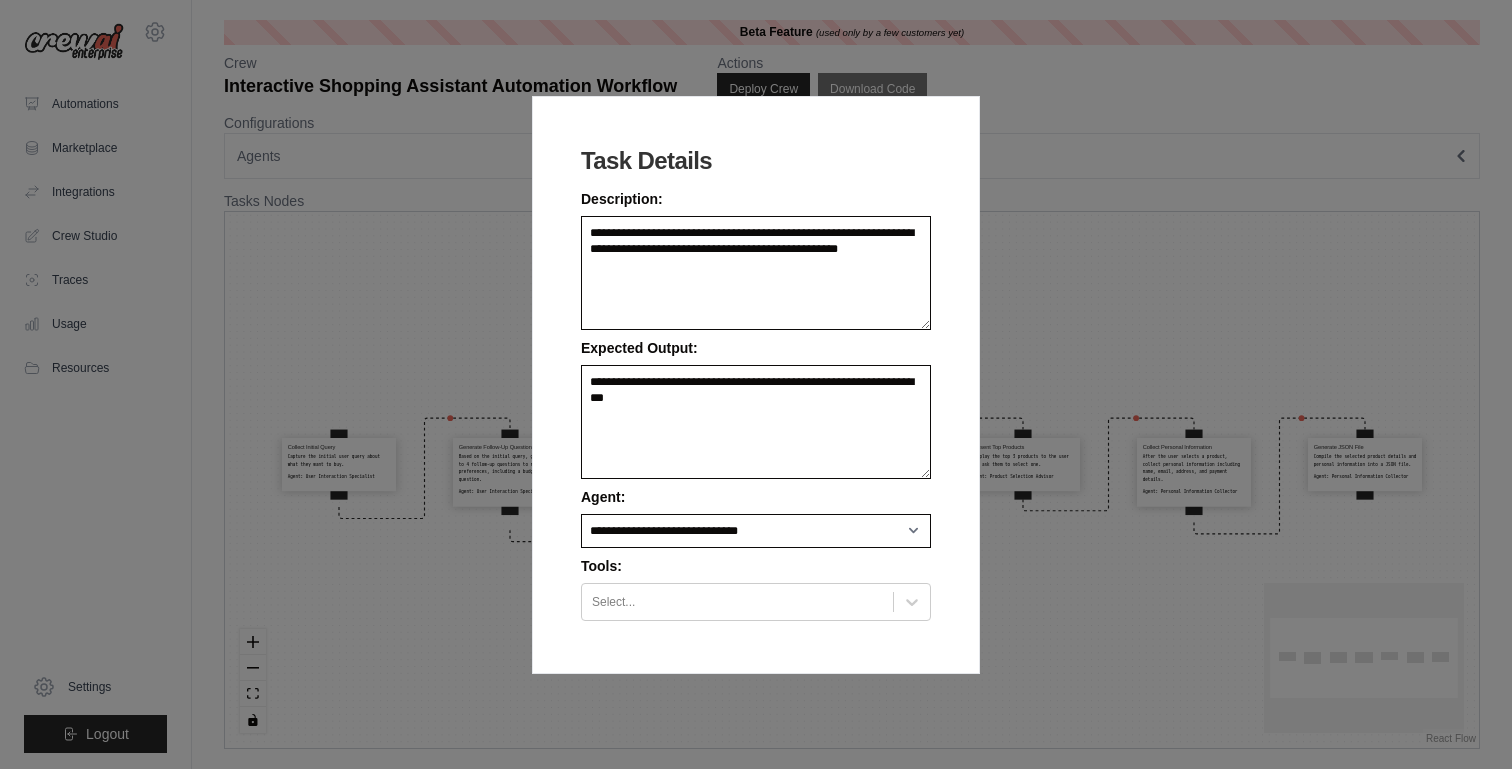 select on "**********" 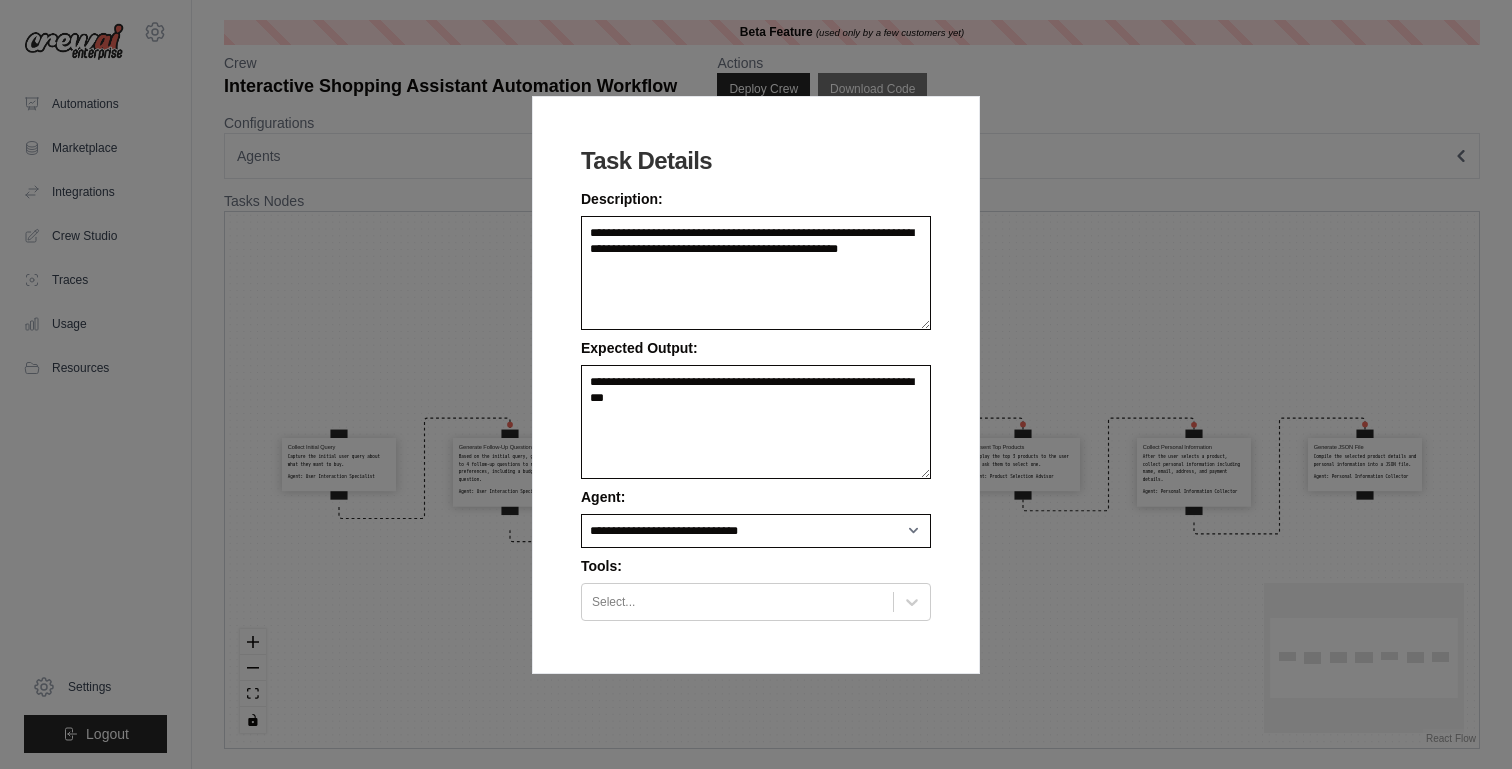 scroll, scrollTop: 0, scrollLeft: 0, axis: both 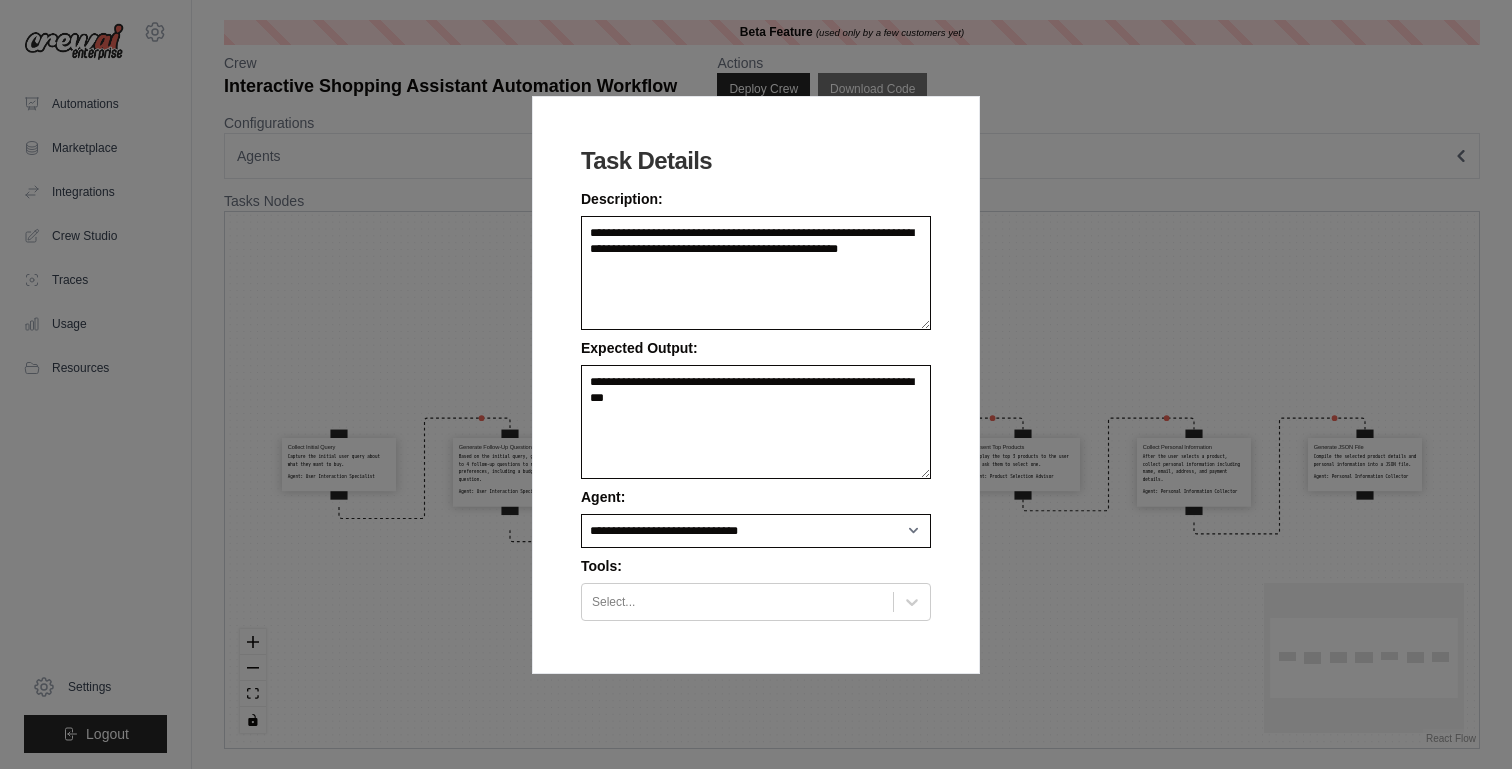 click on "**********" at bounding box center (756, 384) 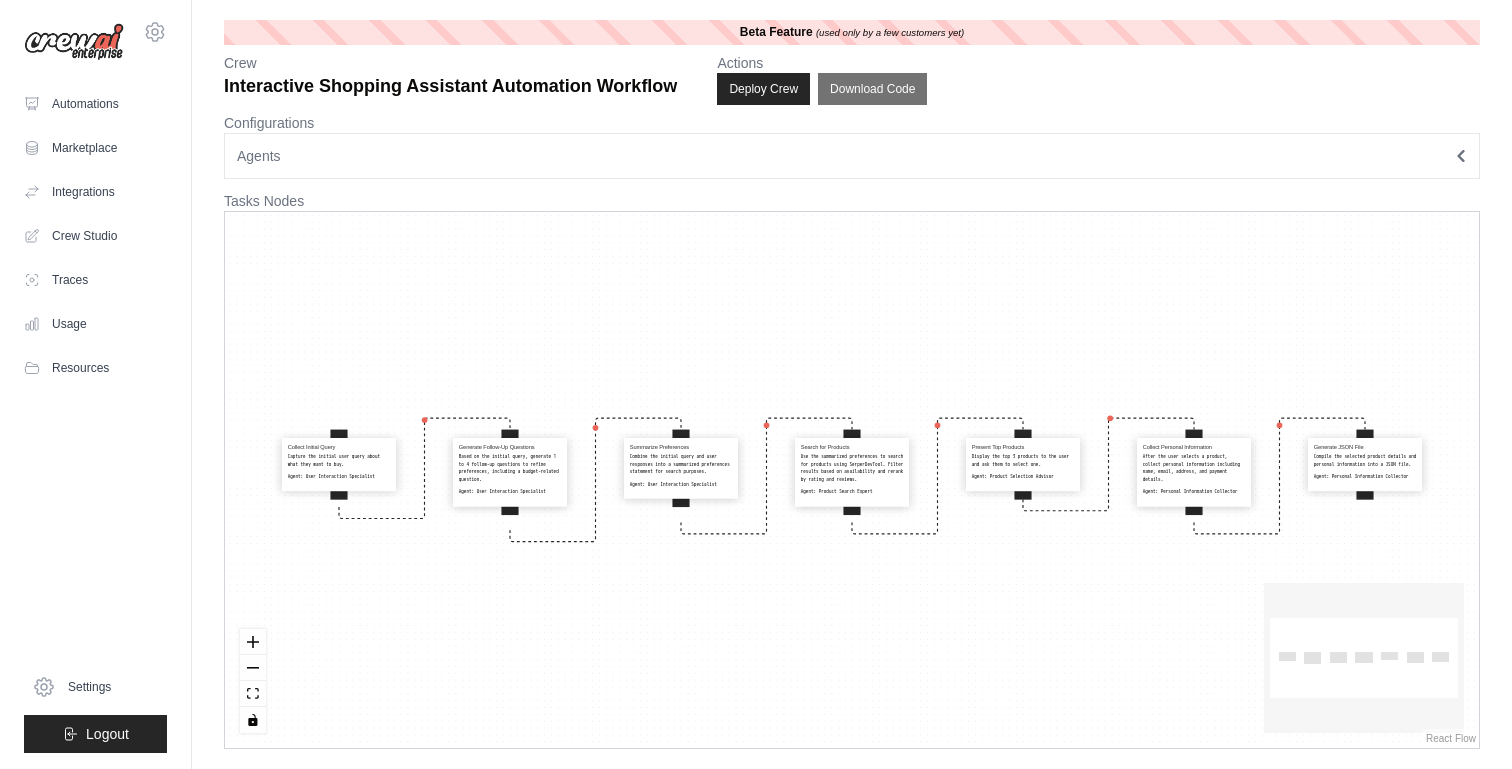 click on "Agents" at bounding box center [852, 156] 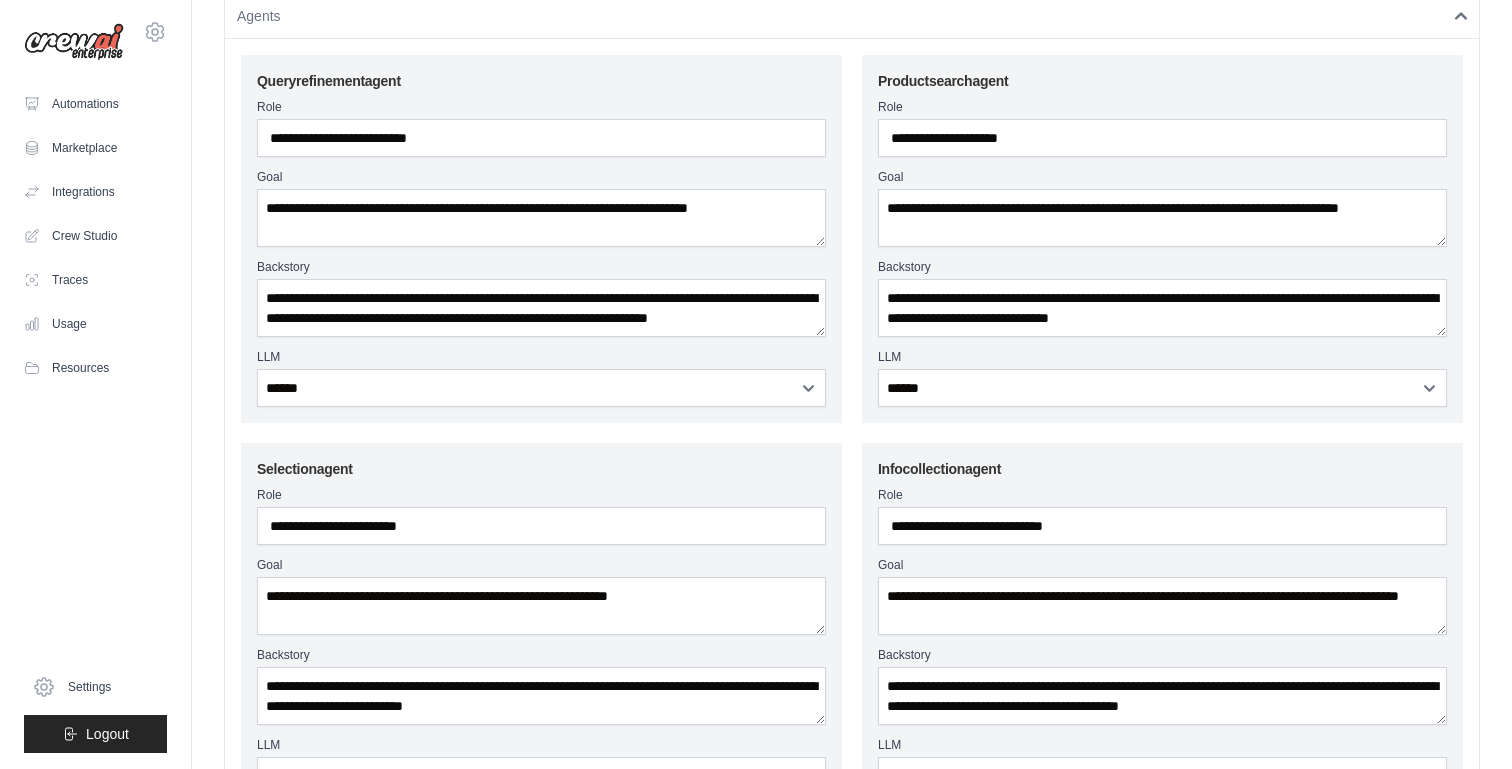 scroll, scrollTop: 15, scrollLeft: 0, axis: vertical 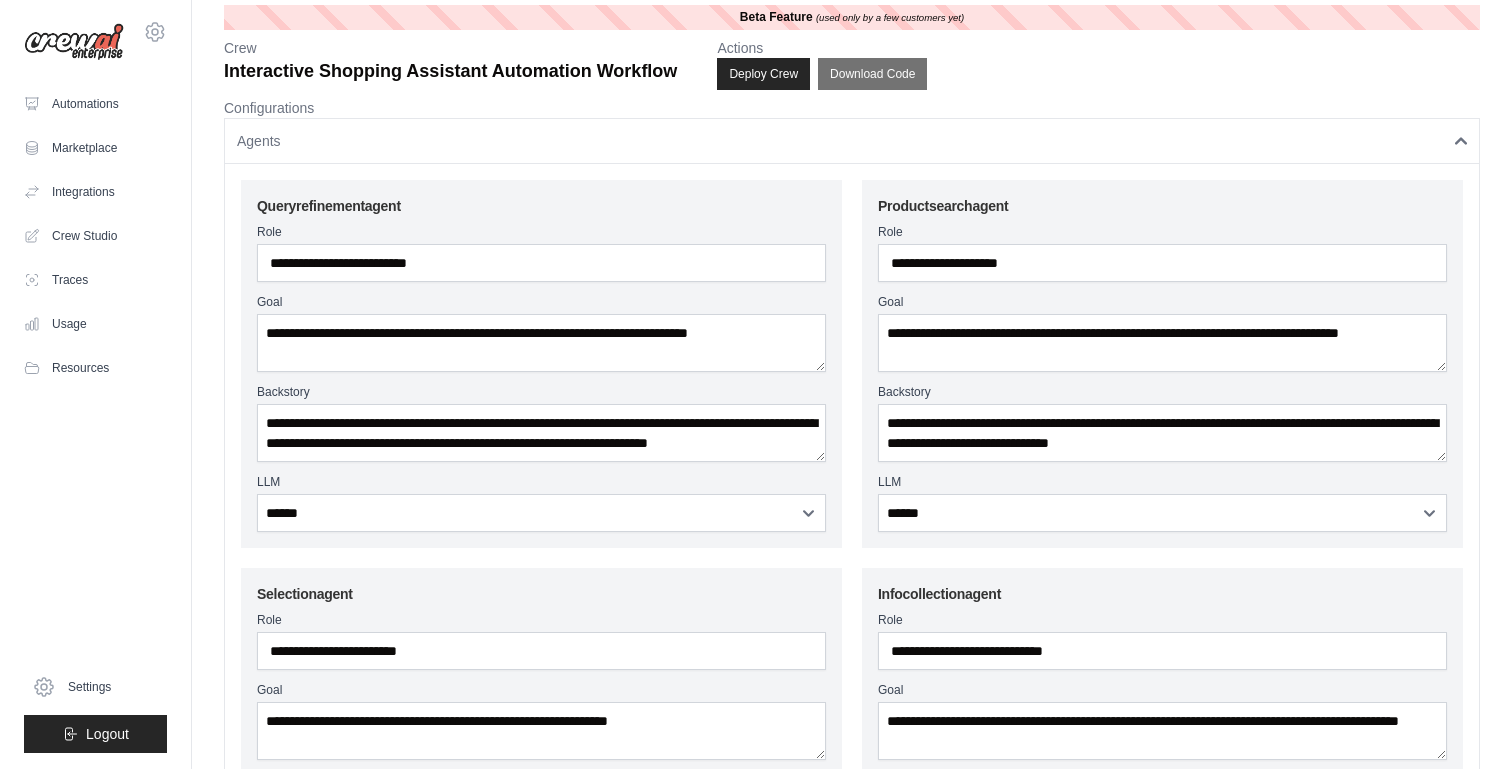 click on "Agents" at bounding box center (852, 141) 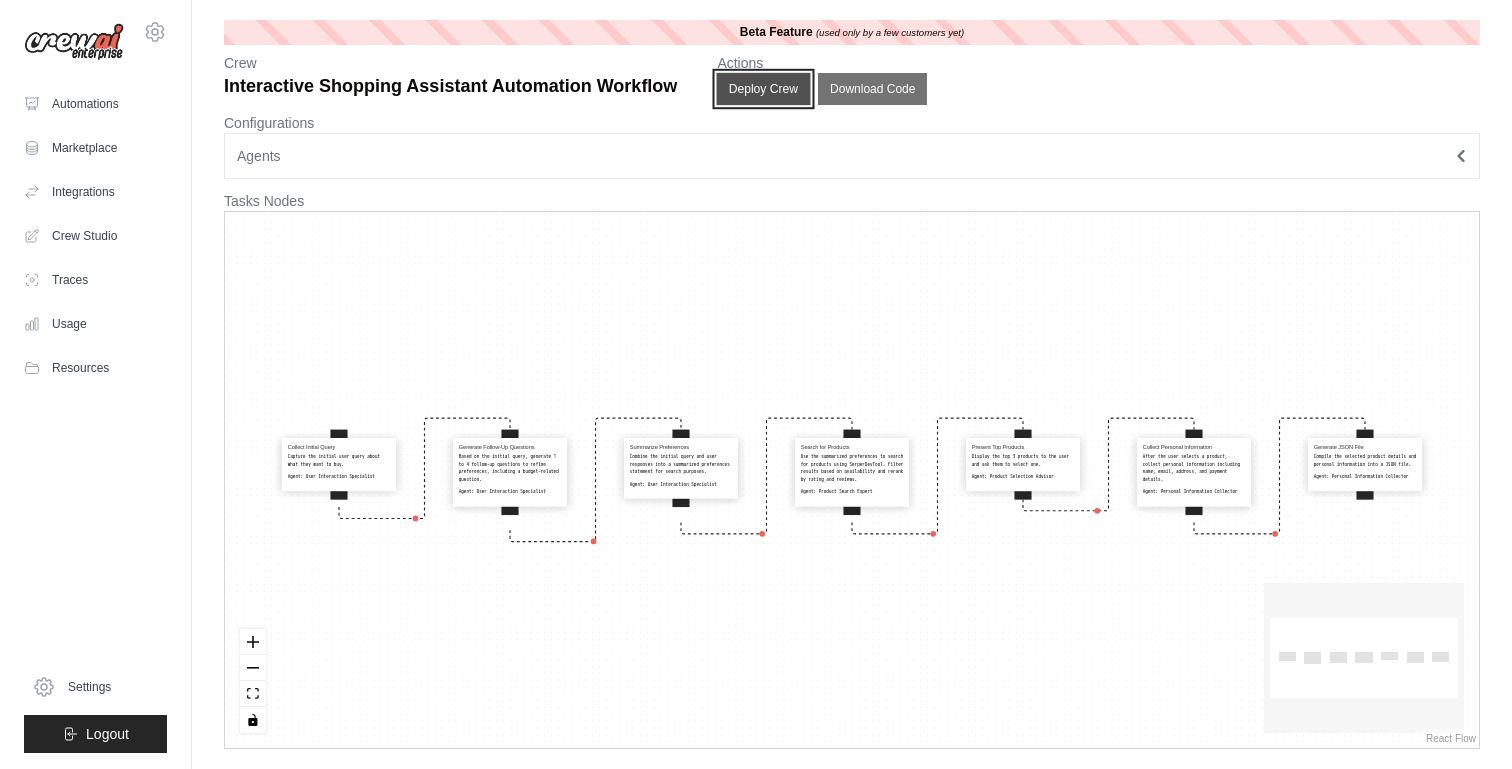 click on "Deploy Crew" at bounding box center (764, 89) 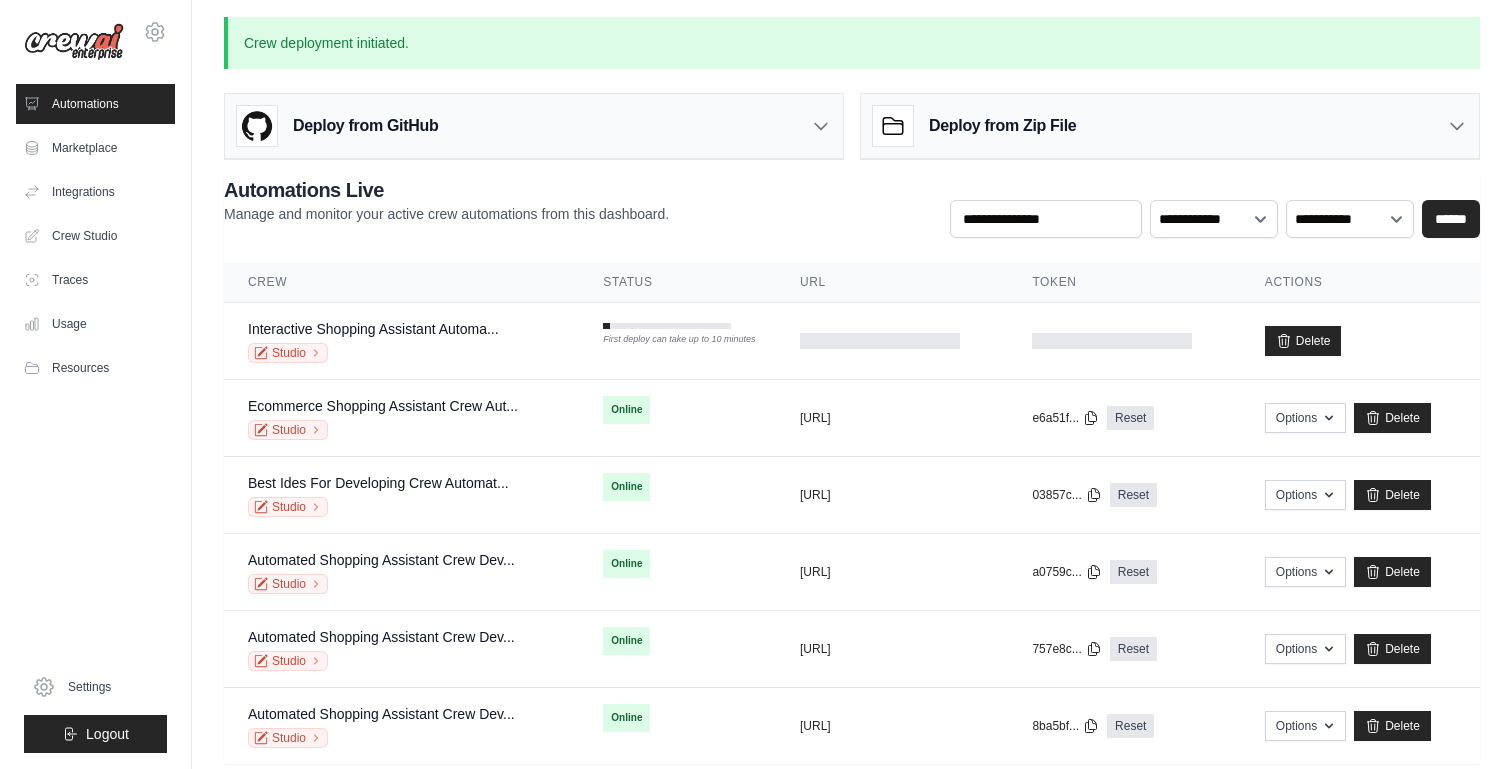 scroll, scrollTop: 42, scrollLeft: 0, axis: vertical 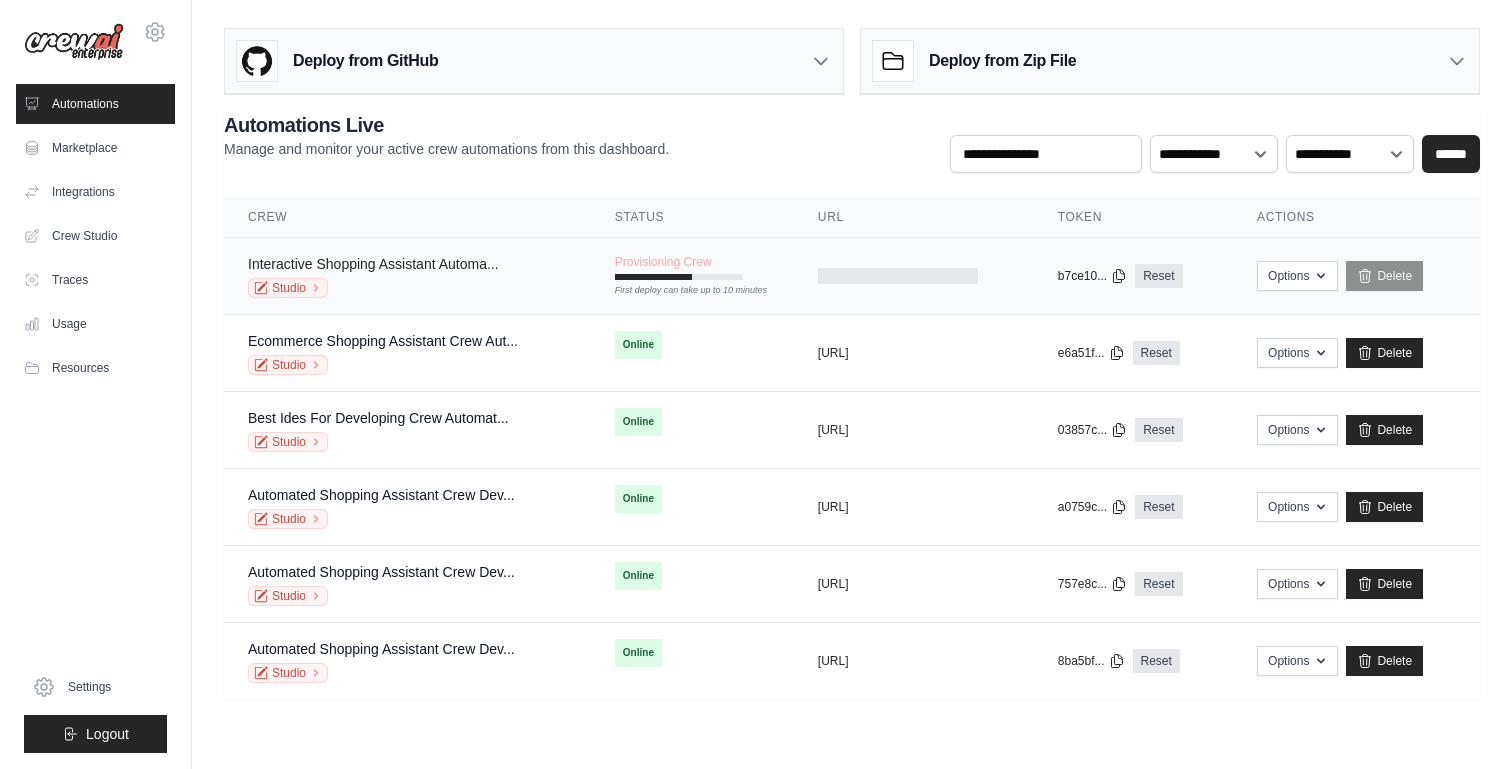click on "Interactive Shopping Assistant Automa..." at bounding box center (373, 264) 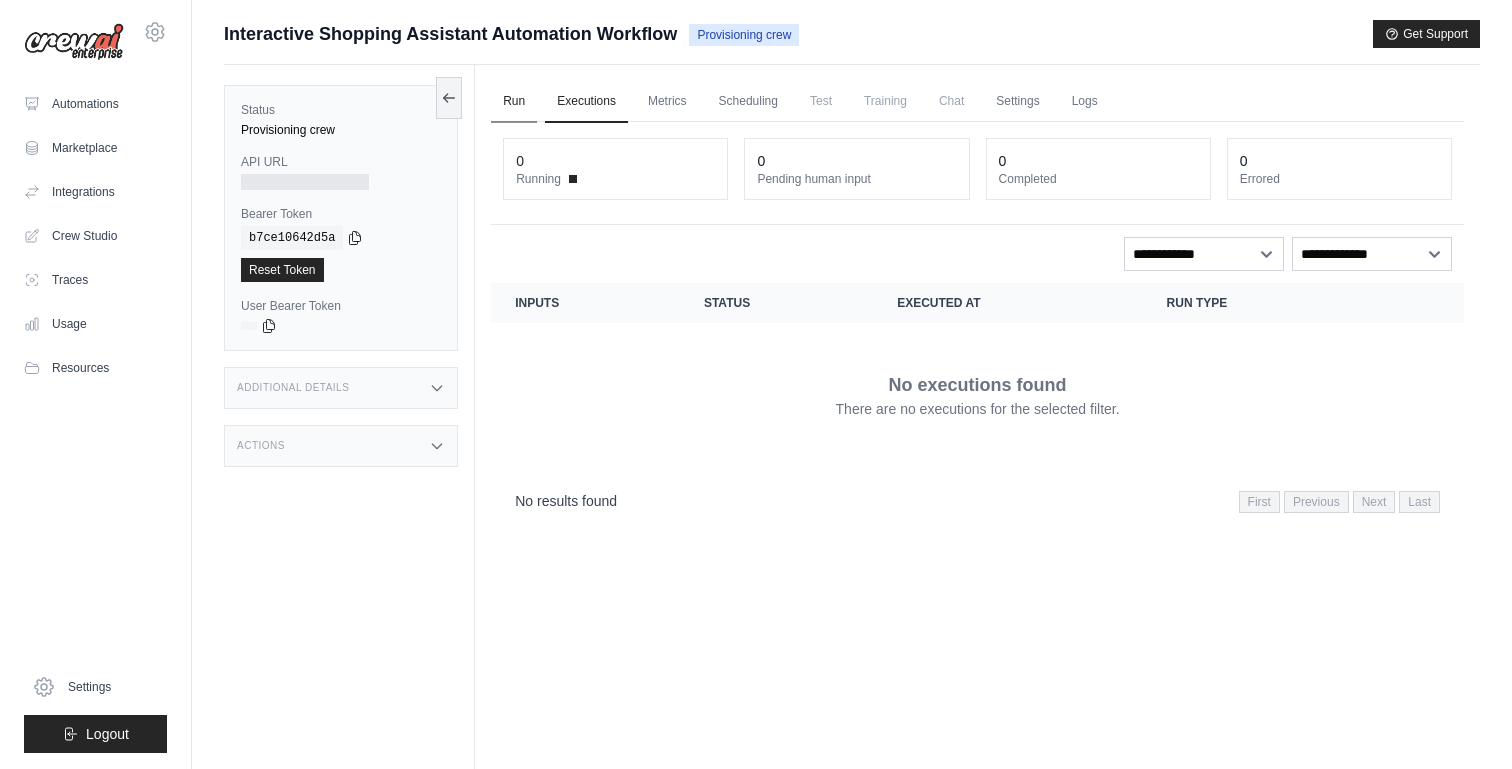 click on "Run" at bounding box center [514, 102] 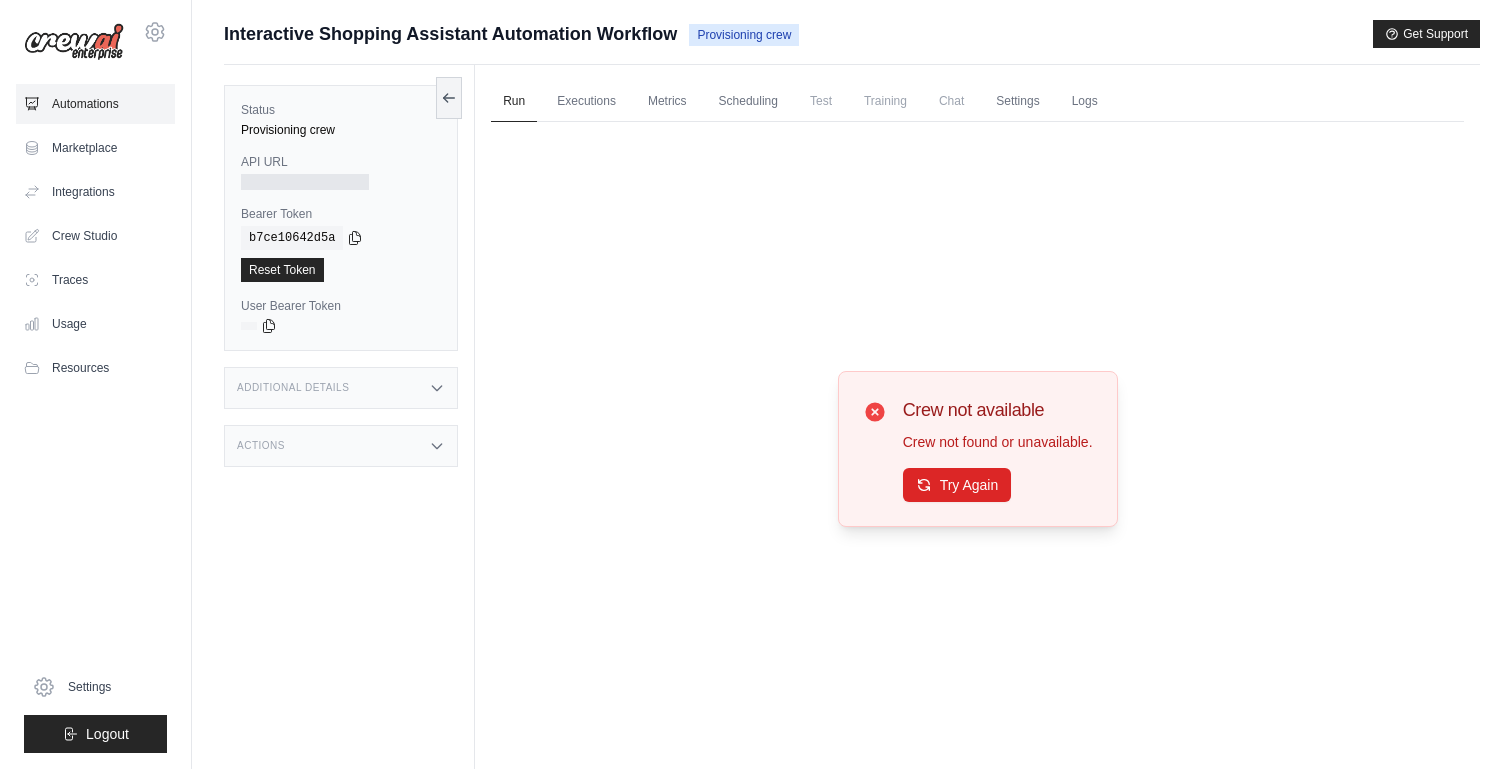 click on "Automations" at bounding box center [95, 104] 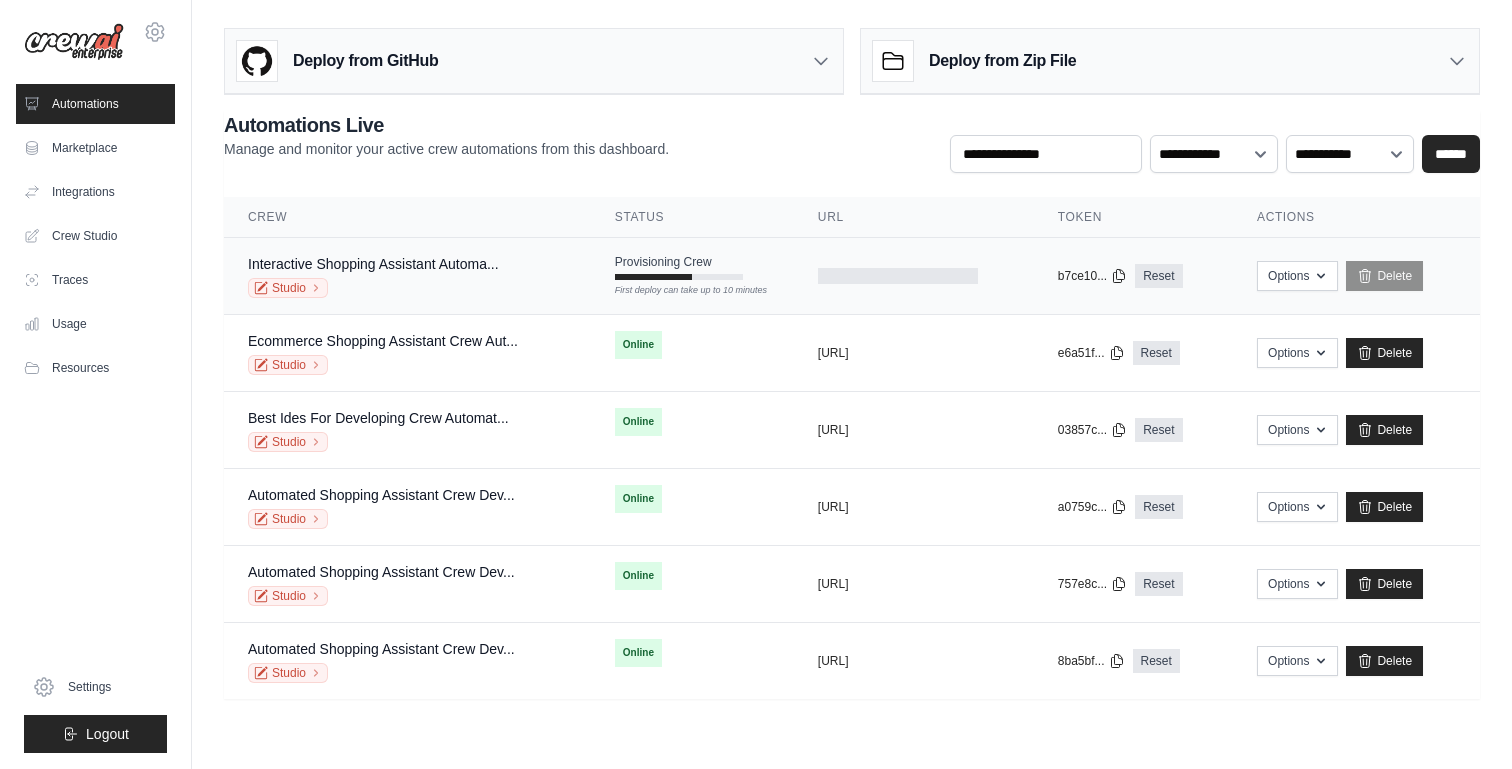 click at bounding box center (653, 277) 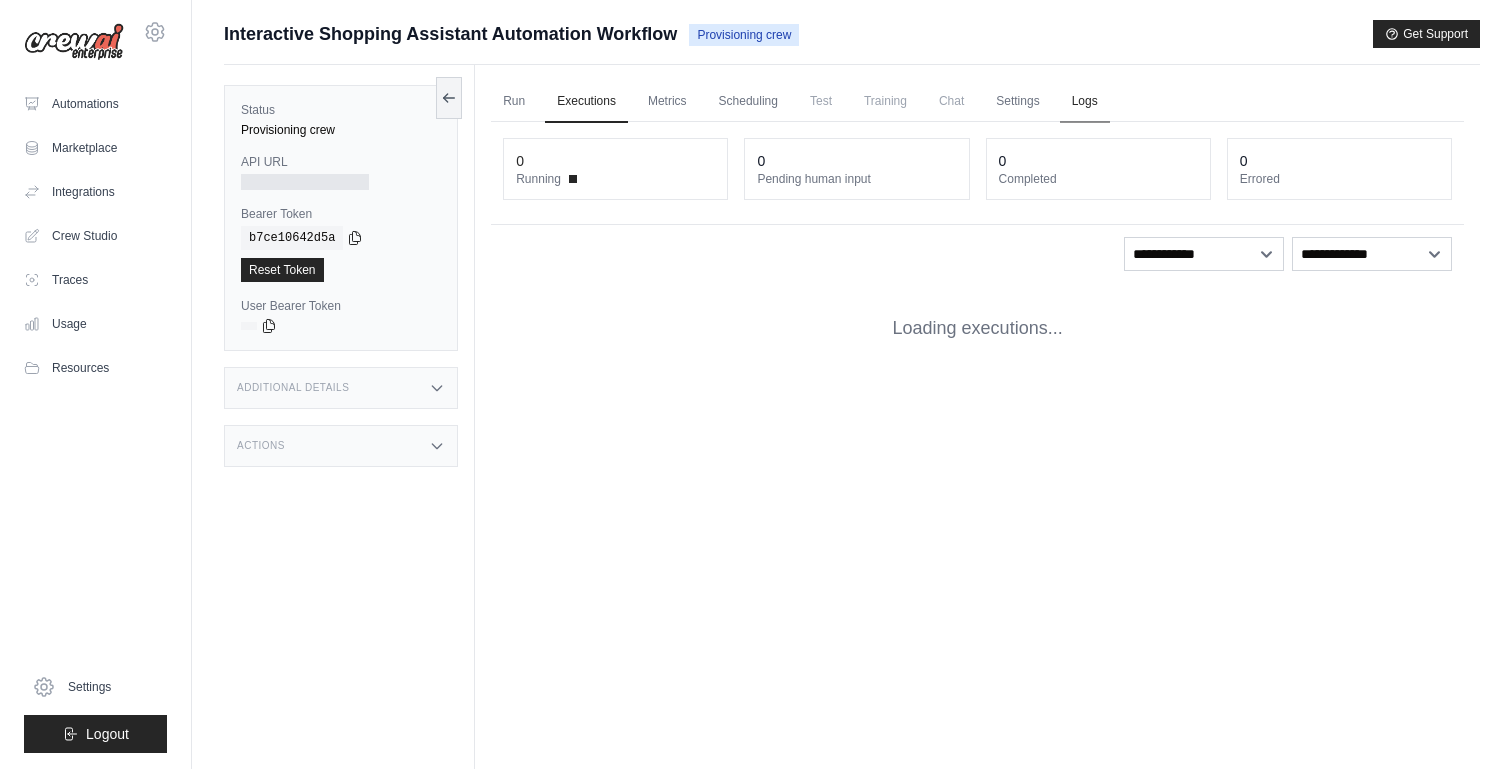 scroll, scrollTop: 0, scrollLeft: 0, axis: both 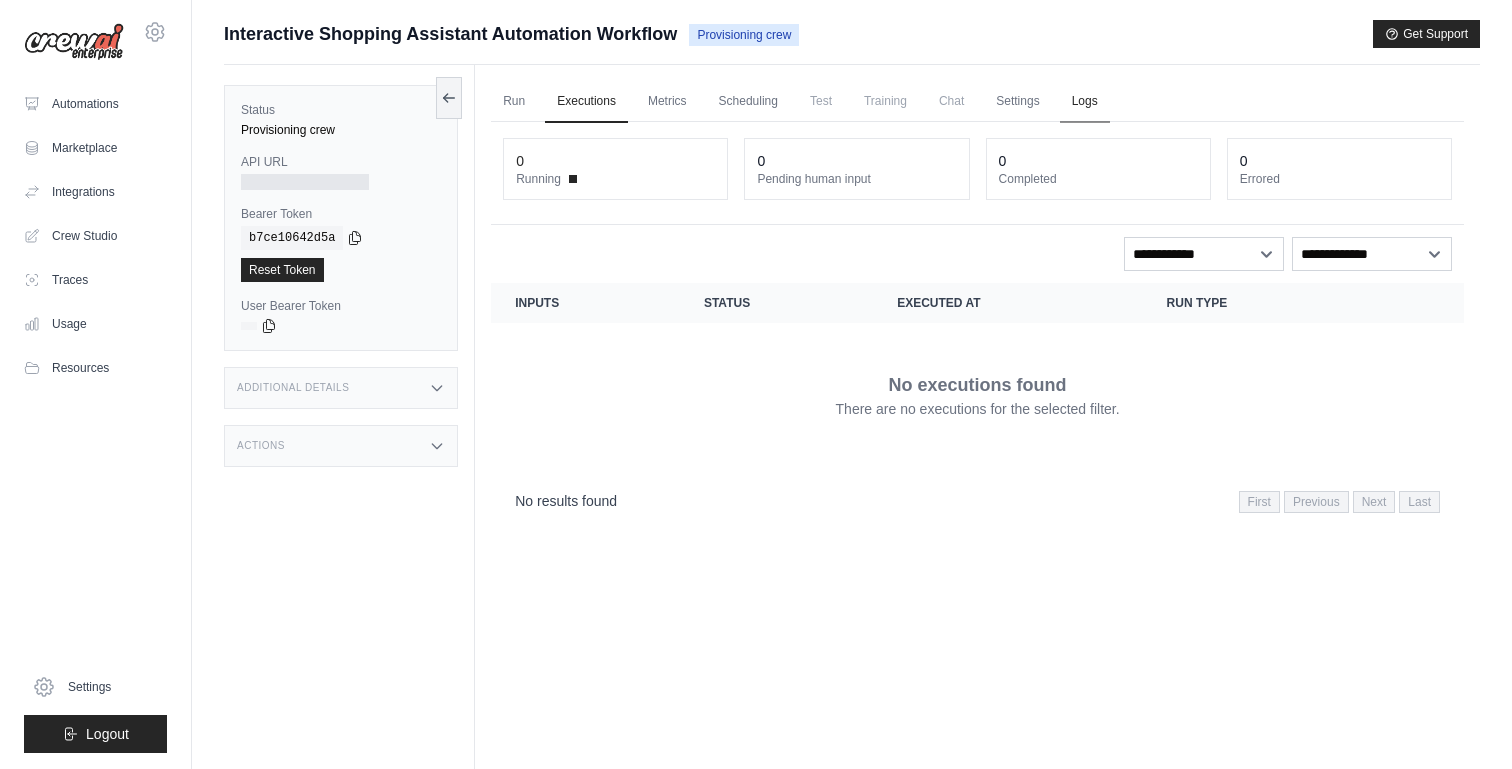click on "Logs" at bounding box center [1085, 102] 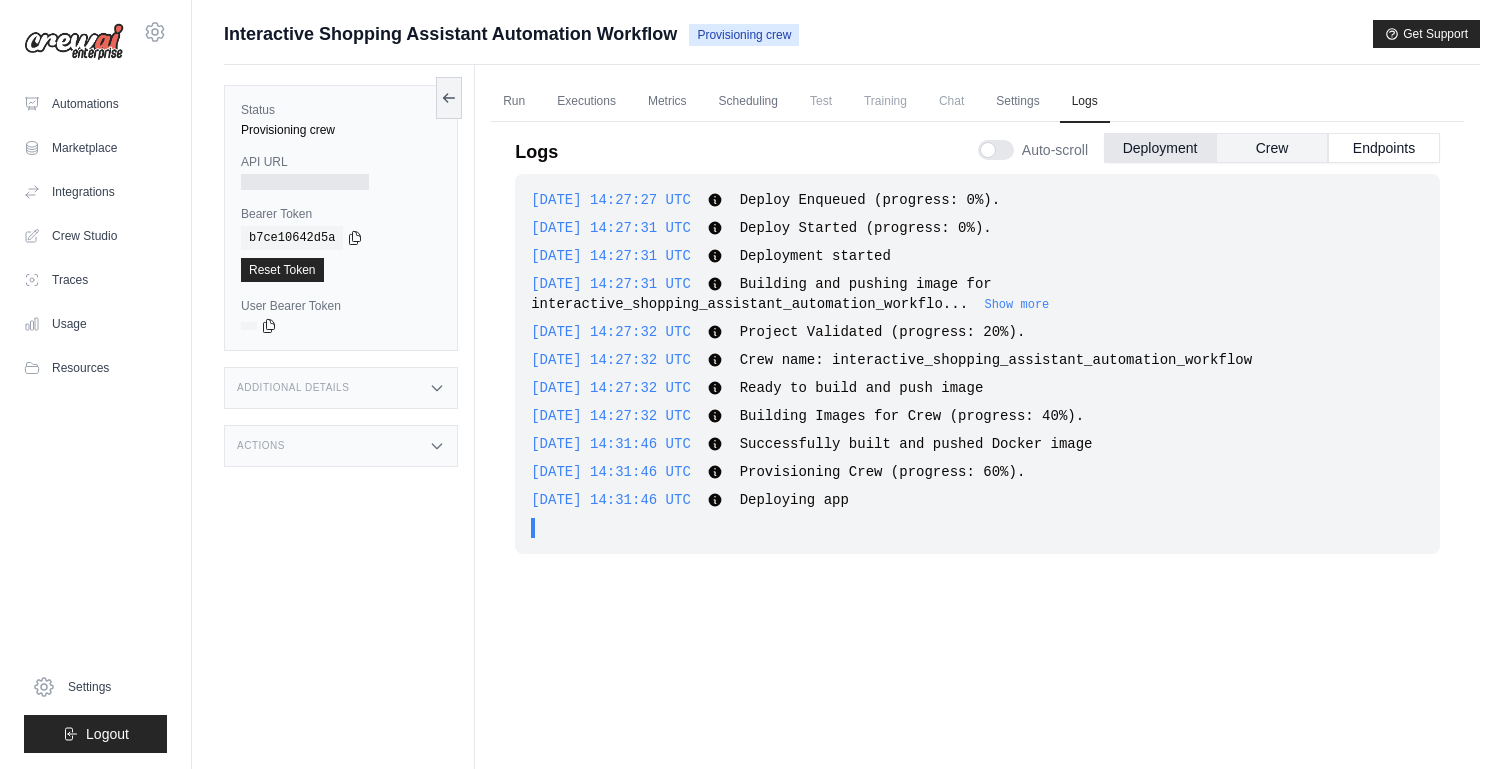 click on "Crew" at bounding box center (1272, 148) 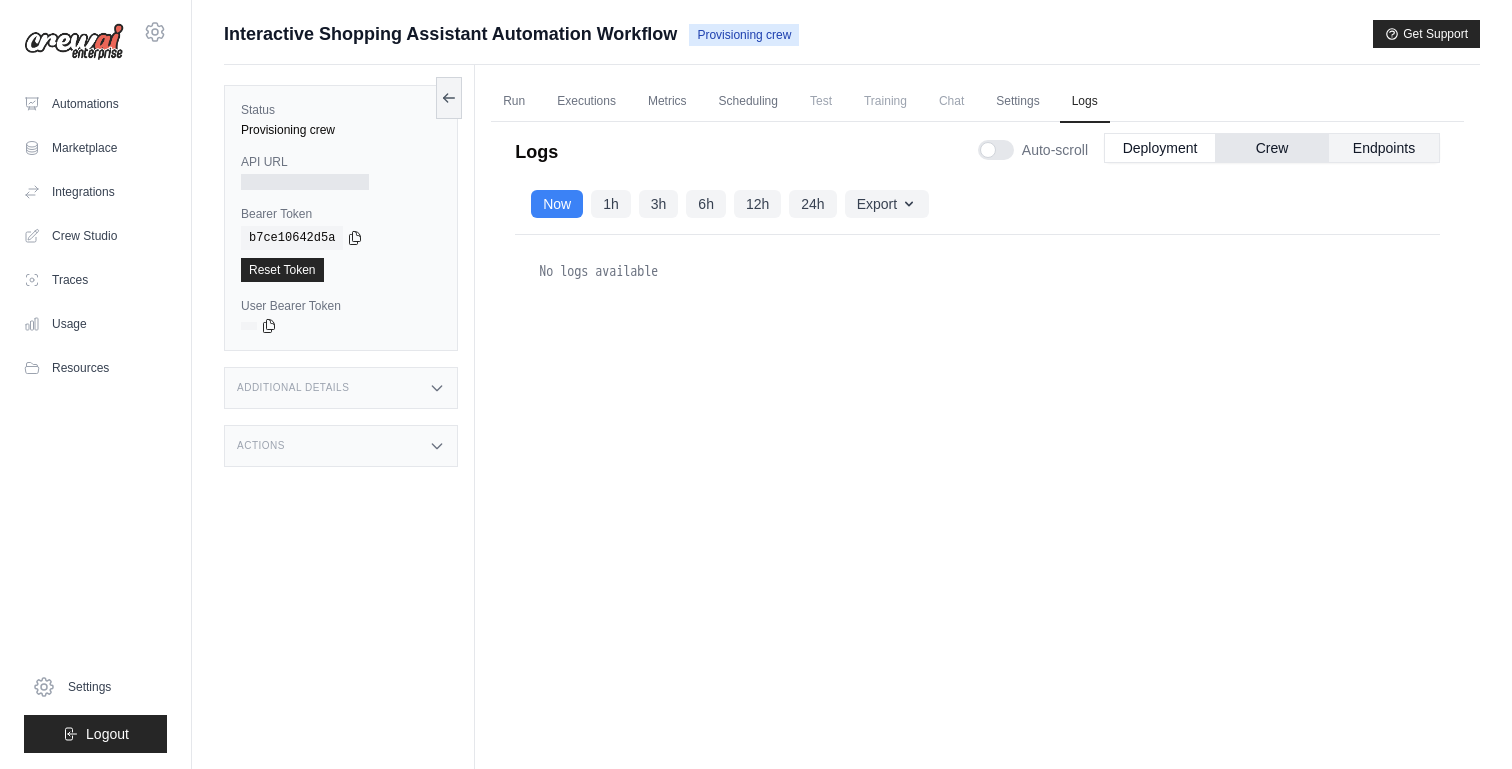 click on "Endpoints" at bounding box center [1384, 148] 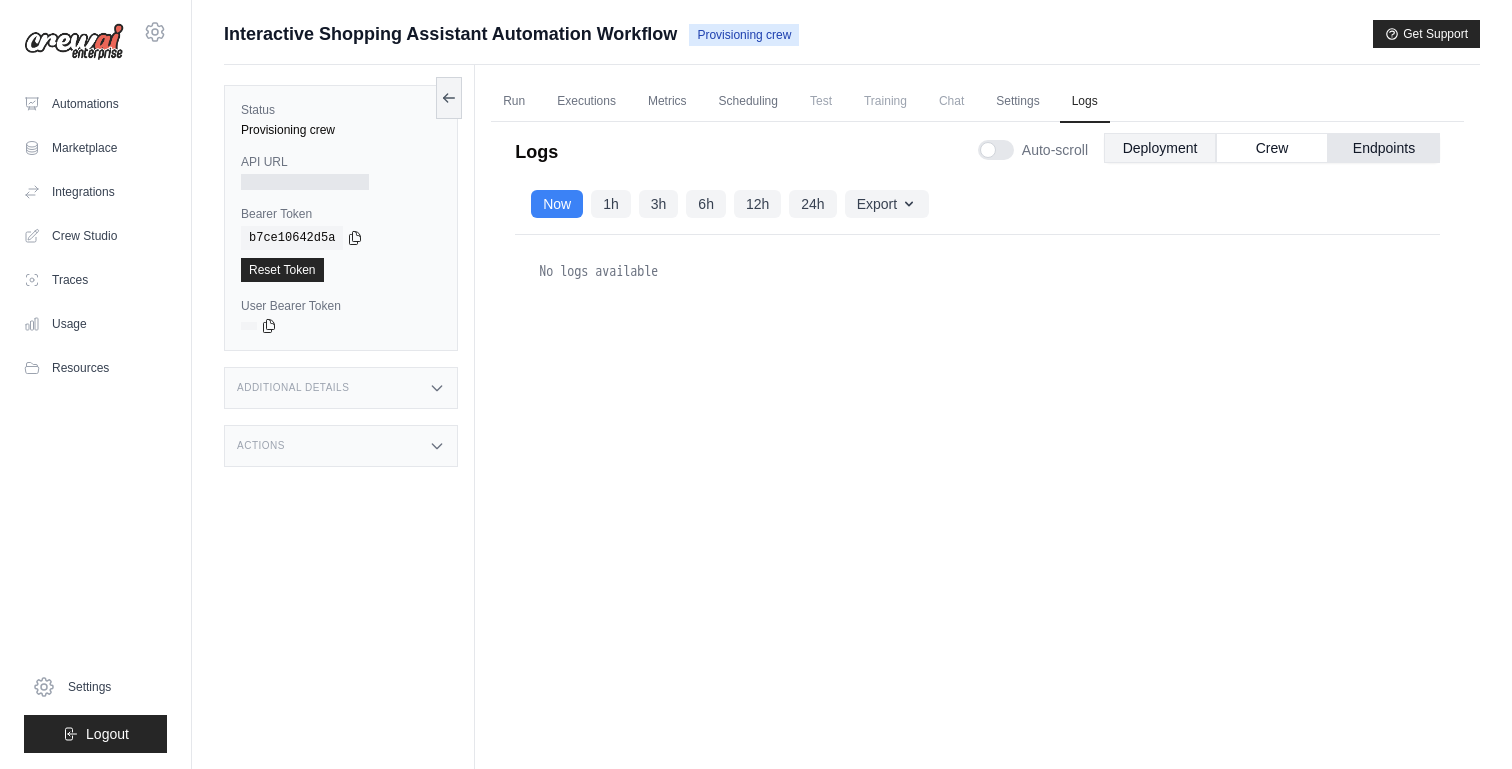 click on "Deployment" at bounding box center (1160, 148) 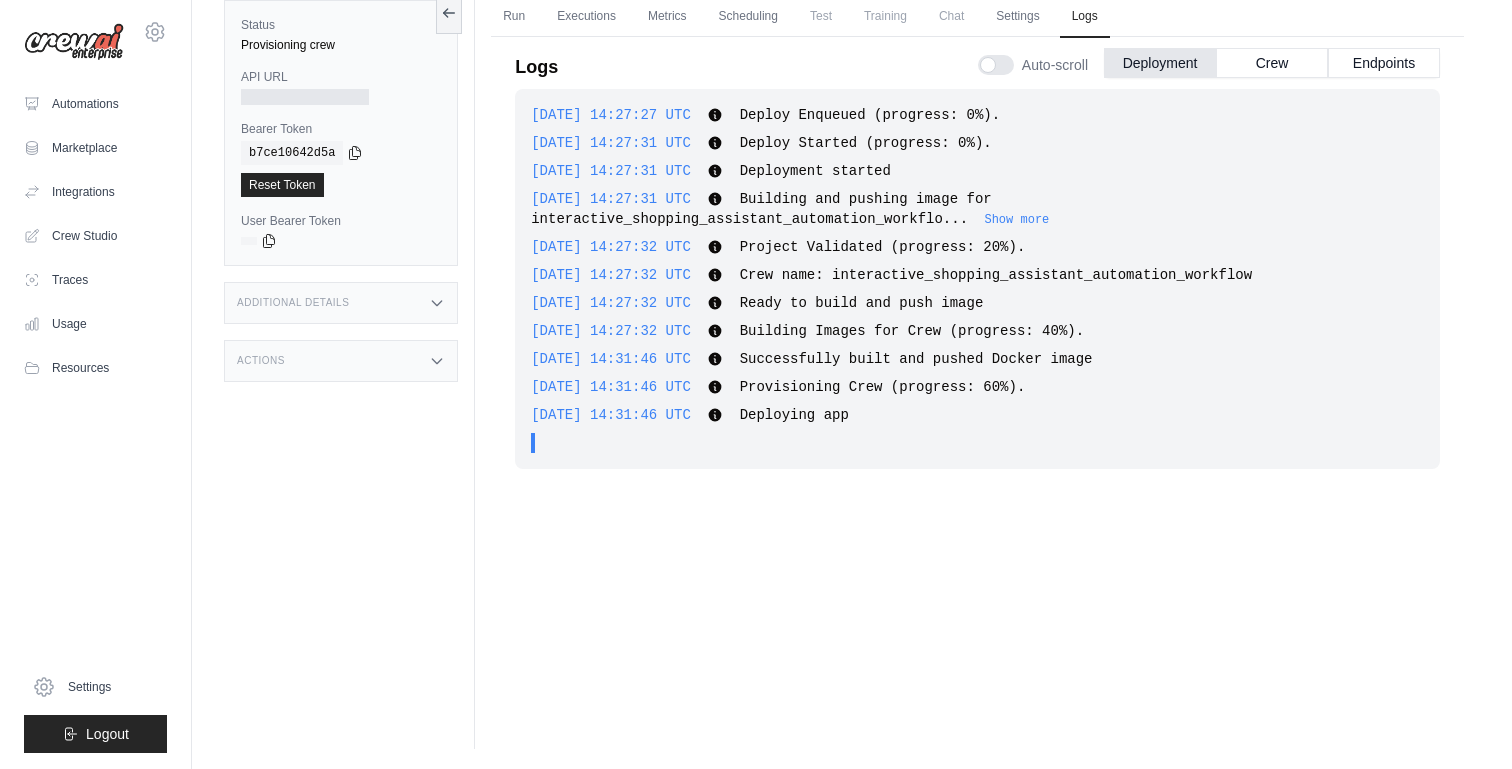 scroll, scrollTop: 0, scrollLeft: 0, axis: both 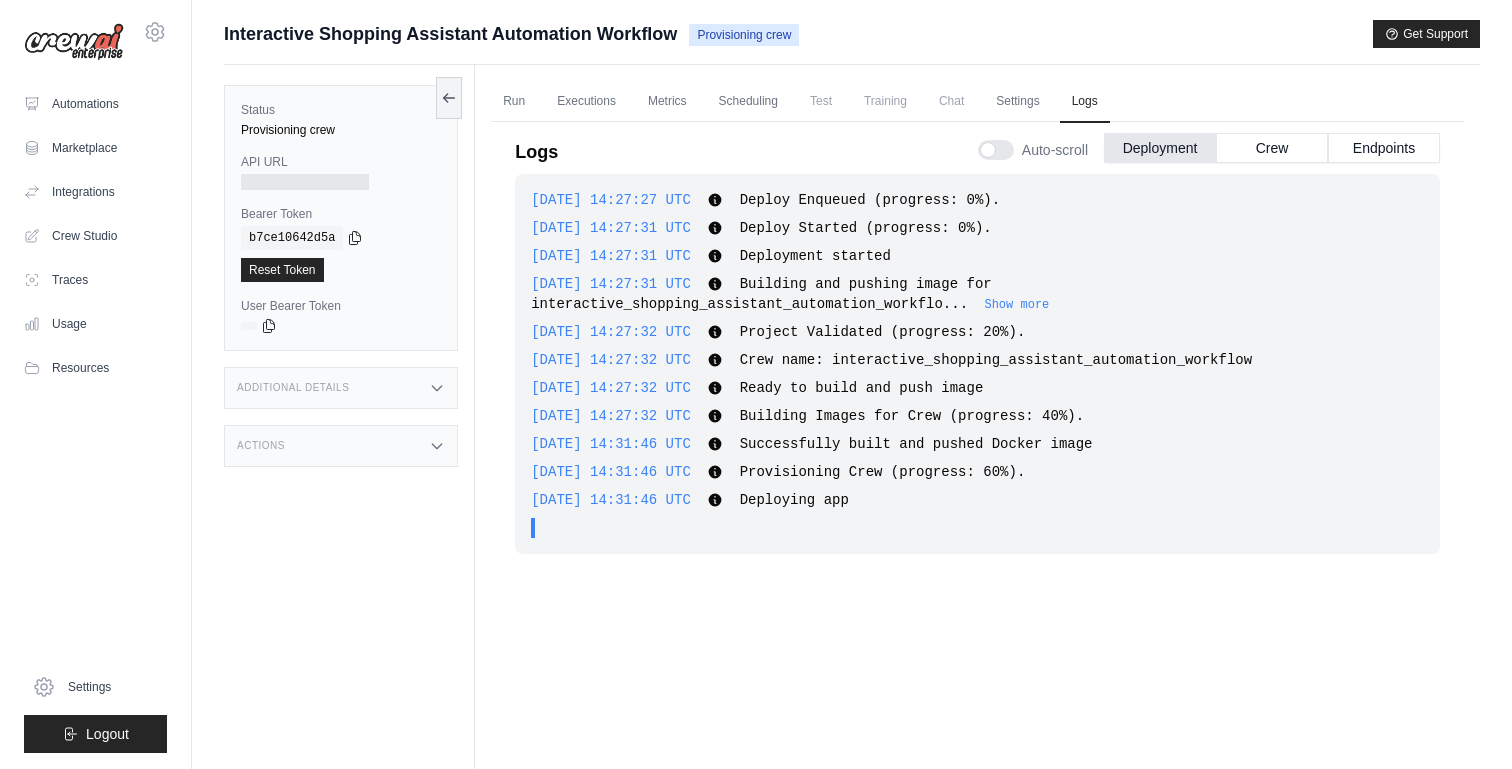 click on ".
.
." at bounding box center [983, 528] 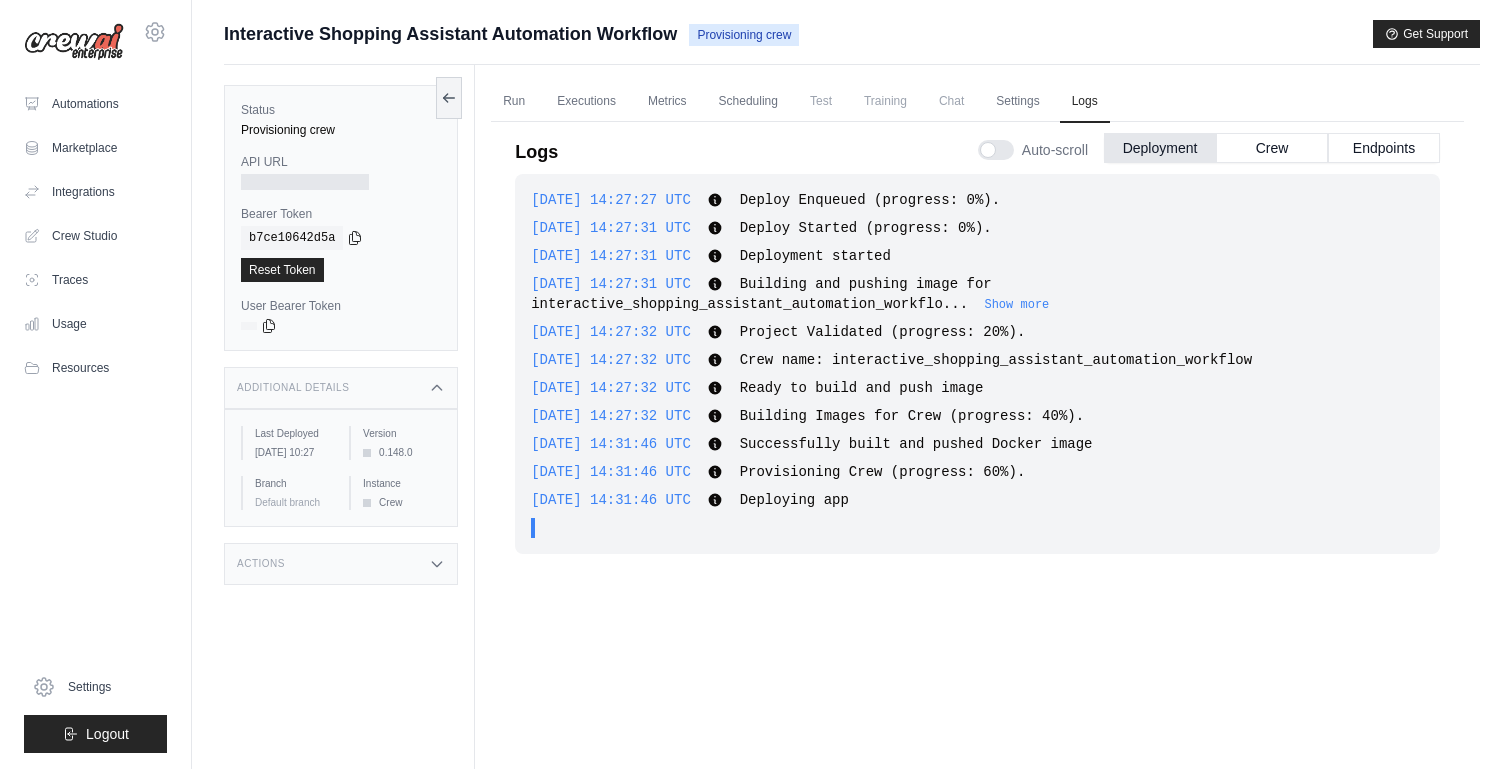 click 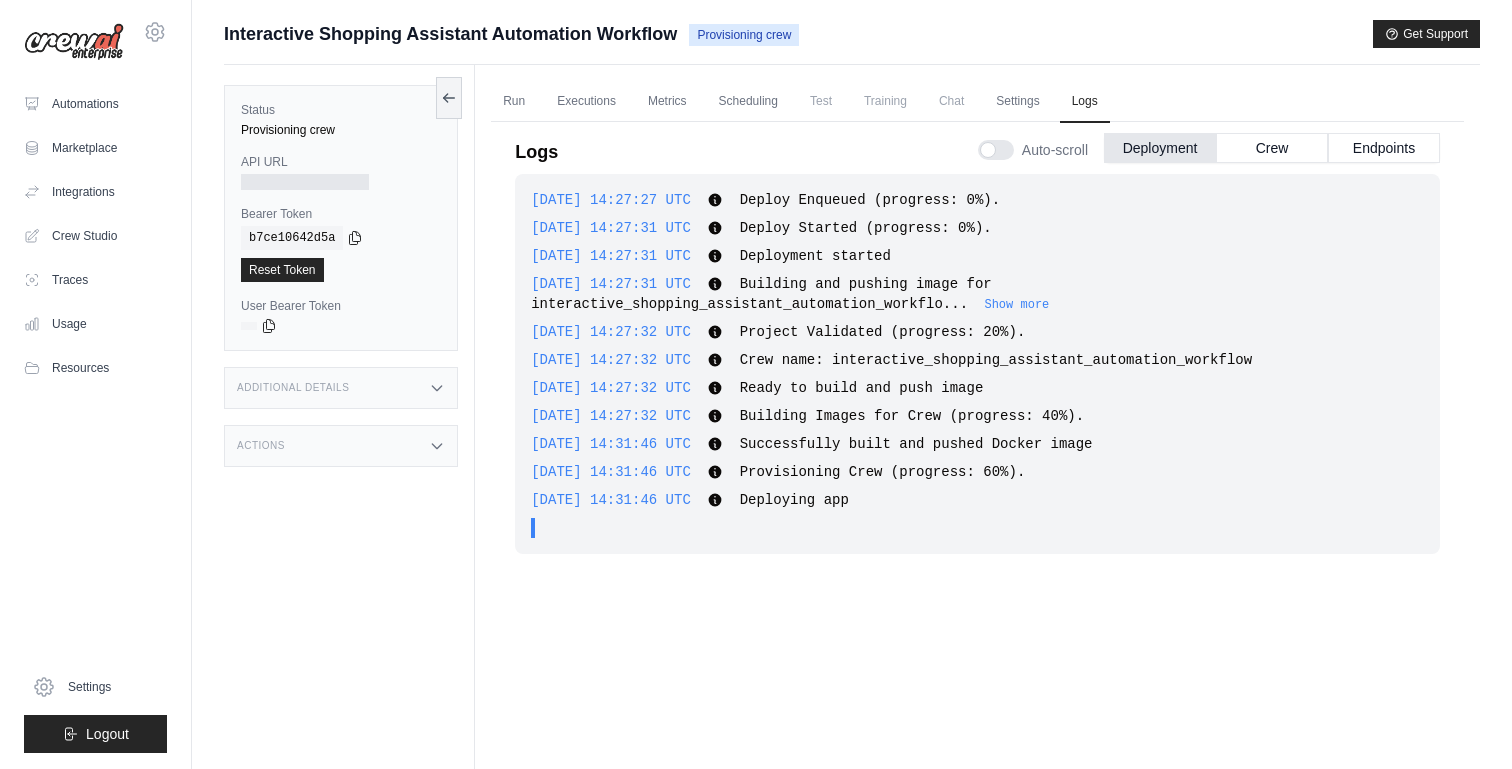 click on "Actions" at bounding box center [341, 446] 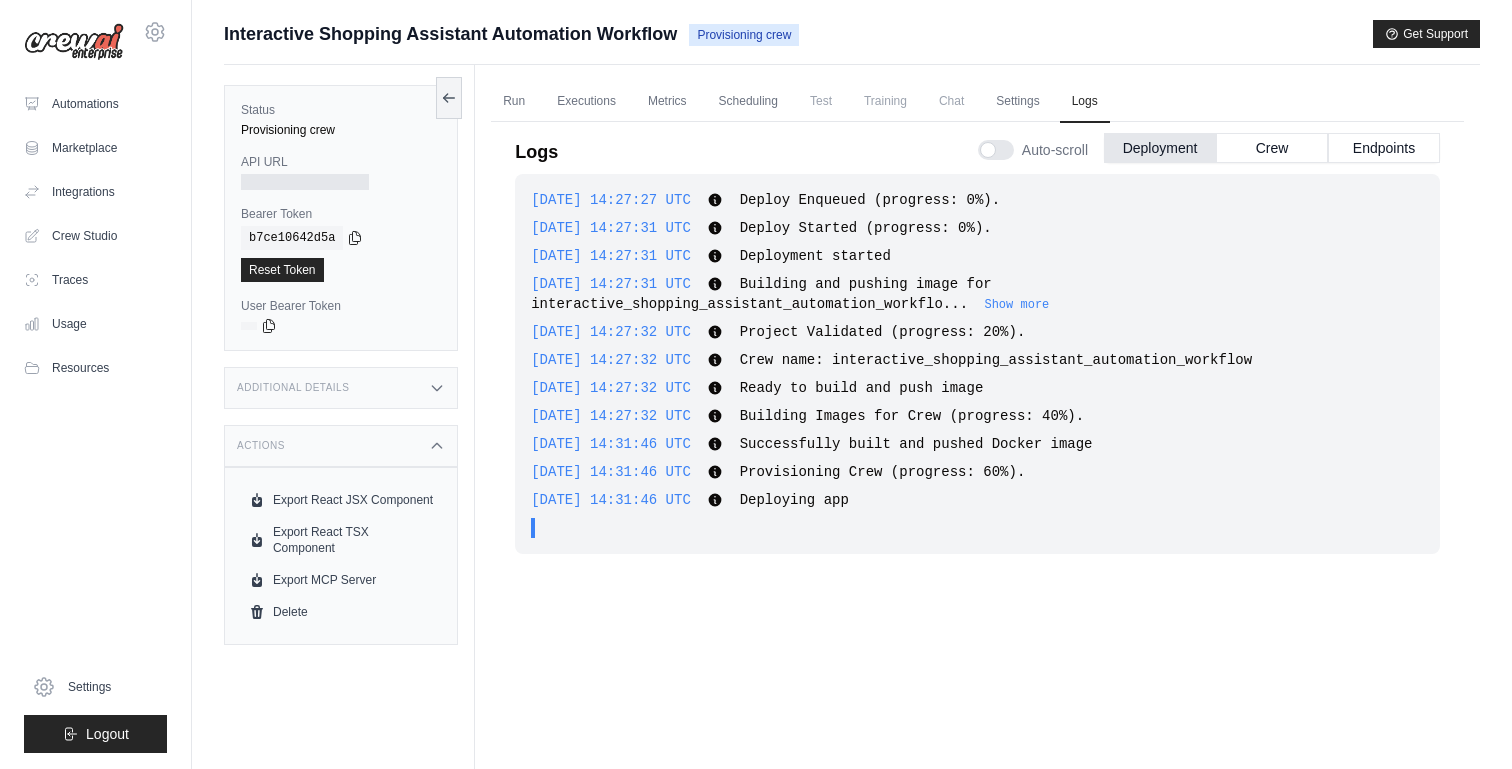 click on "Actions" at bounding box center (341, 446) 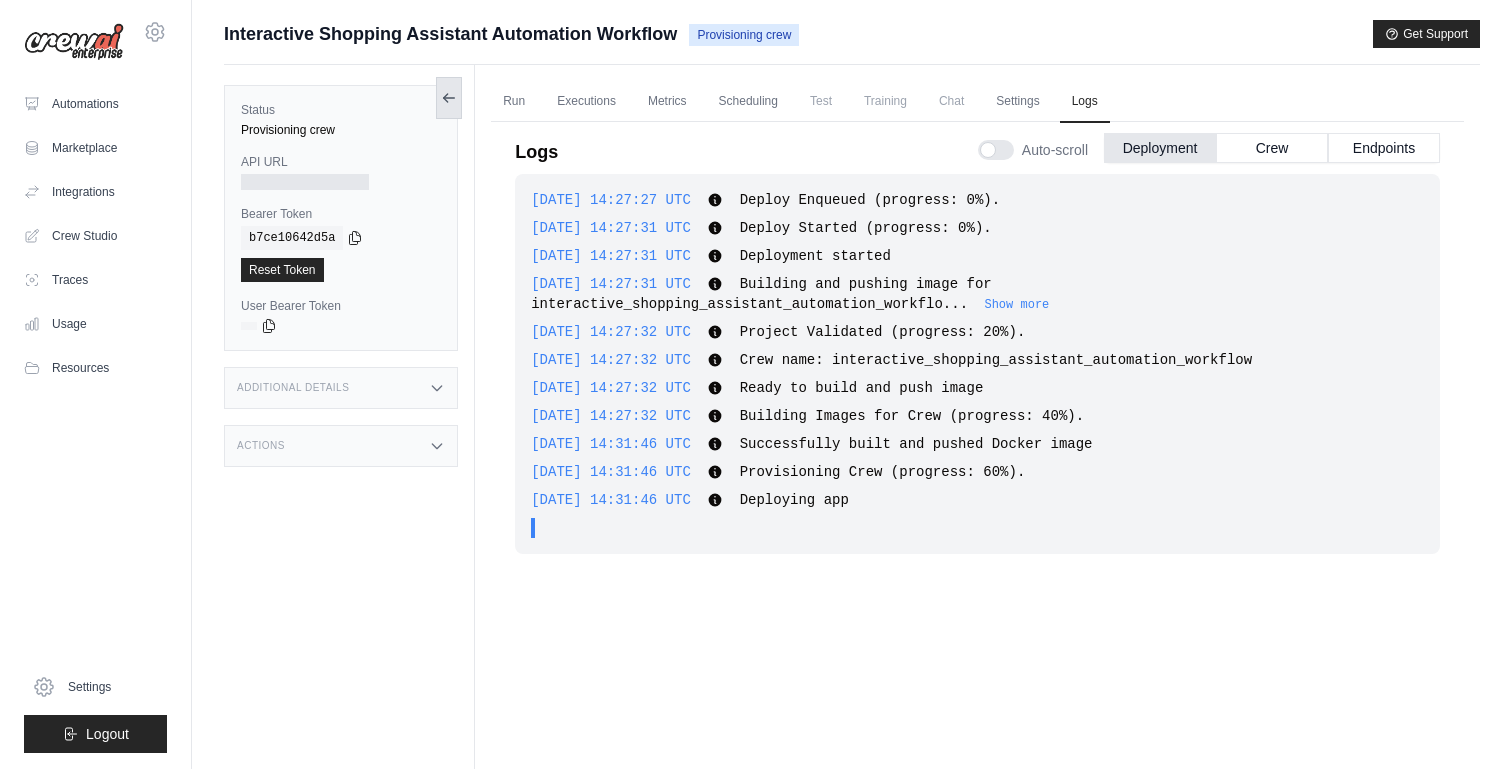 click 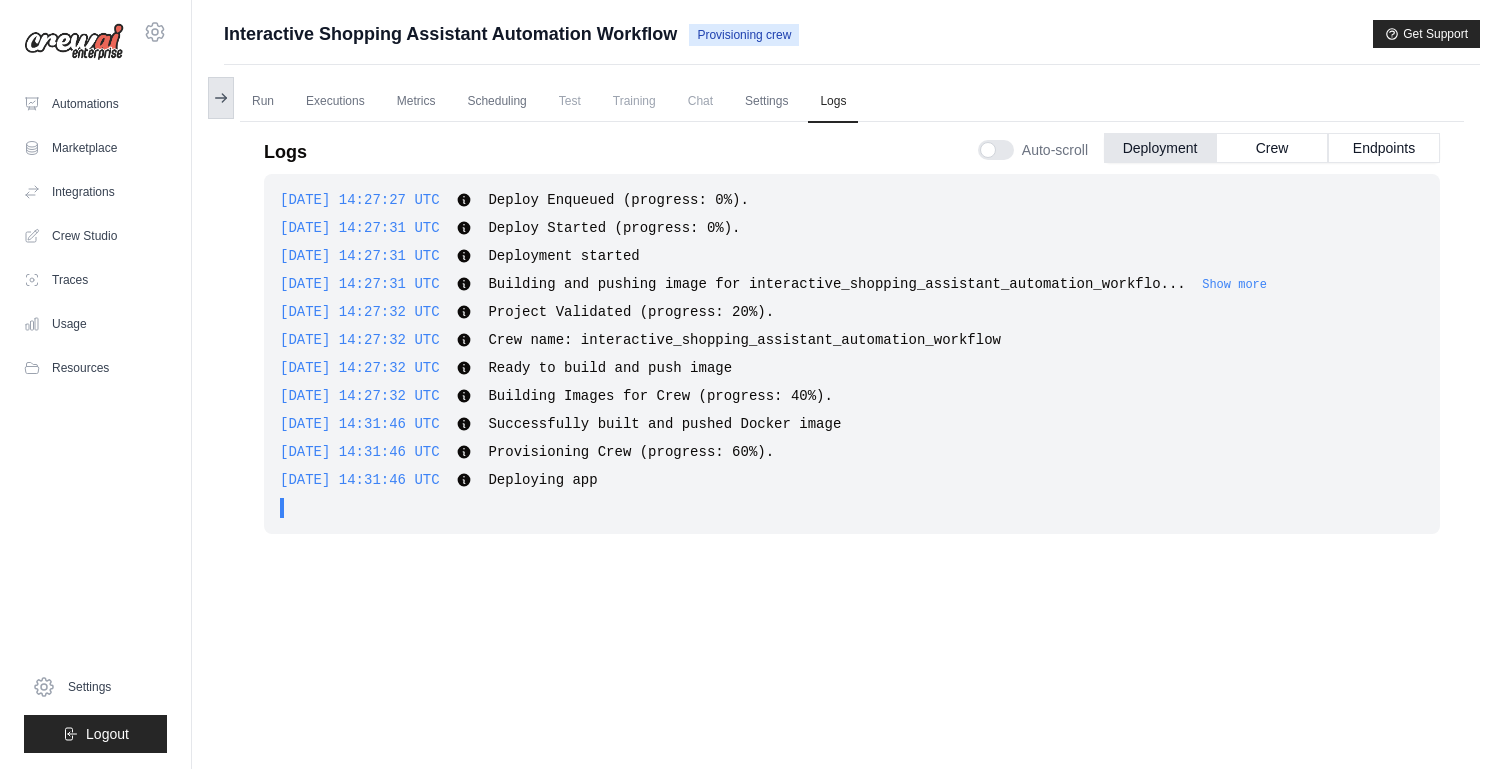 click 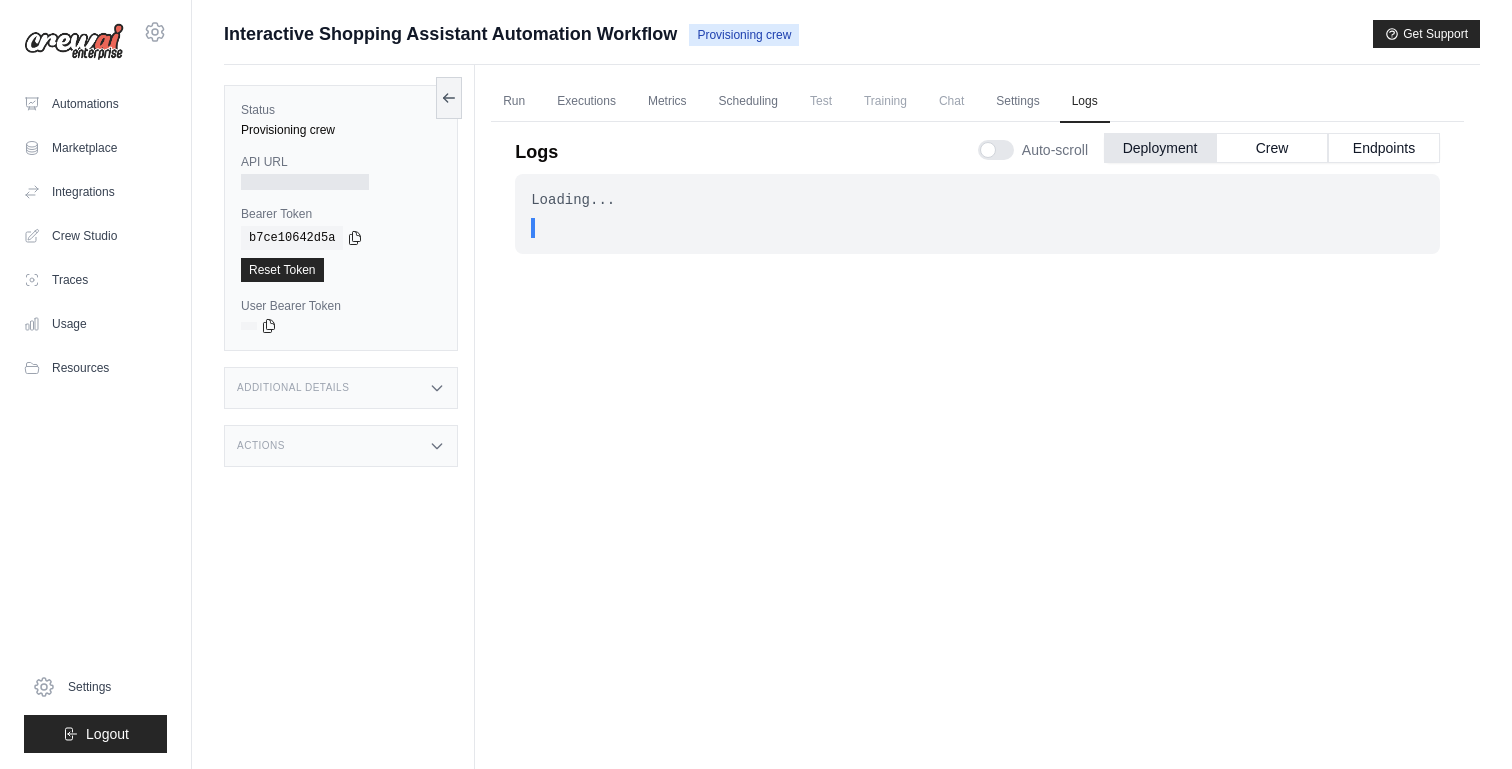 scroll, scrollTop: 0, scrollLeft: 0, axis: both 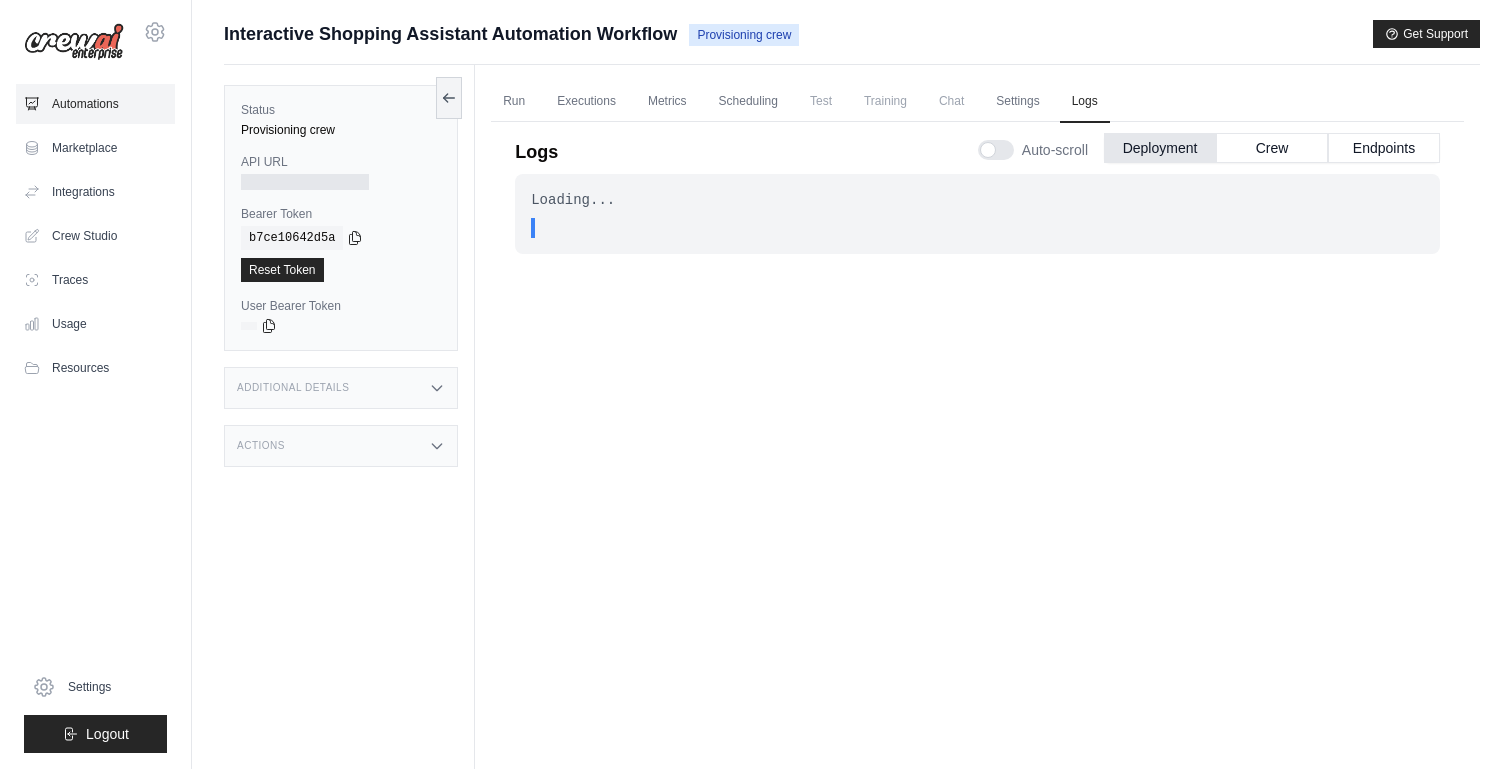 click on "Automations" at bounding box center [95, 104] 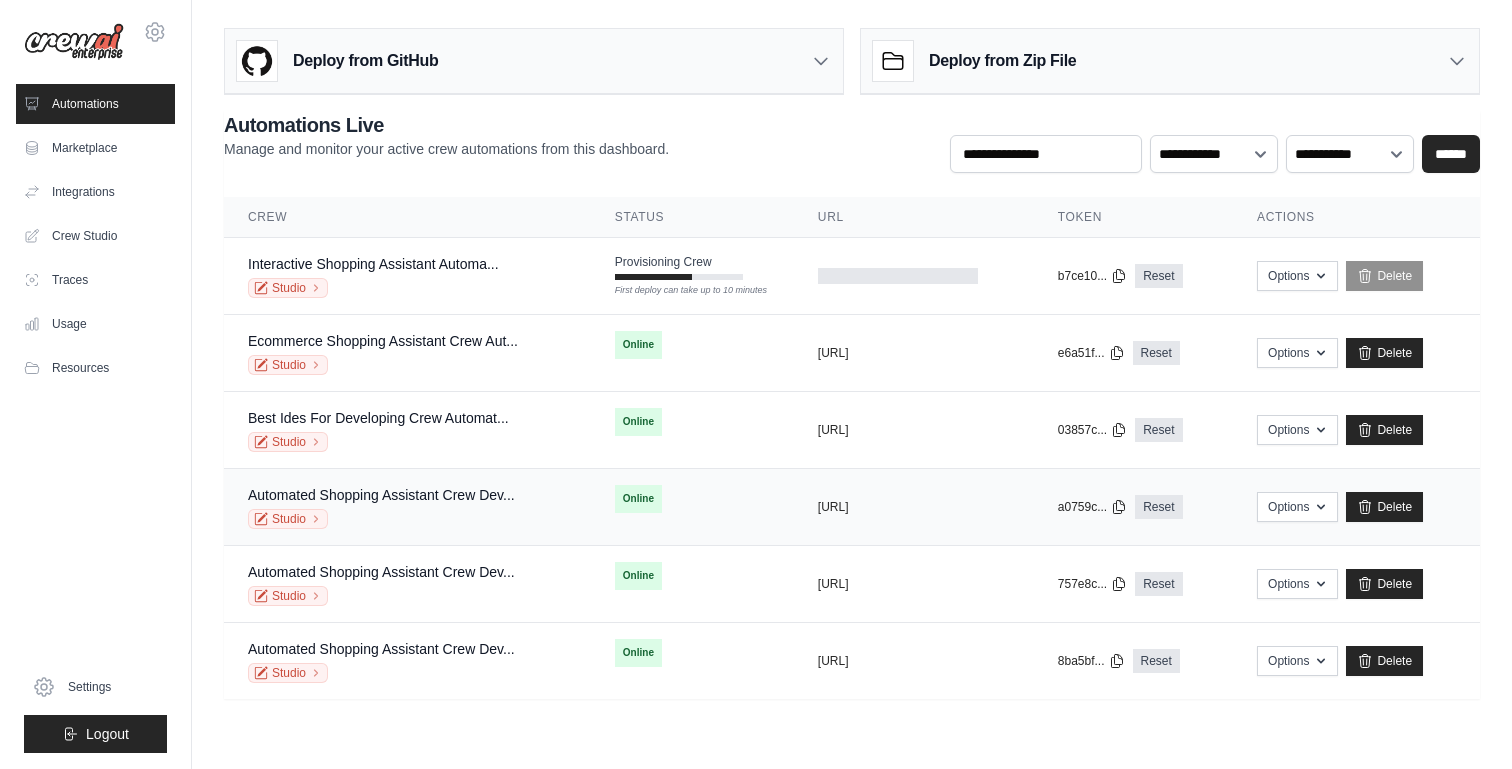 click on "Automated Shopping Assistant Crew Dev..." at bounding box center (381, 495) 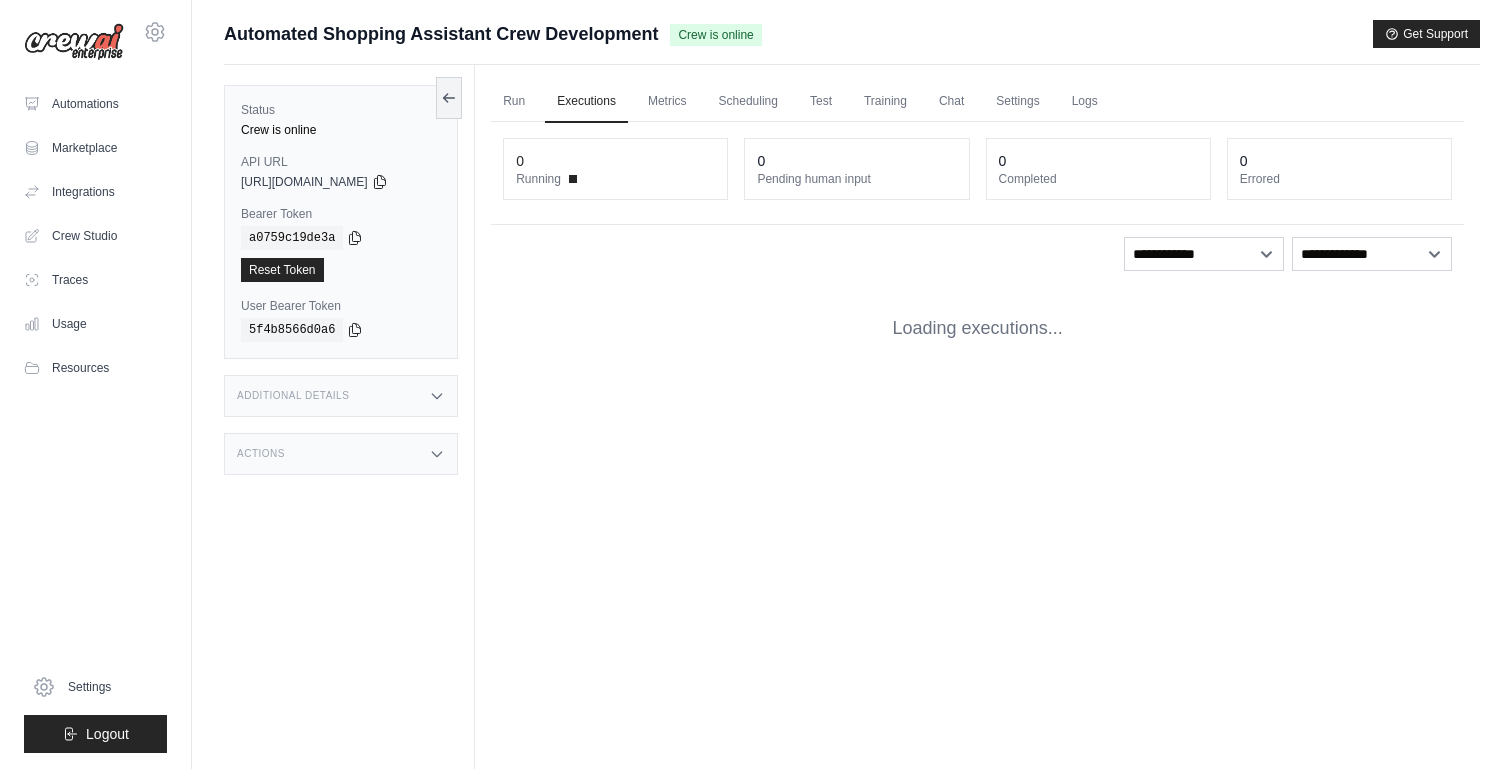 scroll, scrollTop: 0, scrollLeft: 0, axis: both 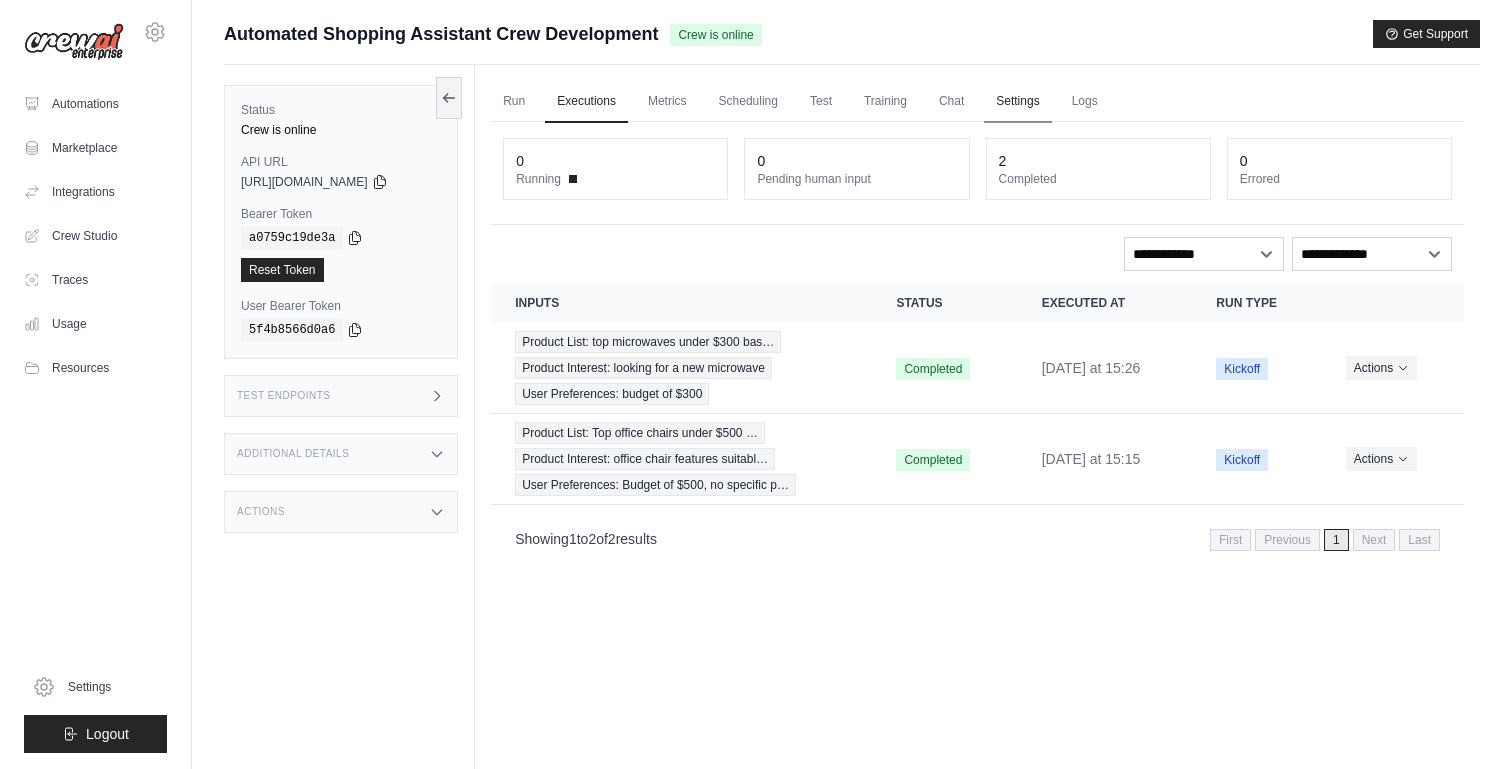 click on "Settings" at bounding box center [1017, 102] 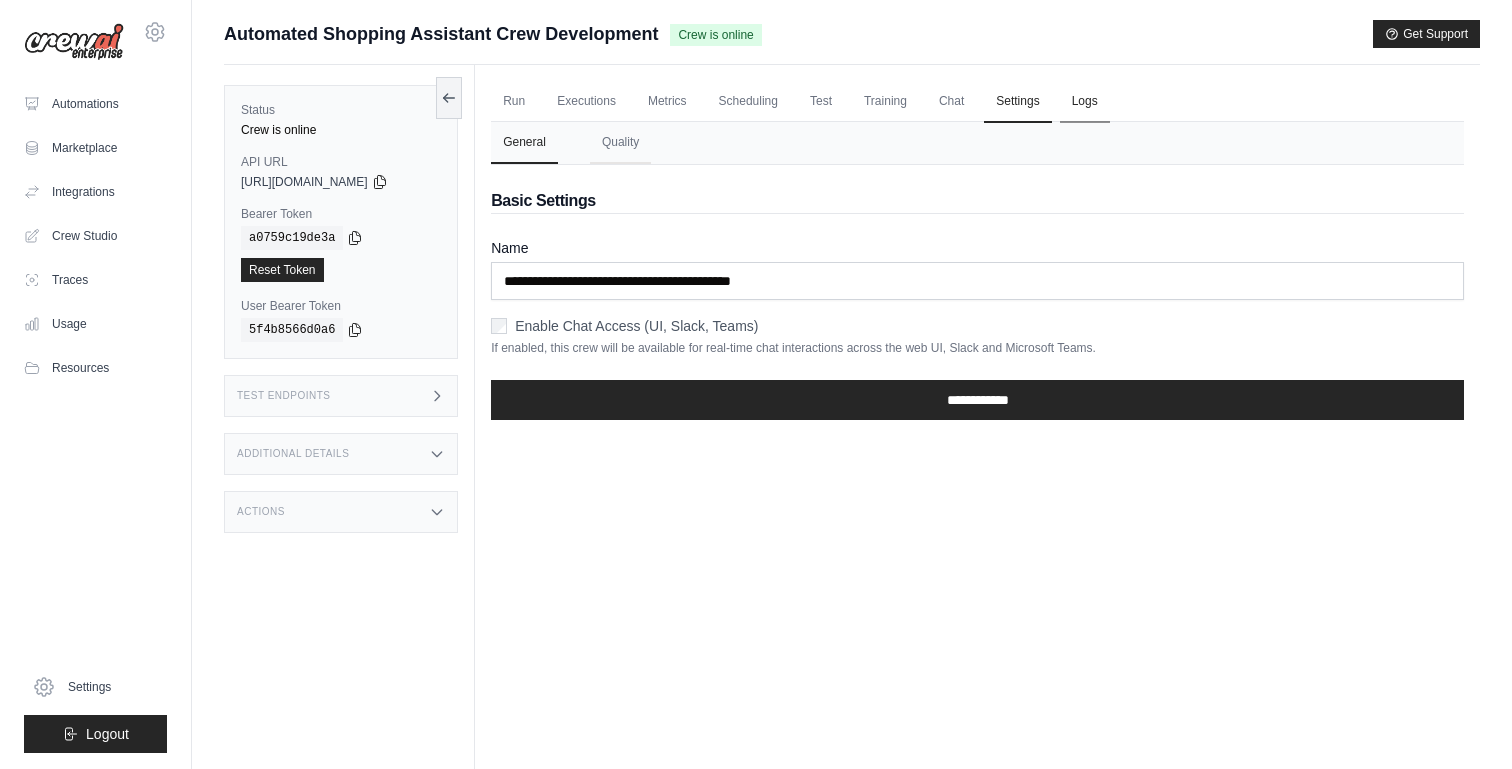 click on "Logs" at bounding box center (1085, 102) 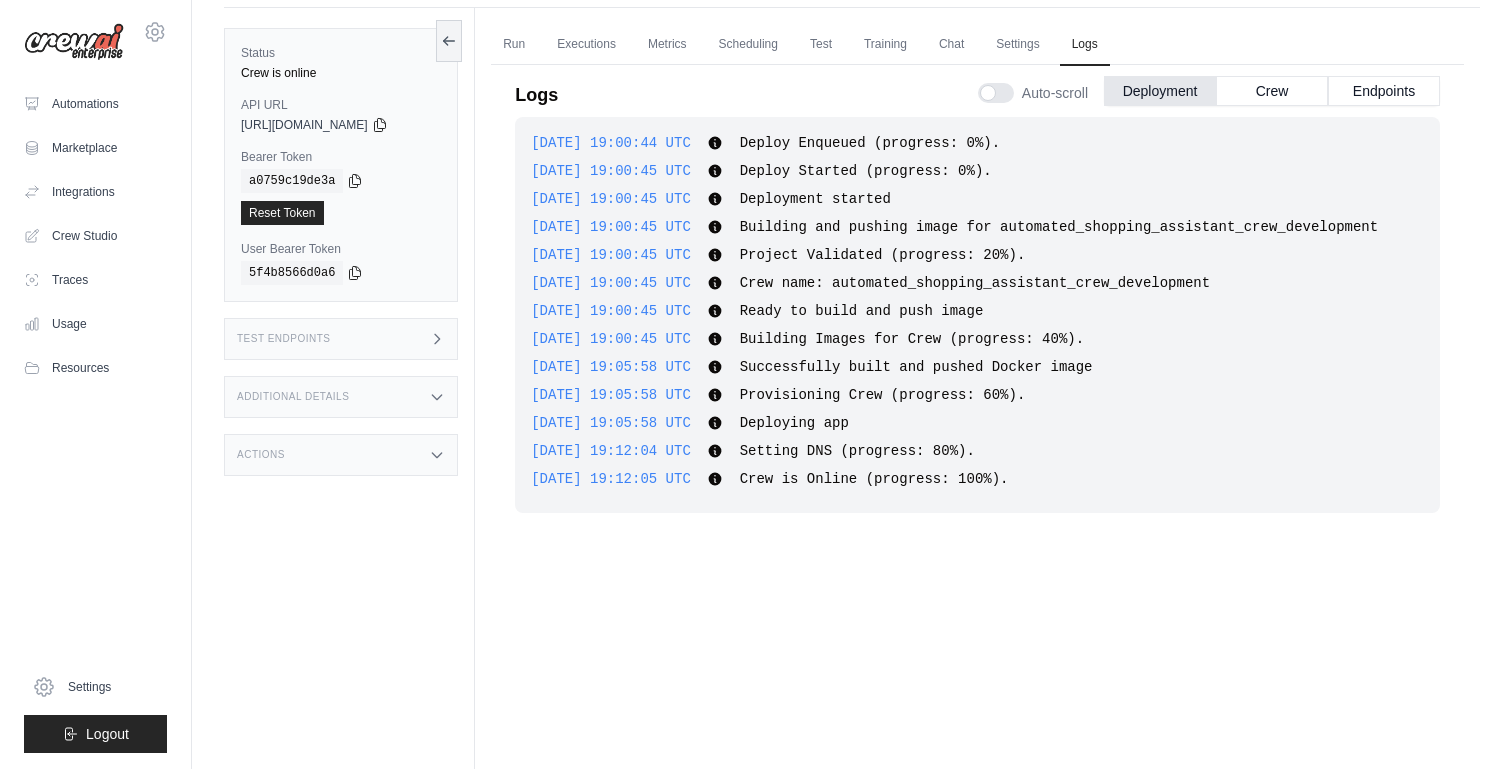scroll, scrollTop: 0, scrollLeft: 0, axis: both 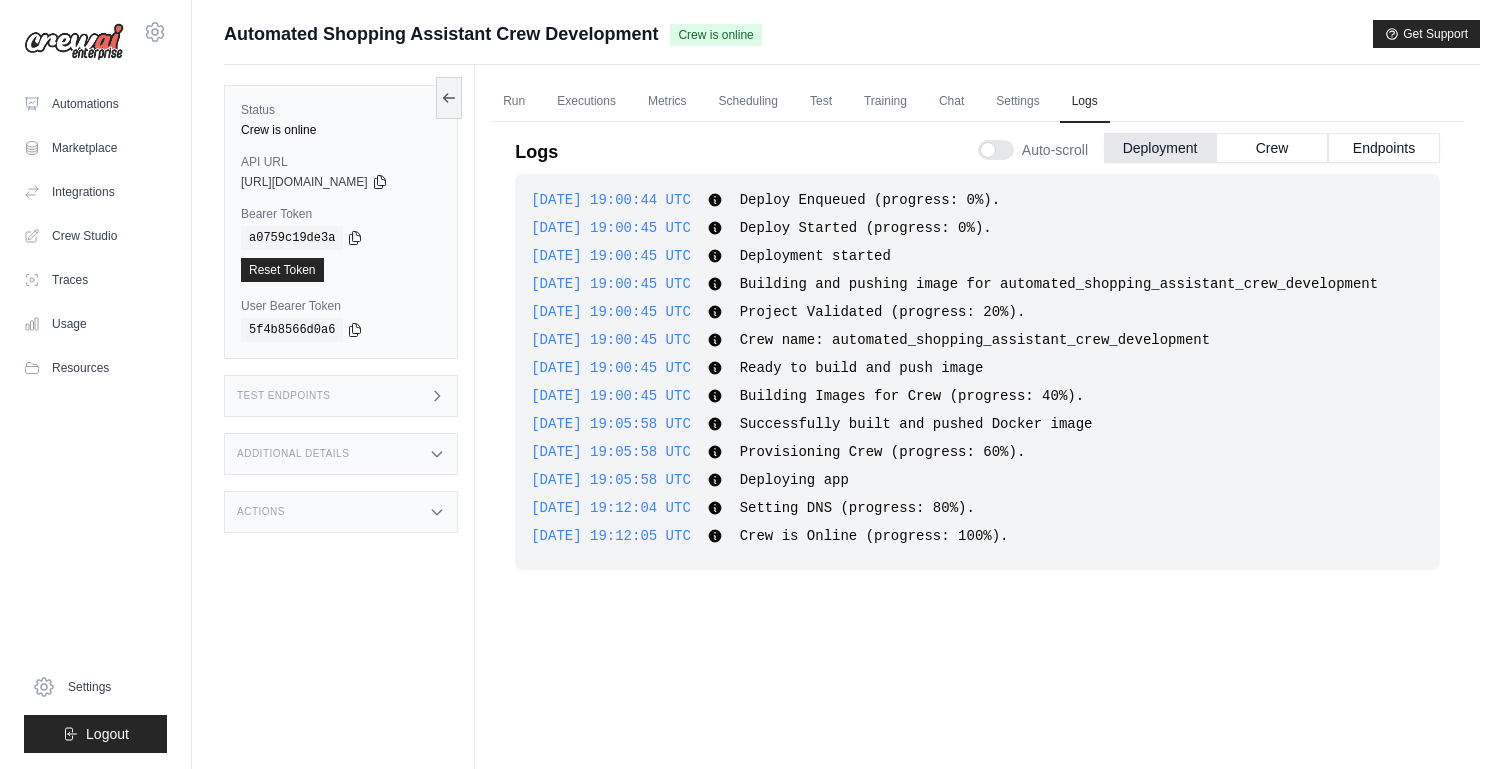 click on "Crew is Online (progress: 100%)." at bounding box center (874, 536) 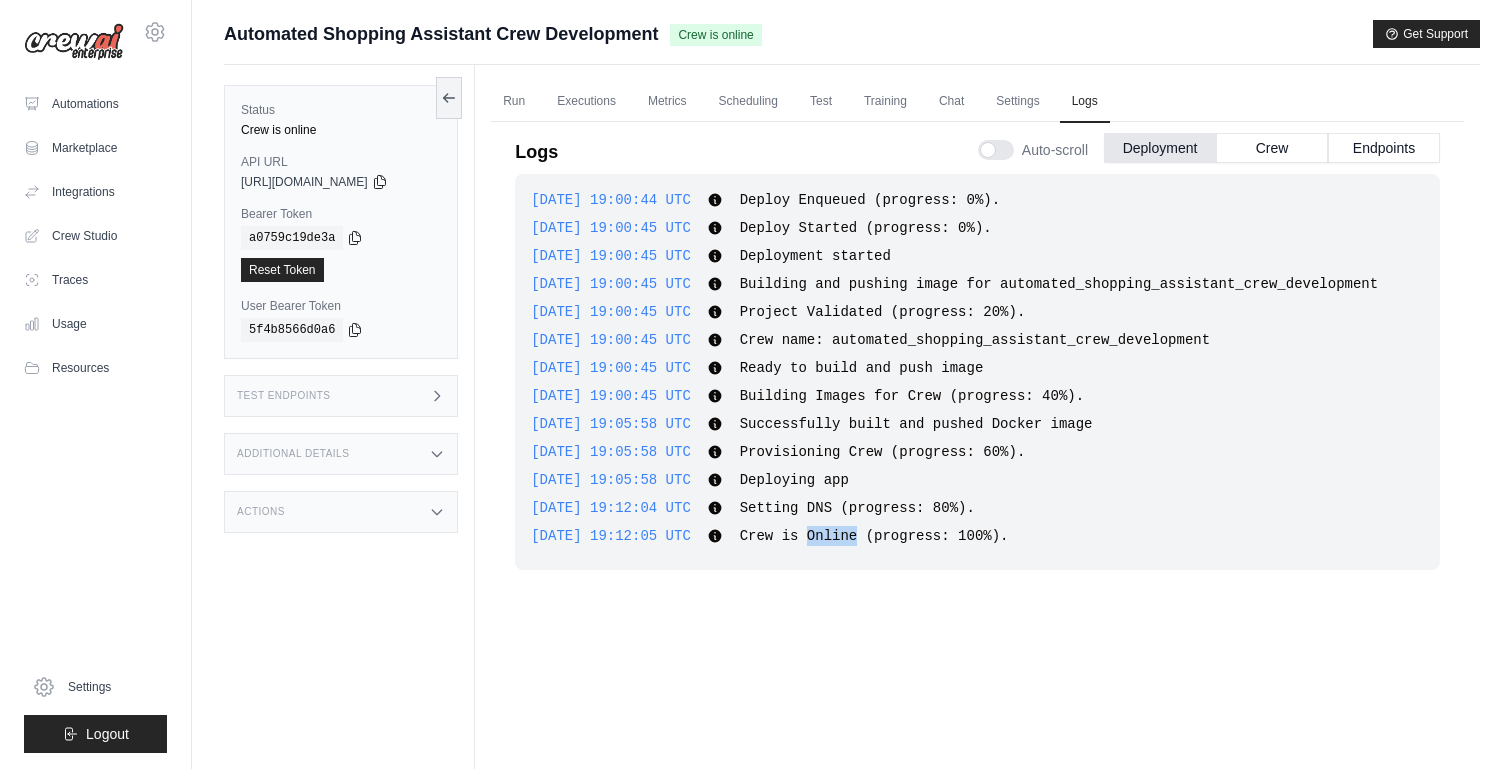 click on "Crew is Online (progress: 100%)." at bounding box center (874, 536) 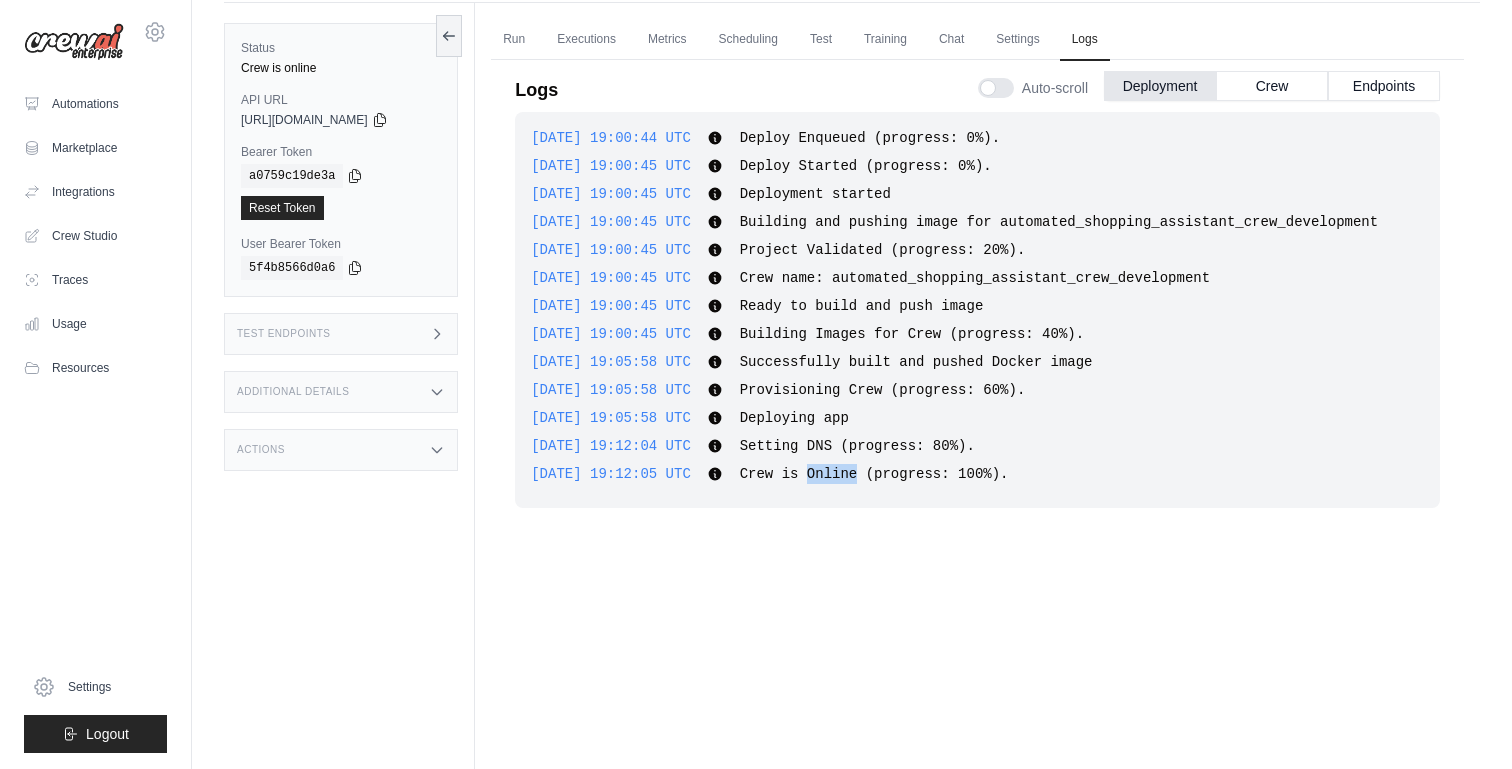 scroll, scrollTop: 83, scrollLeft: 0, axis: vertical 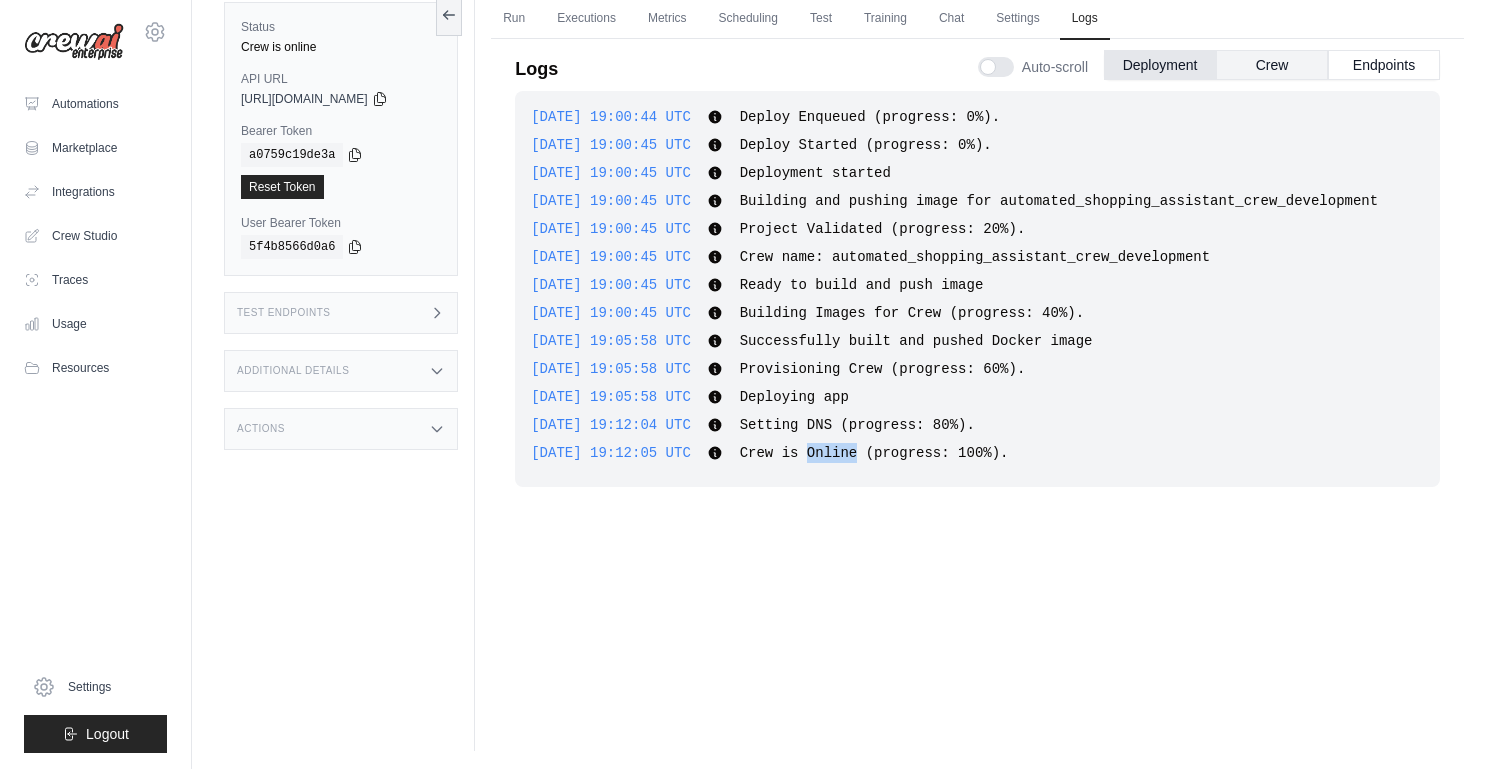 click on "Crew" at bounding box center [1272, 65] 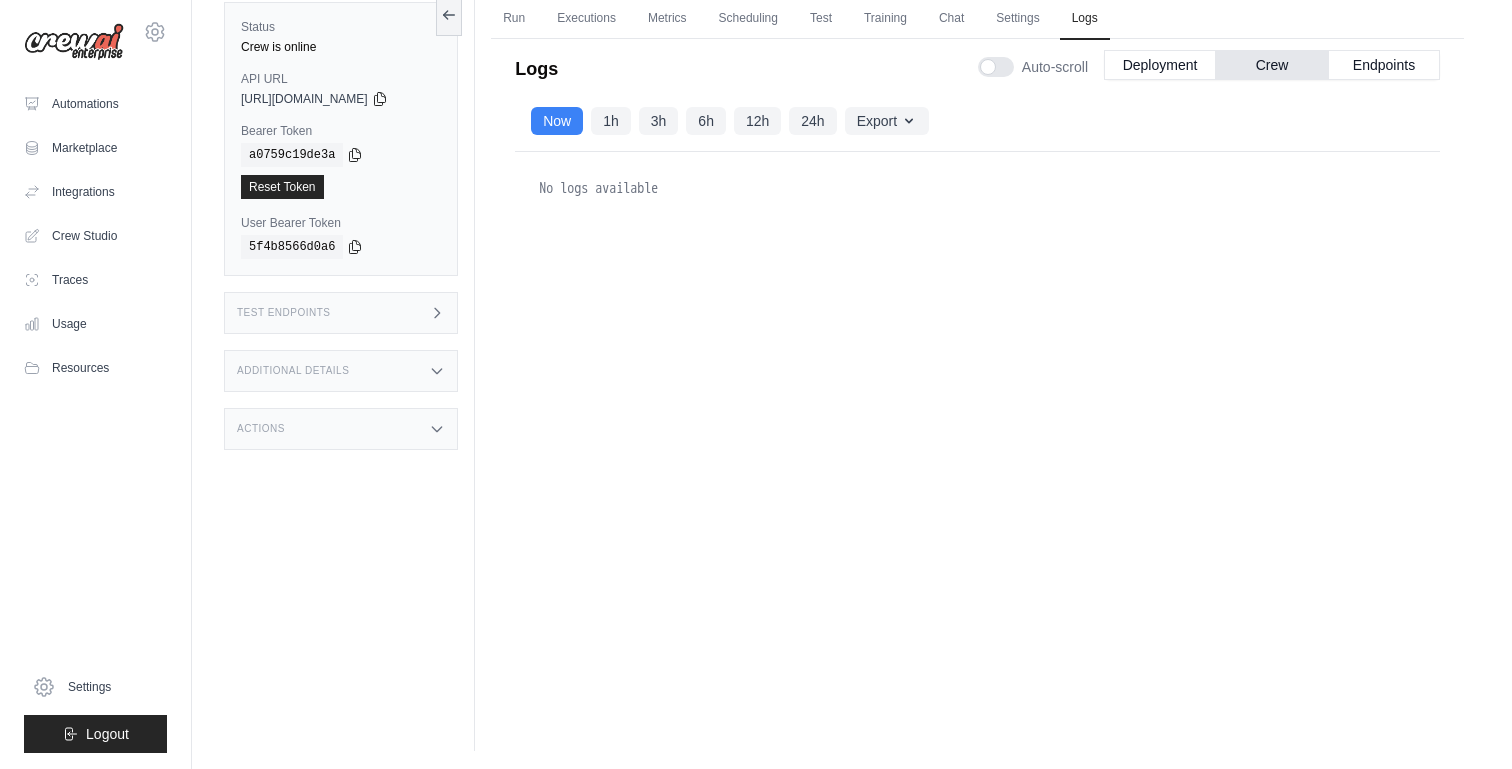 click on "12h" at bounding box center [757, 121] 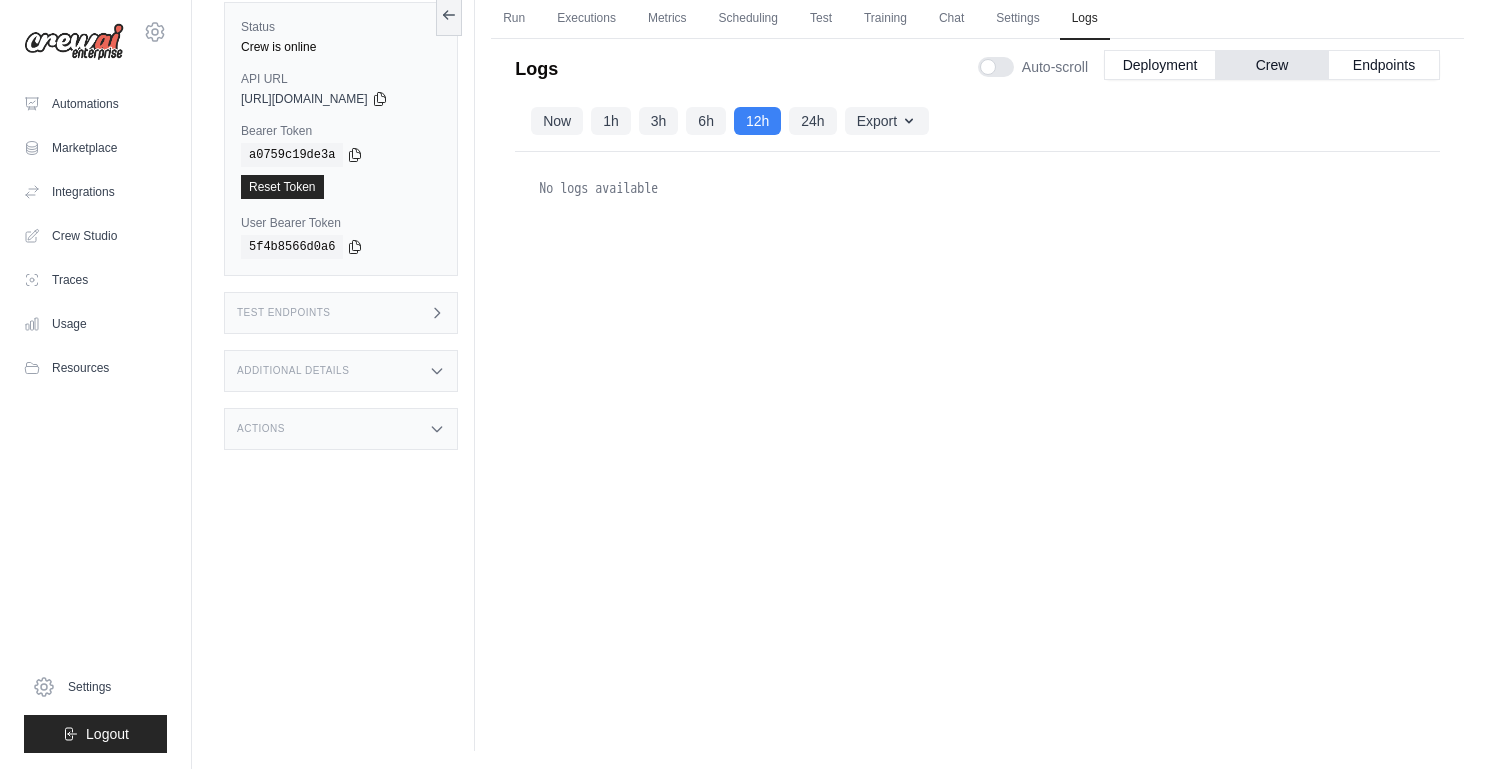 click on "24h" at bounding box center [812, 121] 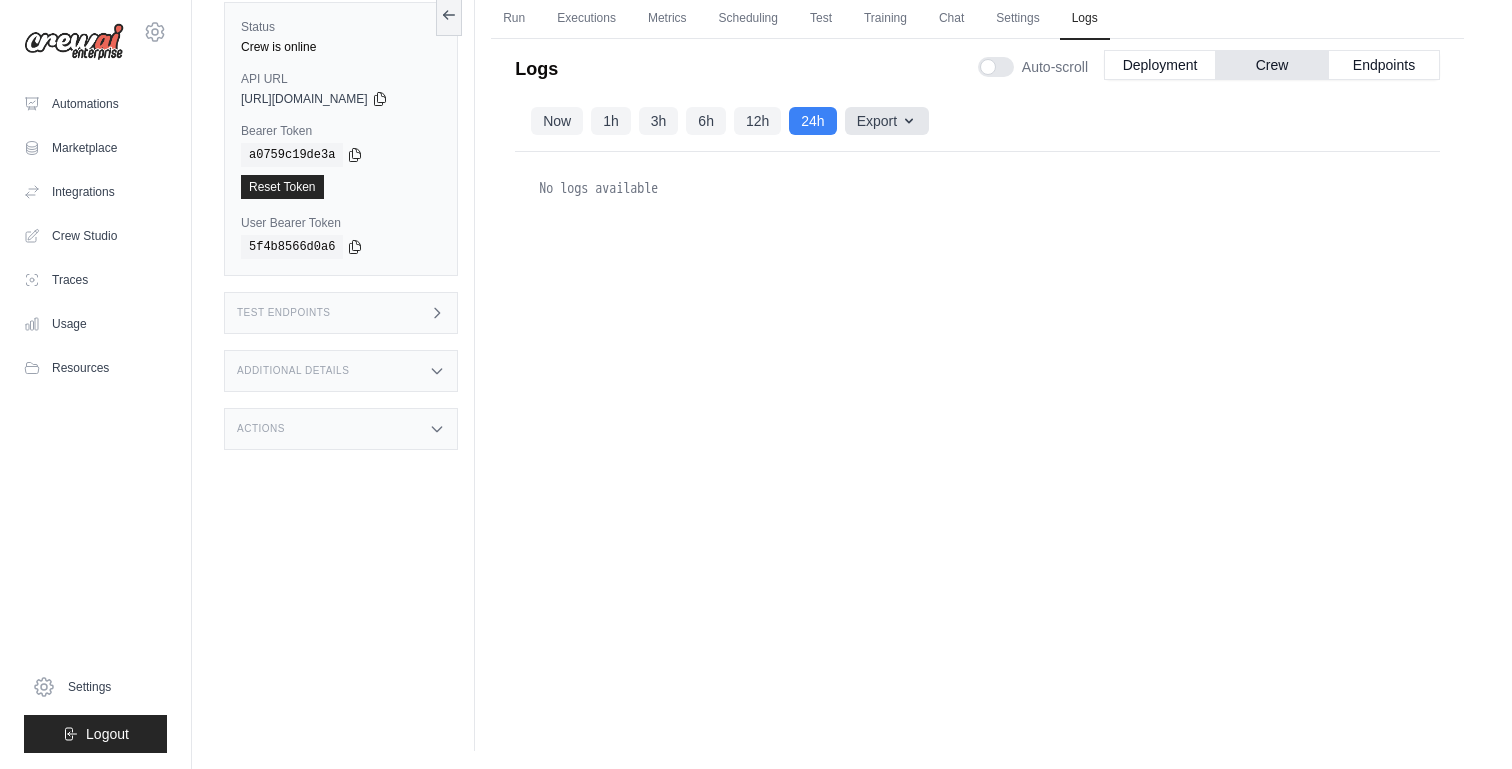 click 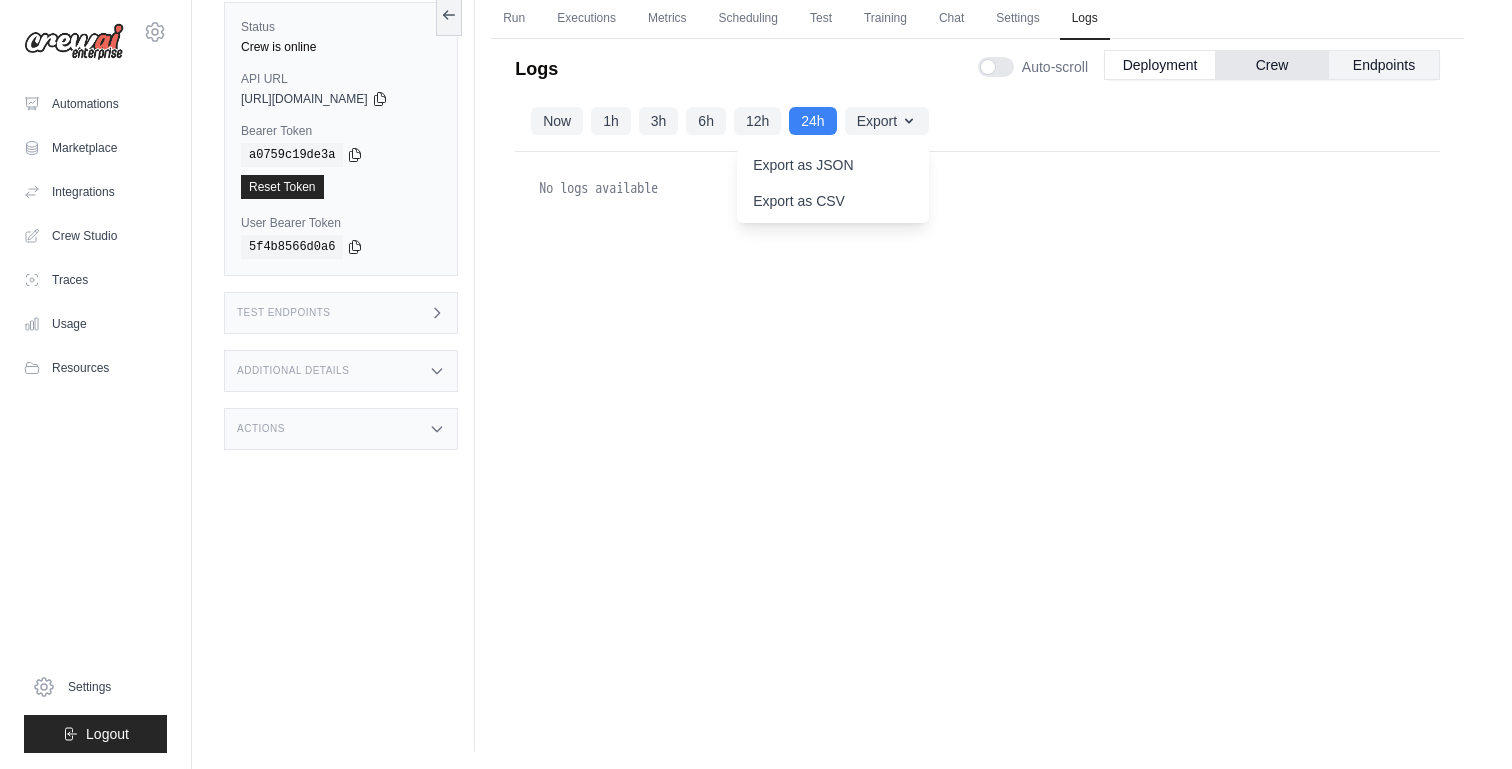 click on "Endpoints" at bounding box center (1384, 65) 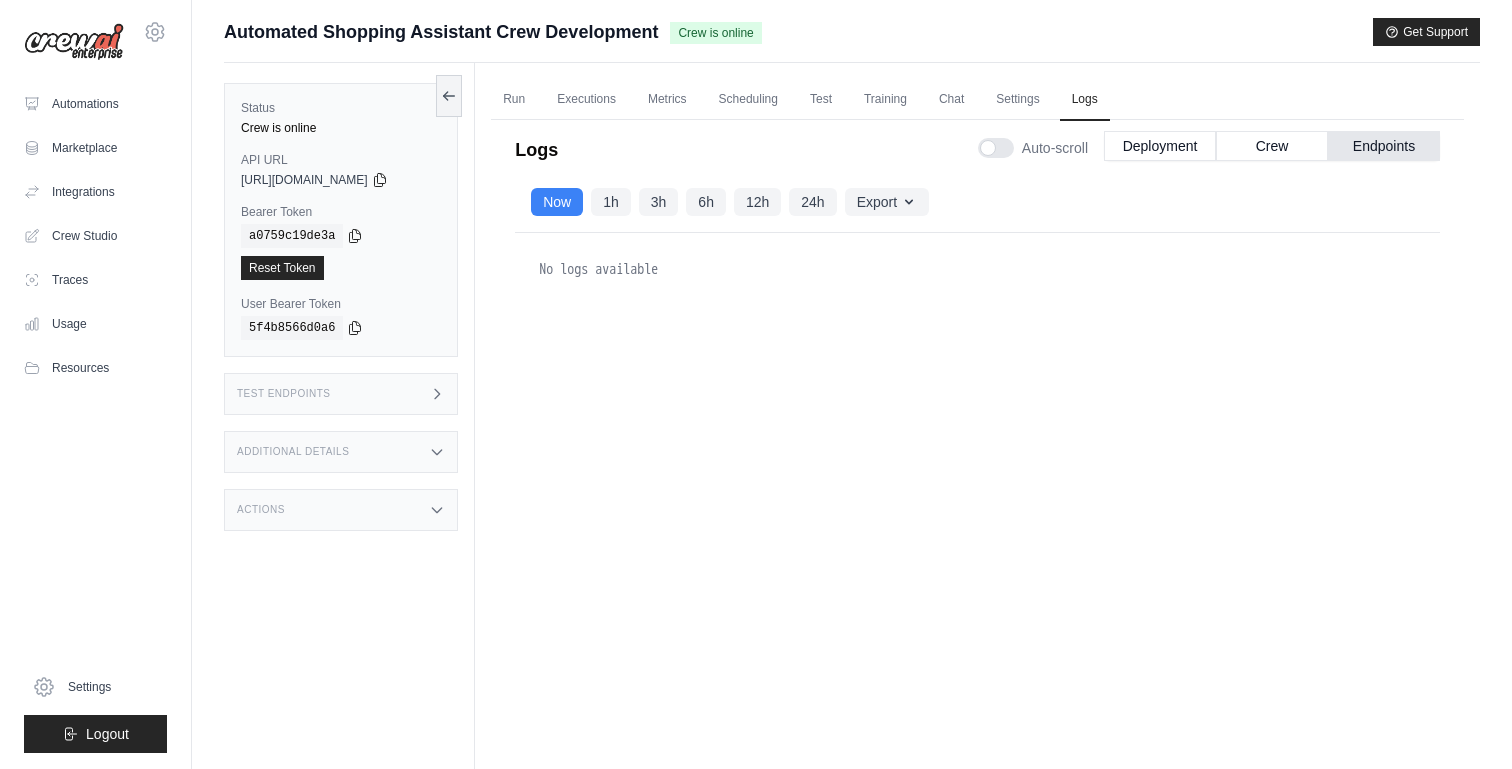 scroll, scrollTop: 0, scrollLeft: 0, axis: both 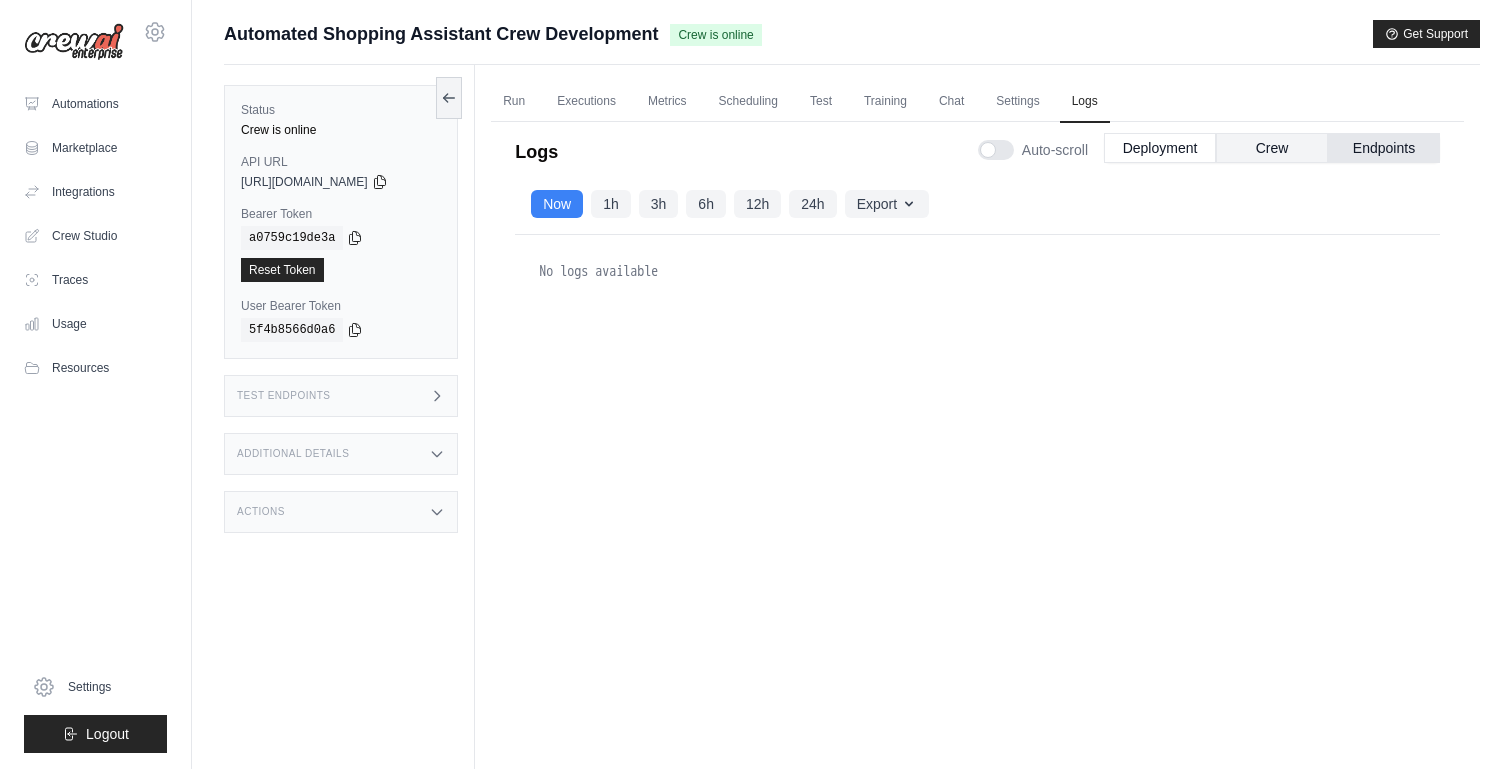 click on "Crew" at bounding box center [1272, 148] 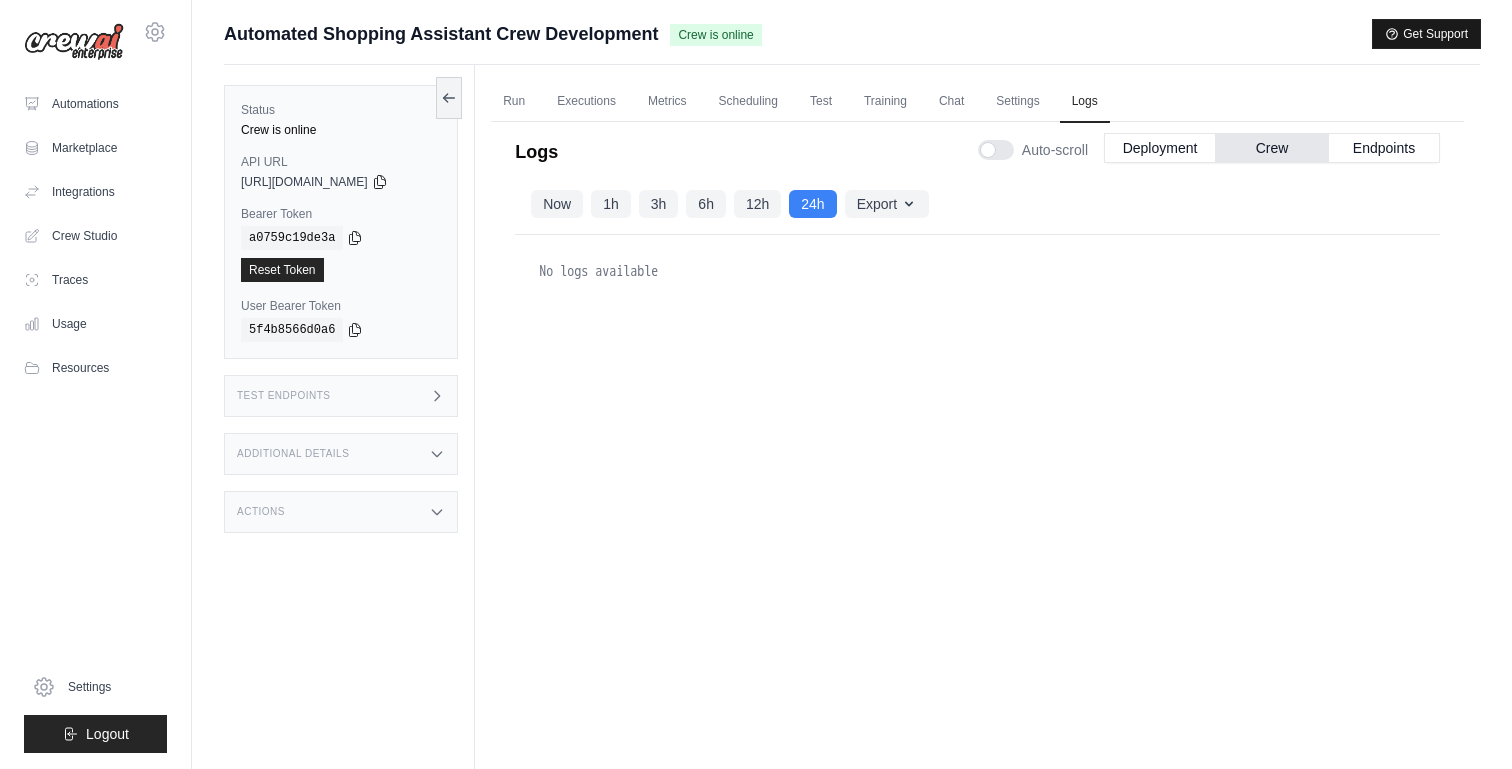 click on "Get Support" at bounding box center [1426, 34] 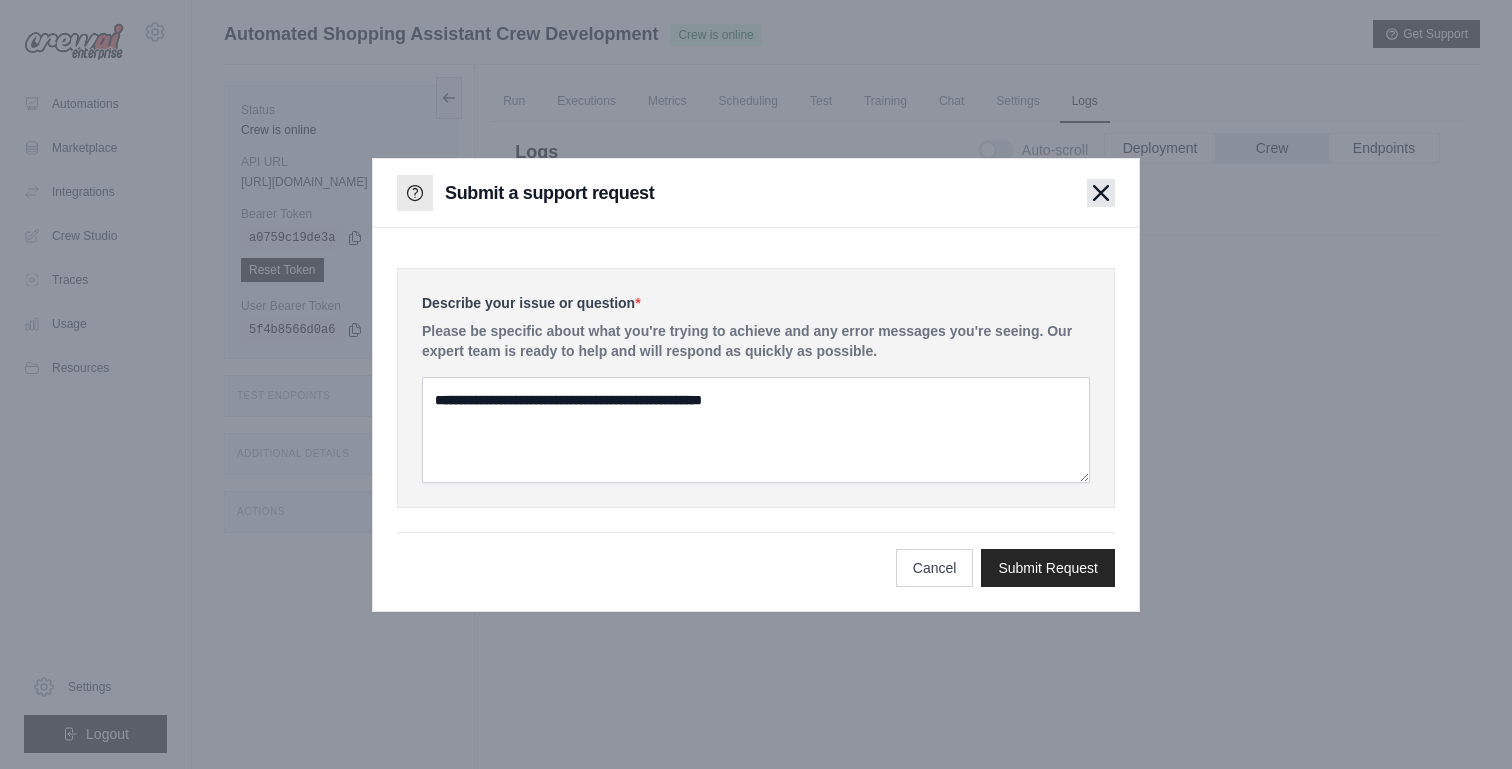 click 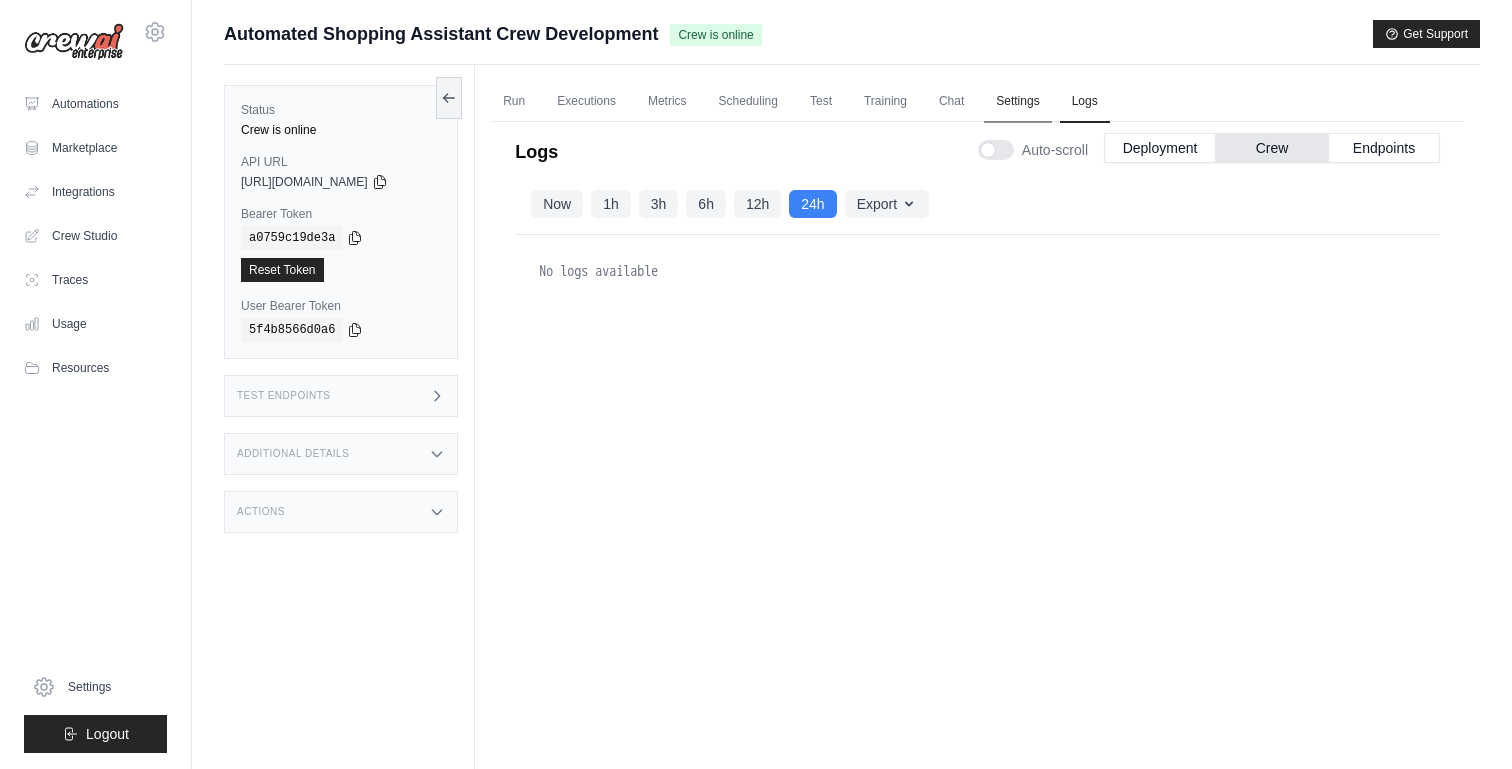 click on "Settings" at bounding box center [1017, 102] 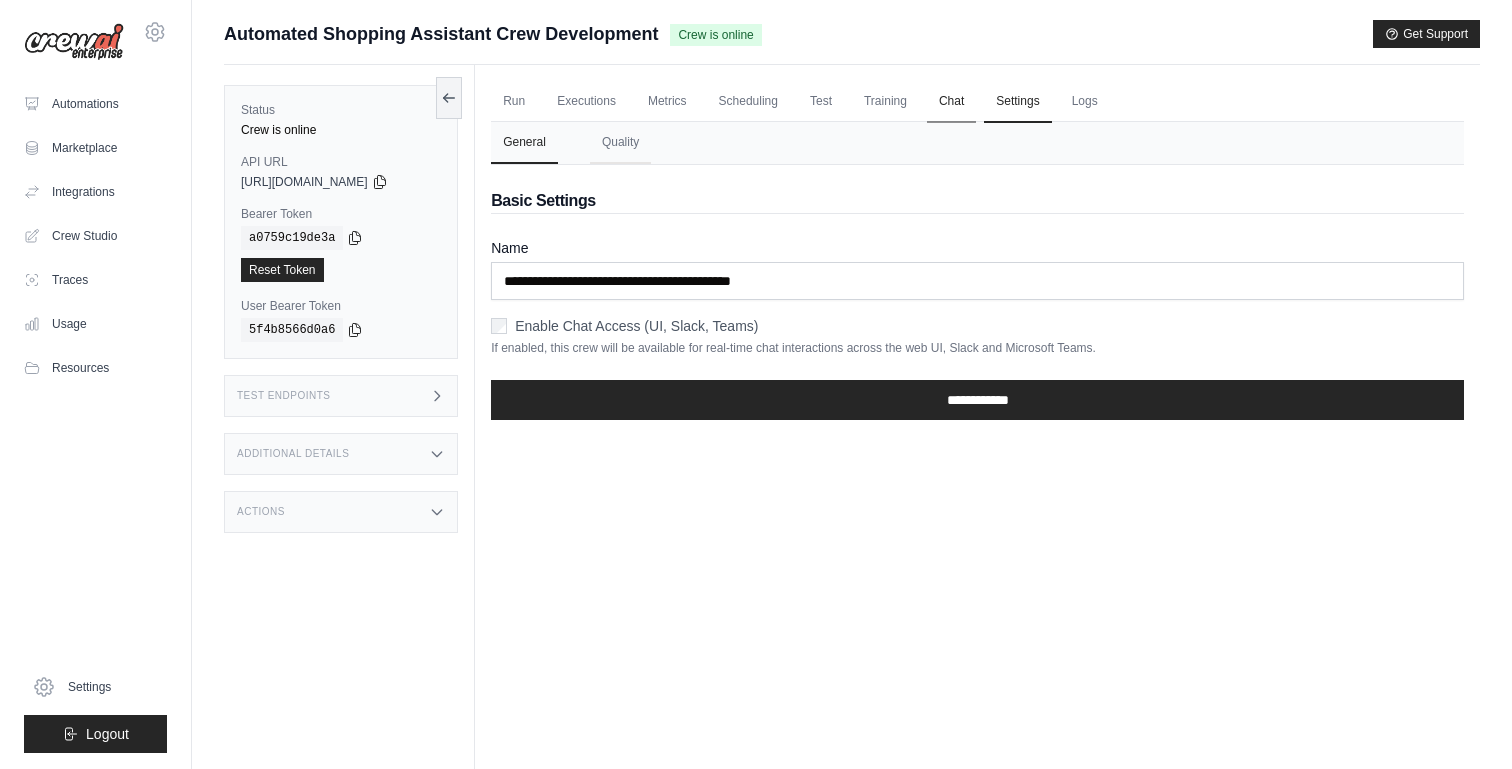 click on "Chat" at bounding box center (951, 102) 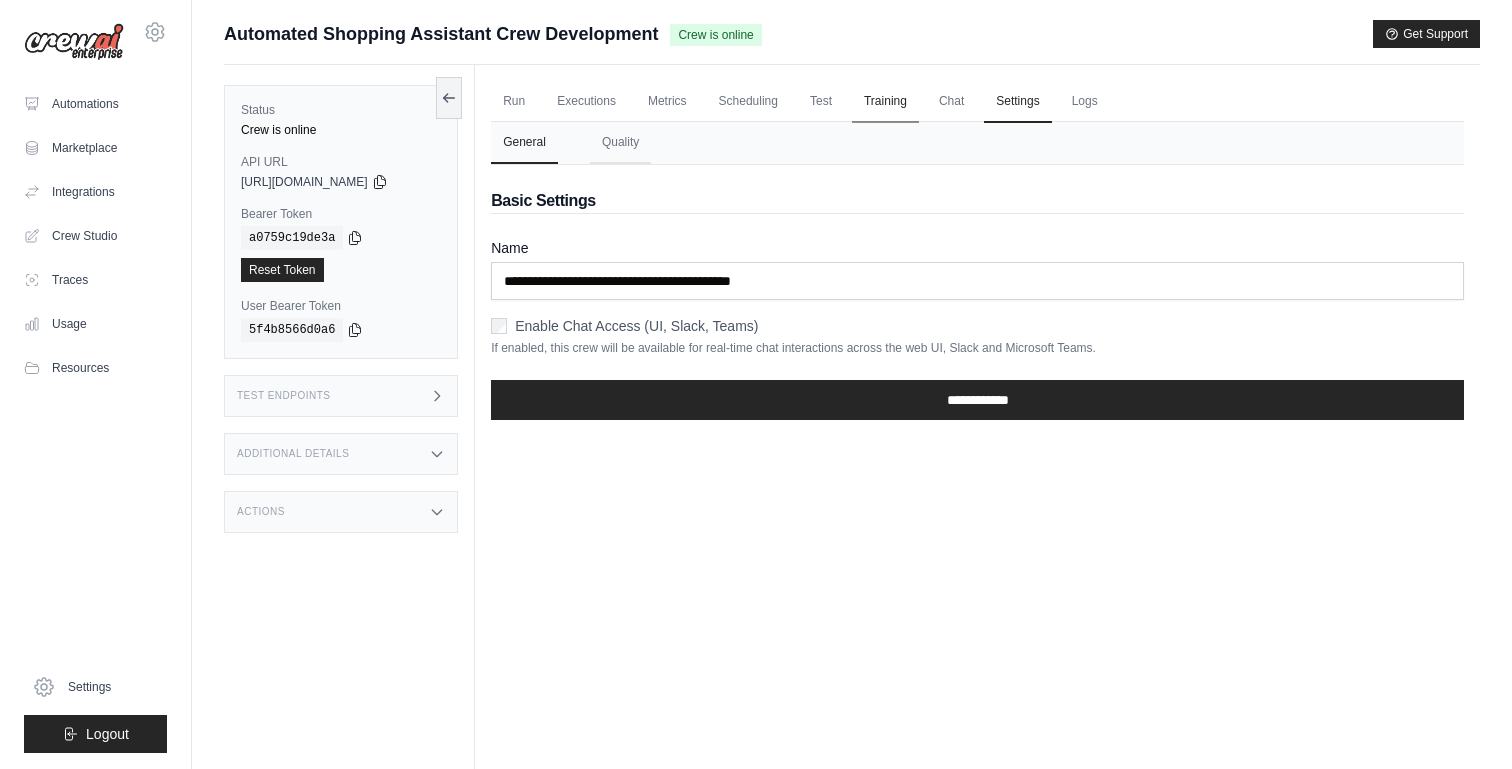 click on "Training" at bounding box center [885, 102] 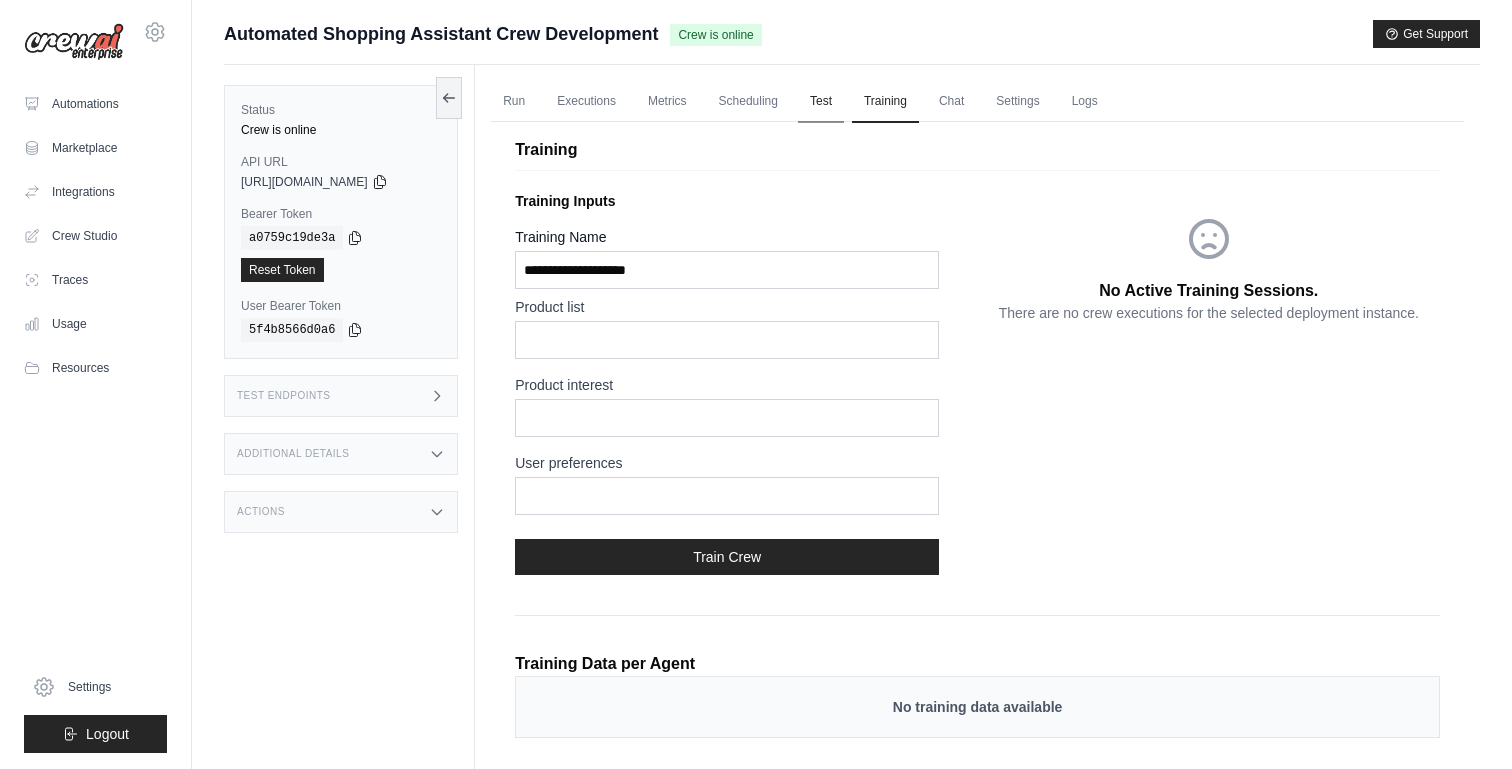 click on "Test" at bounding box center (821, 102) 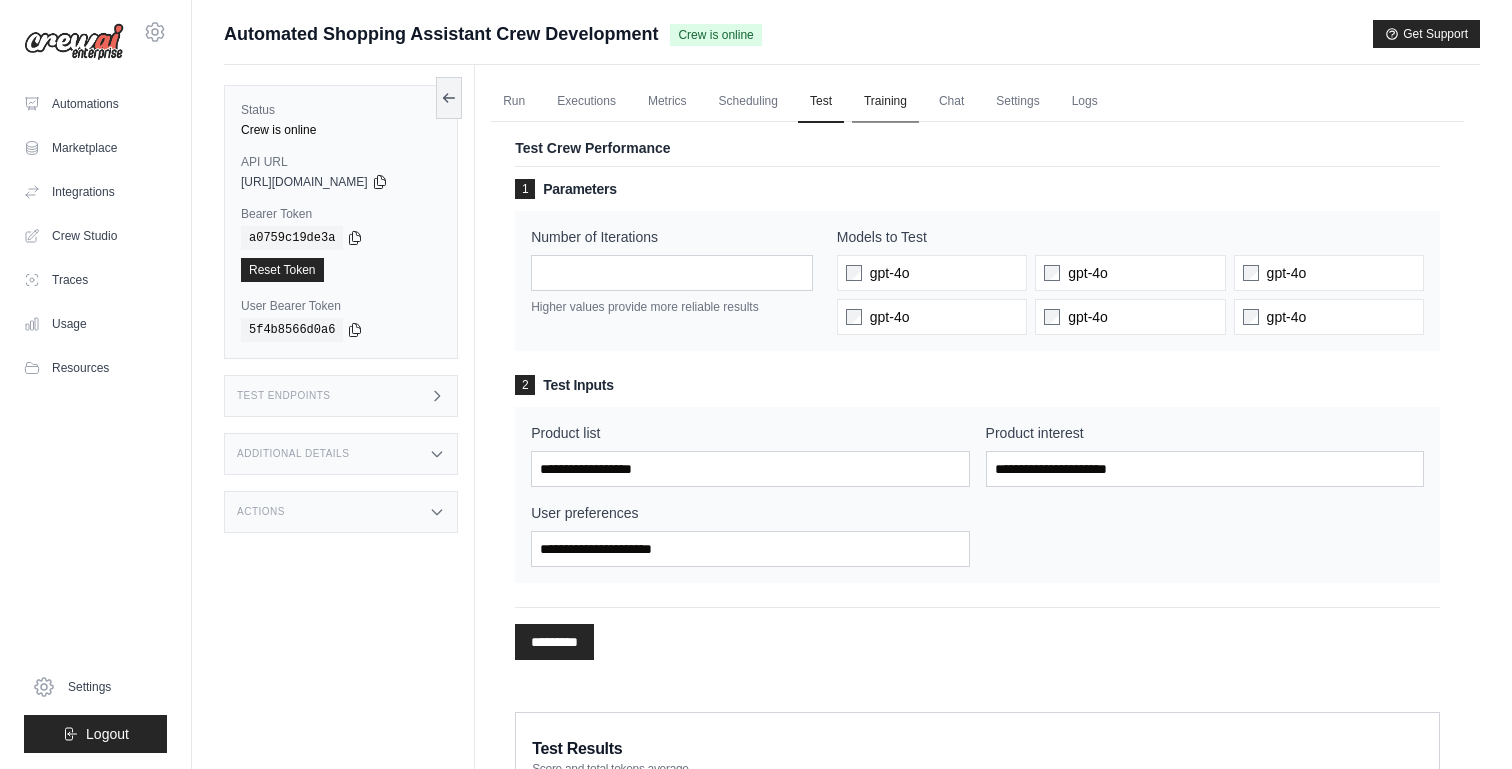 click on "Training" at bounding box center [885, 102] 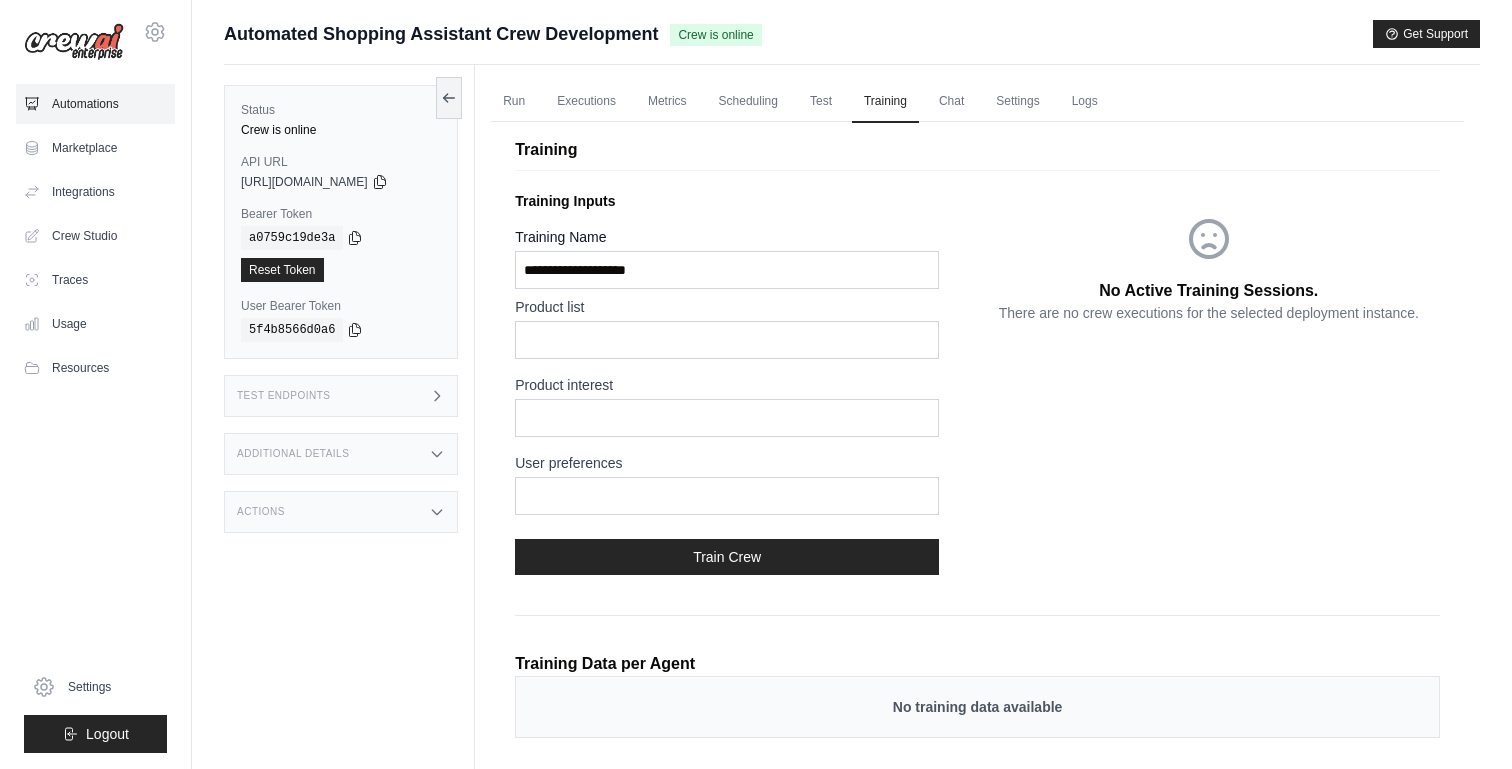 click on "Automations" at bounding box center [95, 104] 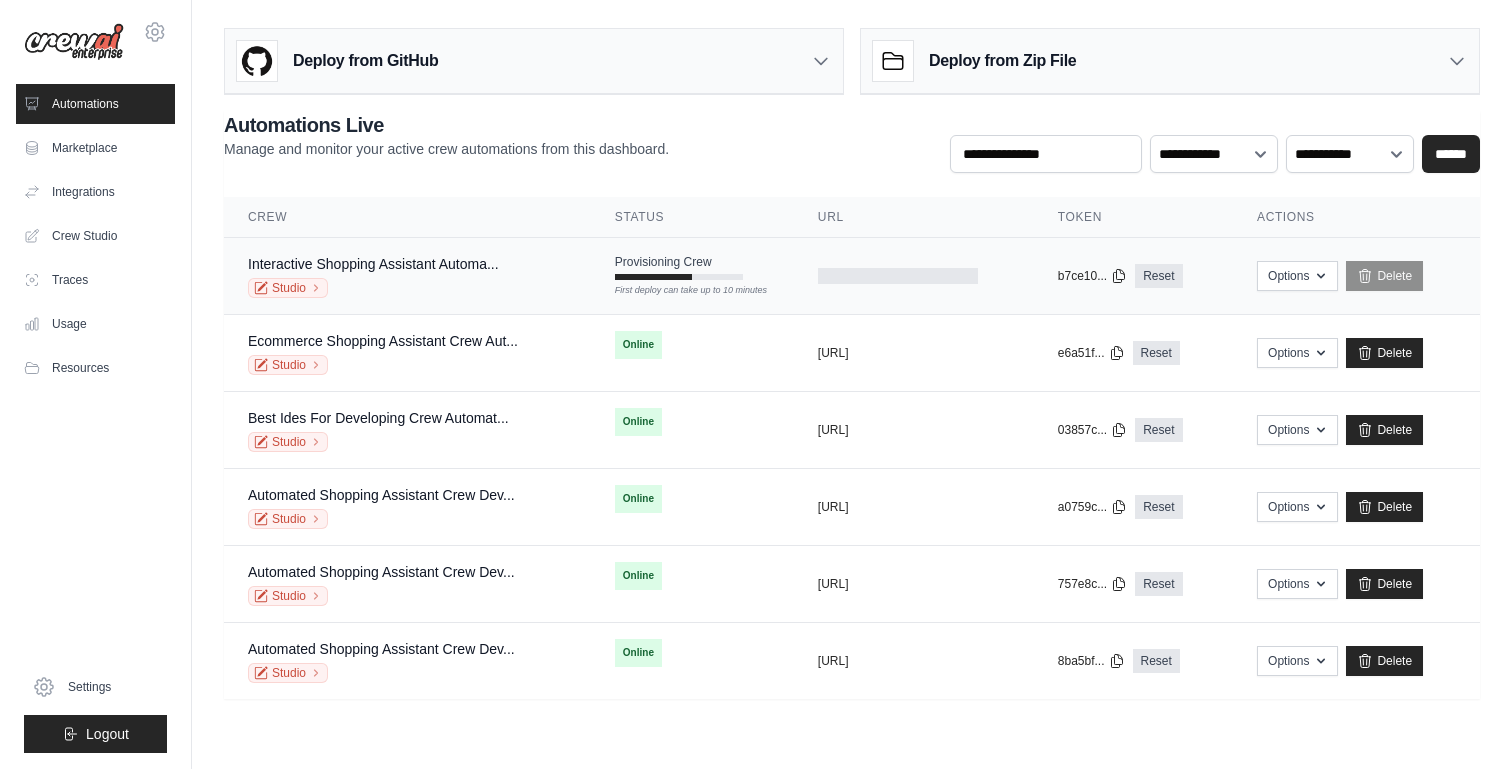 click on "Interactive Shopping Assistant Automa...
Studio" at bounding box center (407, 276) 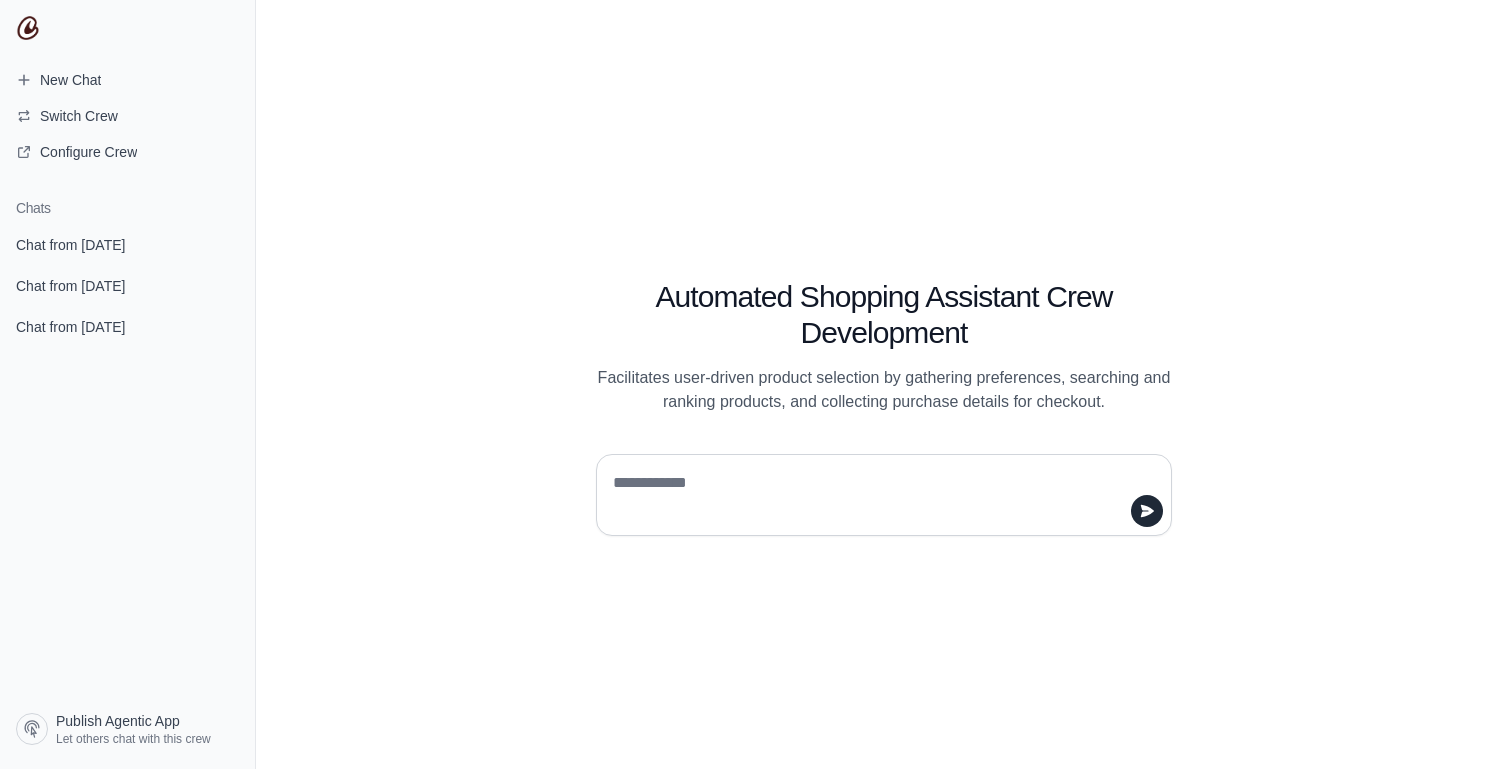 scroll, scrollTop: 0, scrollLeft: 0, axis: both 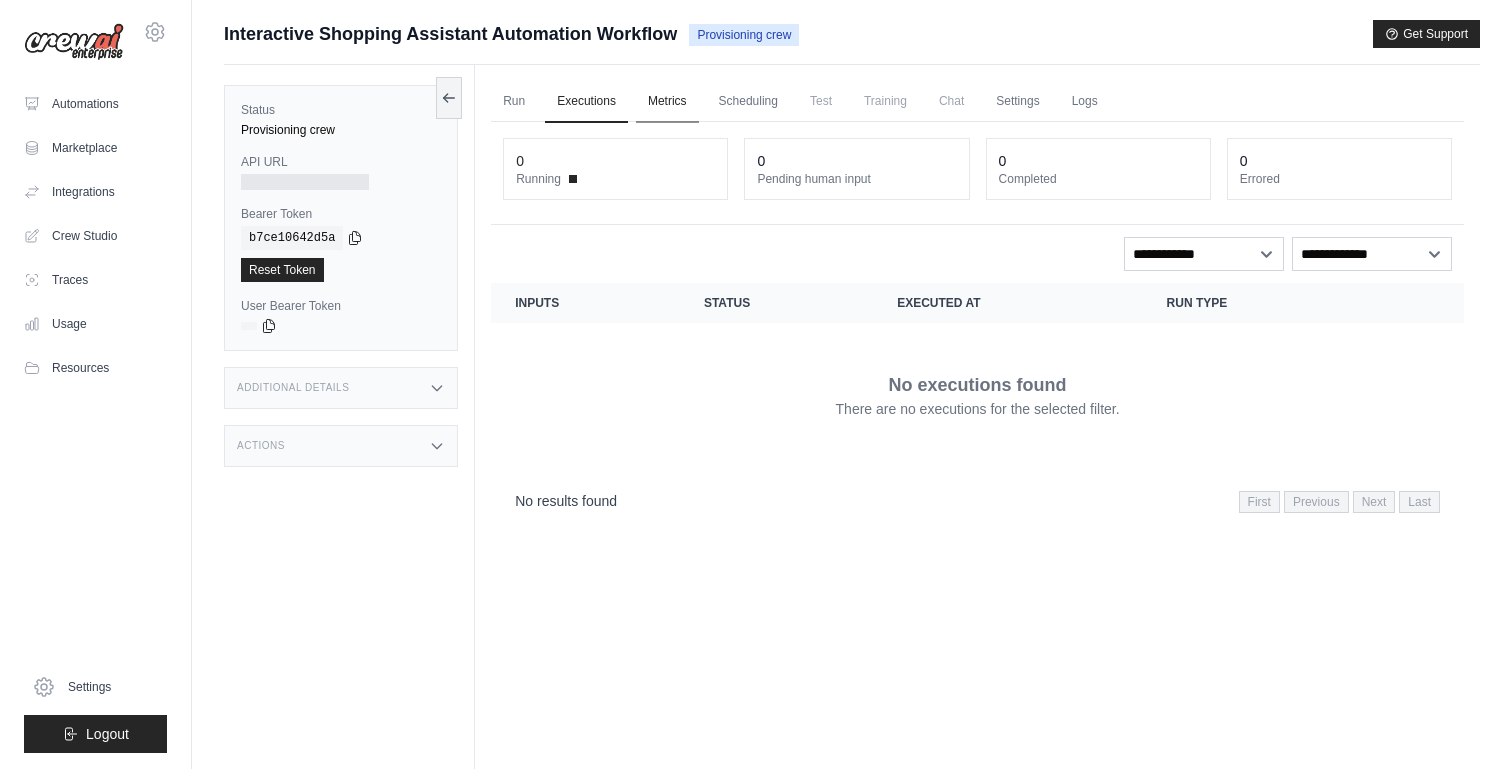 click on "Metrics" at bounding box center [667, 102] 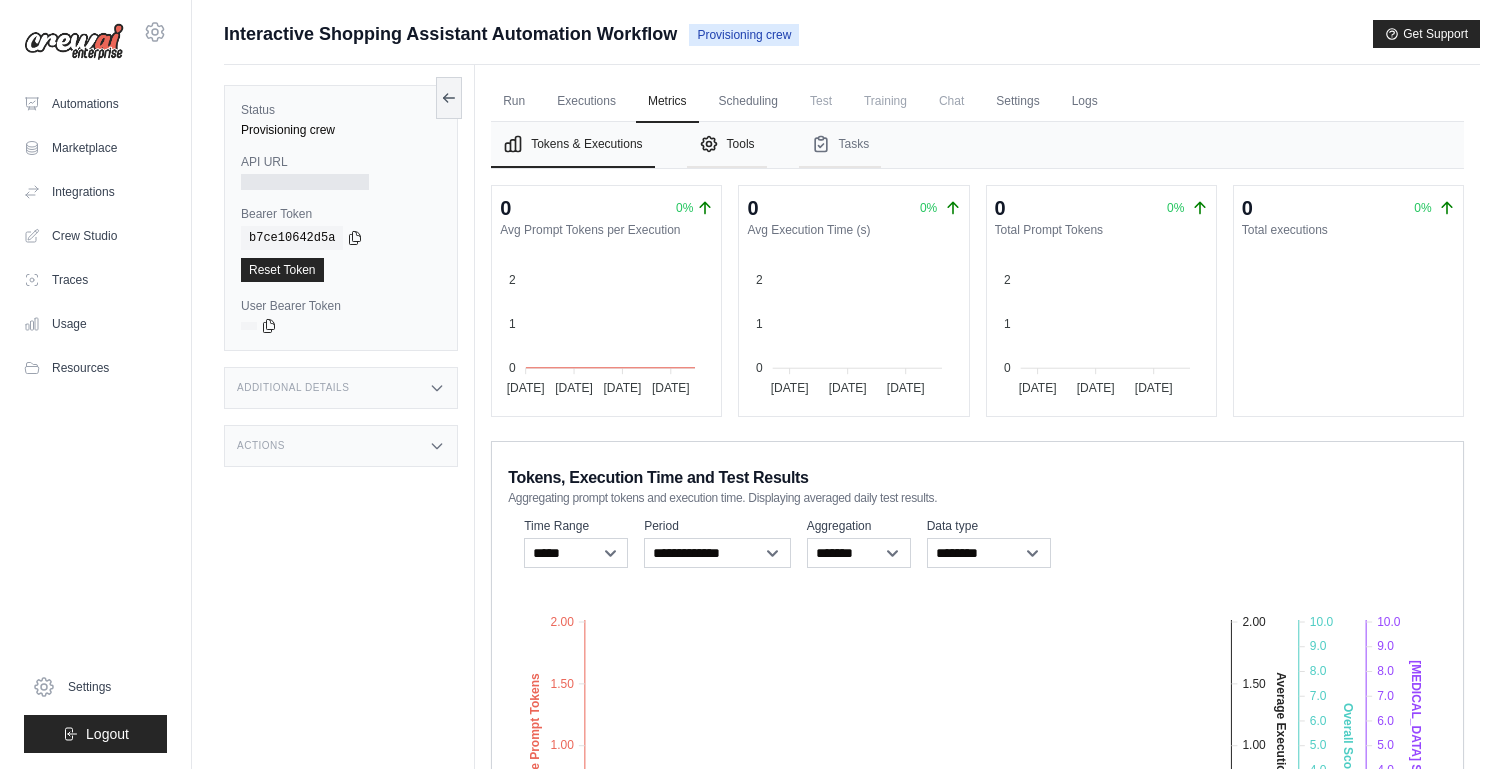 click on "Tools" at bounding box center [727, 145] 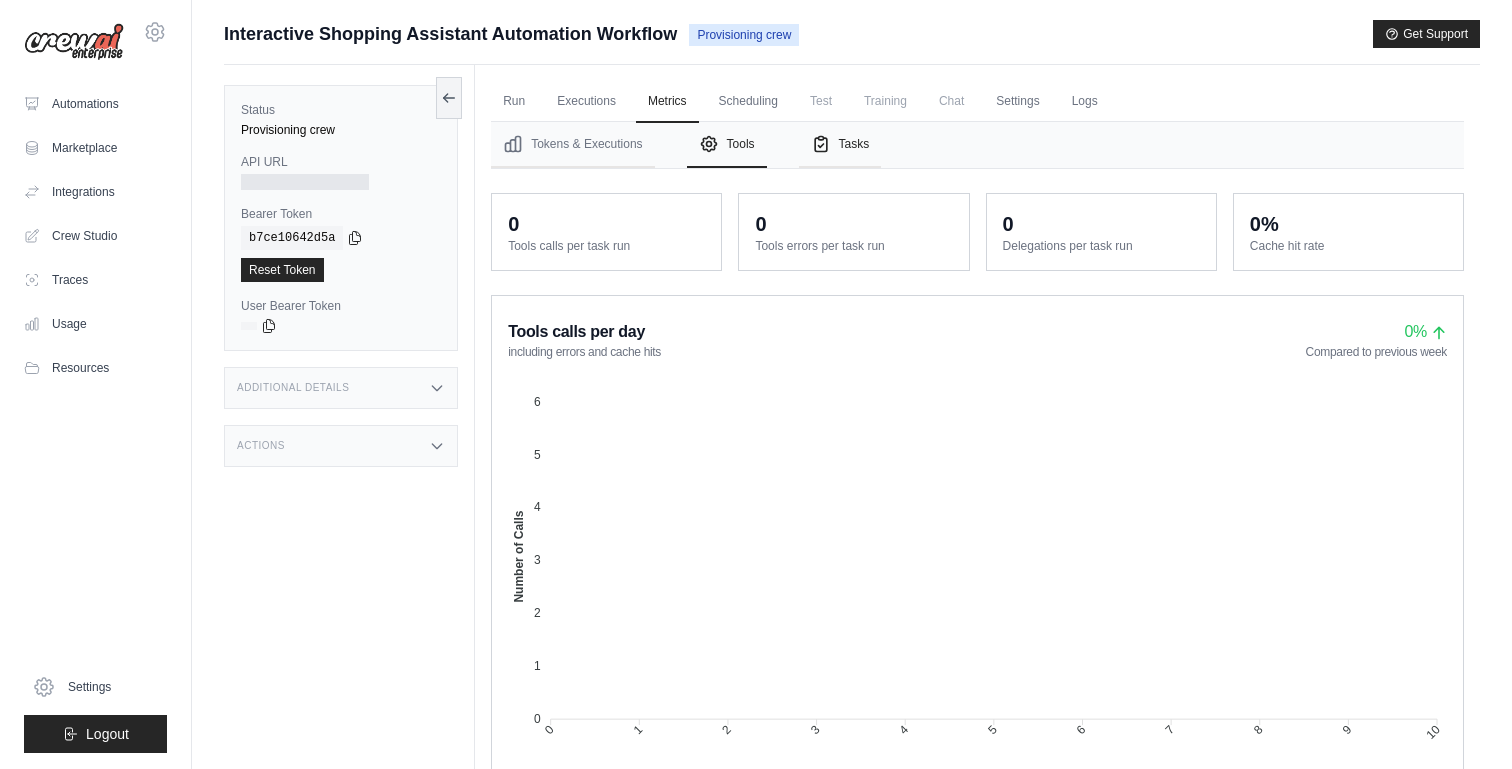 click 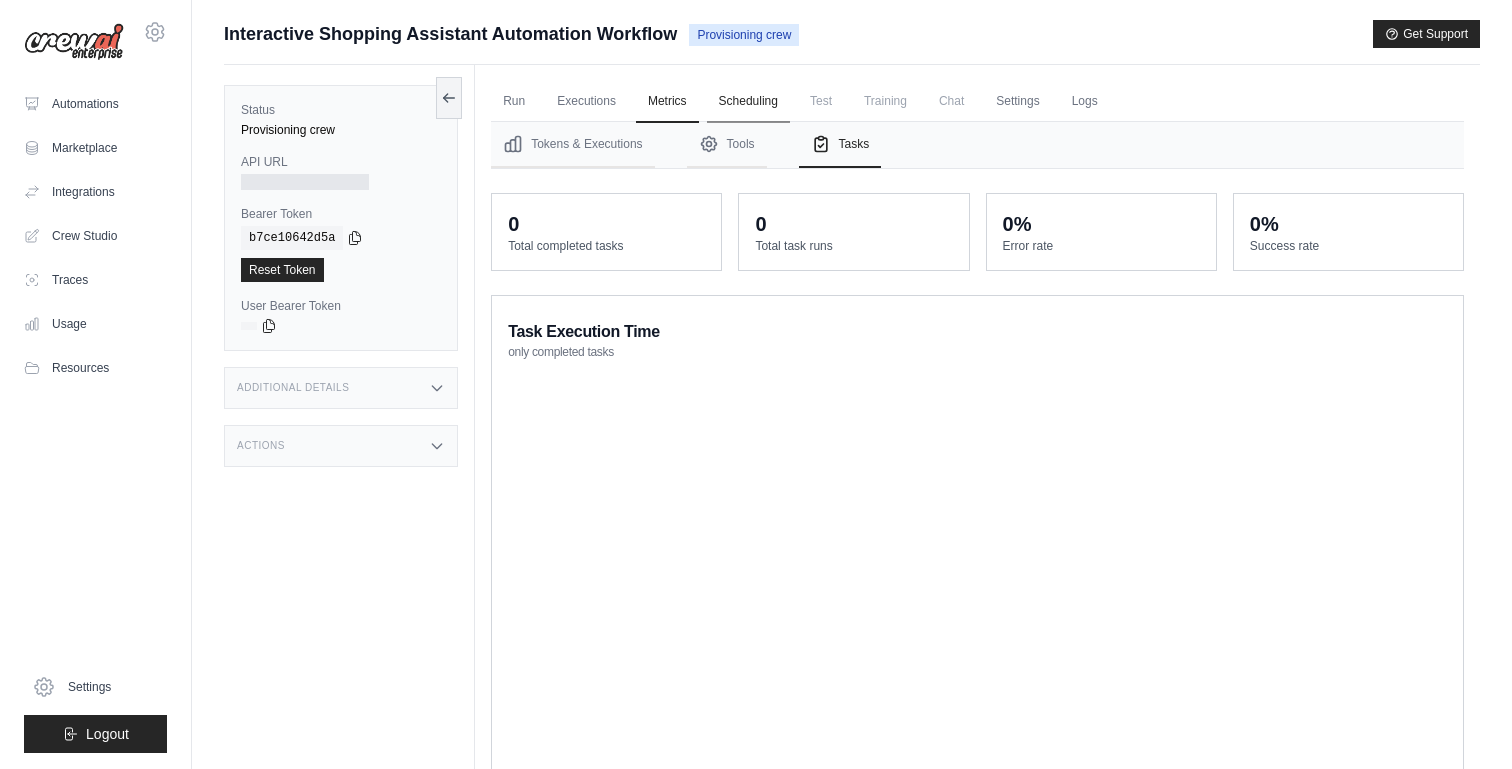 click on "Scheduling" at bounding box center (748, 102) 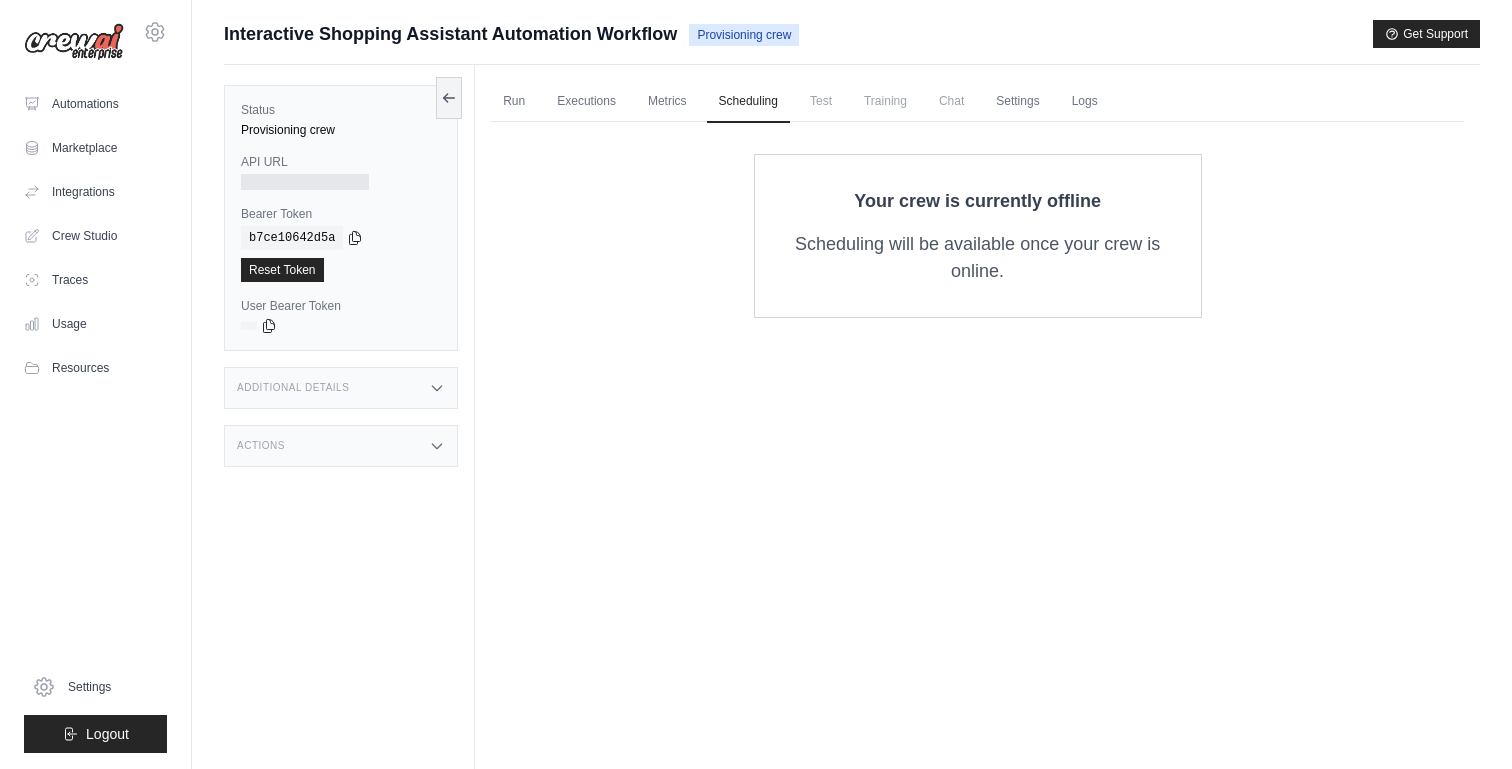 click on "Test" at bounding box center [821, 101] 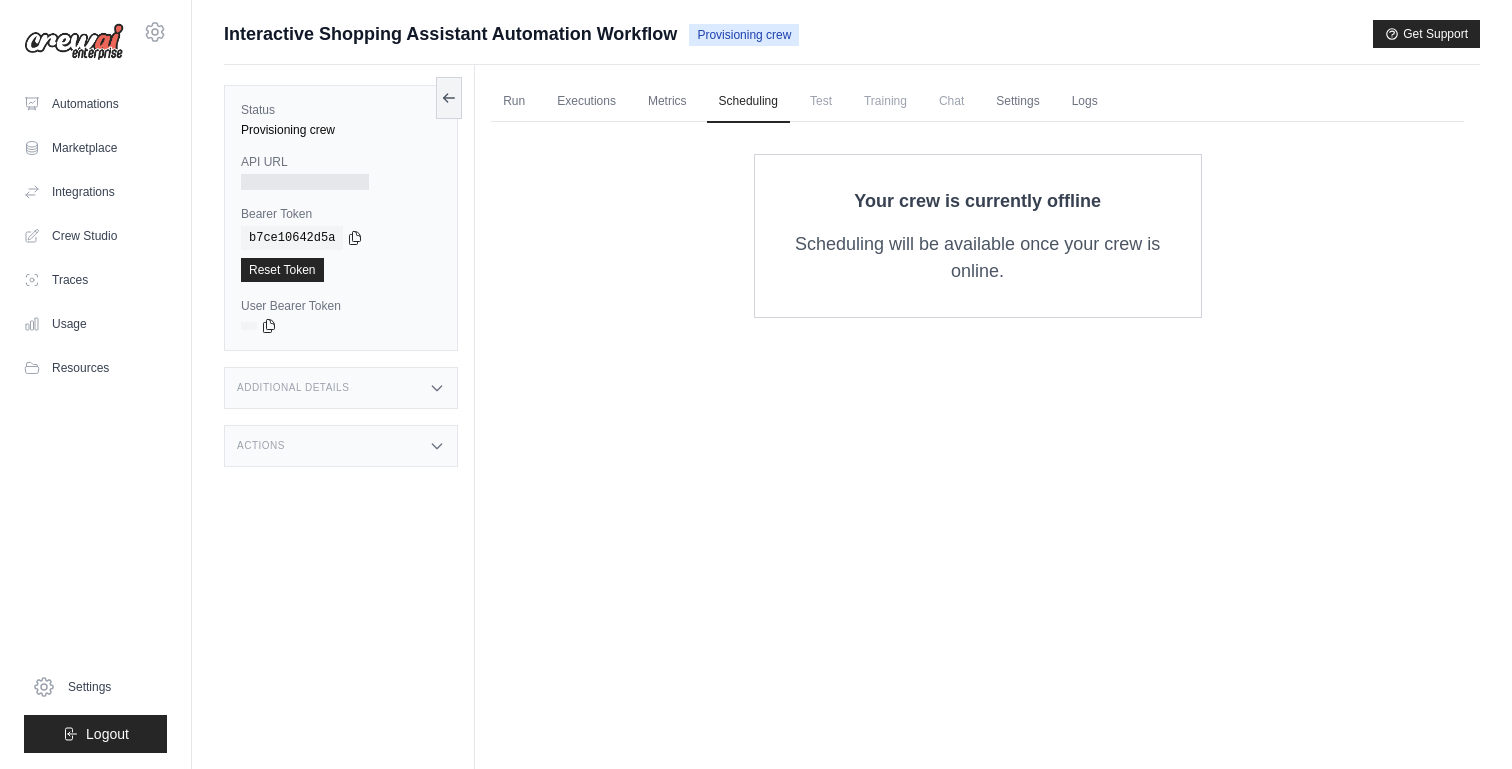 scroll, scrollTop: 0, scrollLeft: 0, axis: both 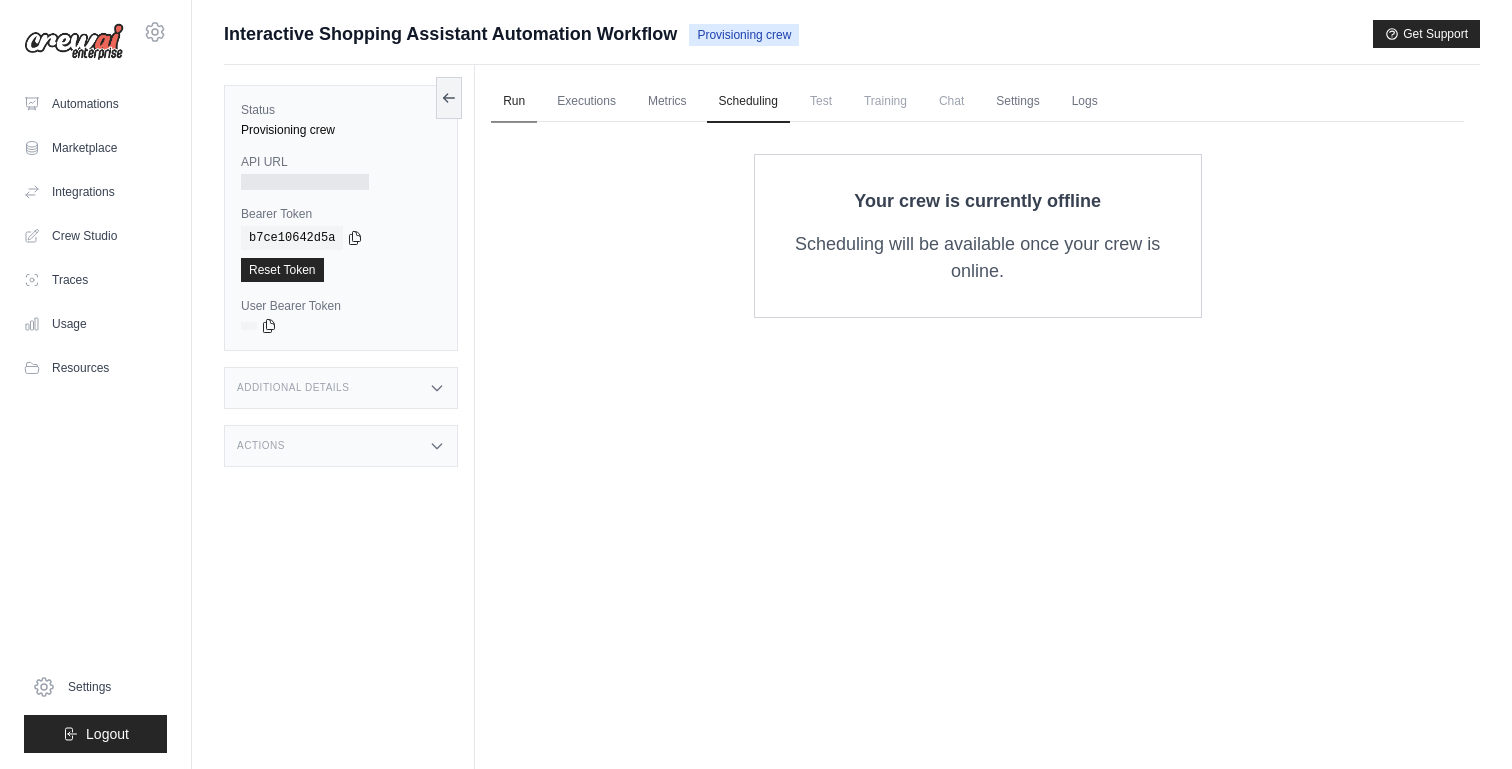 click on "Run" at bounding box center [514, 102] 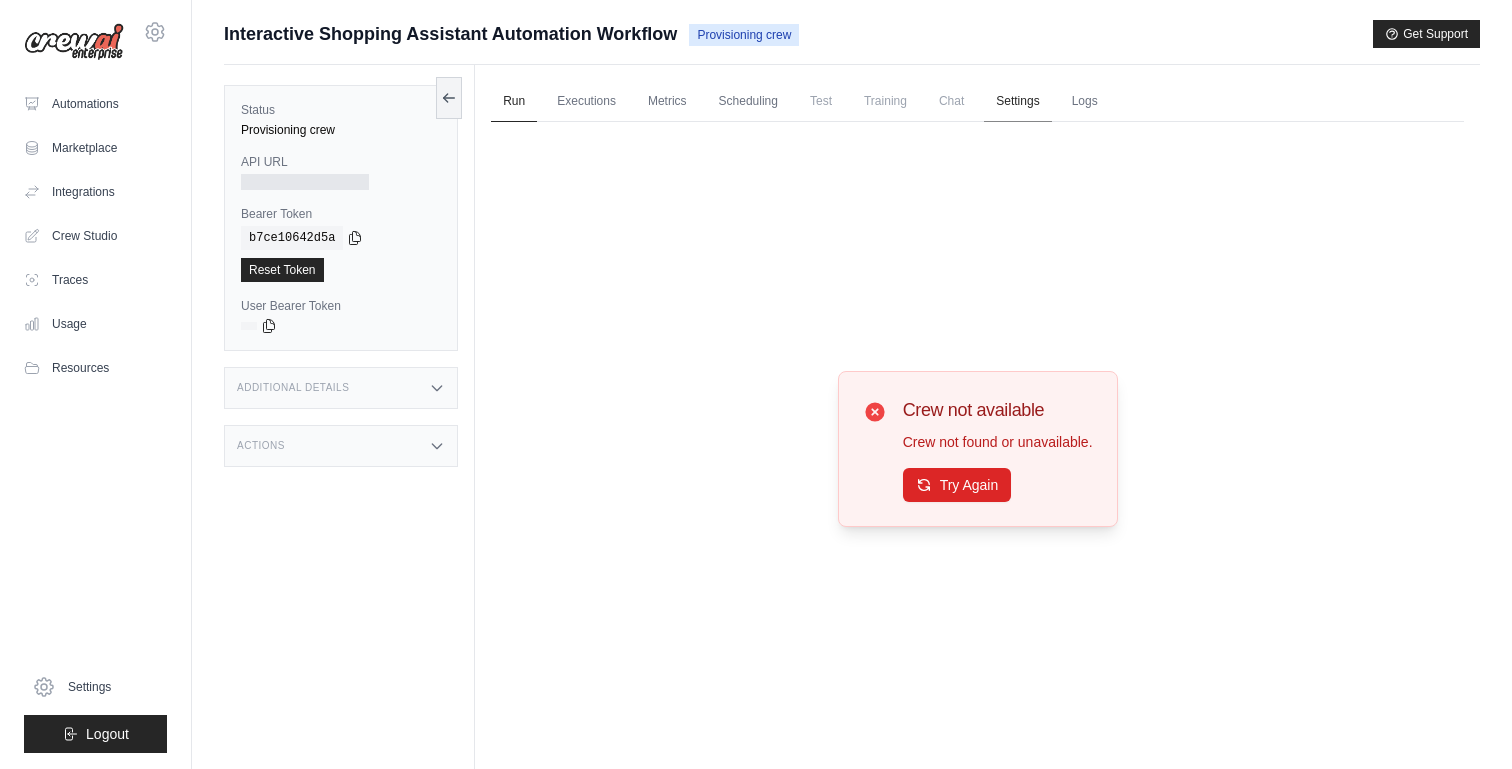 click on "Settings" at bounding box center [1017, 102] 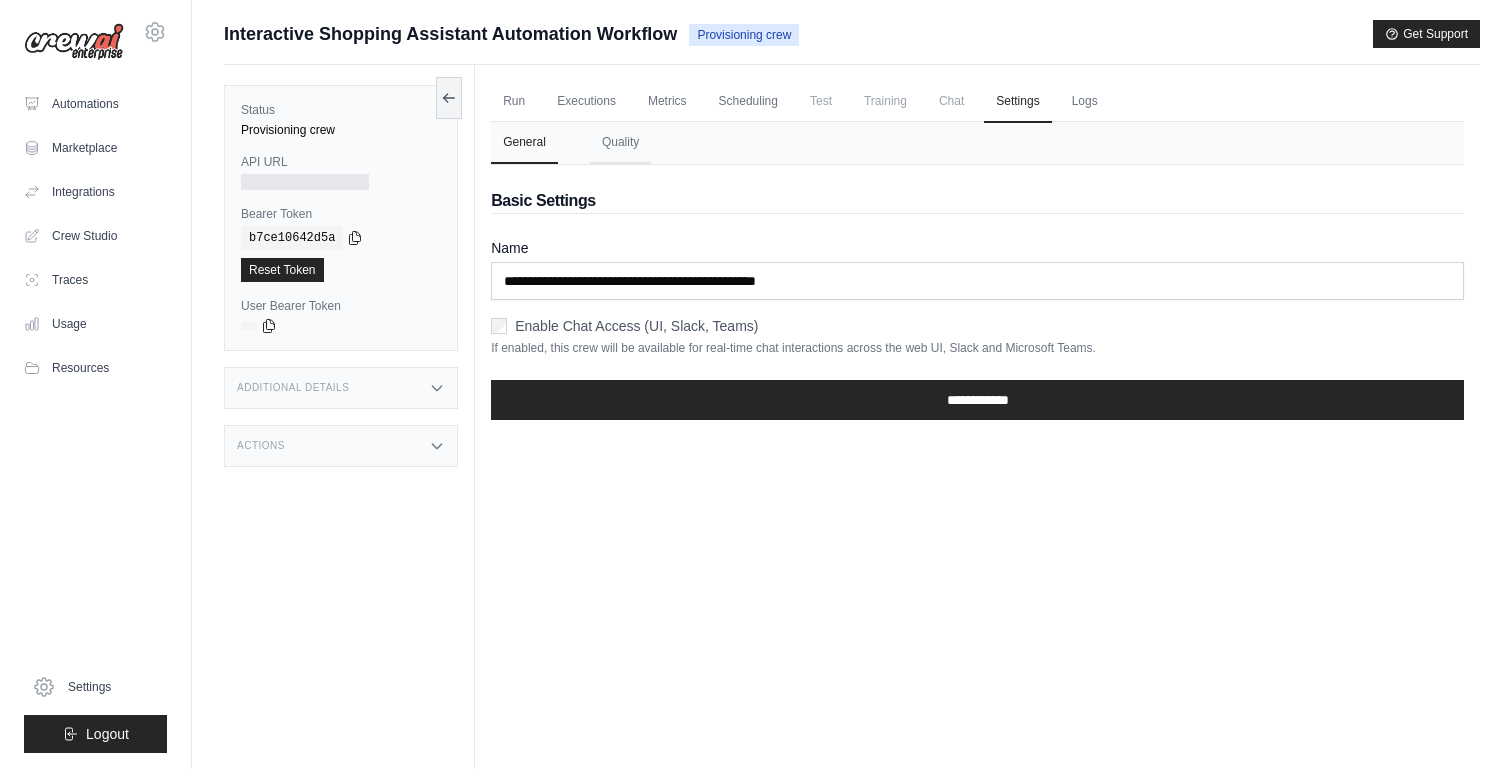 click on "Provisioning crew" at bounding box center (744, 35) 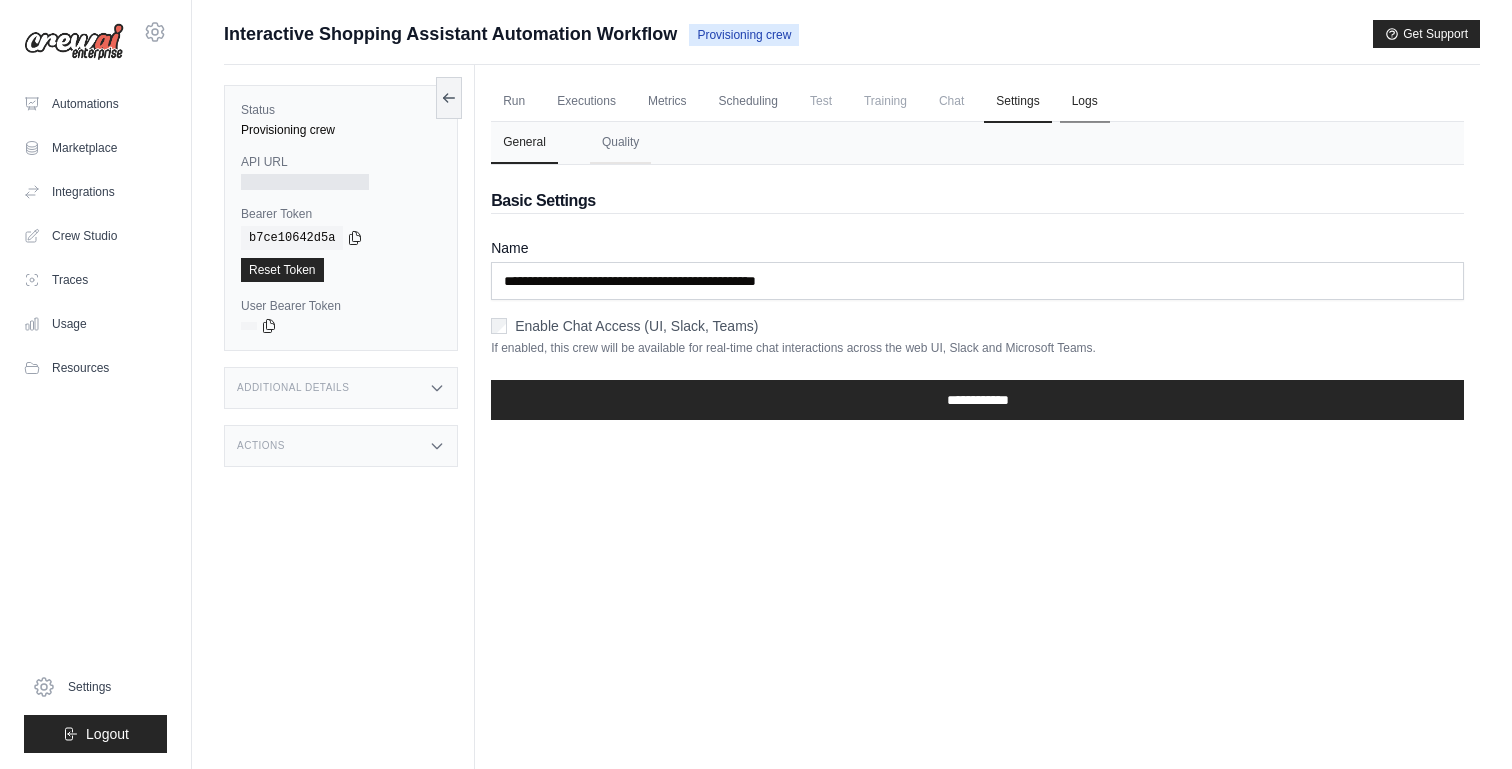 click on "Logs" at bounding box center [1085, 102] 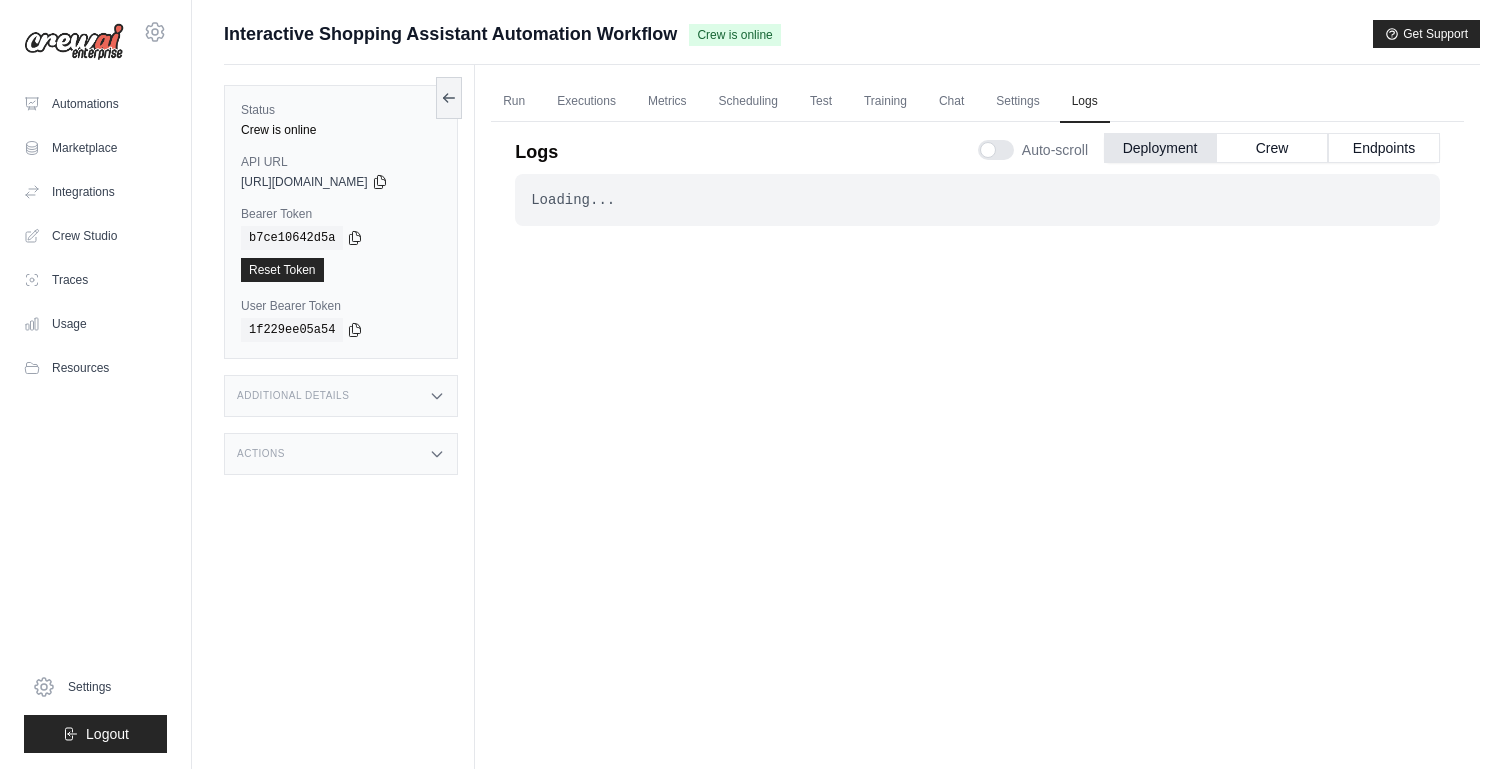 scroll, scrollTop: 0, scrollLeft: 0, axis: both 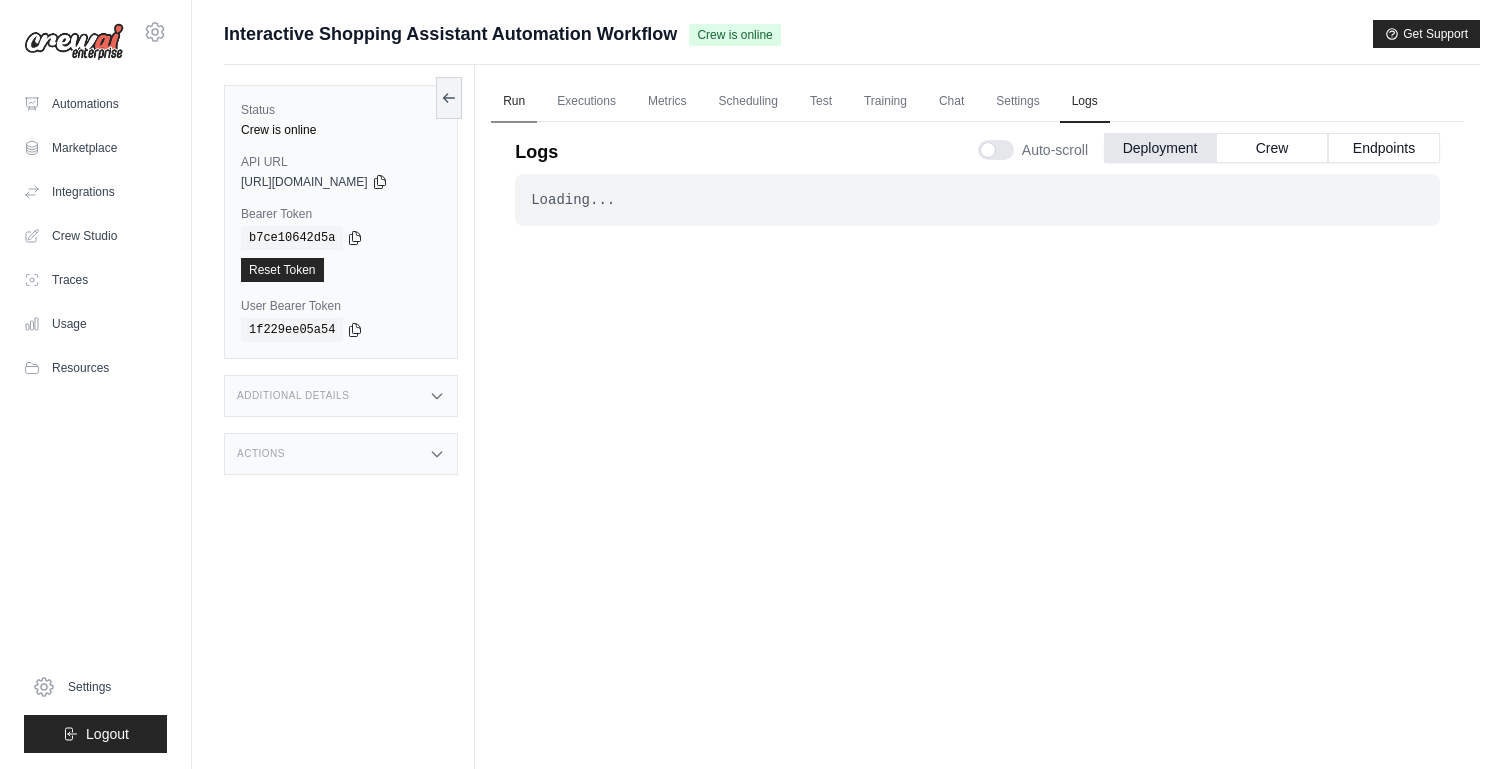 click on "Run" at bounding box center [514, 102] 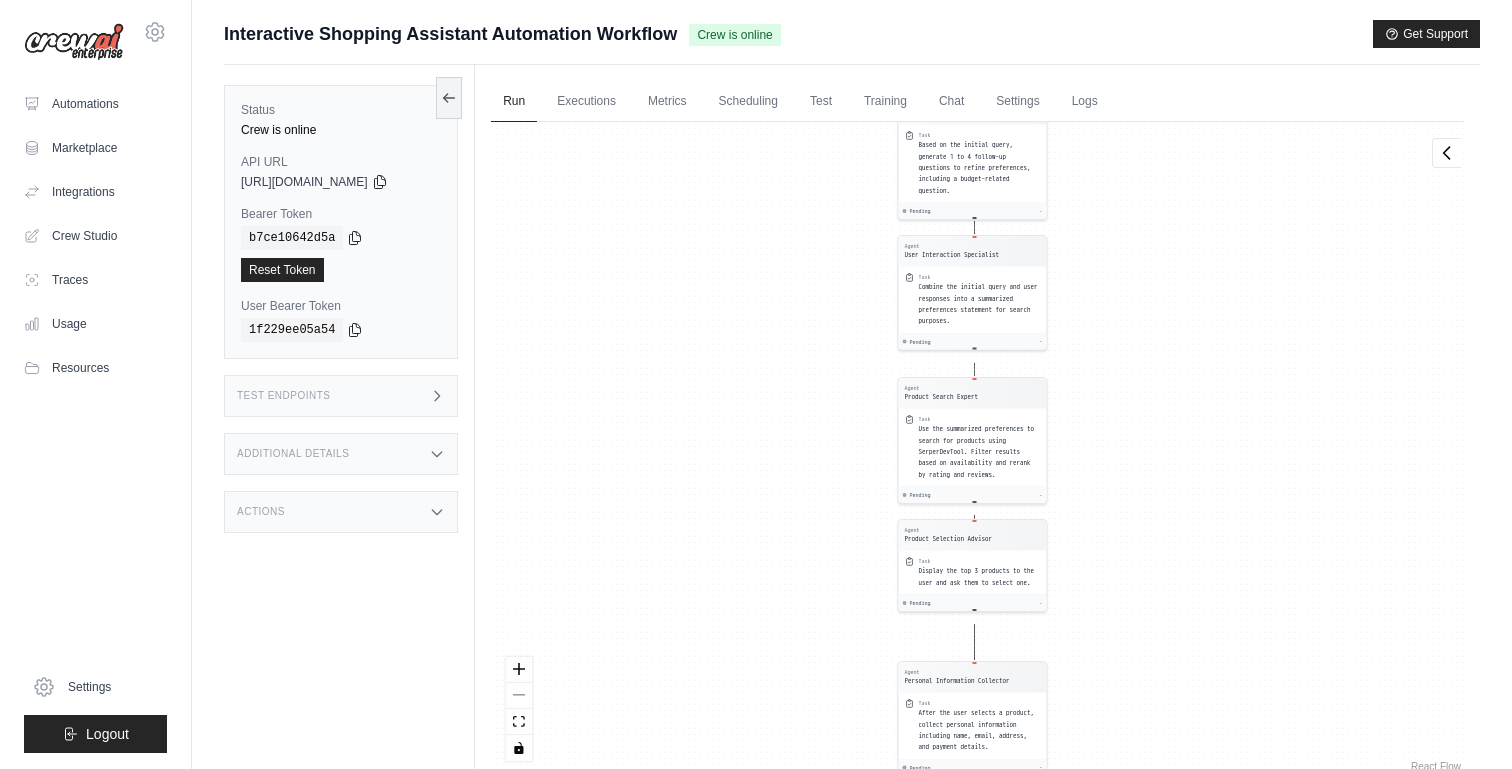 drag, startPoint x: 709, startPoint y: 409, endPoint x: 699, endPoint y: 618, distance: 209.2391 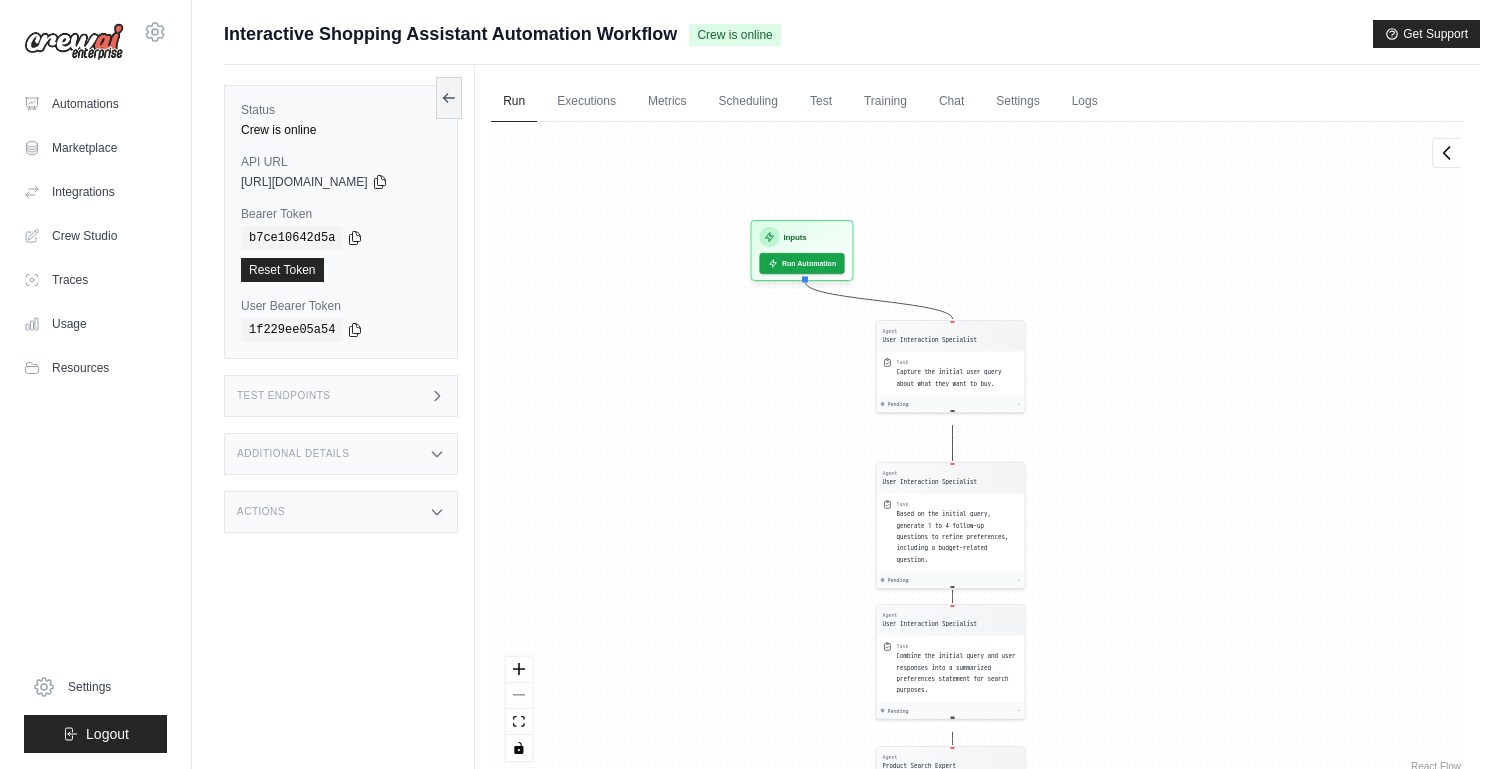 drag, startPoint x: 705, startPoint y: 439, endPoint x: 684, endPoint y: 636, distance: 198.11613 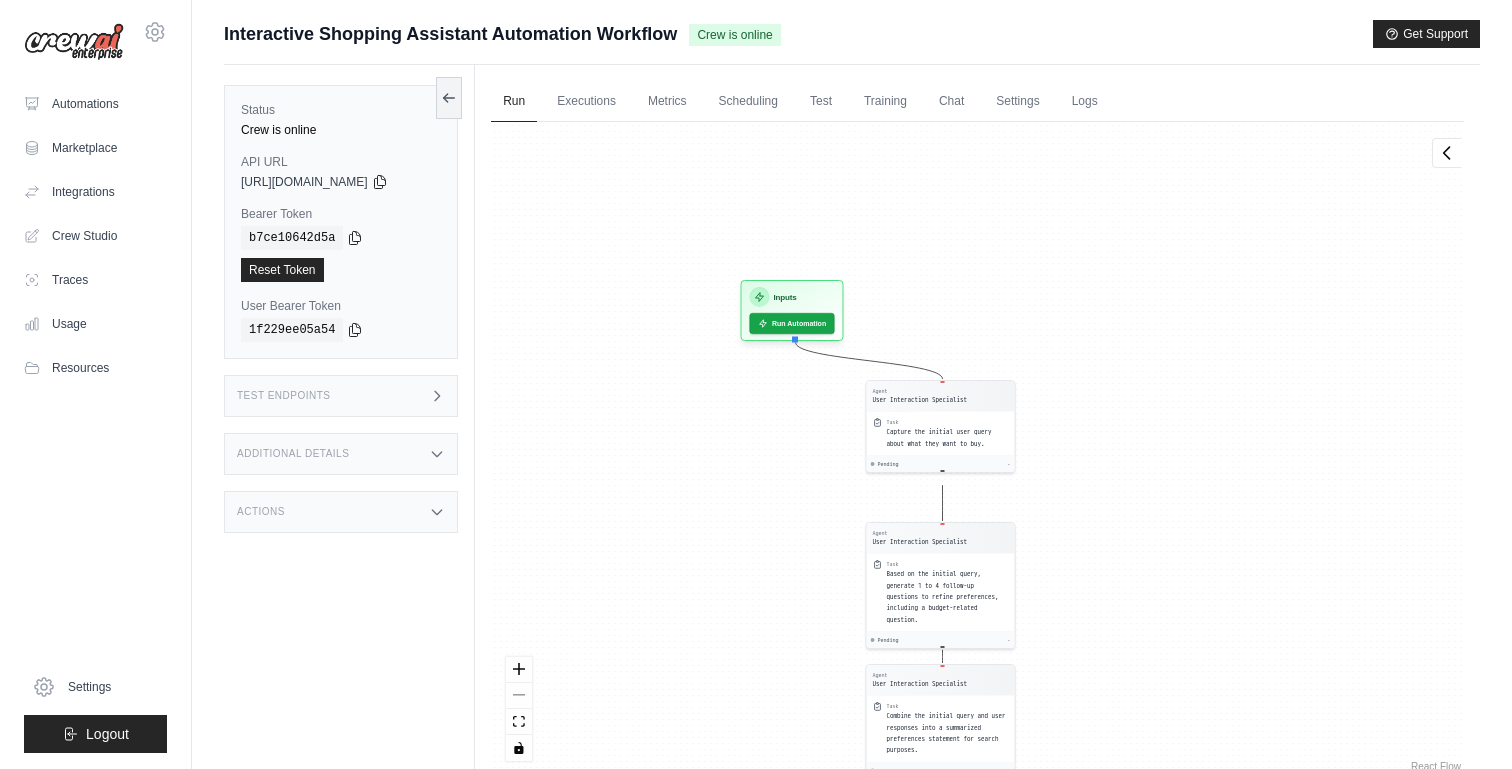 drag, startPoint x: 684, startPoint y: 636, endPoint x: 675, endPoint y: 316, distance: 320.12653 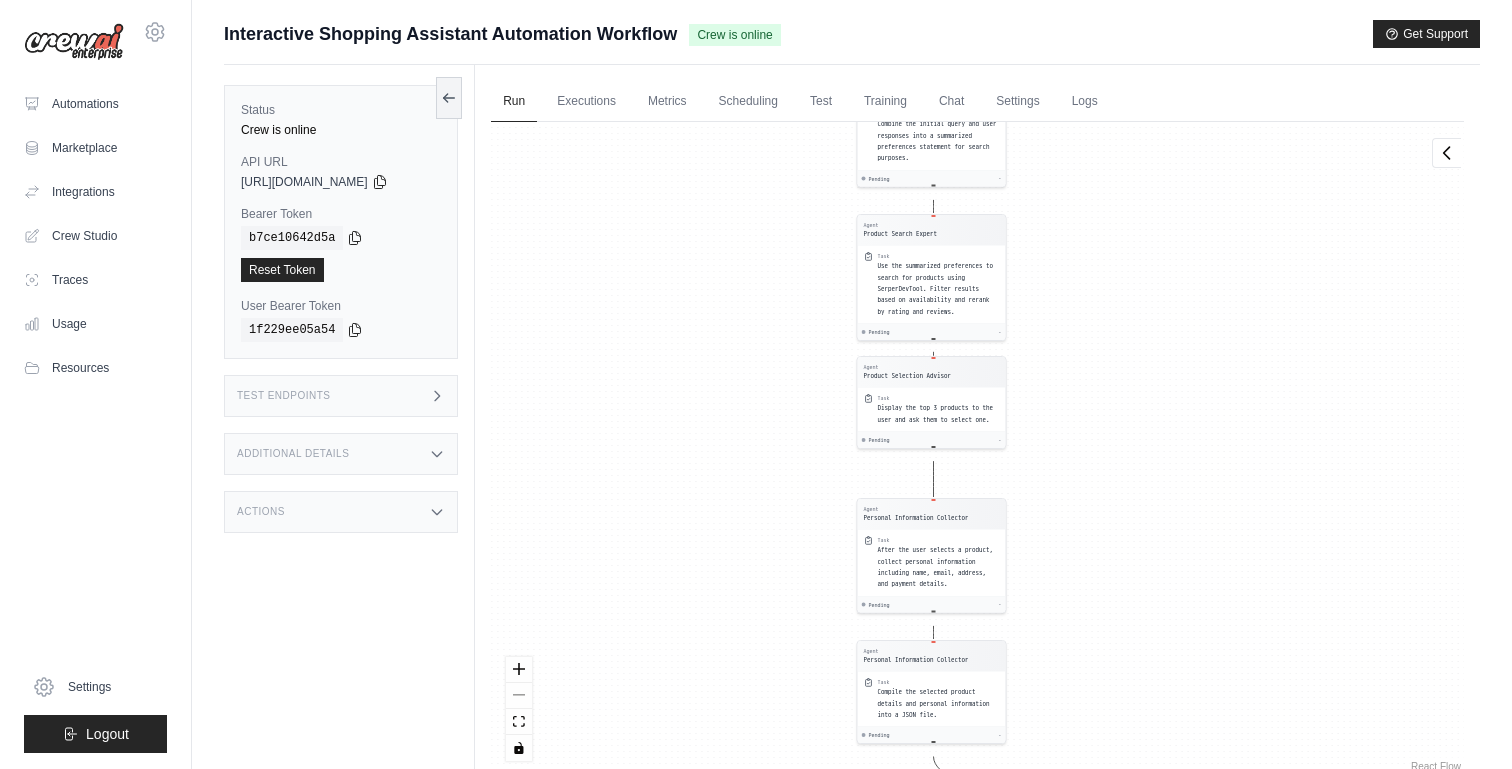drag, startPoint x: 662, startPoint y: 580, endPoint x: 662, endPoint y: 307, distance: 273 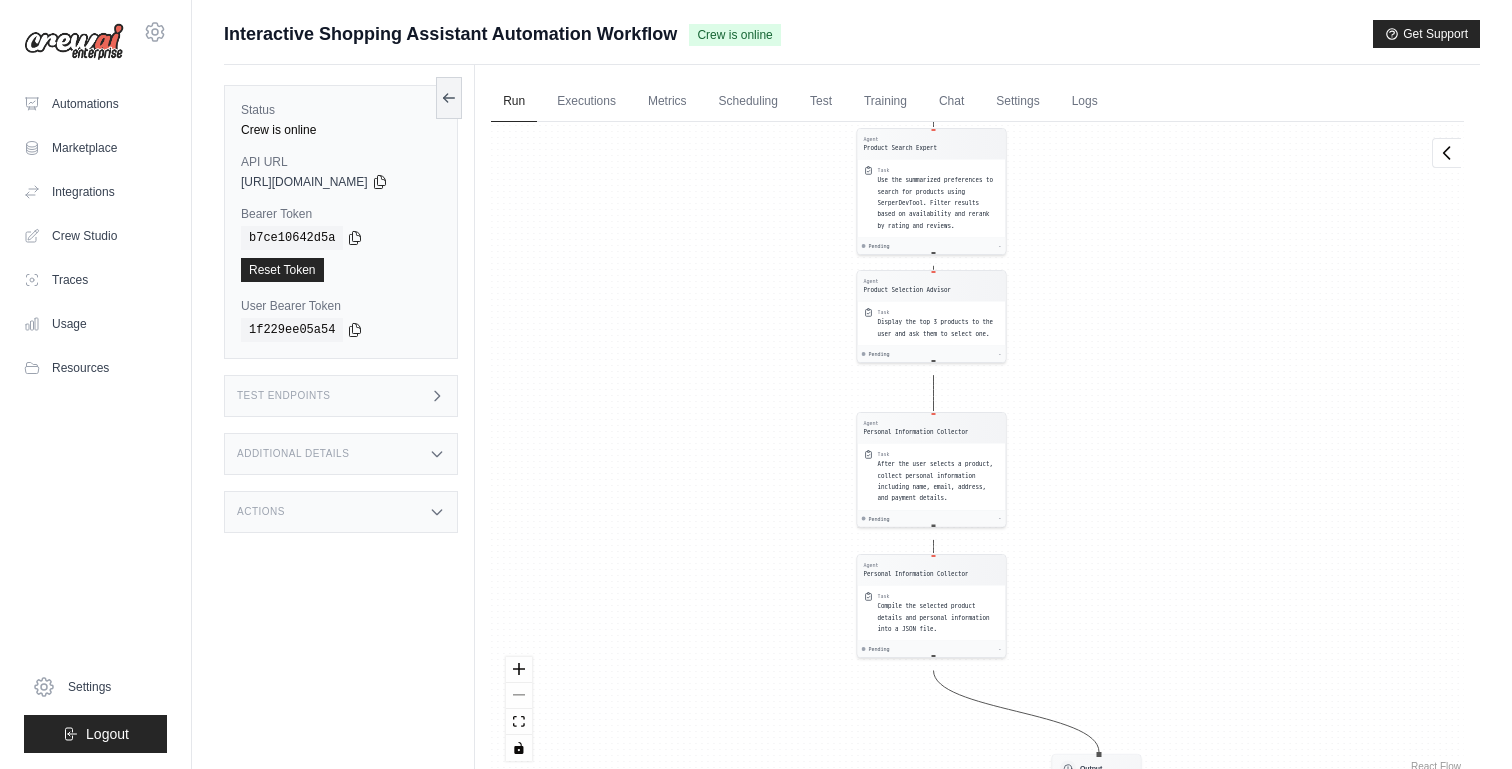 drag, startPoint x: 663, startPoint y: 464, endPoint x: 663, endPoint y: 277, distance: 187 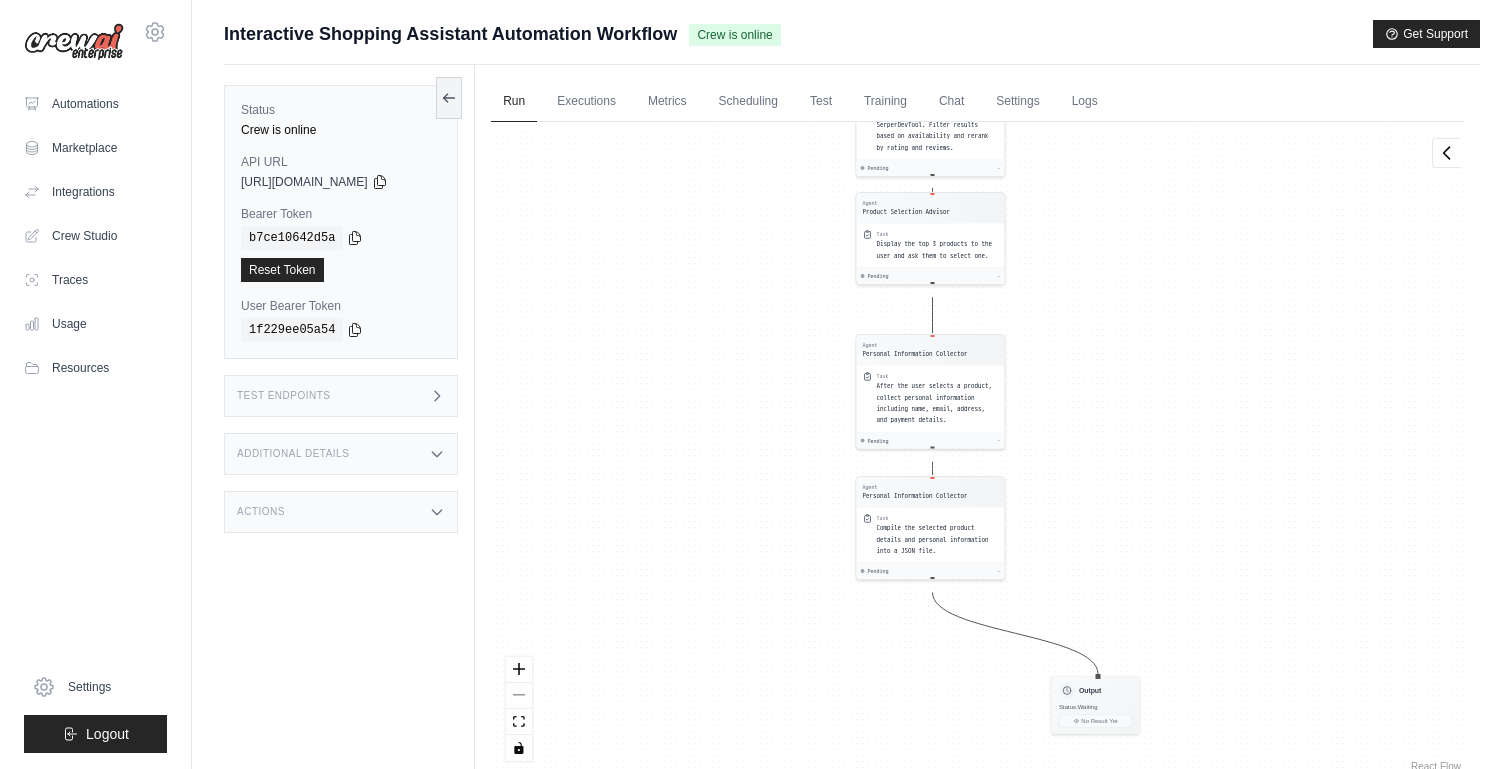 drag, startPoint x: 676, startPoint y: 295, endPoint x: 676, endPoint y: 530, distance: 235 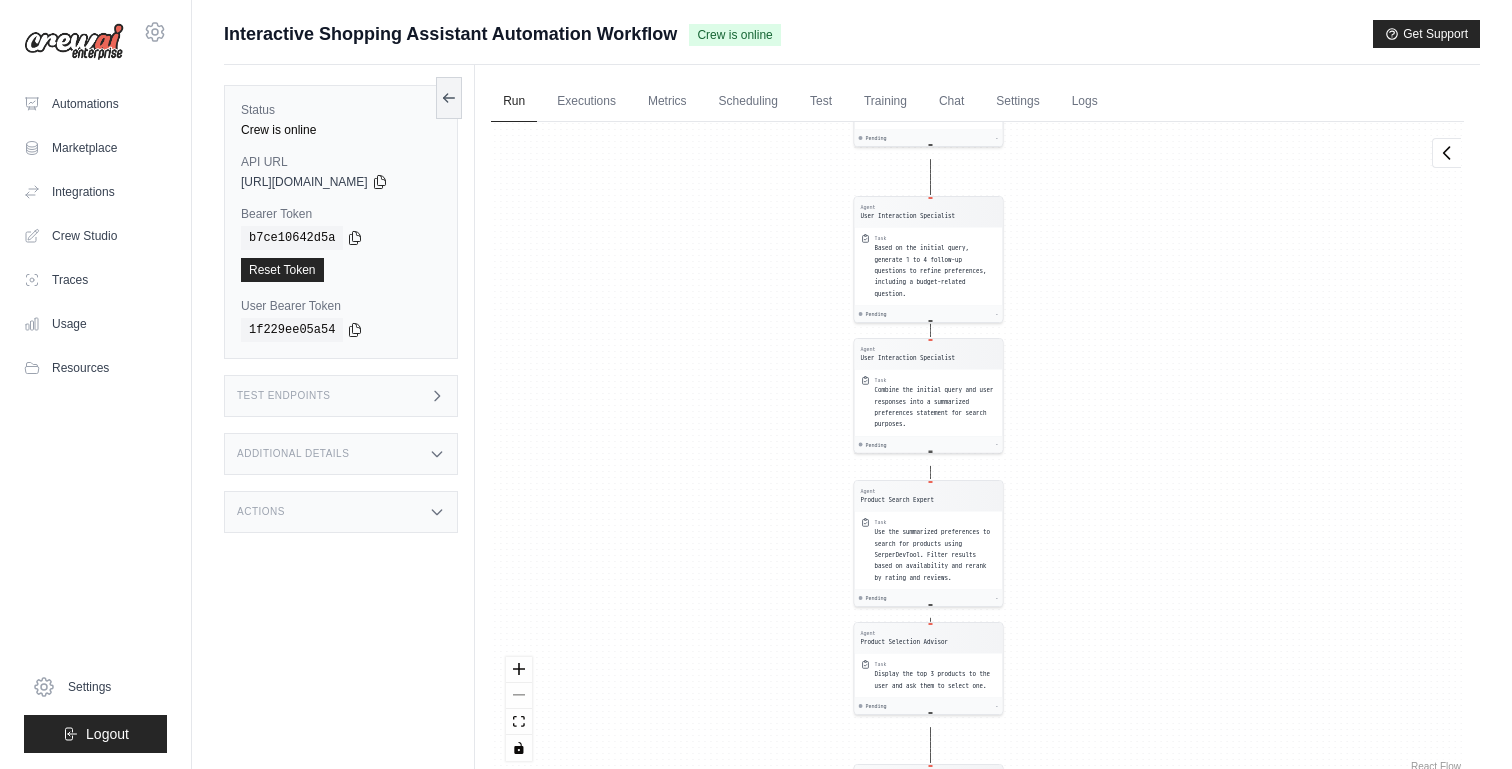 drag, startPoint x: 733, startPoint y: 373, endPoint x: 725, endPoint y: 670, distance: 297.10773 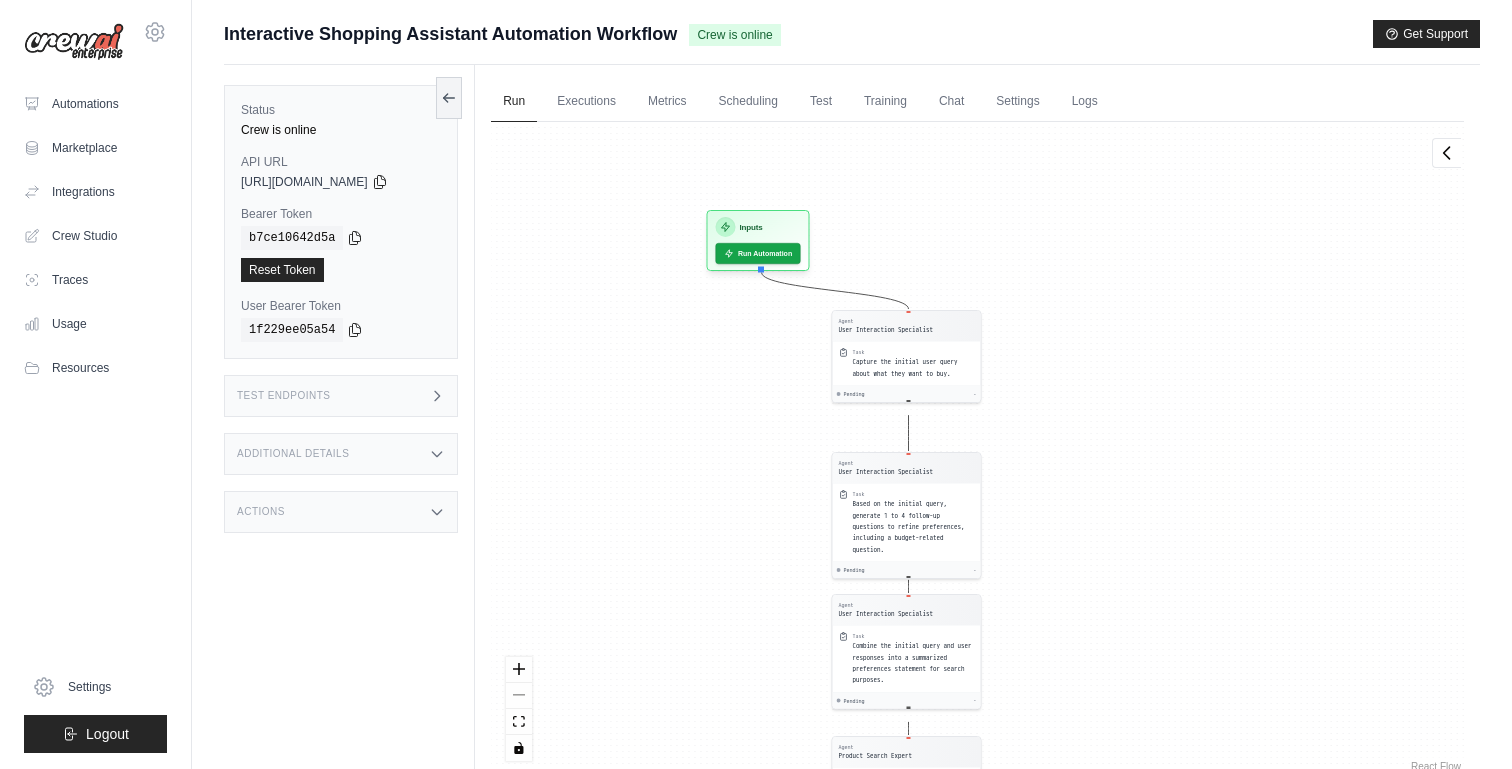 drag, startPoint x: 742, startPoint y: 418, endPoint x: 726, endPoint y: 606, distance: 188.67963 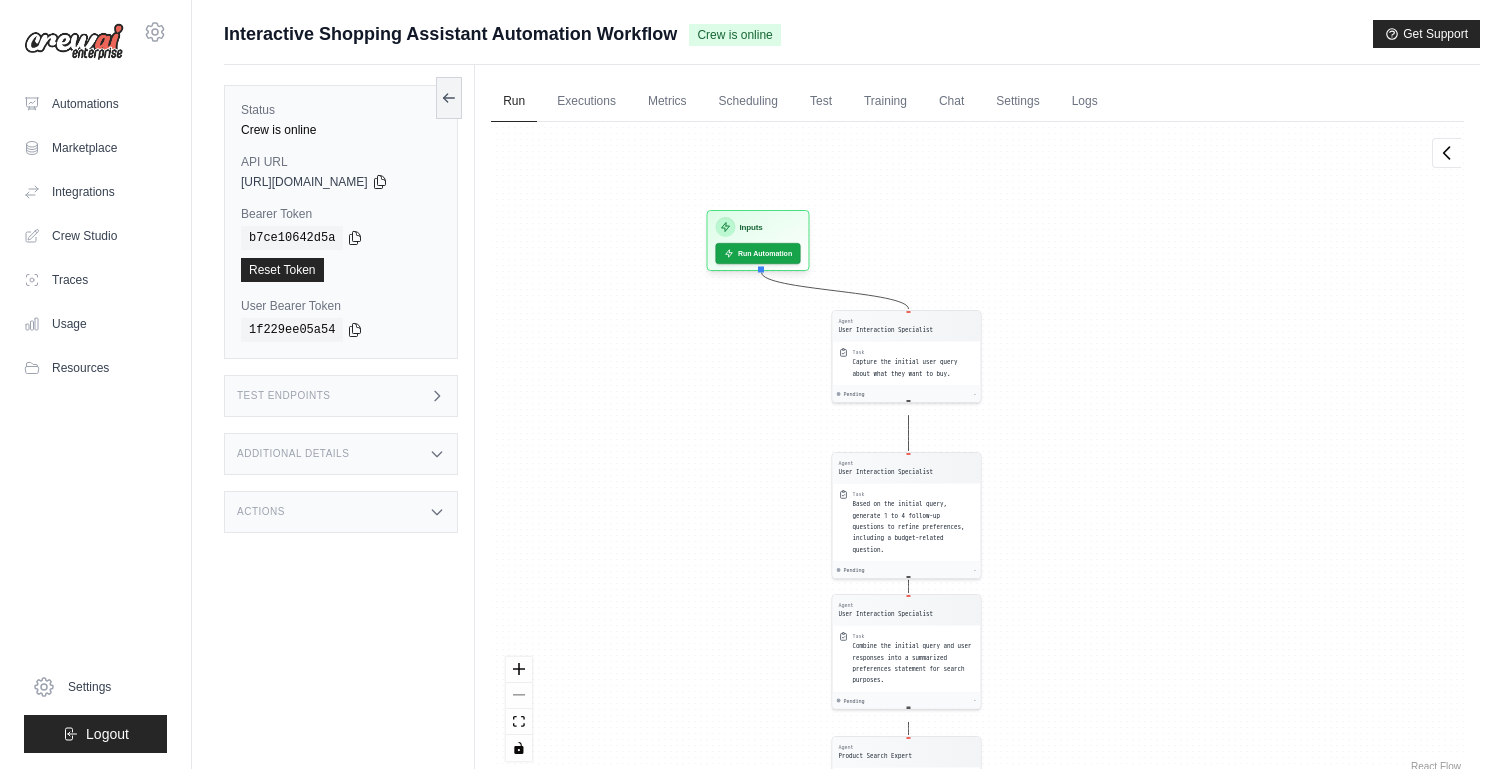 click on "Agent User Interaction Specialist Task Capture the initial user query about what they want to buy. Pending - Agent User Interaction Specialist Task Based on the initial query, generate 1 to 4 follow-up questions to refine preferences, including a budget-related question. Pending - Agent User Interaction Specialist Task Combine the initial query and user responses into a summarized preferences statement for search purposes. Pending - Agent Product Search Expert Task Use the summarized preferences to search for products using SerperDevTool. Filter results based on availability and rerank by rating and reviews. Pending - Agent Product Selection Advisor Task Display the top 3 products to the user and ask them to select one. Pending - Agent Personal Information Collector Task After the user selects a product, collect personal information including name, email, address, and payment details. Pending - Agent Personal Information Collector Task Pending - Inputs Run Automation Output Status:  Waiting No Result Yet" at bounding box center (977, 449) 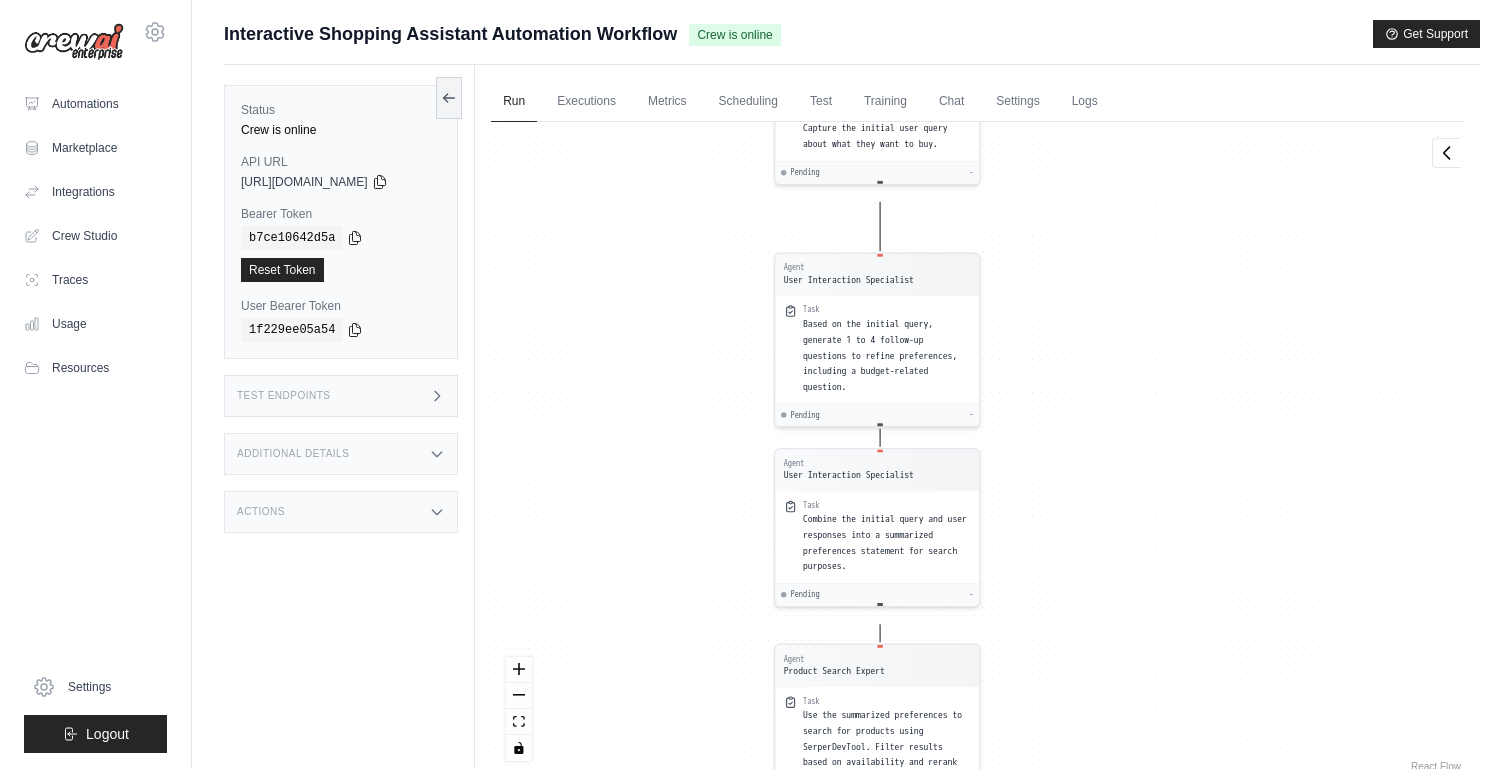 drag, startPoint x: 1024, startPoint y: 450, endPoint x: 1024, endPoint y: 210, distance: 240 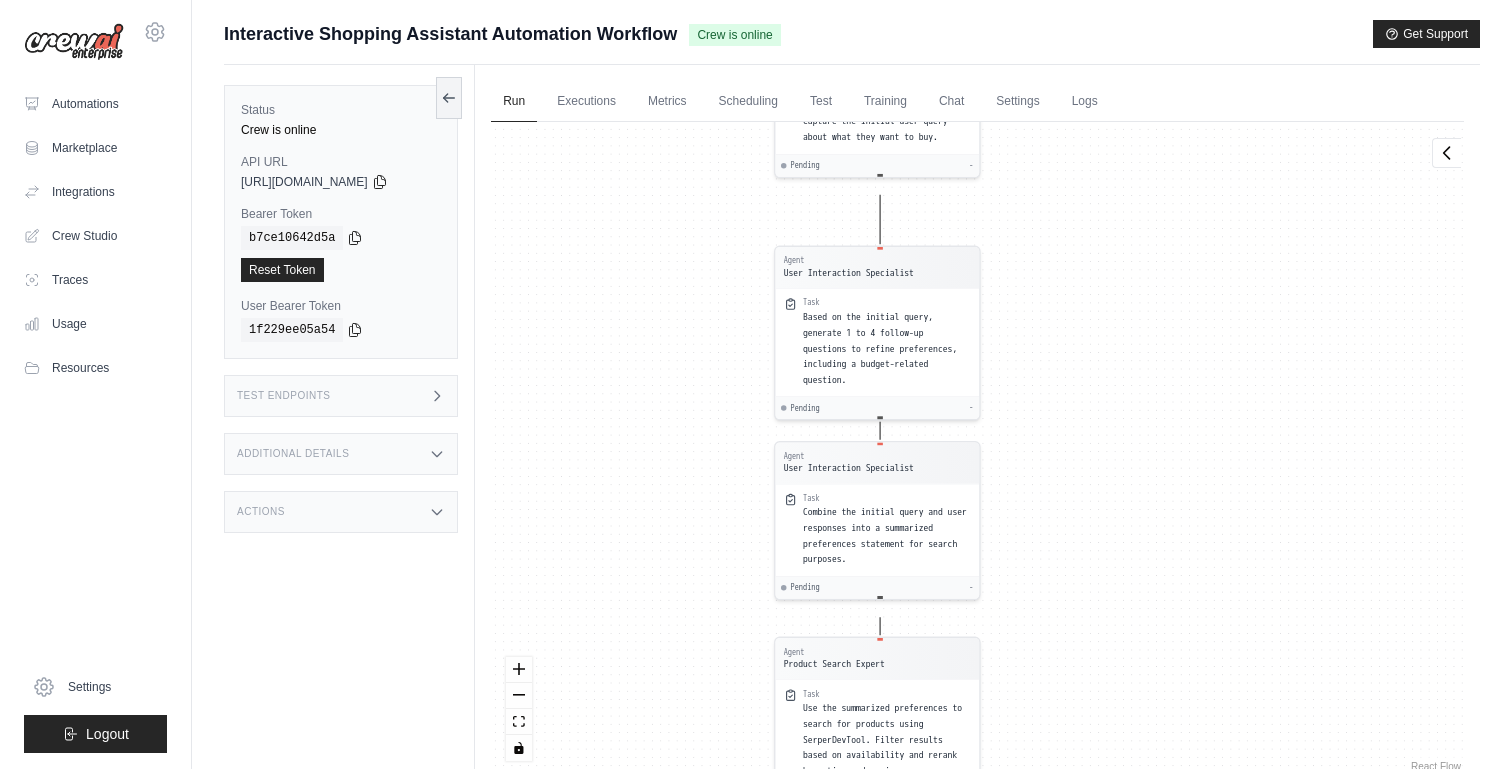 drag, startPoint x: 1077, startPoint y: 493, endPoint x: 1077, endPoint y: 169, distance: 324 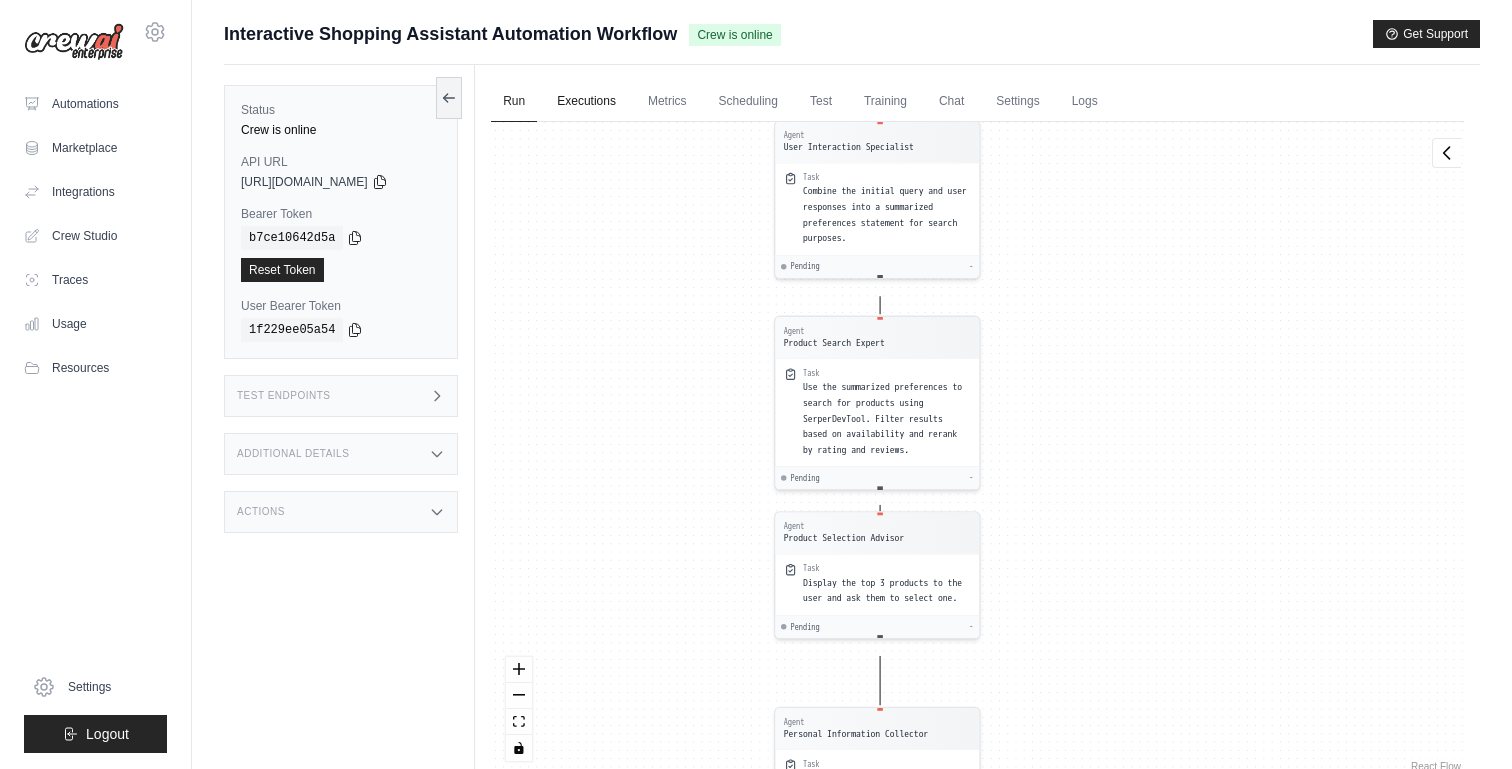 click on "Executions" at bounding box center [586, 102] 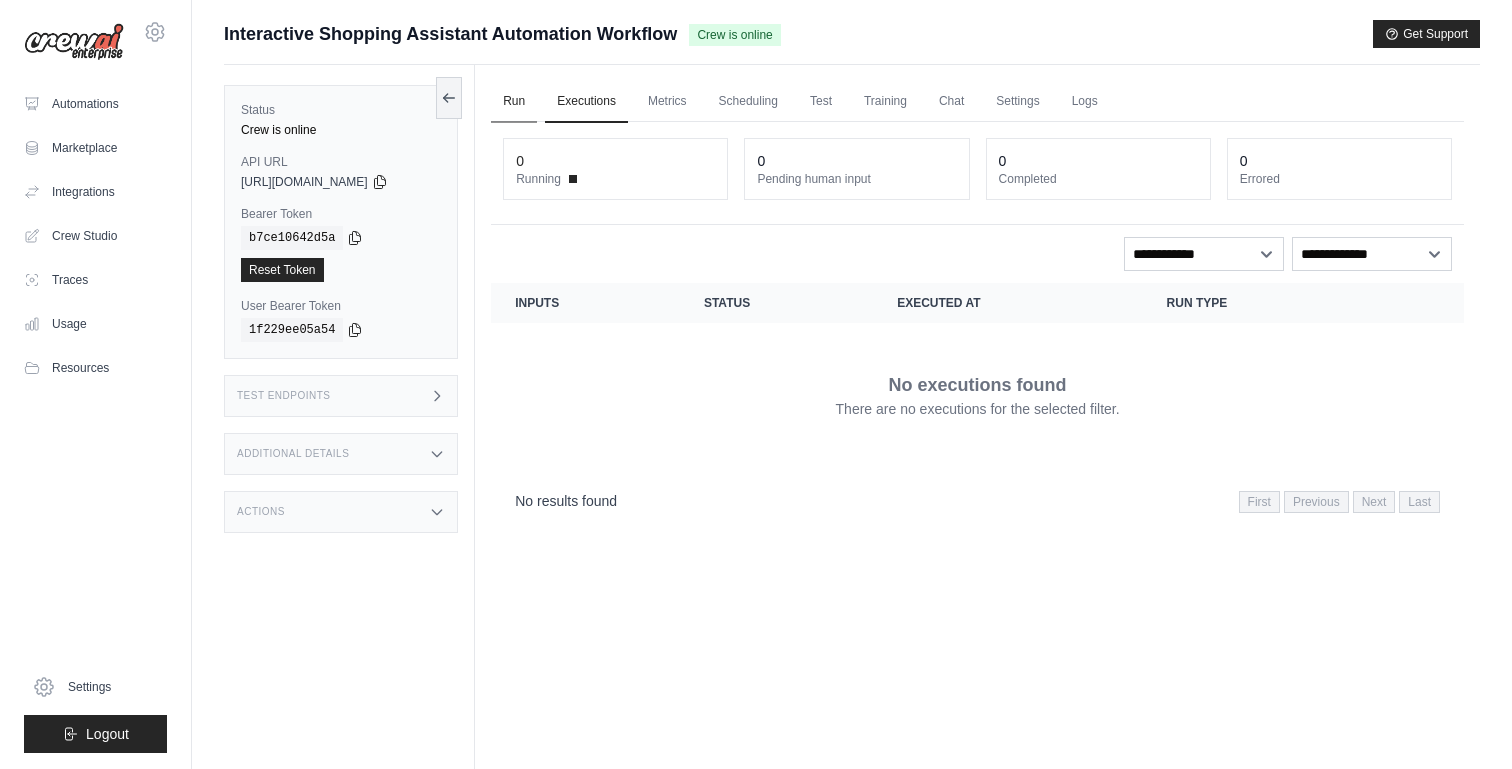 click on "Run" at bounding box center (514, 102) 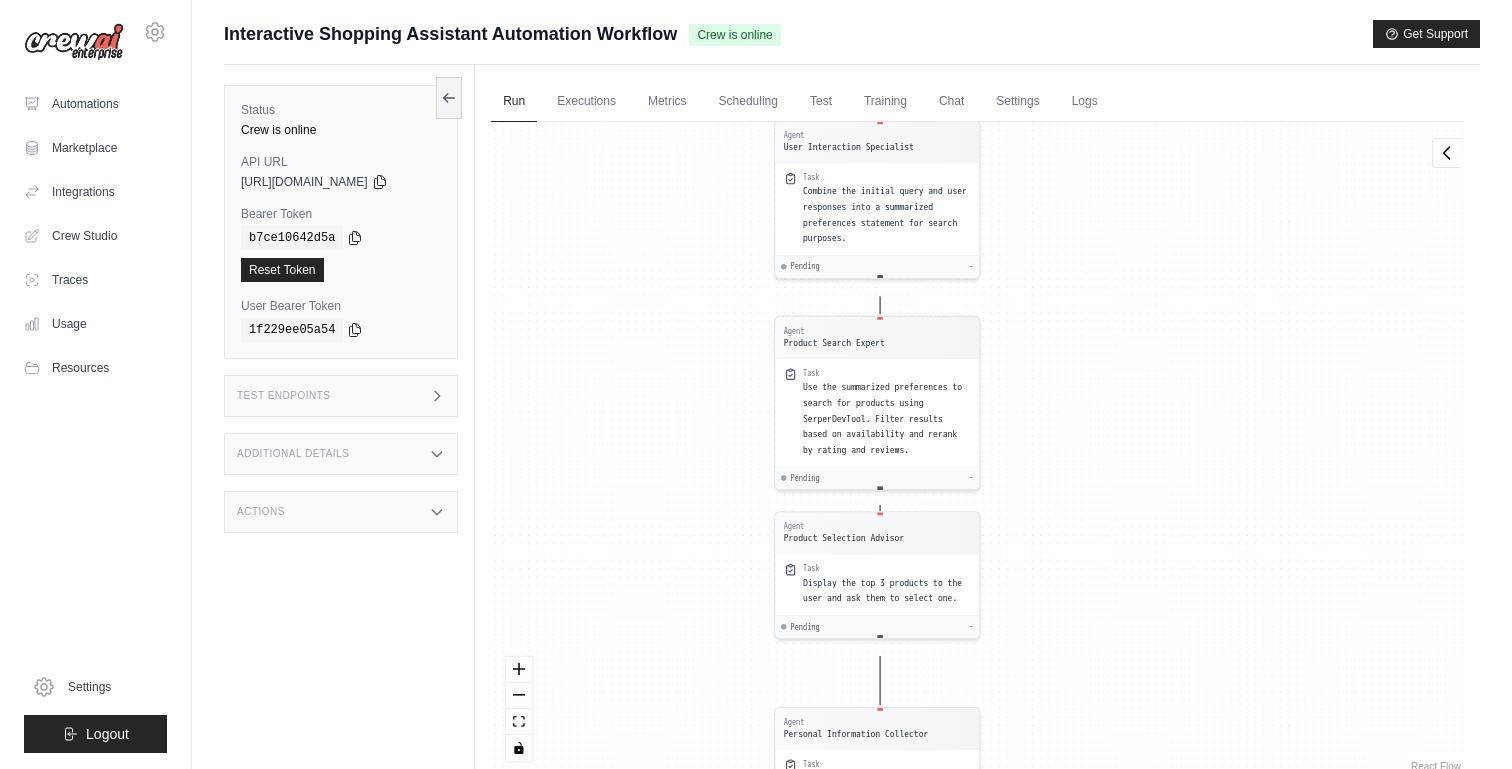 drag, startPoint x: 620, startPoint y: 406, endPoint x: 628, endPoint y: 822, distance: 416.0769 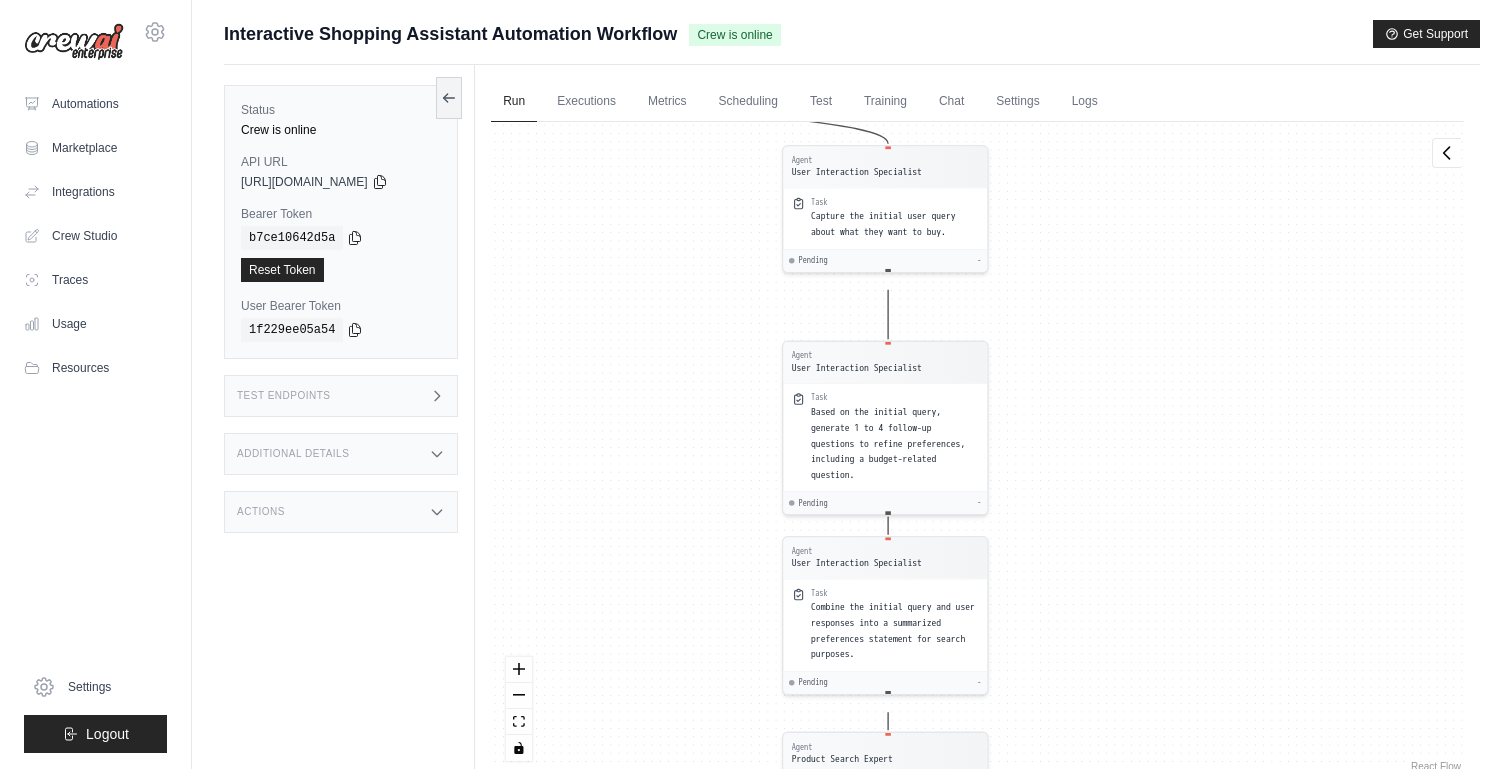 drag, startPoint x: 617, startPoint y: 457, endPoint x: 620, endPoint y: 636, distance: 179.02513 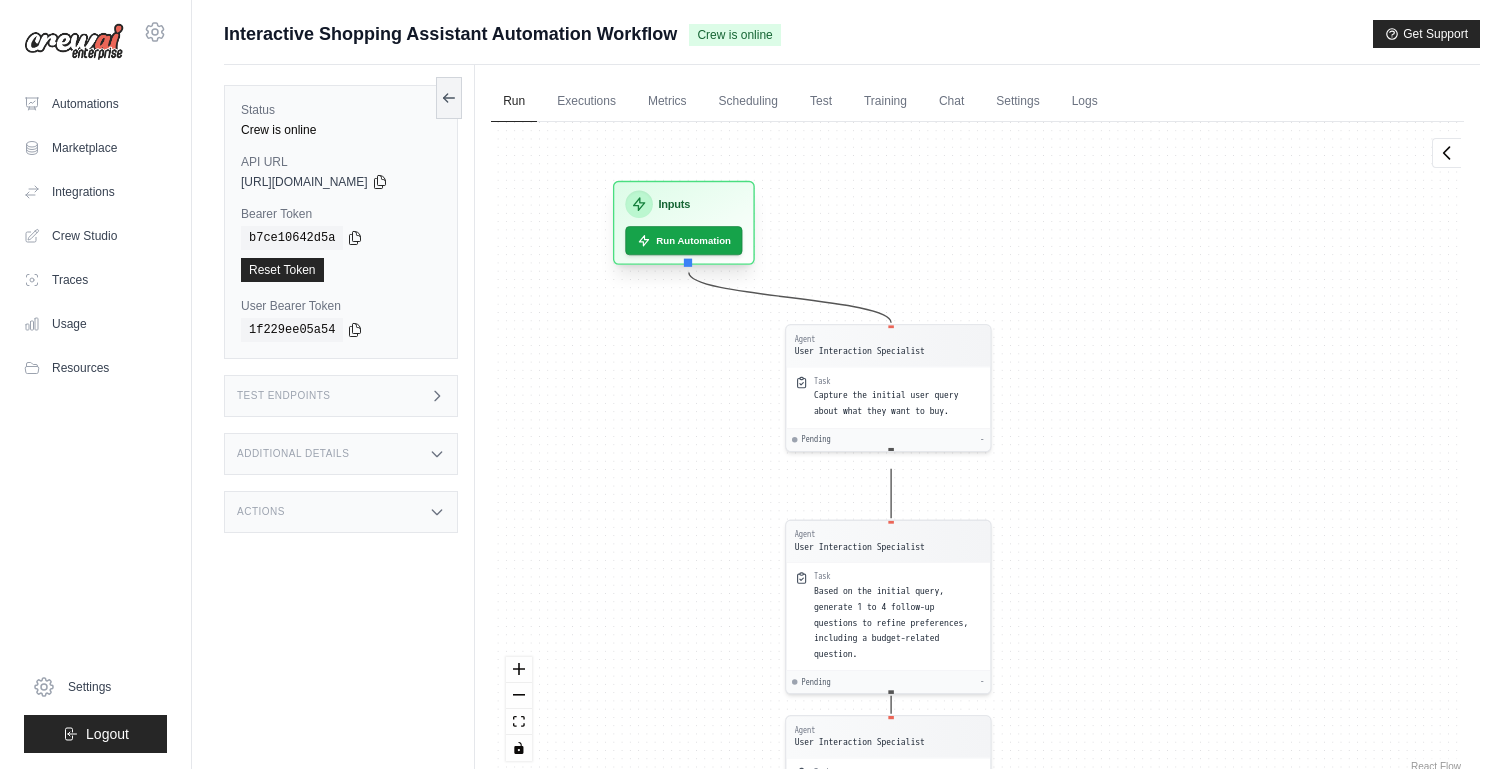 click on "Inputs" at bounding box center [675, 204] 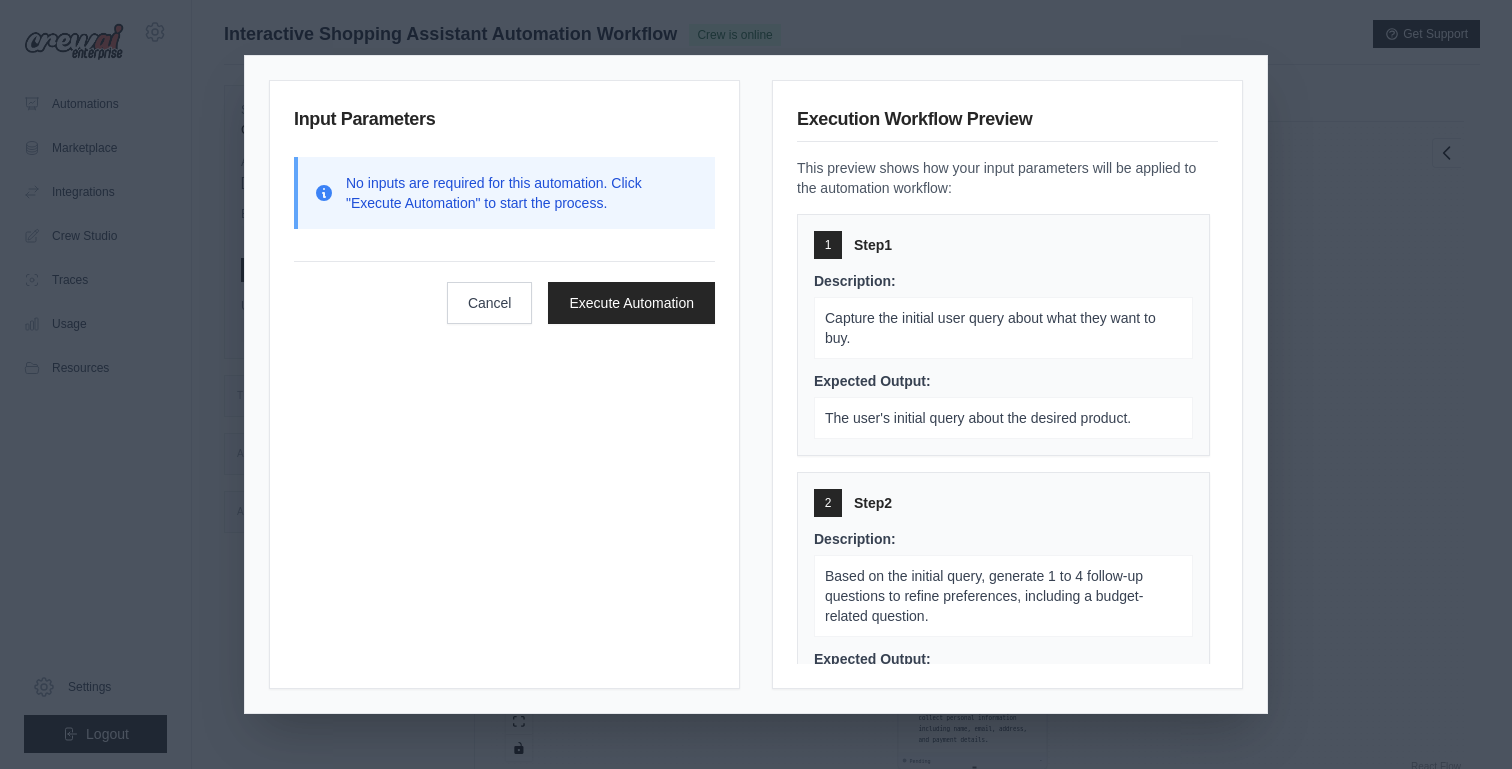 click on "Input Parameters No inputs are required for this automation. Click "Execute Automation" to start the process. Cancel Execute Automation Execution Workflow Preview This preview shows how your input parameters will be applied to the automation workflow: 1 Step  1 Description: Capture the initial user query about what they want to buy. Expected Output: The user's initial query about the desired product. 2 Step  2 Description: Based on the initial query, generate 1 to 4 follow-up questions to refine preferences, including a budget-related question. Expected Output: A set of follow-up questions tailored to the user's initial query. 3 Step  3 Description: Combine the initial query and user responses into a summarized preferences statement for search purposes. Expected Output: A summarized statement of user preferences to be used for product search. 4 Step  4 Description: Use the summarized preferences to search for products using SerperDevTool. Filter results based on availability and rerank by rating and reviews." at bounding box center (756, 384) 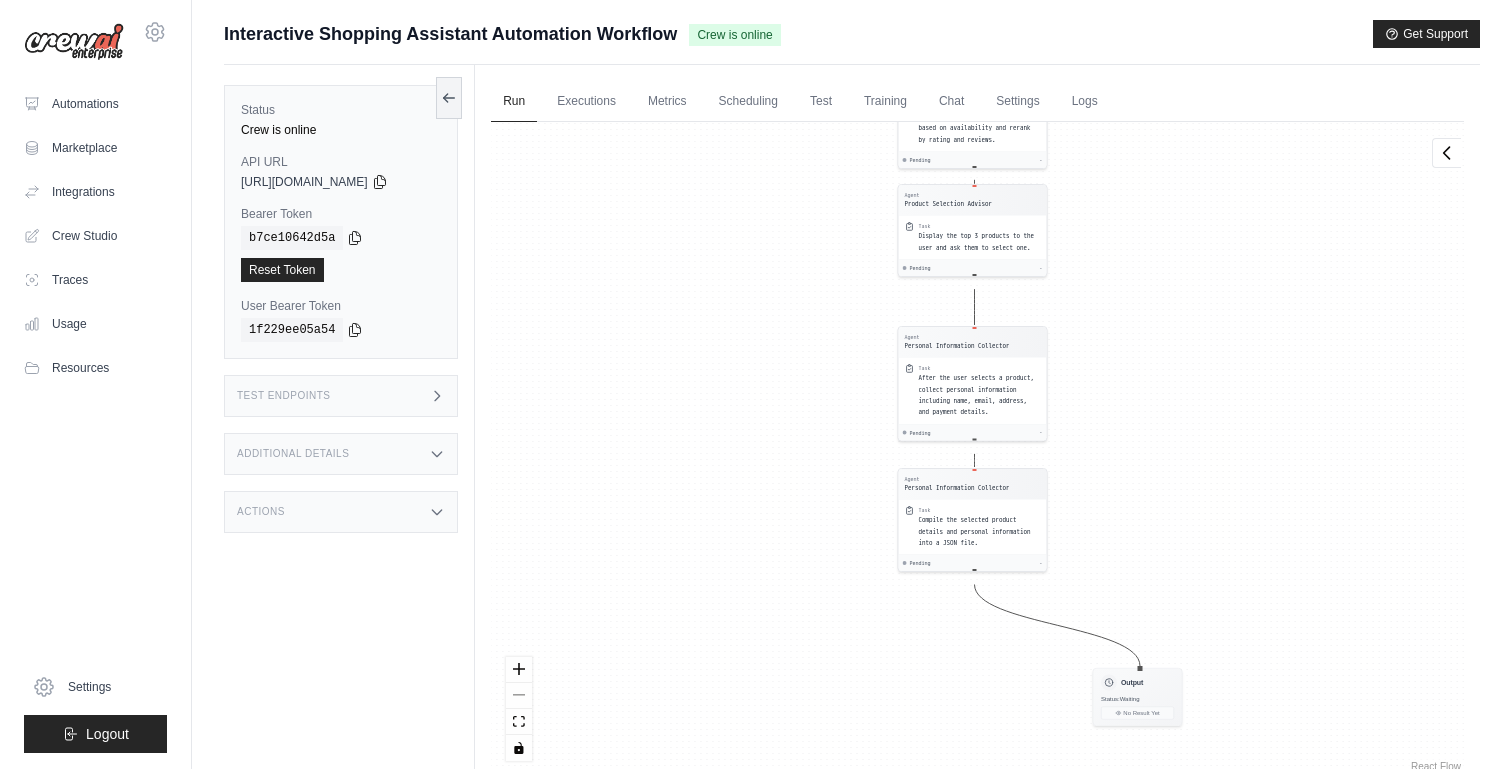 drag, startPoint x: 1124, startPoint y: 471, endPoint x: 1124, endPoint y: 136, distance: 335 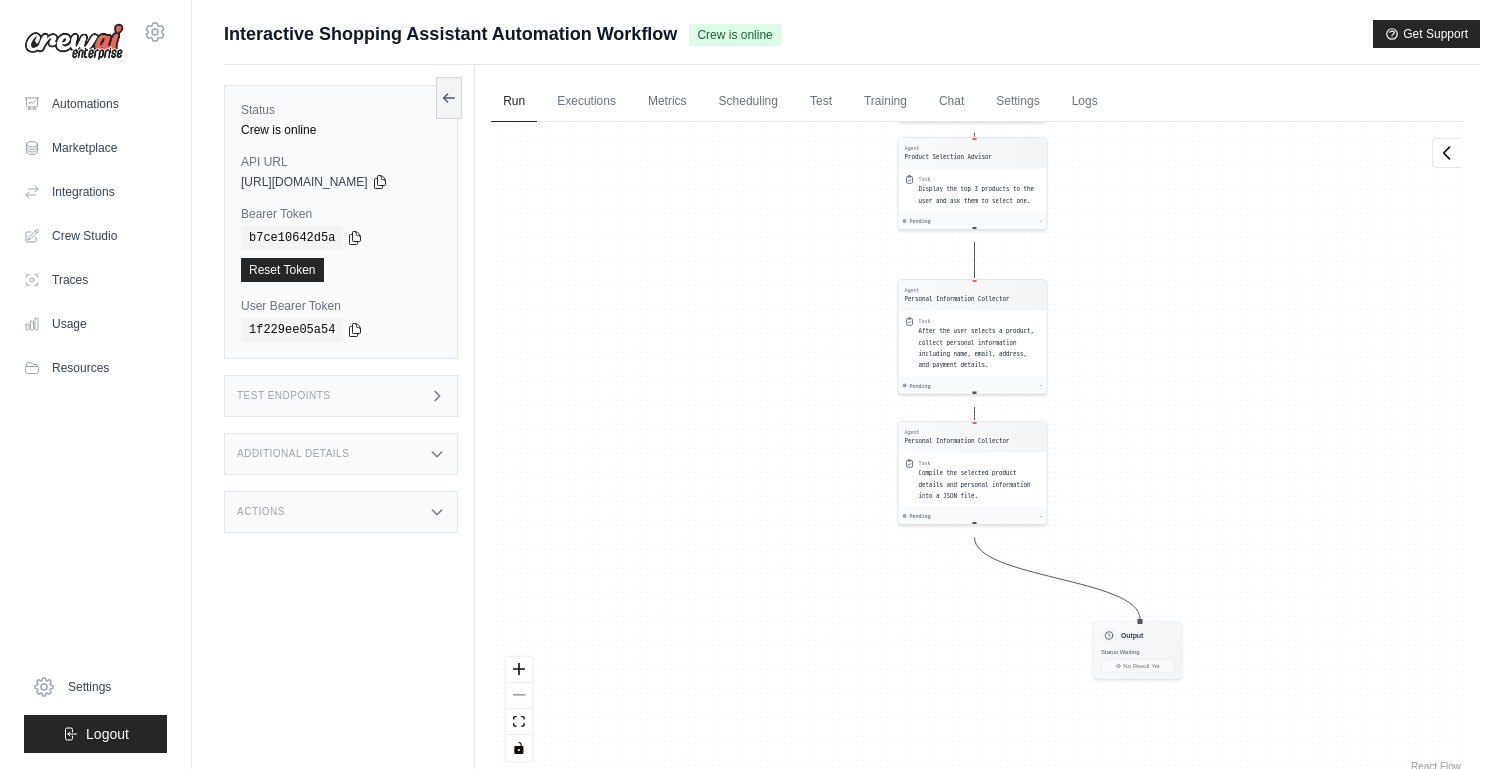 drag, startPoint x: 1113, startPoint y: 485, endPoint x: 1113, endPoint y: 445, distance: 40 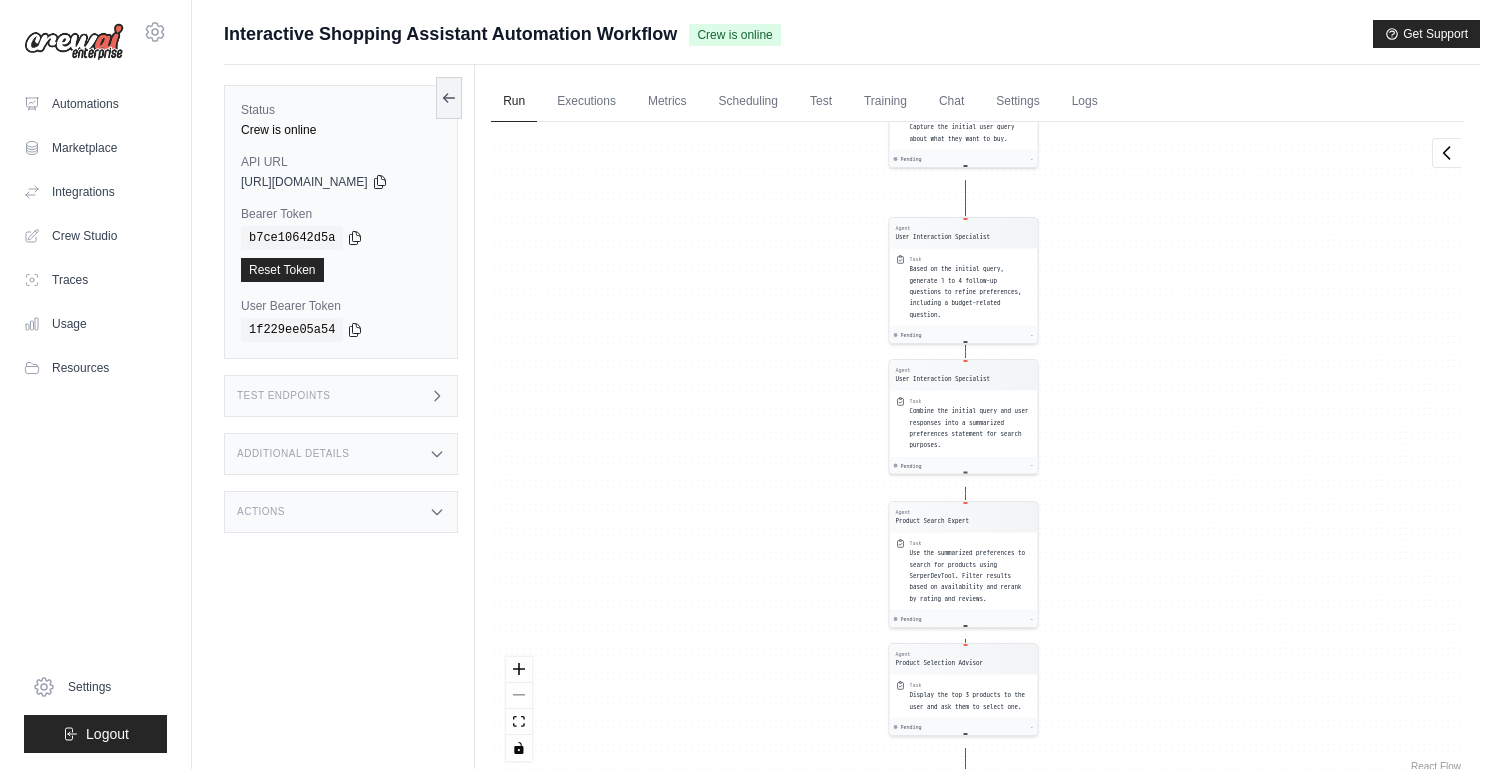 drag, startPoint x: 1153, startPoint y: 334, endPoint x: 1144, endPoint y: 639, distance: 305.13275 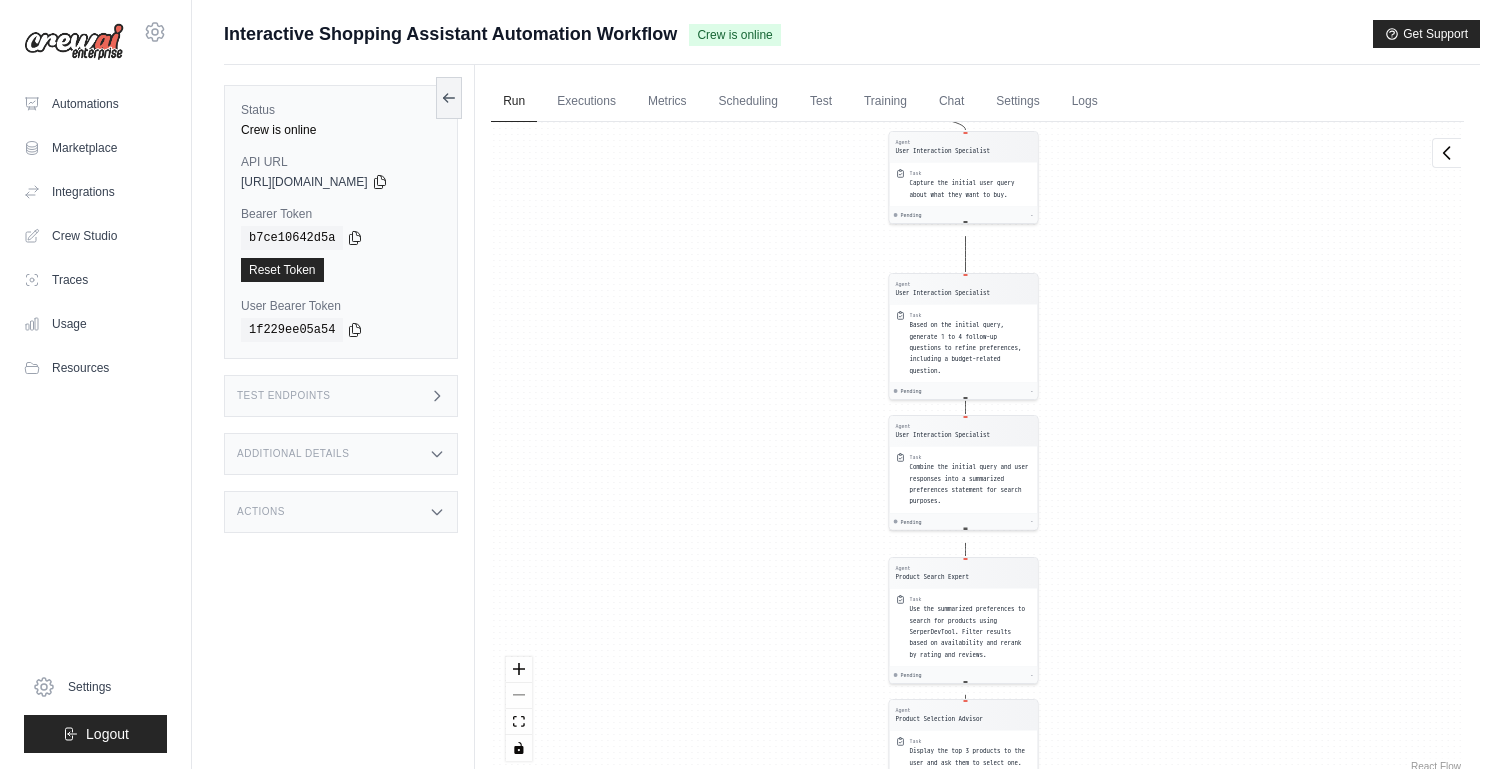 drag, startPoint x: 1139, startPoint y: 283, endPoint x: 1139, endPoint y: 540, distance: 257 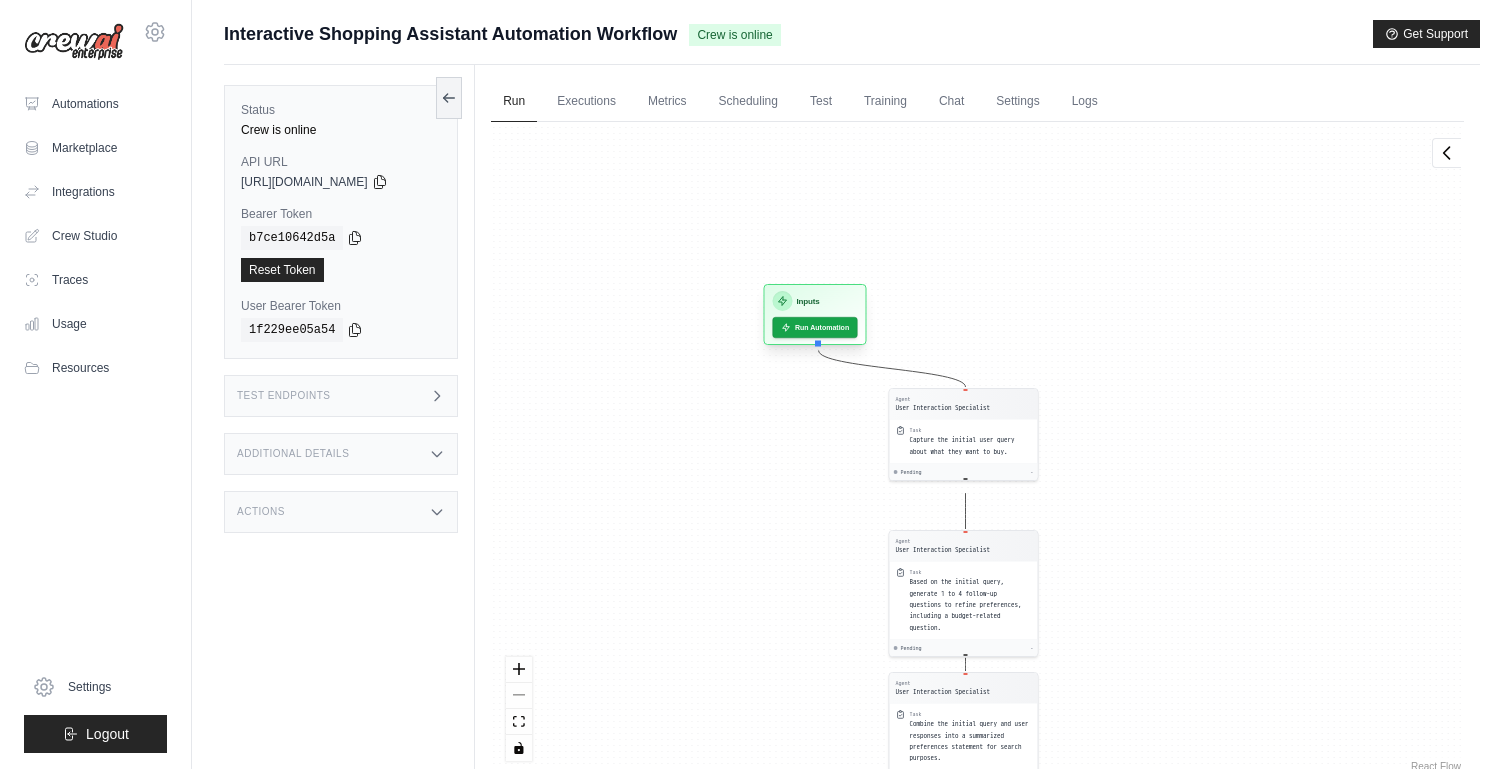 click on "Inputs" at bounding box center [808, 301] 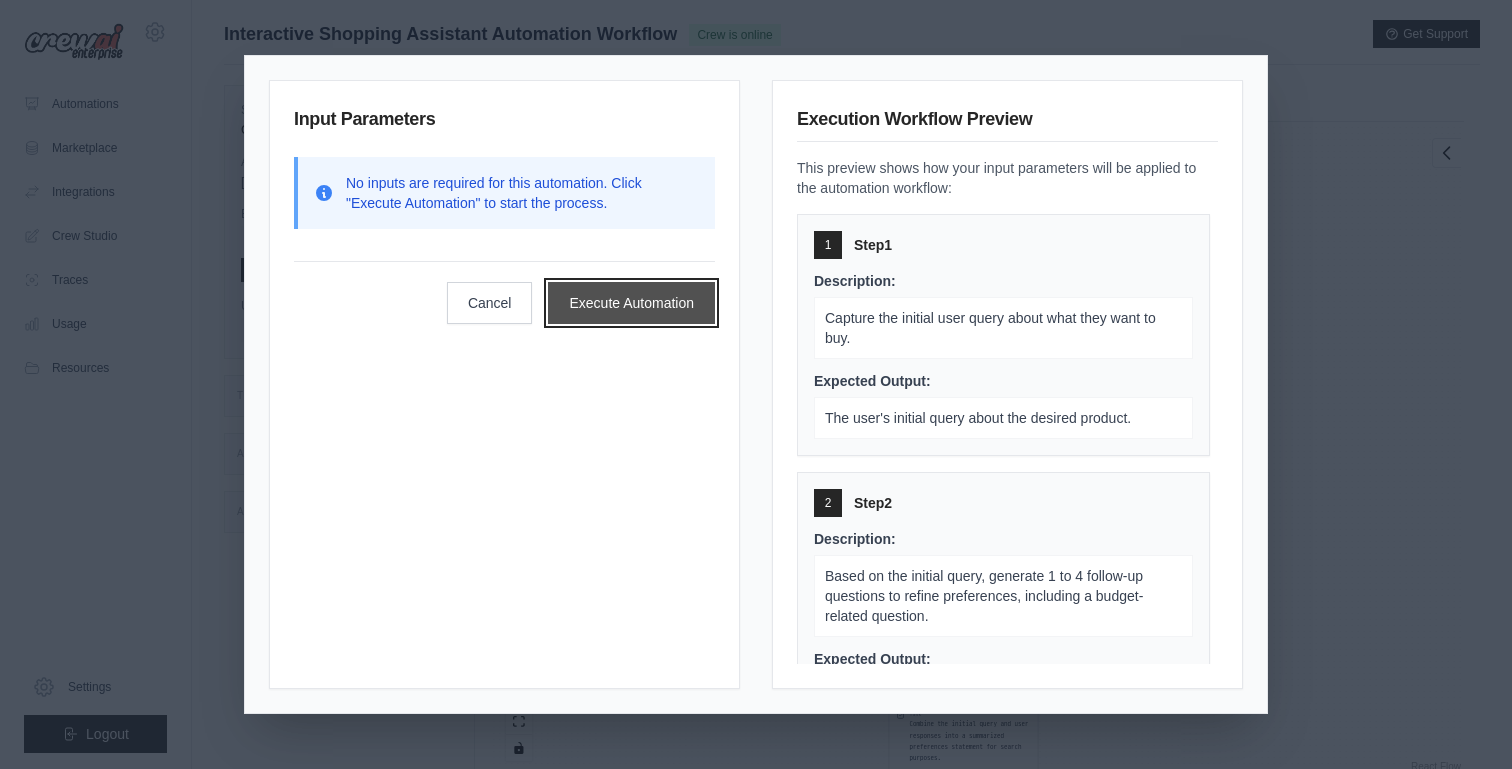 click on "Execute Automation" at bounding box center [631, 303] 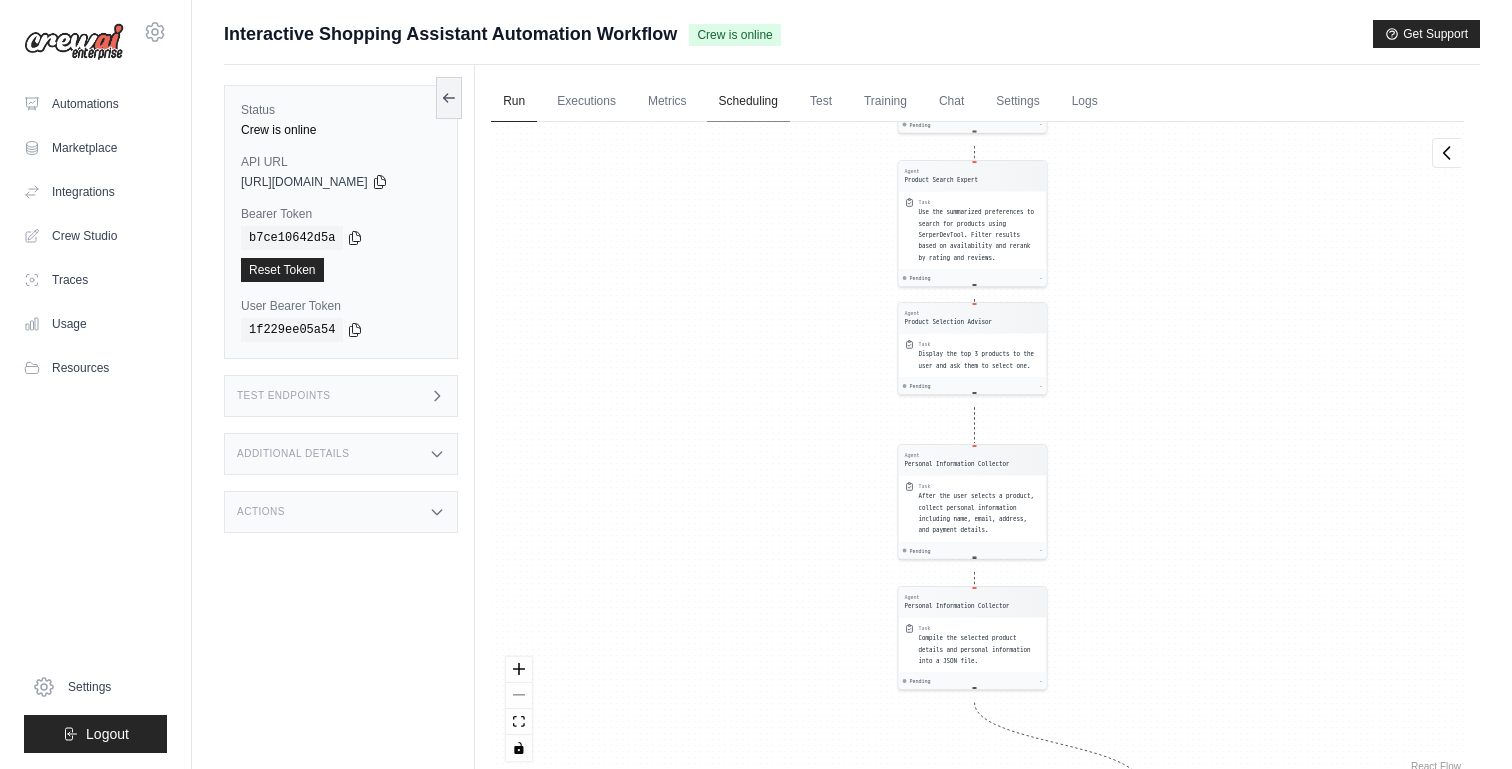 drag, startPoint x: 765, startPoint y: 332, endPoint x: 764, endPoint y: 114, distance: 218.00229 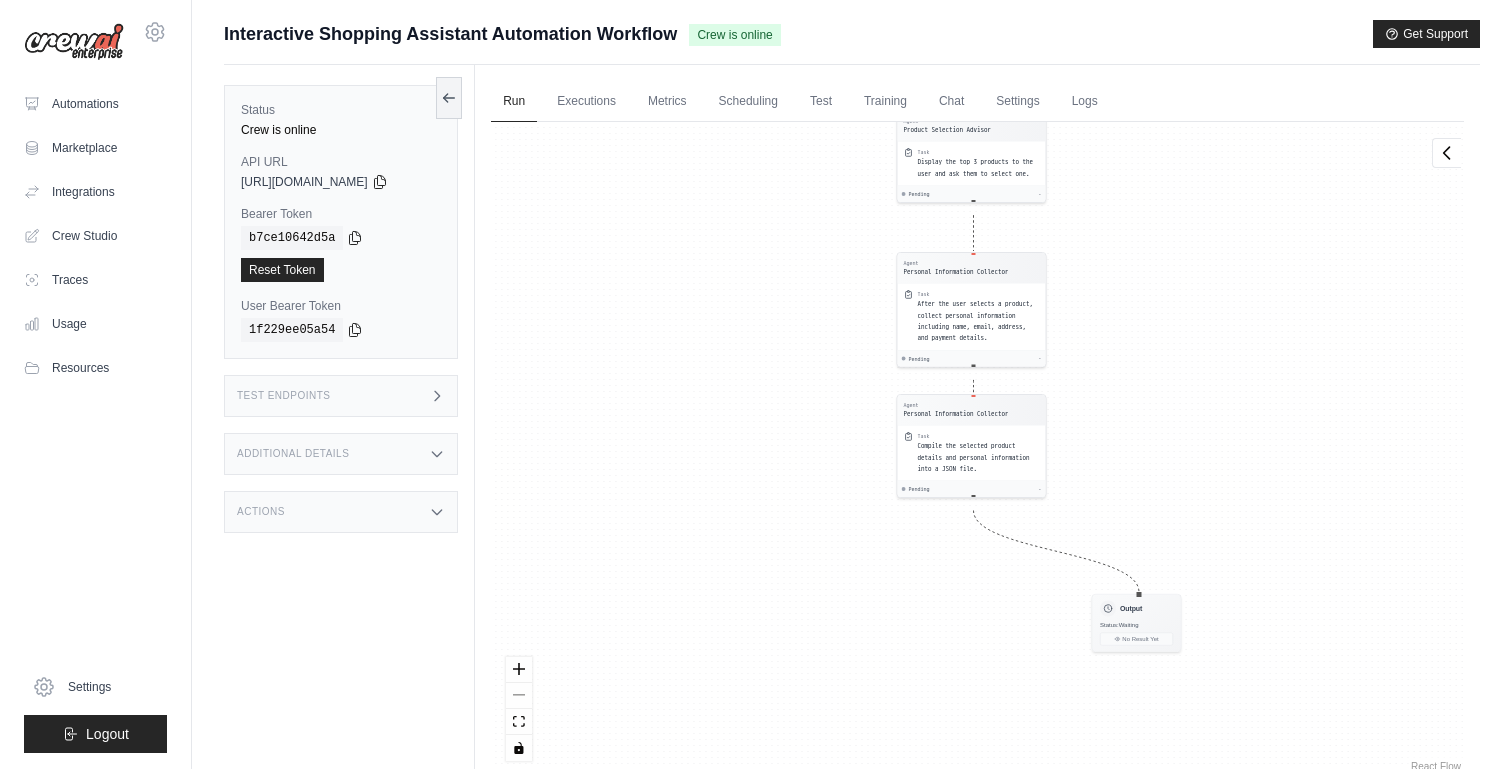 drag, startPoint x: 790, startPoint y: 495, endPoint x: 789, endPoint y: 310, distance: 185.0027 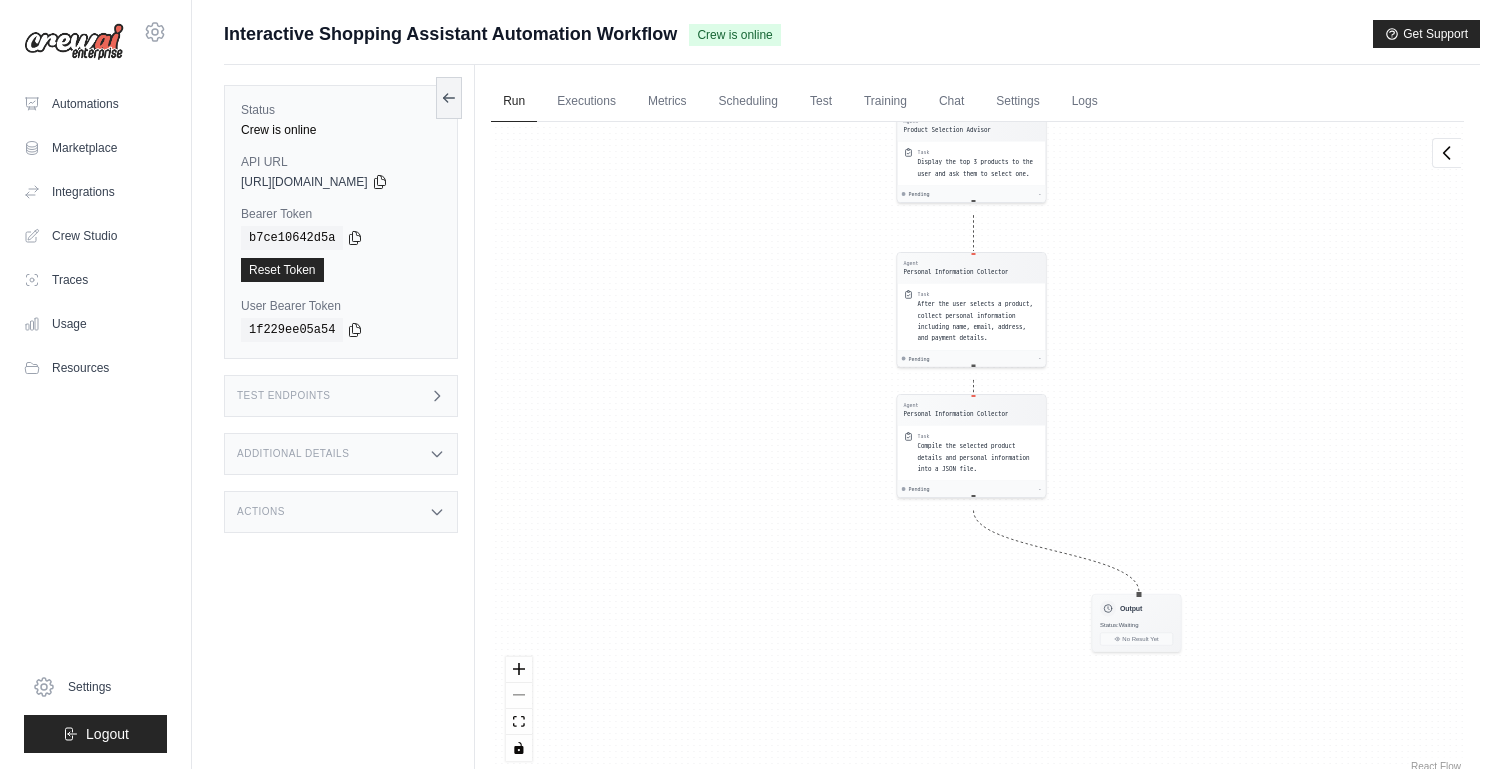 click on "Agent User Interaction Specialist Task Capture the initial user query about what they want to buy. Pending - Agent User Interaction Specialist Task Based on the initial query, generate 1 to 4 follow-up questions to refine preferences, including a budget-related question. Pending - Agent User Interaction Specialist Task Combine the initial query and user responses into a summarized preferences statement for search purposes. Pending - Agent Product Search Expert Task Use the summarized preferences to search for products using SerperDevTool. Filter results based on availability and rerank by rating and reviews. Pending - Agent Product Selection Advisor Task Display the top 3 products to the user and ask them to select one. Pending - Agent Personal Information Collector Task After the user selects a product, collect personal information including name, email, address, and payment details. Pending - Agent Personal Information Collector Task Pending - Inputs Run Automation Output Status:  Waiting No Result Yet" at bounding box center (977, 449) 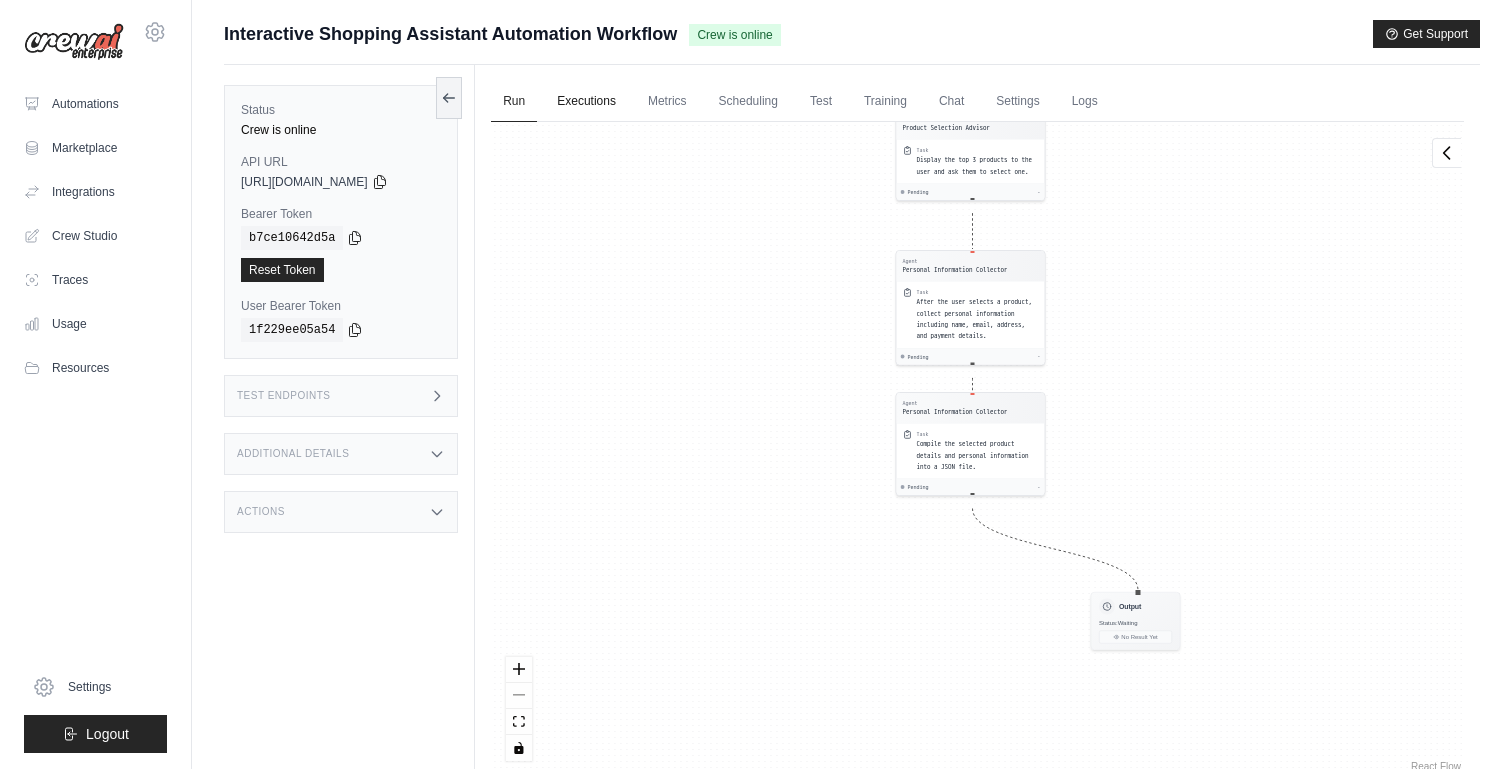 click on "Executions" at bounding box center (586, 102) 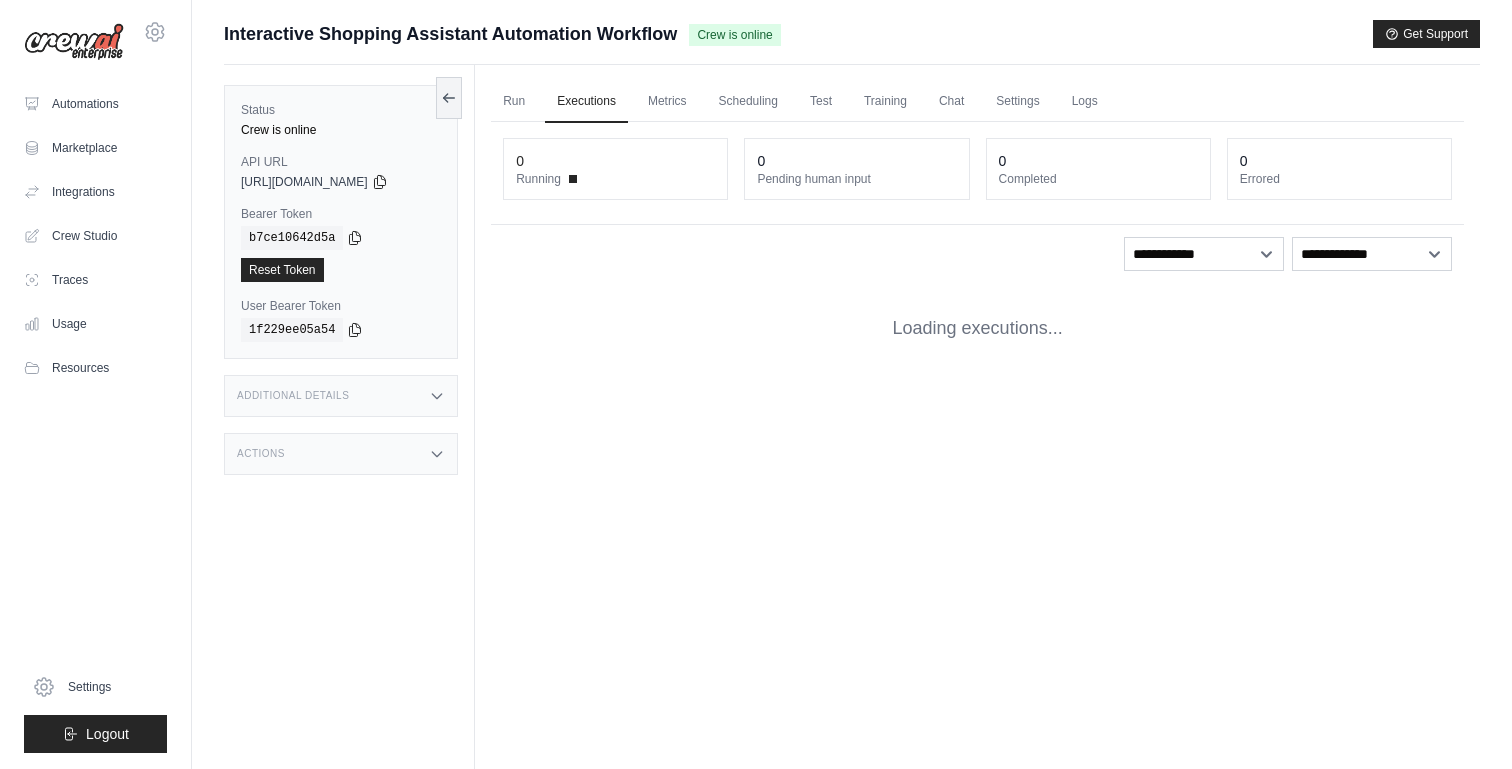 scroll, scrollTop: 0, scrollLeft: 0, axis: both 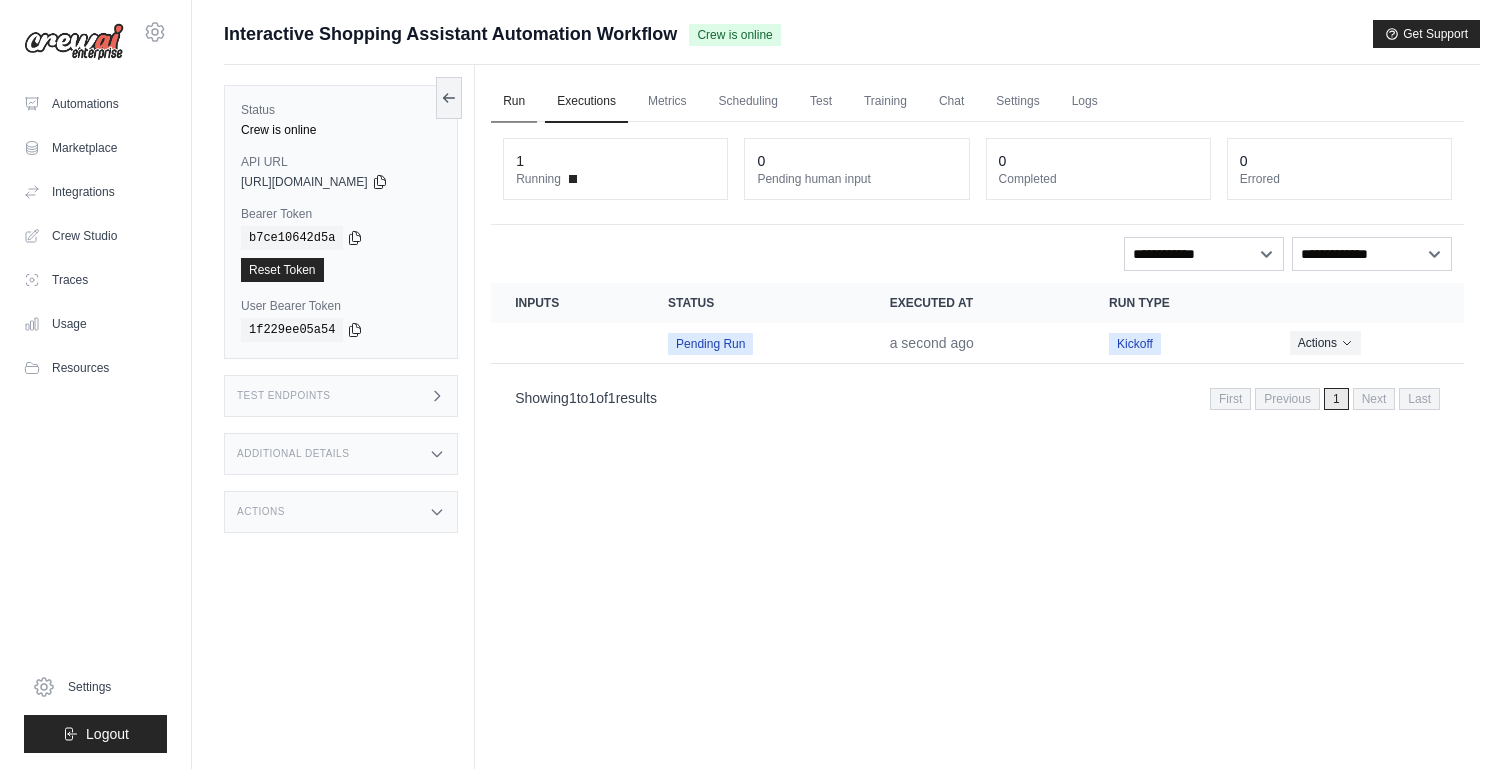 click on "Run" at bounding box center [514, 102] 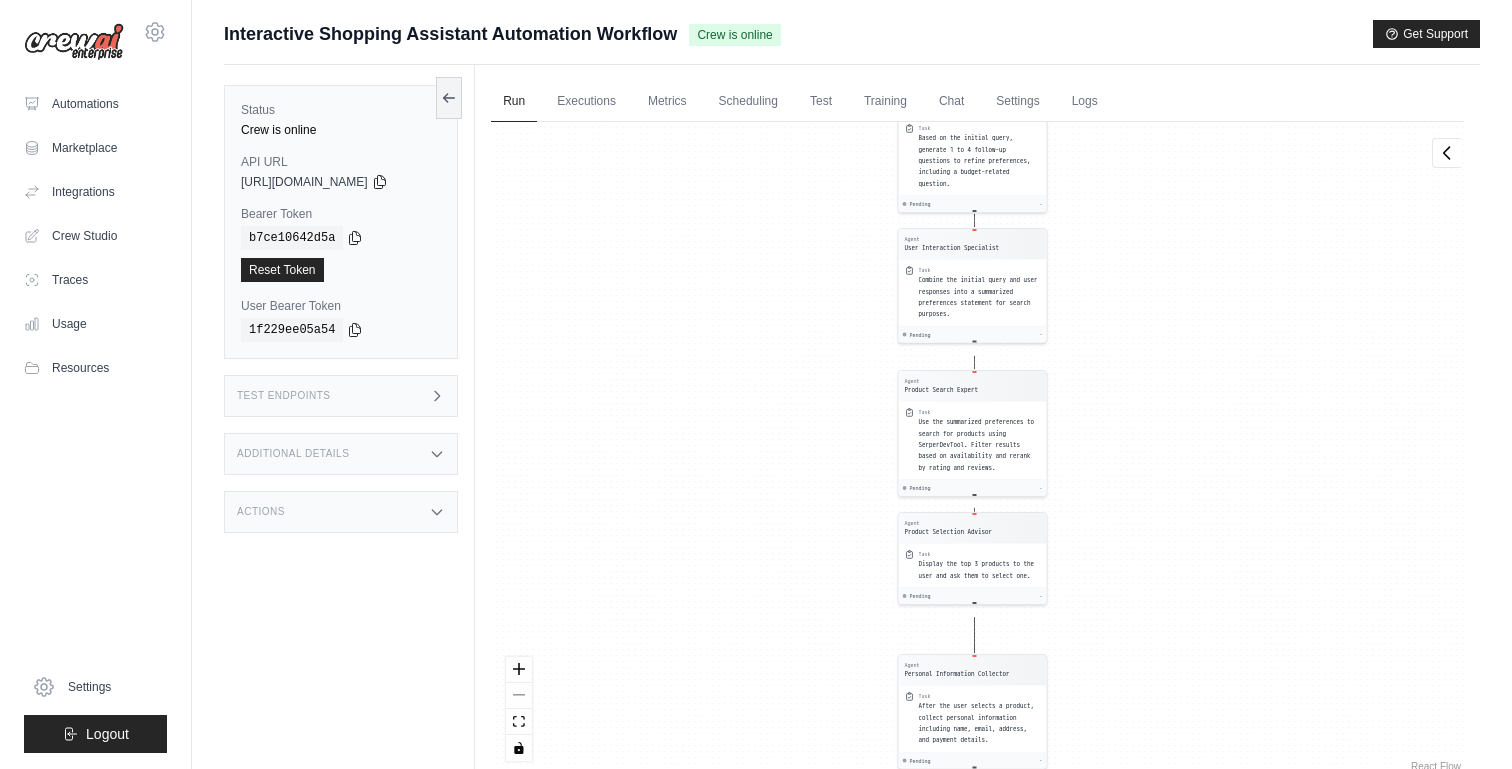 drag, startPoint x: 687, startPoint y: 254, endPoint x: 678, endPoint y: 462, distance: 208.19463 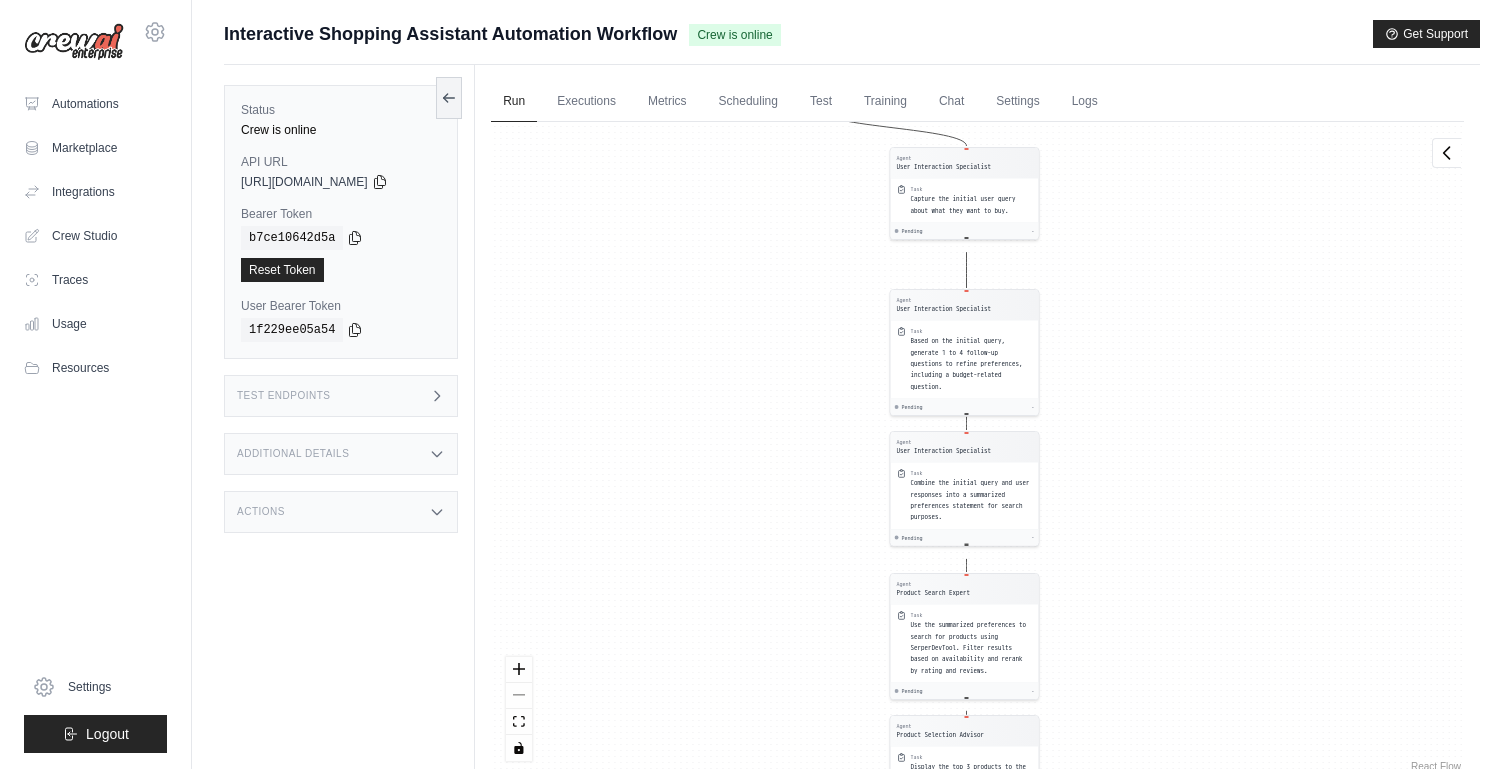 drag, startPoint x: 661, startPoint y: 613, endPoint x: 661, endPoint y: 700, distance: 87 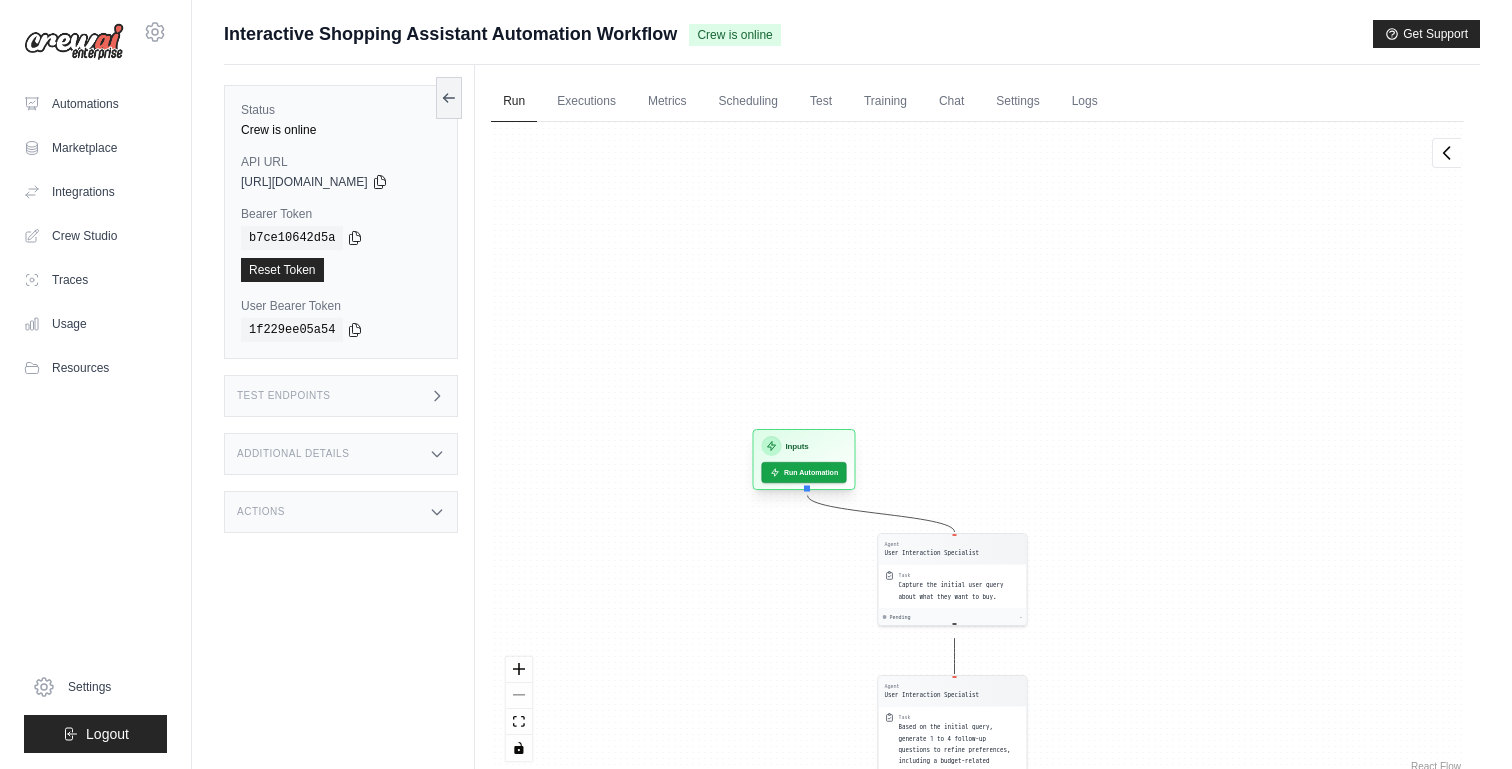 click on "Inputs" at bounding box center [797, 446] 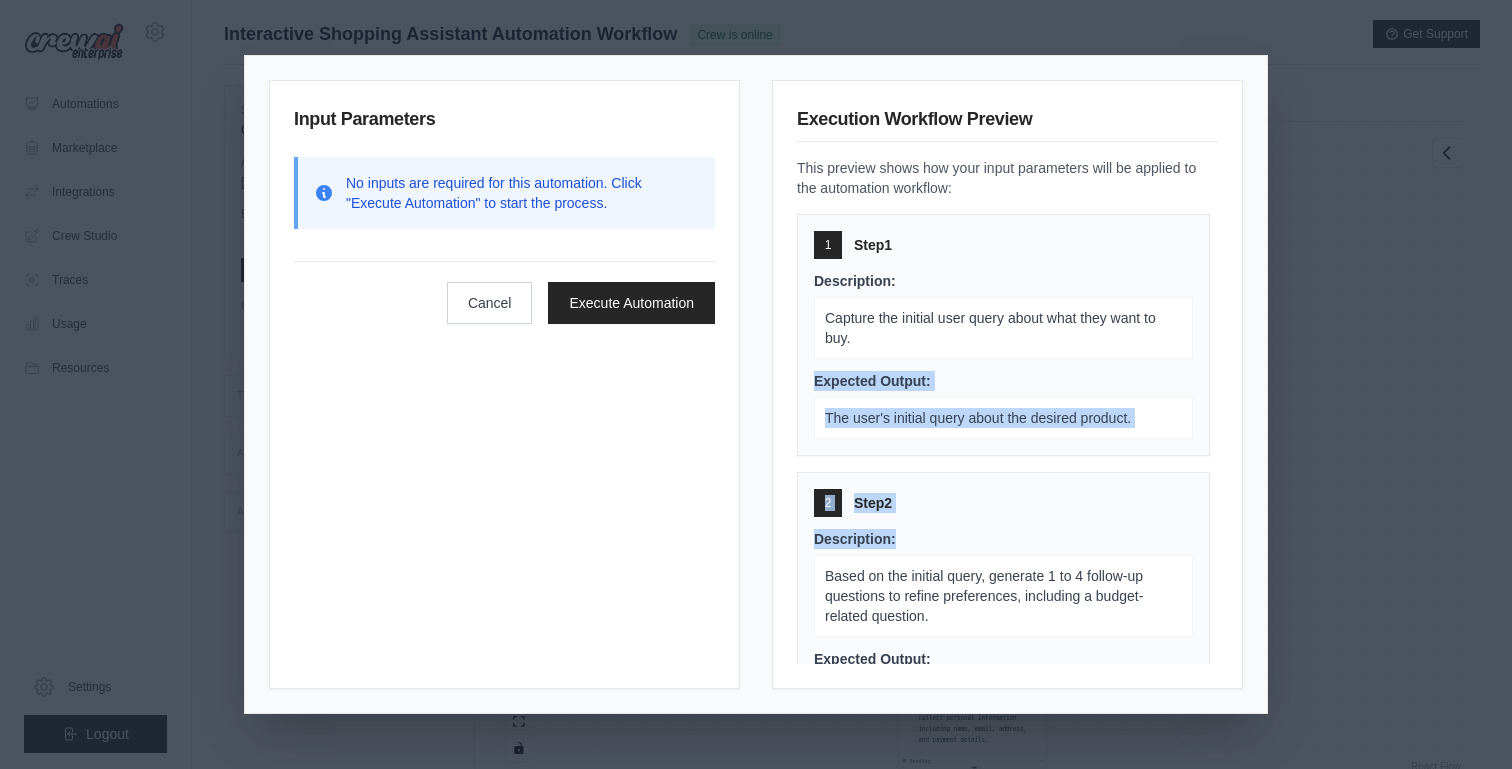 drag, startPoint x: 1078, startPoint y: 534, endPoint x: 1078, endPoint y: 359, distance: 175 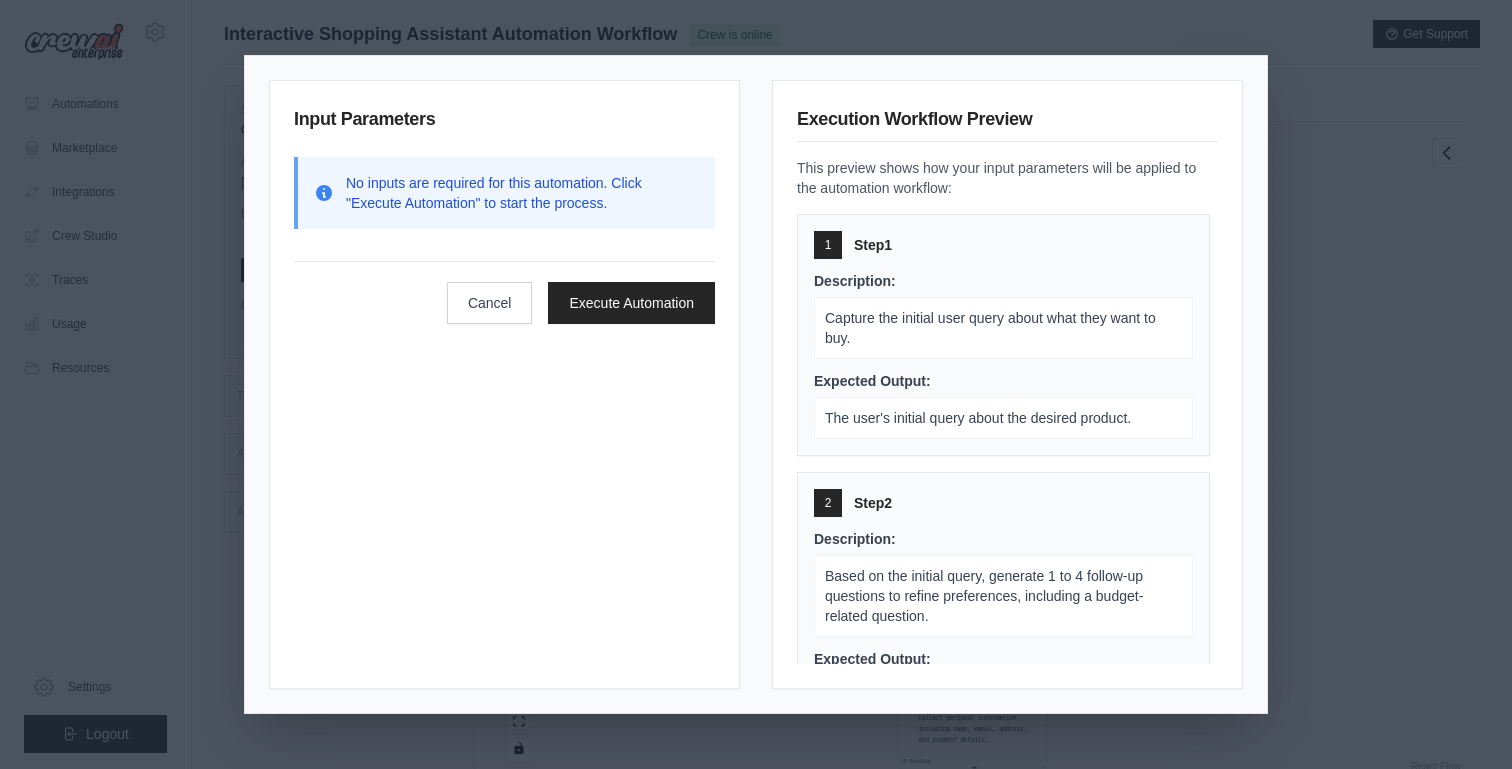 click on "2 Step  2" at bounding box center (1003, 503) 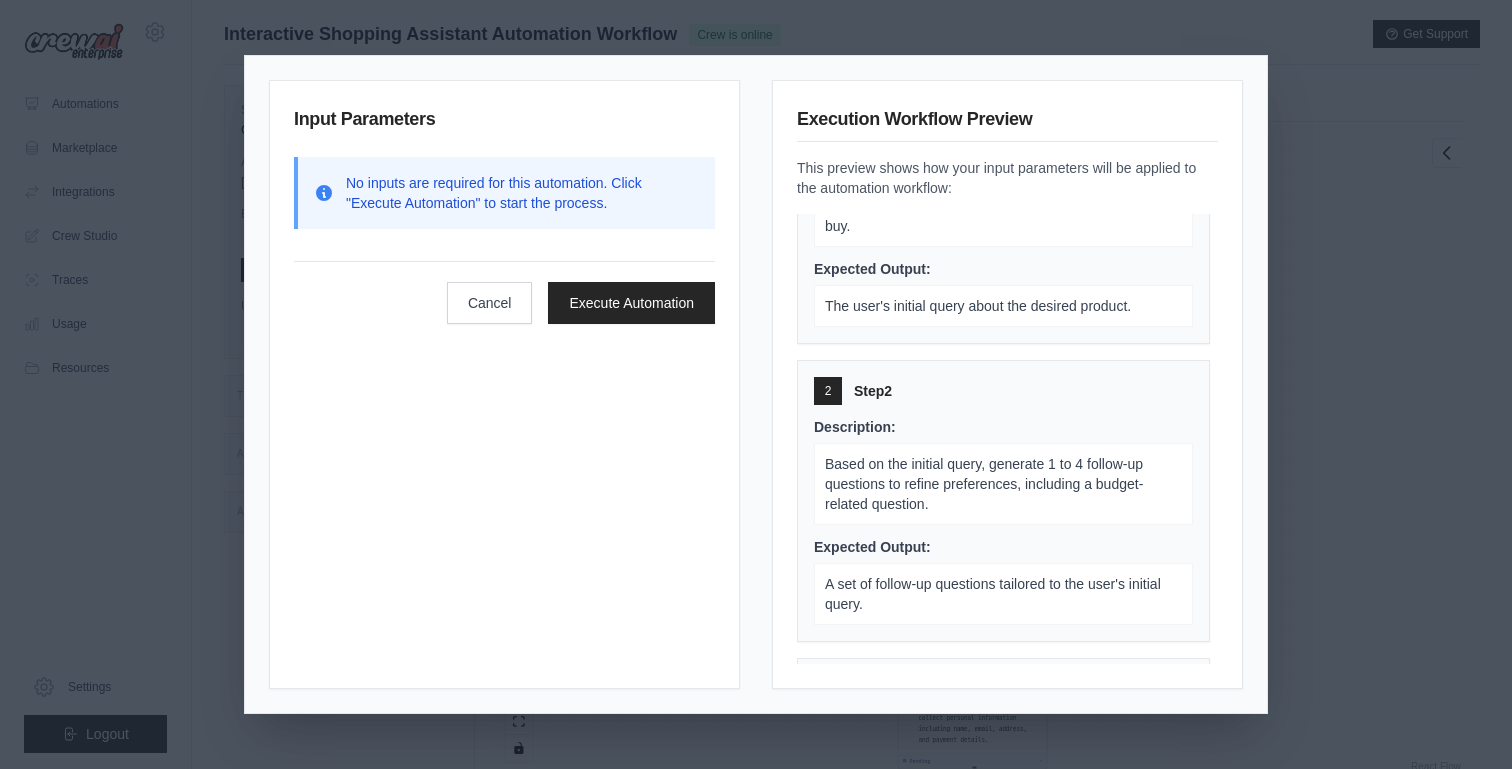 scroll, scrollTop: 0, scrollLeft: 0, axis: both 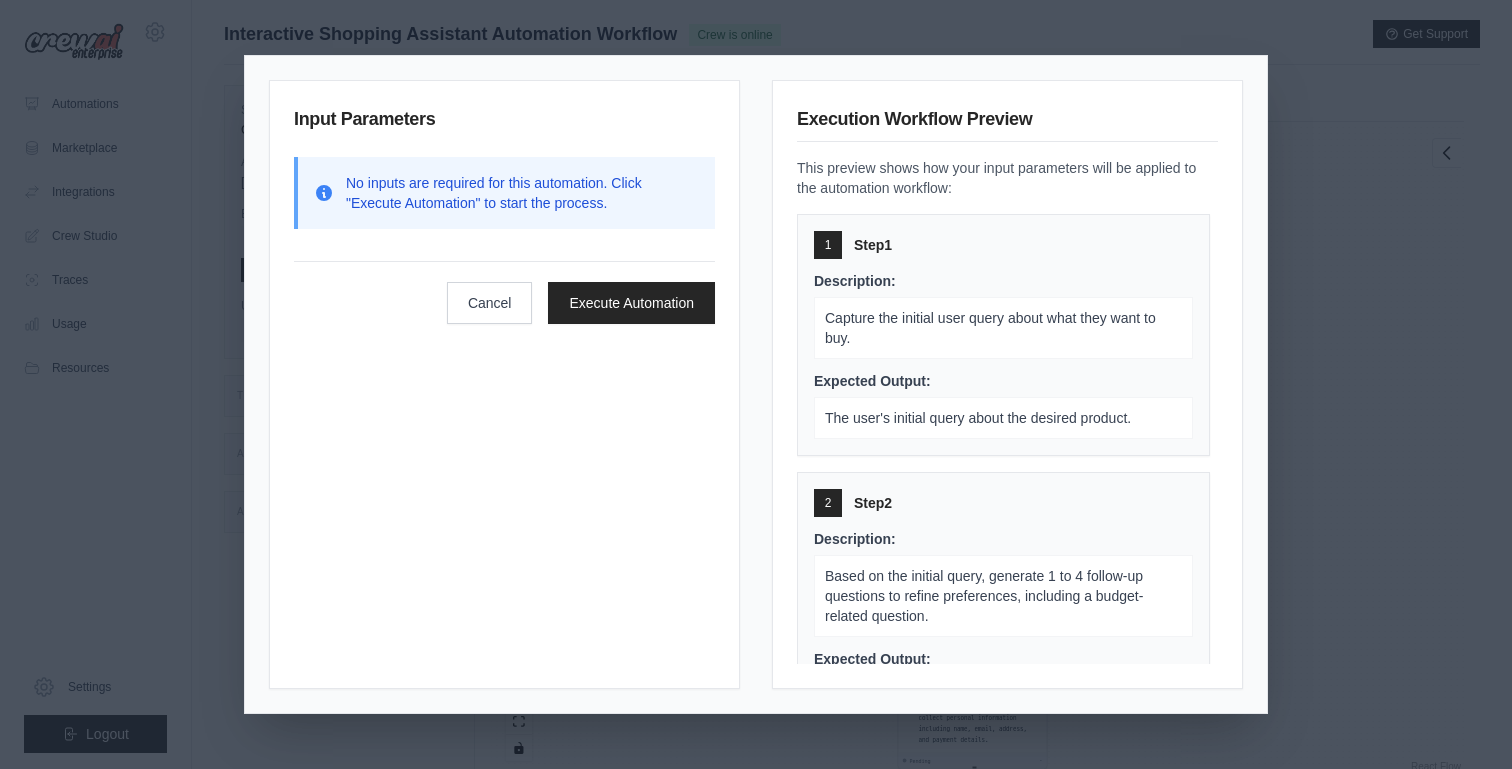 click on "Input Parameters No inputs are required for this automation. Click "Execute Automation" to start the process. Cancel Execute Automation Execution Workflow Preview This preview shows how your input parameters will be applied to the automation workflow: 1 Step  1 Description: Capture the initial user query about what they want to buy. Expected Output: The user's initial query about the desired product. 2 Step  2 Description: Based on the initial query, generate 1 to 4 follow-up questions to refine preferences, including a budget-related question. Expected Output: A set of follow-up questions tailored to the user's initial query. 3 Step  3 Description: Combine the initial query and user responses into a summarized preferences statement for search purposes. Expected Output: A summarized statement of user preferences to be used for product search. 4 Step  4 Description: Use the summarized preferences to search for products using SerperDevTool. Filter results based on availability and rerank by rating and reviews." at bounding box center (756, 384) 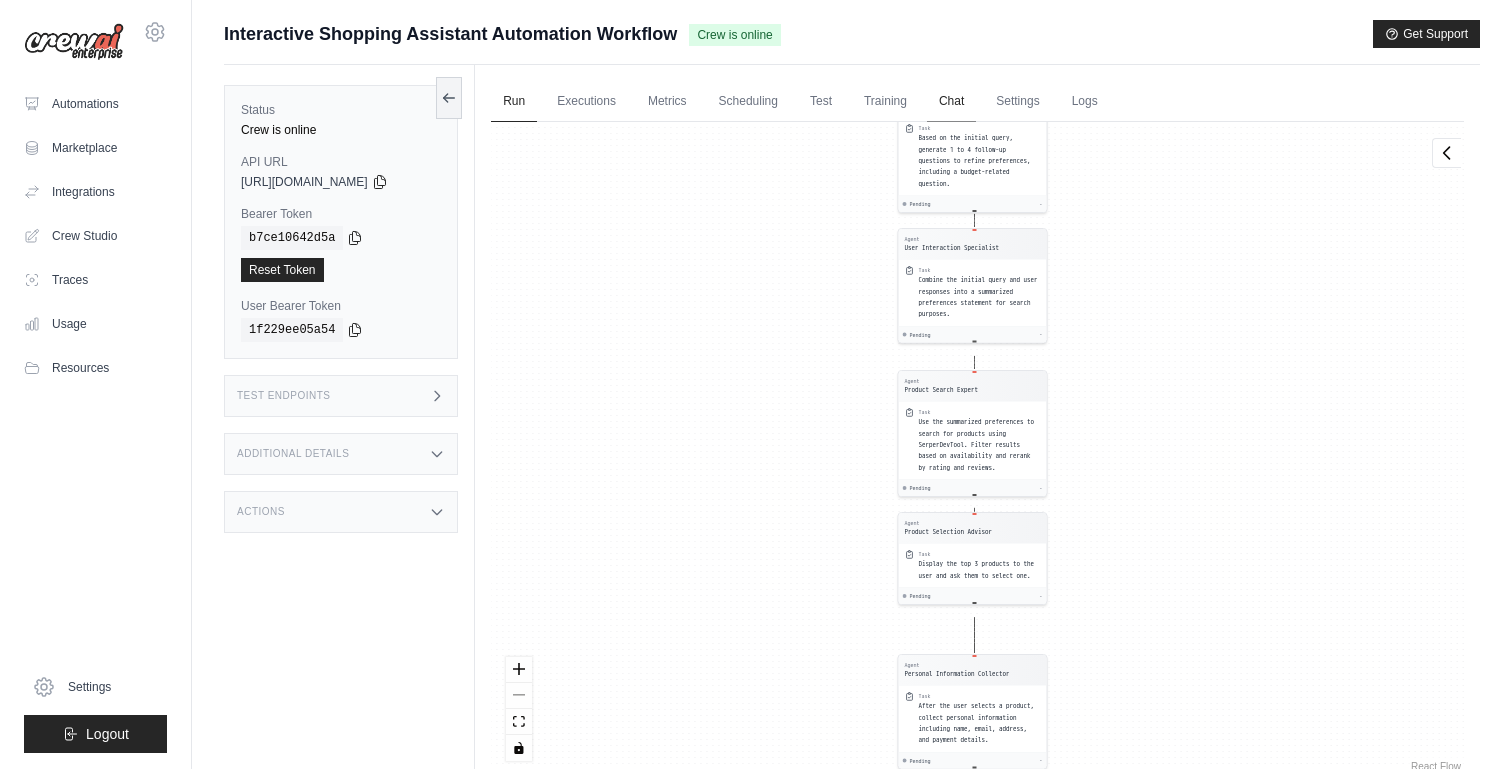 click on "Chat" at bounding box center [951, 102] 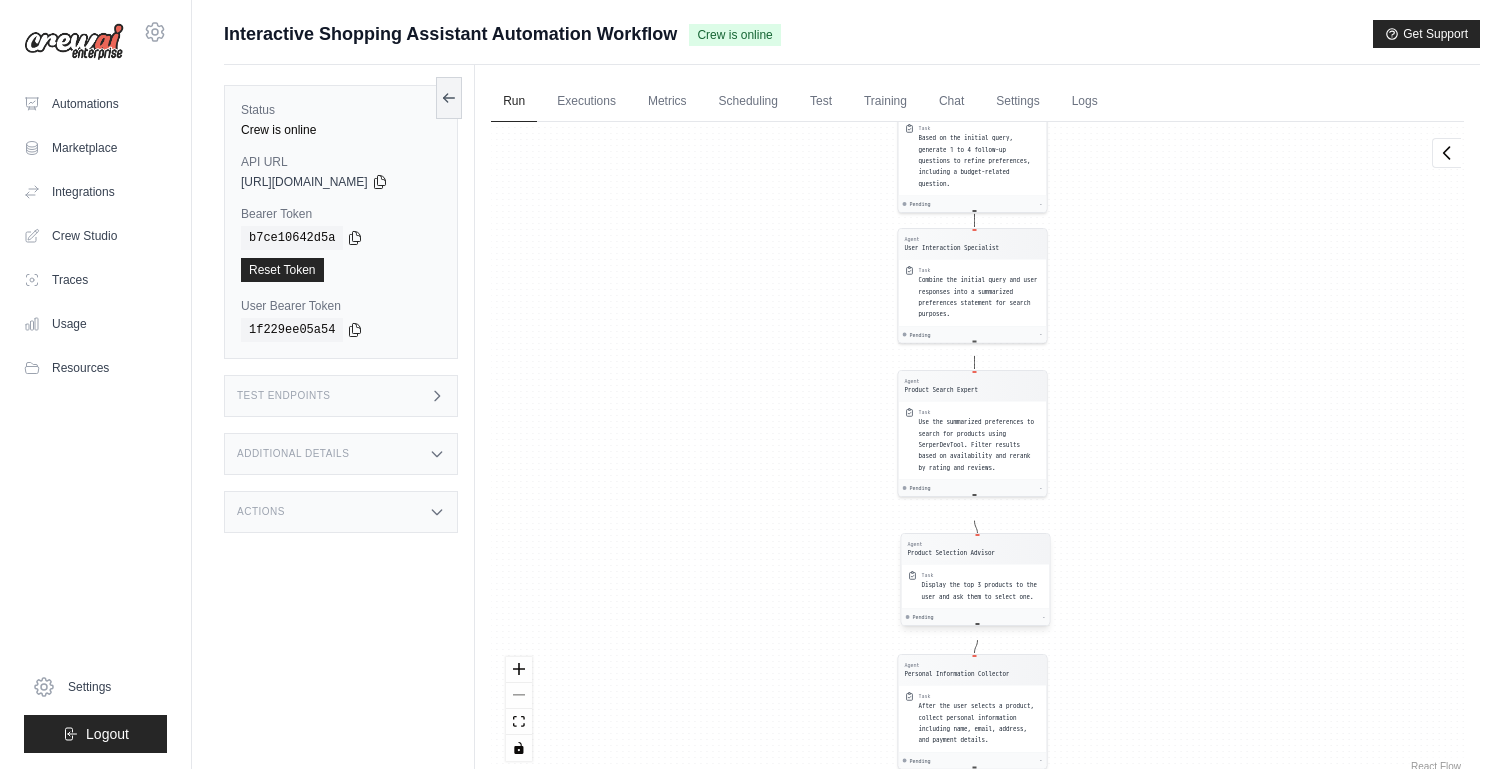 drag, startPoint x: 958, startPoint y: 557, endPoint x: 964, endPoint y: 581, distance: 24.738634 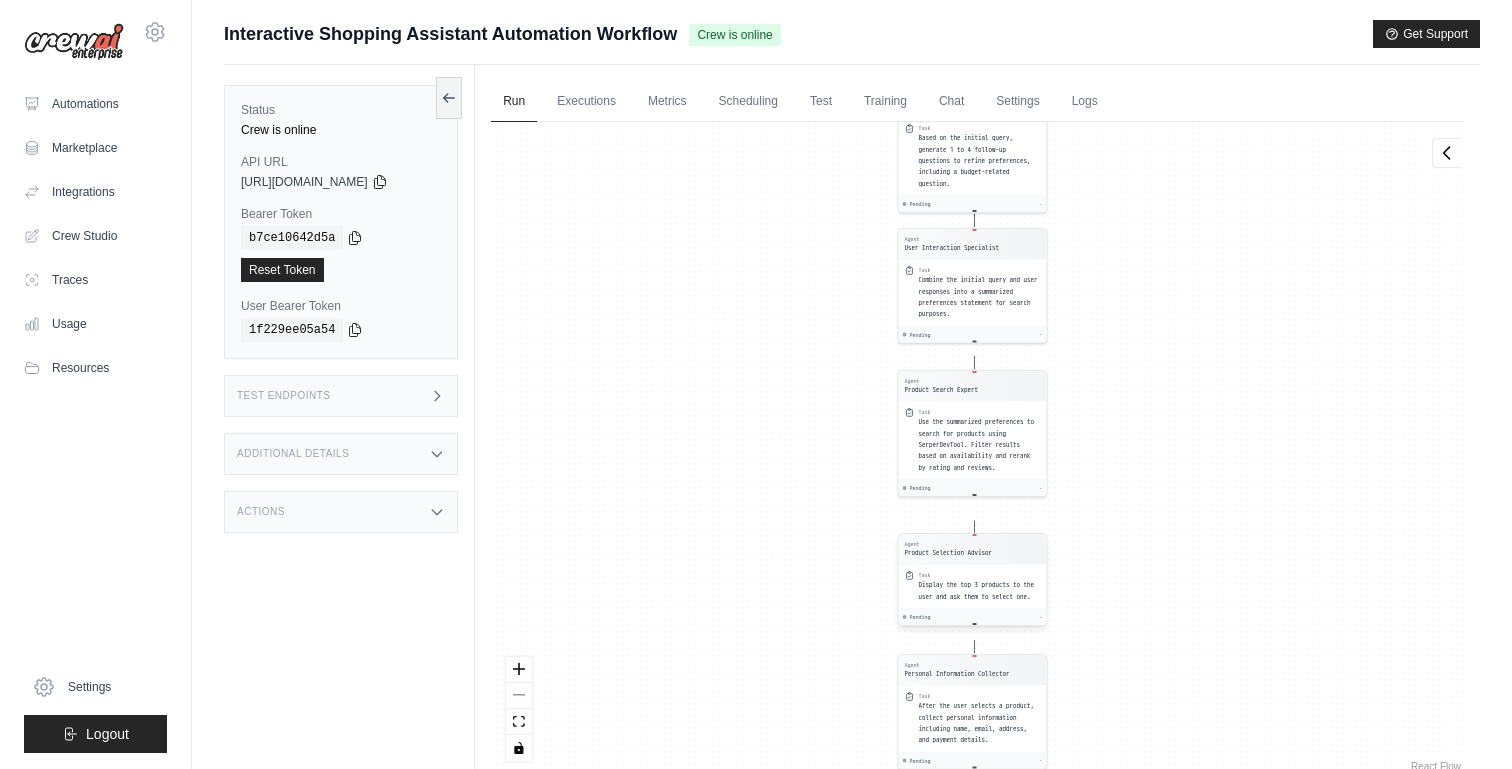 click on "Task" at bounding box center (980, 575) 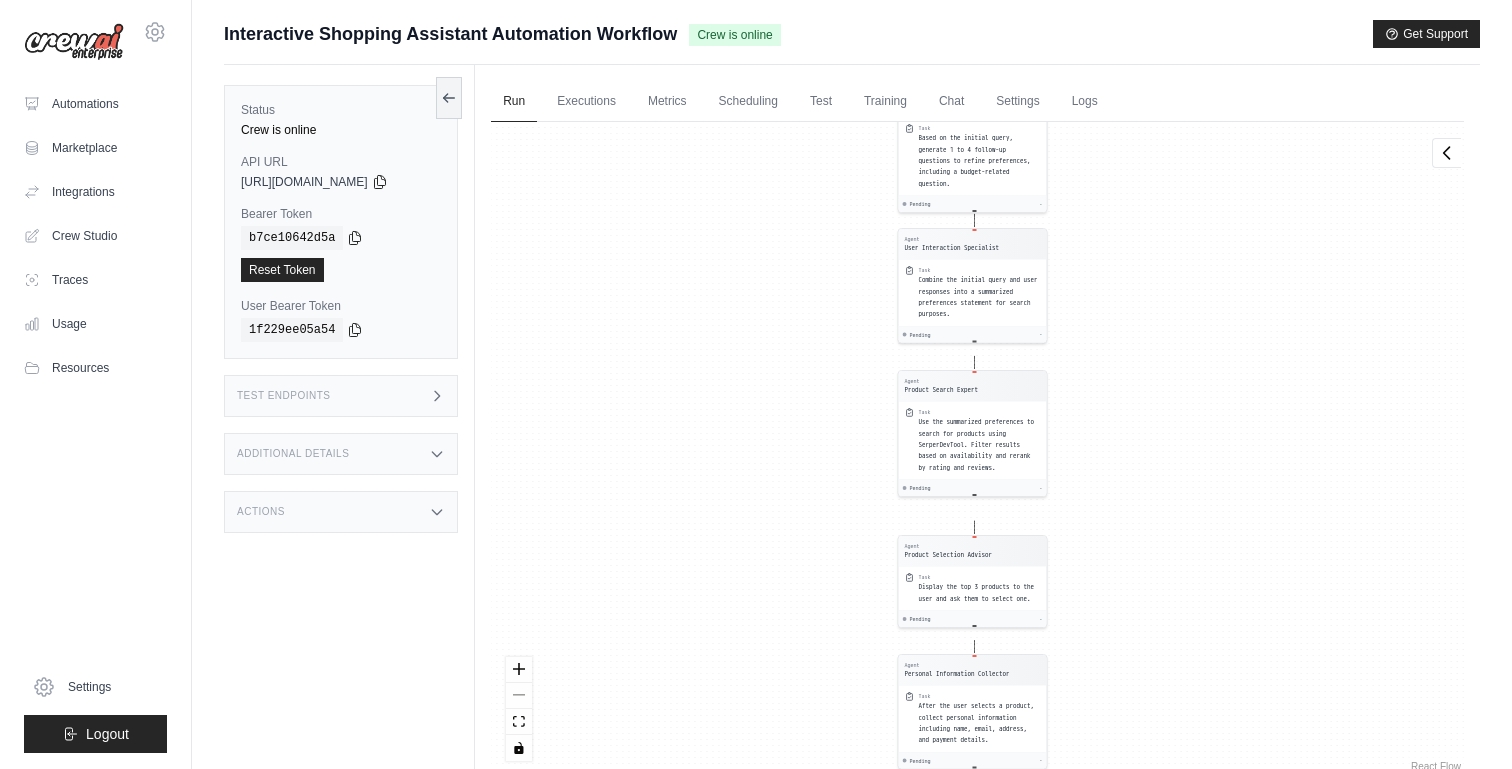 click on "Agent User Interaction Specialist Task Capture the initial user query about what they want to buy. Pending - Agent User Interaction Specialist Task Based on the initial query, generate 1 to 4 follow-up questions to refine preferences, including a budget-related question. Pending - Agent User Interaction Specialist Task Combine the initial query and user responses into a summarized preferences statement for search purposes. Pending - Agent Product Search Expert Task Use the summarized preferences to search for products using SerperDevTool. Filter results based on availability and rerank by rating and reviews. Pending - Agent Product Selection Advisor Task Display the top 3 products to the user and ask them to select one. Pending - Agent Personal Information Collector Task After the user selects a product, collect personal information including name, email, address, and payment details. Pending - Agent Personal Information Collector Task Pending - Inputs Run Automation Output Status:  Waiting No Result Yet" at bounding box center (977, 449) 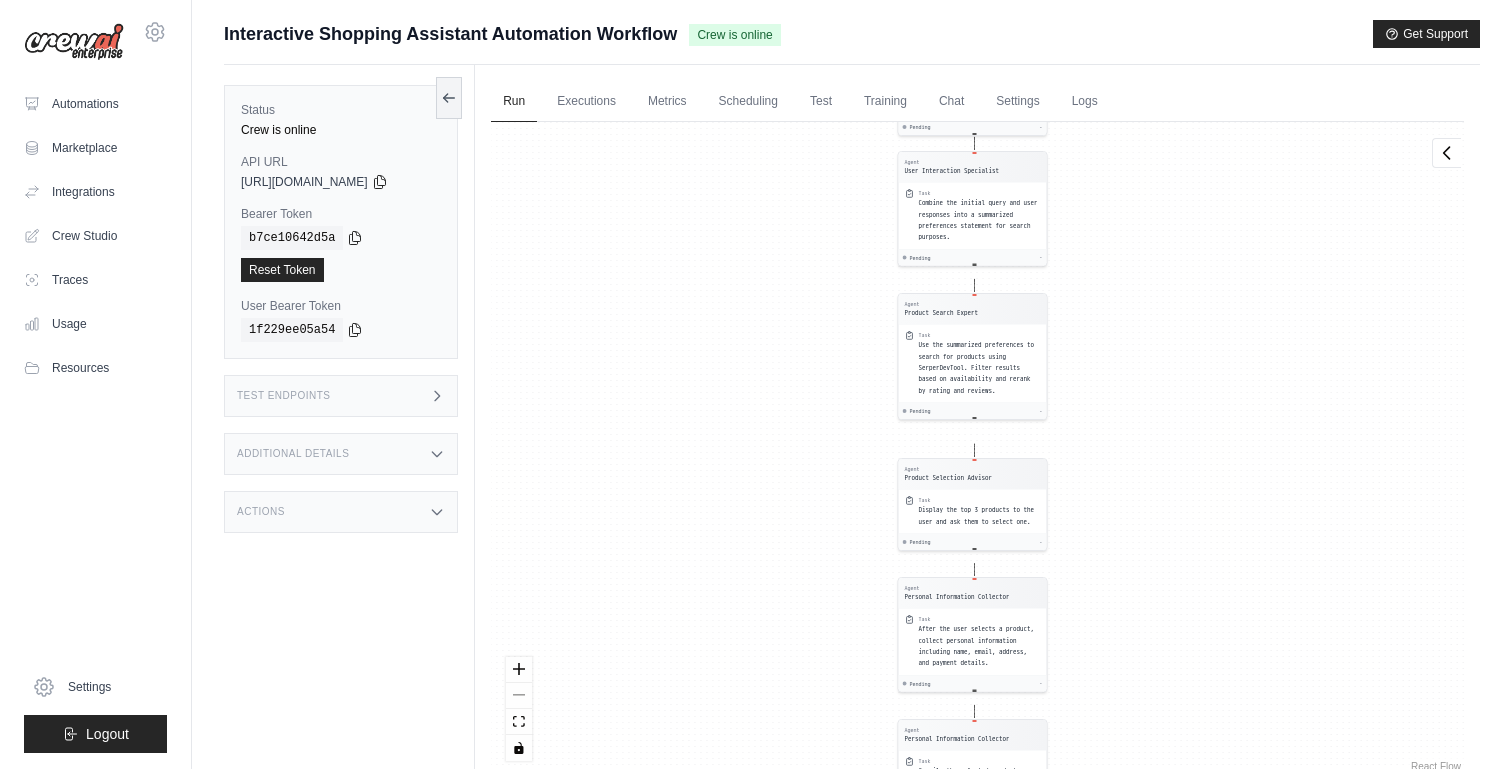 drag, startPoint x: 860, startPoint y: 607, endPoint x: 860, endPoint y: 365, distance: 242 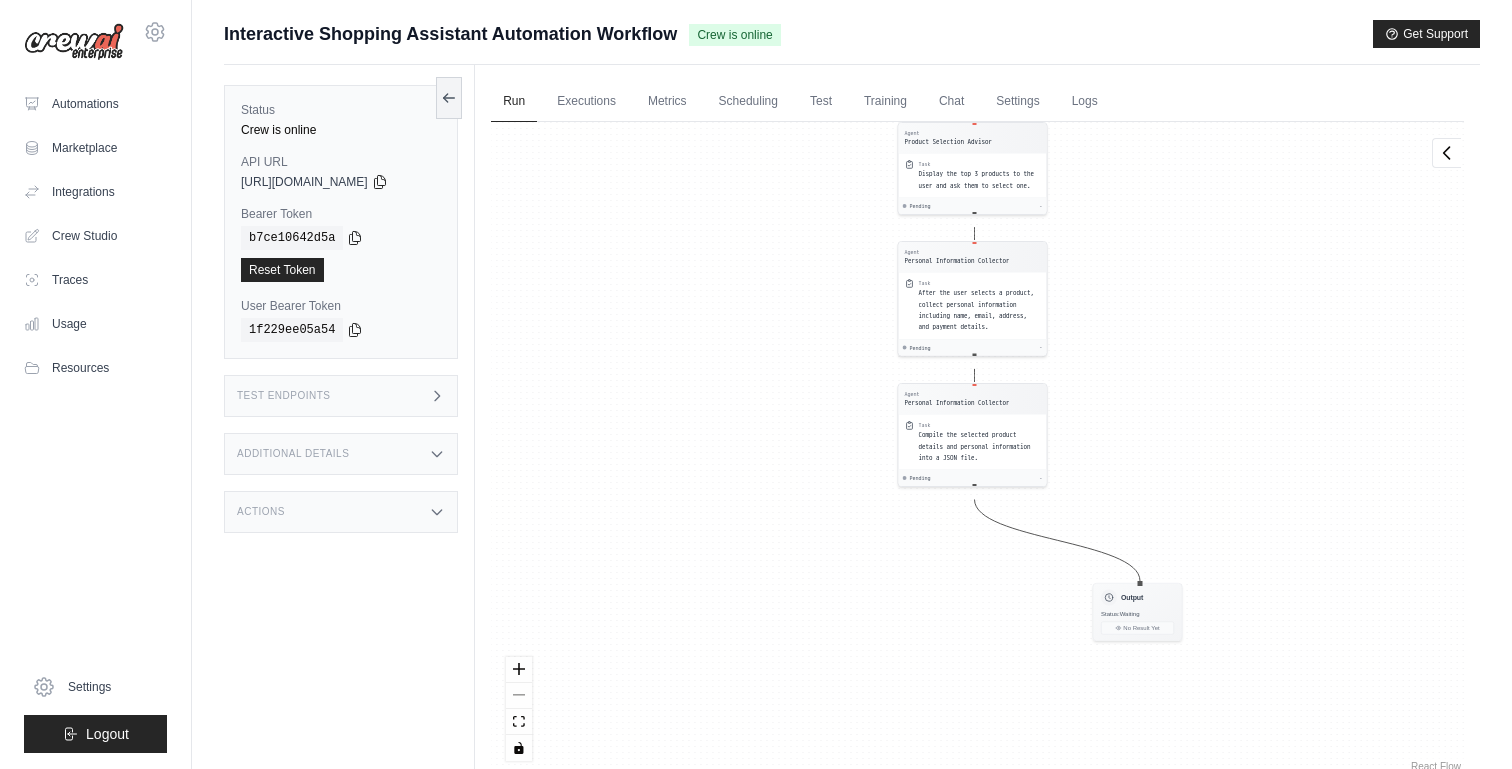drag, startPoint x: 818, startPoint y: 637, endPoint x: 818, endPoint y: 467, distance: 170 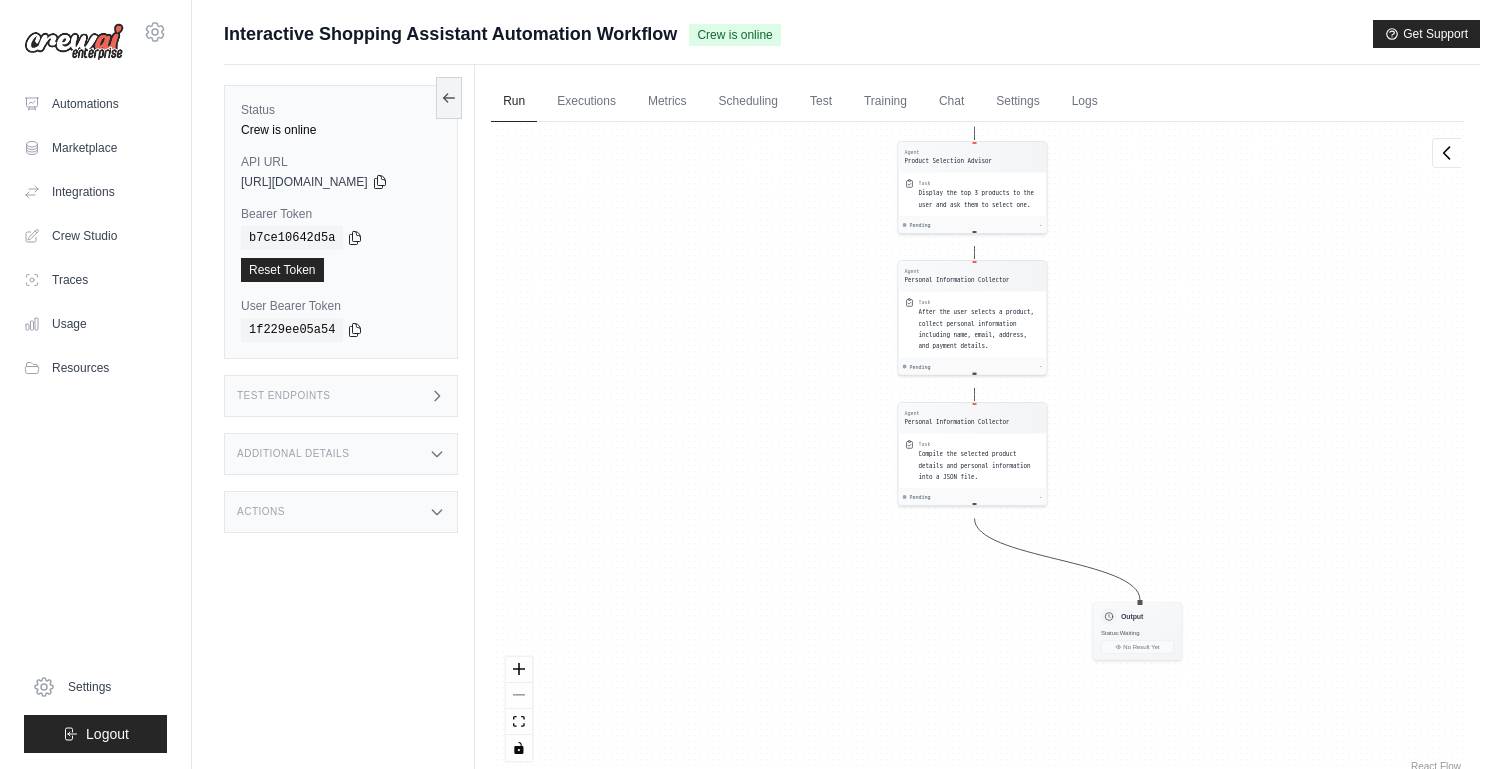 drag, startPoint x: 856, startPoint y: 471, endPoint x: 852, endPoint y: 671, distance: 200.04 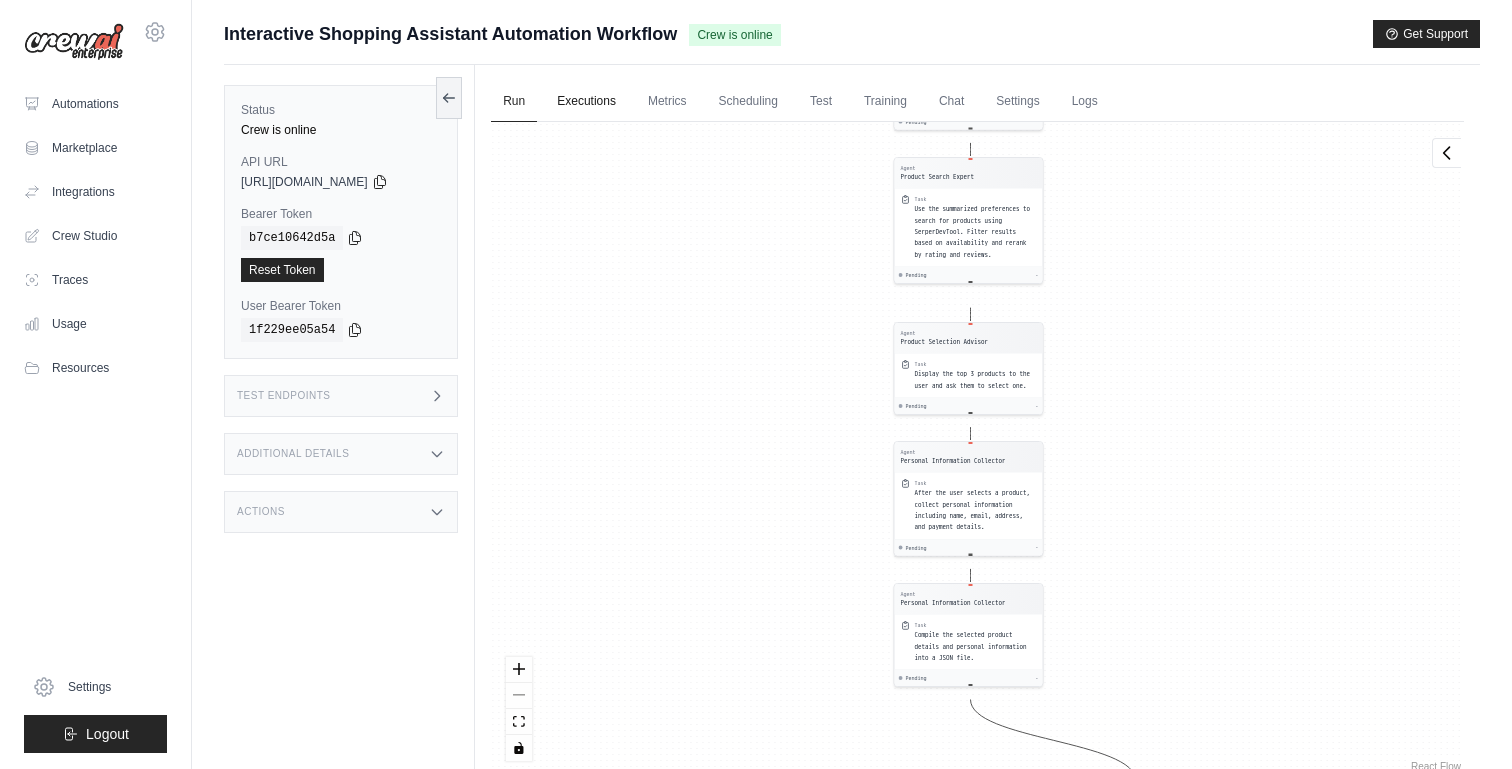 click on "Executions" at bounding box center (586, 102) 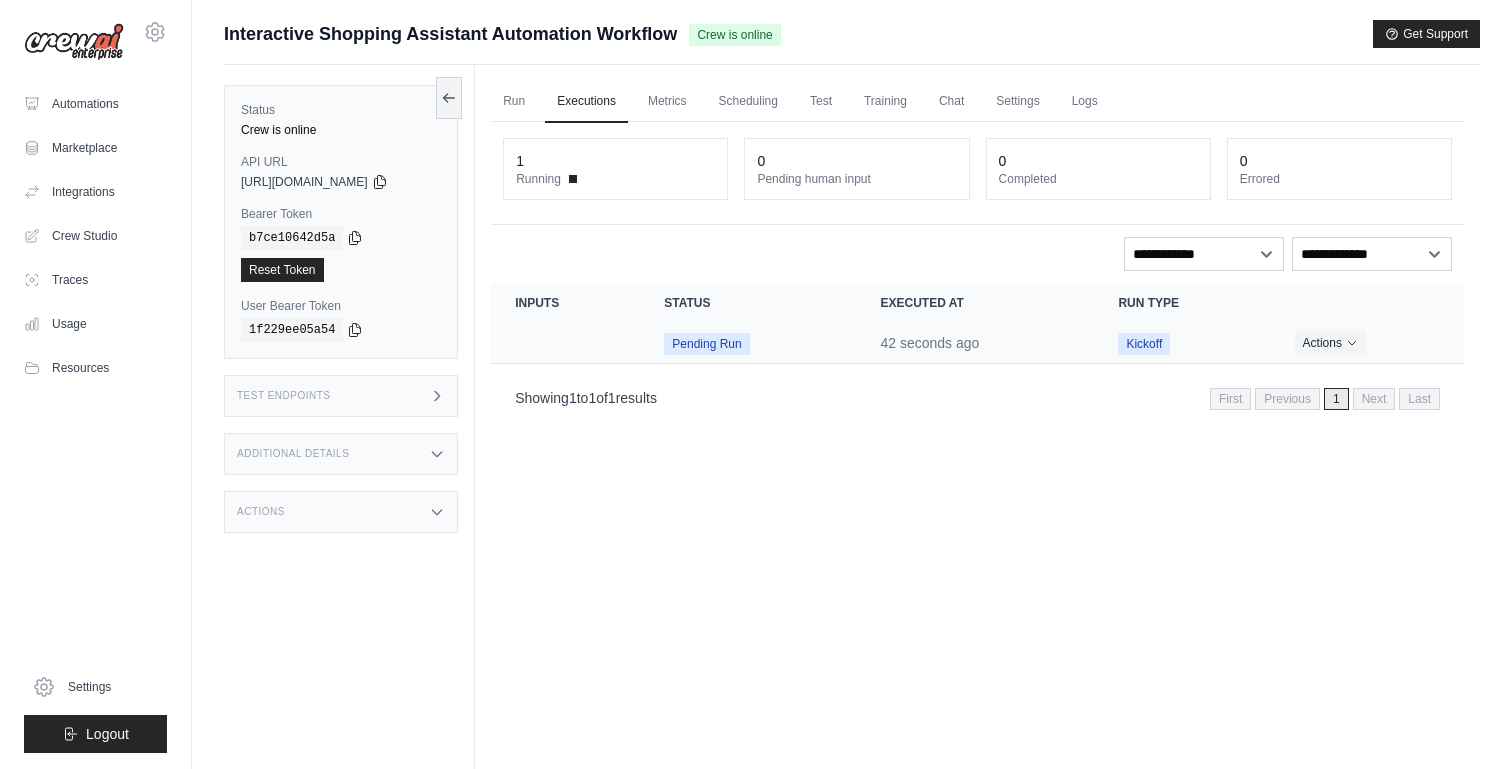 click on "Pending Run" at bounding box center [706, 344] 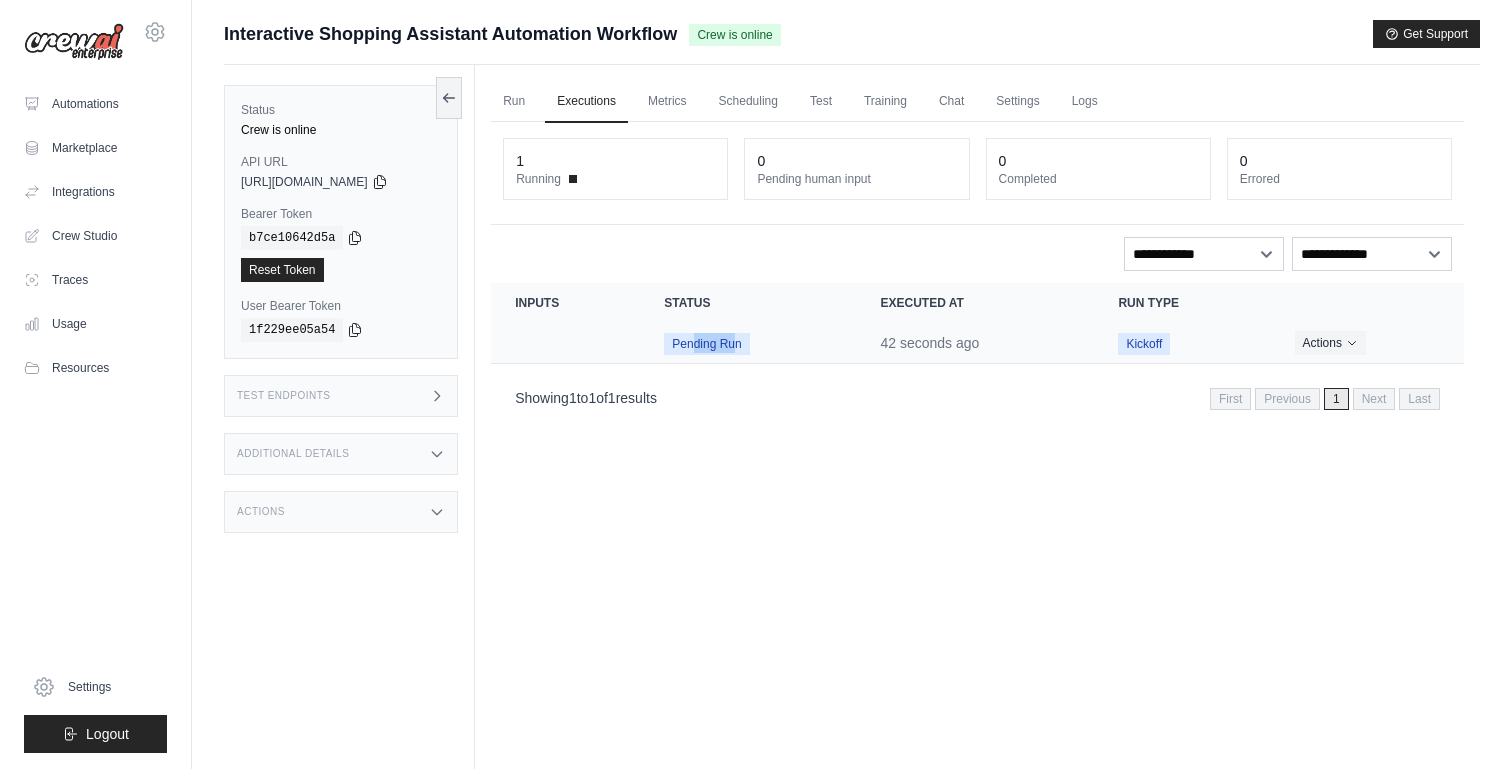 click on "Pending Run" at bounding box center [706, 344] 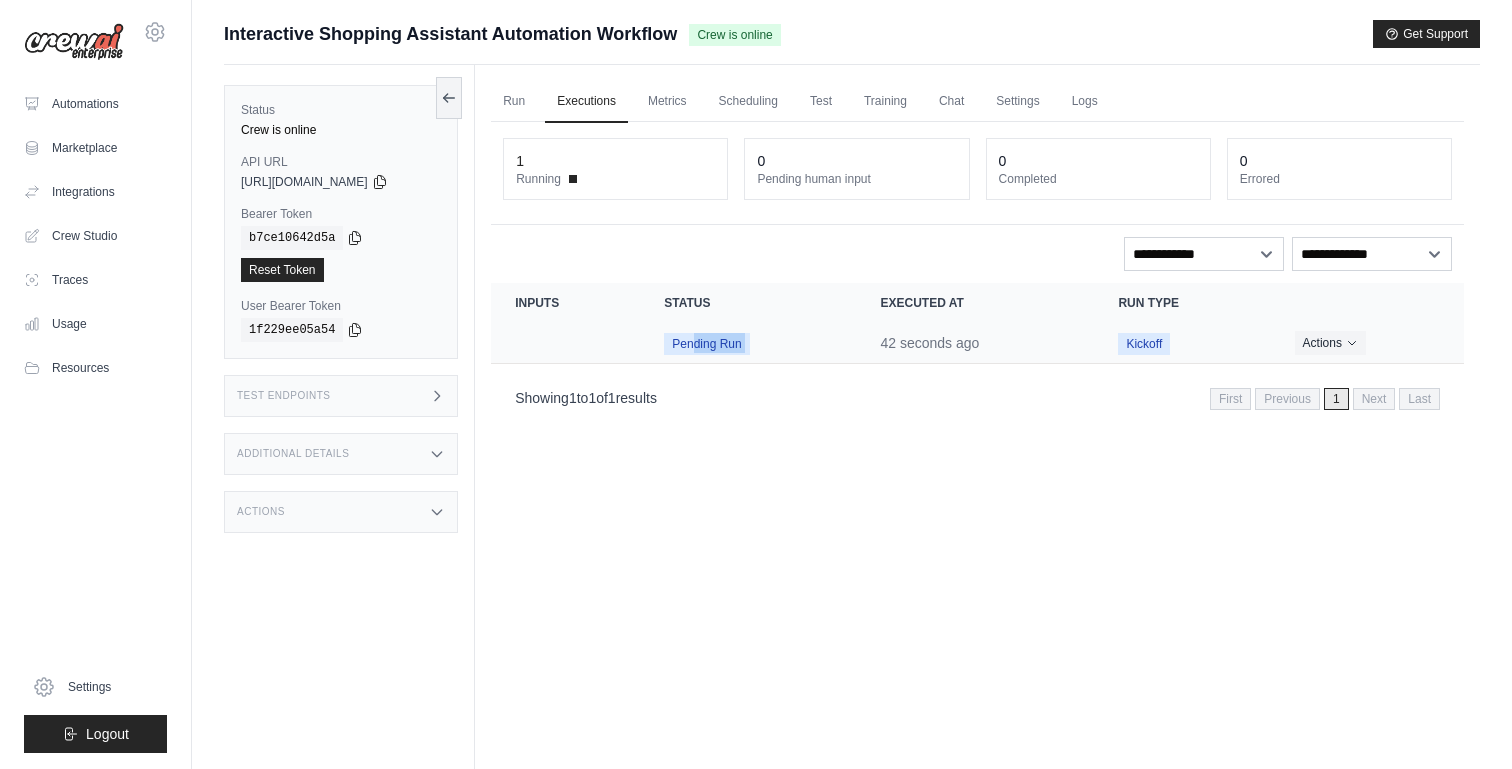 click on "Pending Run" at bounding box center [706, 344] 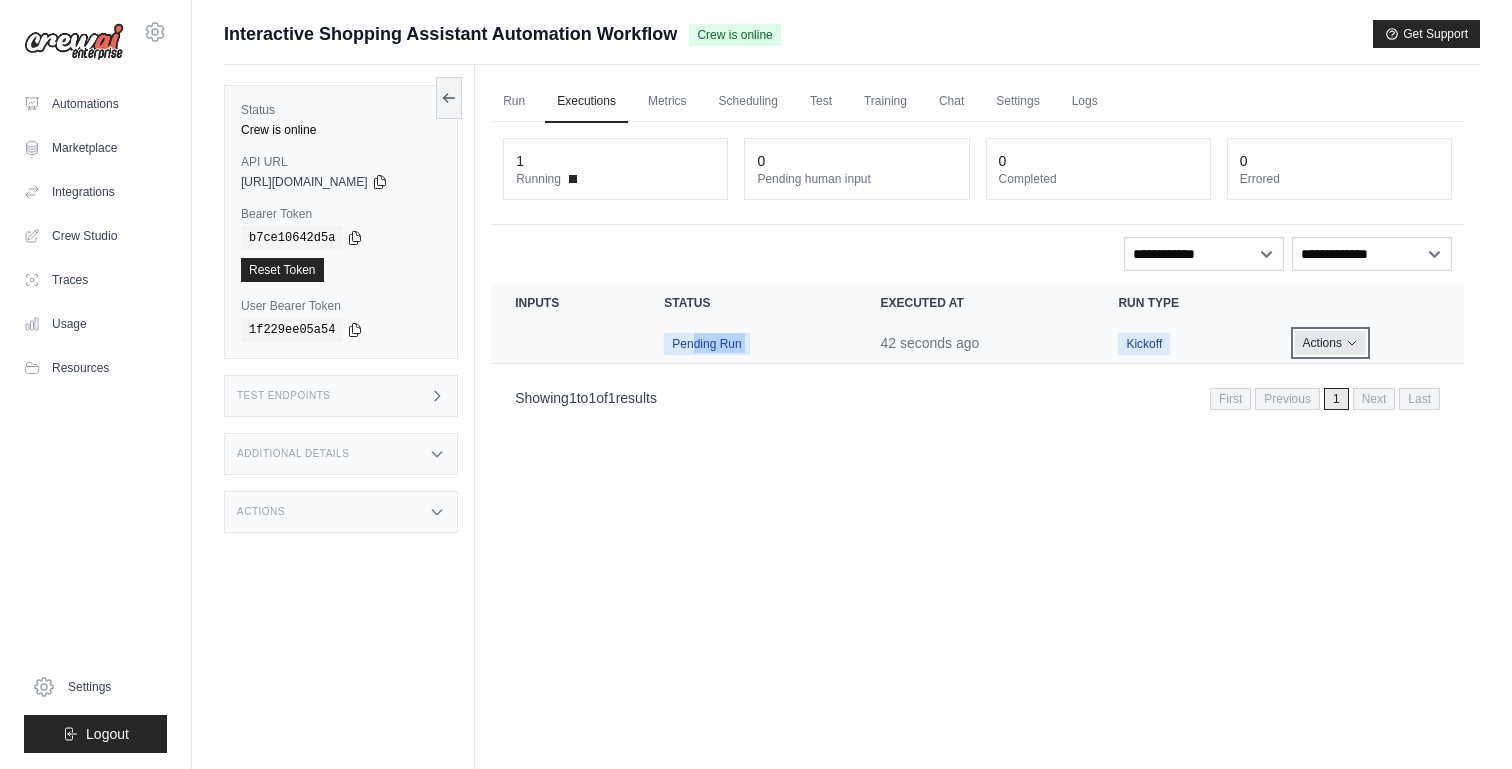 click on "Actions" at bounding box center [1330, 343] 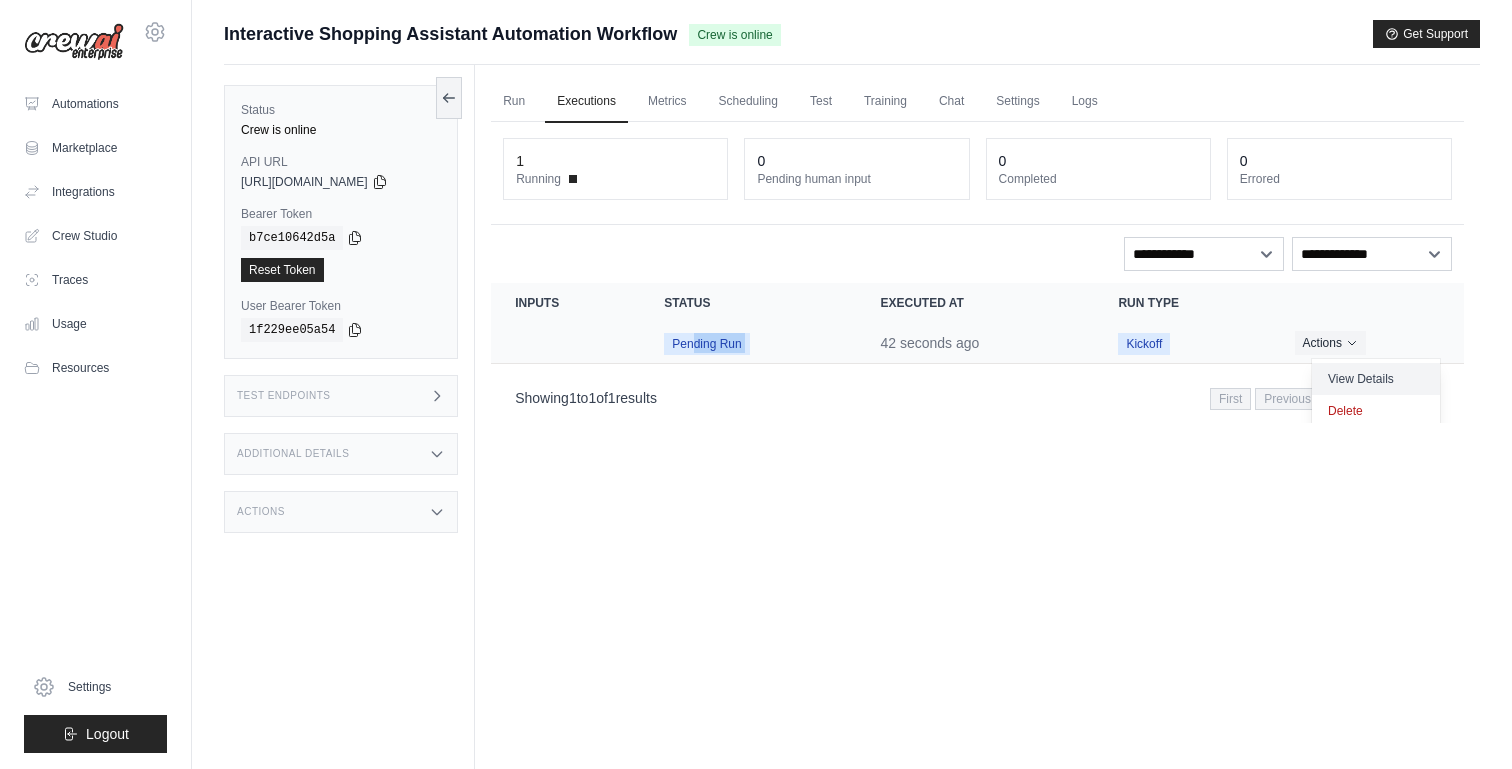 click on "View Details" at bounding box center (1376, 379) 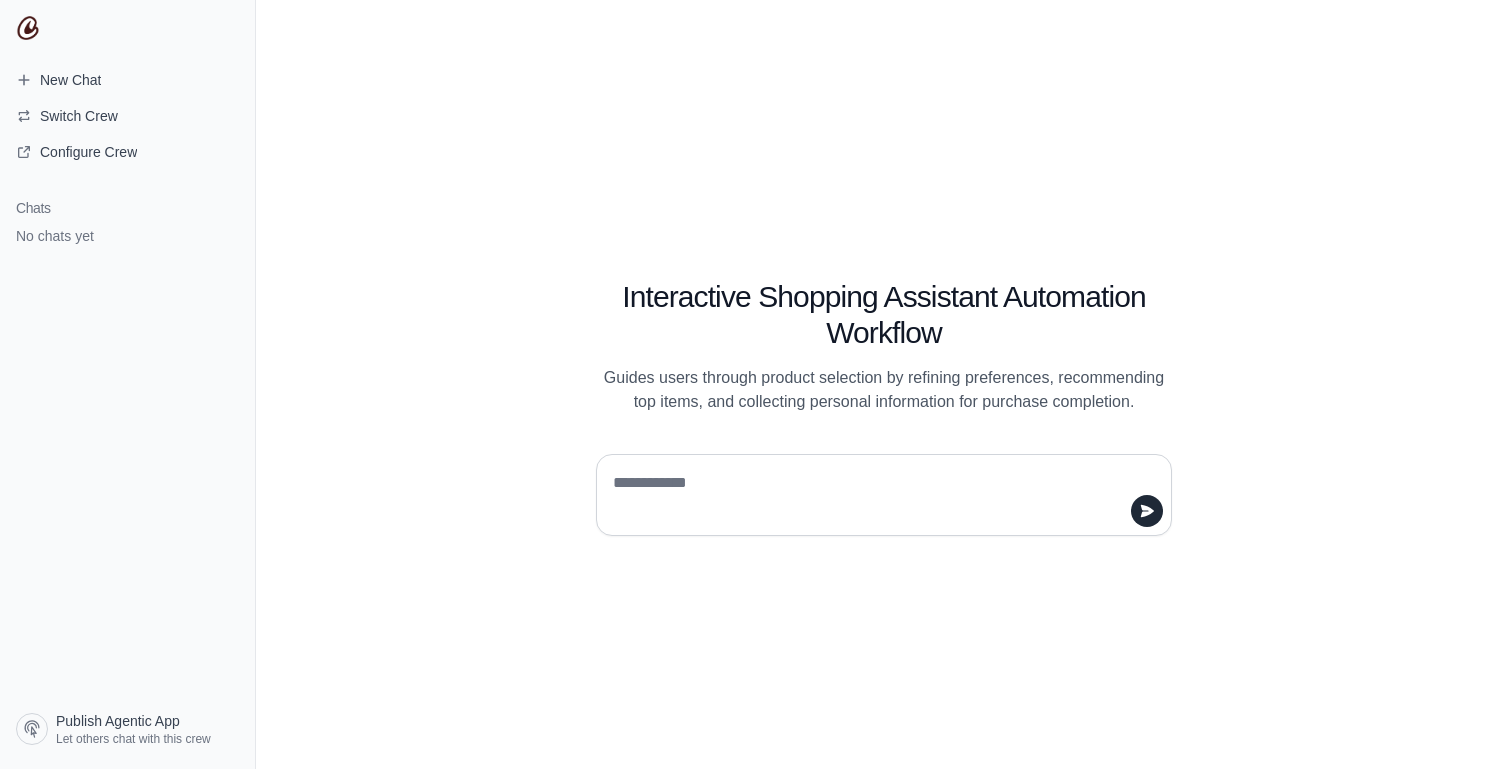 scroll, scrollTop: 0, scrollLeft: 0, axis: both 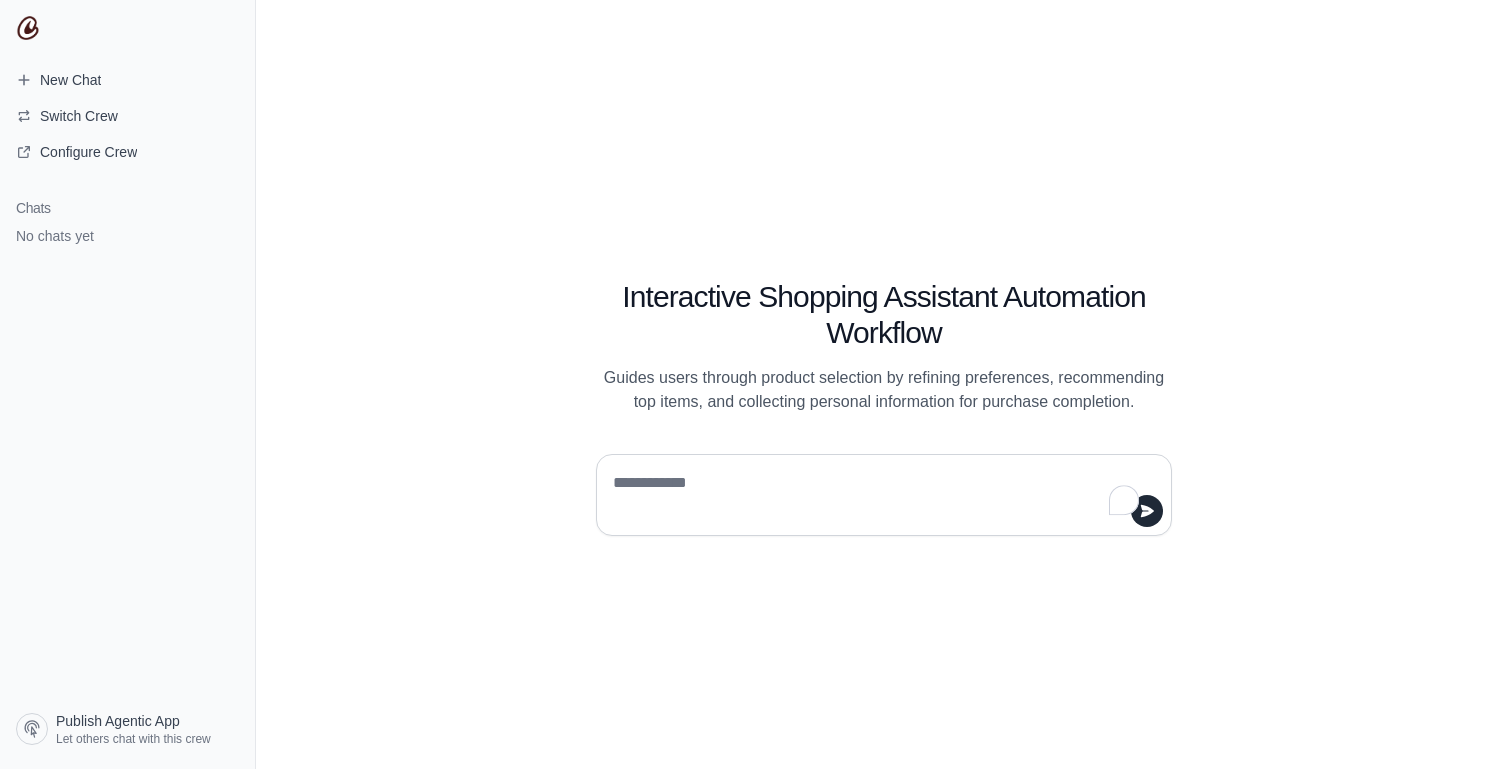 click at bounding box center [878, 495] 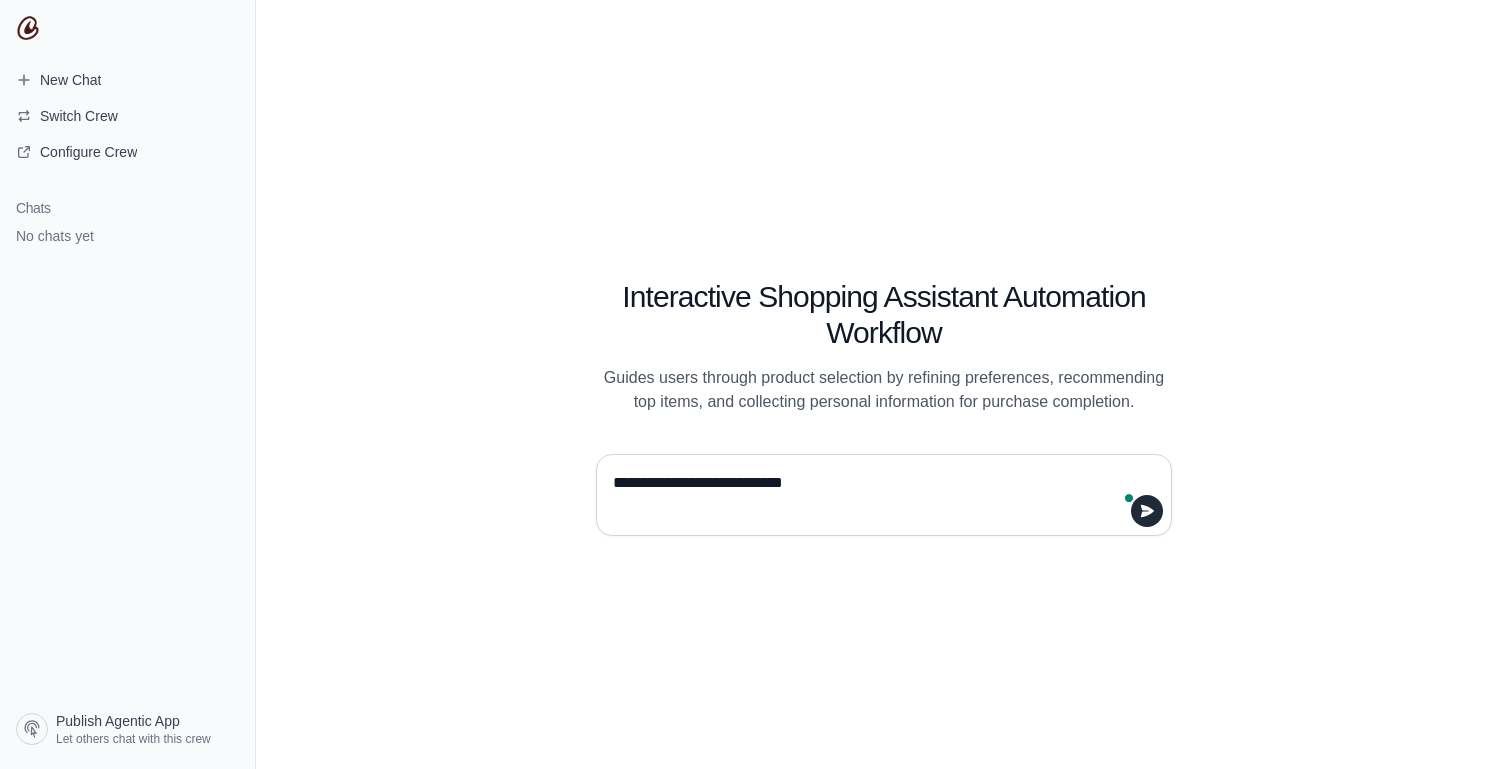 type on "**********" 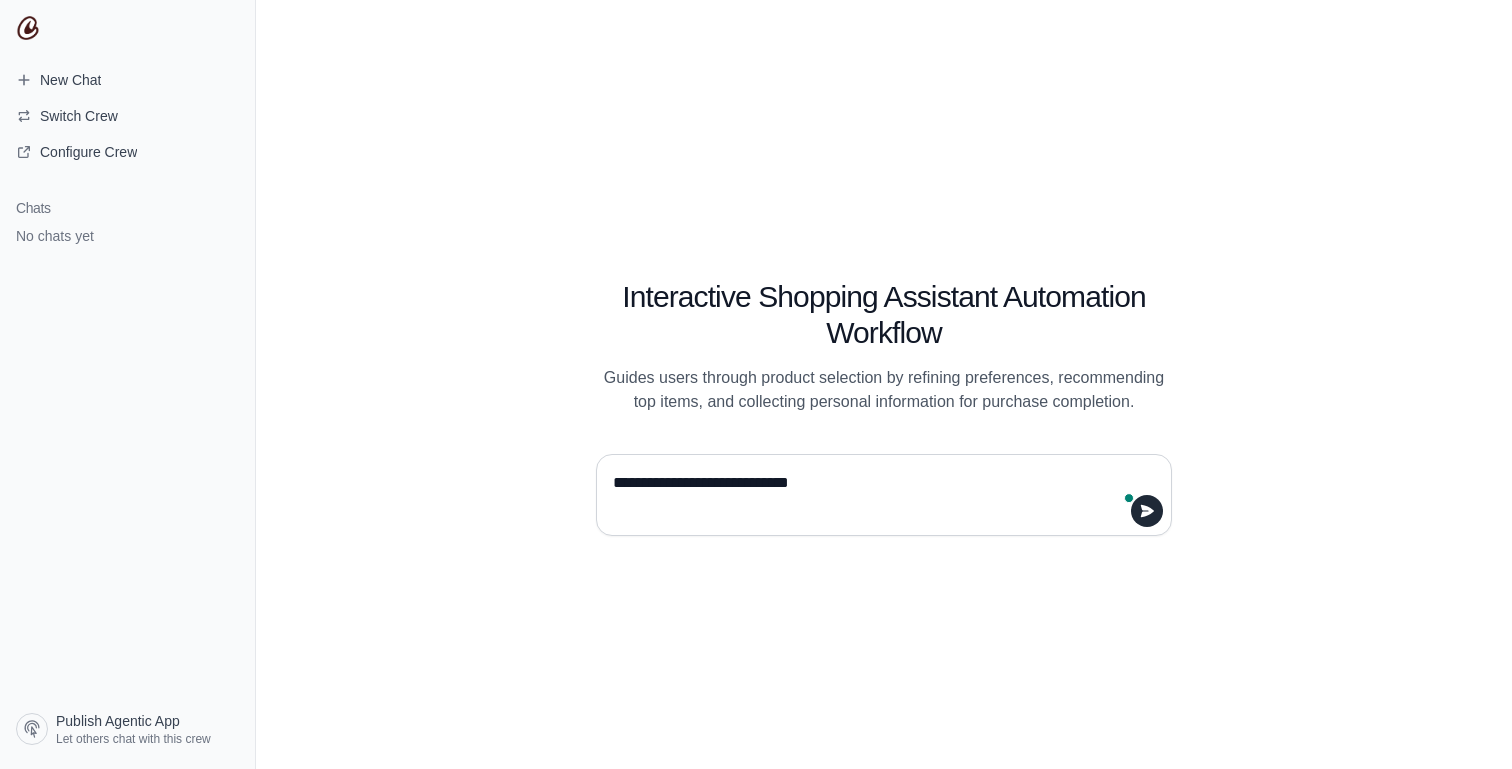 type 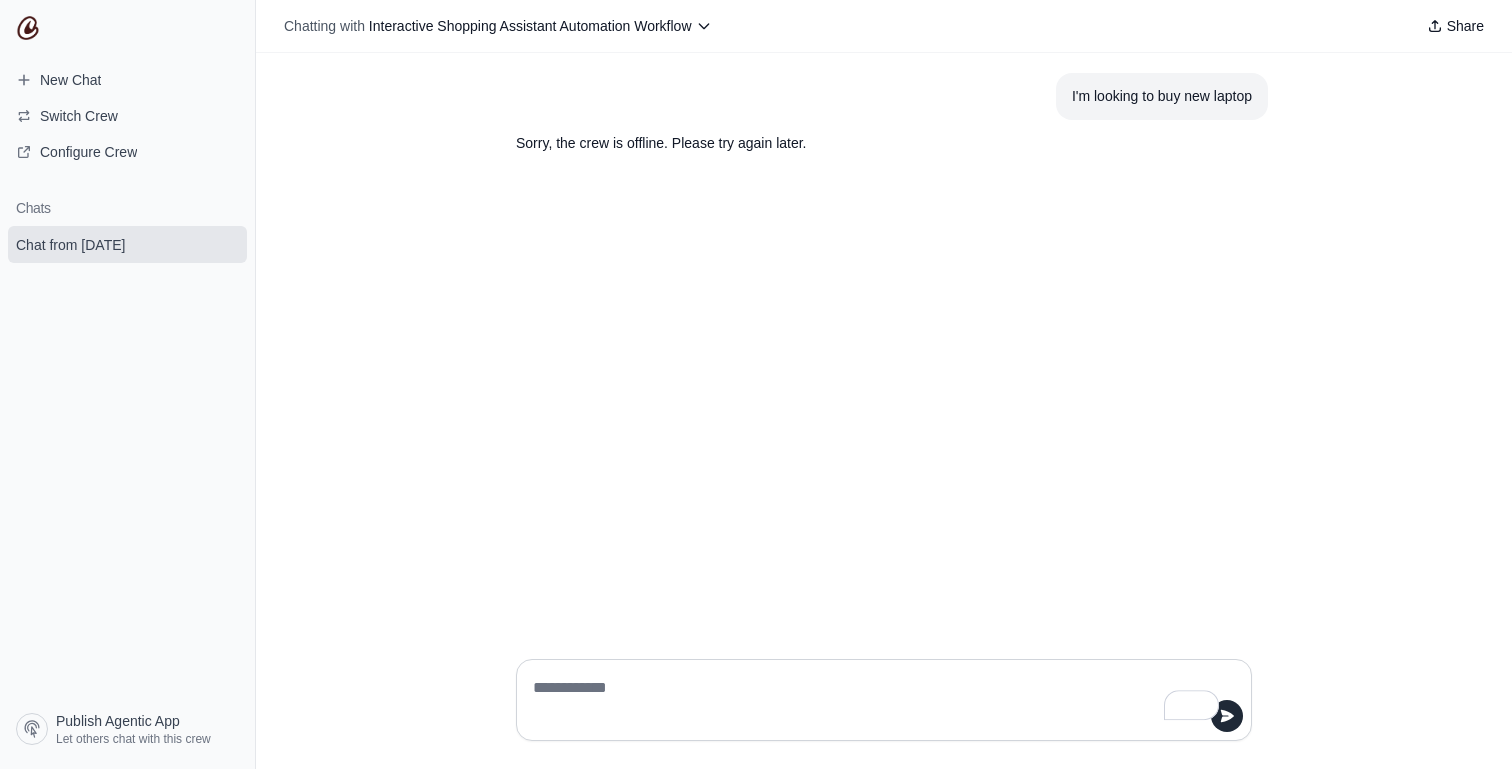 click on "Sorry, the crew is offline. Please try again later." at bounding box center (836, 143) 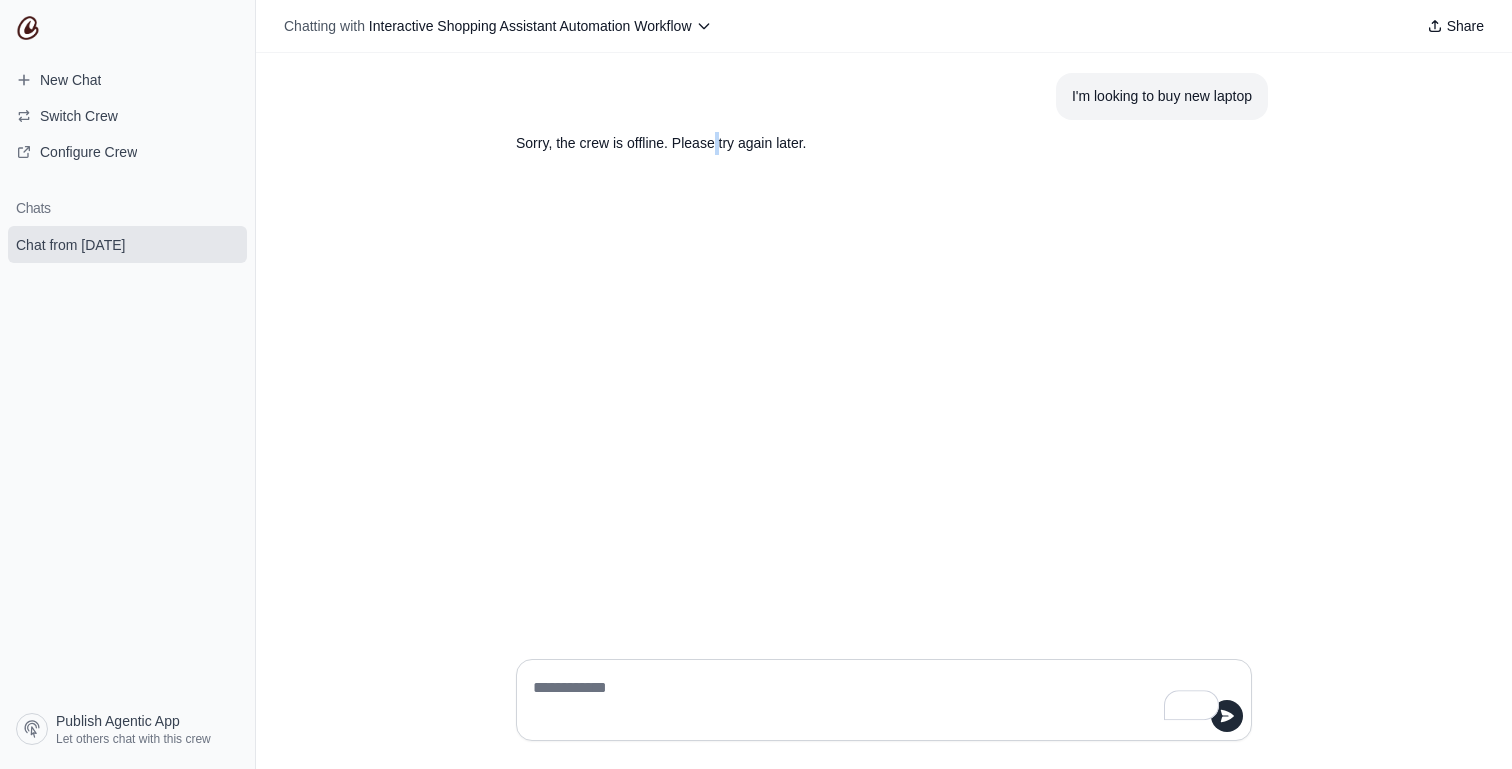 click on "Sorry, the crew is offline. Please try again later." at bounding box center (836, 143) 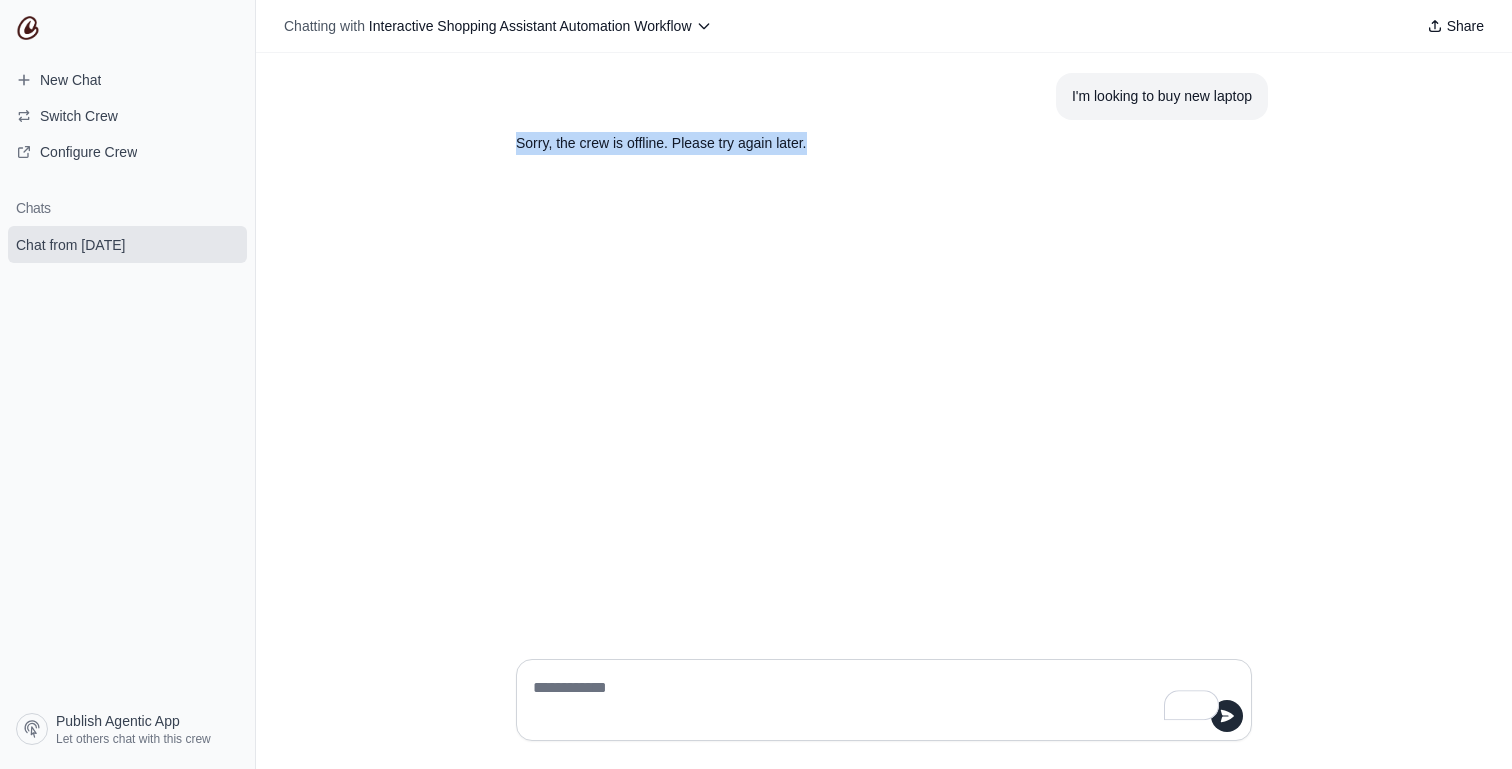 click on "Sorry, the crew is offline. Please try again later." at bounding box center [836, 143] 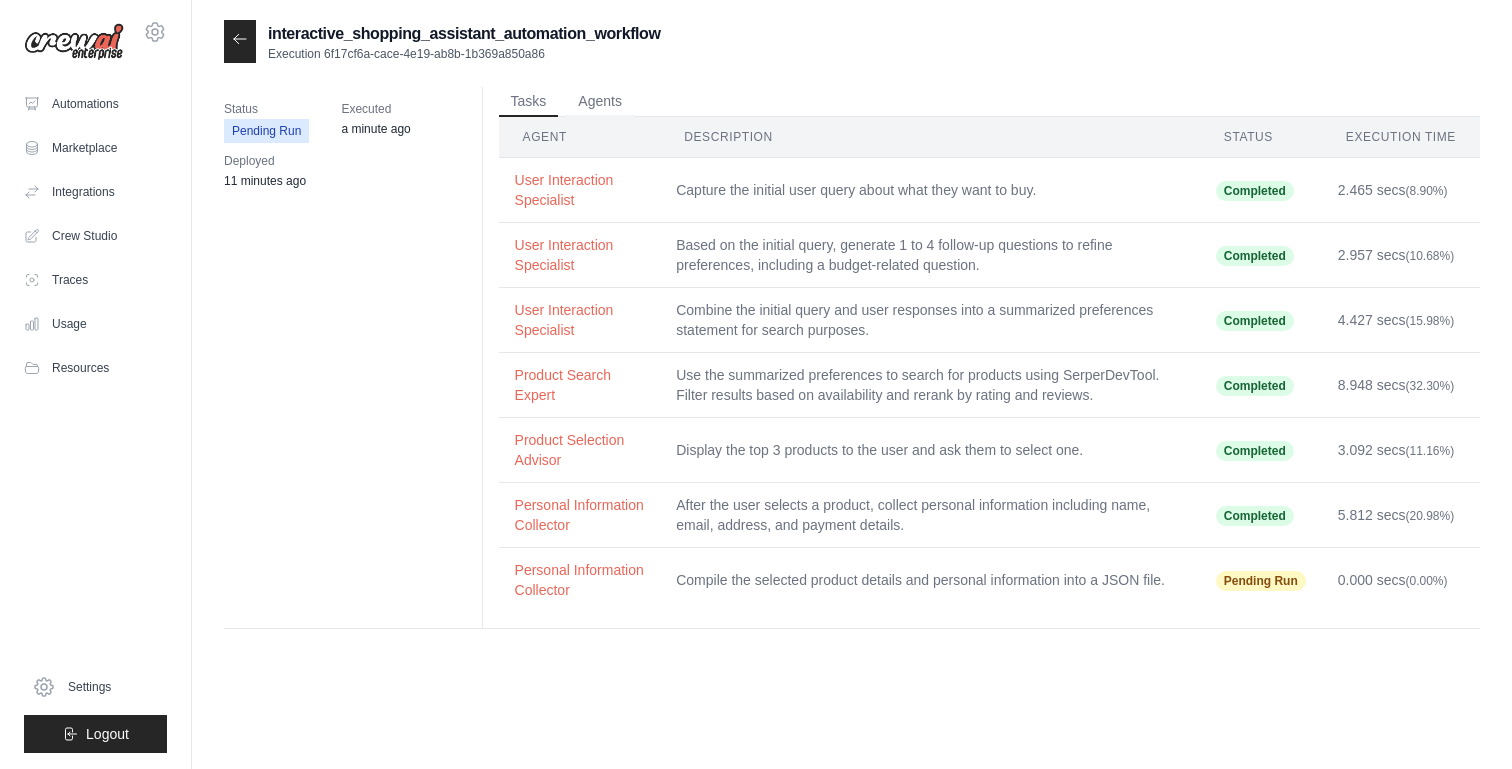 scroll, scrollTop: 0, scrollLeft: 0, axis: both 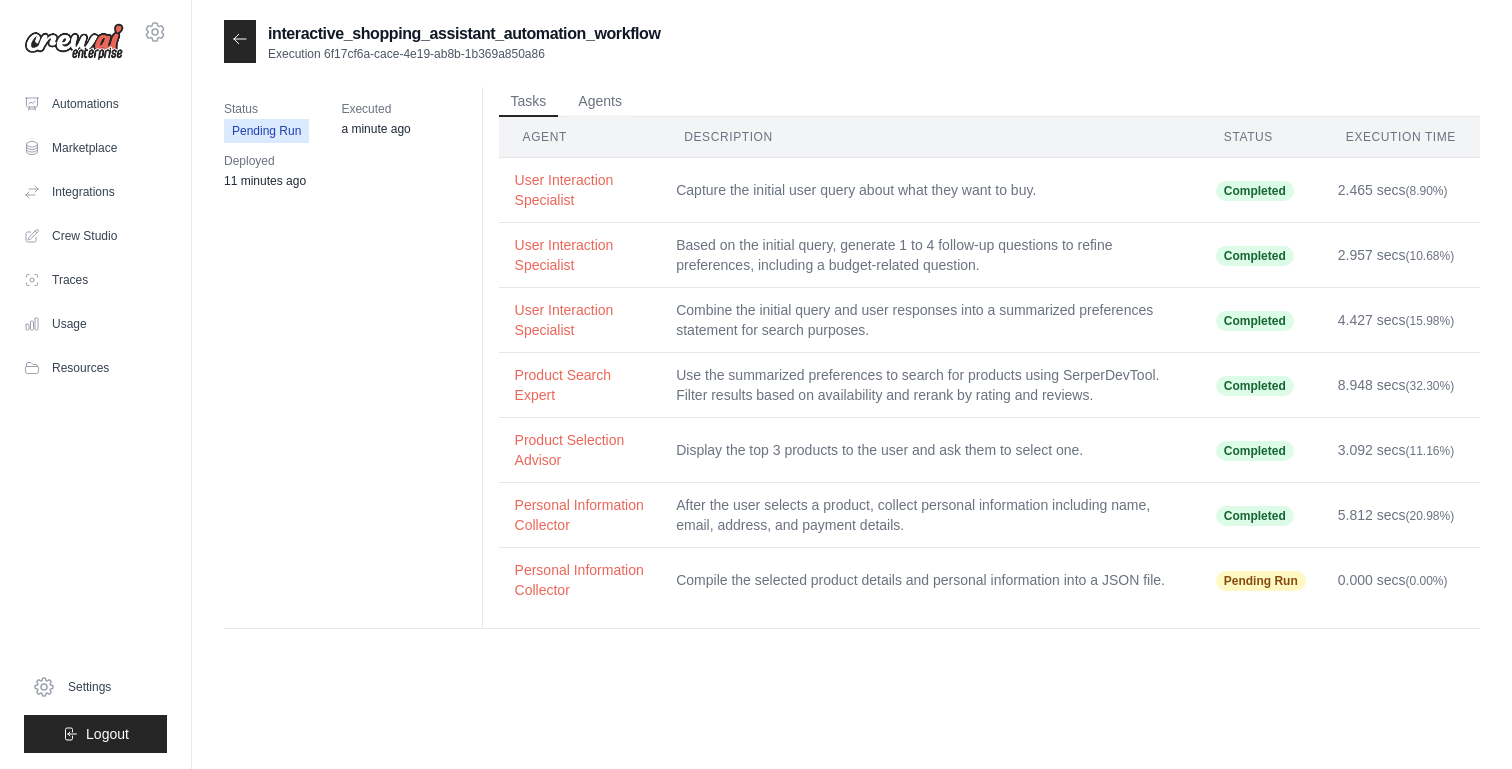 click on "Capture the initial user query about what they want to buy." at bounding box center [930, 190] 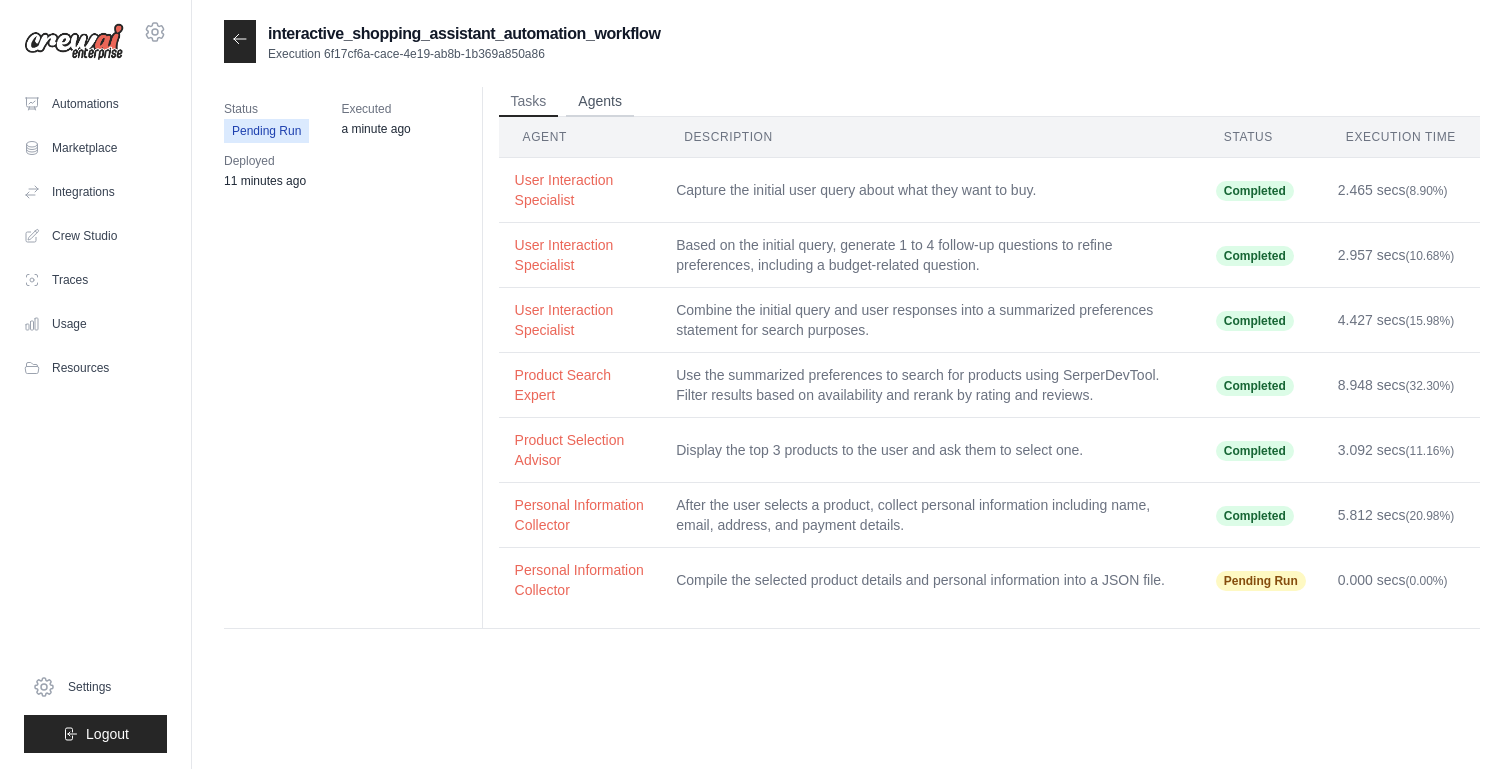 click on "Agents" at bounding box center (600, 102) 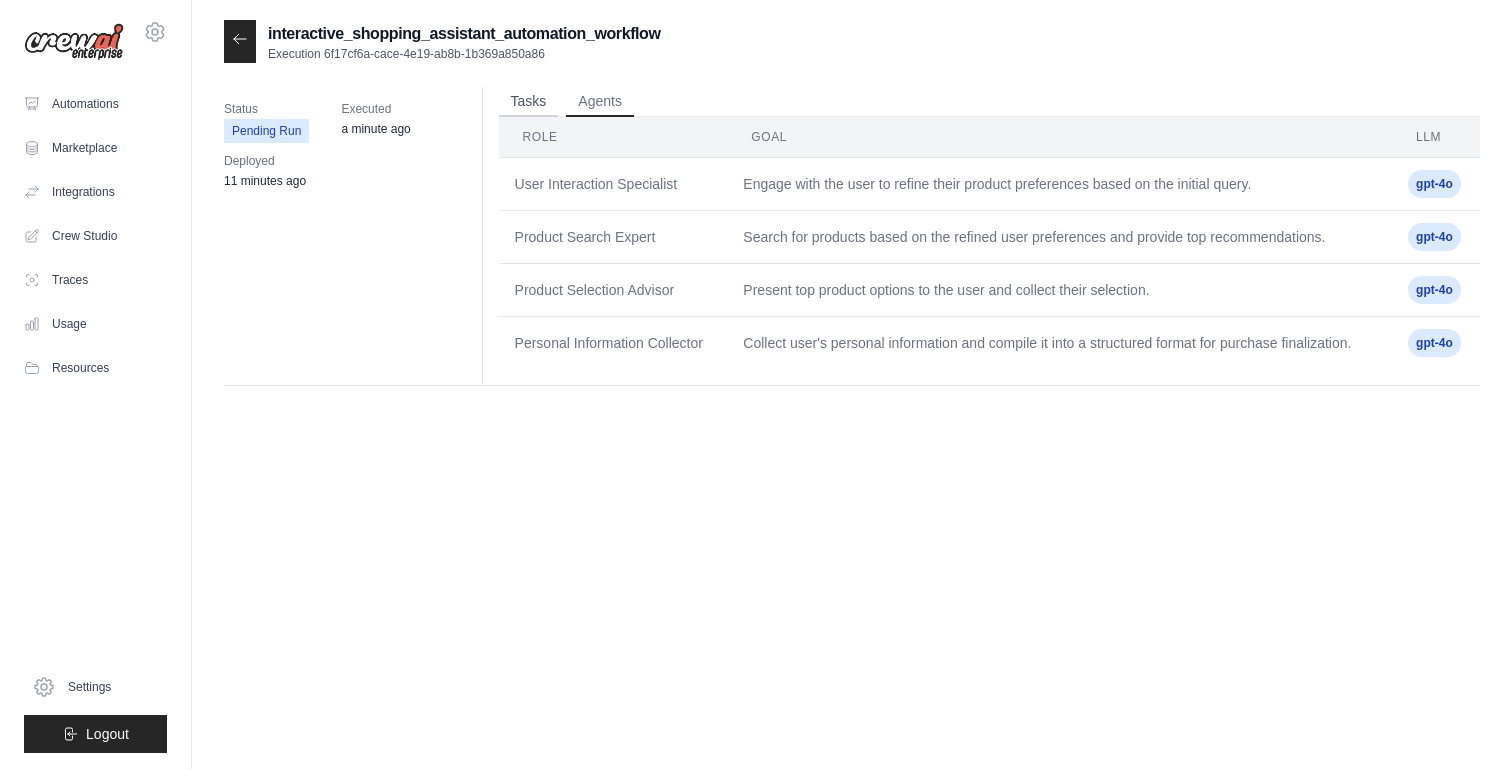 click on "Tasks" at bounding box center (529, 102) 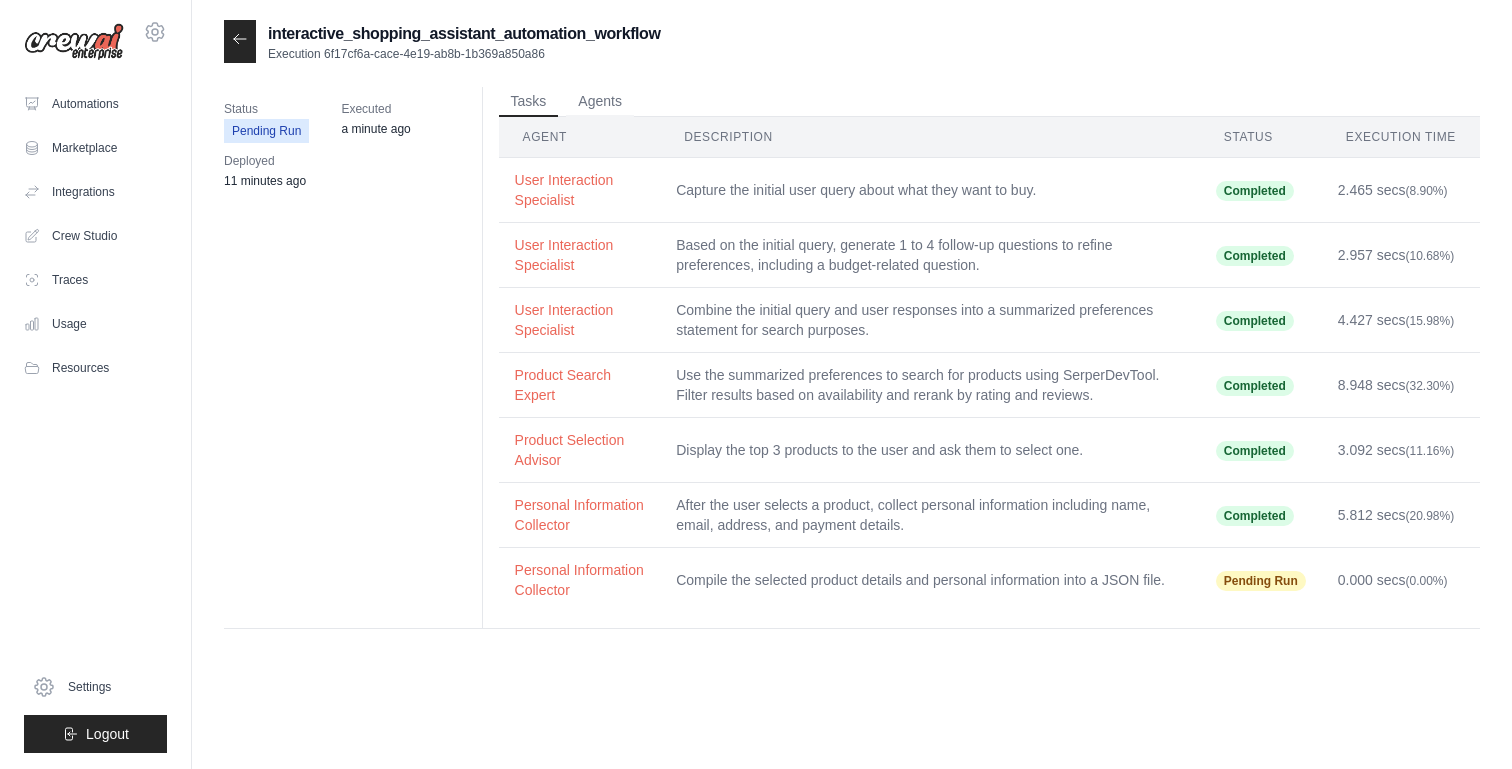 click at bounding box center [240, 41] 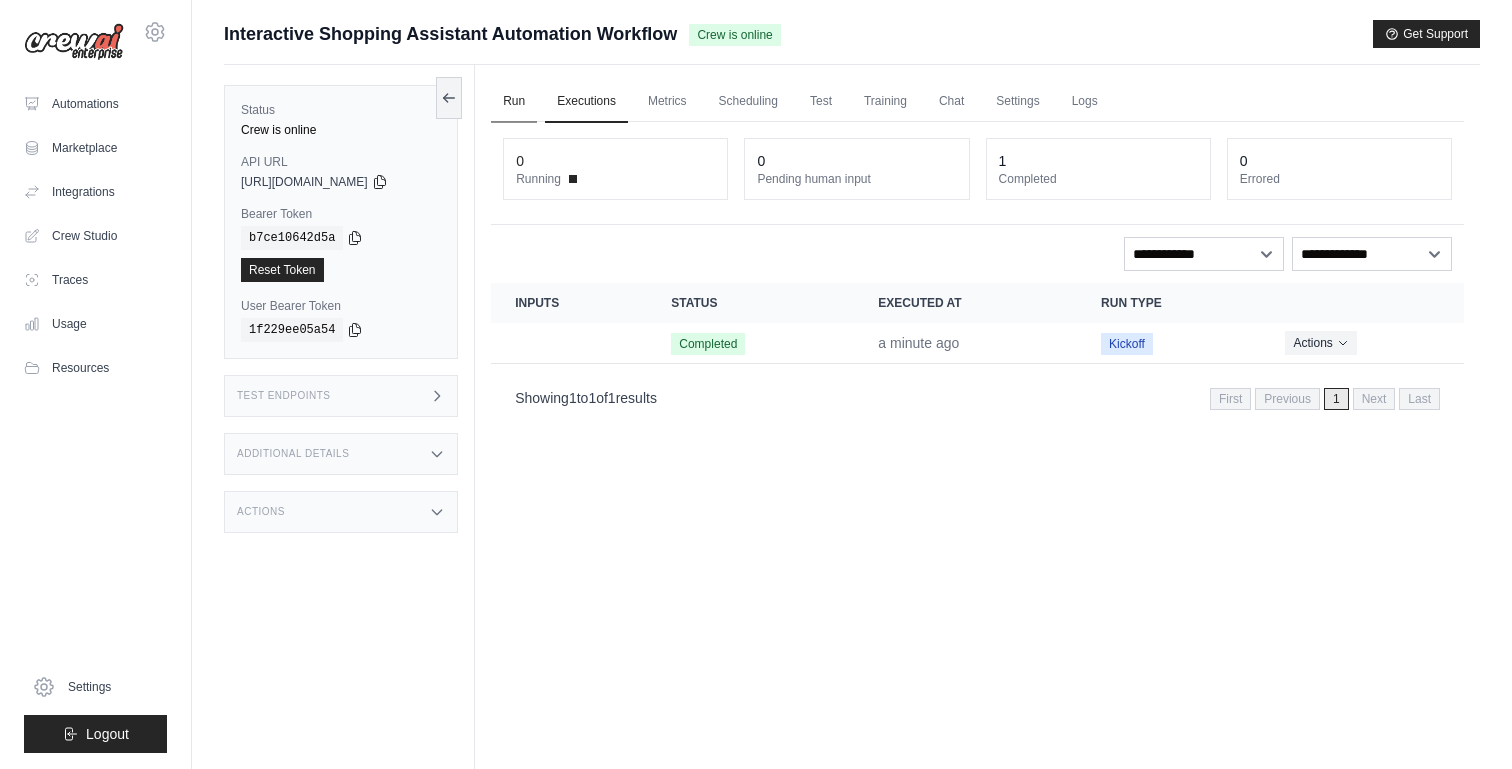 click on "Run" at bounding box center [514, 102] 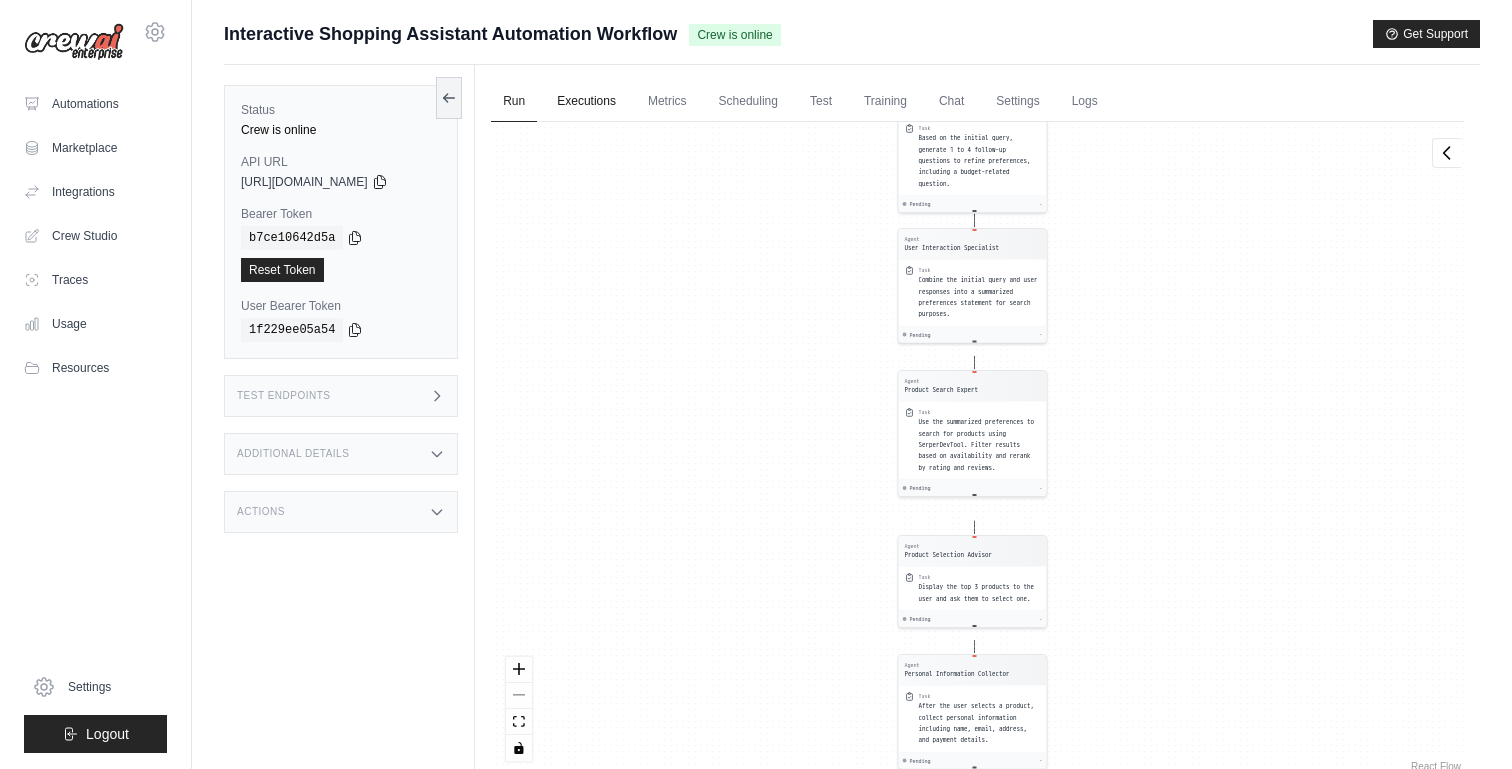 click on "Executions" at bounding box center (586, 102) 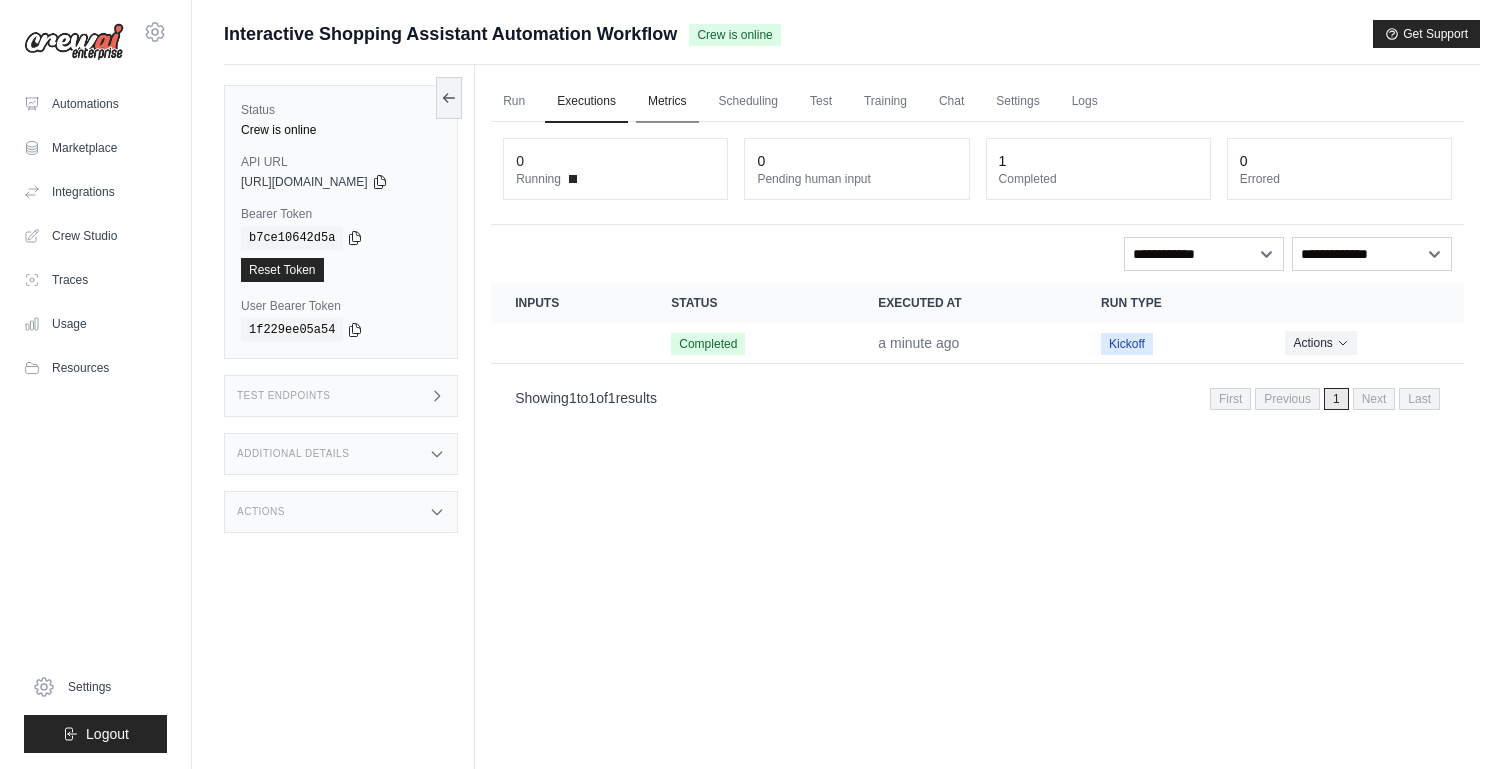 click on "Metrics" at bounding box center (667, 102) 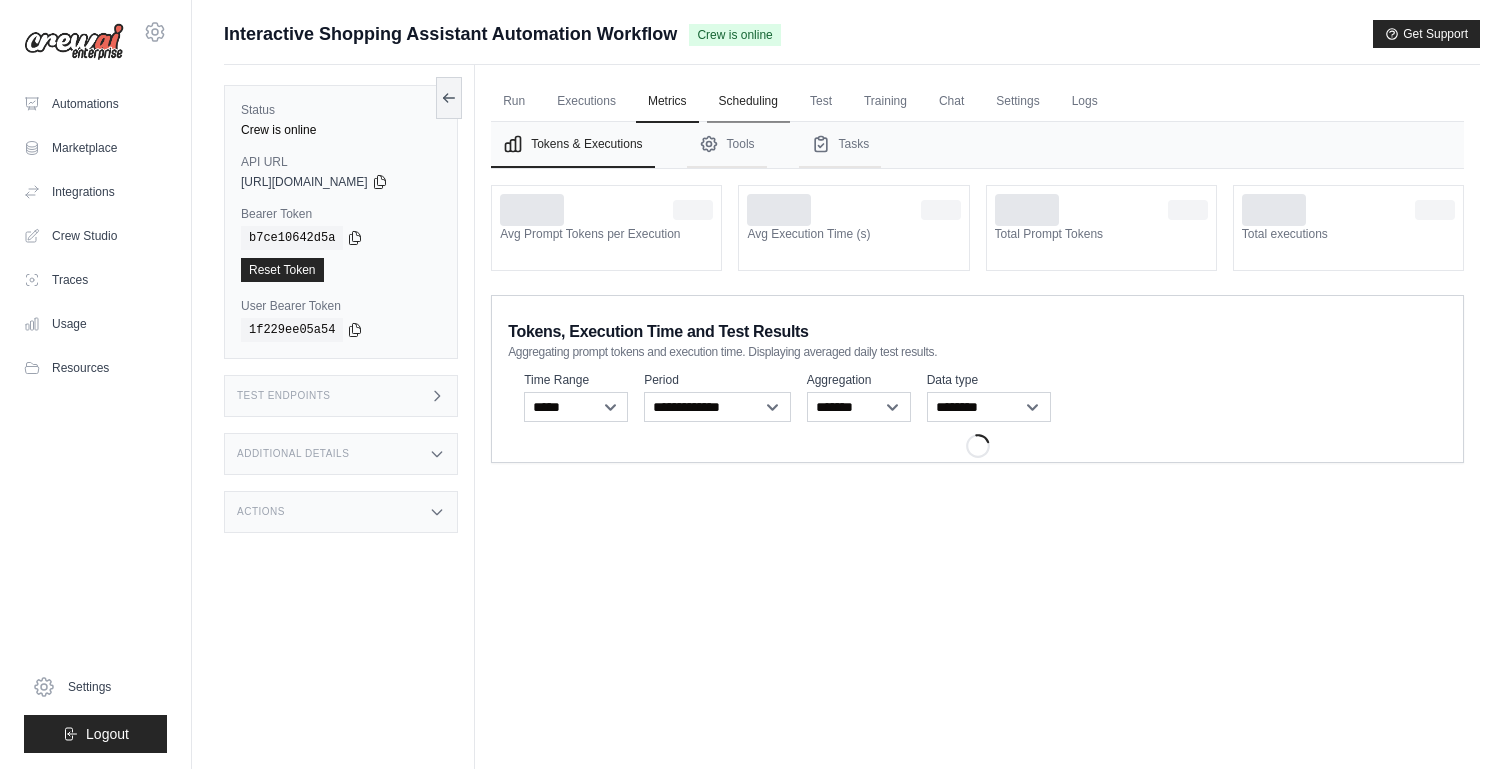 click on "Scheduling" at bounding box center (748, 102) 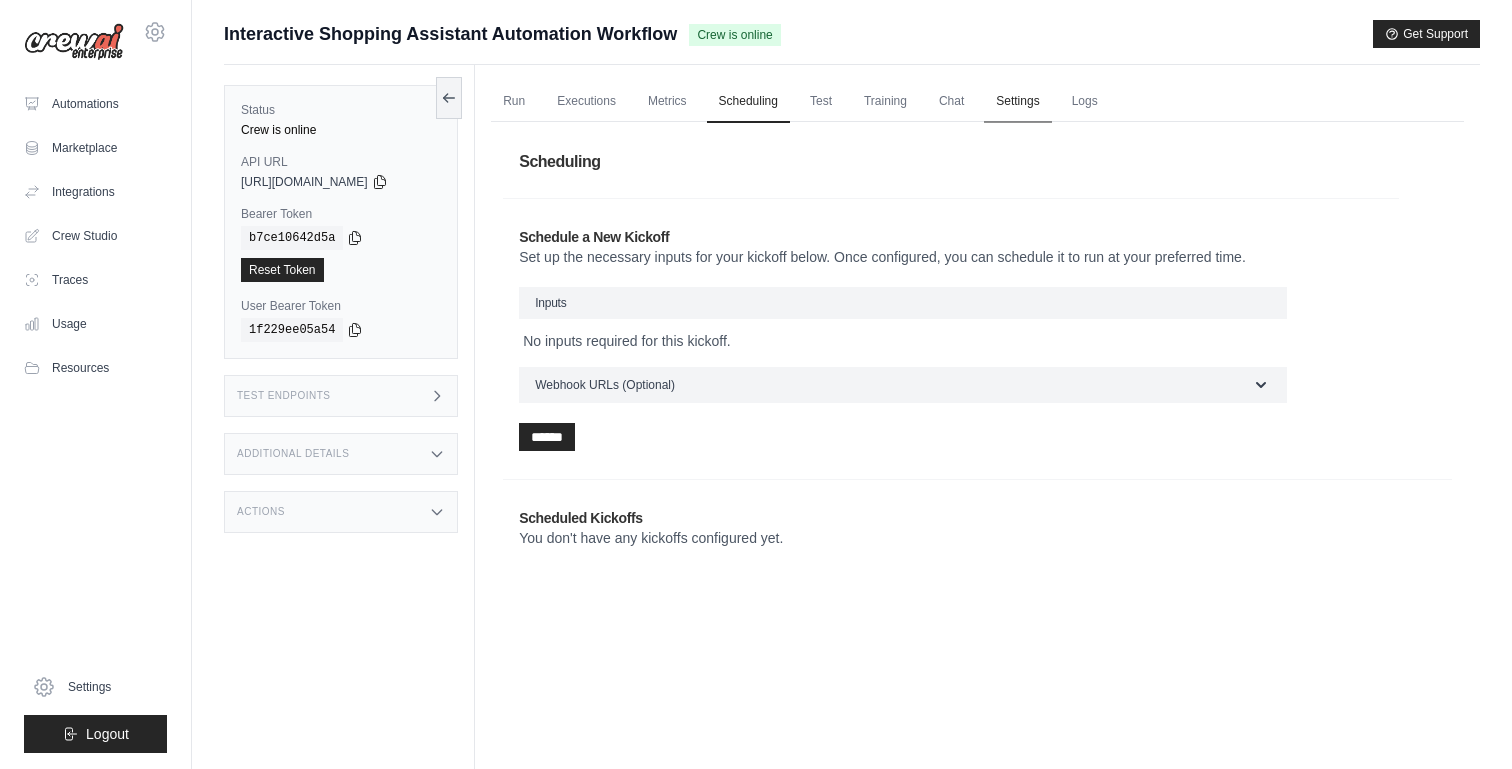 click on "Settings" at bounding box center (1017, 102) 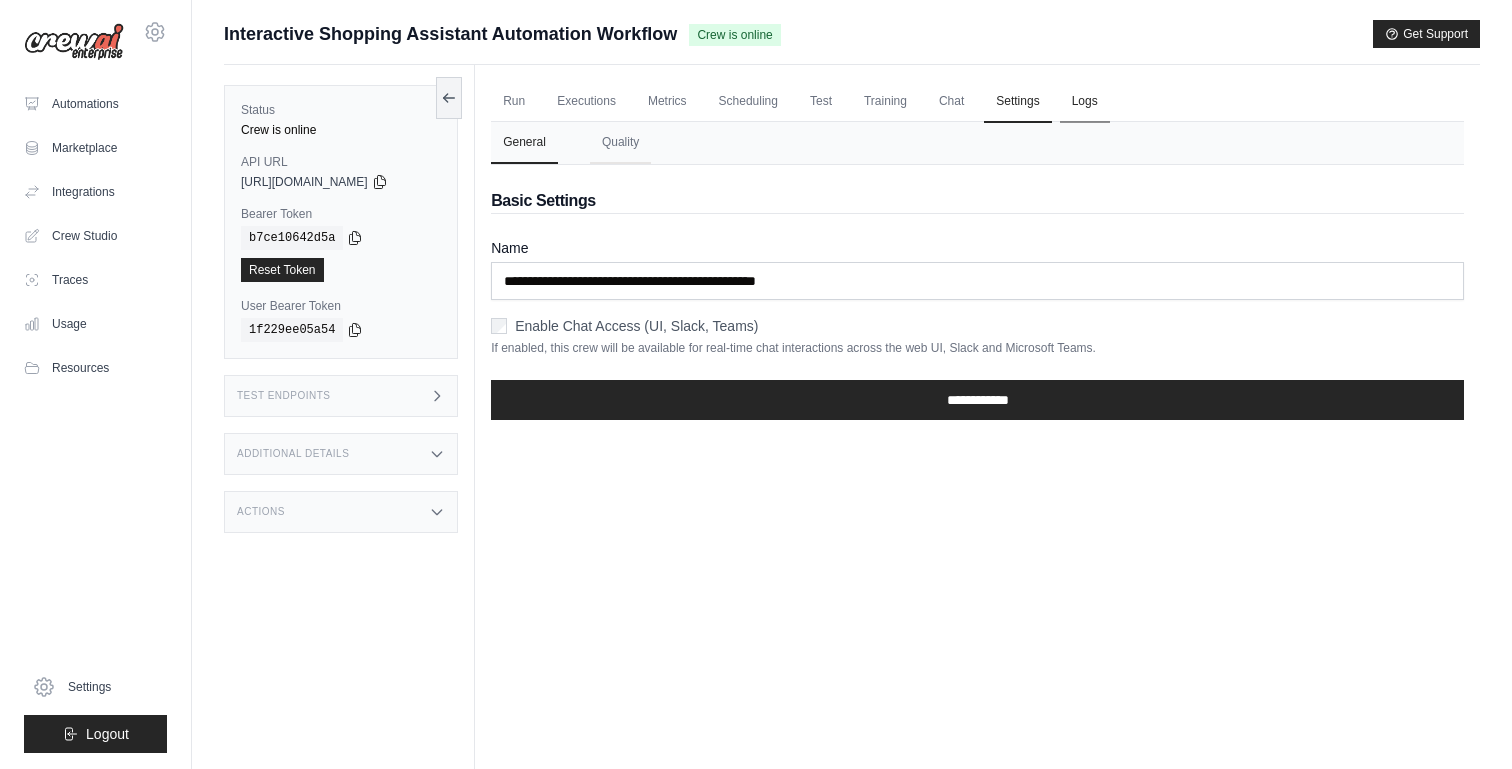 click on "Logs" at bounding box center [1085, 102] 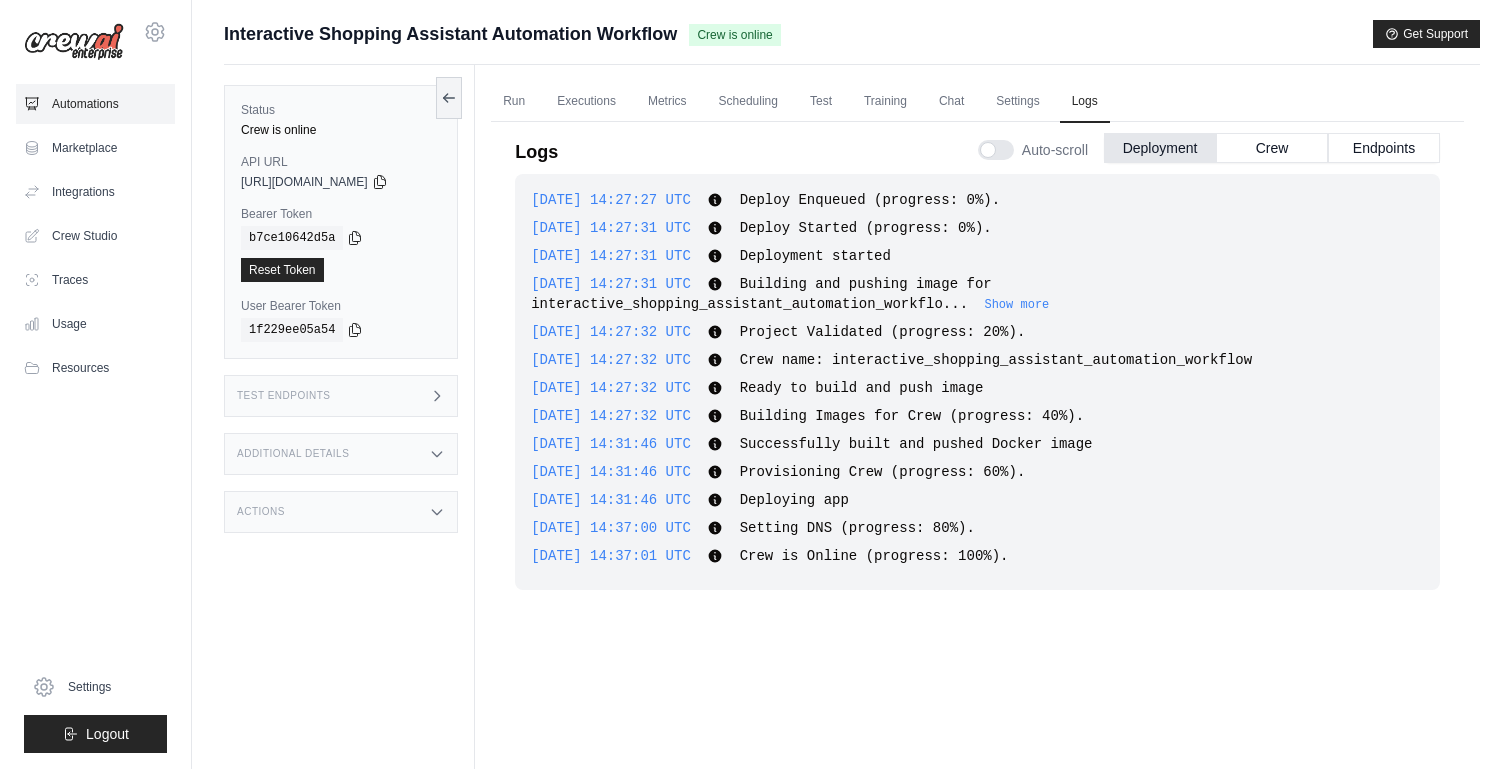 click on "Automations" at bounding box center [95, 104] 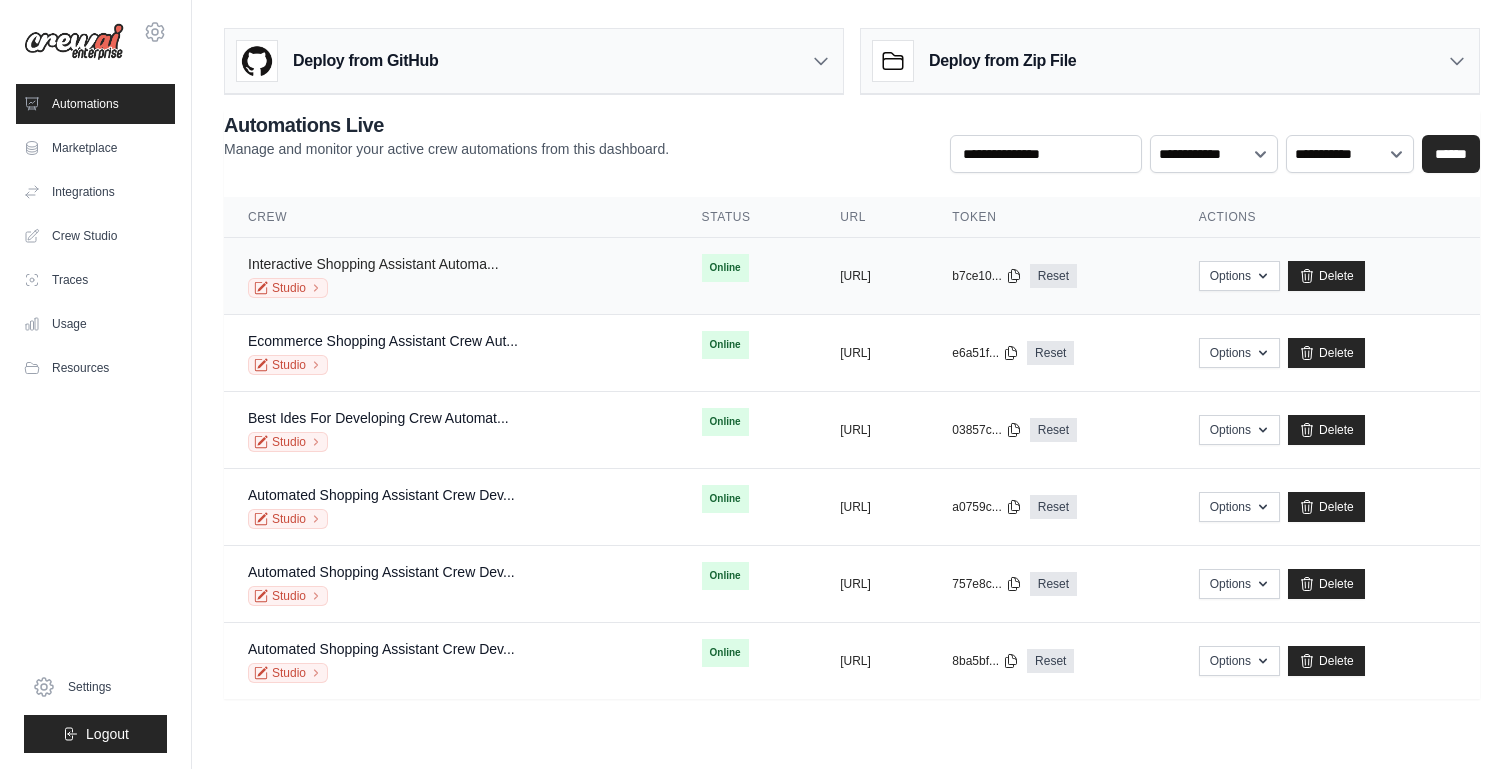 click on "Interactive Shopping Assistant Automa..." at bounding box center [373, 264] 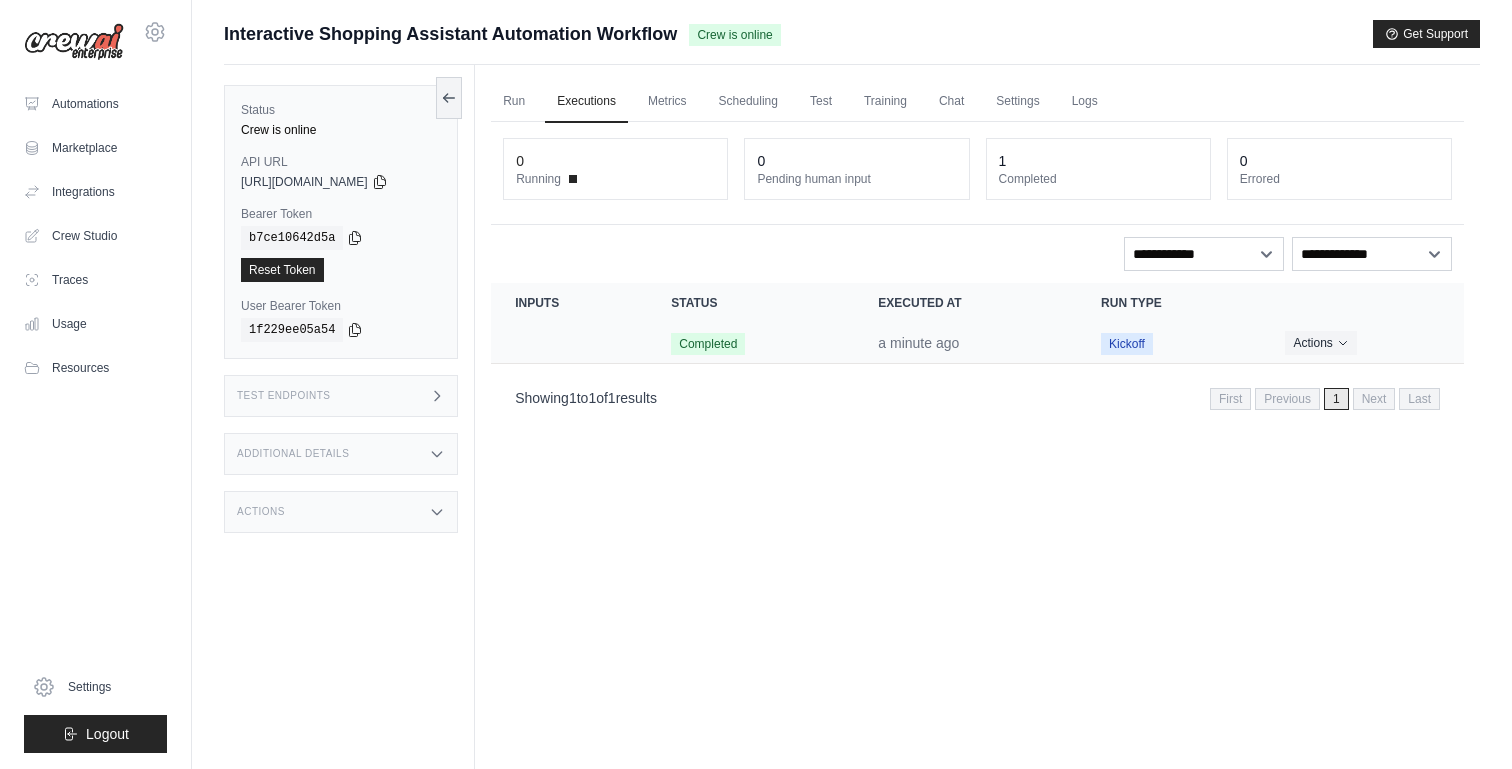 click at bounding box center [569, 343] 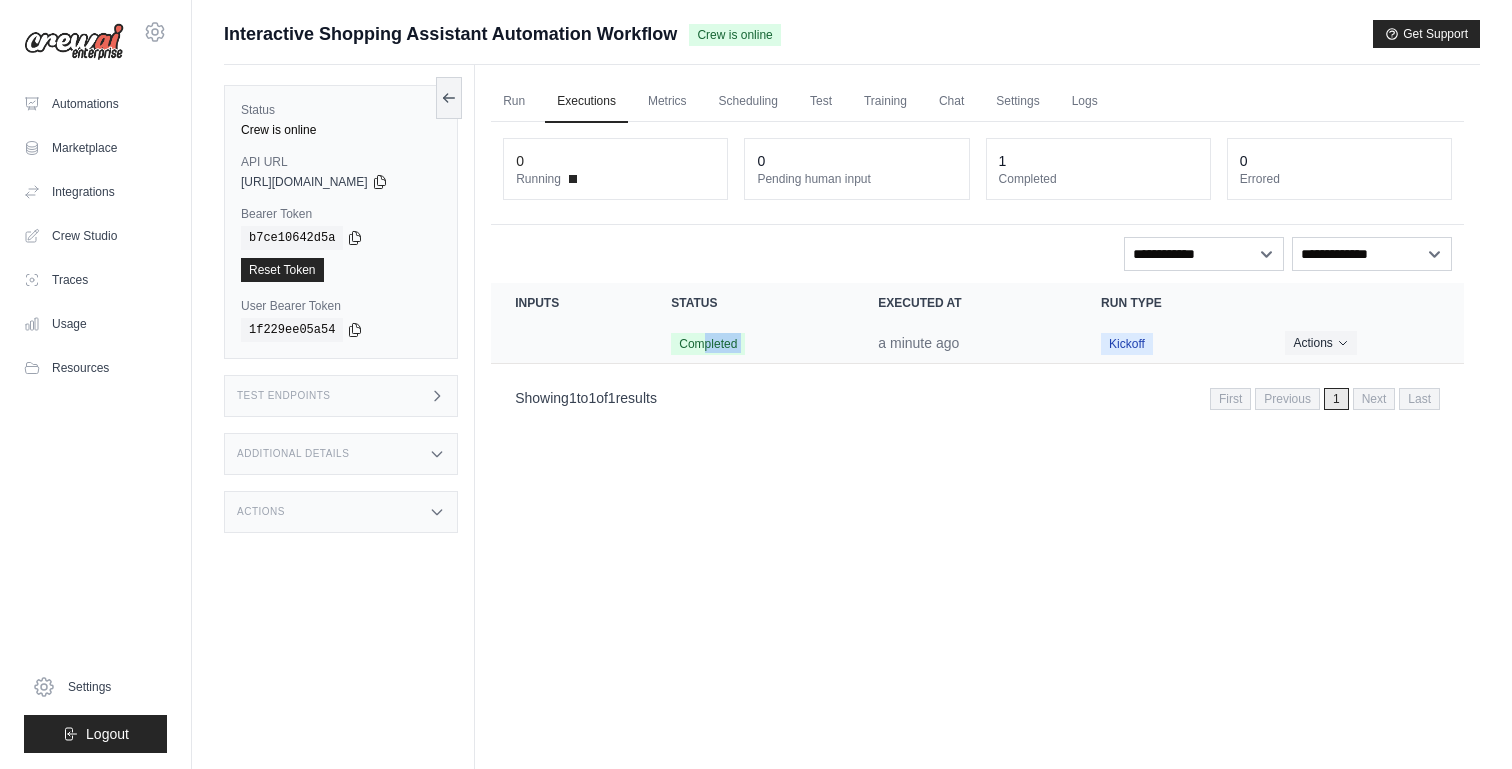 click at bounding box center (569, 343) 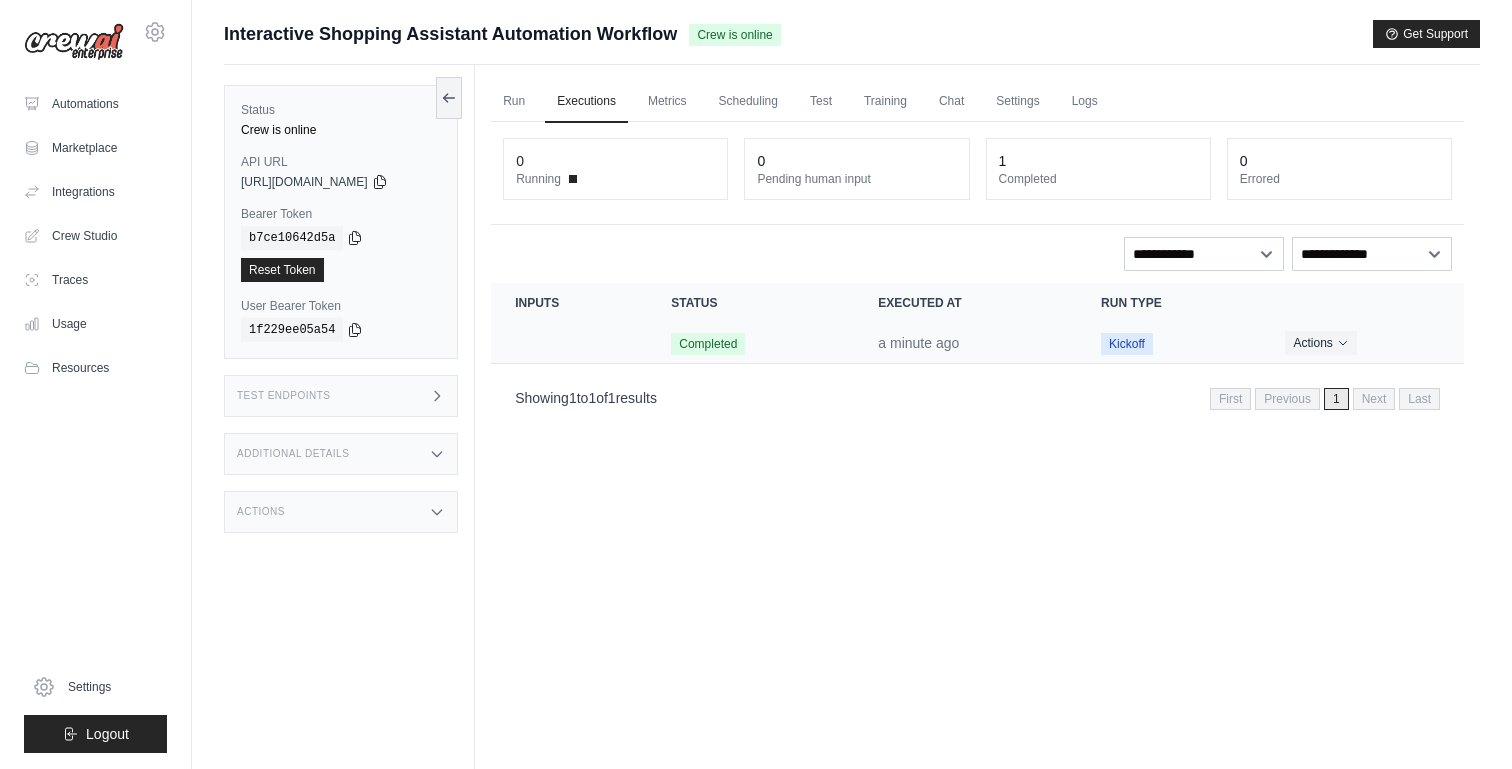 click at bounding box center (569, 343) 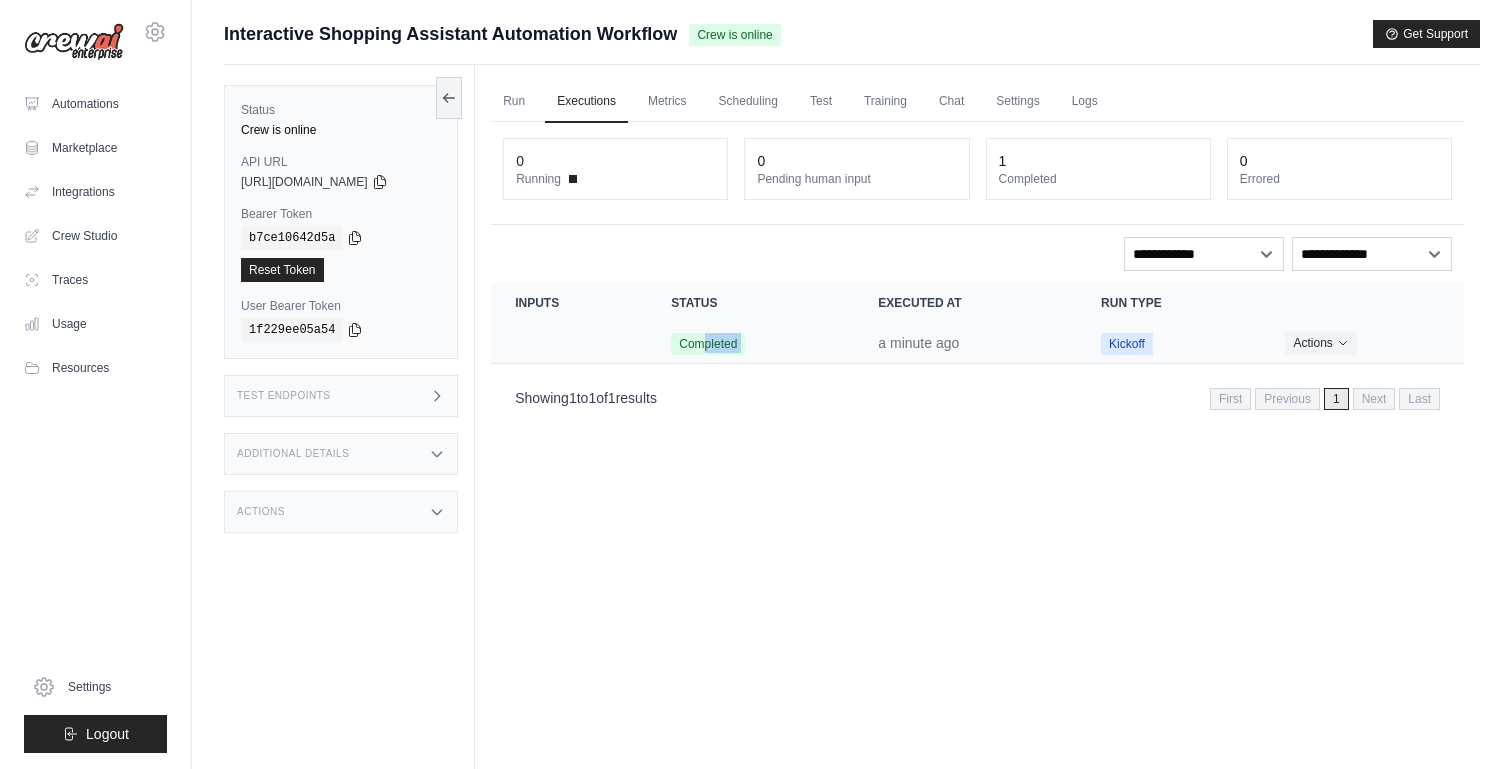 click at bounding box center (569, 343) 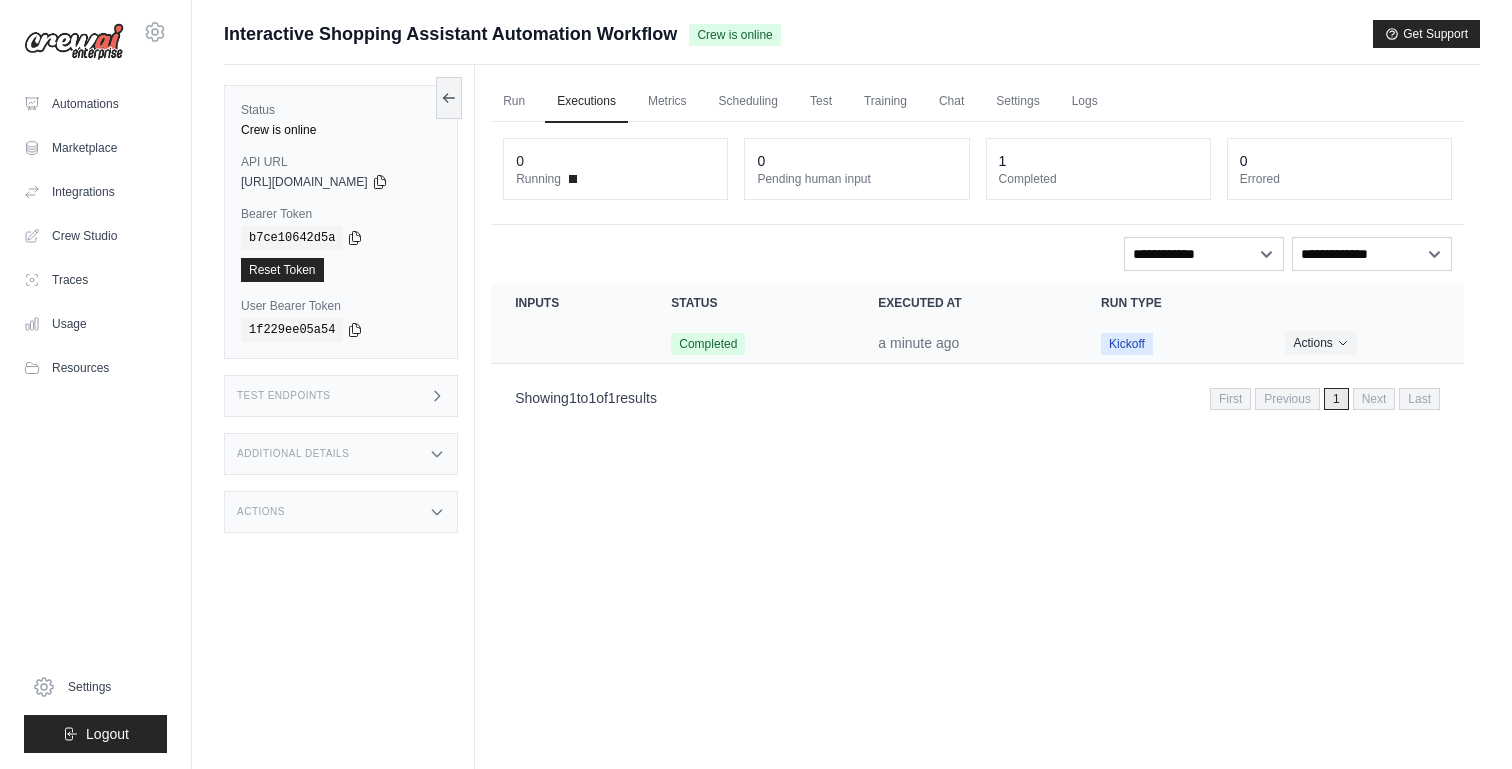 click at bounding box center (569, 343) 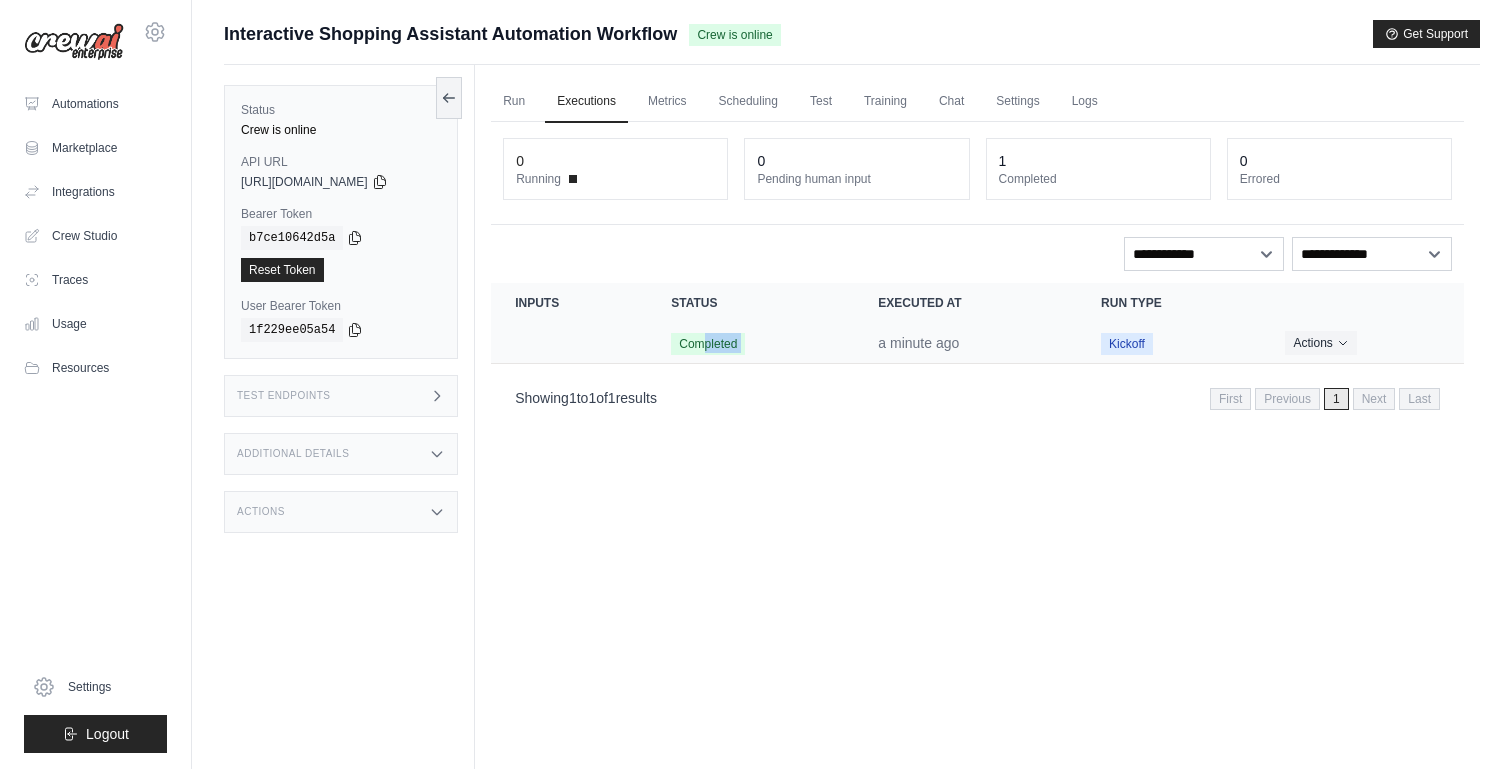 click at bounding box center (569, 343) 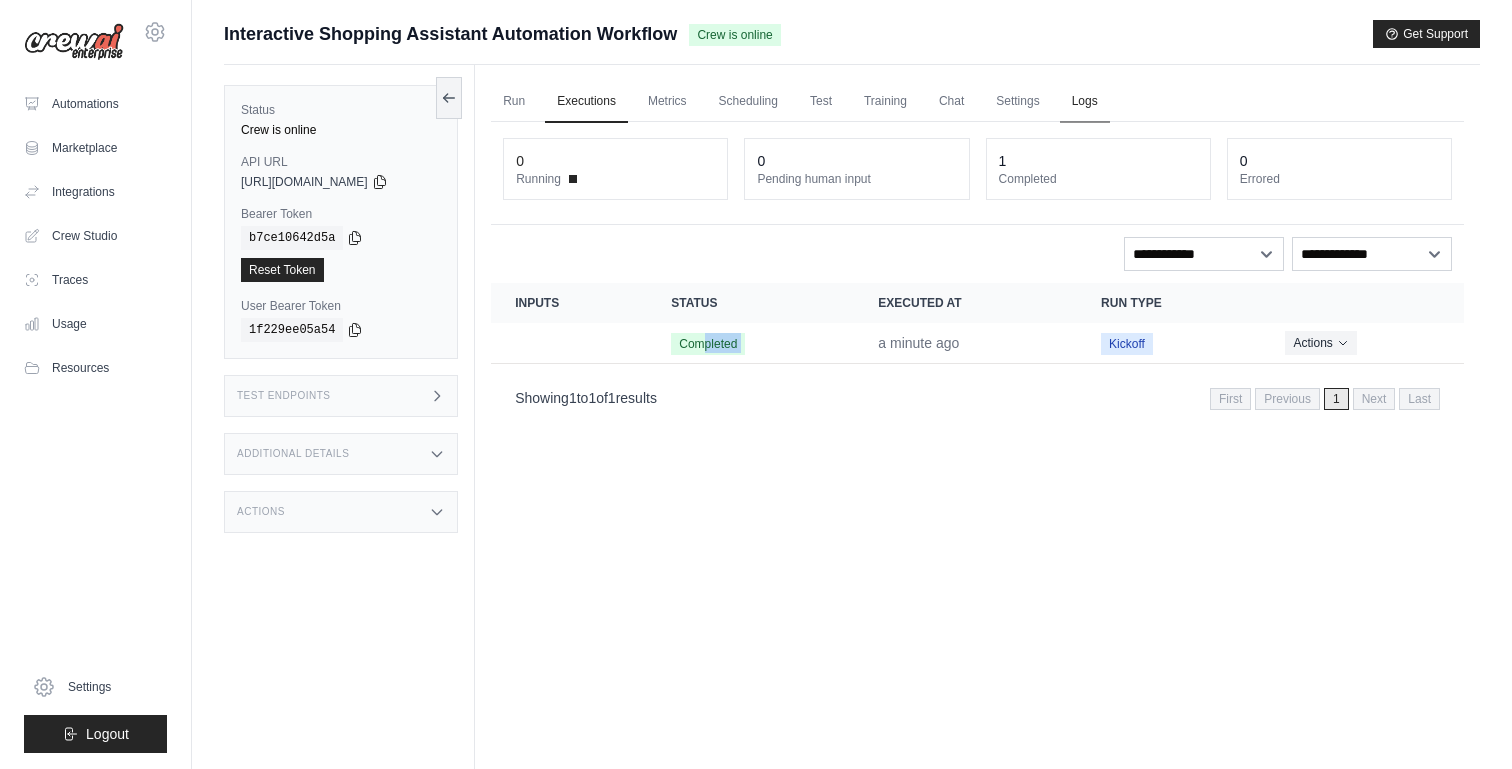 click on "Logs" at bounding box center (1085, 102) 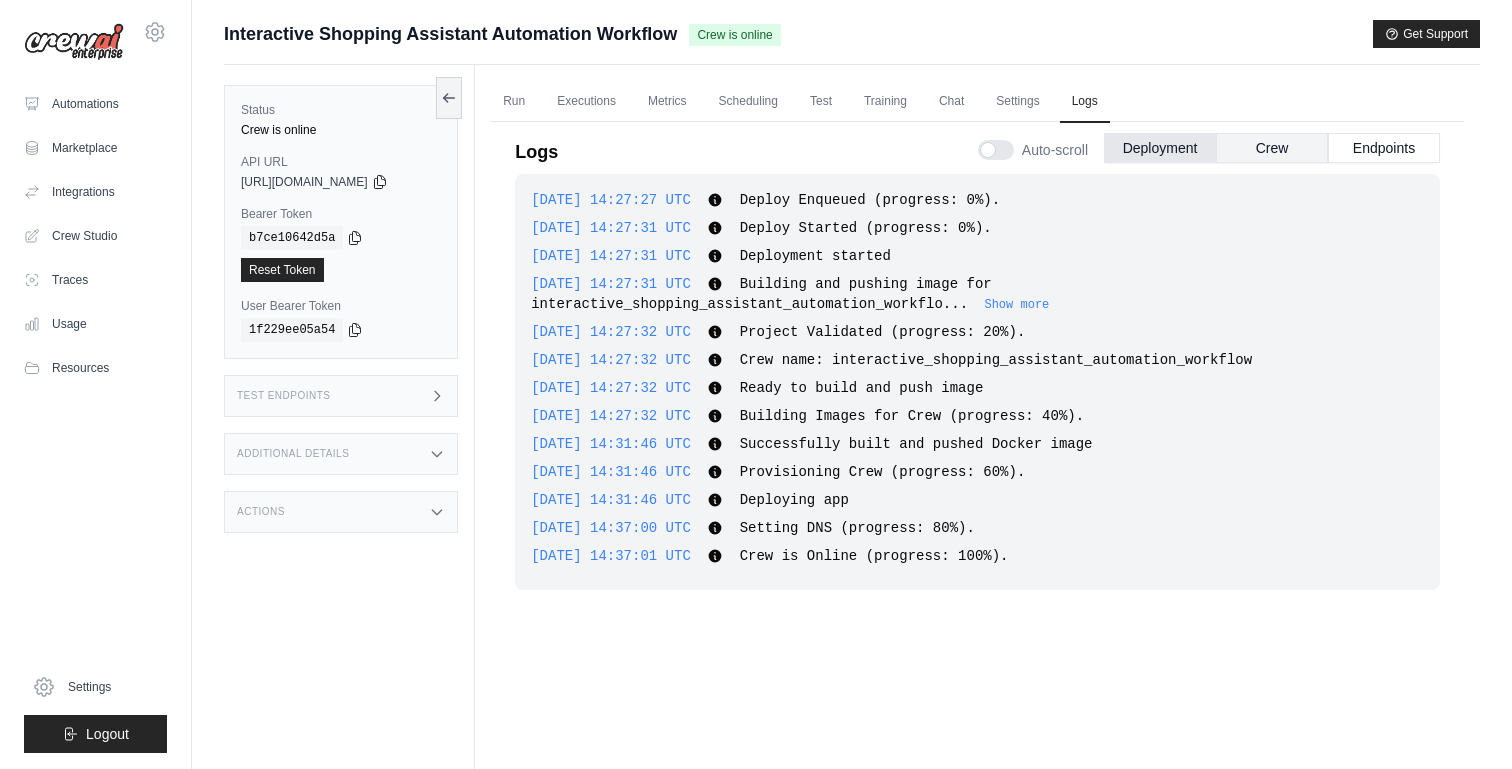 click on "Crew" at bounding box center [1272, 148] 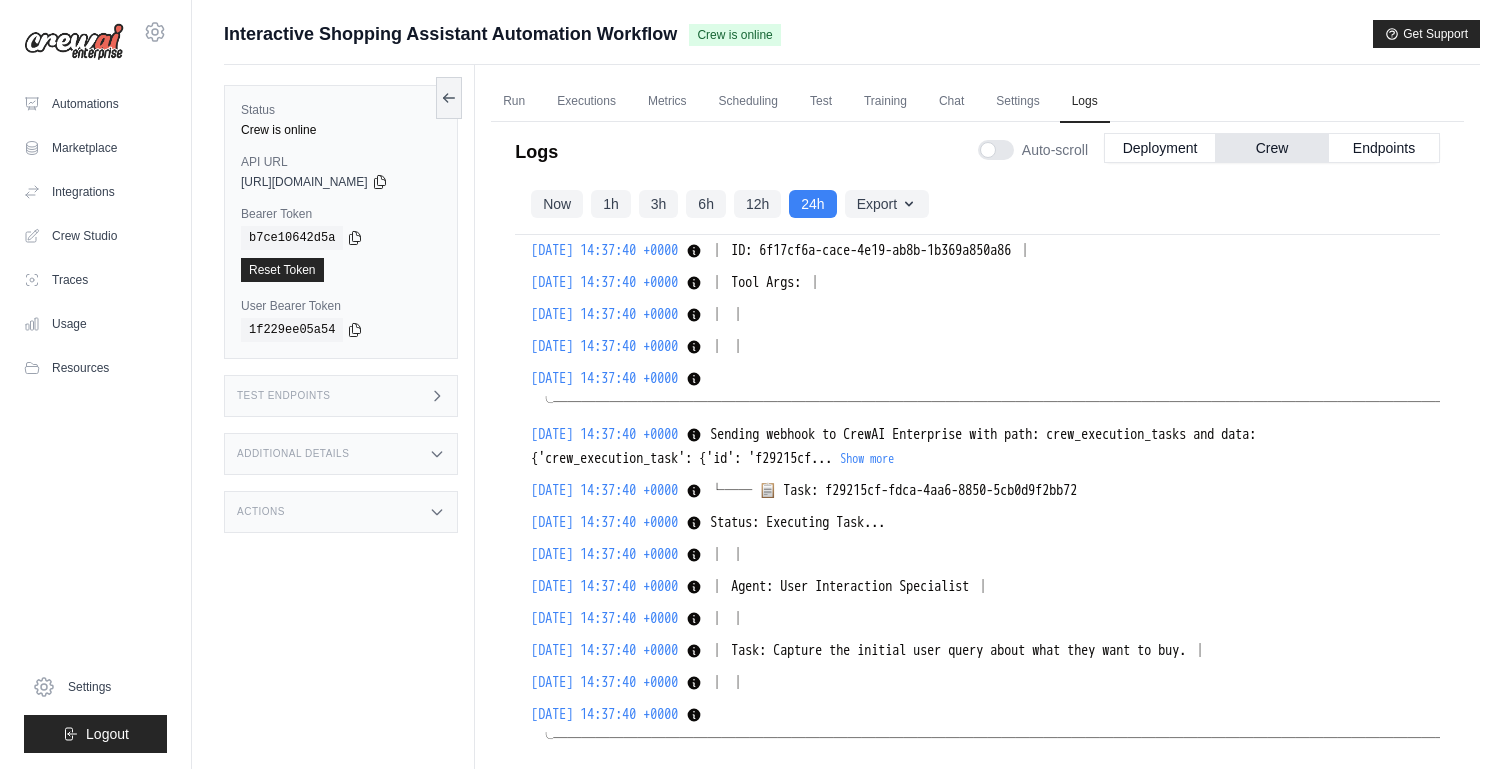 scroll, scrollTop: 896, scrollLeft: 0, axis: vertical 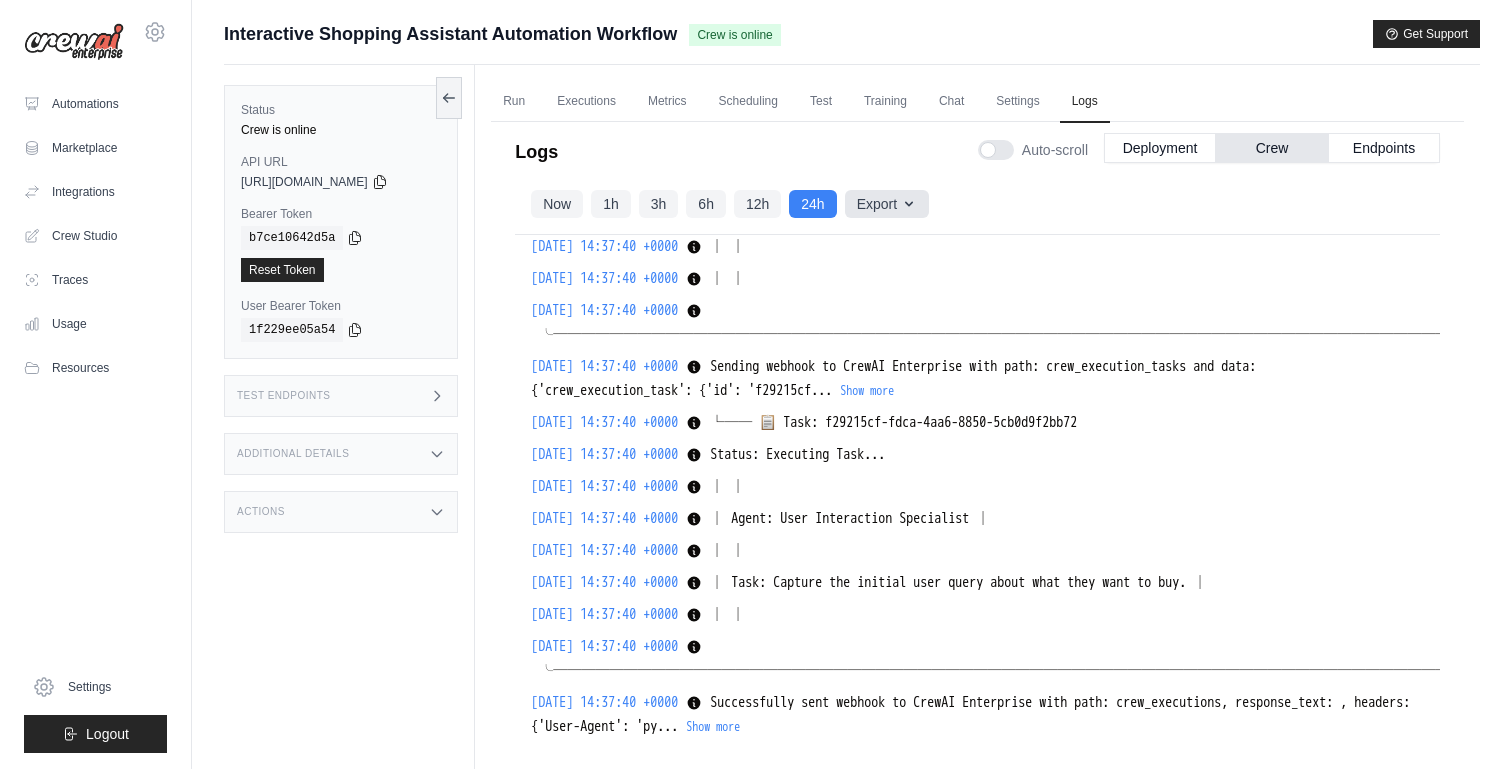 click on "Export" at bounding box center (887, 204) 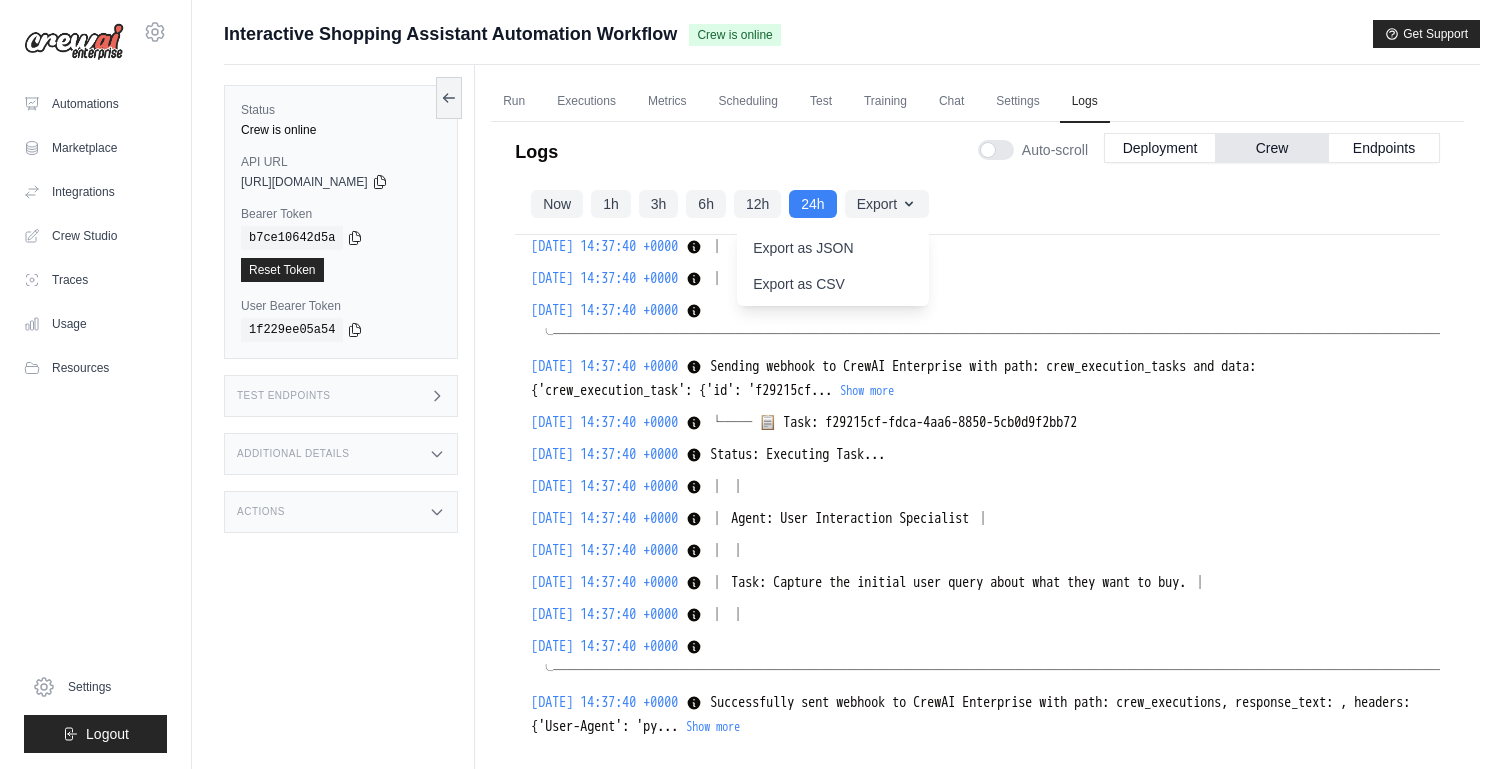 click on "└── 📋 Task: f29215cf-fdca-4aa6-8850-5cb0d9f2bb72" at bounding box center [893, 422] 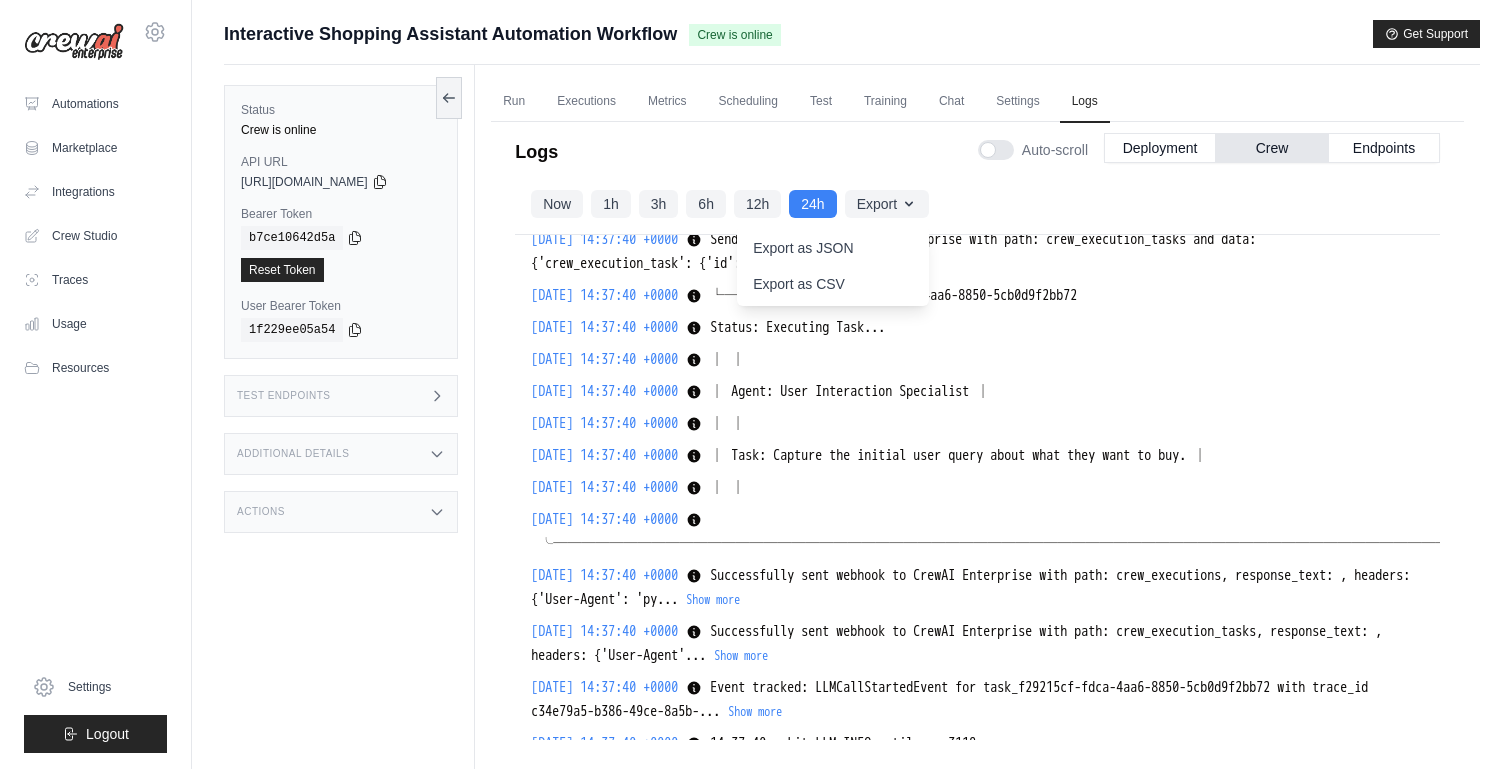 click on "2025-07-21 14:37:40 +0000
│                                                                              │ │                                                                              │ Show more Show less" at bounding box center (977, 424) 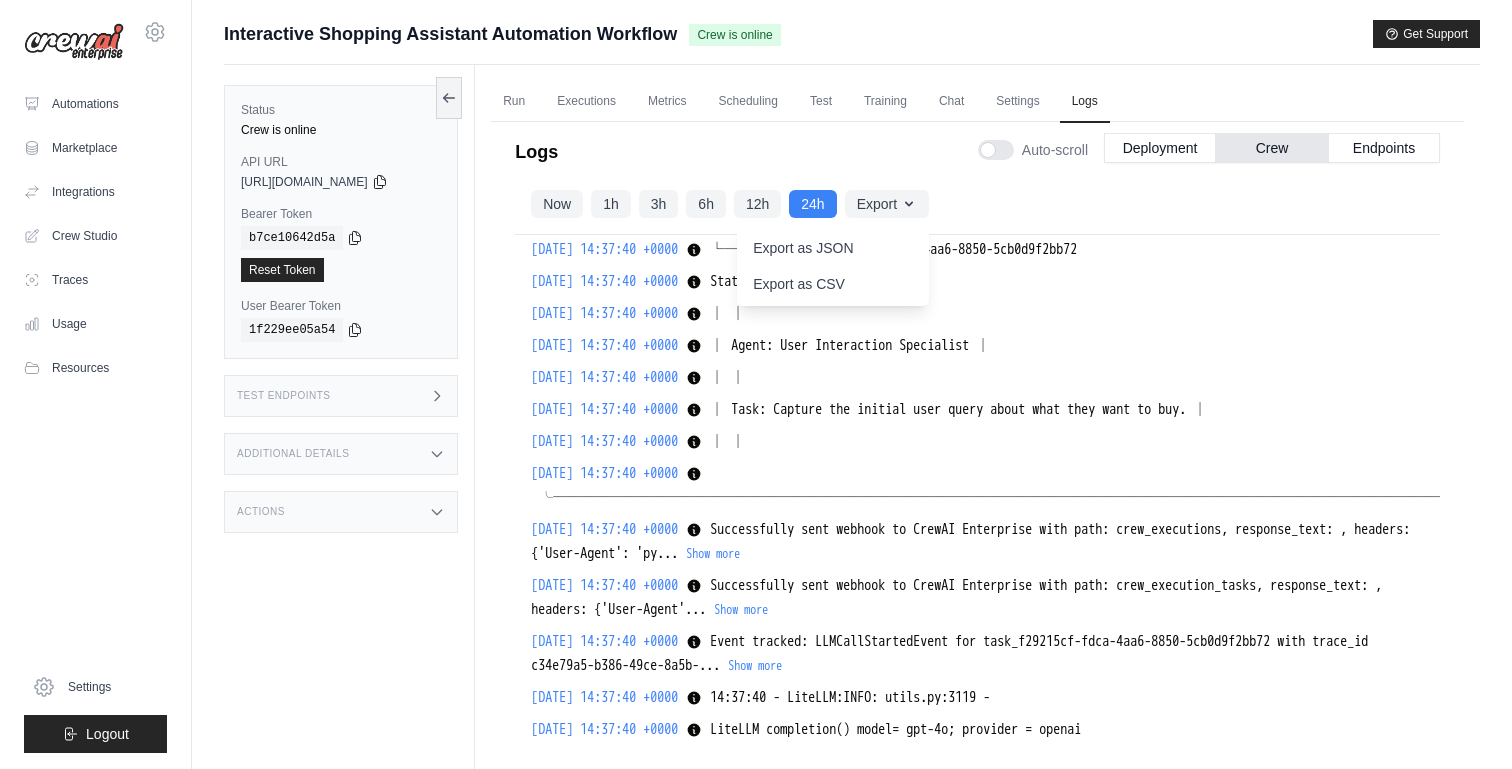 click on "Now
1h
3h
6h
12h
24h
Export
Export as JSON
Export as CSV" at bounding box center (977, 204) 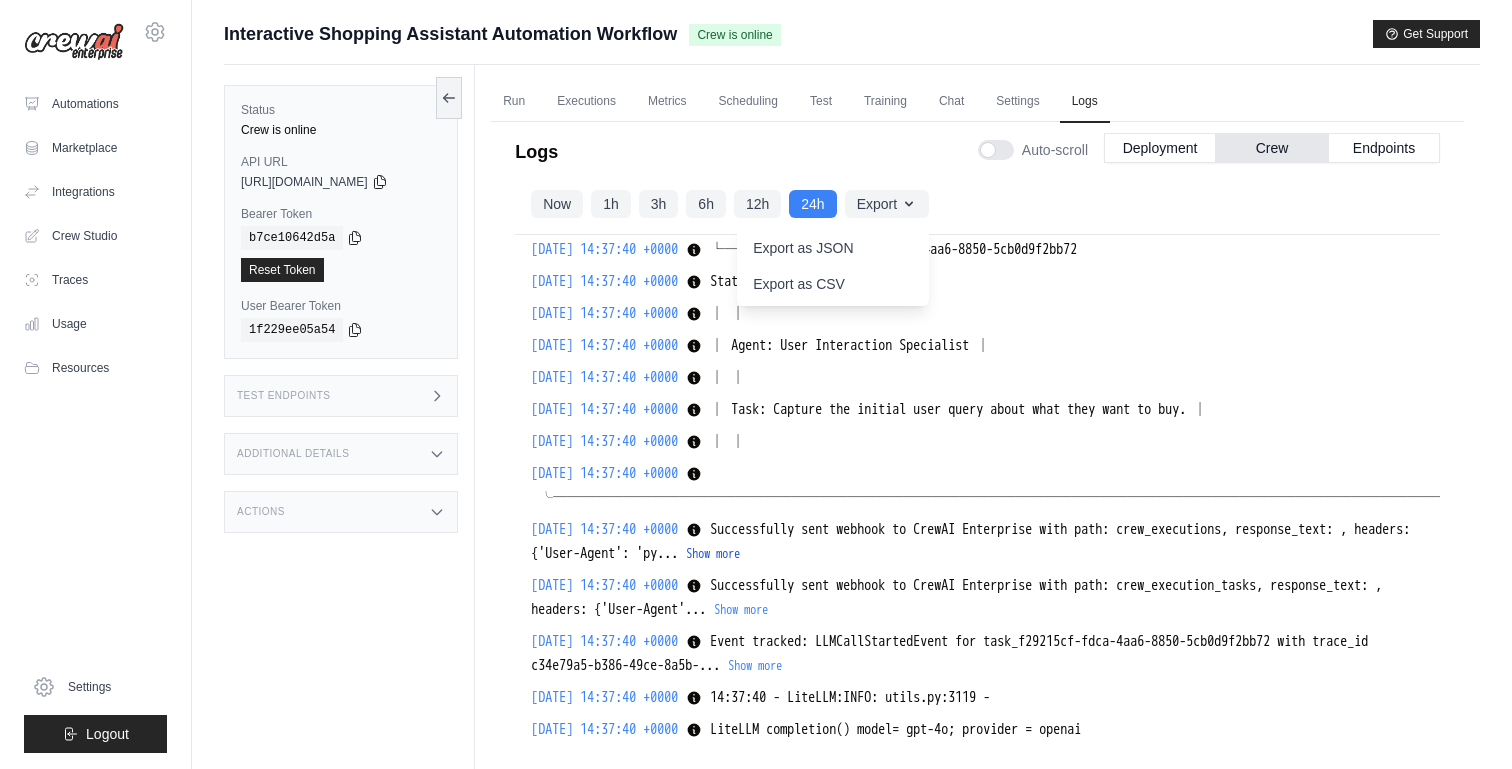 click on "Show more" at bounding box center [713, 554] 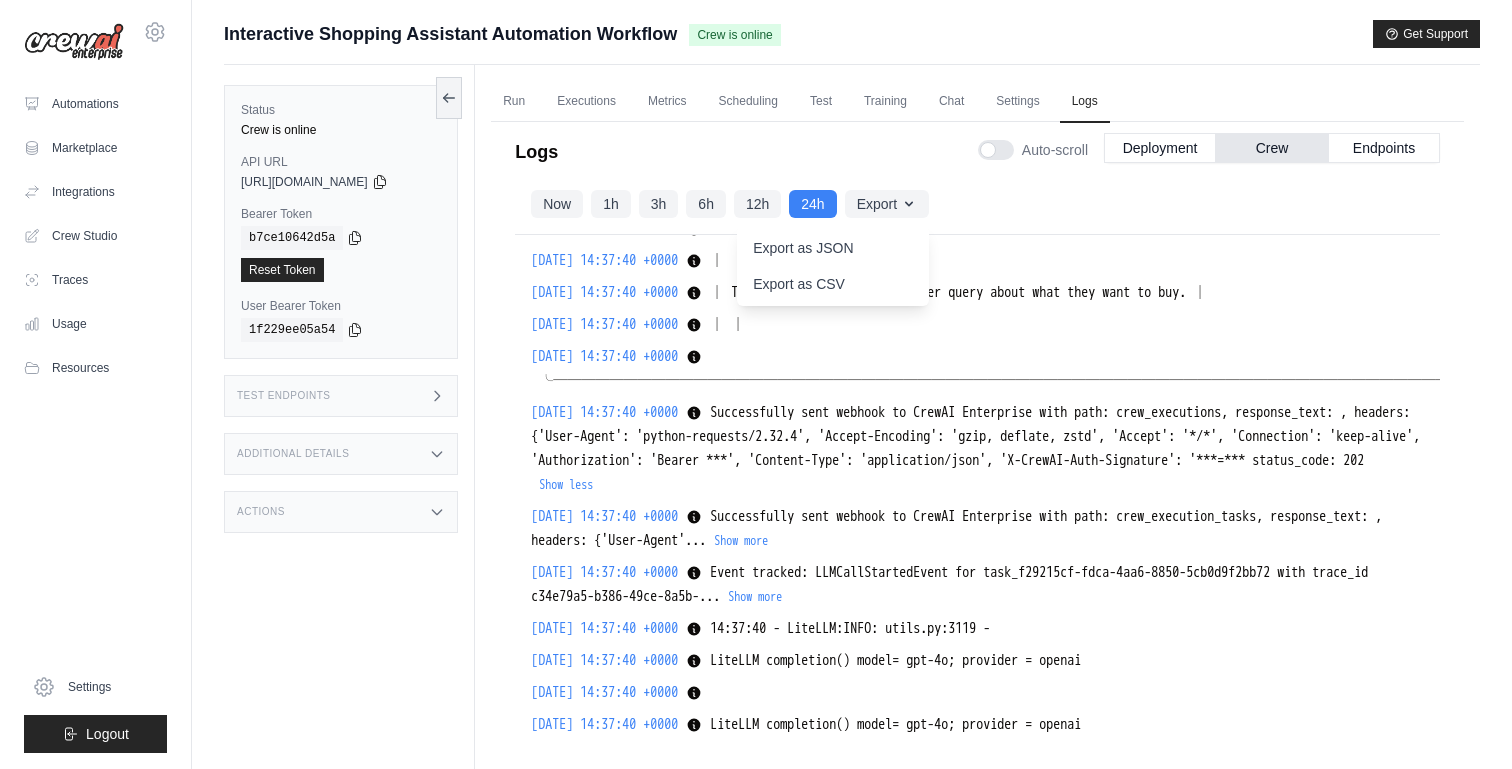 scroll, scrollTop: 1196, scrollLeft: 0, axis: vertical 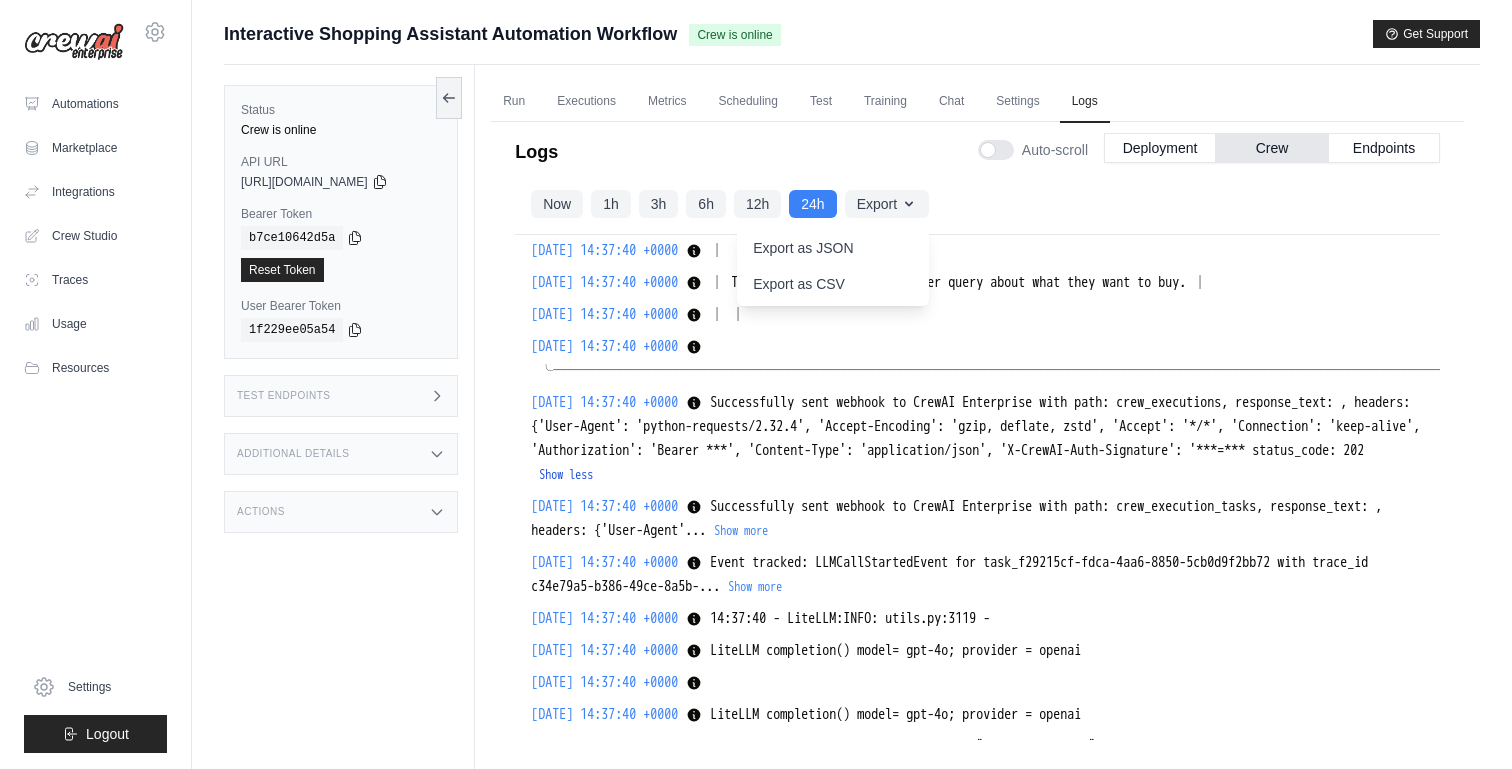 click on "Show less" at bounding box center [566, 475] 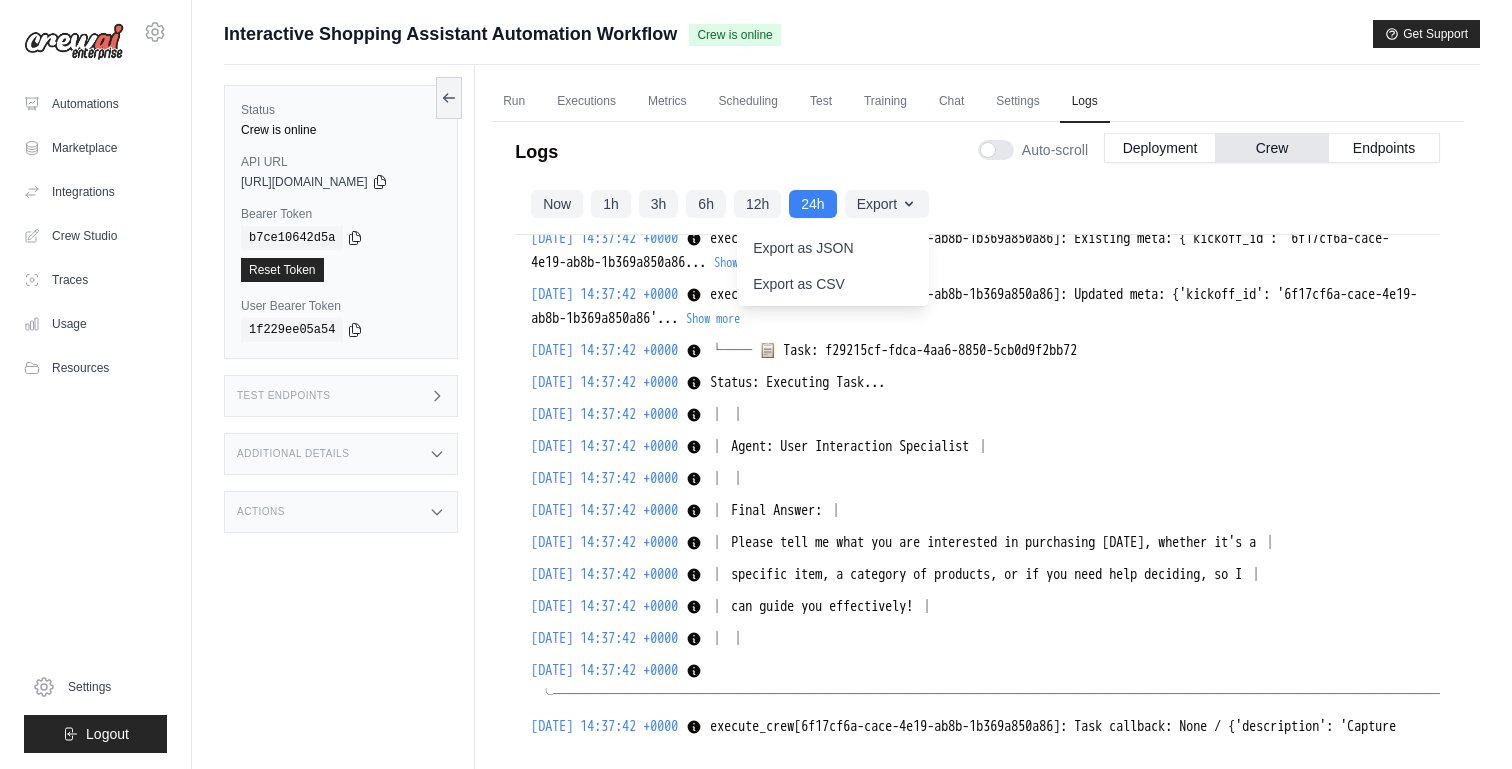 scroll, scrollTop: 2298, scrollLeft: 0, axis: vertical 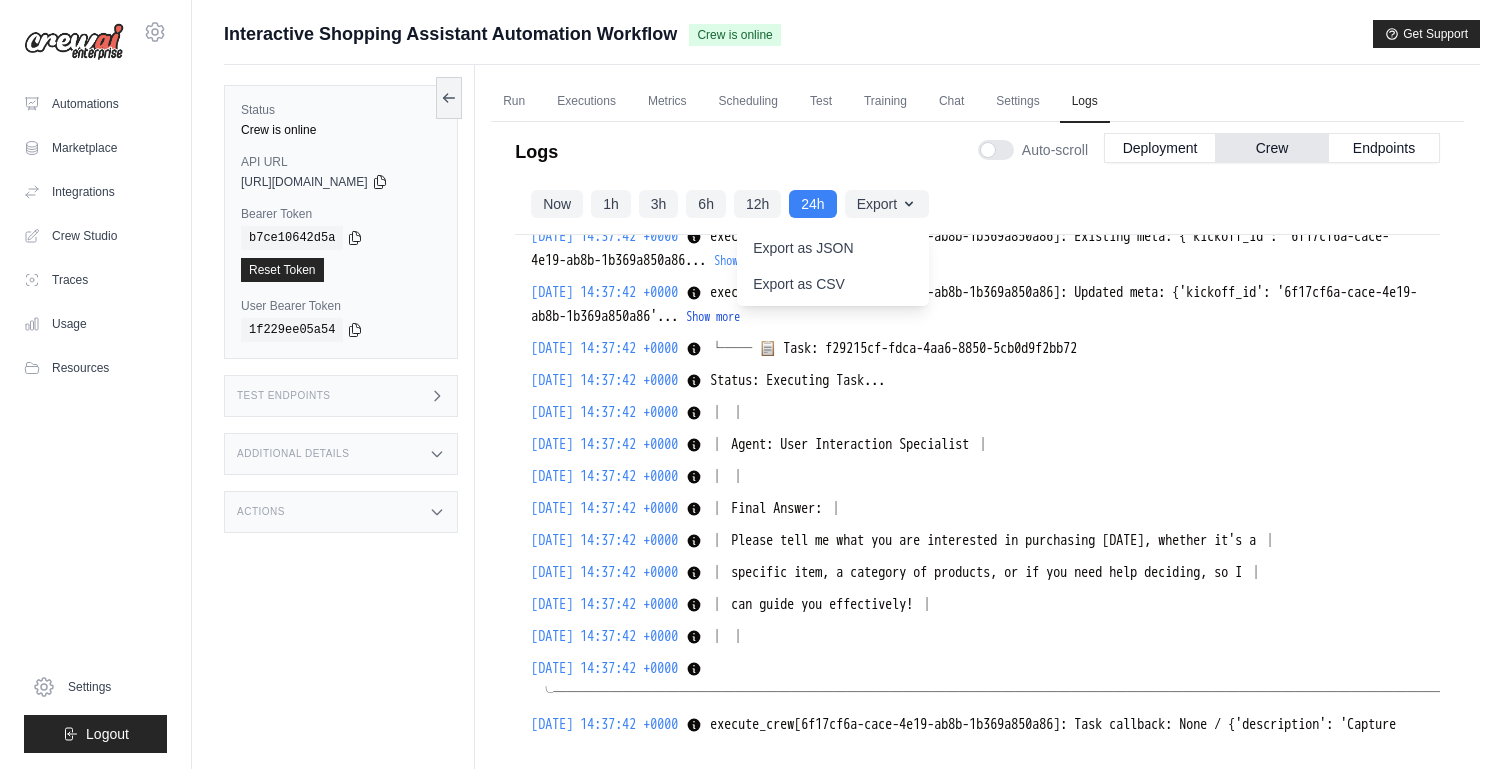 click on "Show more" at bounding box center (713, 317) 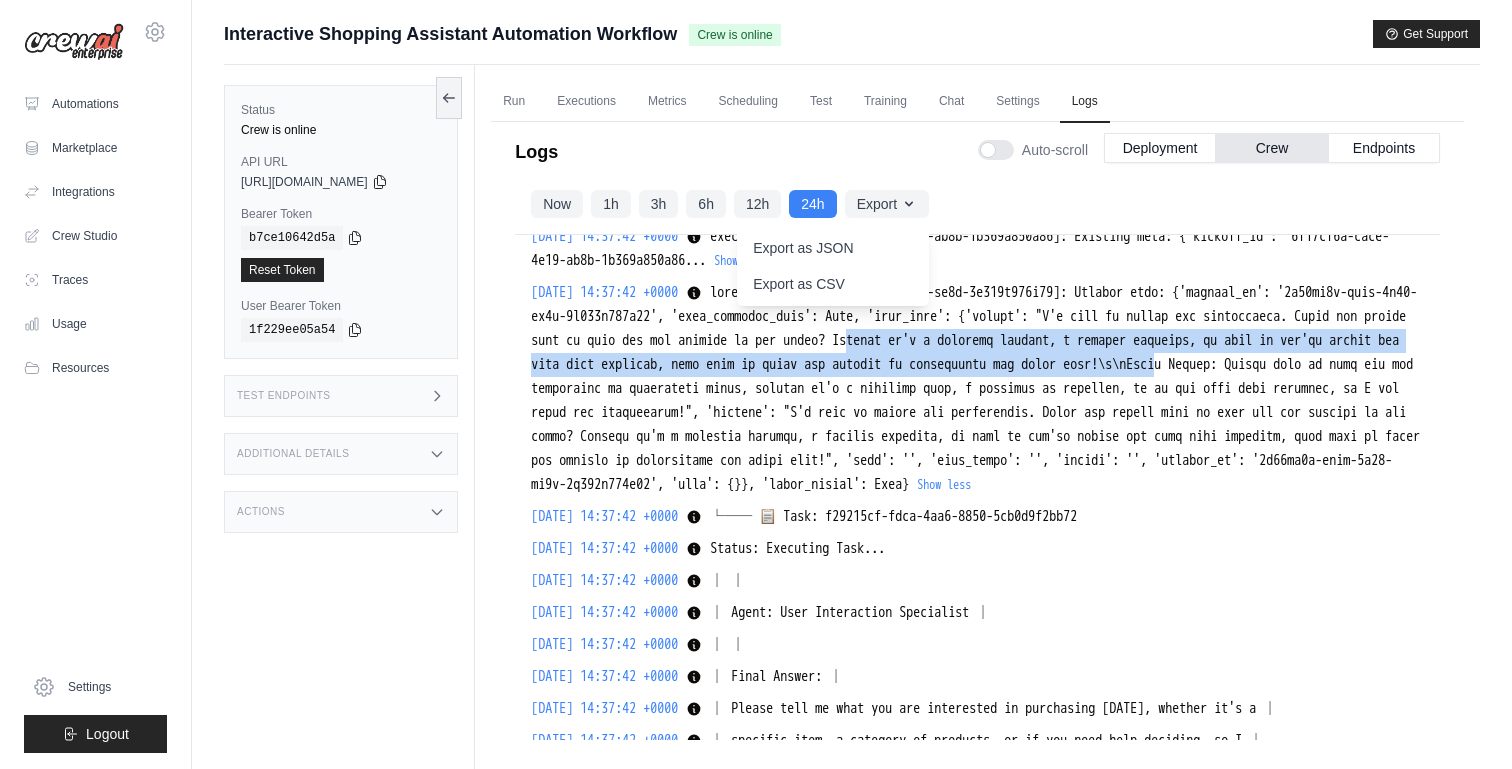 drag, startPoint x: 599, startPoint y: 463, endPoint x: 1187, endPoint y: 479, distance: 588.21765 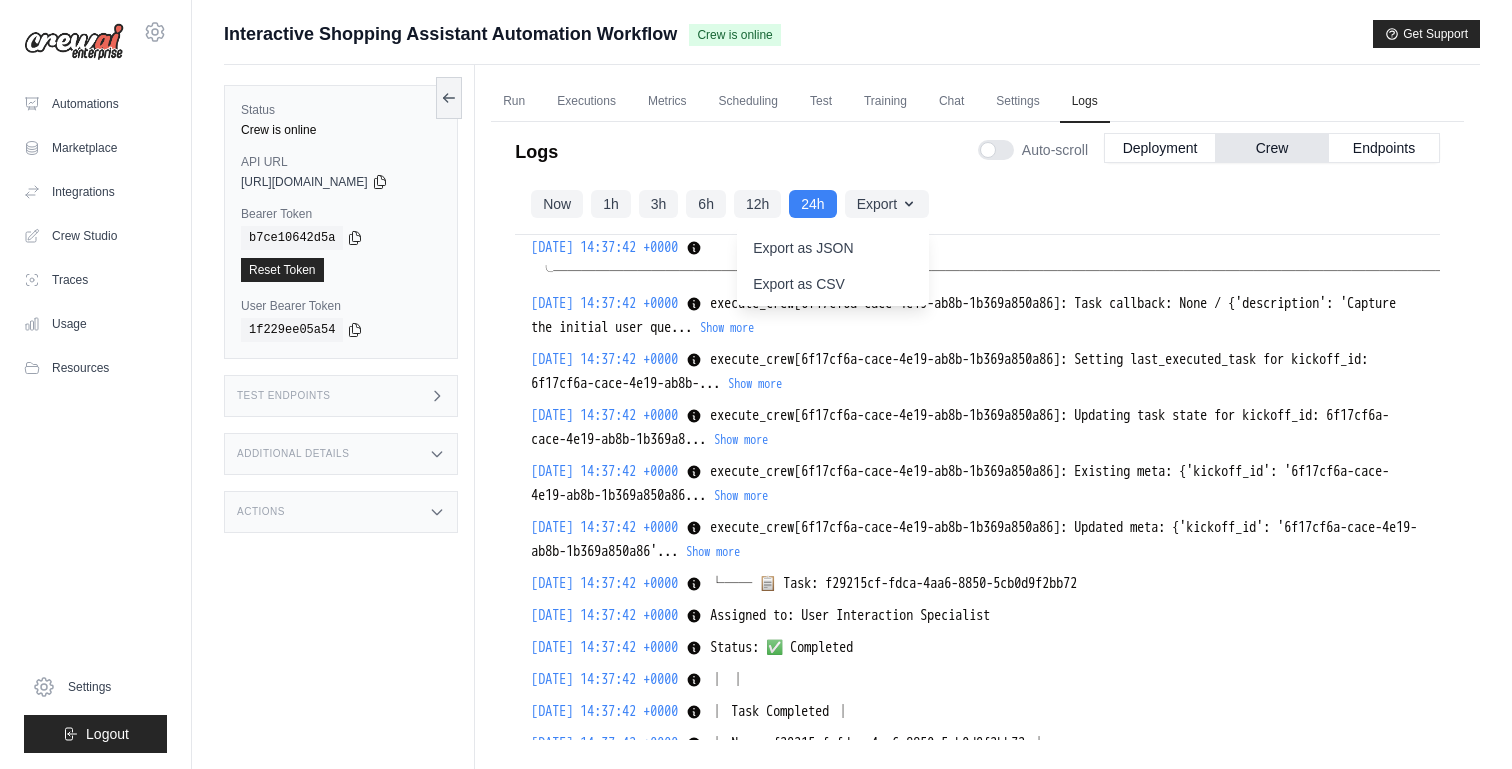 scroll, scrollTop: 2903, scrollLeft: 0, axis: vertical 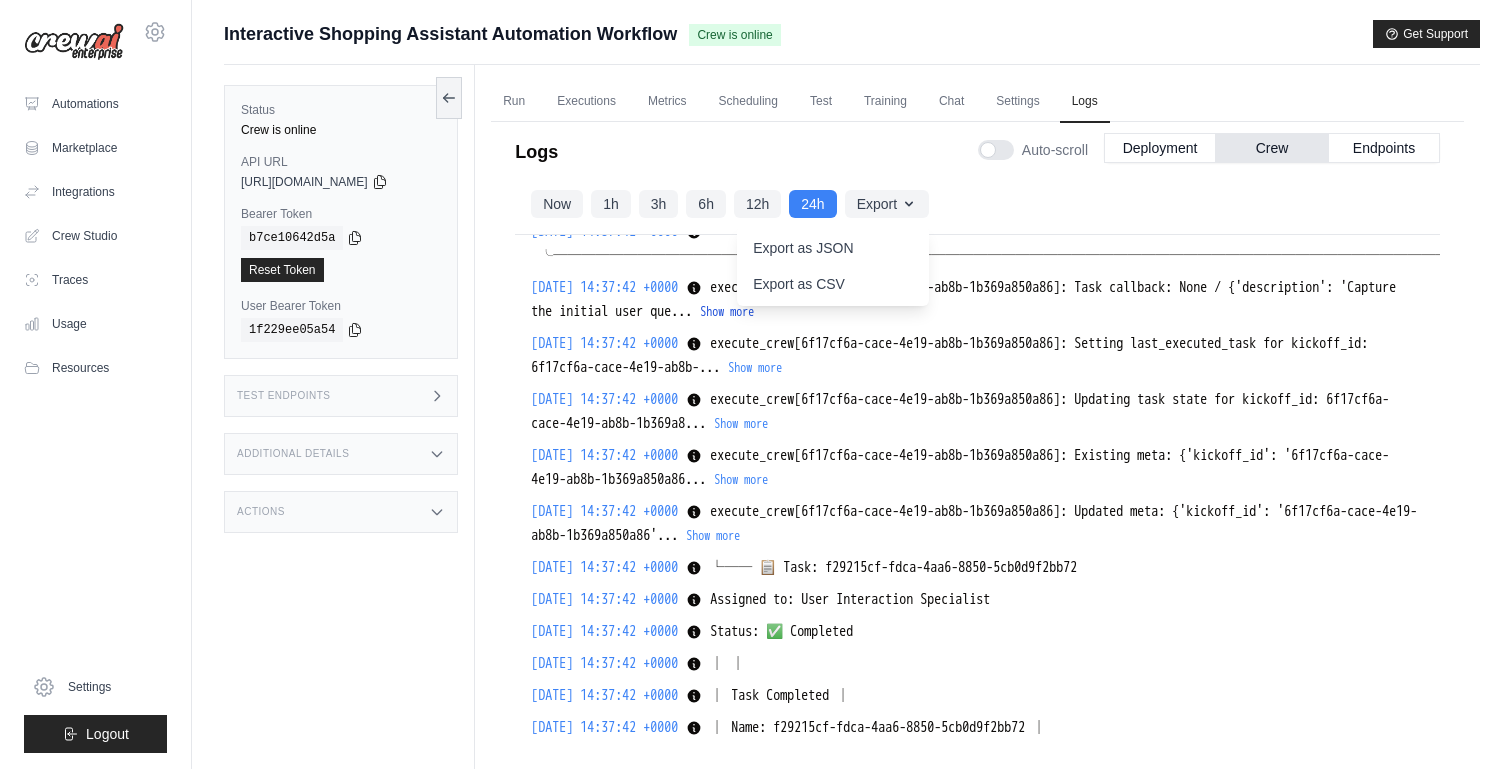 click on "Show more" at bounding box center (727, 312) 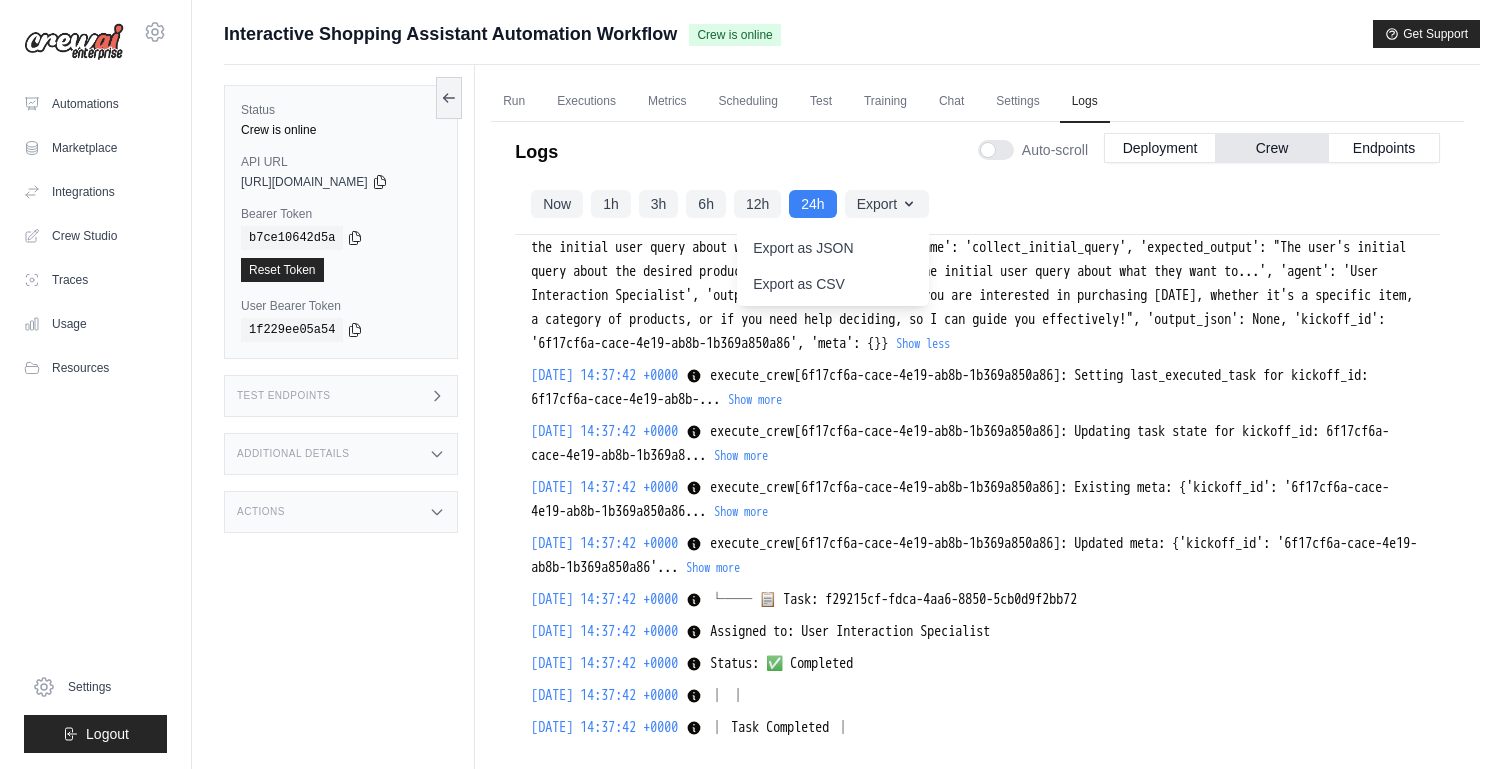 scroll, scrollTop: 3025, scrollLeft: 0, axis: vertical 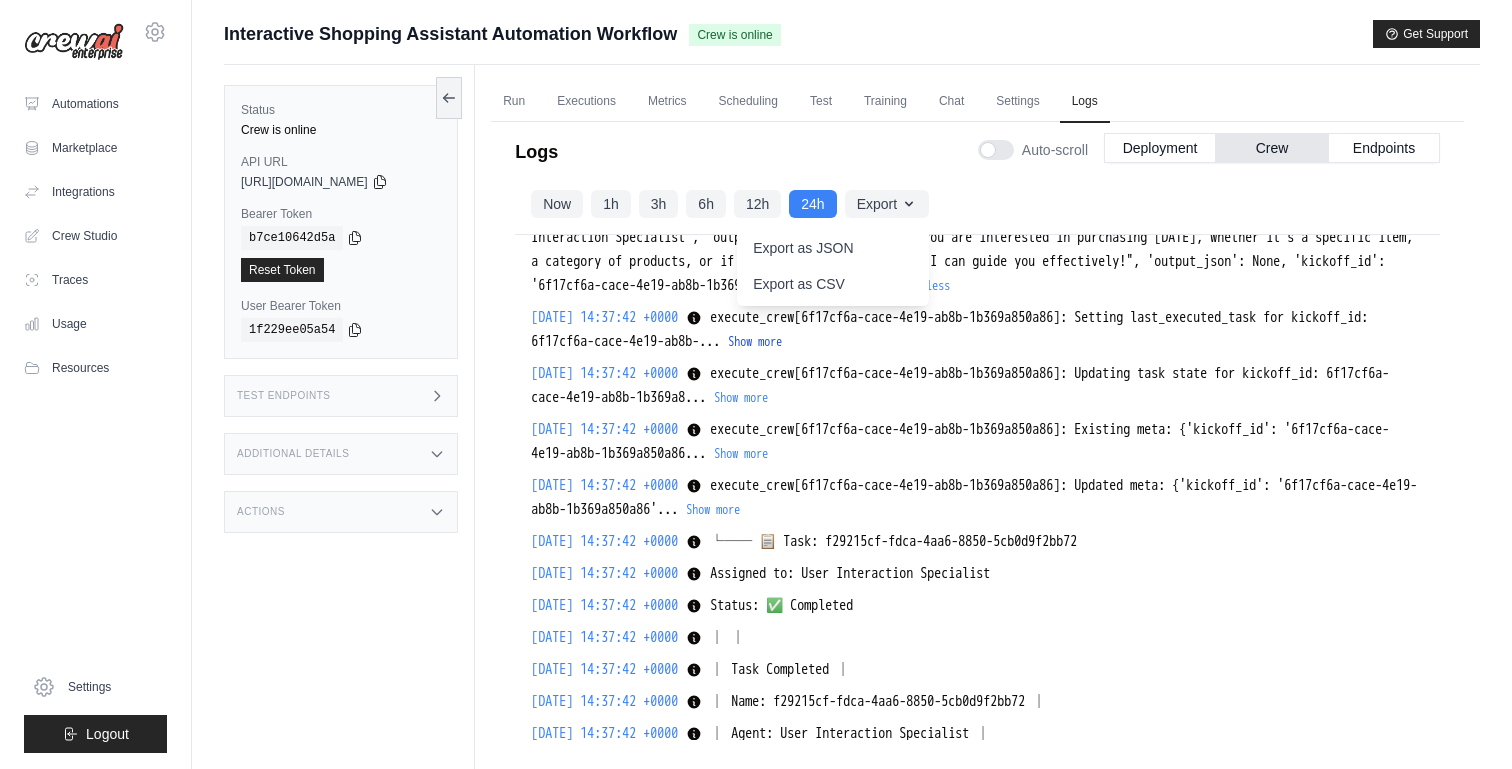 click on "Show more" at bounding box center [755, 342] 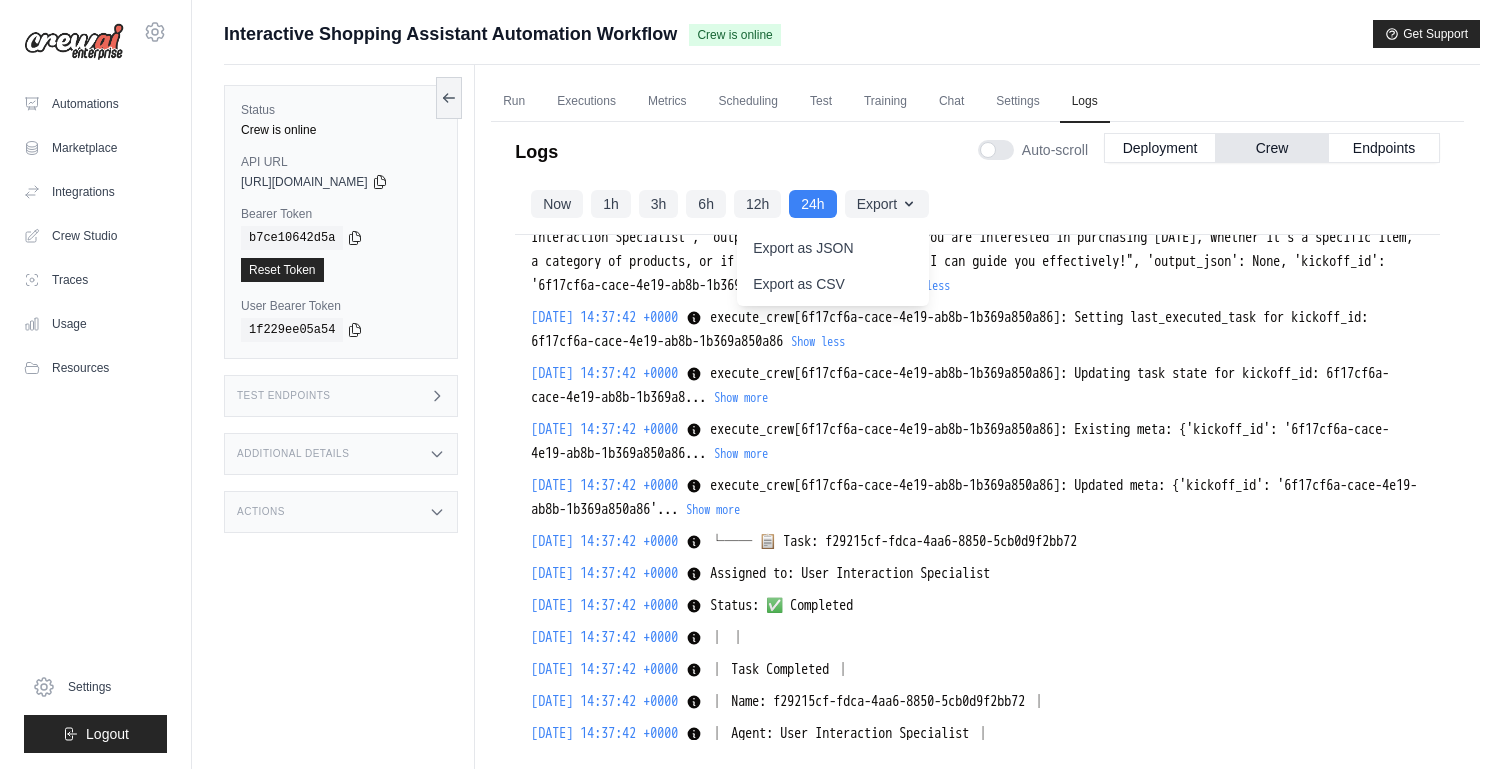 scroll, scrollTop: 3080, scrollLeft: 0, axis: vertical 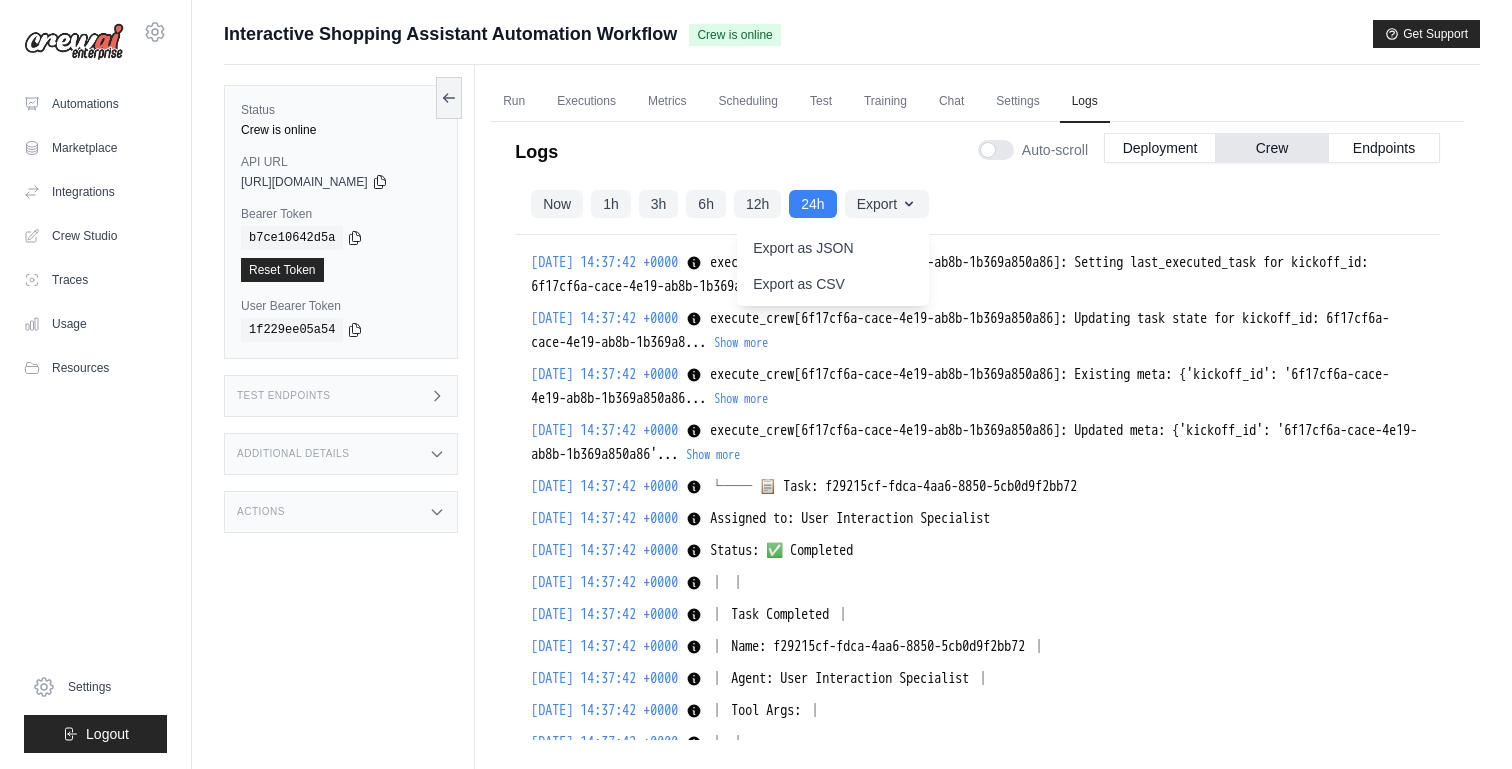 click on "2025-07-21 14:37:42 +0000
execute_crew[6f17cf6a-cace-4e19-ab8b-1b369a850a86]: Updating task state for kickoff_id: 6f17cf6a-cace-4e19-ab8b-1b369a8...  execute_crew[6f17cf6a-cace-4e19-ab8b-1b369a850a86]: Updating task state for kickoff_id: 6f17cf6a-cace-4e19-ab8b-1b369a850a86 Show more Show less" at bounding box center [977, 331] 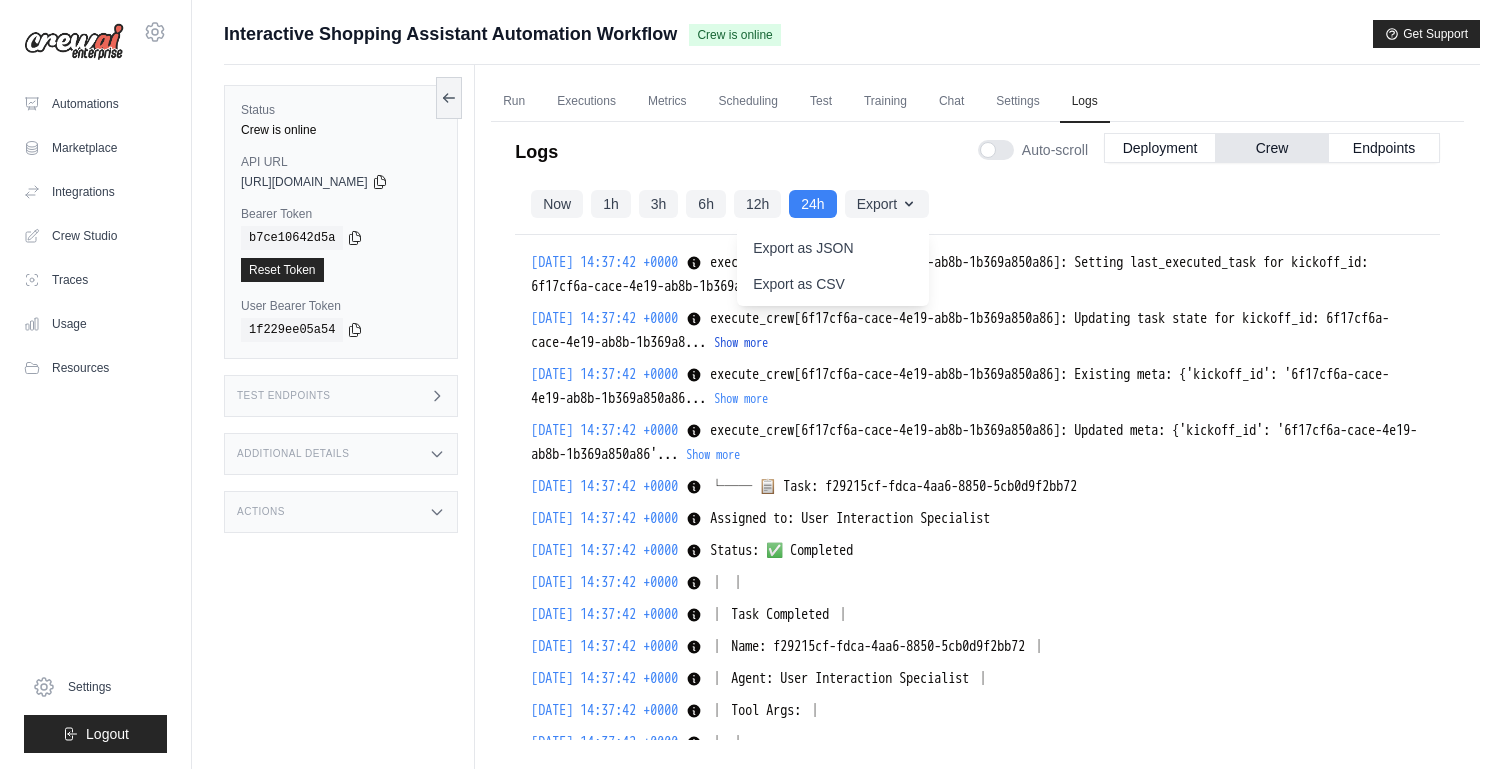 click on "Show more" at bounding box center [741, 343] 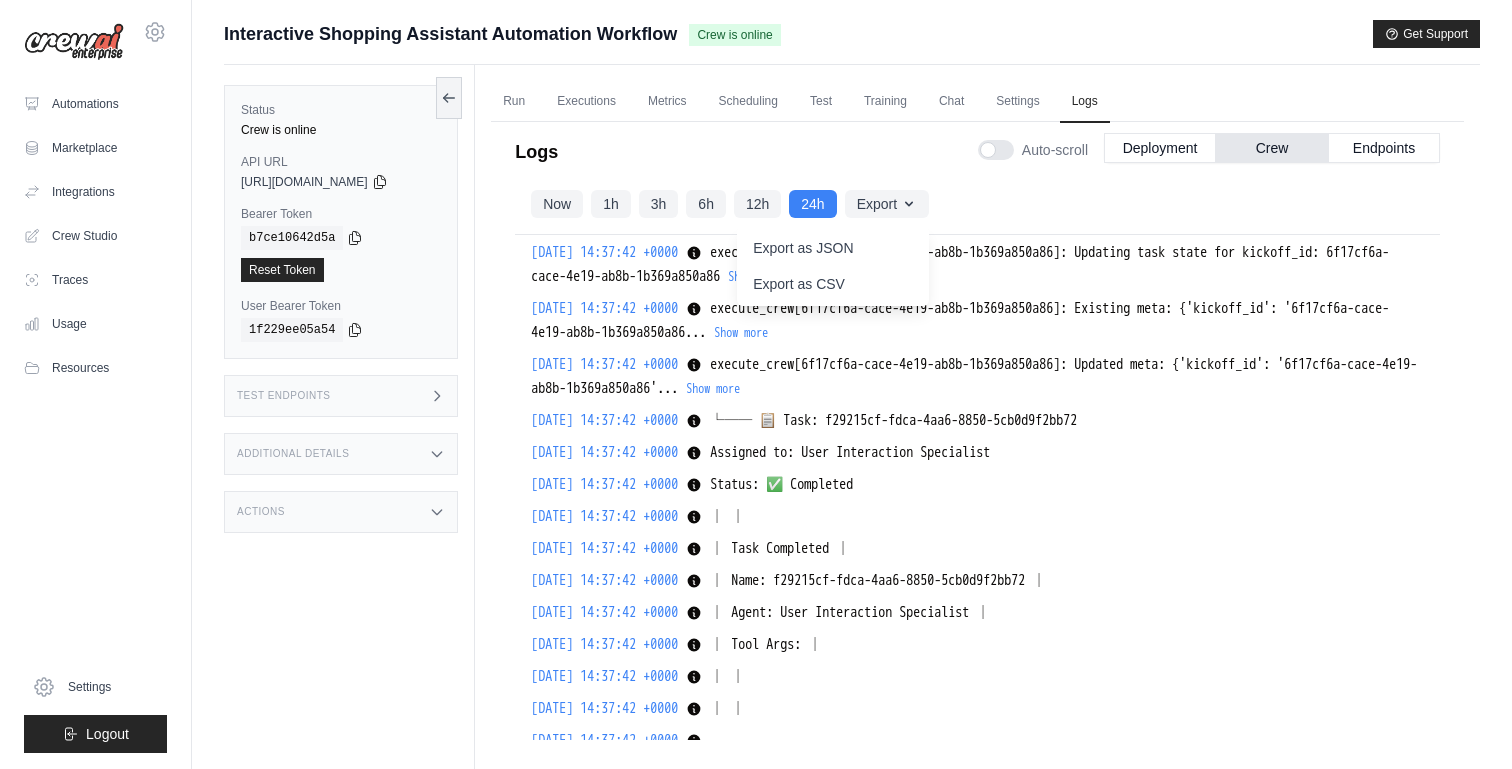 scroll, scrollTop: 3148, scrollLeft: 0, axis: vertical 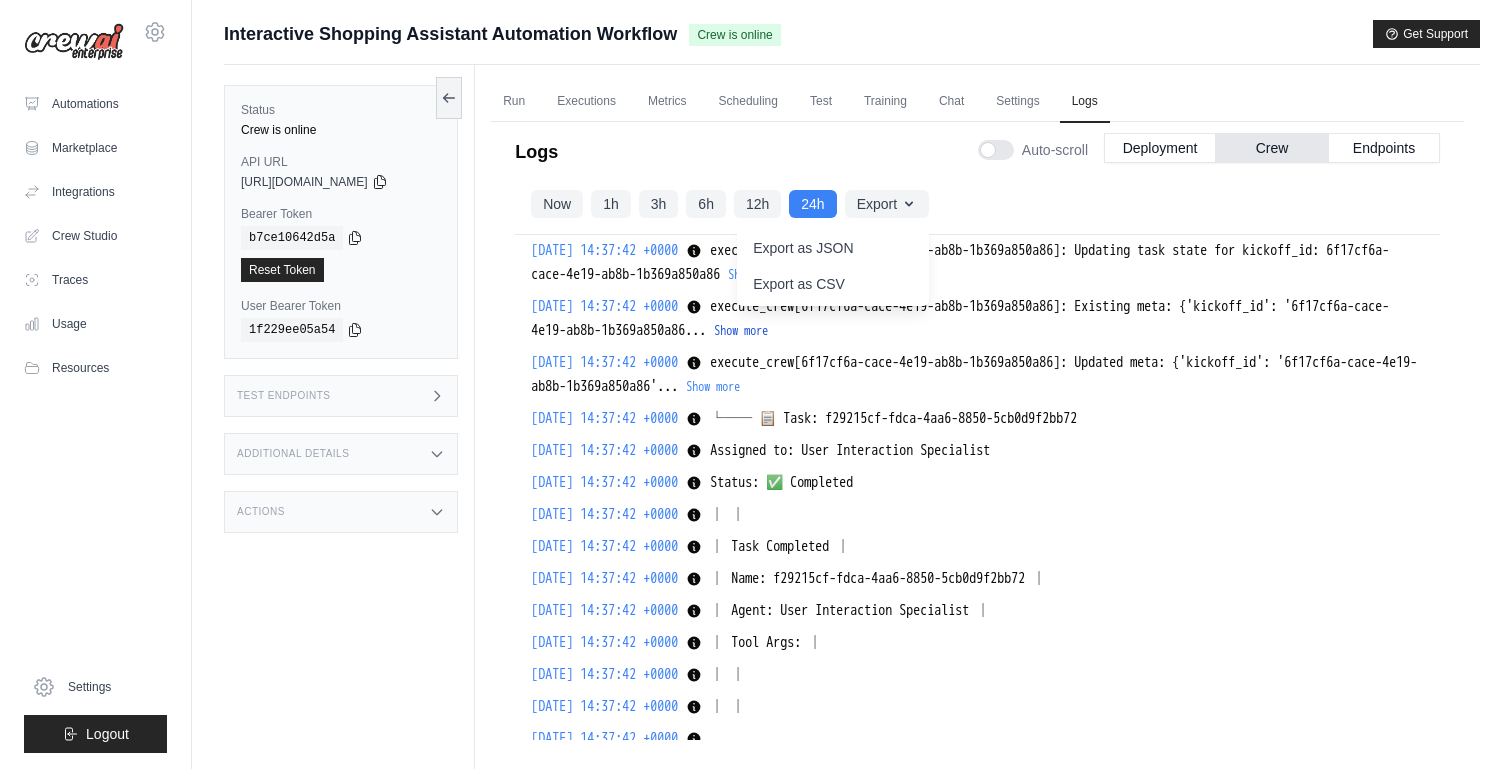 click on "Show more" at bounding box center (741, 331) 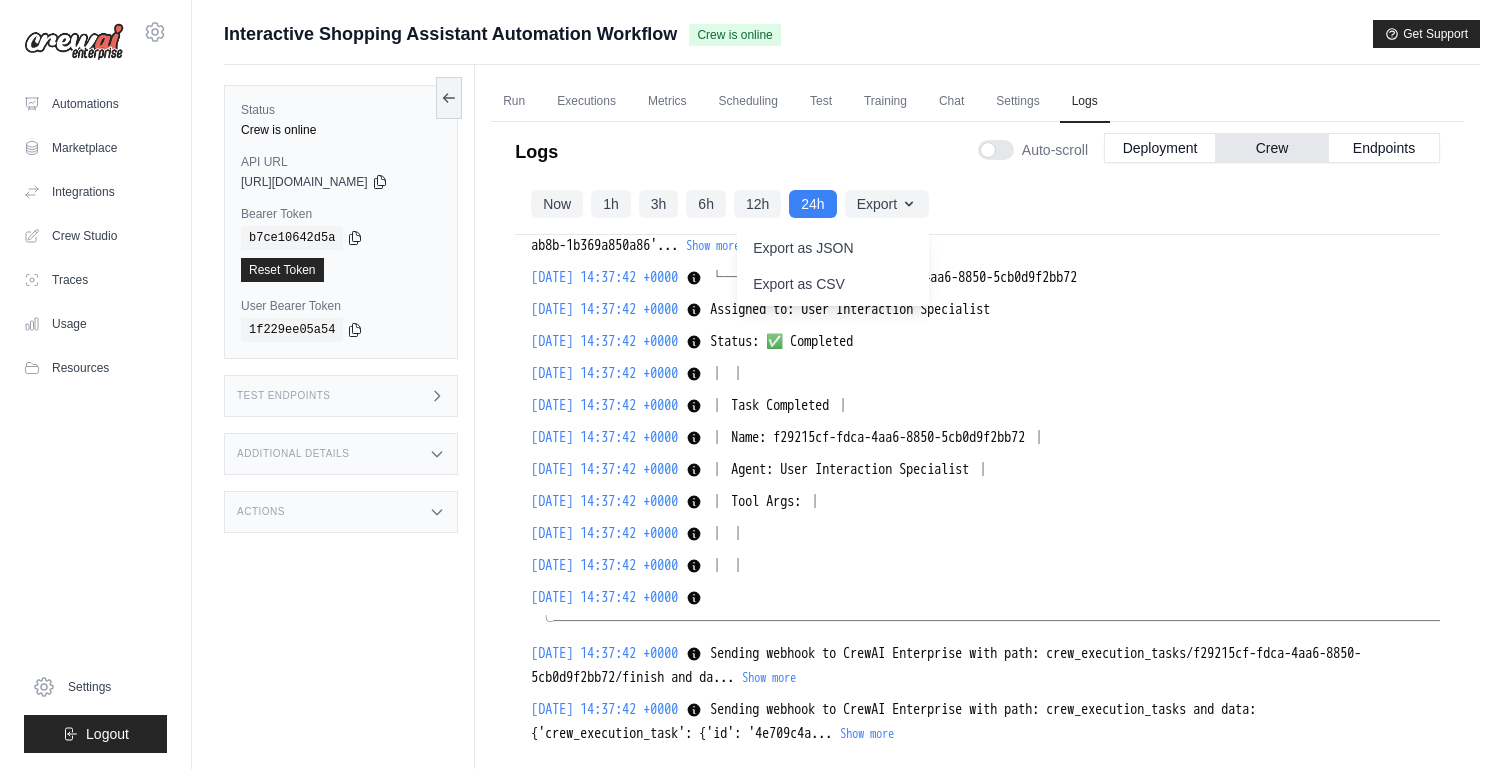 scroll, scrollTop: 3601, scrollLeft: 0, axis: vertical 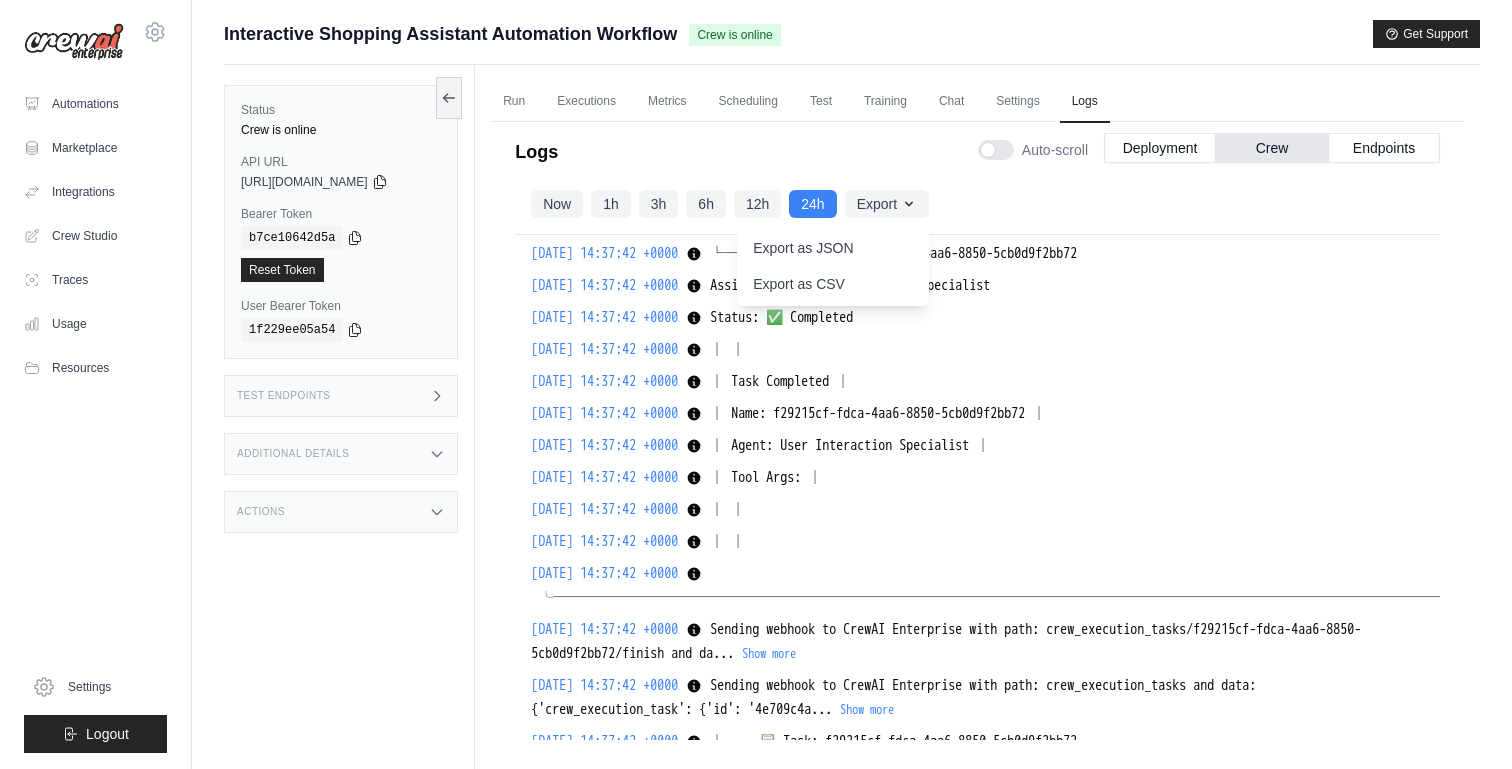 click on "Show more" at bounding box center (713, 222) 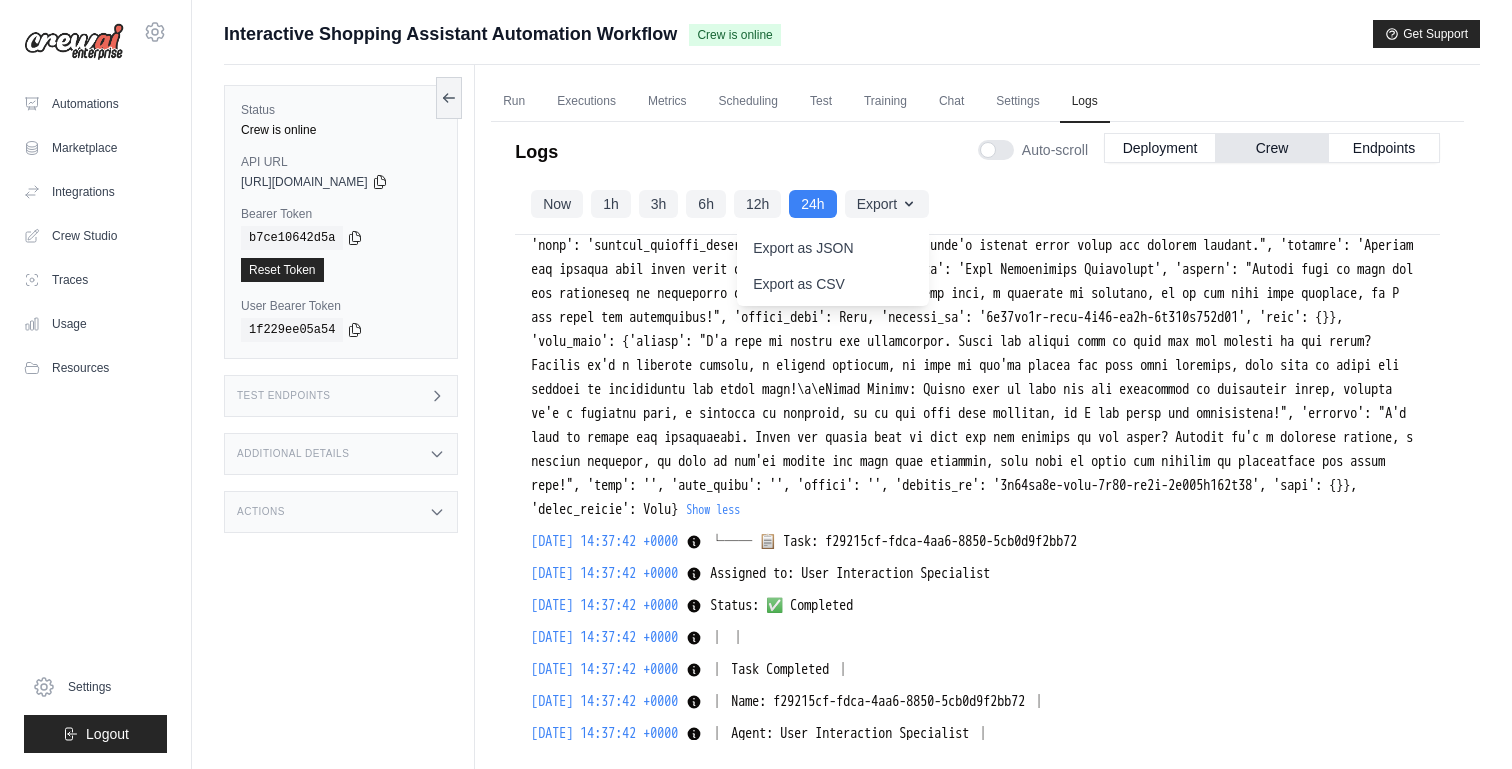 click at bounding box center [974, 353] 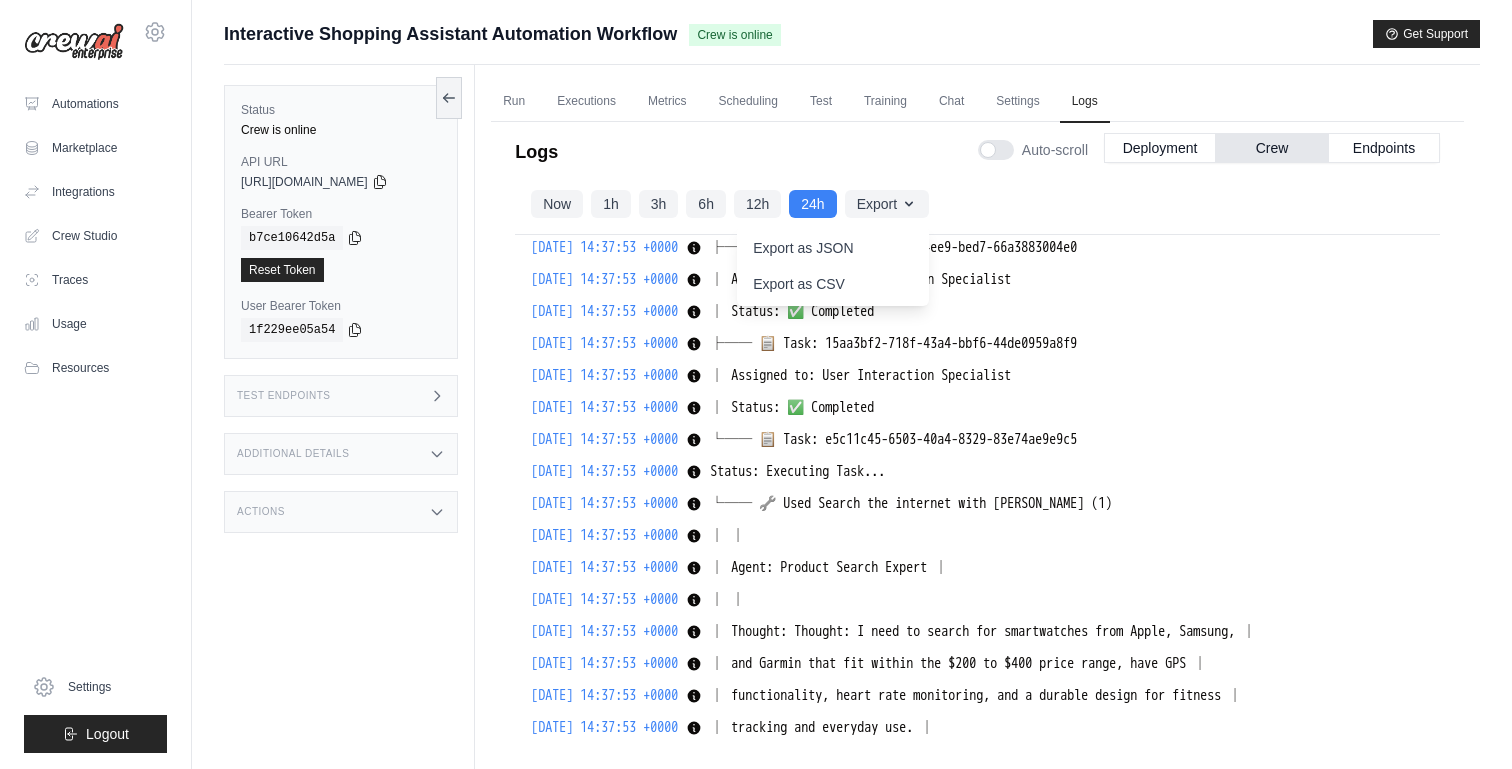 scroll, scrollTop: 12784, scrollLeft: 0, axis: vertical 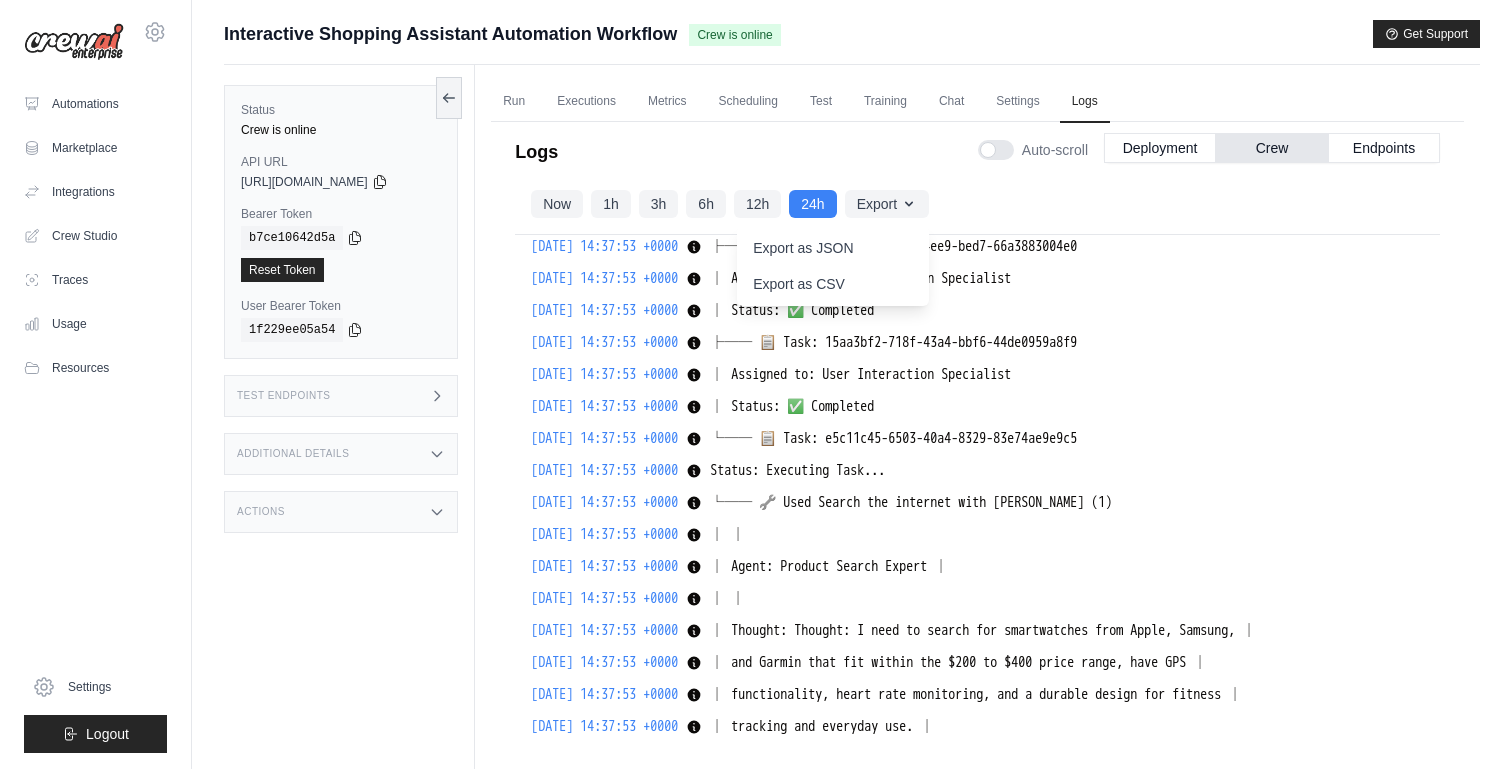 click on "Show more" at bounding box center (713, 119) 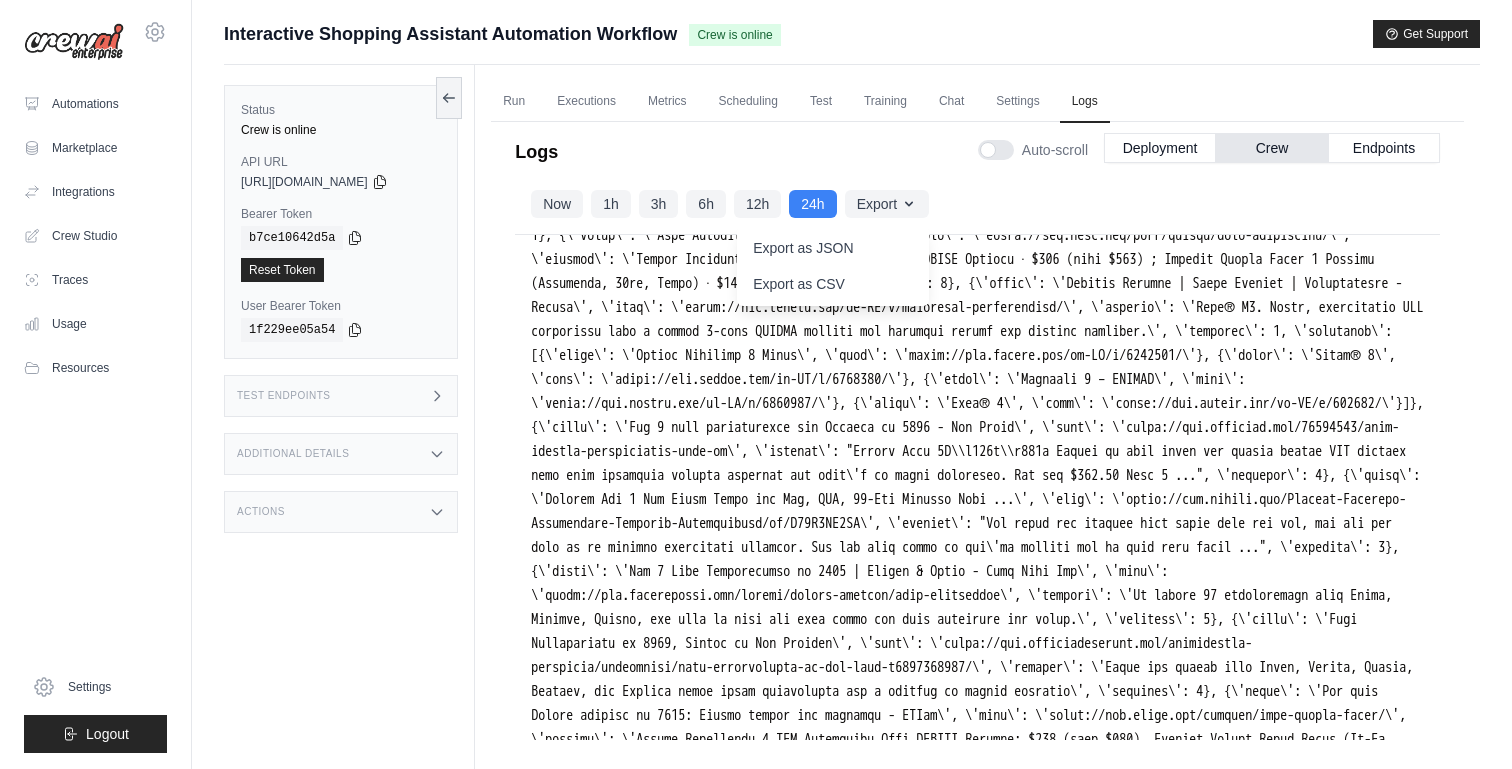 scroll, scrollTop: 12961, scrollLeft: 0, axis: vertical 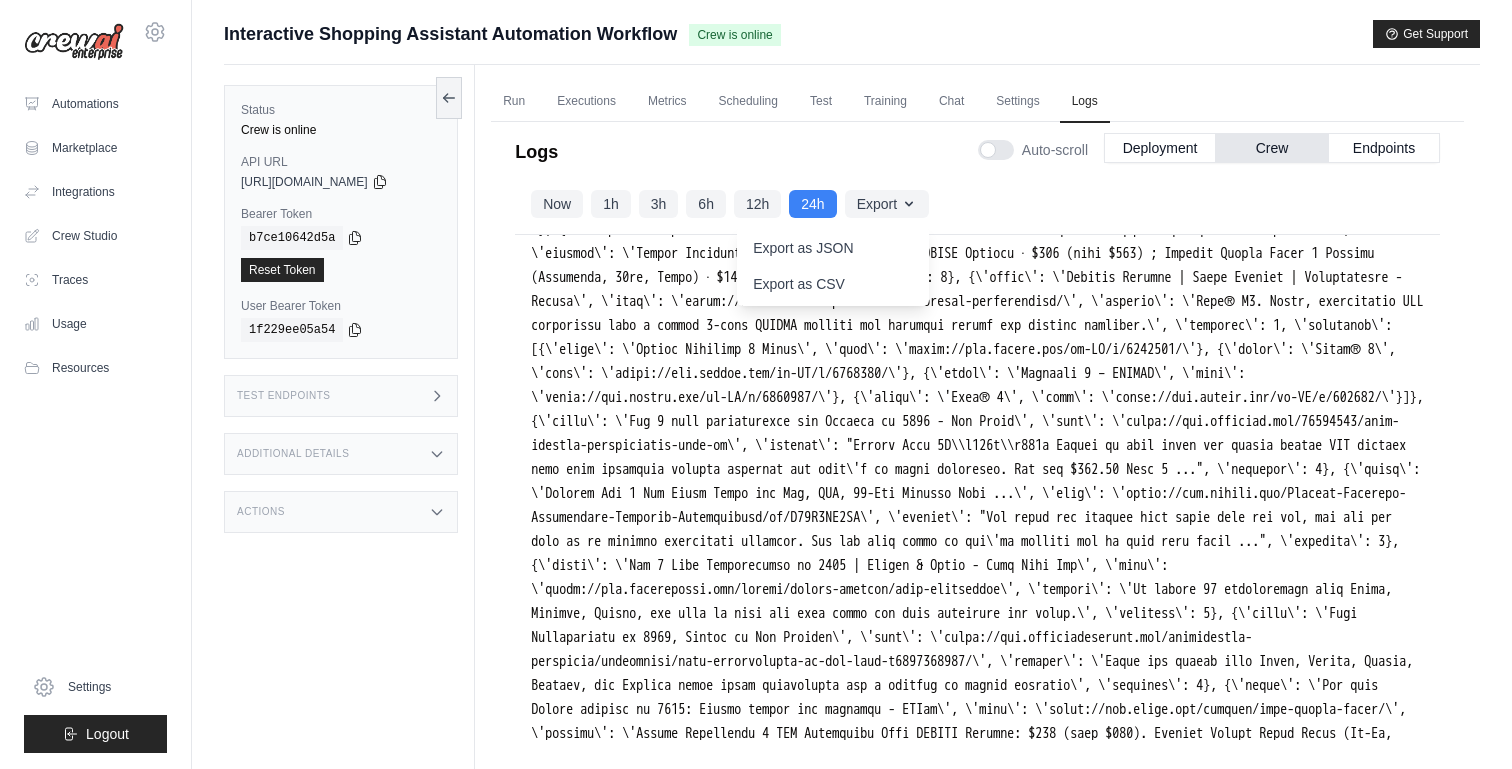 drag, startPoint x: 783, startPoint y: 490, endPoint x: 1256, endPoint y: 491, distance: 473.00107 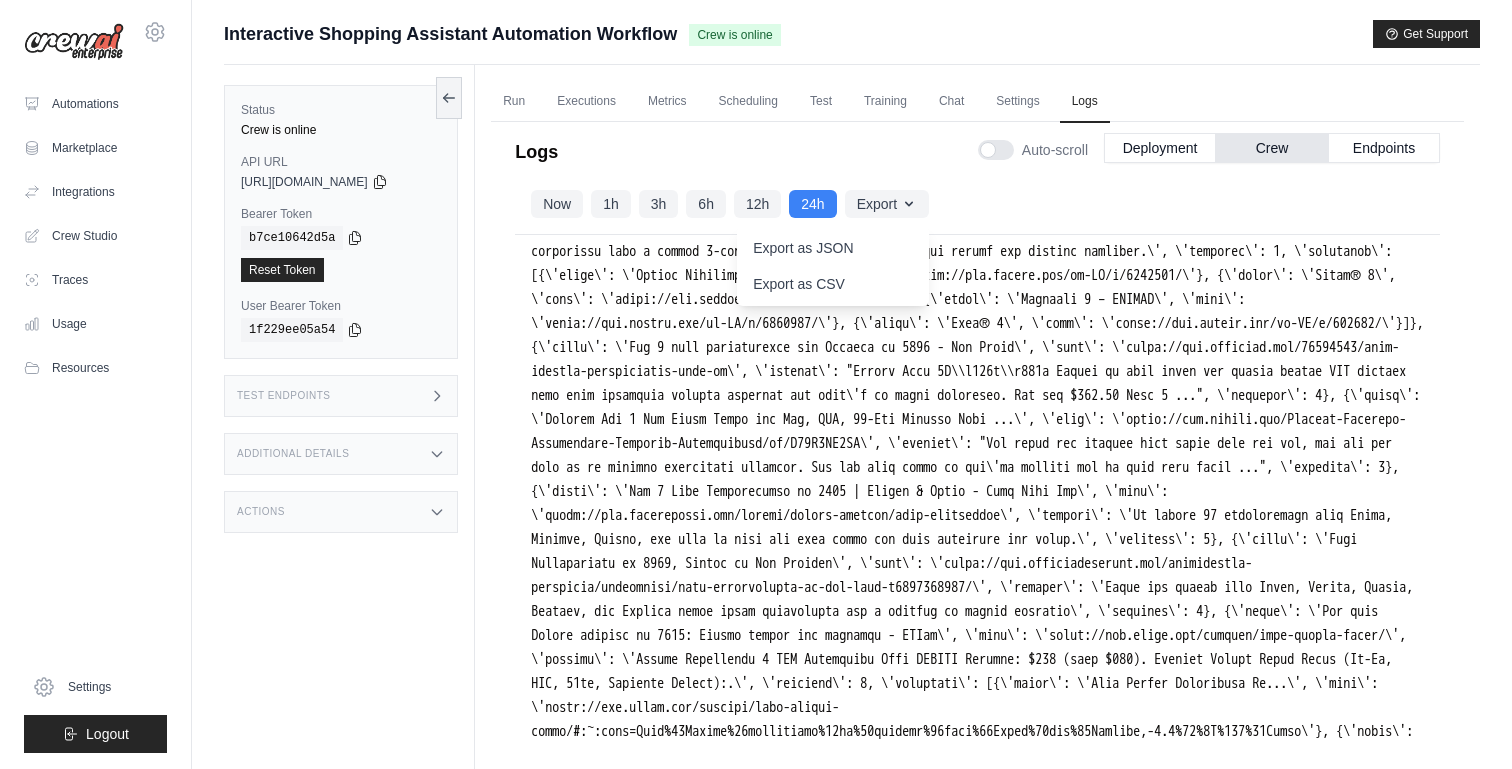scroll, scrollTop: 13056, scrollLeft: 0, axis: vertical 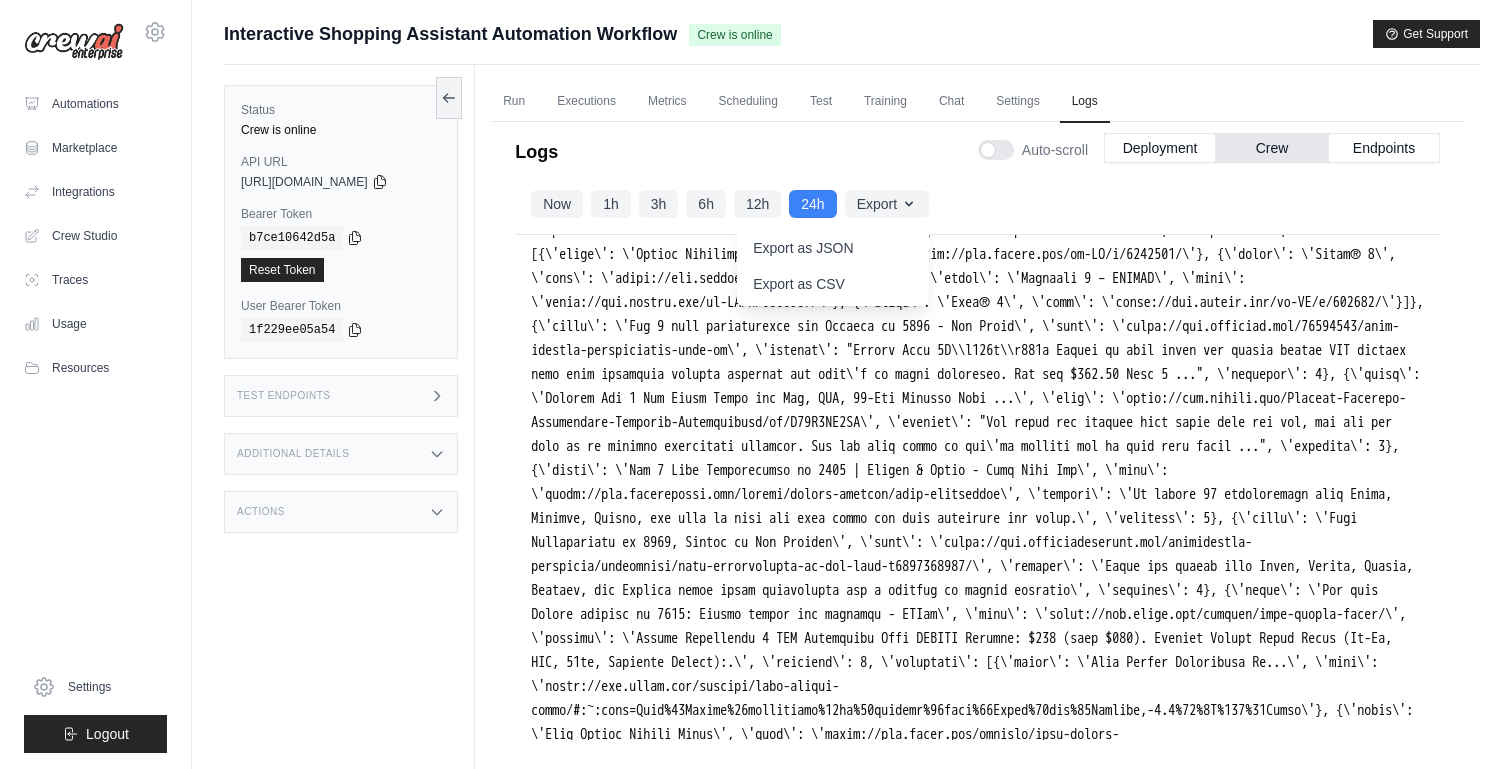 drag, startPoint x: 548, startPoint y: 449, endPoint x: 1093, endPoint y: 449, distance: 545 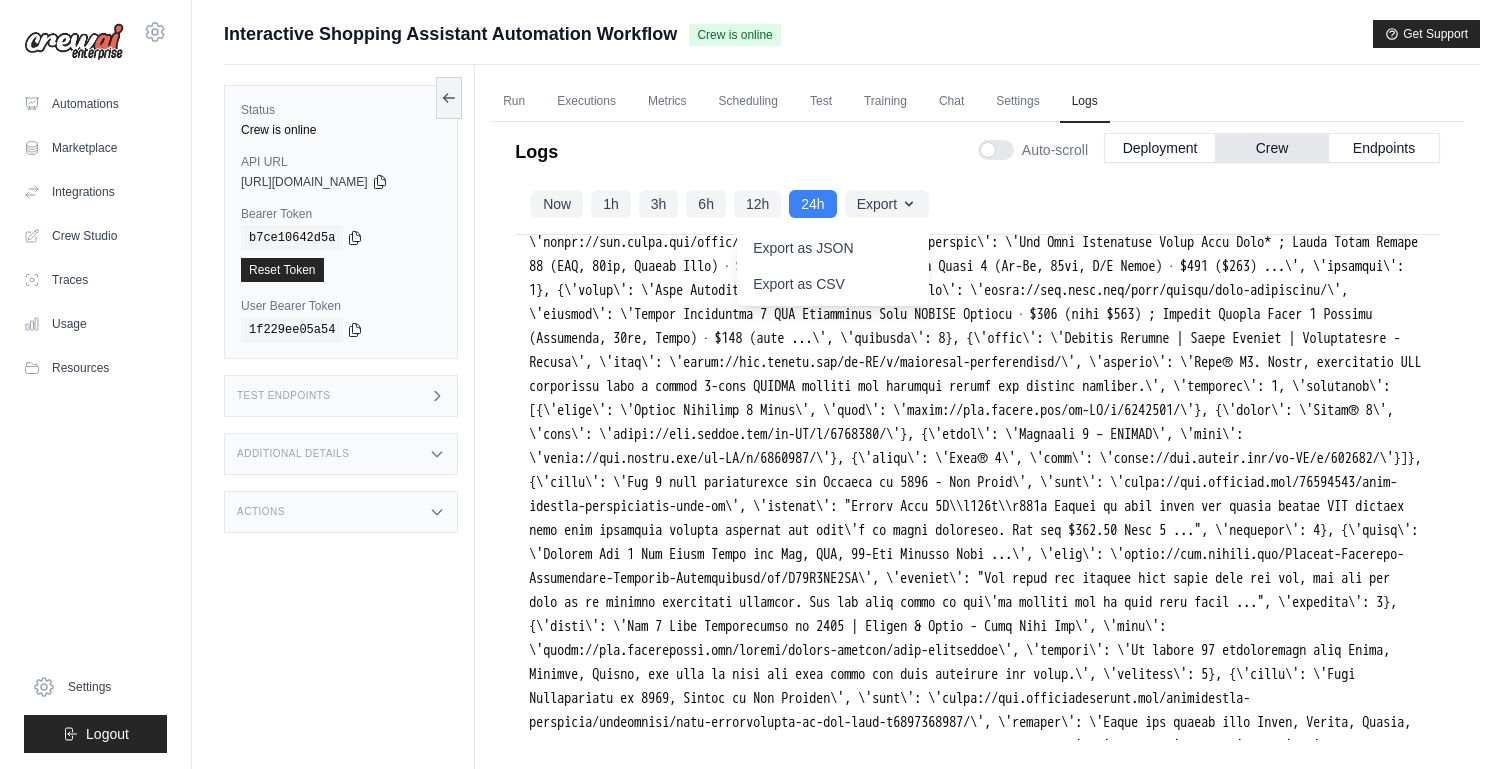 scroll, scrollTop: 12842, scrollLeft: 2, axis: both 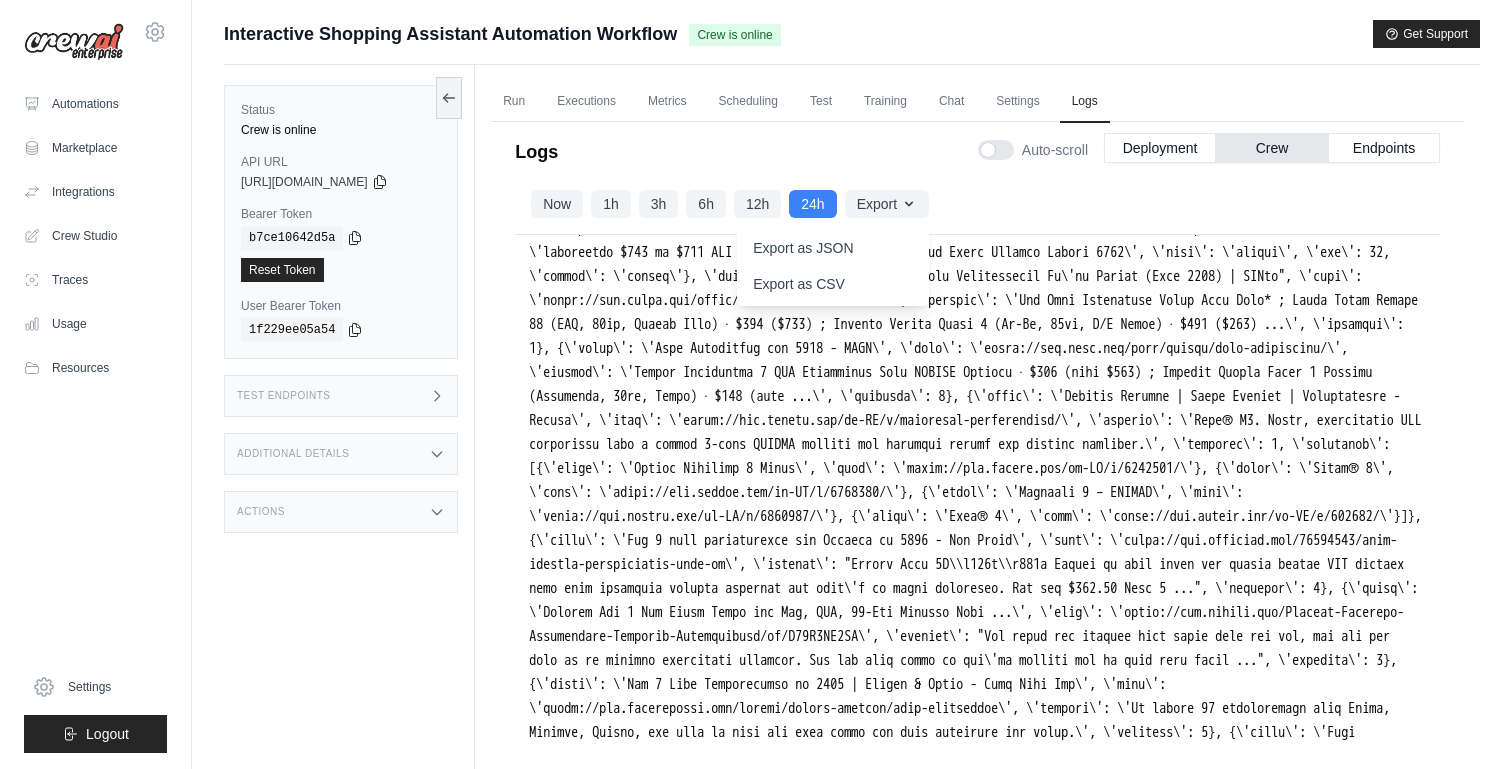 click on "Show more" at bounding box center [739, 5] 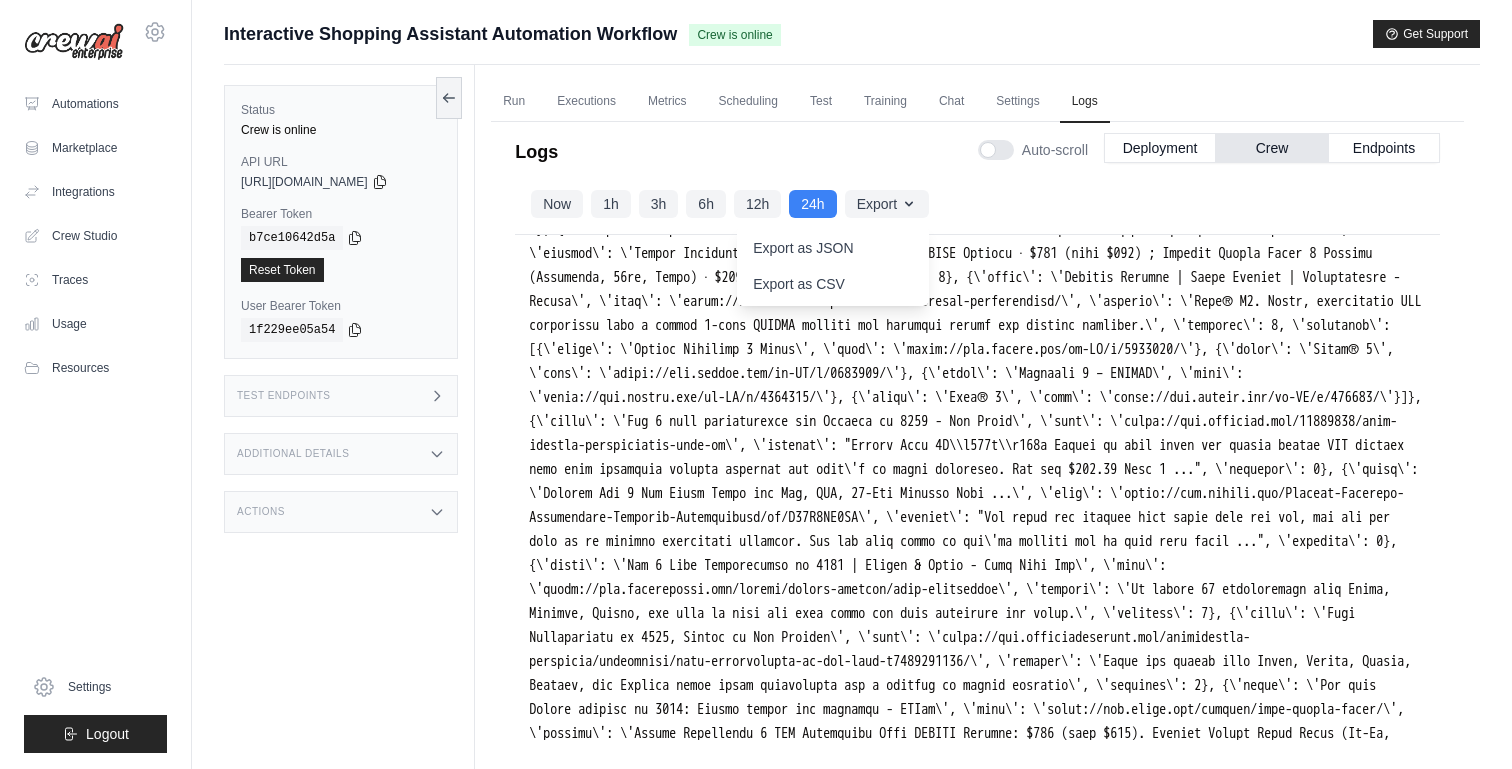 scroll, scrollTop: 12921, scrollLeft: 2, axis: both 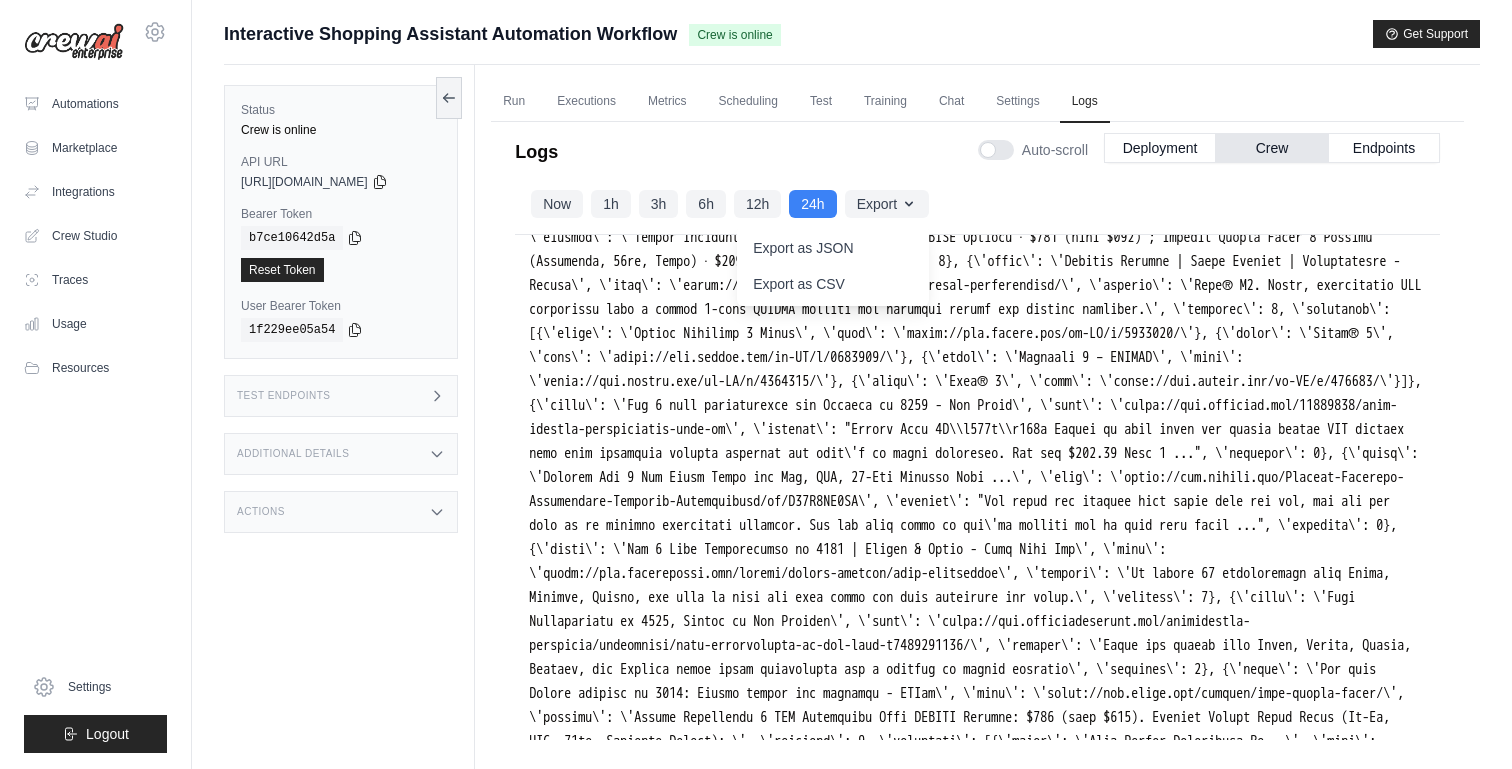drag, startPoint x: 918, startPoint y: 449, endPoint x: 1353, endPoint y: 495, distance: 437.4254 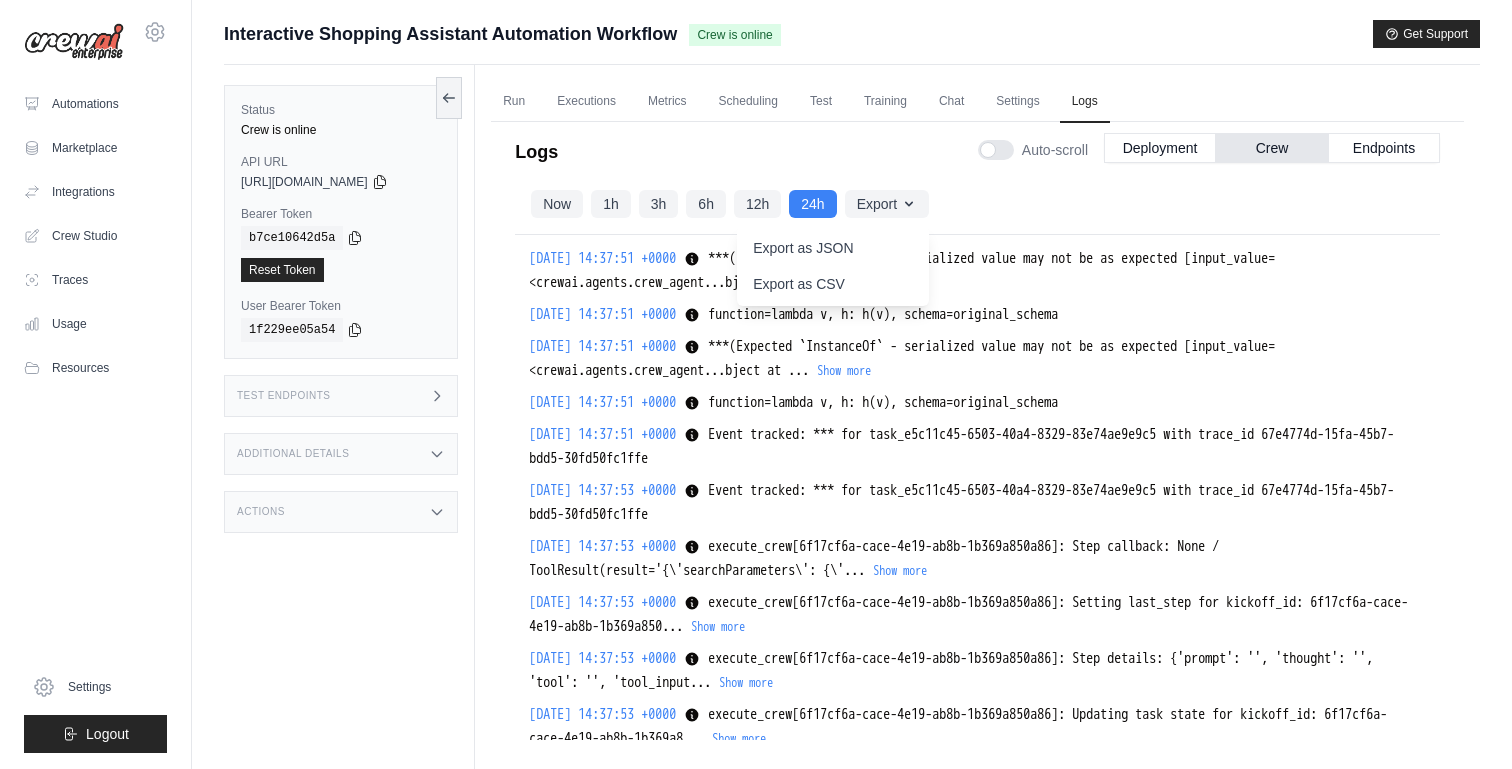 scroll, scrollTop: 12041, scrollLeft: 2, axis: both 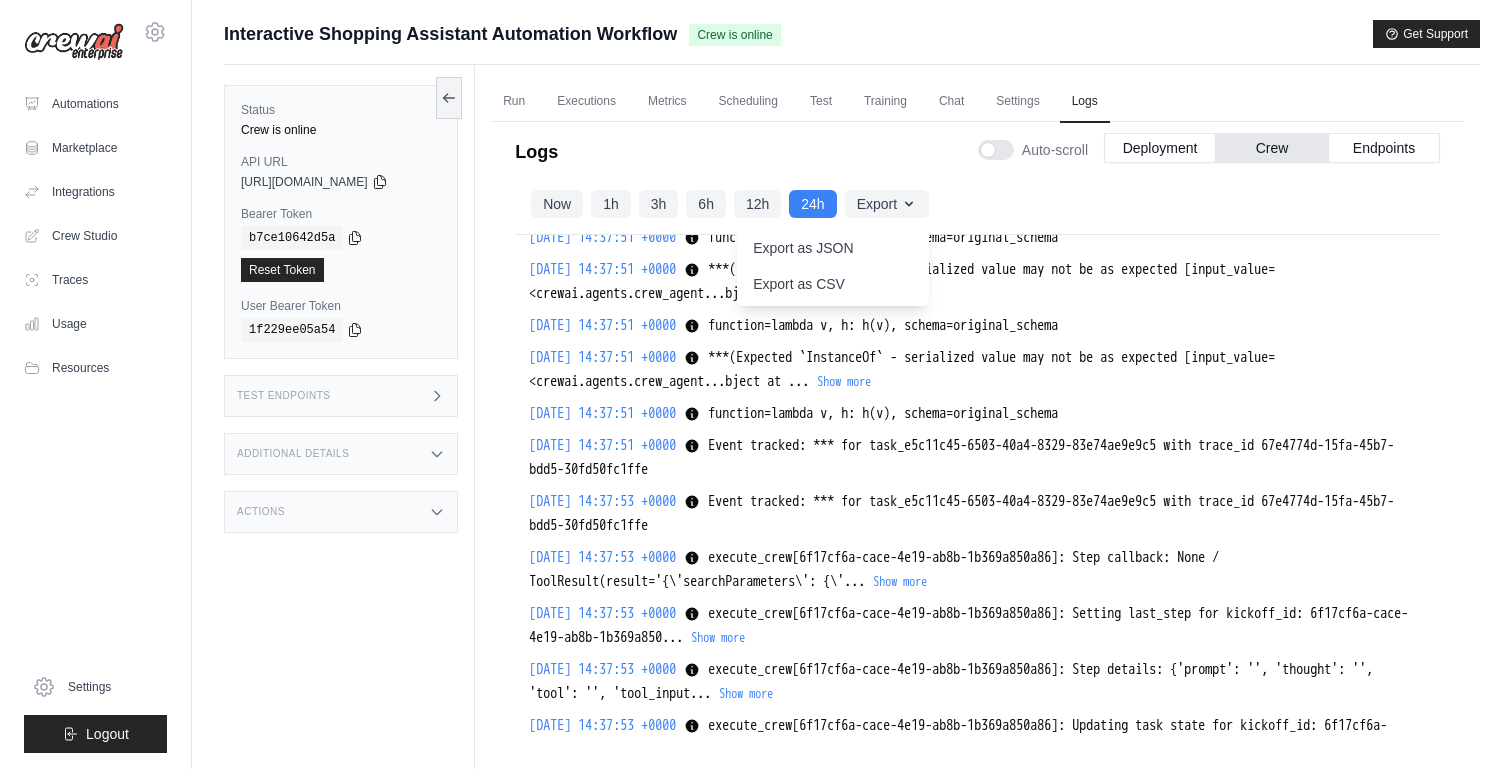click on "14:37:51 - LiteLLM:INFO: cost_calculator.py:655 - selected model name for cost calculation: openai/gpt-4o-2024-08-06" at bounding box center [937, -127] 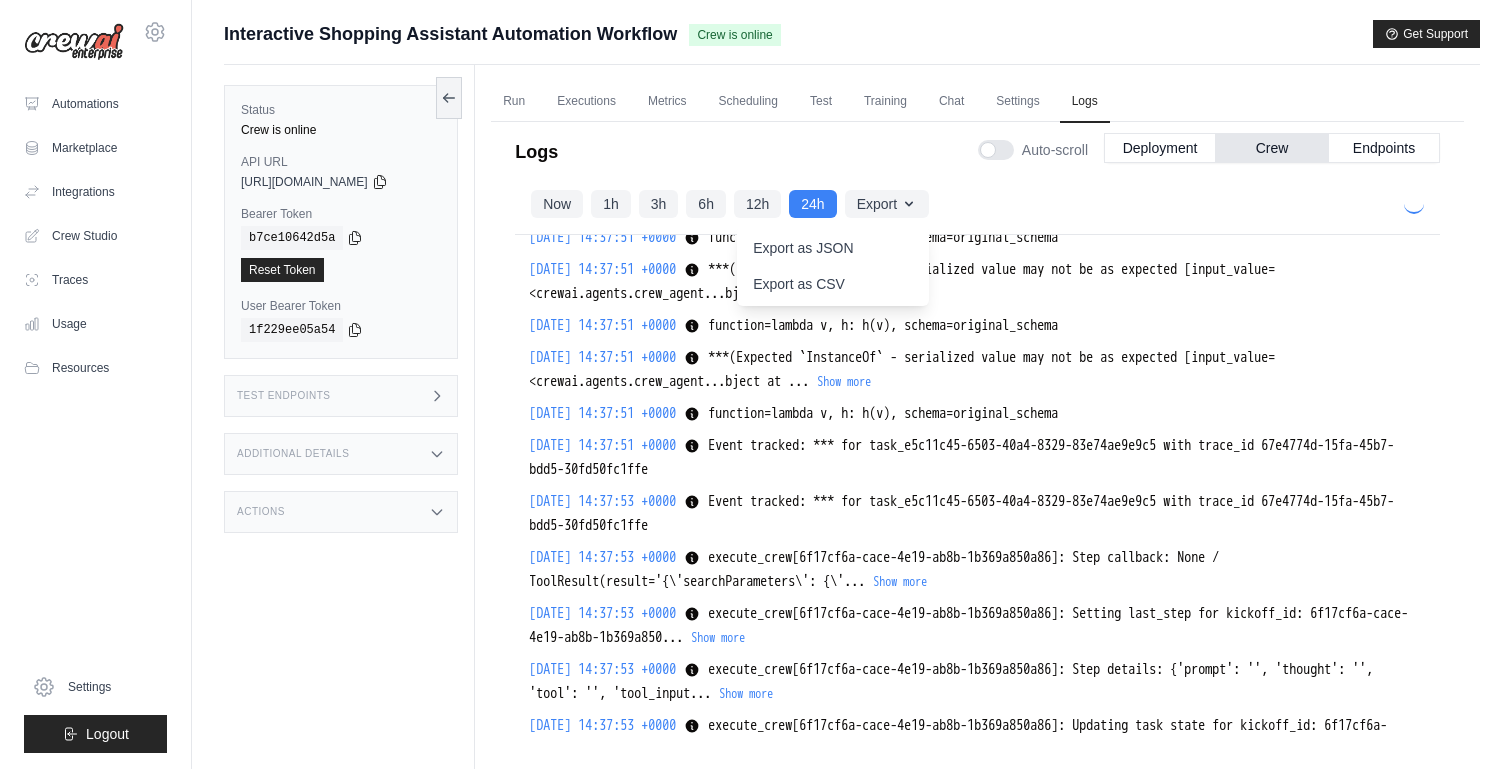 click on "Now
1h
3h
6h
12h
24h
Export
Export as JSON
Export as CSV" at bounding box center [977, 204] 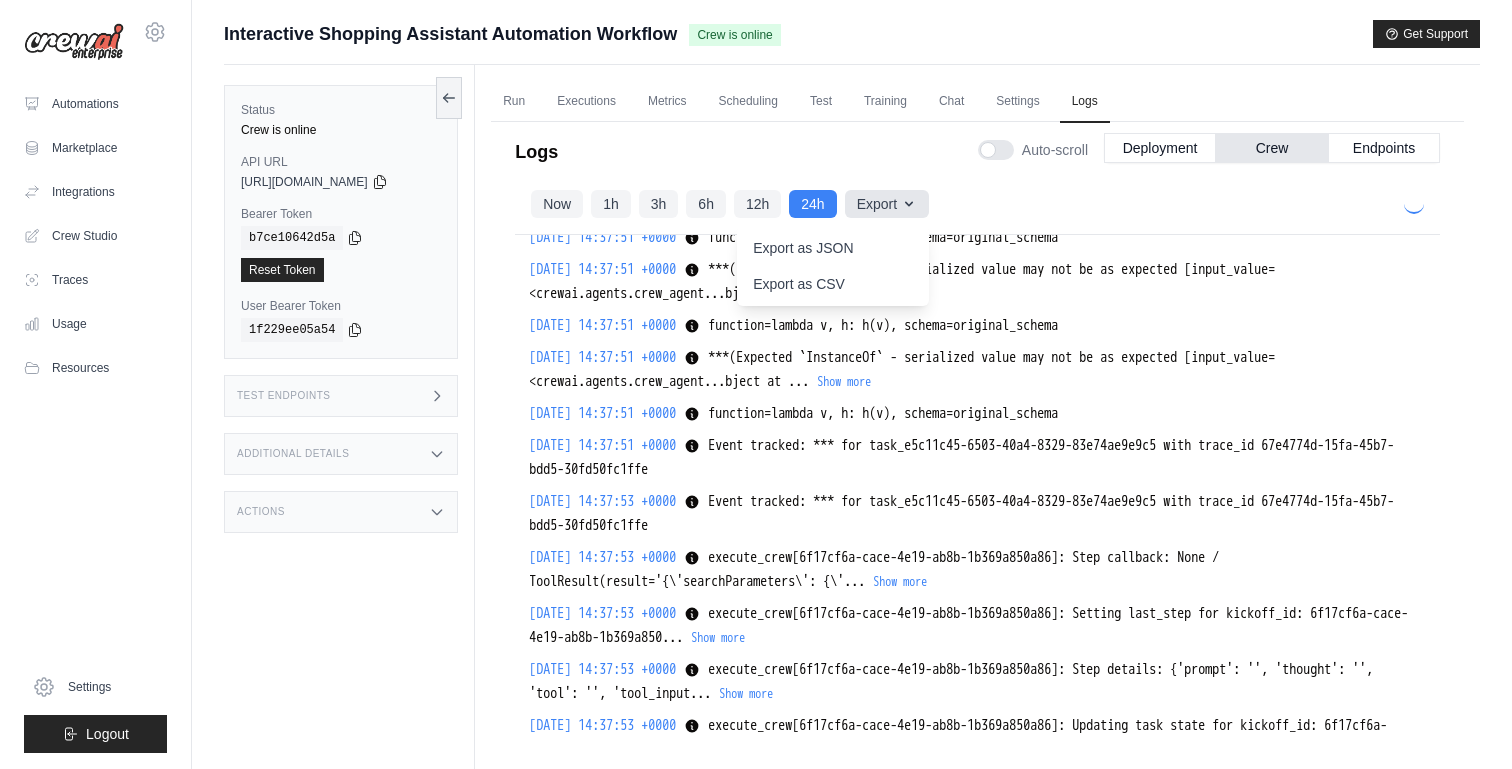 click on "Now
1h
3h
6h
12h
24h
Export
Export as JSON
Export as CSV" at bounding box center (977, 204) 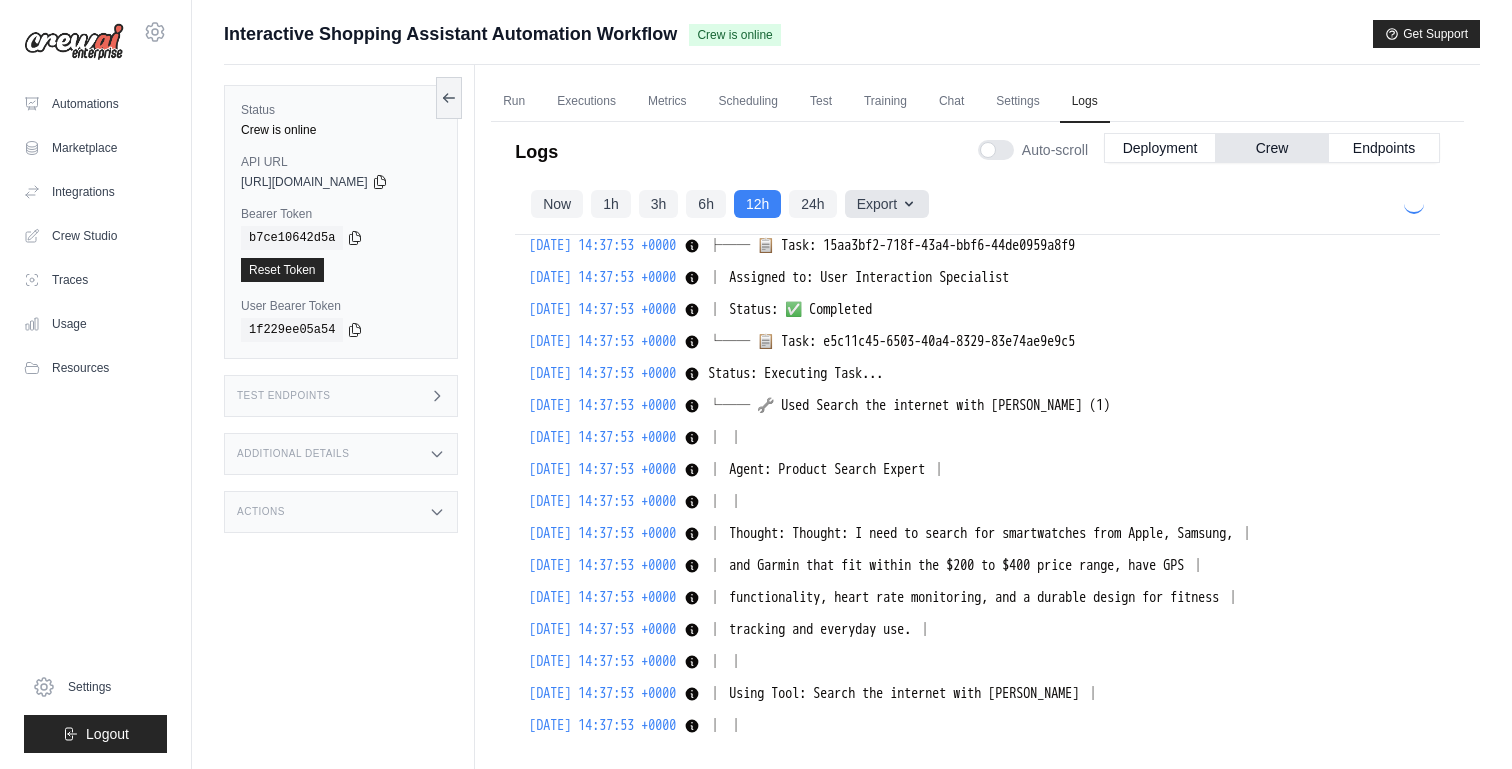 scroll, scrollTop: 32776, scrollLeft: 0, axis: vertical 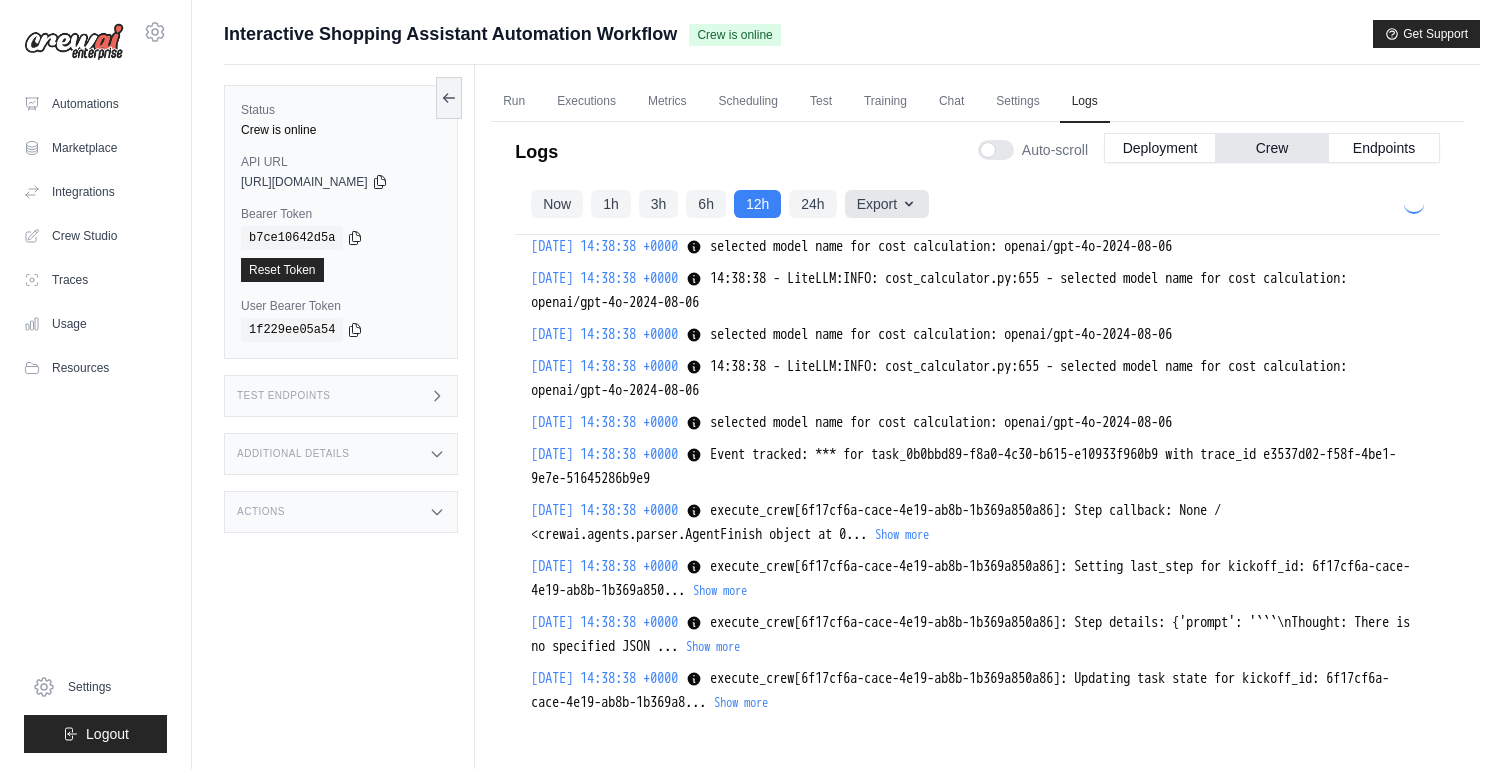 click on "Export" at bounding box center (887, 204) 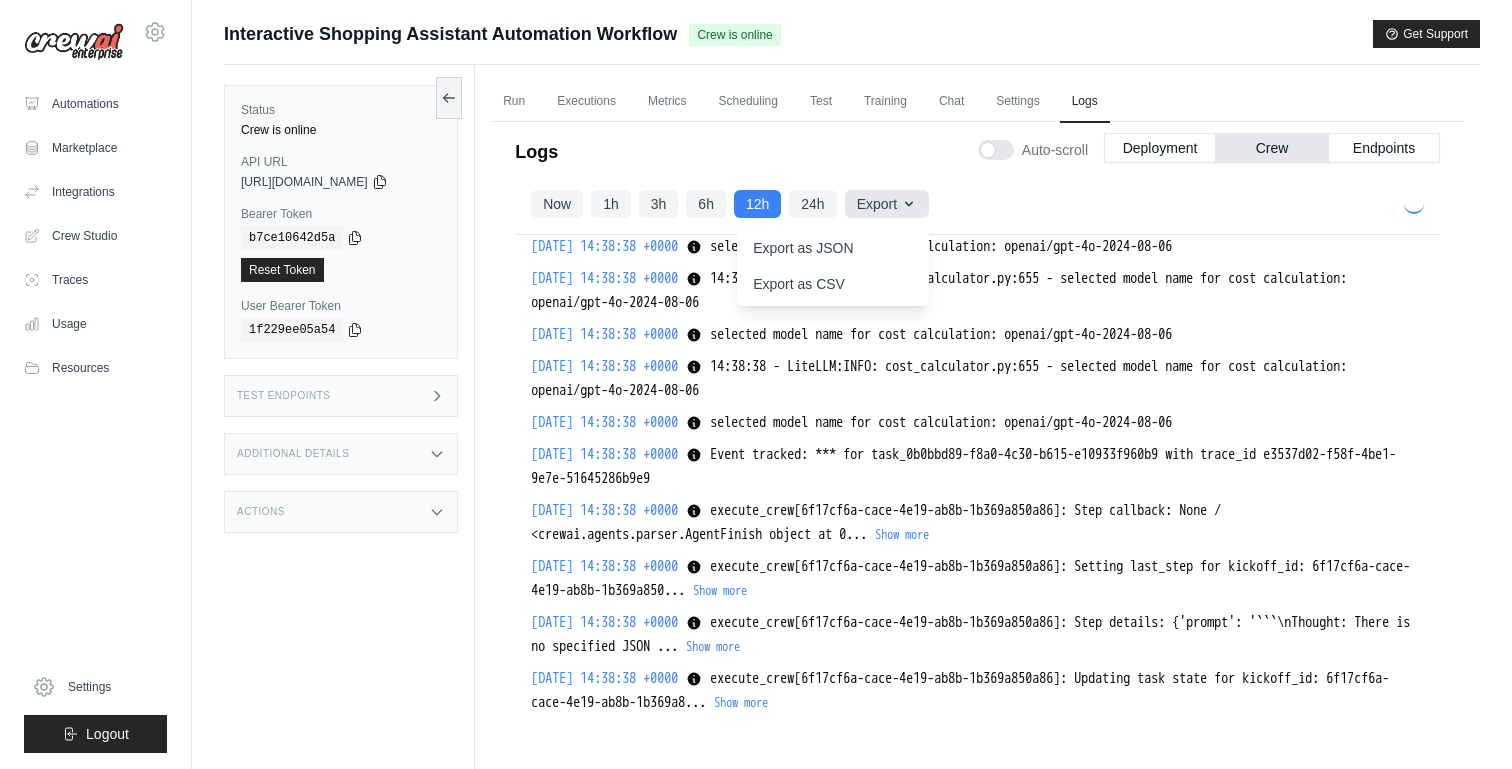 click on "Export" at bounding box center (887, 204) 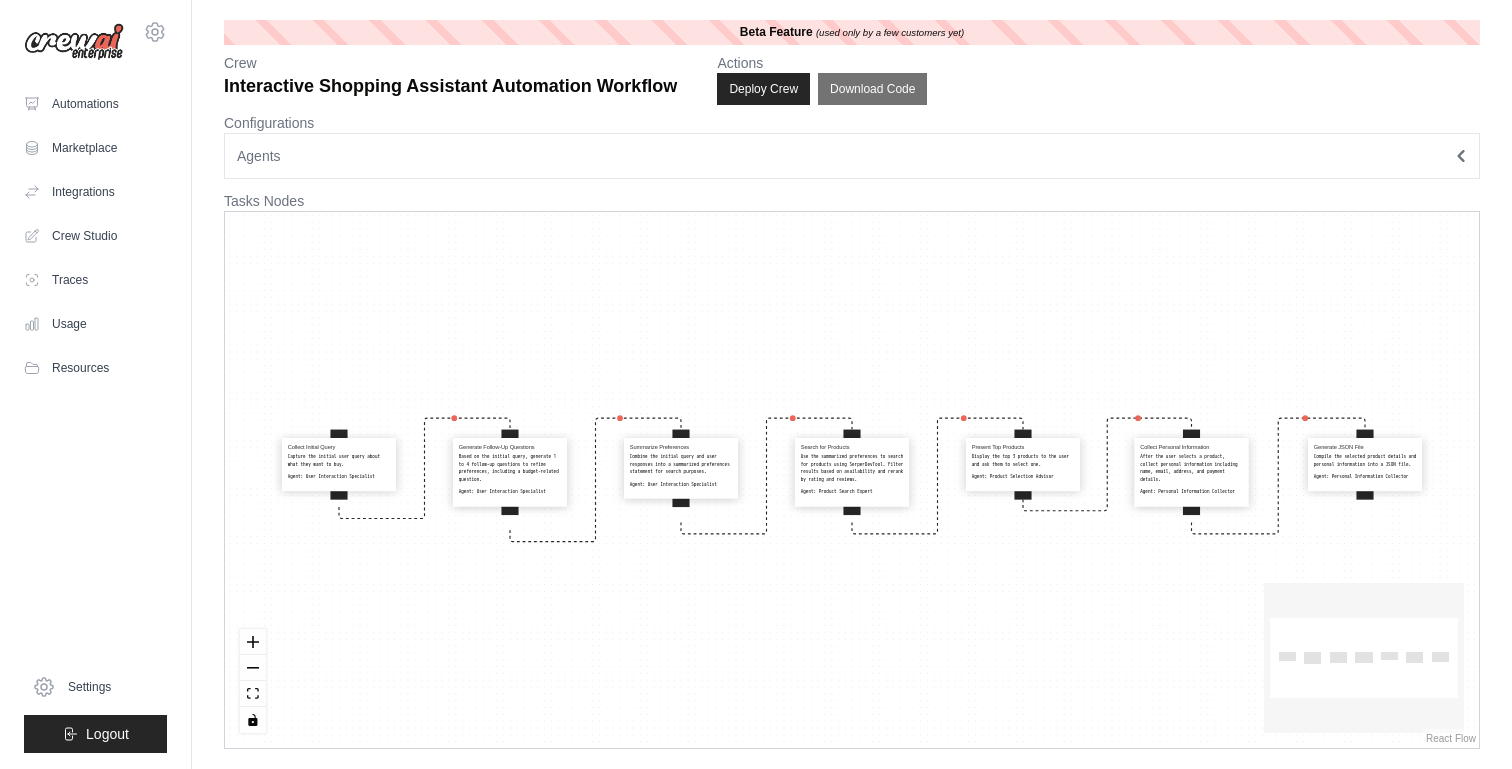 scroll, scrollTop: 0, scrollLeft: 0, axis: both 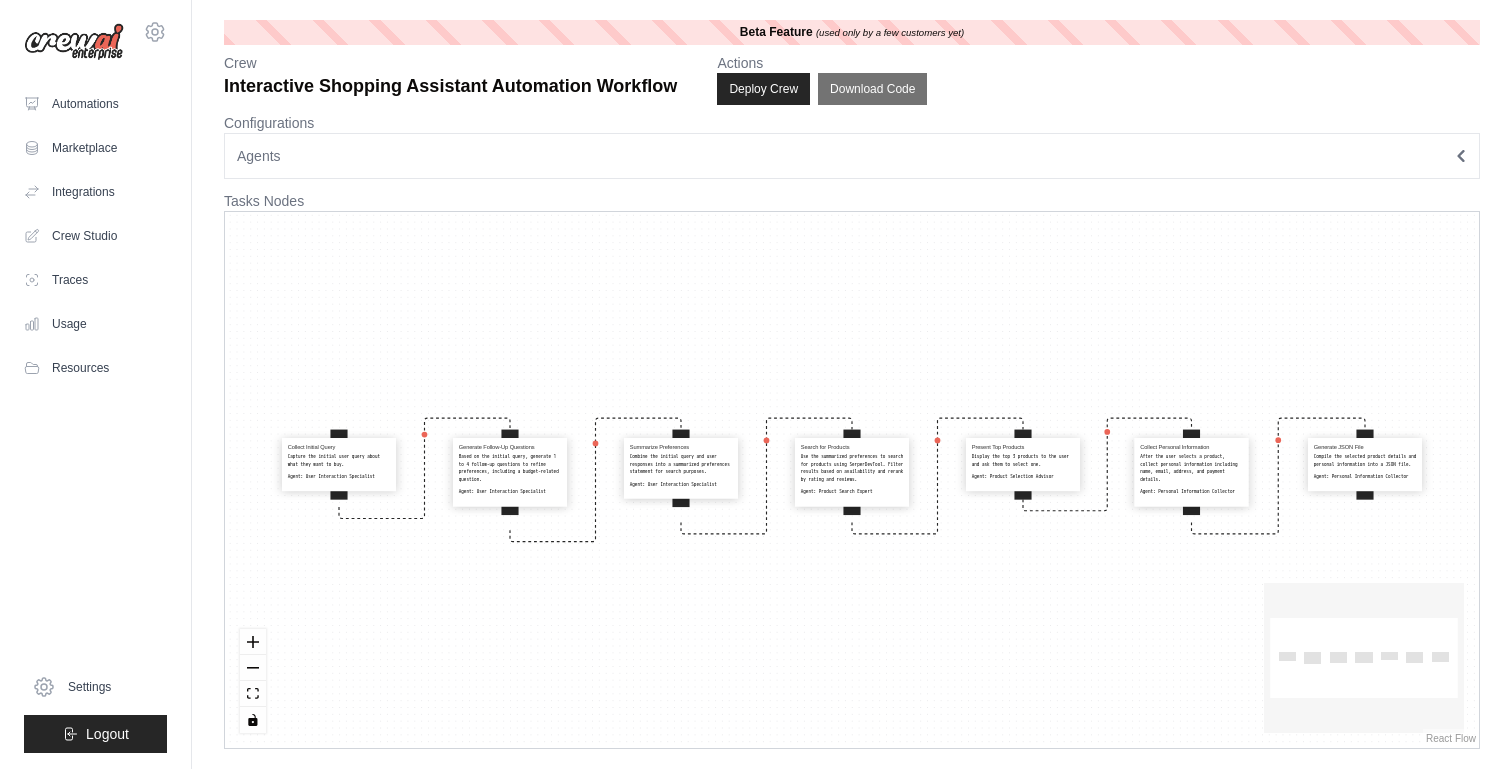 click on "Agent:   User Interaction Specialist" at bounding box center (339, 477) 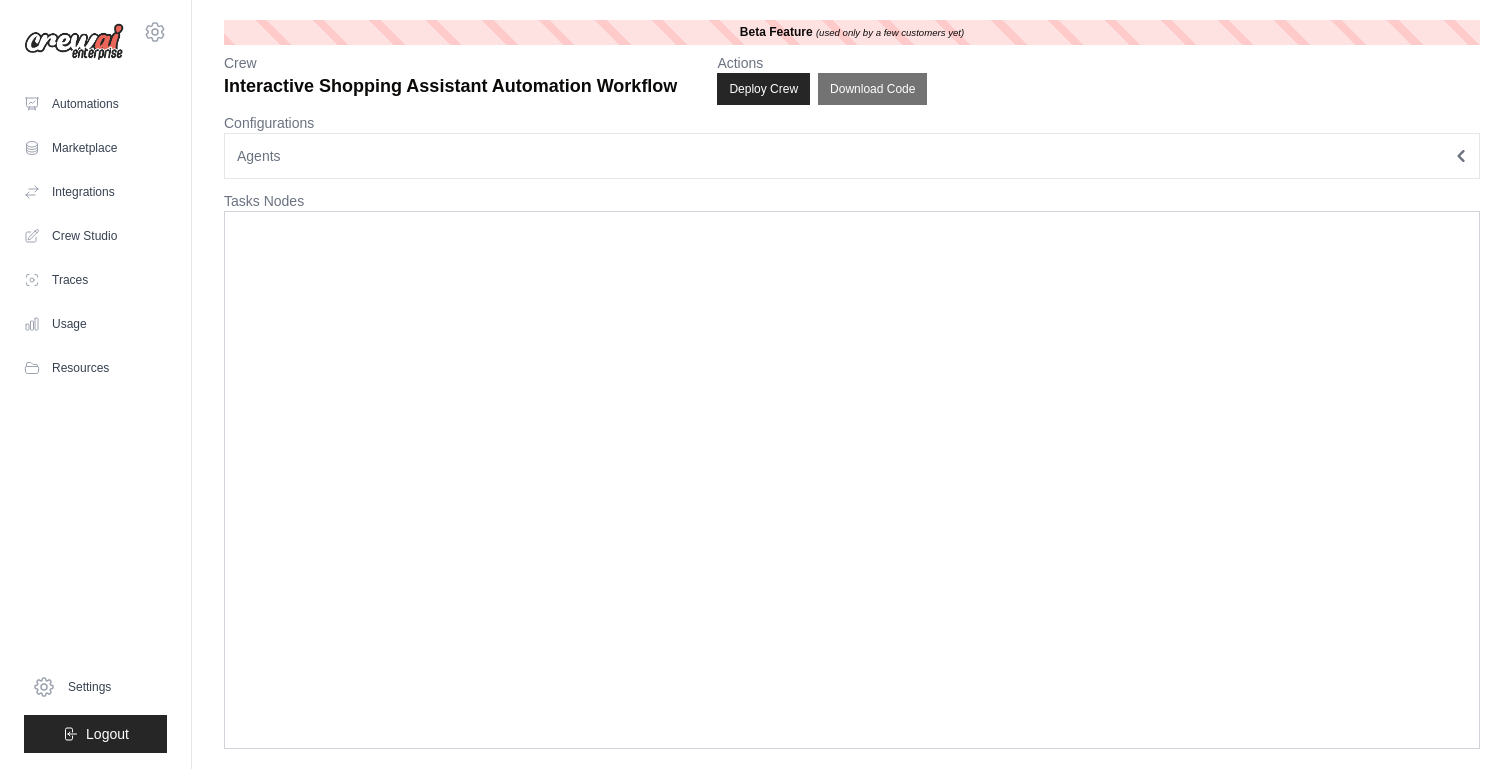 click on "Agents" at bounding box center (852, 156) 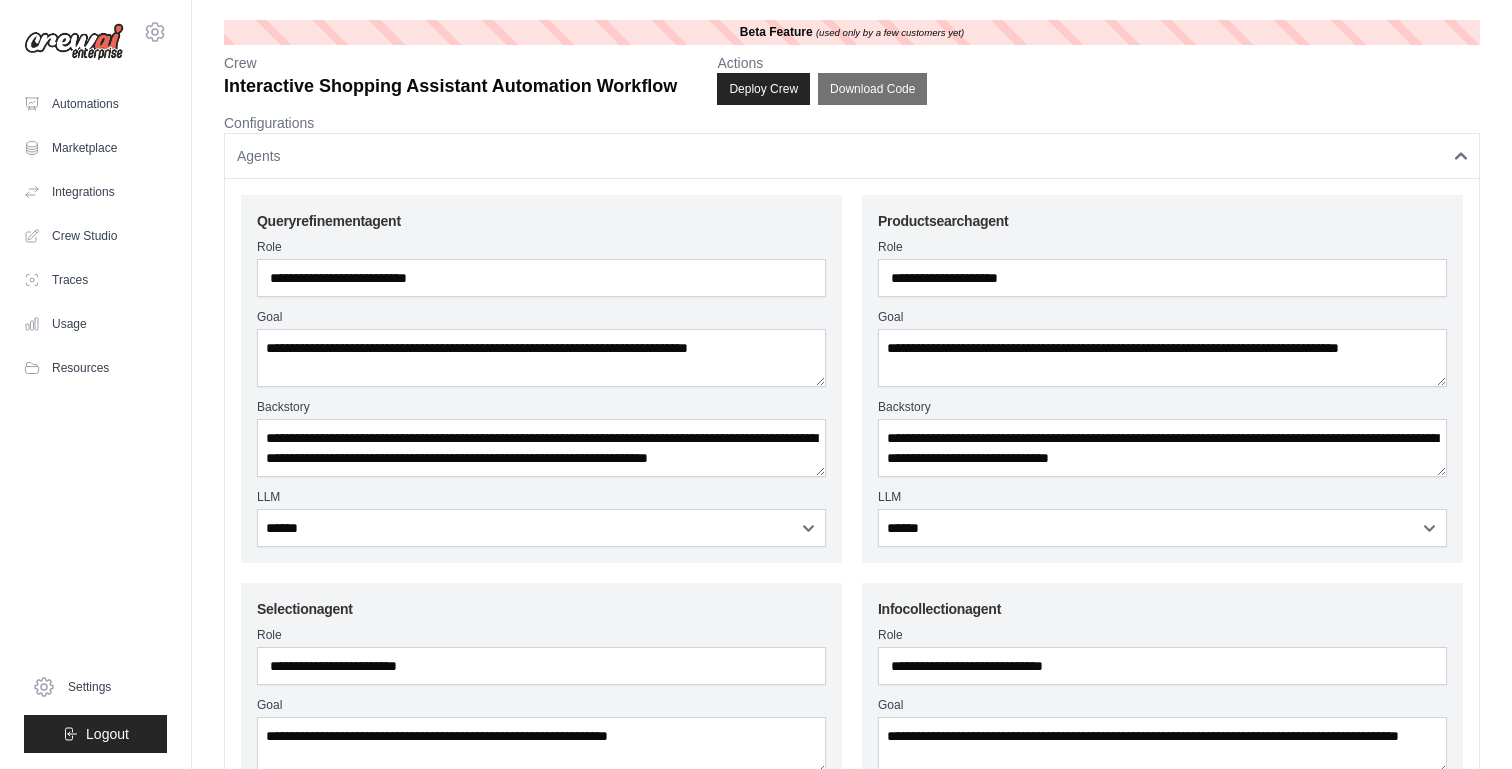 click on "Agents" at bounding box center [852, 156] 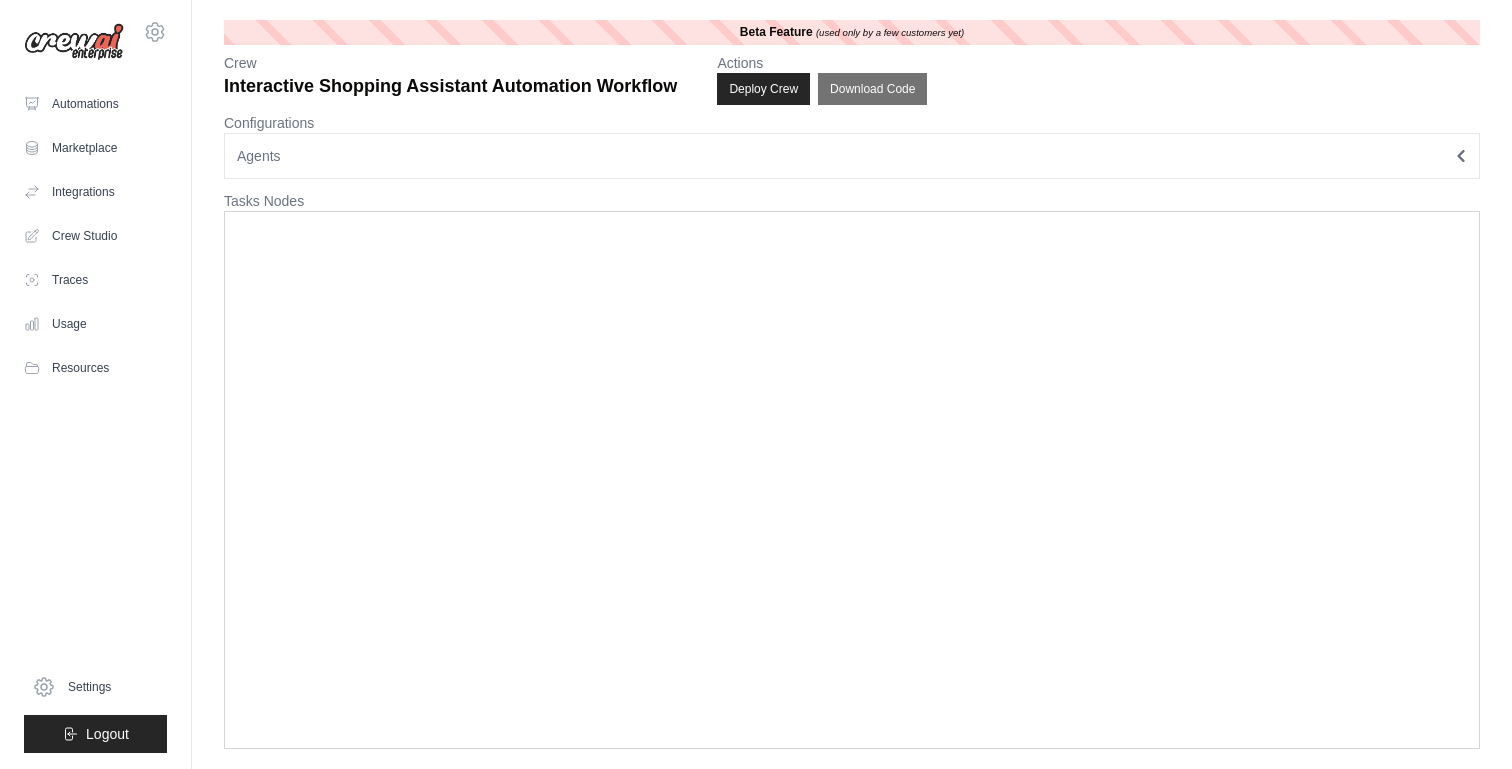 click at bounding box center (852, 480) 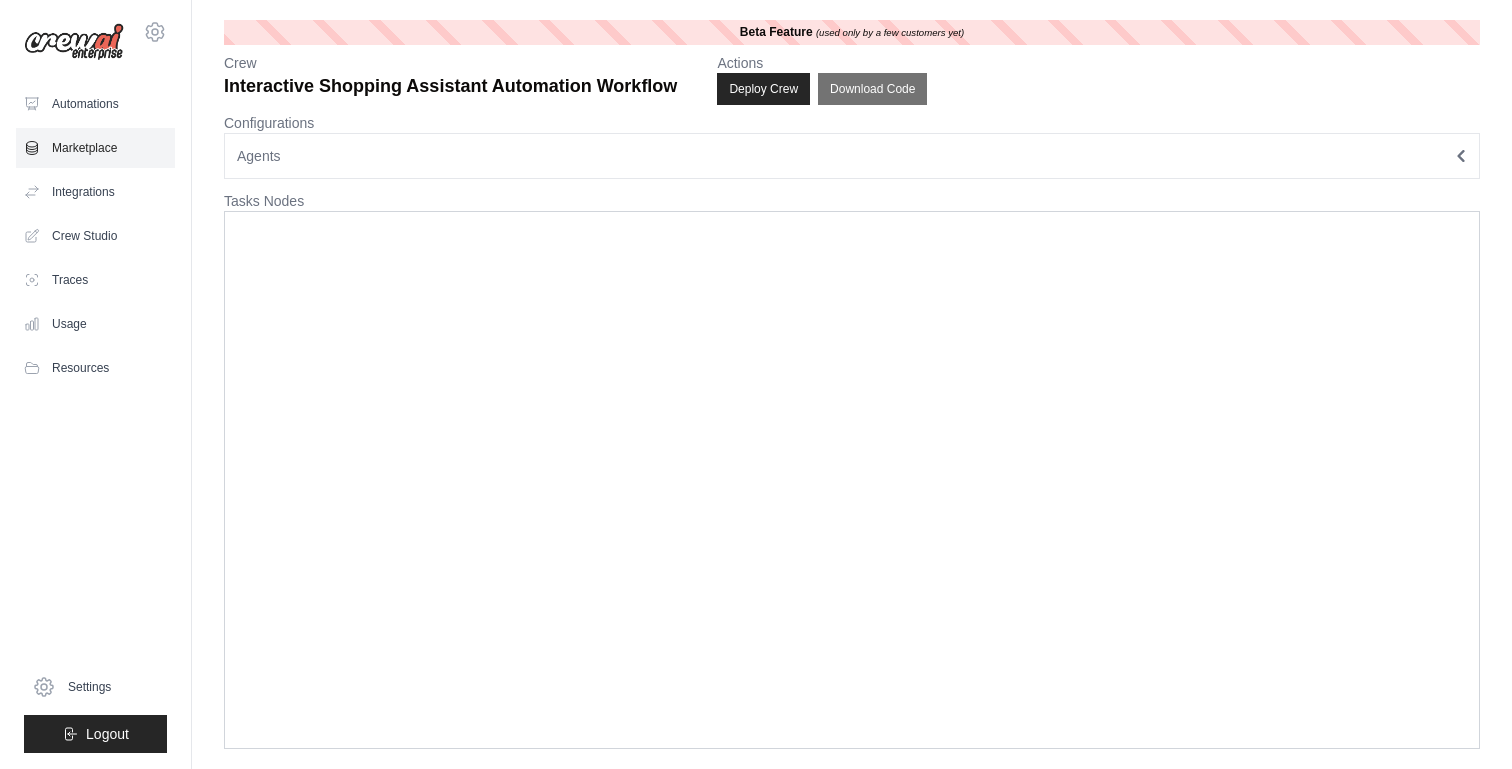 click on "Marketplace" at bounding box center [95, 148] 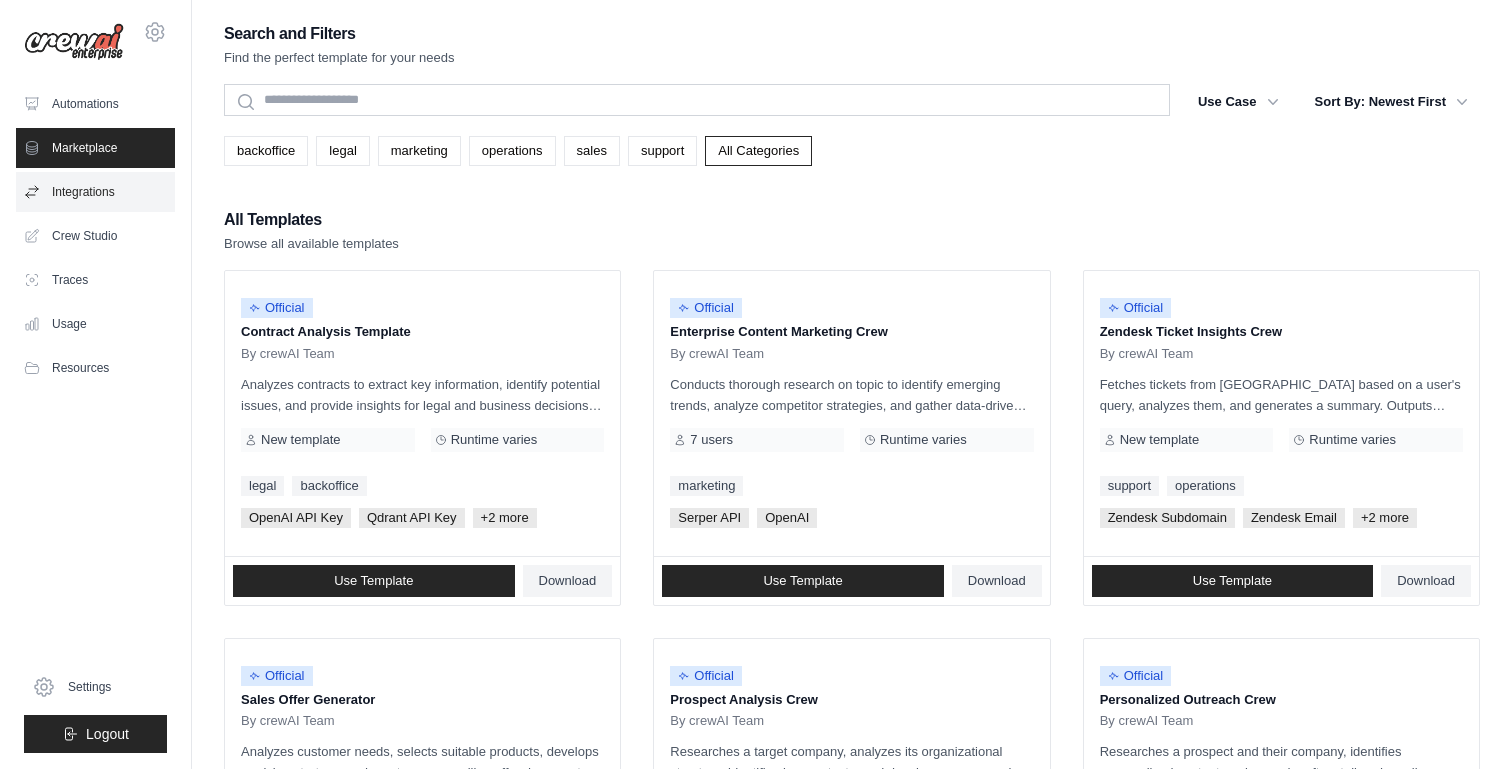 click on "Integrations" at bounding box center (95, 192) 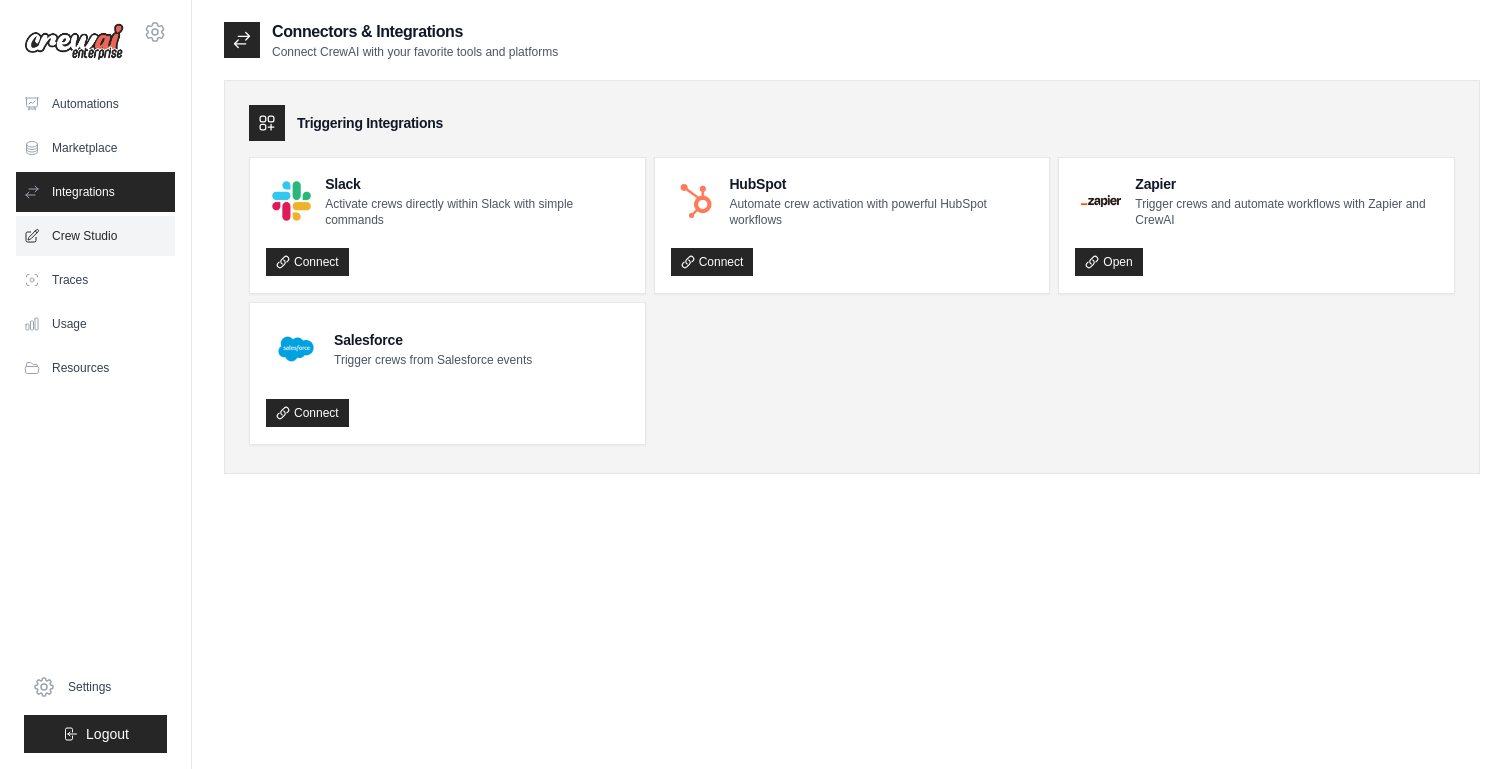 click on "Crew Studio" at bounding box center [95, 236] 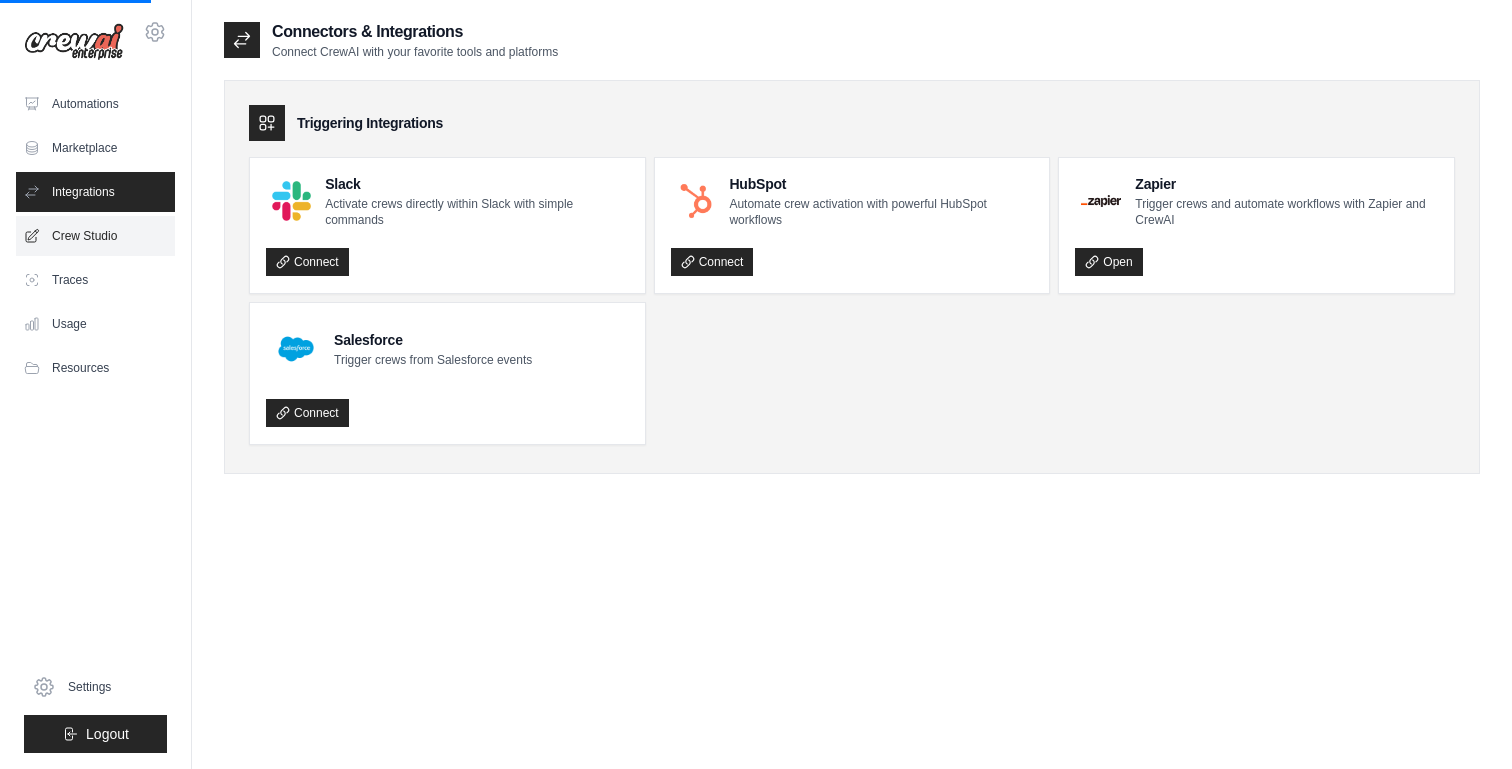 click on "Crew Studio" at bounding box center (95, 236) 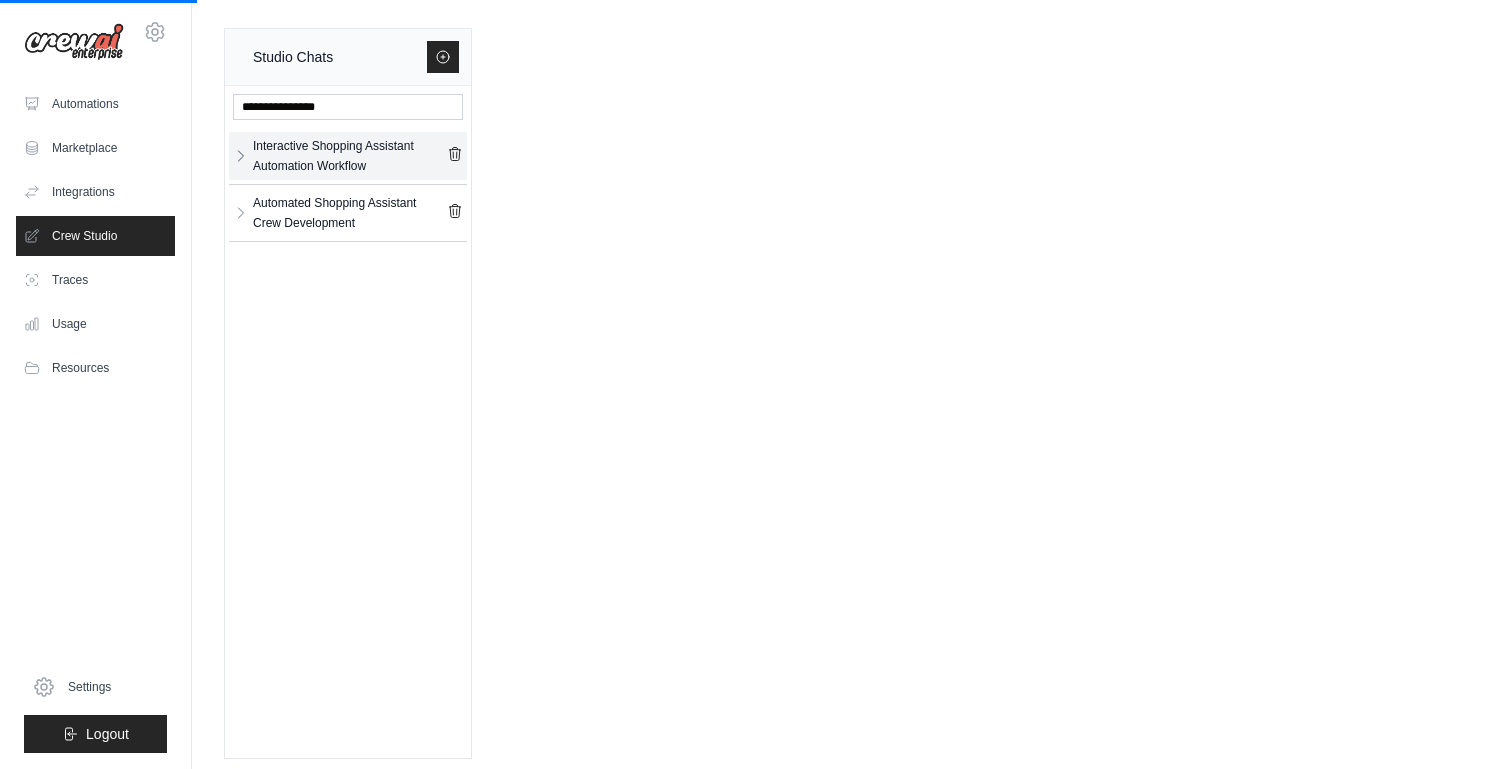 click at bounding box center (241, 156) 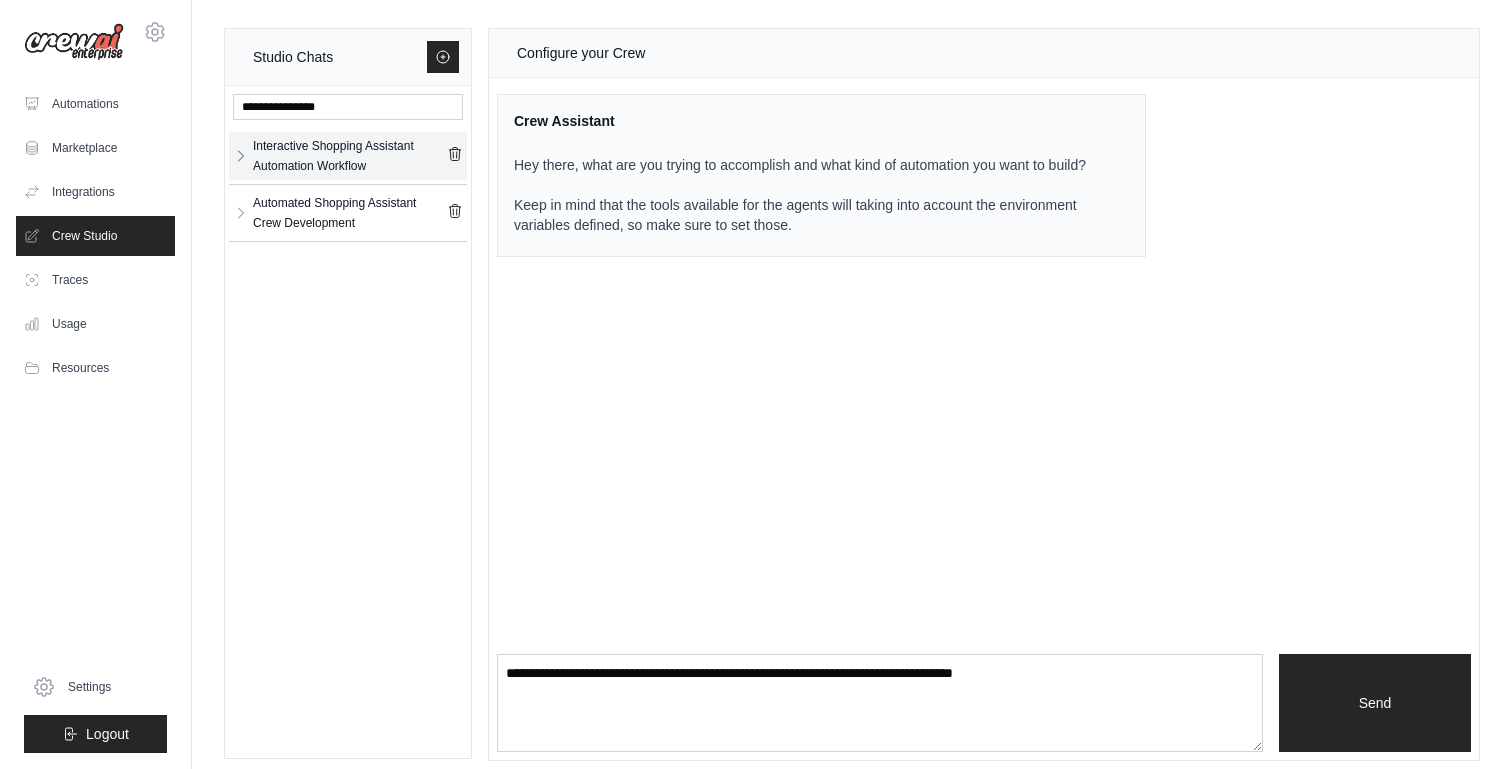 click 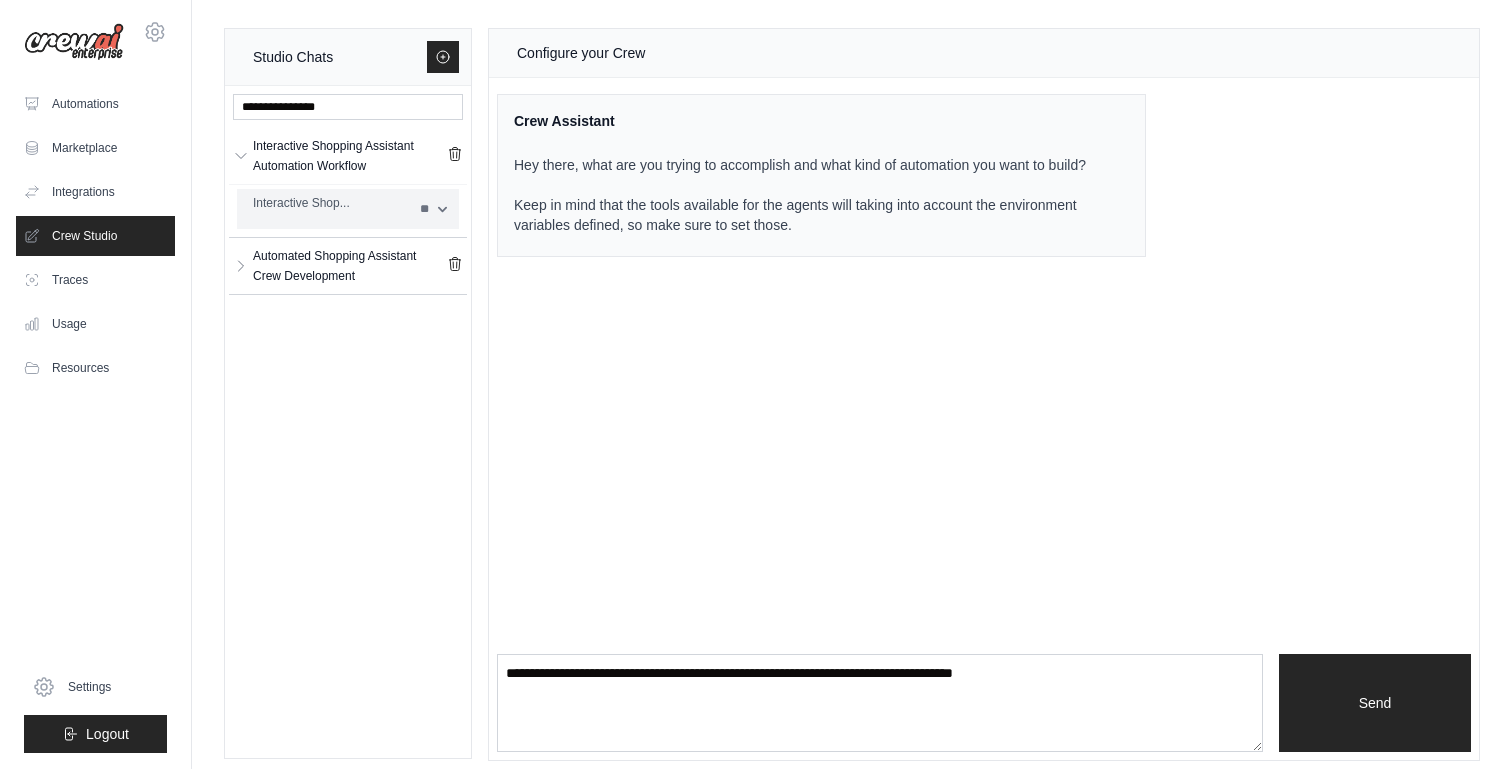 click on "Interactive Shop..." at bounding box center [330, 203] 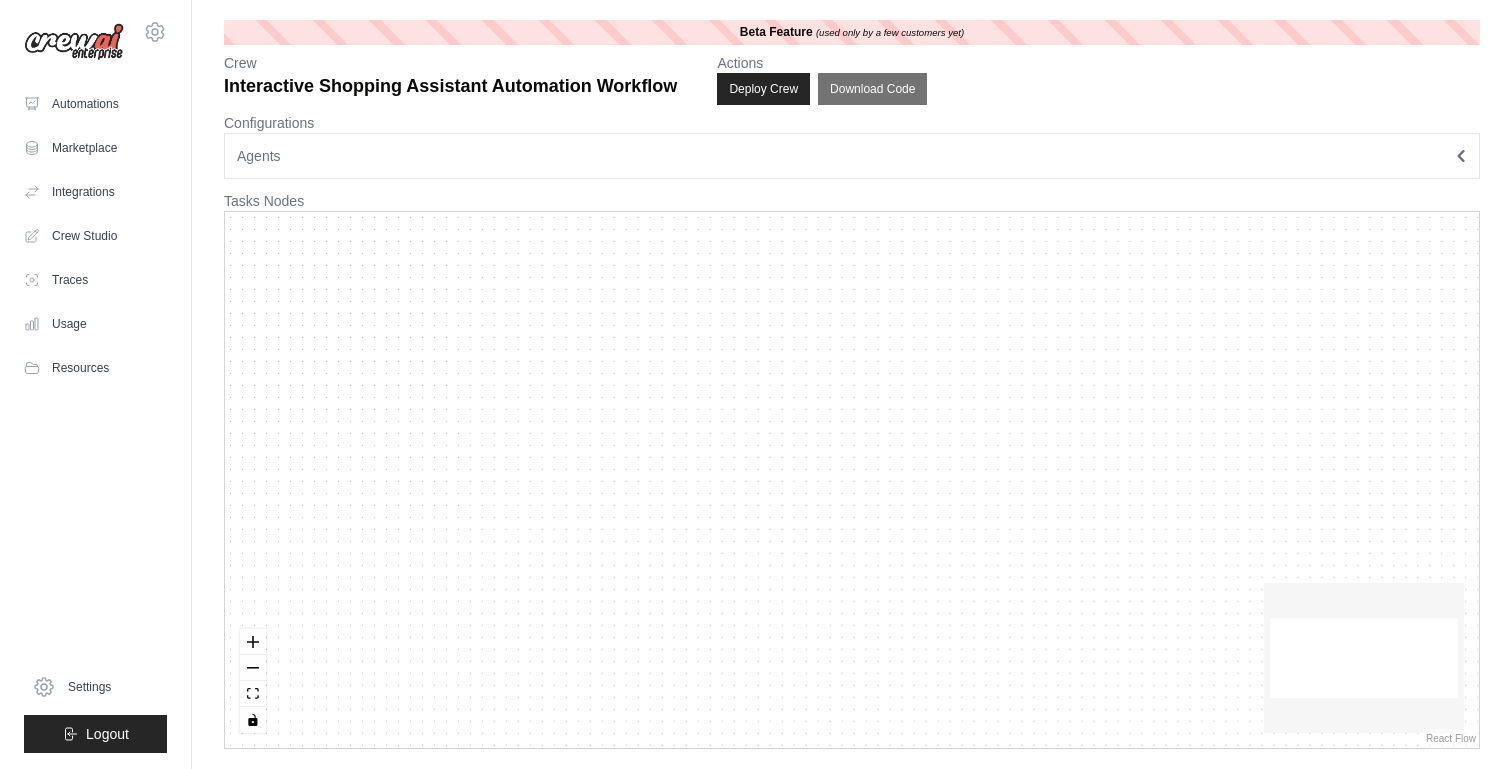 scroll, scrollTop: 0, scrollLeft: 0, axis: both 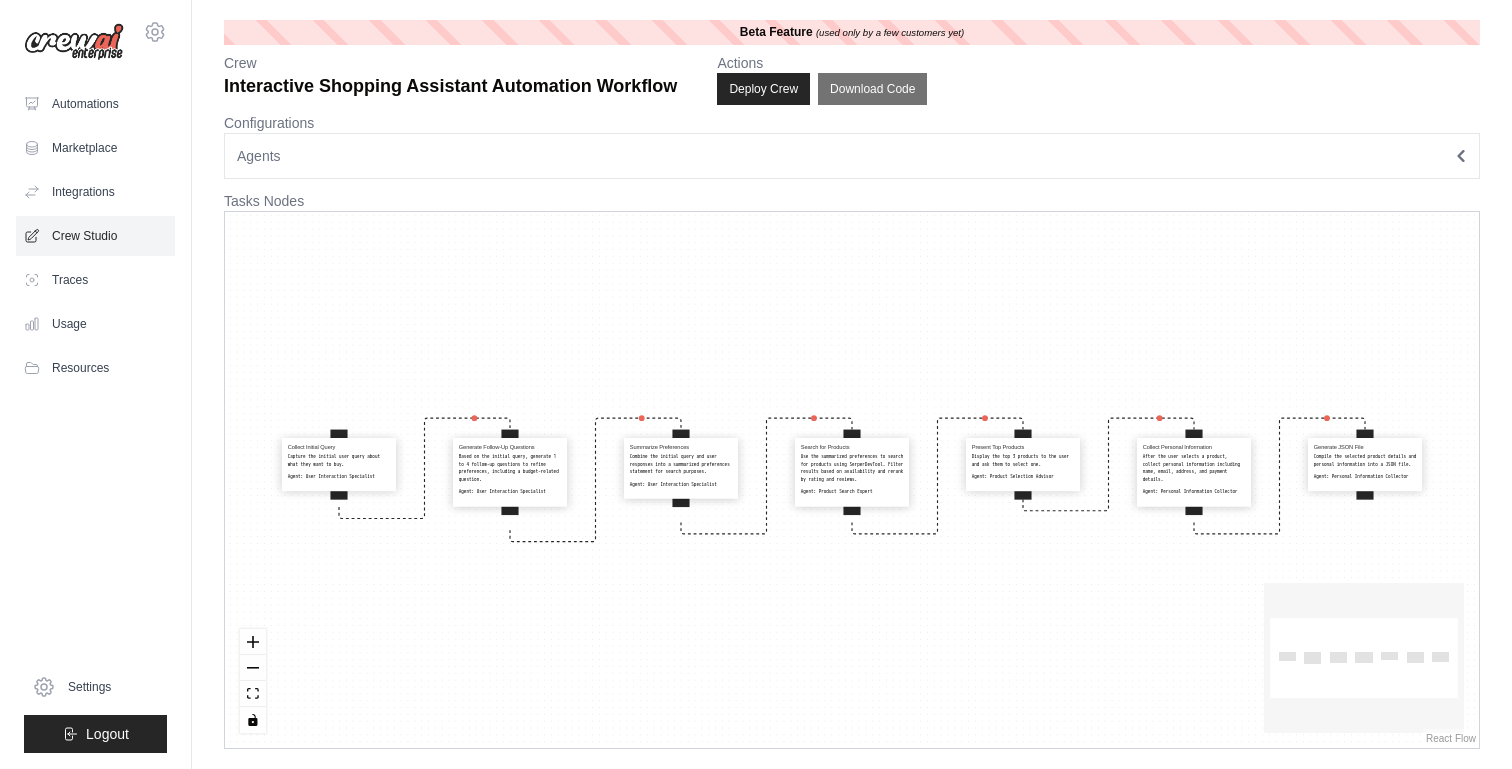 click on "Crew Studio" at bounding box center (95, 236) 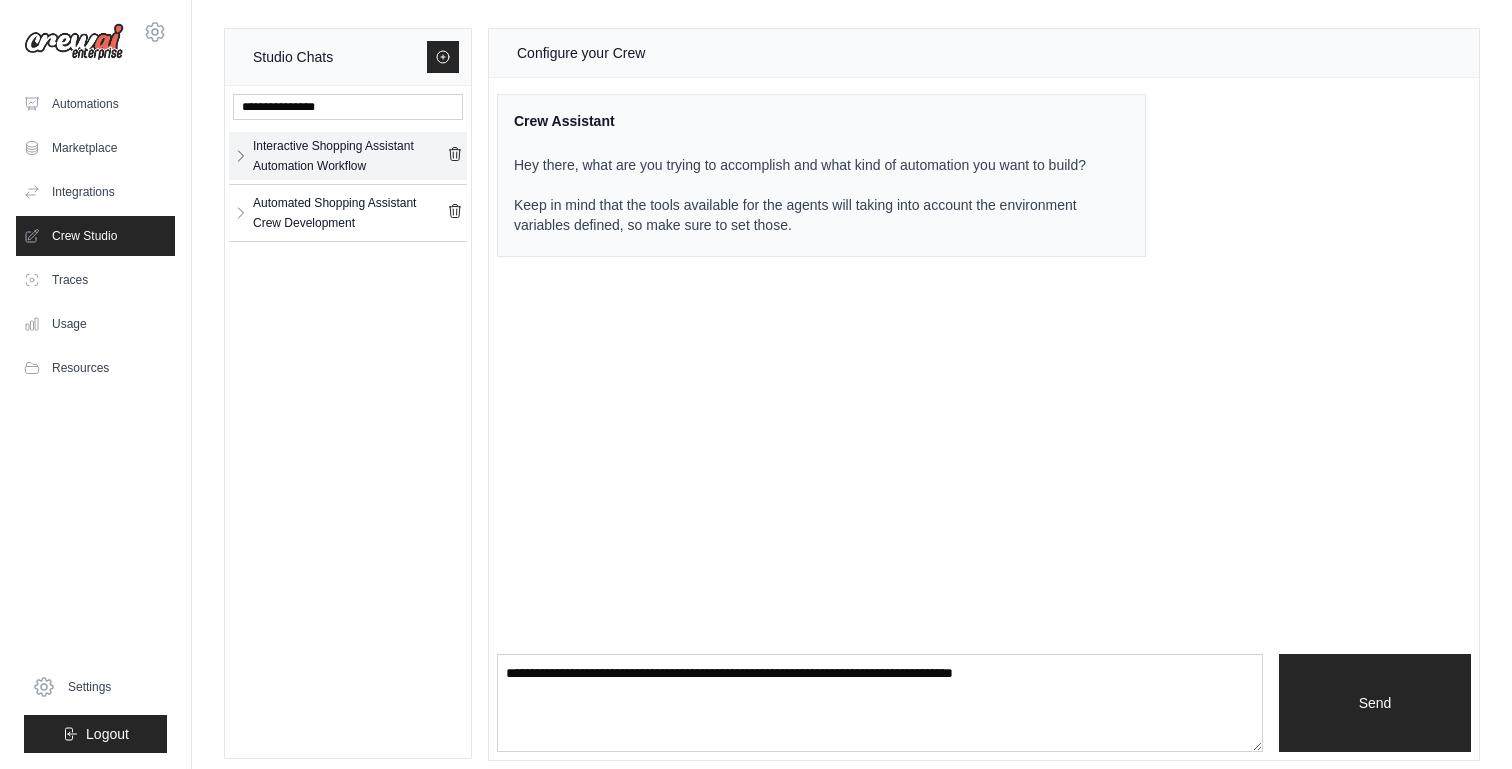 click 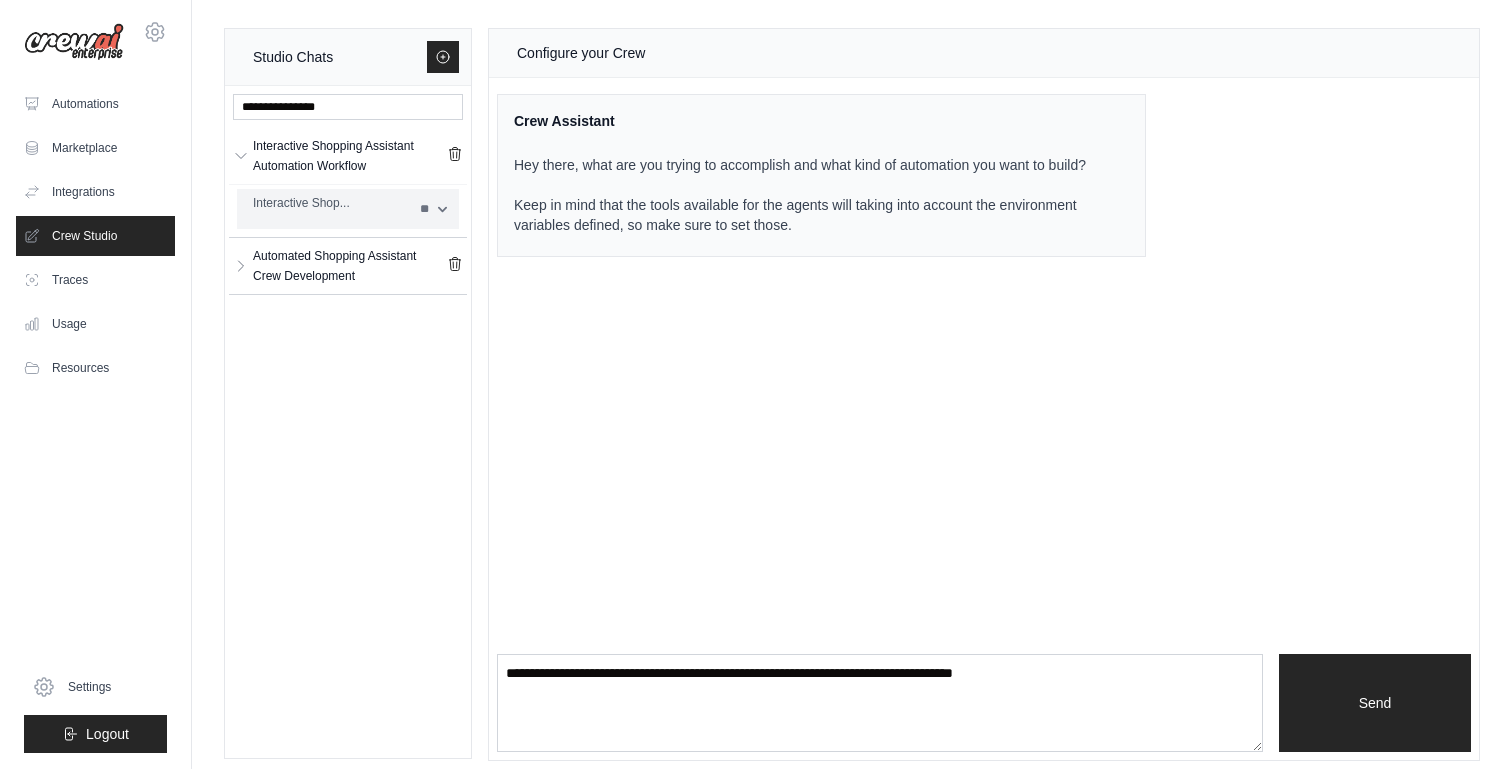 click on "**
**" at bounding box center (433, 209) 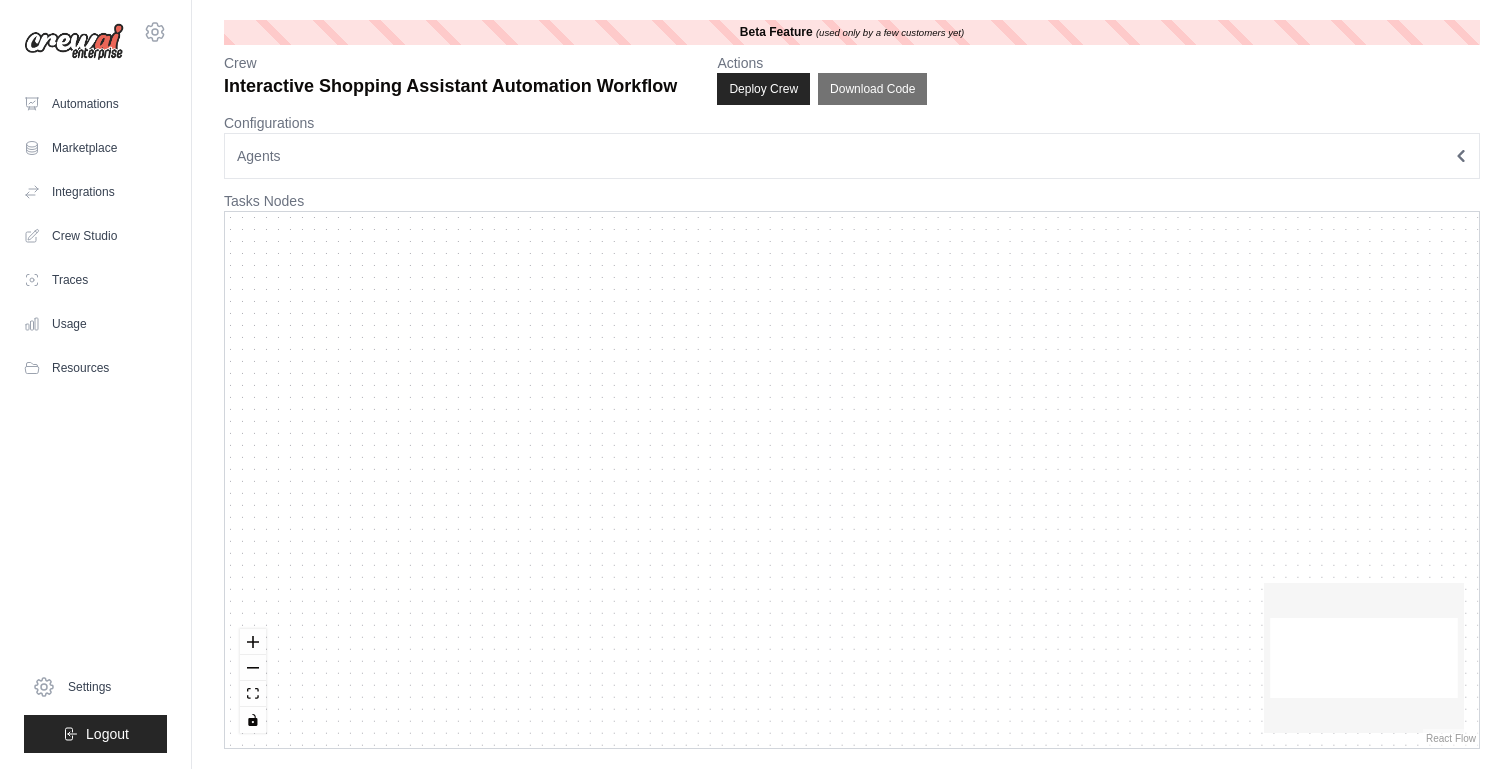 scroll, scrollTop: 0, scrollLeft: 0, axis: both 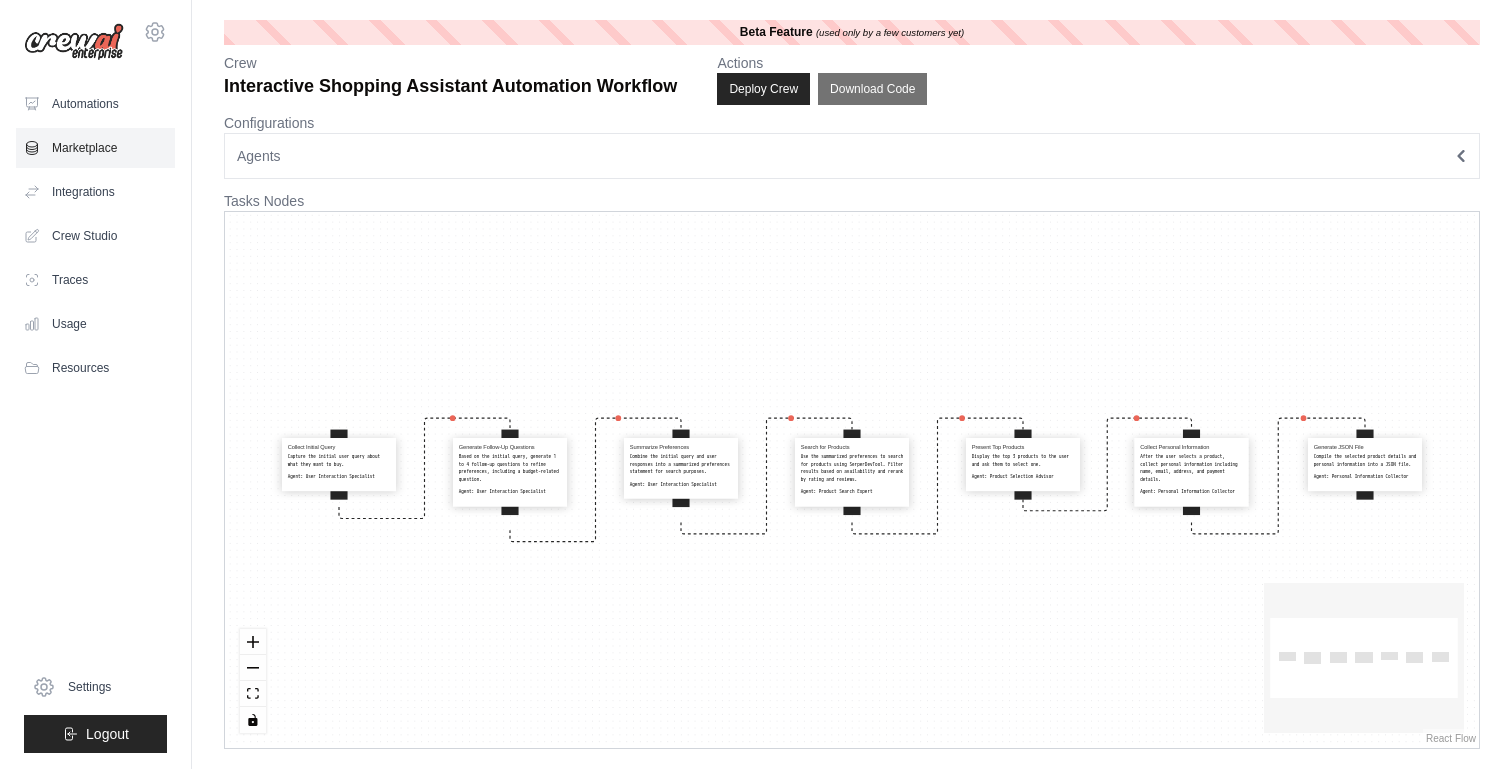 click on "Marketplace" at bounding box center [95, 148] 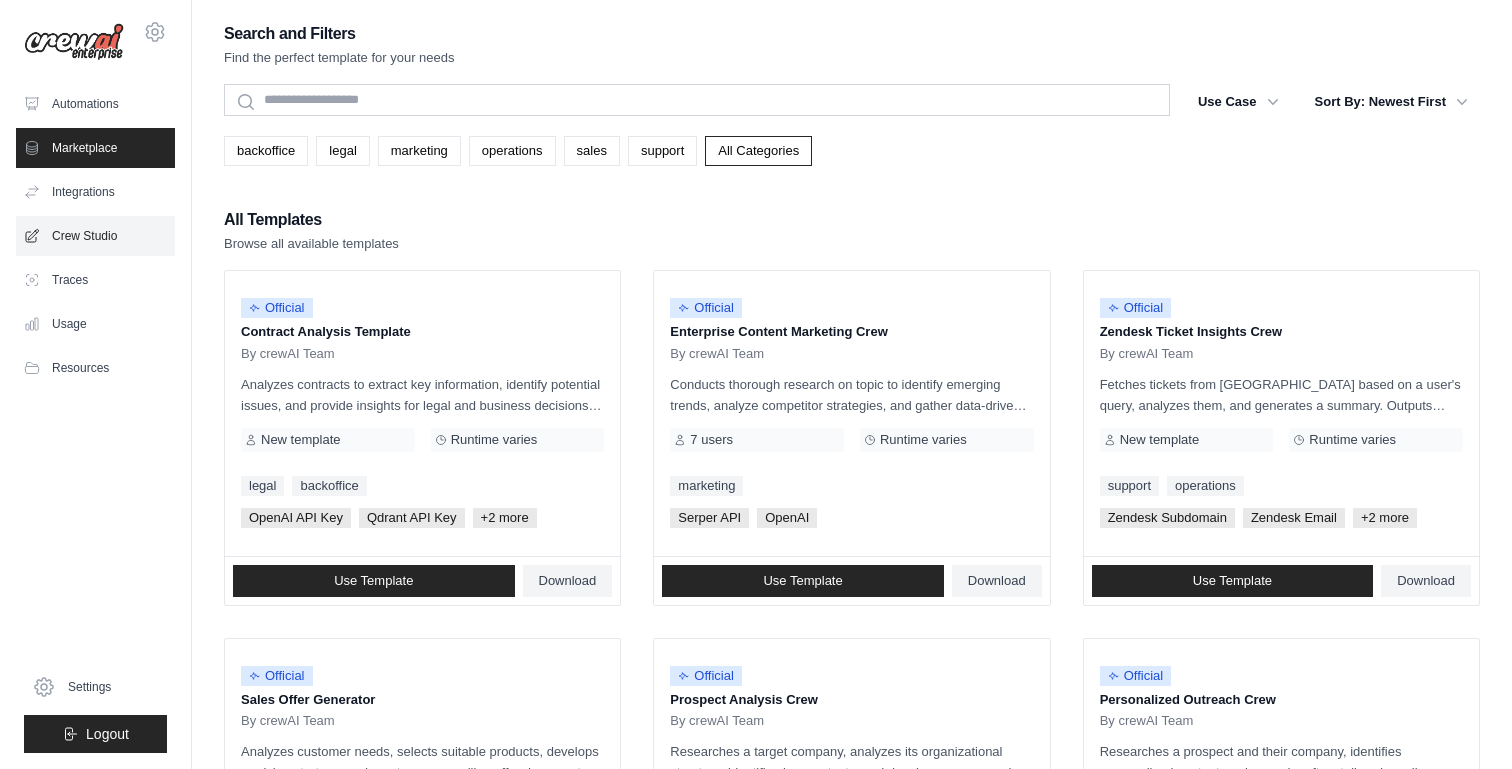 click on "Crew Studio" at bounding box center (95, 236) 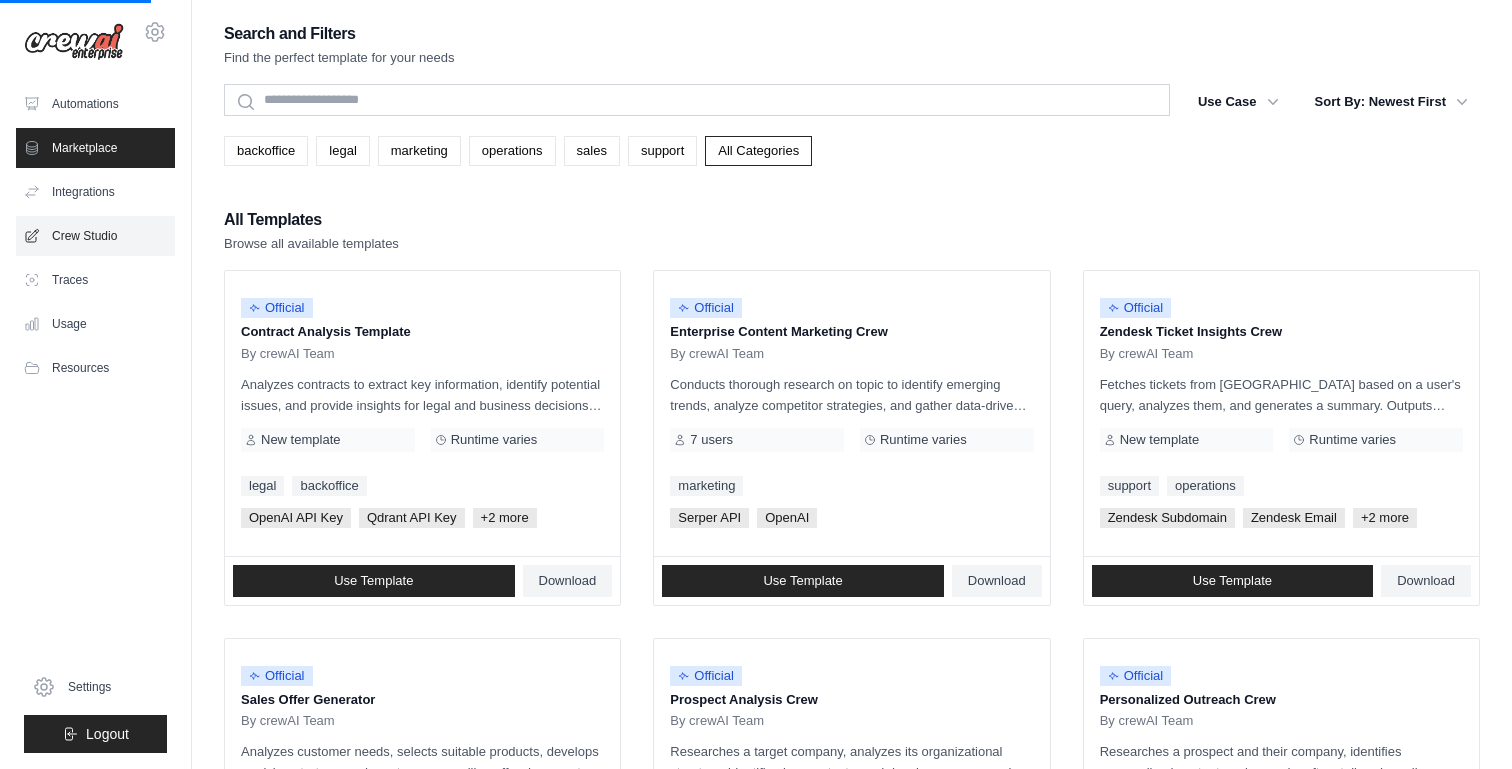 click on "Crew Studio" at bounding box center [95, 236] 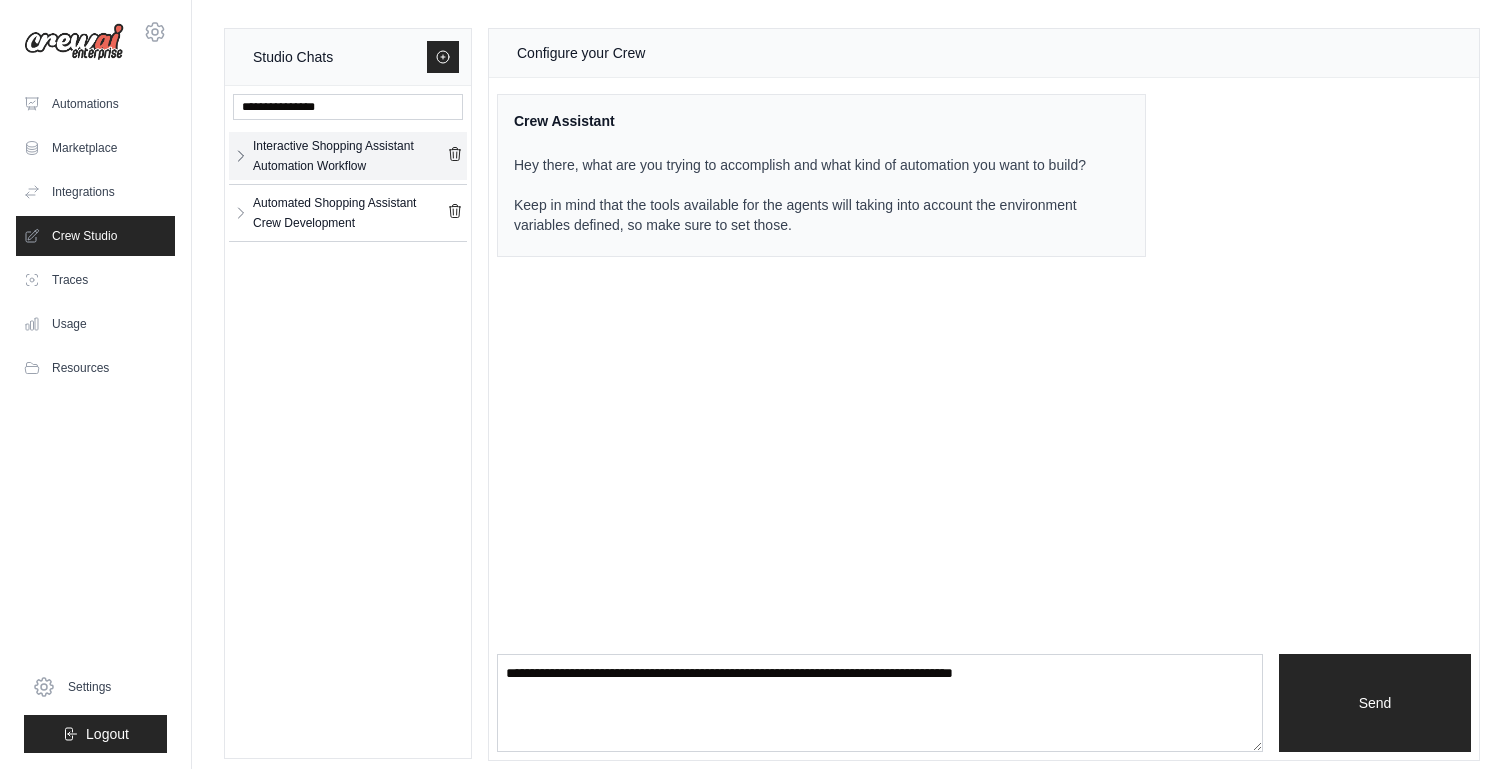 click 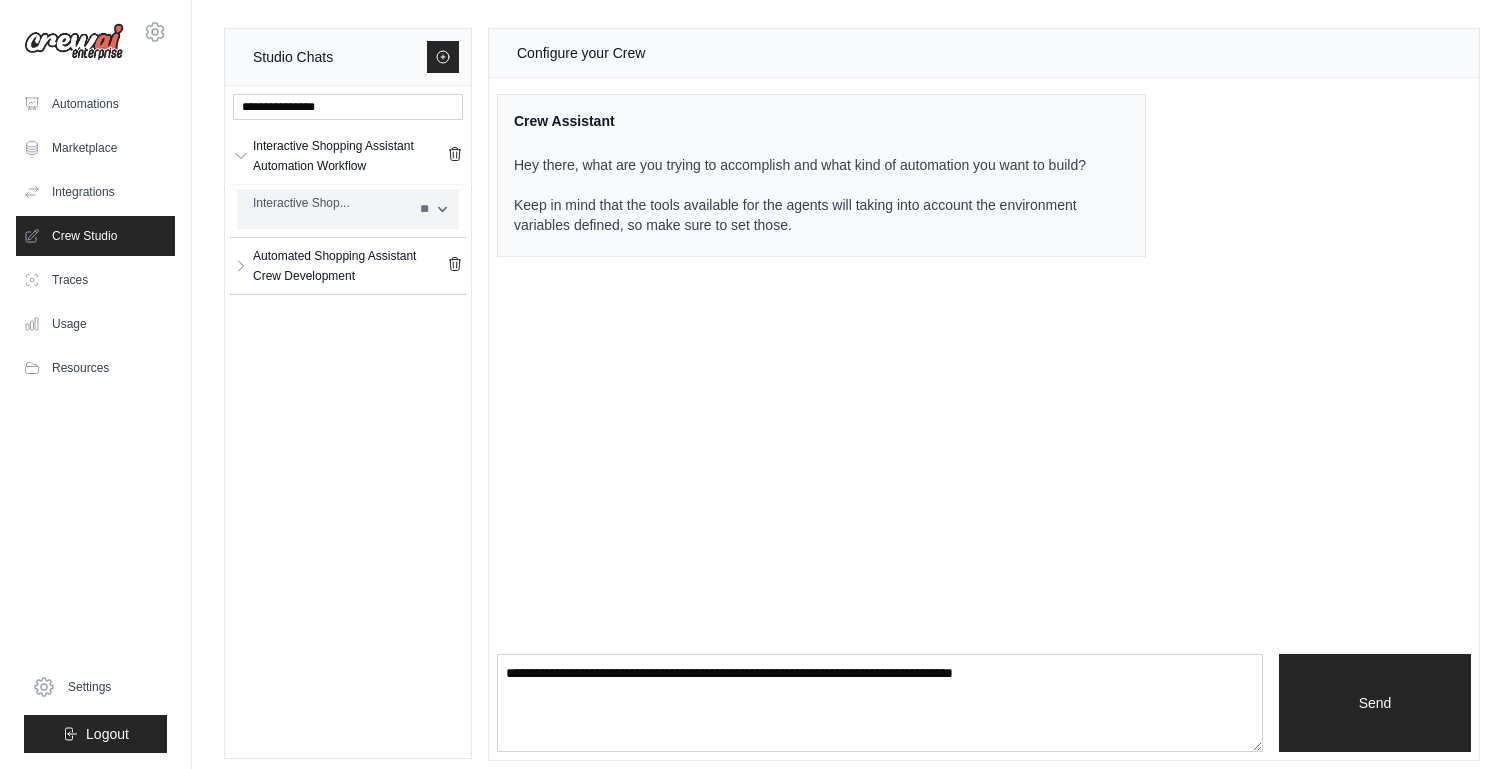 click on "Interactive Shop..." at bounding box center (330, 203) 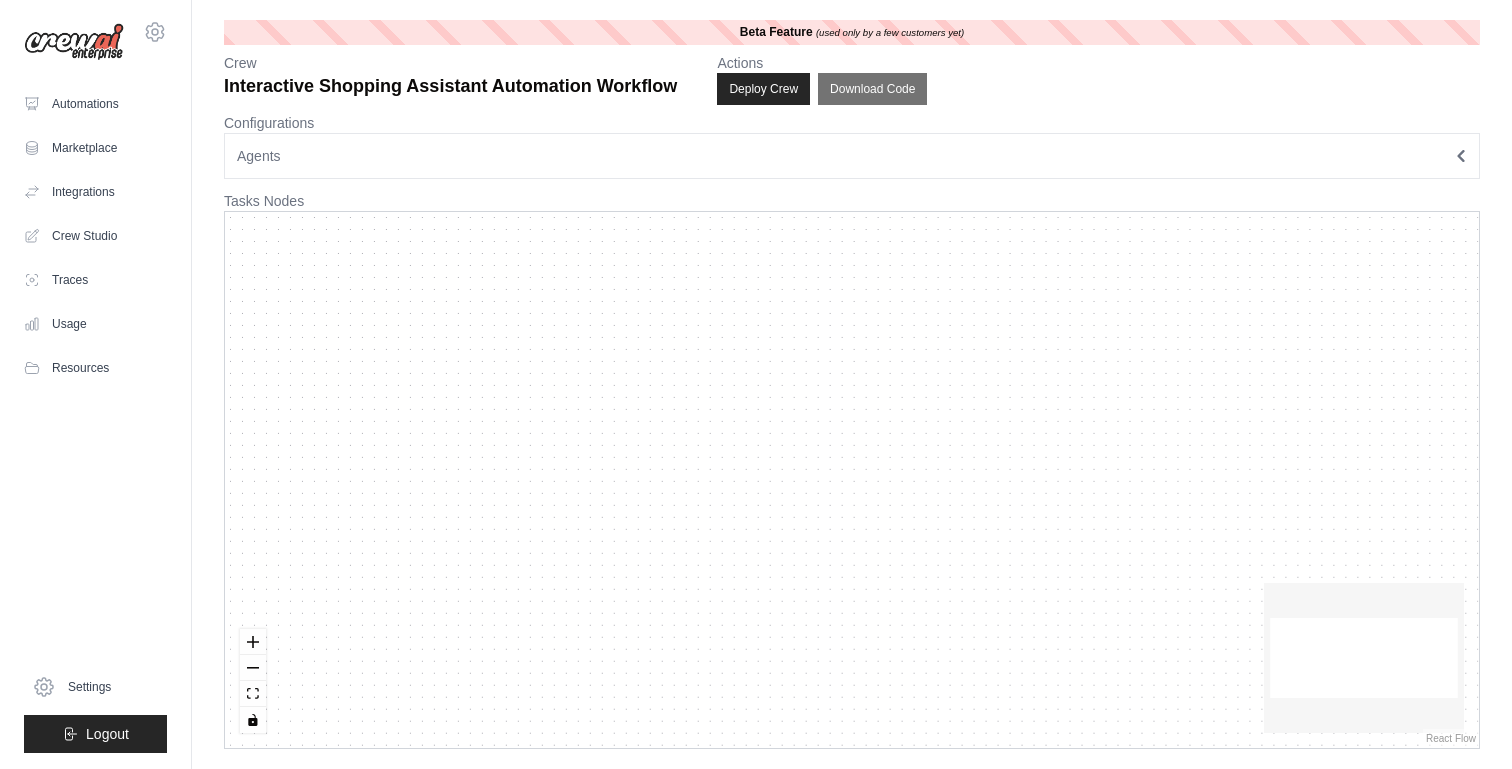 scroll, scrollTop: 0, scrollLeft: 0, axis: both 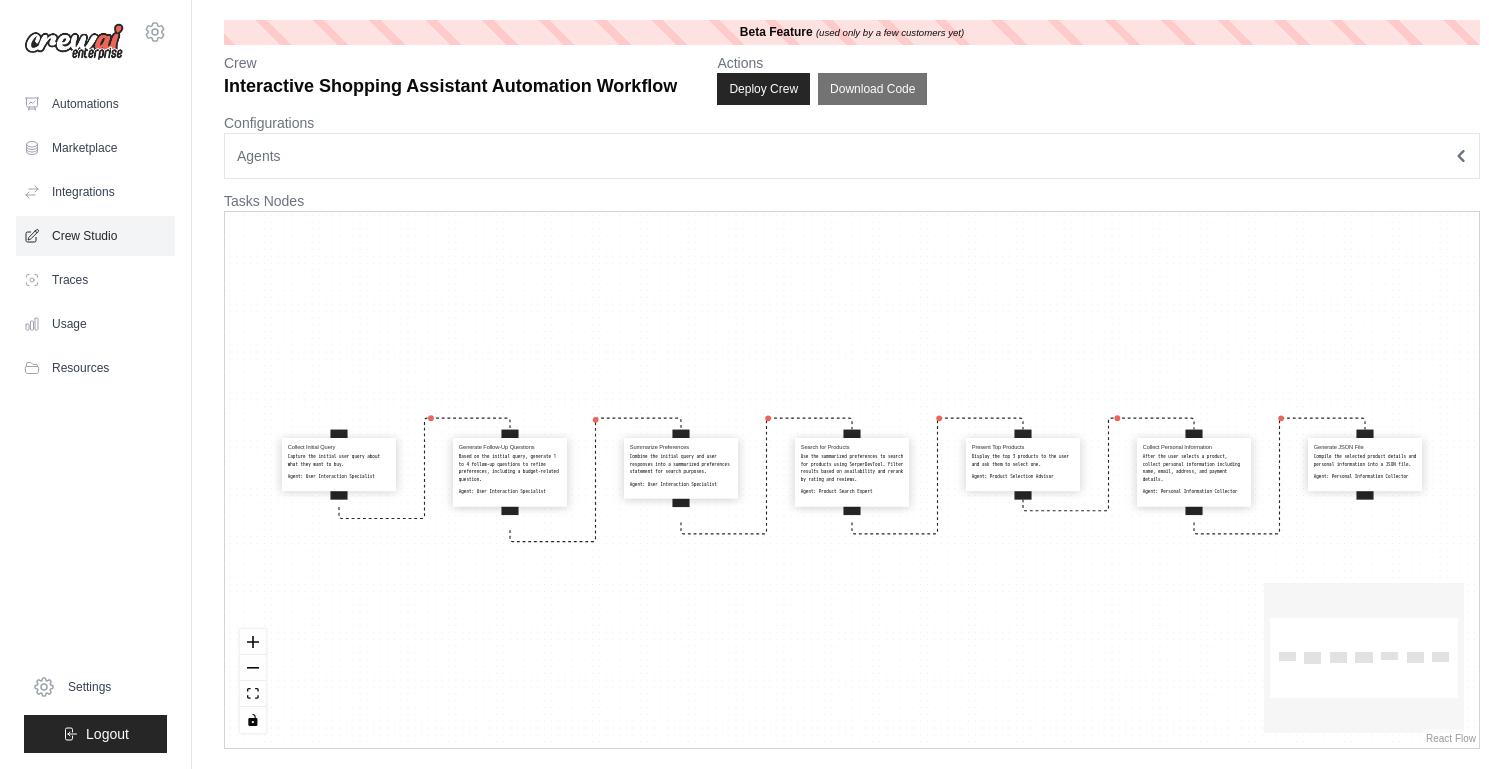click on "Crew Studio" at bounding box center [95, 236] 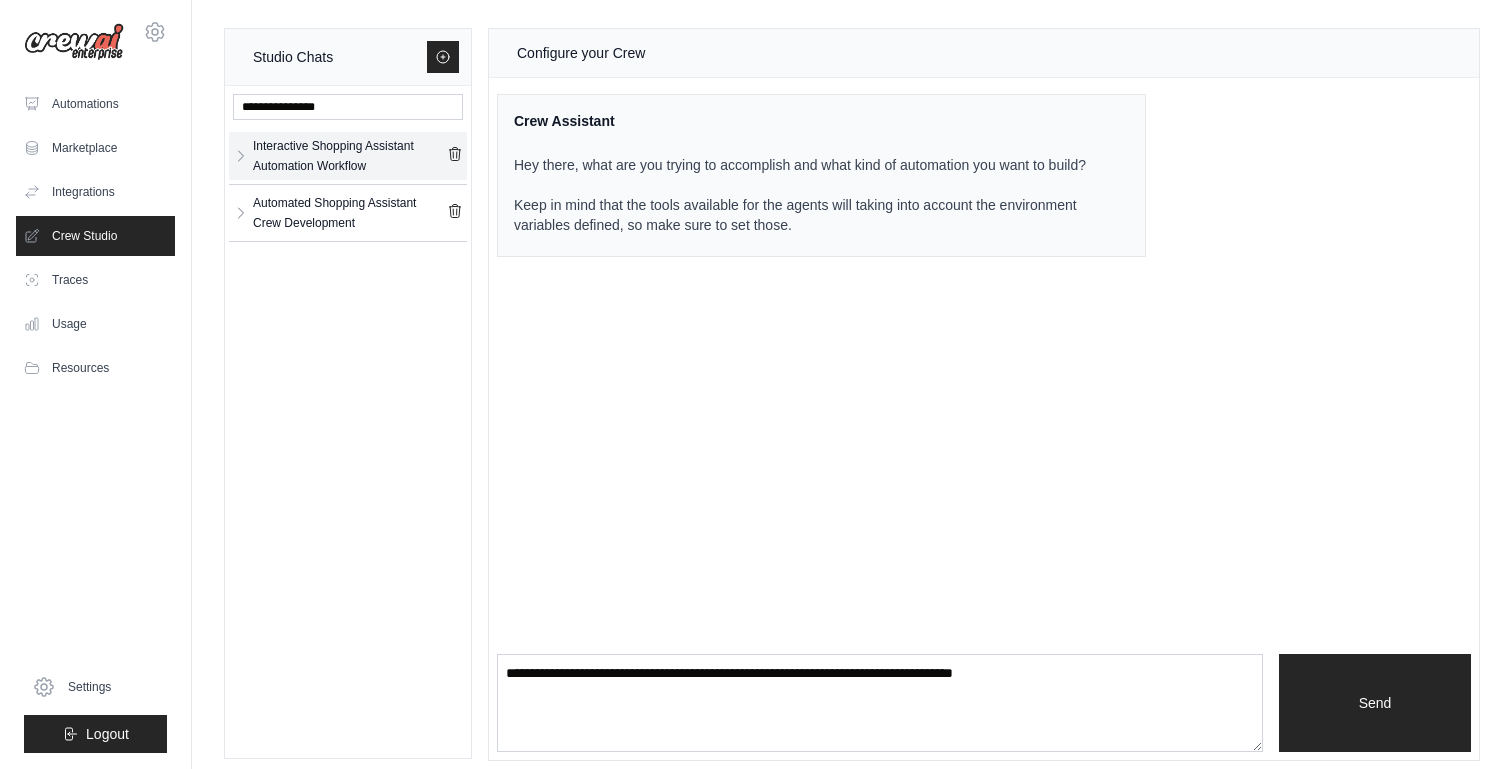 click on "Interactive Shopping Assistant Automation Workflow" at bounding box center (350, 156) 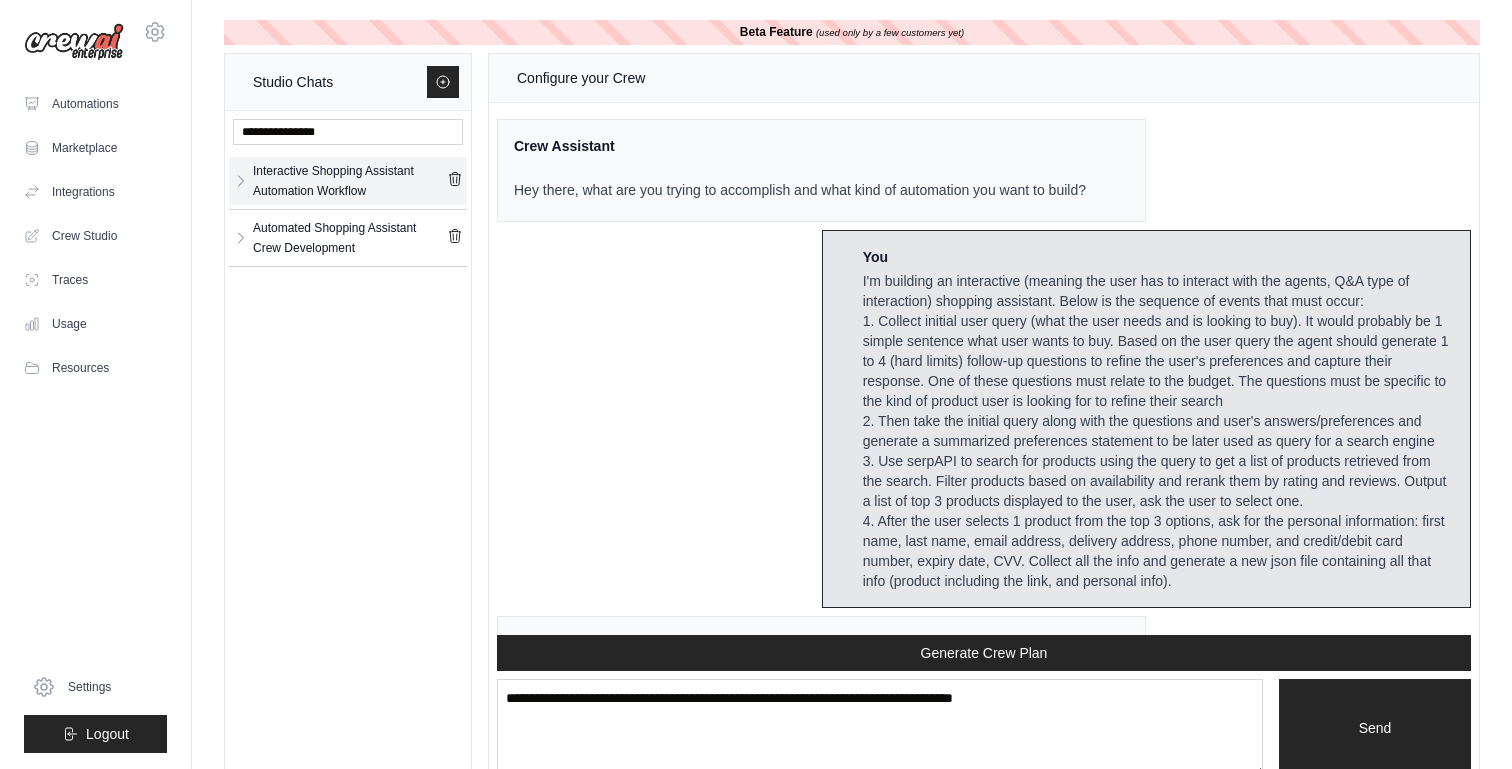 scroll, scrollTop: 2703, scrollLeft: 0, axis: vertical 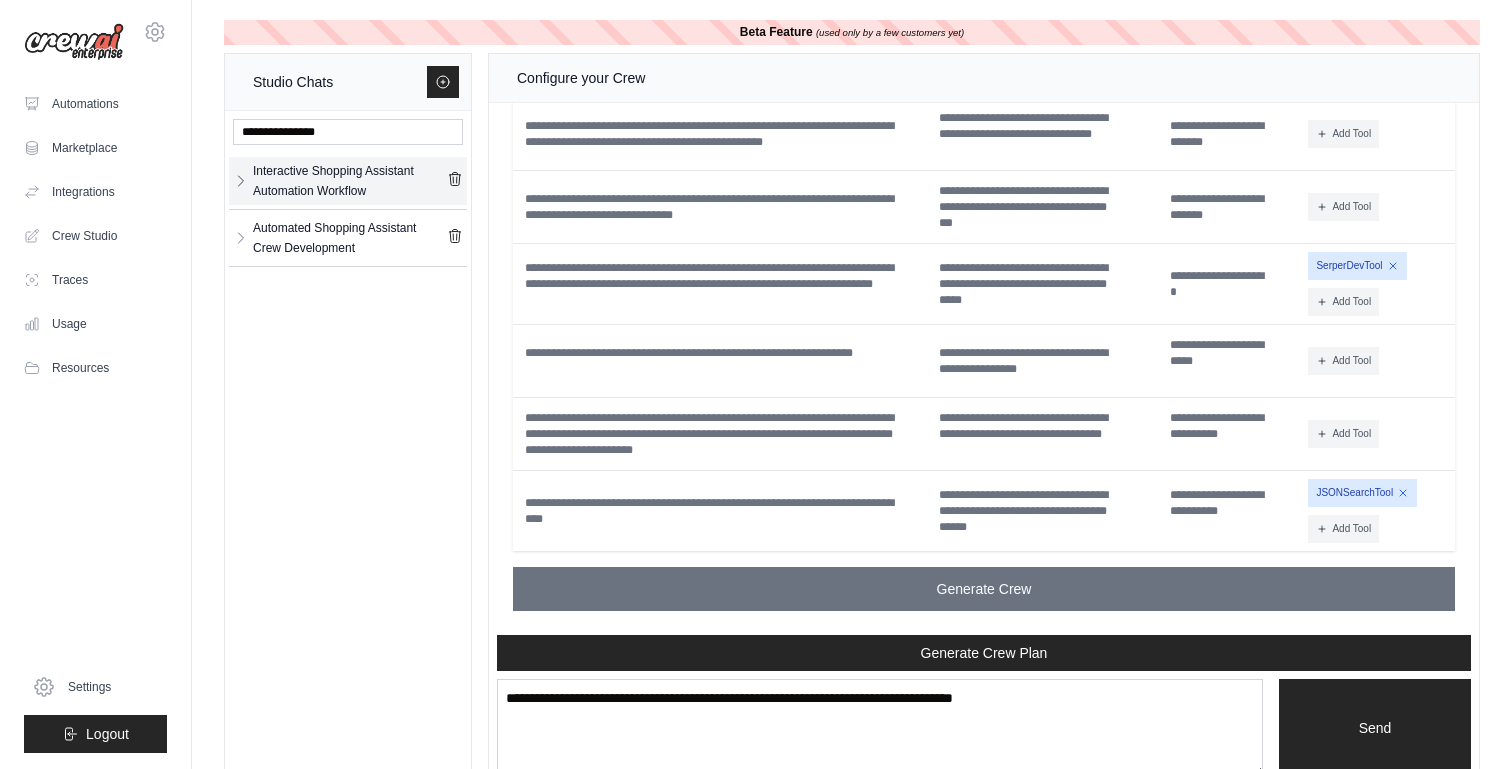 click 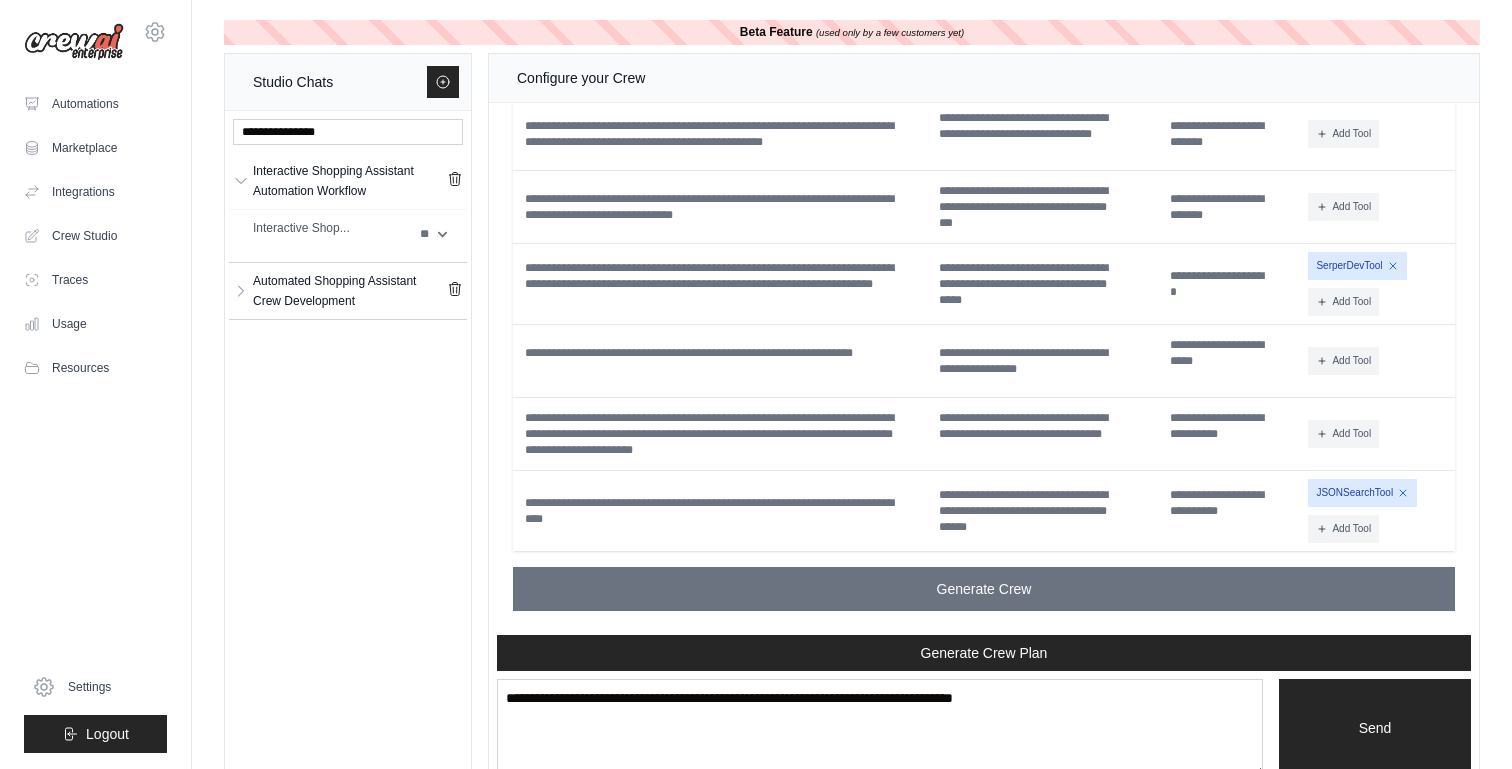 scroll, scrollTop: 36, scrollLeft: 0, axis: vertical 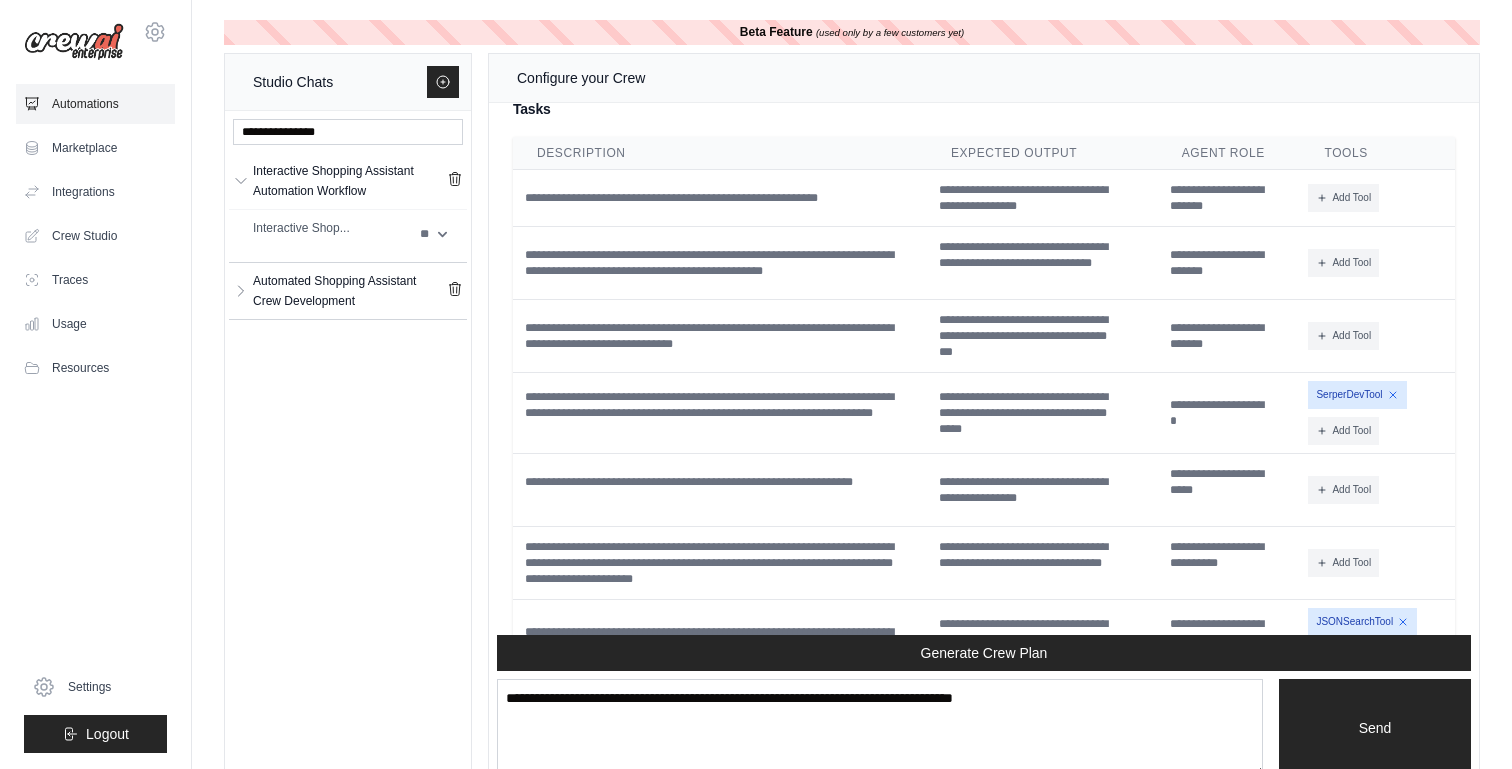 click on "Automations" at bounding box center [95, 104] 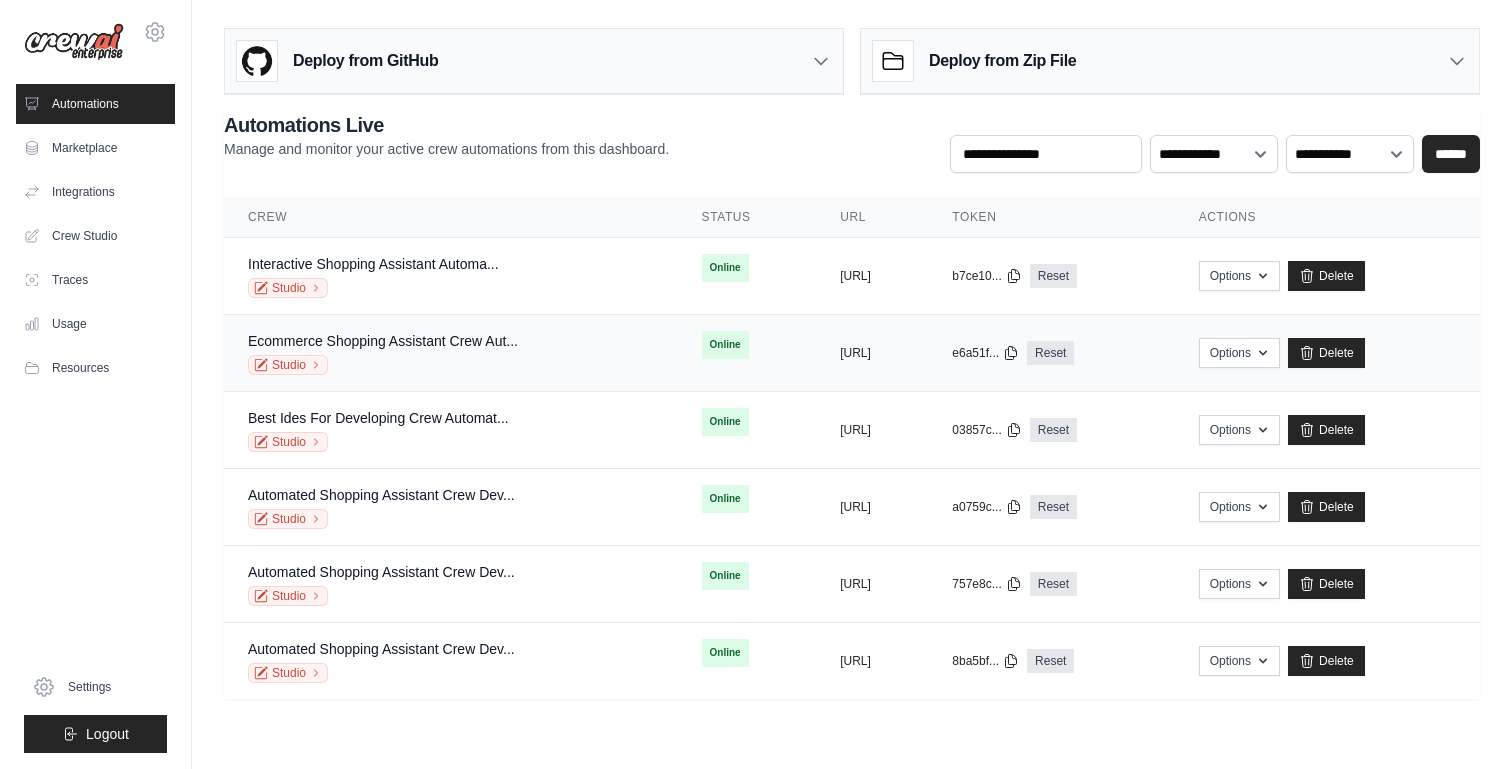 click on "Ecommerce Shopping Assistant Crew Aut..." at bounding box center (383, 341) 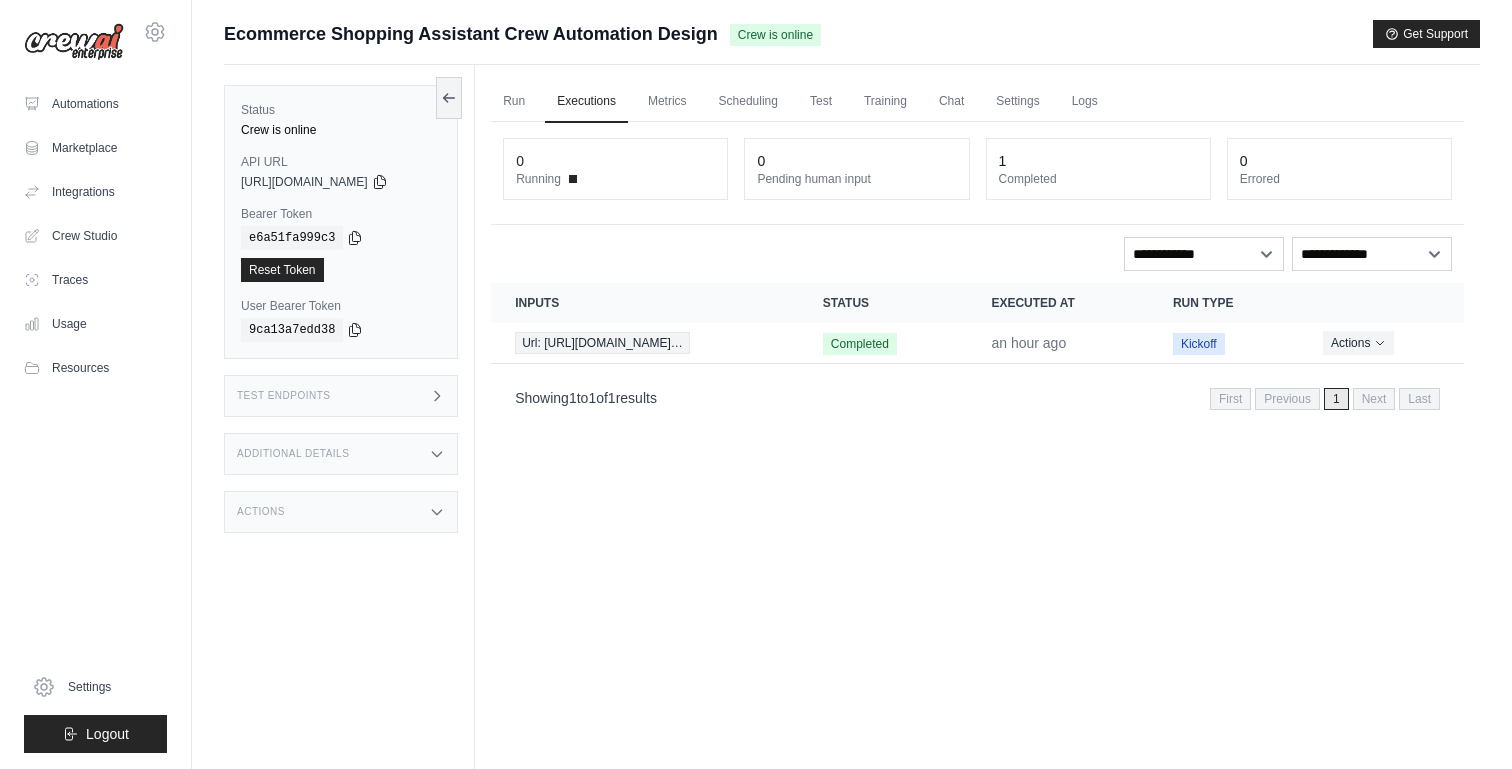 scroll, scrollTop: 0, scrollLeft: 0, axis: both 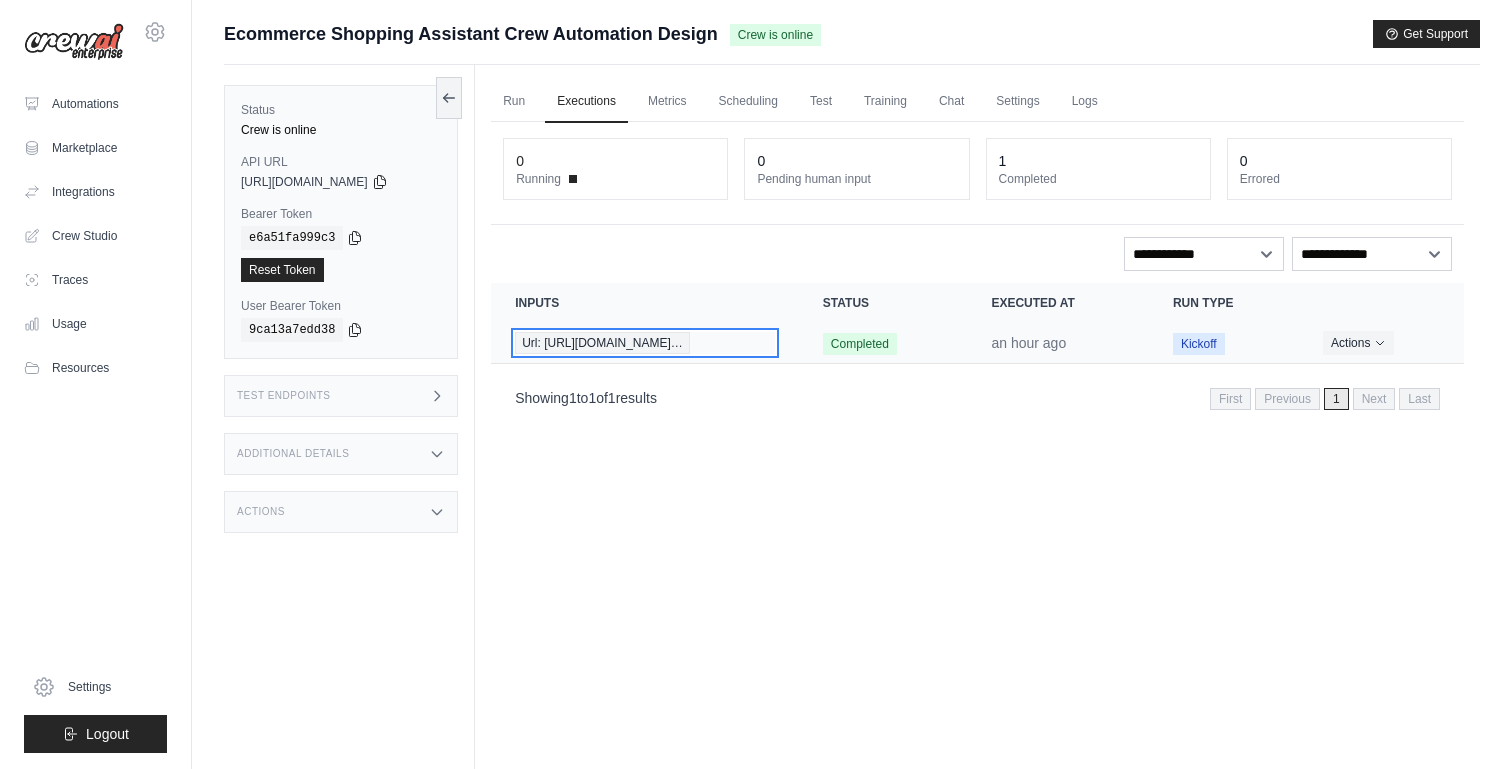 click on "Url:
[URL][DOMAIN_NAME]…" at bounding box center (602, 343) 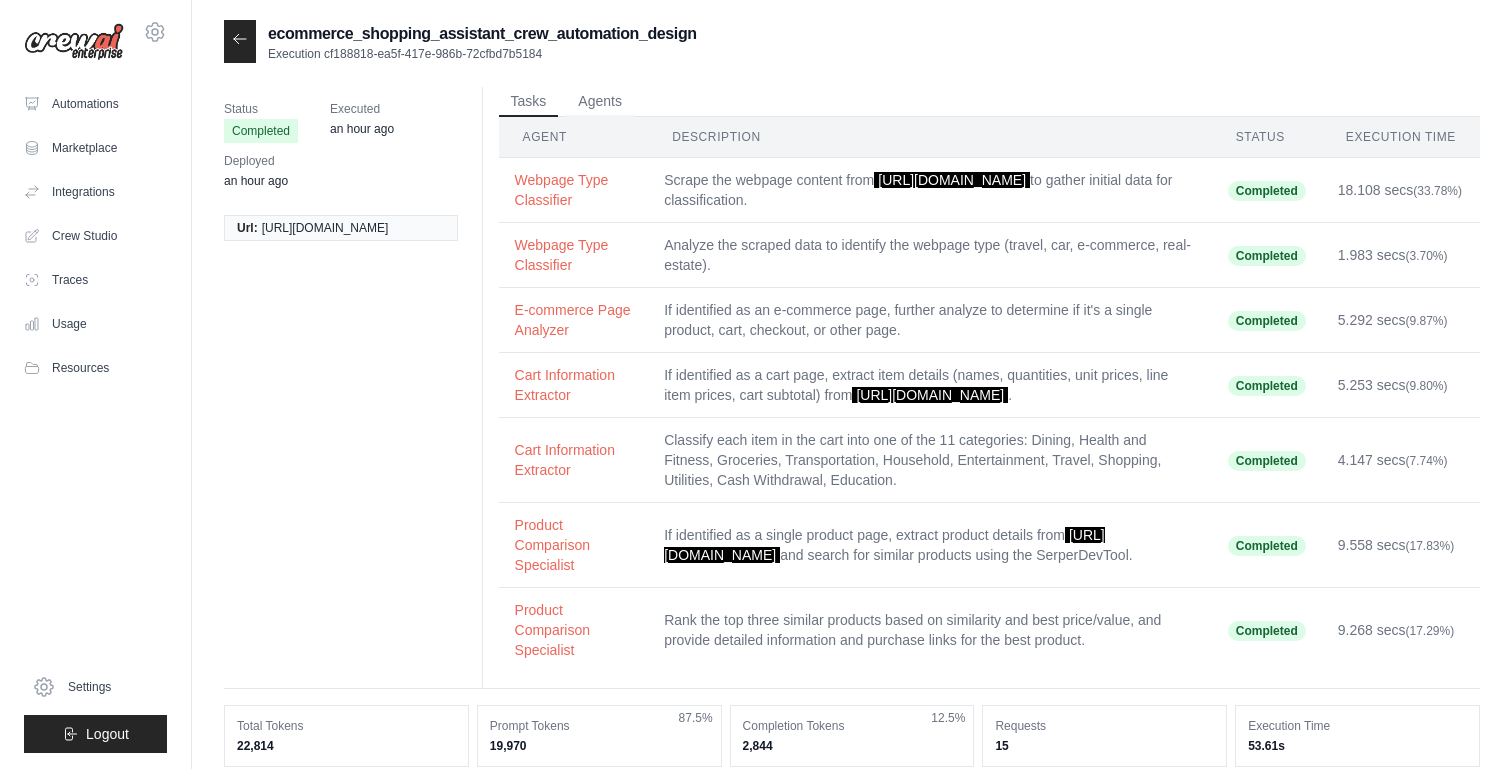 scroll, scrollTop: 0, scrollLeft: 0, axis: both 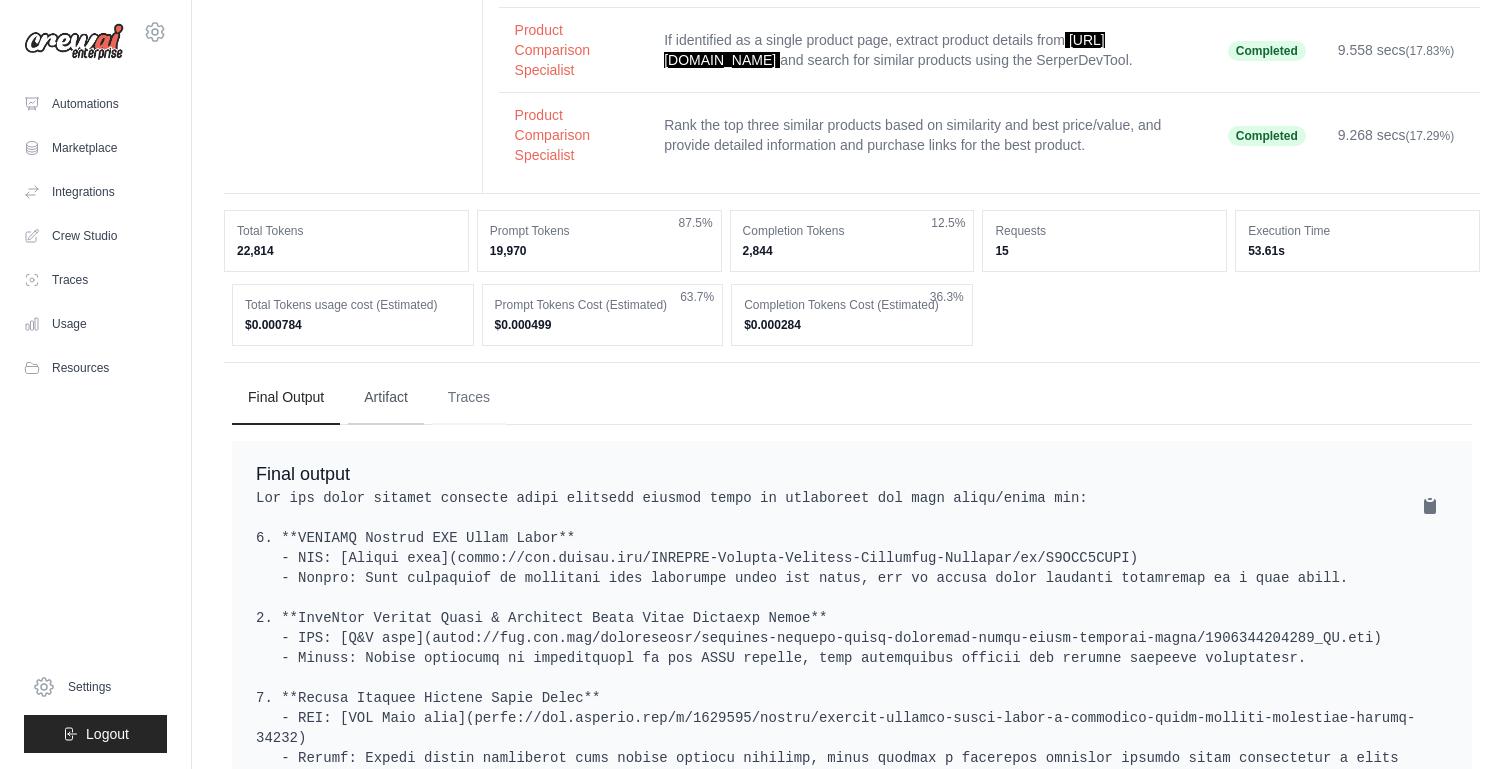 click on "Artifact" at bounding box center (386, 398) 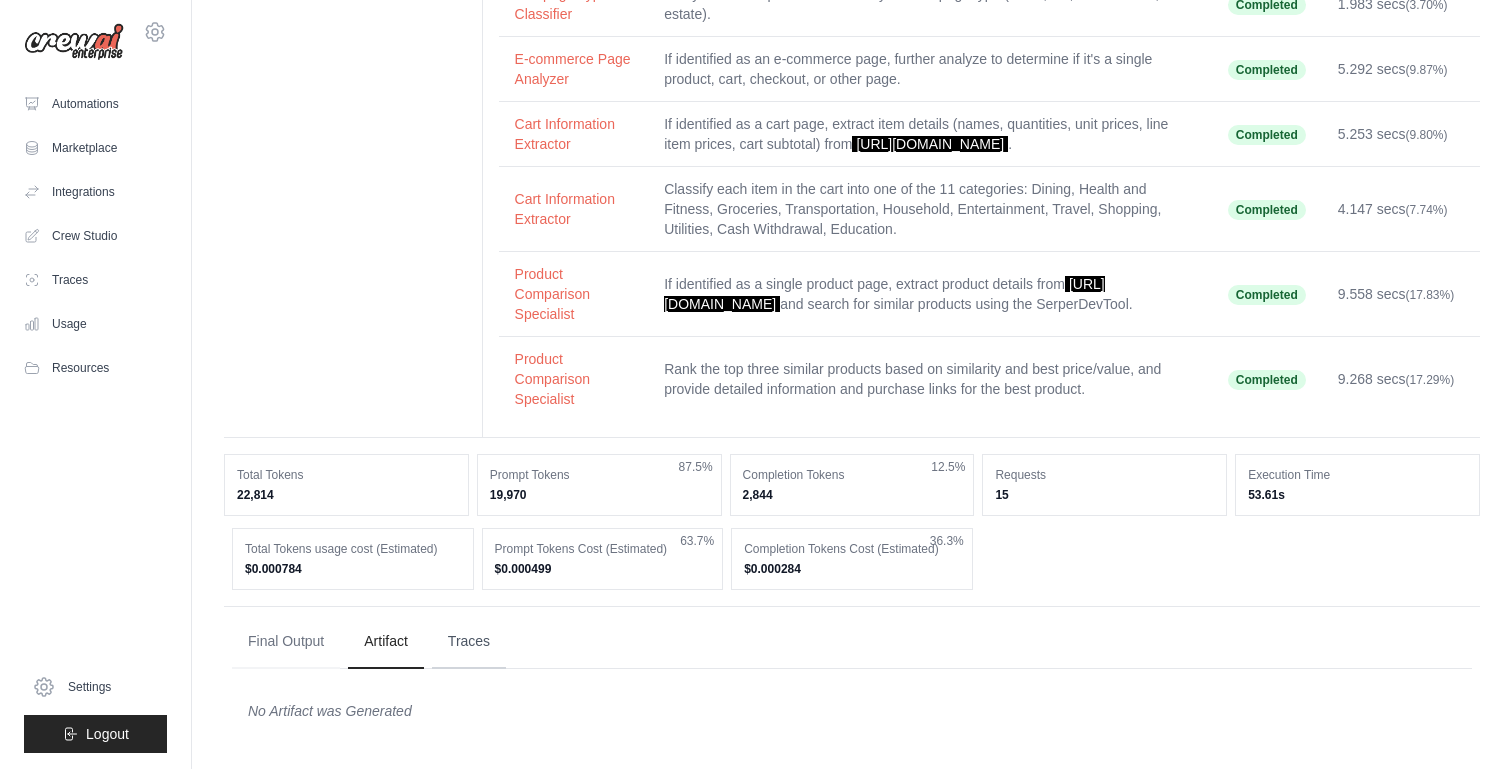 click on "Traces" at bounding box center (469, 642) 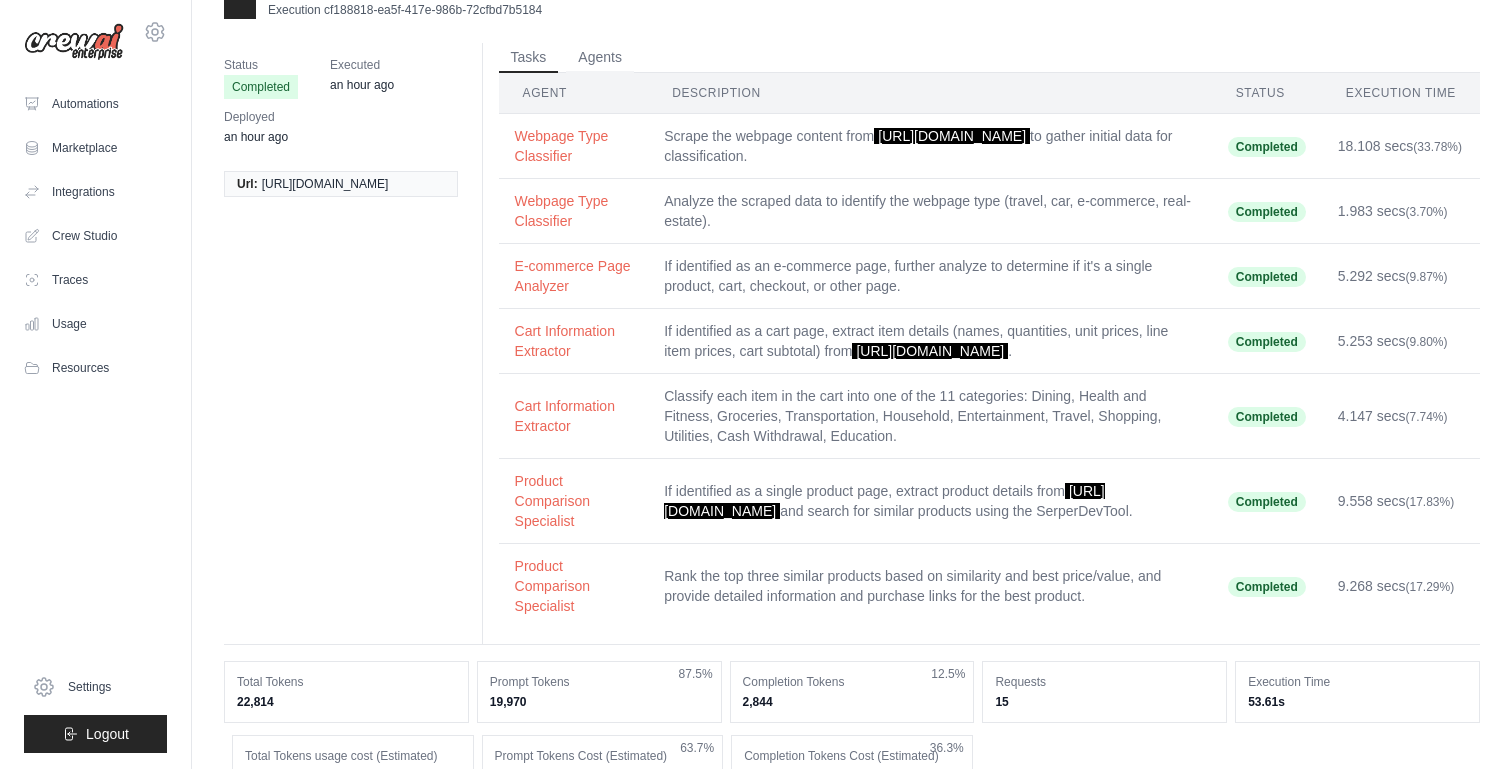 scroll, scrollTop: 0, scrollLeft: 0, axis: both 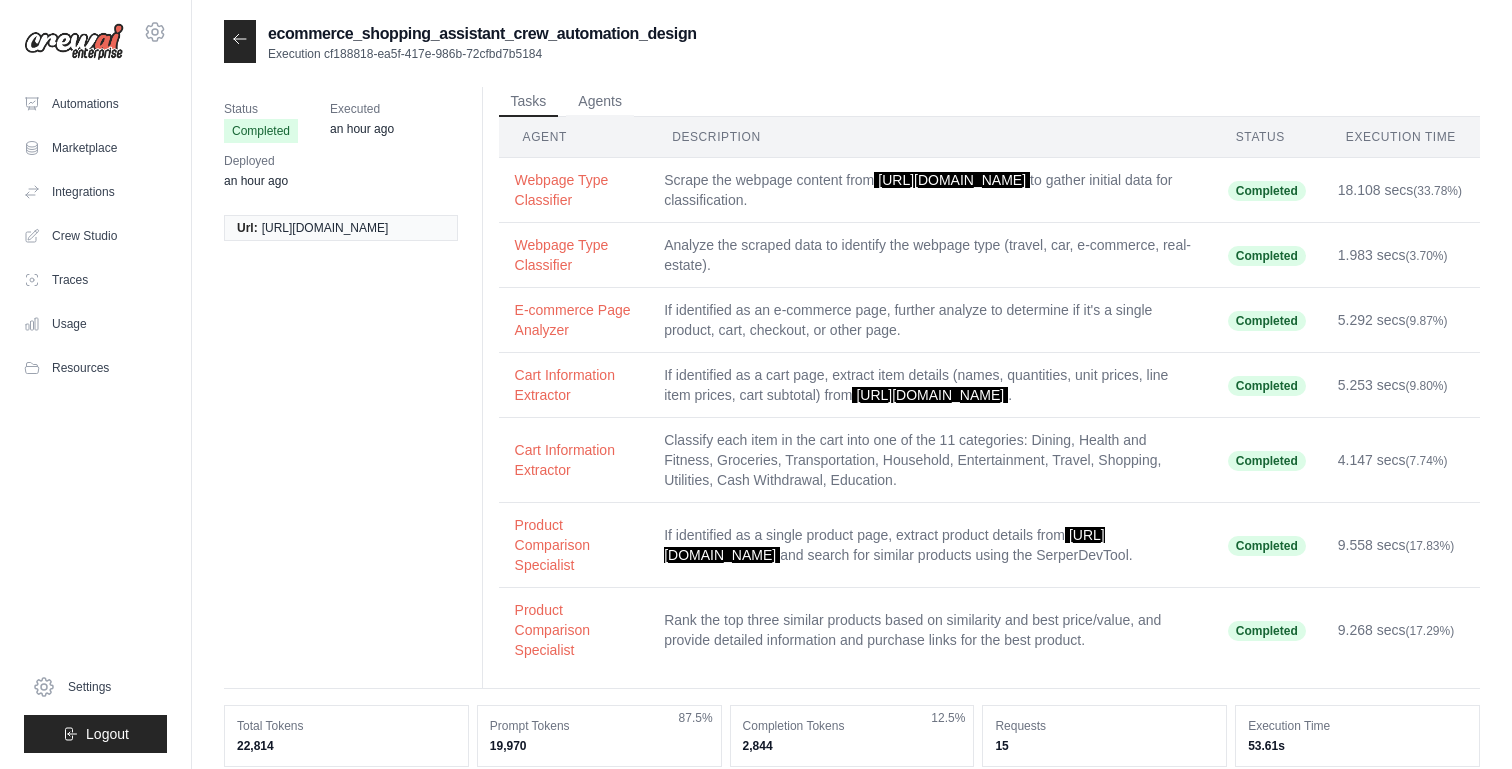 click 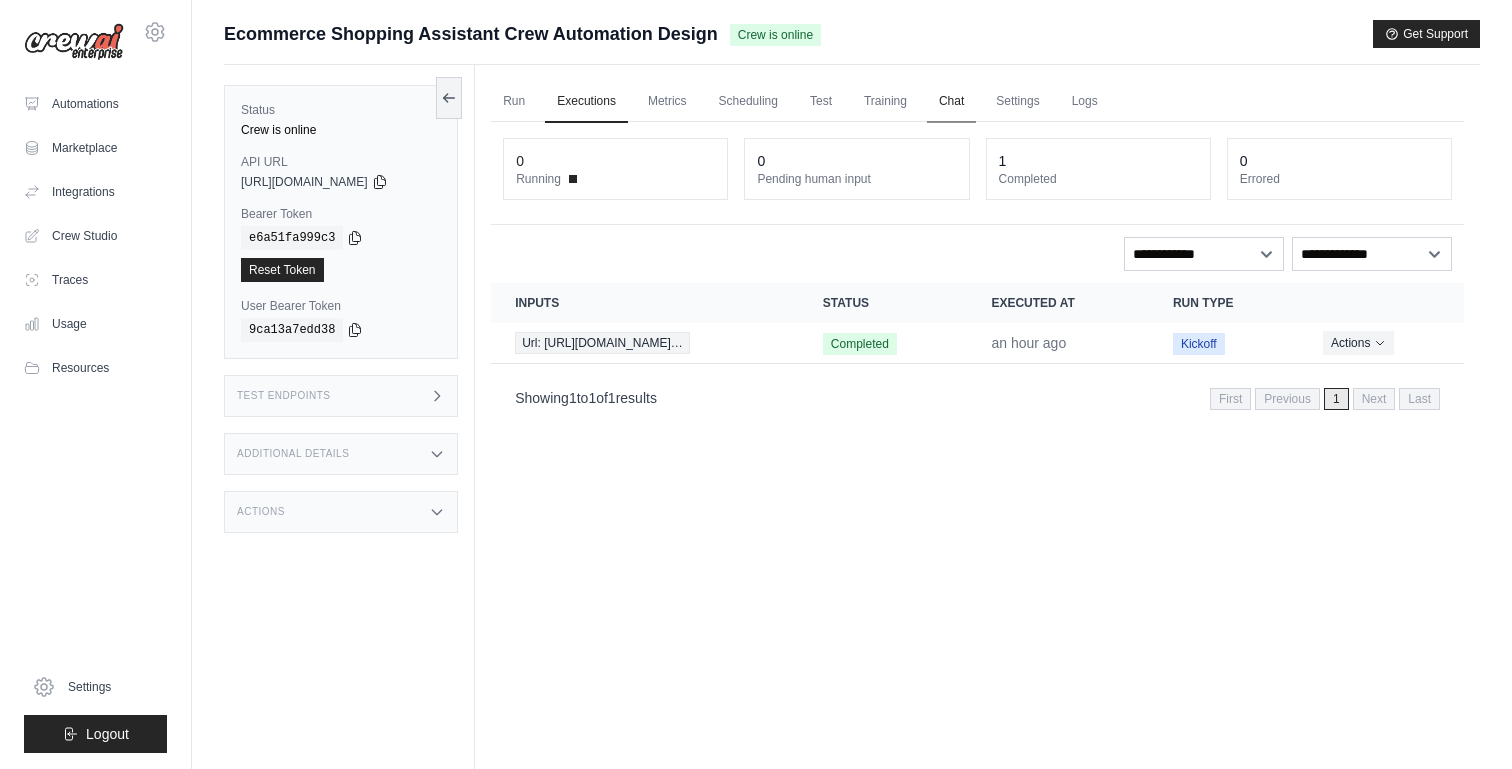 click on "Chat" at bounding box center (951, 102) 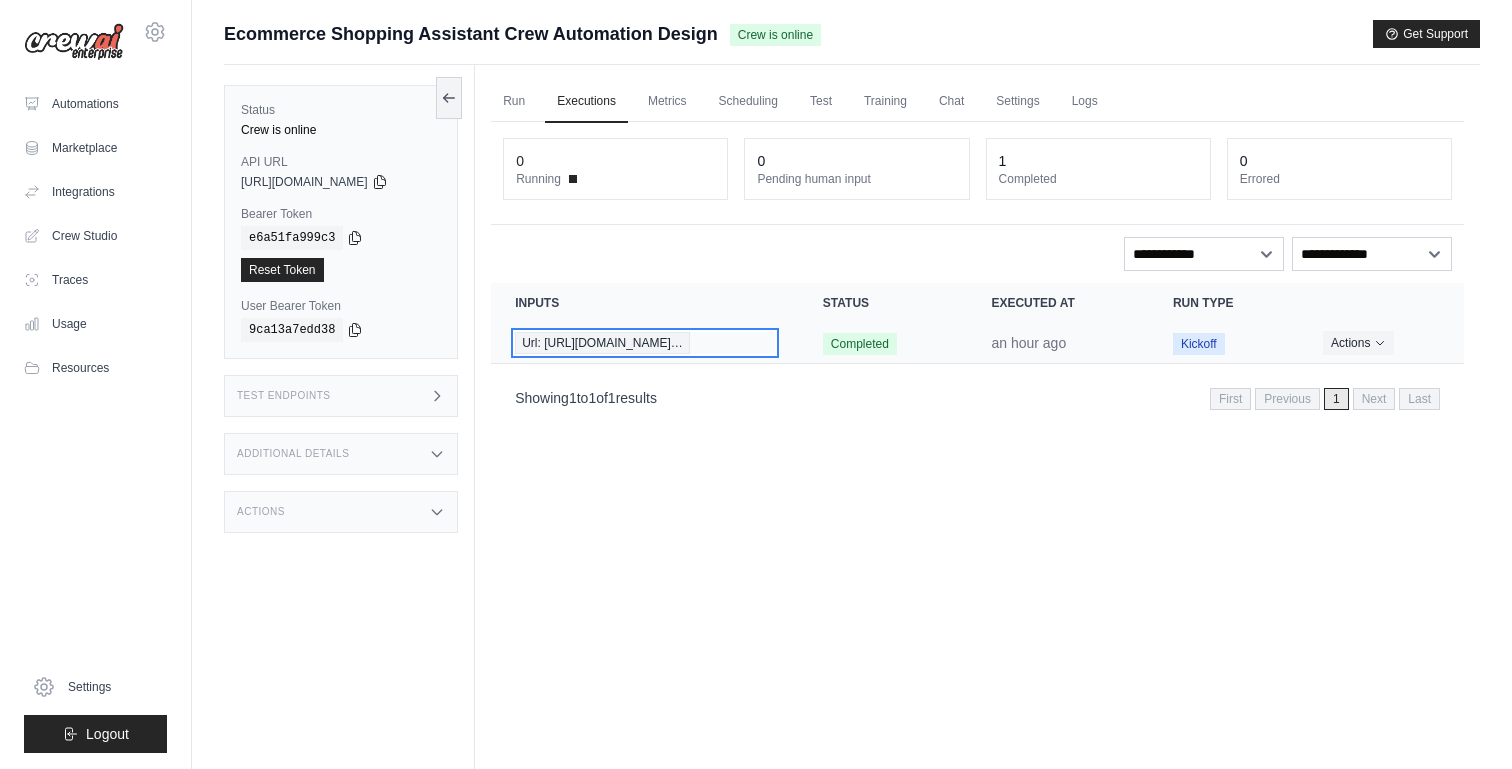 click on "Url:
https://www.ikea.com/ca/en/p/…" at bounding box center [602, 343] 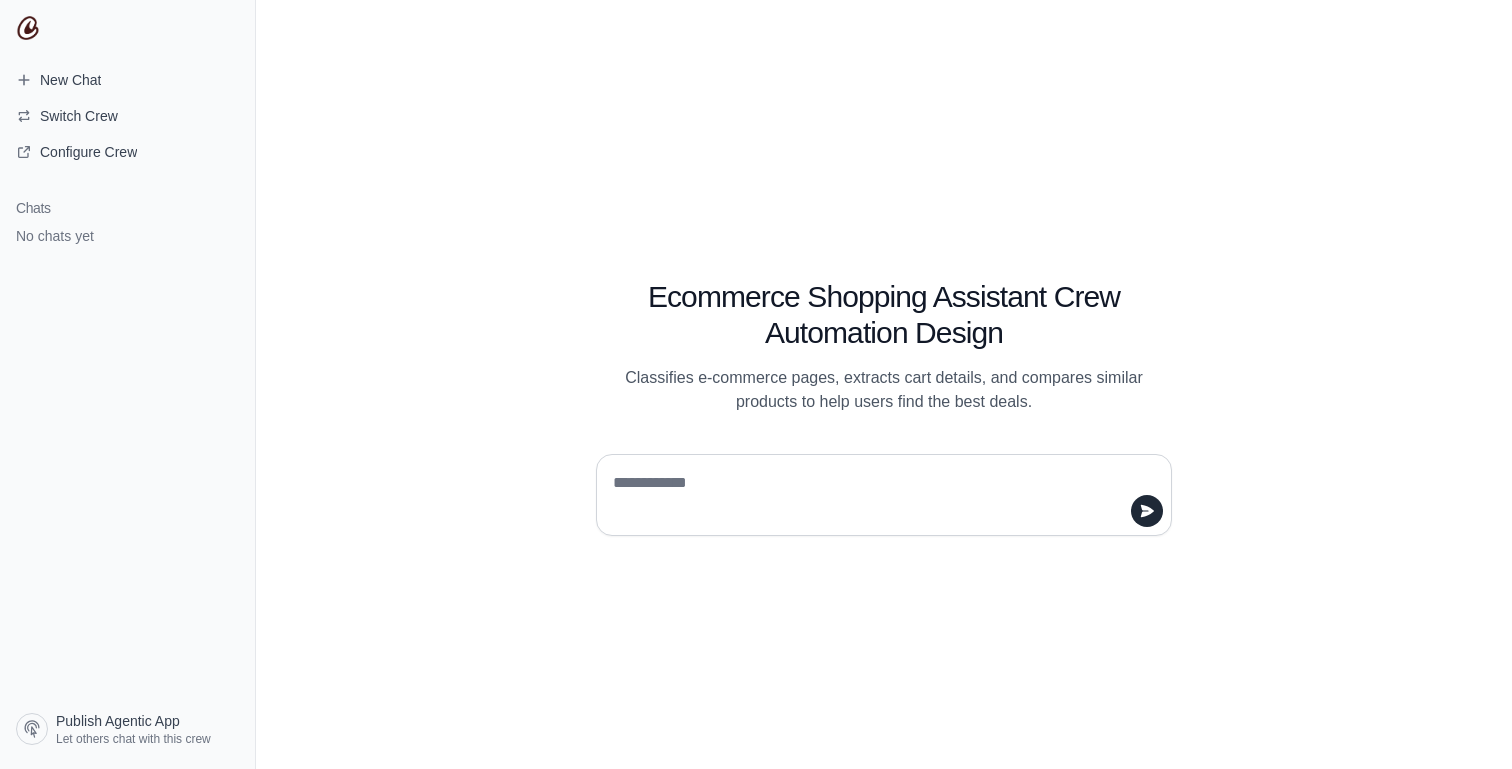 scroll, scrollTop: 0, scrollLeft: 0, axis: both 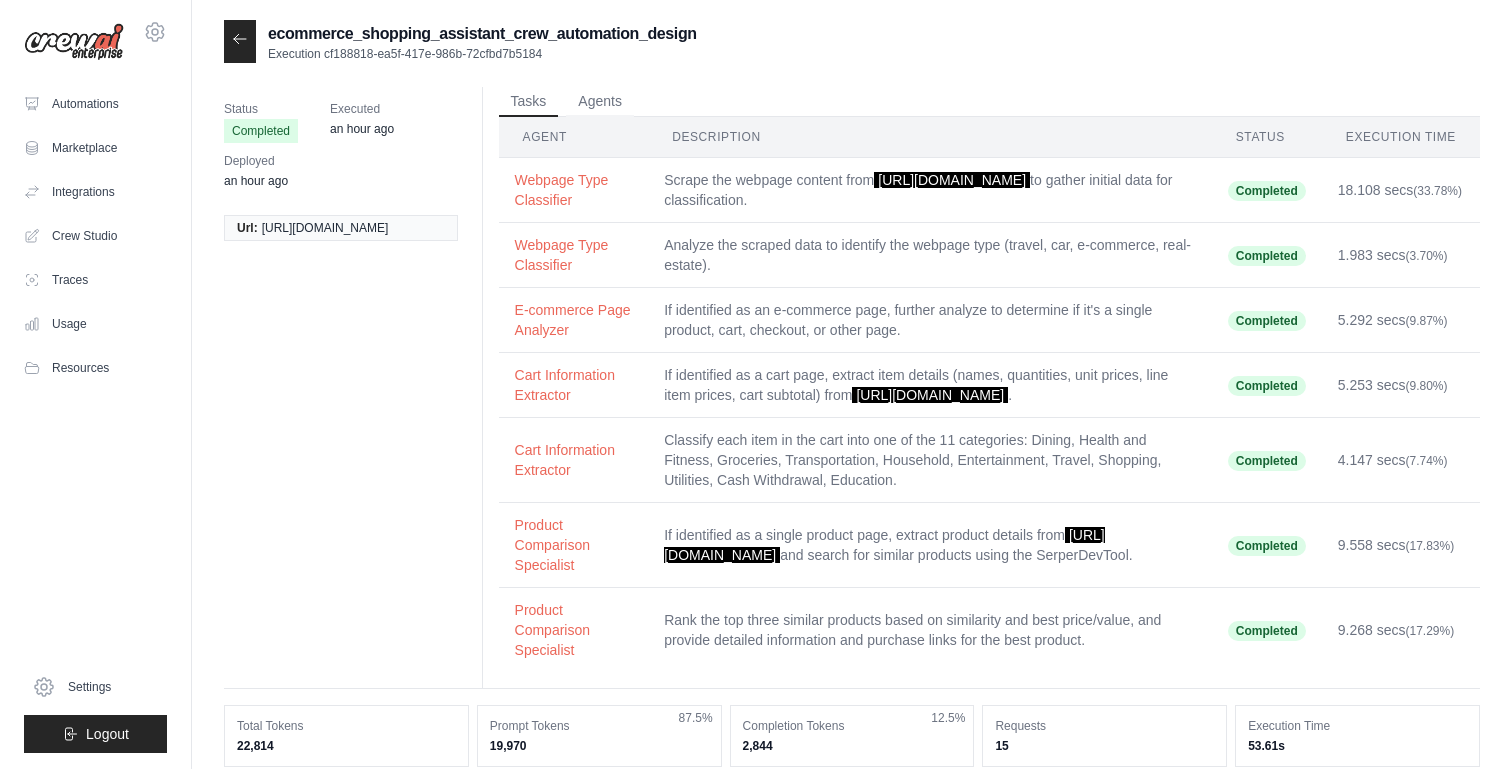 click 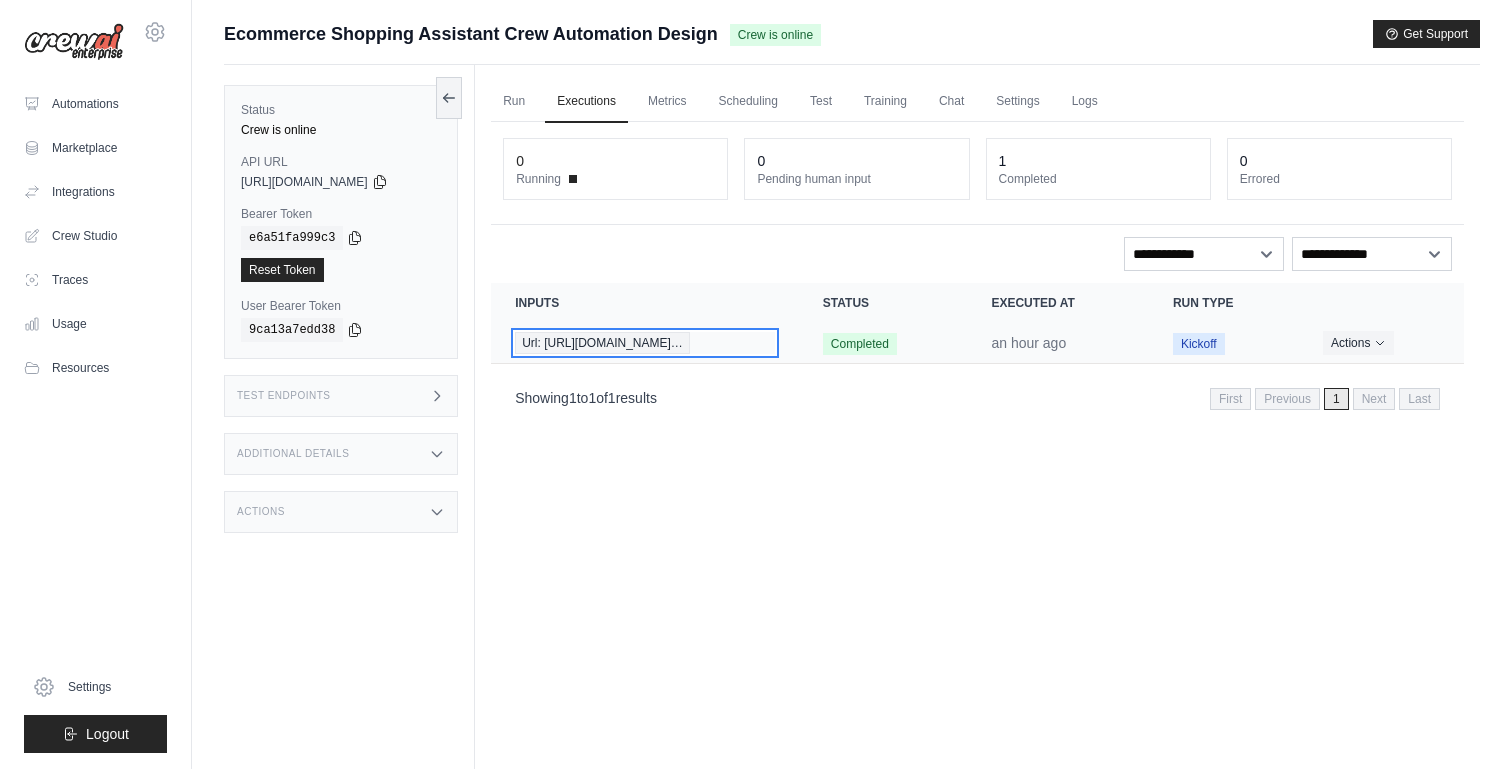click on "Url:
https://www.ikea.com/ca/en/p/…" at bounding box center [645, 343] 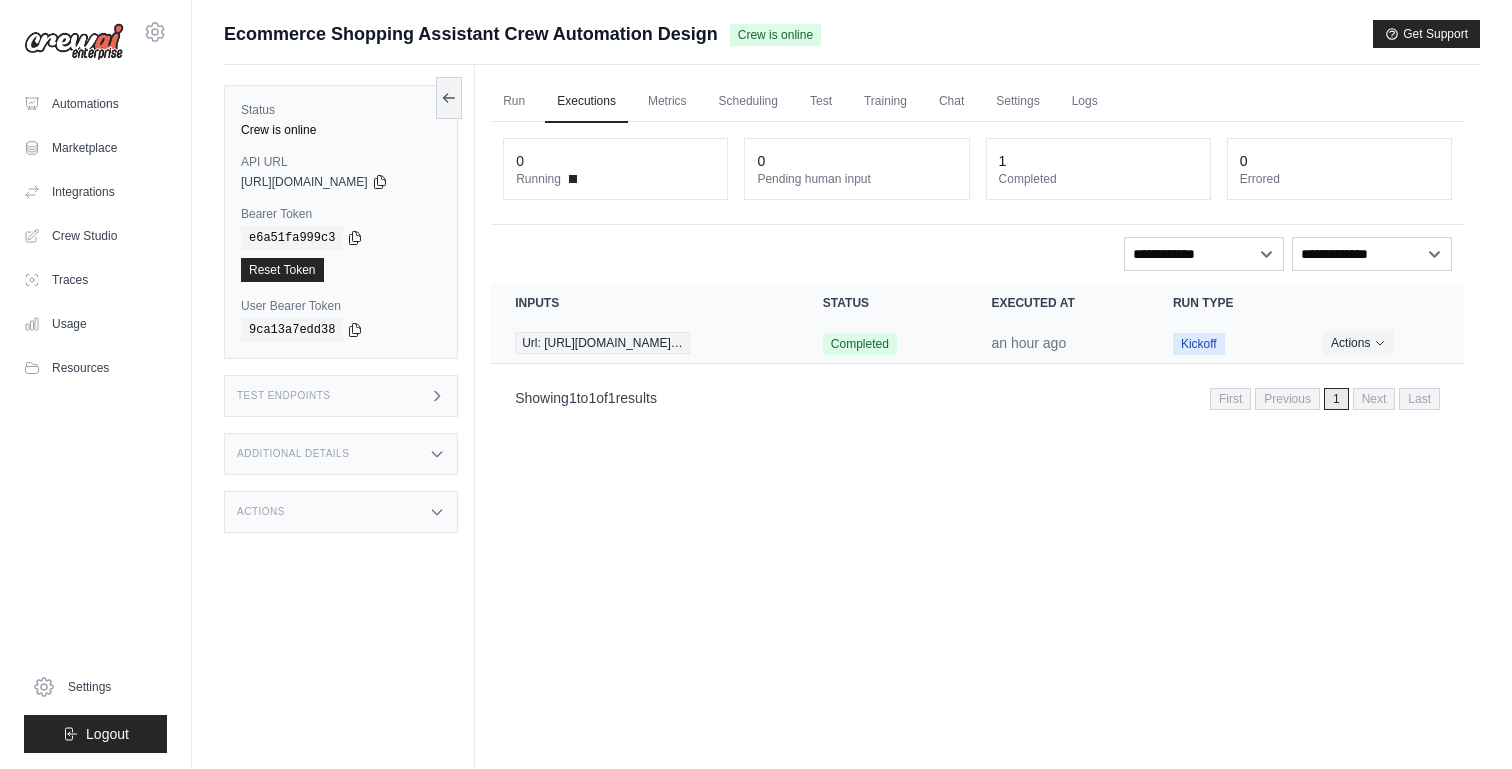 click on "Completed" at bounding box center [883, 343] 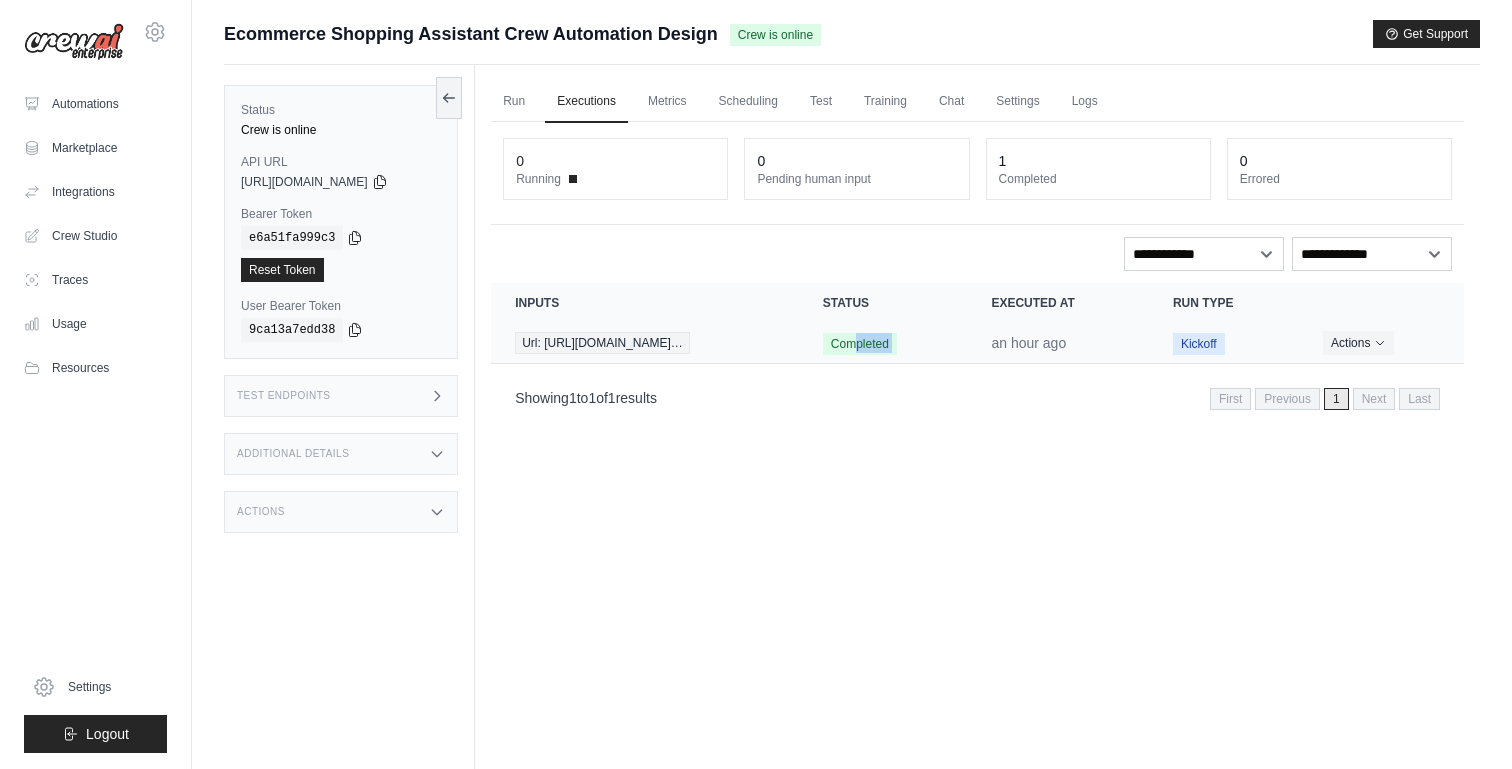 click on "Completed" at bounding box center (883, 343) 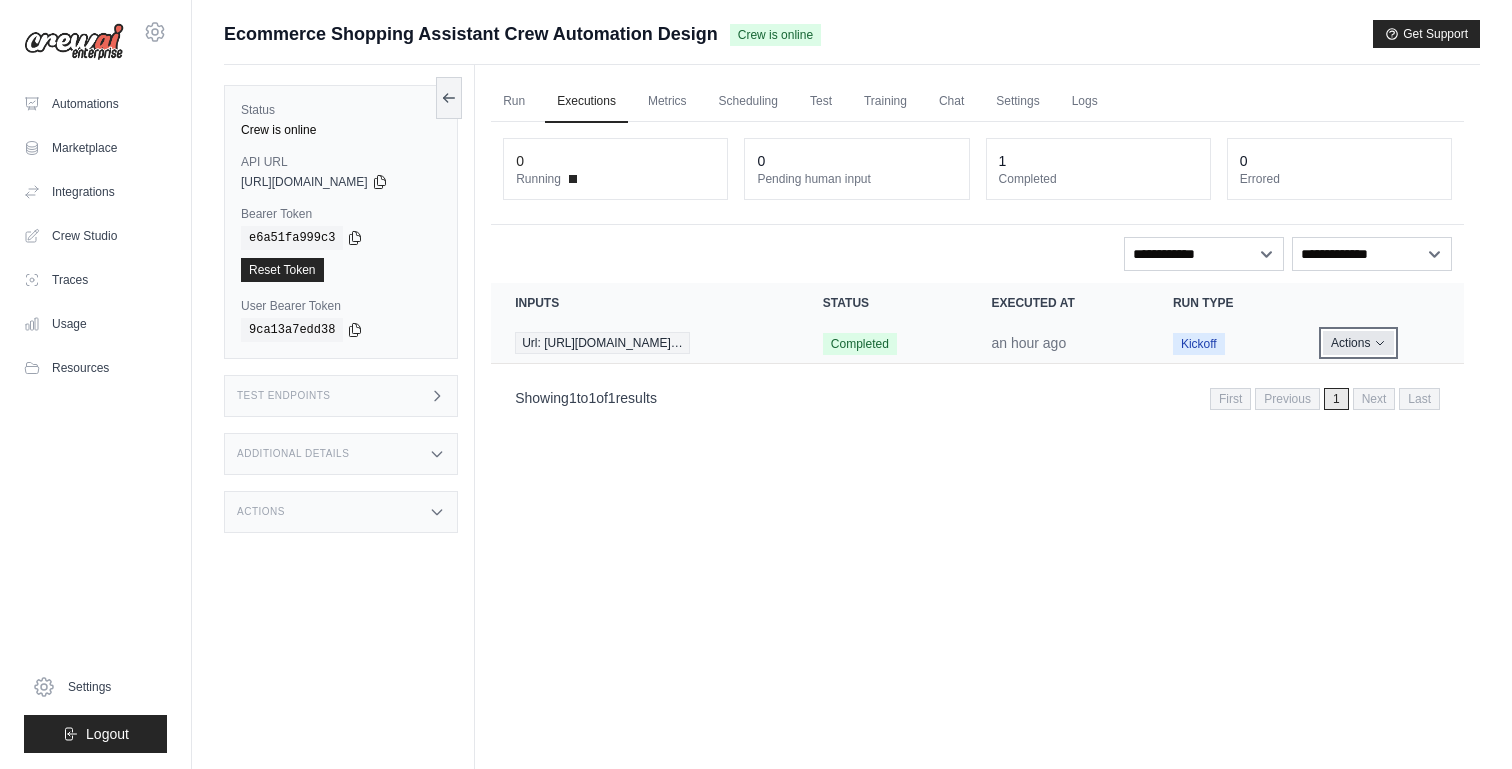 click on "Actions" at bounding box center [1358, 343] 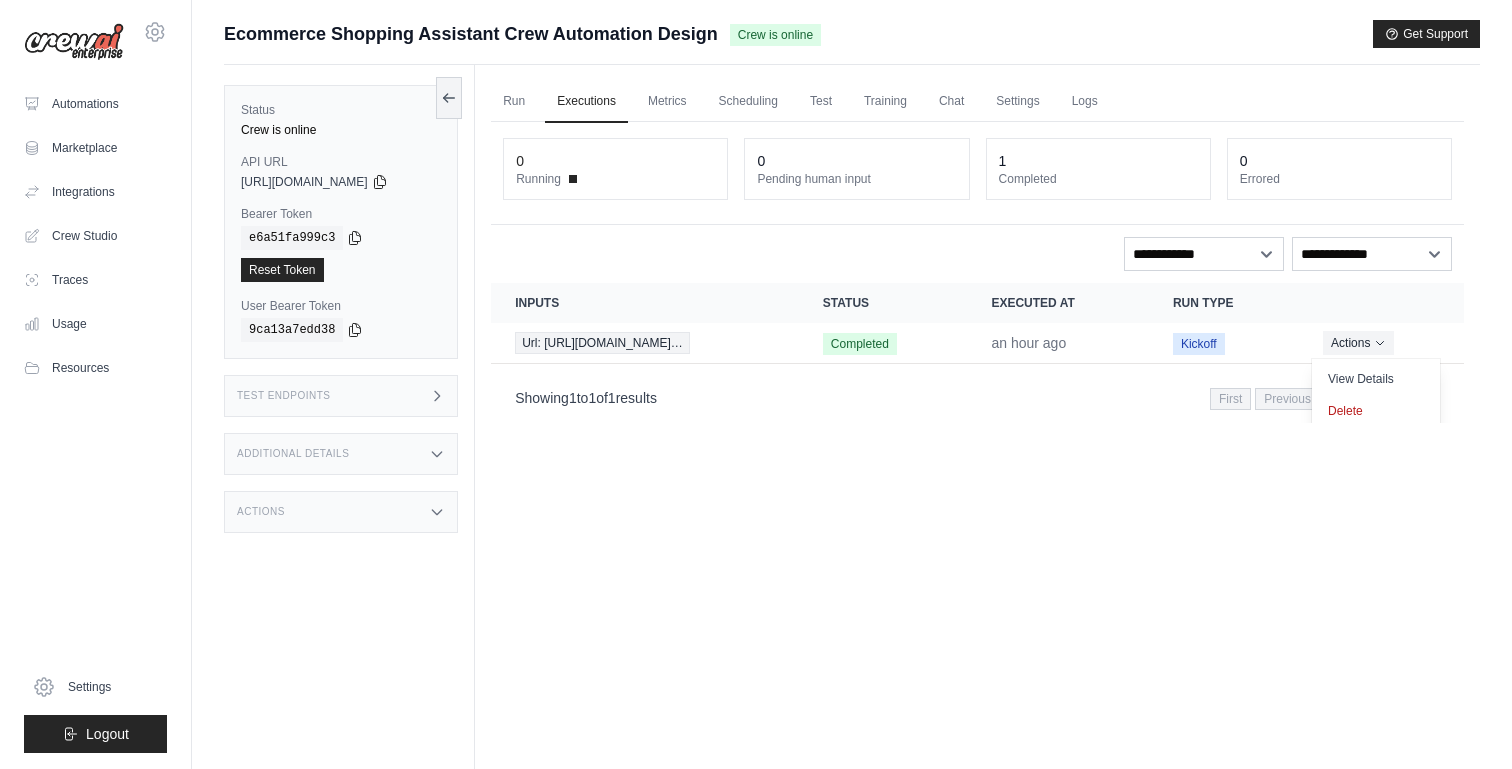 click on "Run
Executions
Metrics
Scheduling
Test
Training
Chat
Settings
Logs
0
Running
0
Pending human input
1" at bounding box center [977, 449] 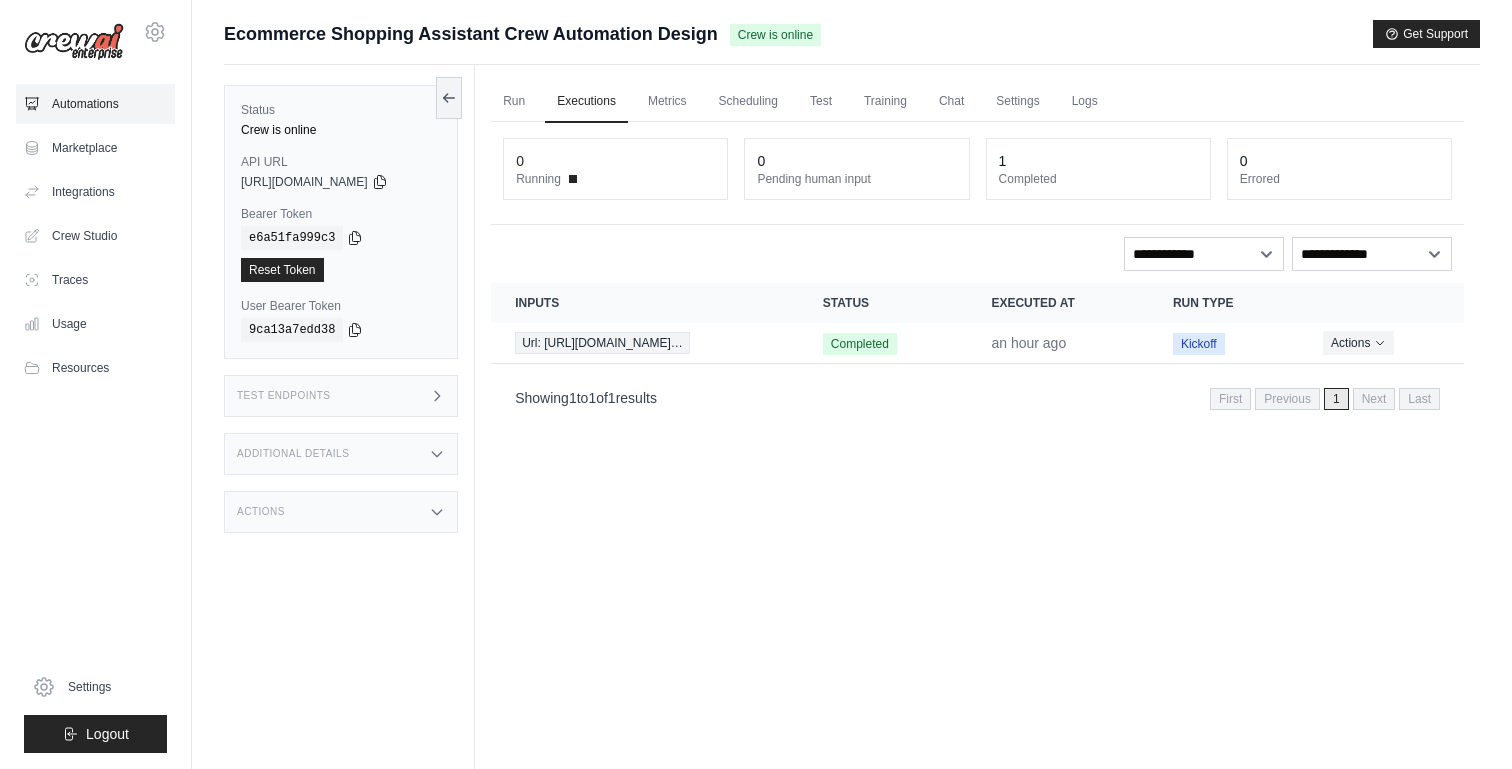 click on "Automations" at bounding box center (95, 104) 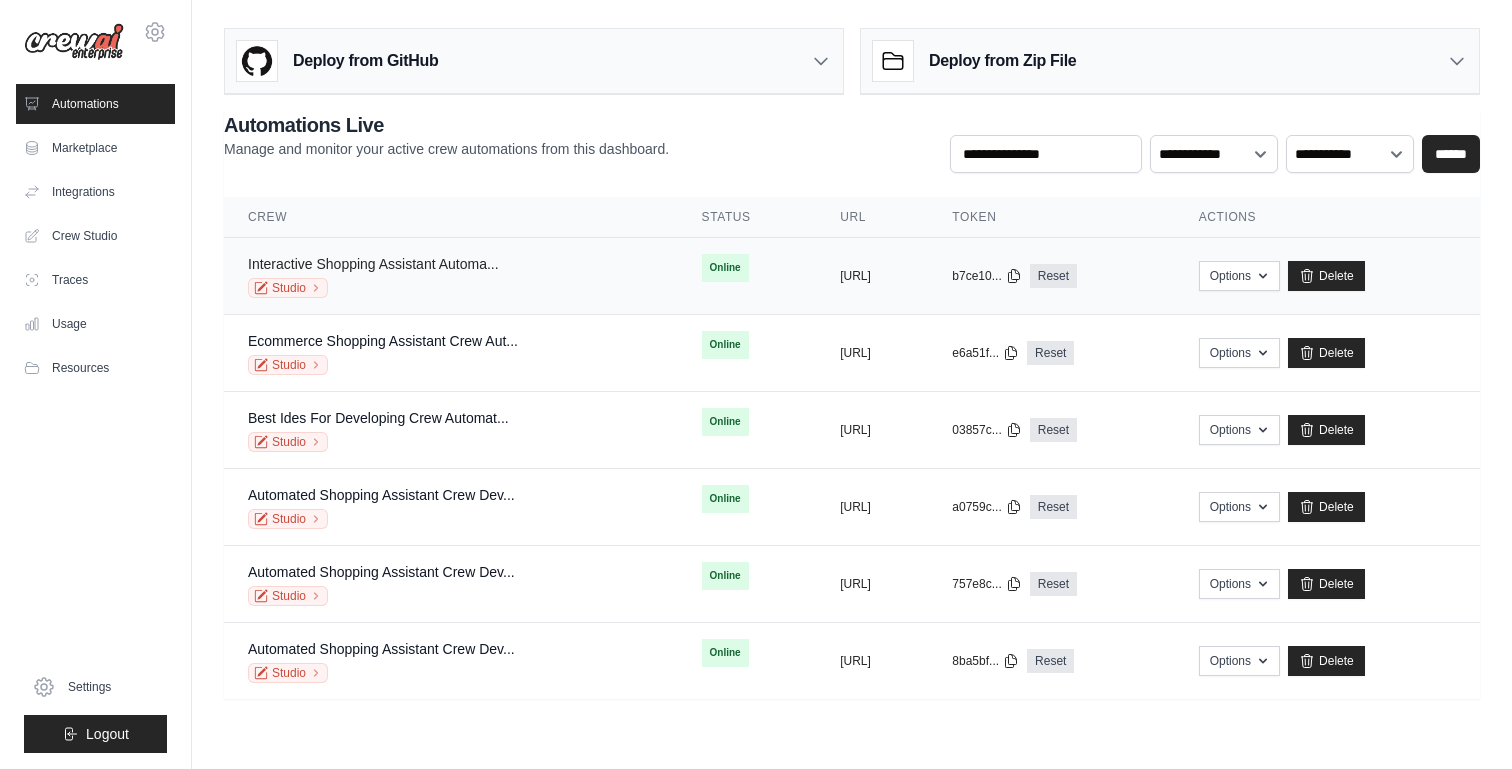 click on "Interactive Shopping Assistant Automa..." at bounding box center (373, 264) 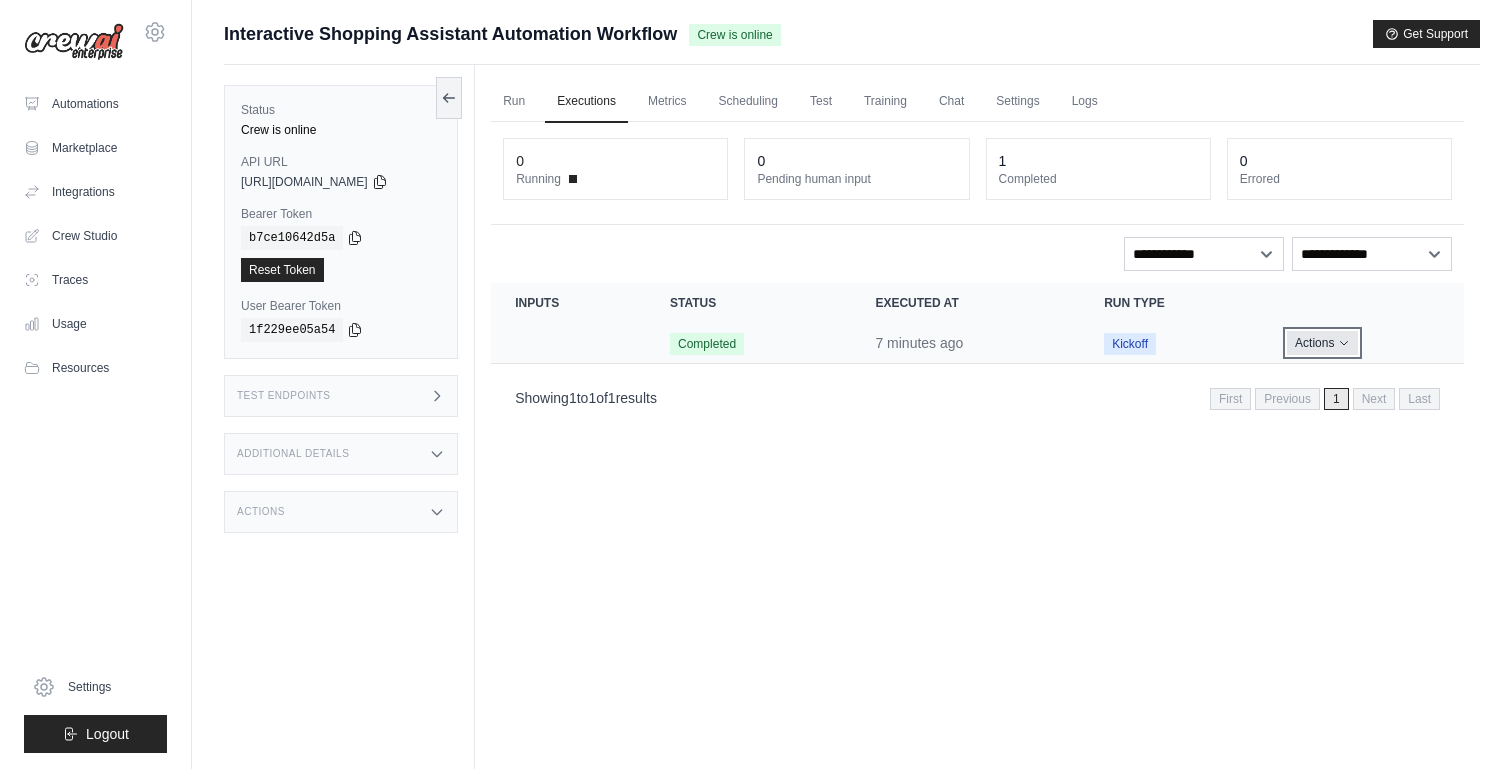 click on "Actions" at bounding box center [1322, 343] 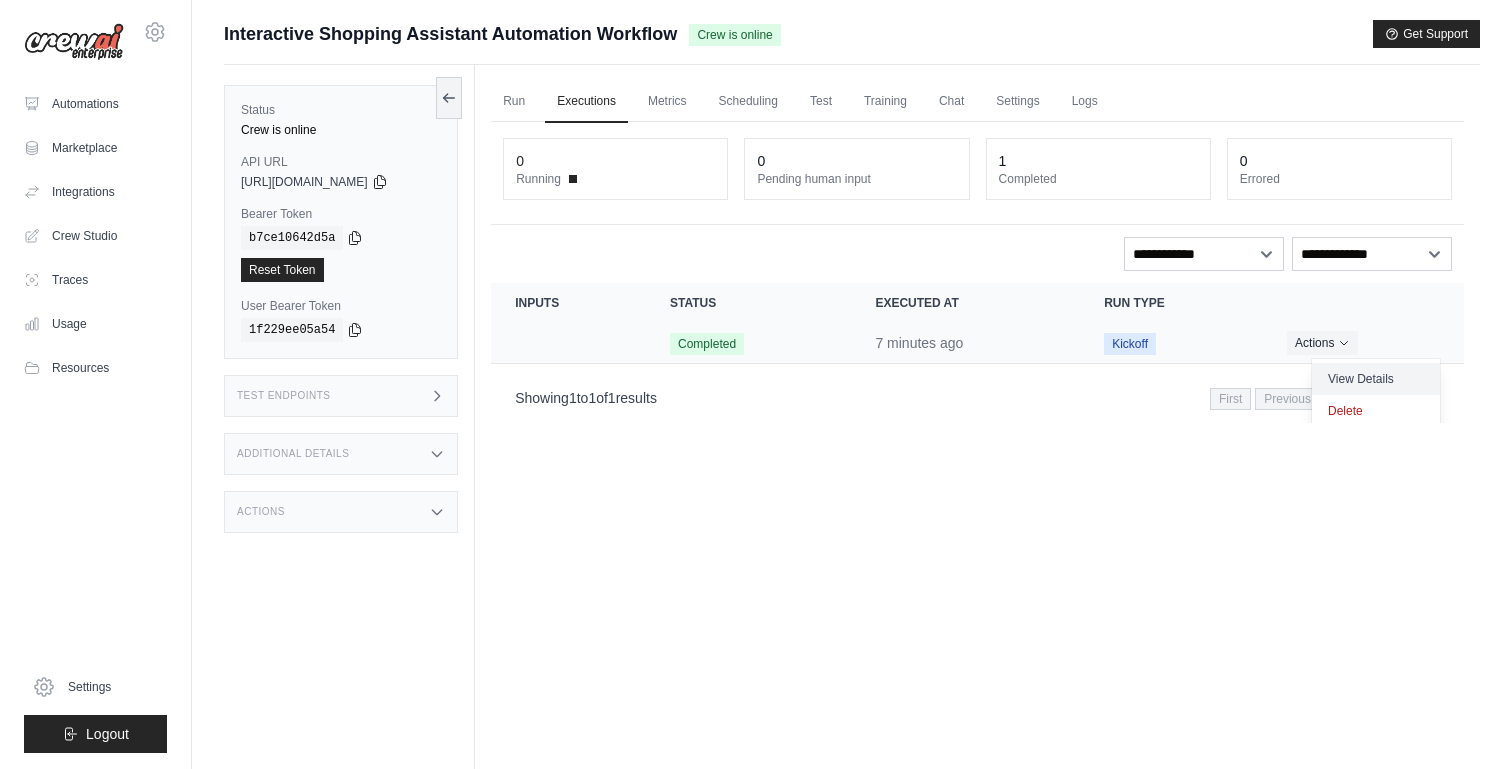 click on "View Details" at bounding box center (1376, 379) 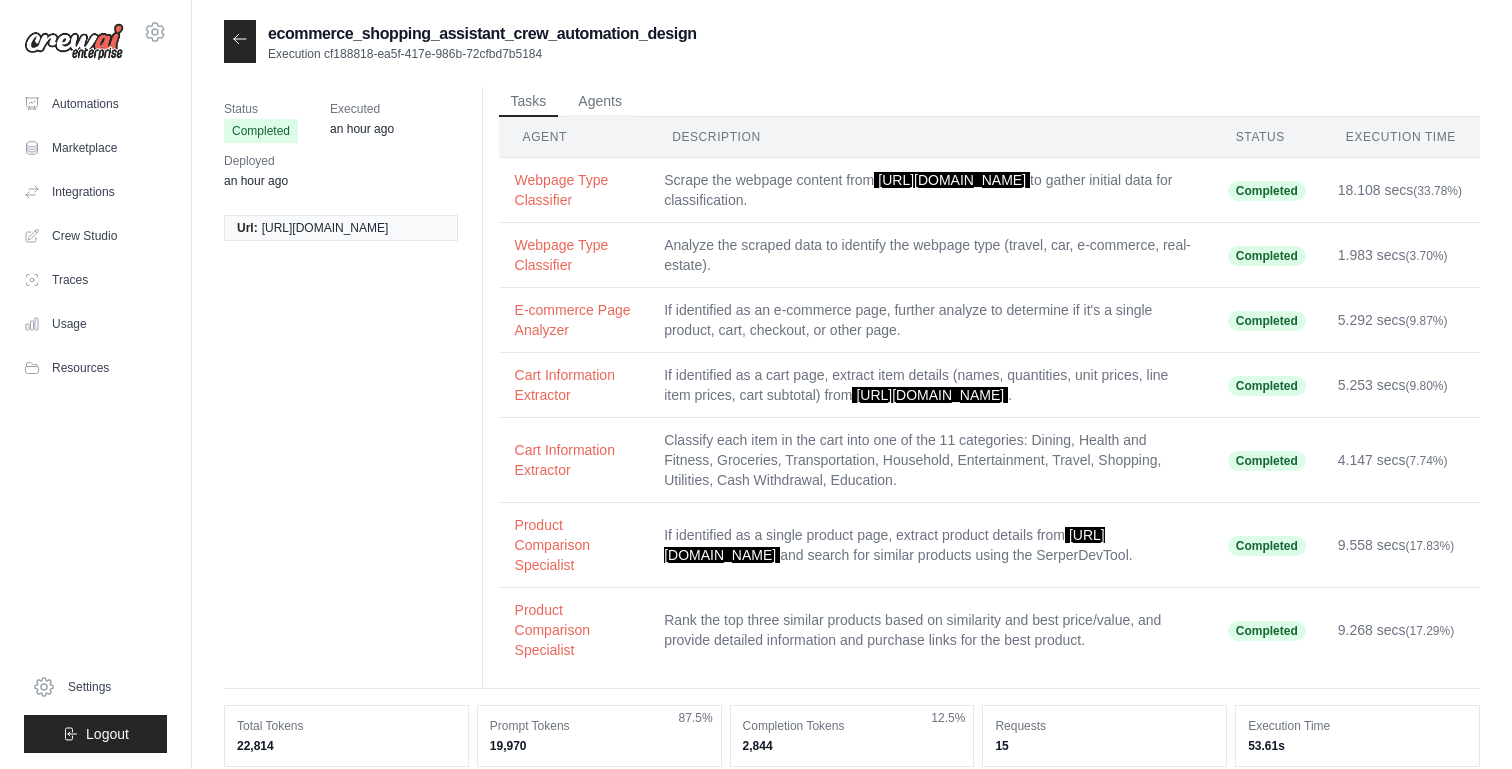 scroll, scrollTop: 0, scrollLeft: 0, axis: both 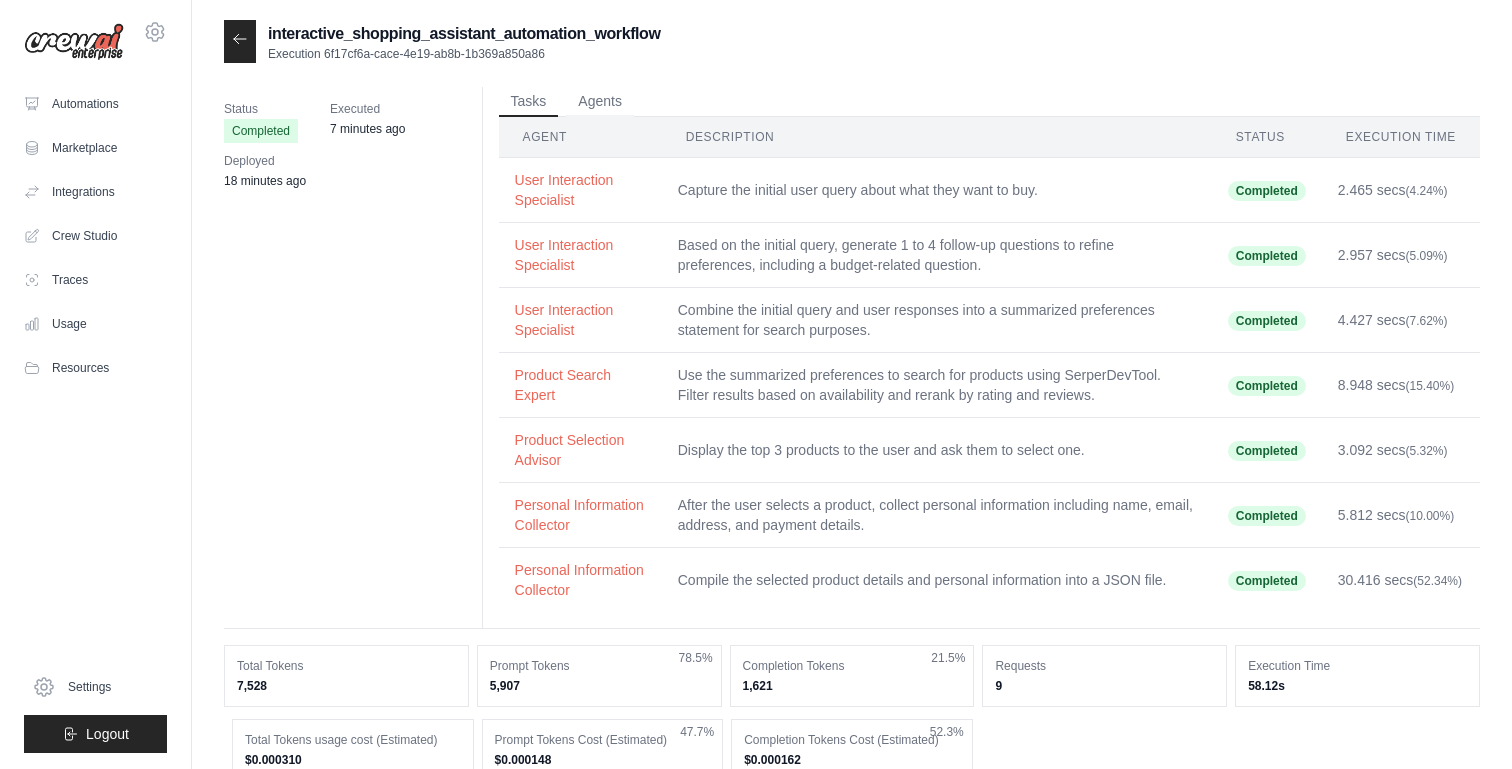 click on "Capture the initial user query about what they want to buy." at bounding box center [937, 190] 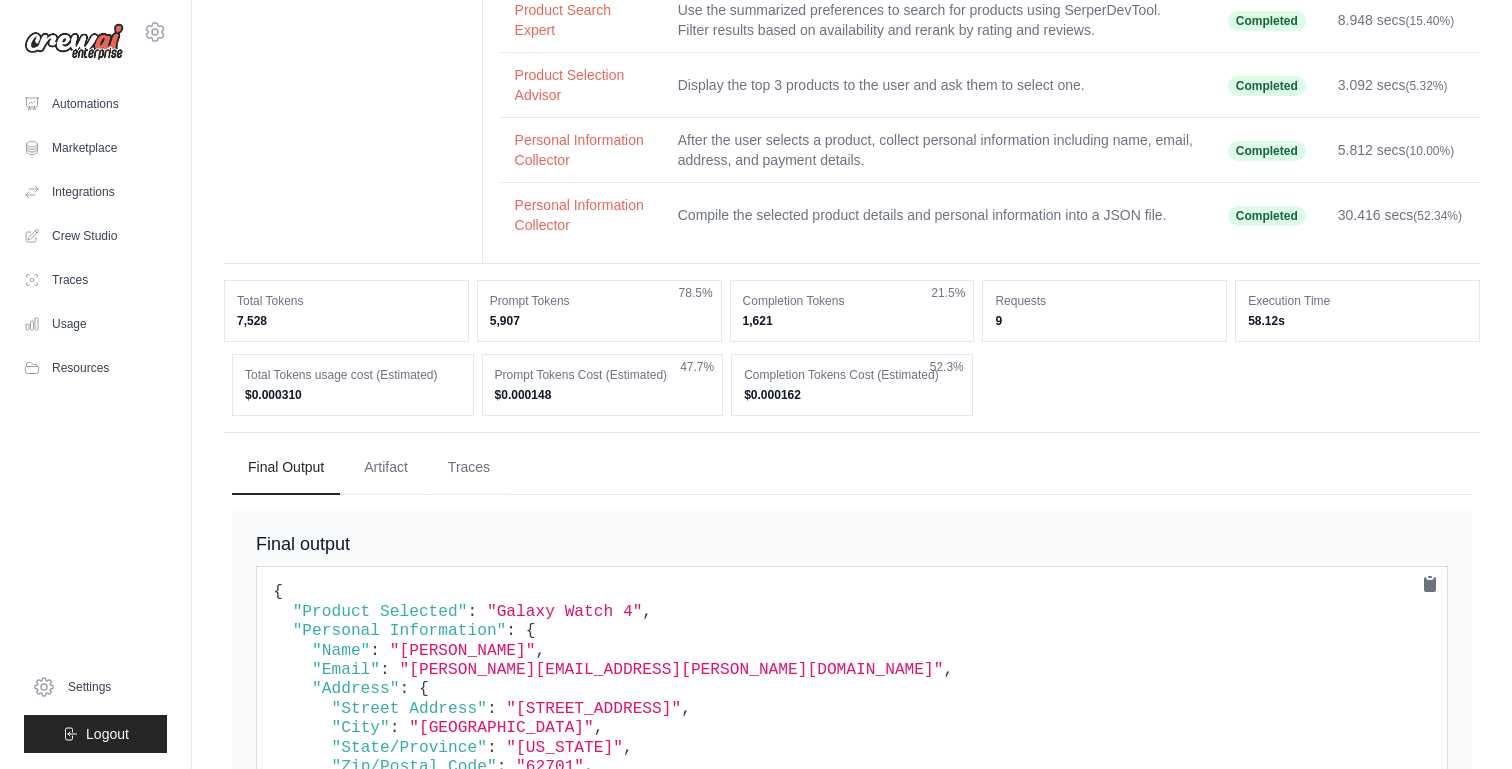 scroll, scrollTop: 636, scrollLeft: 0, axis: vertical 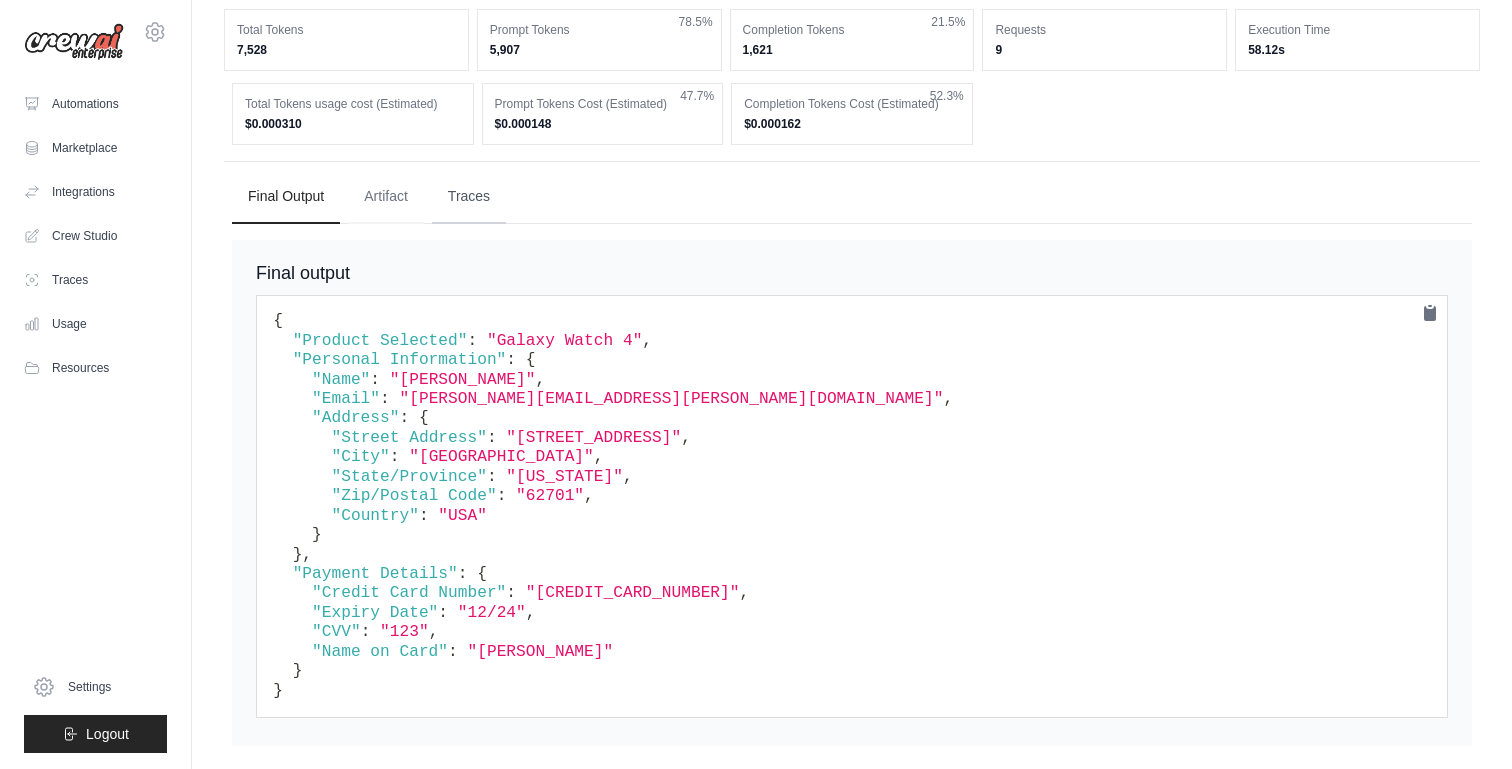 click on "Traces" at bounding box center [469, 197] 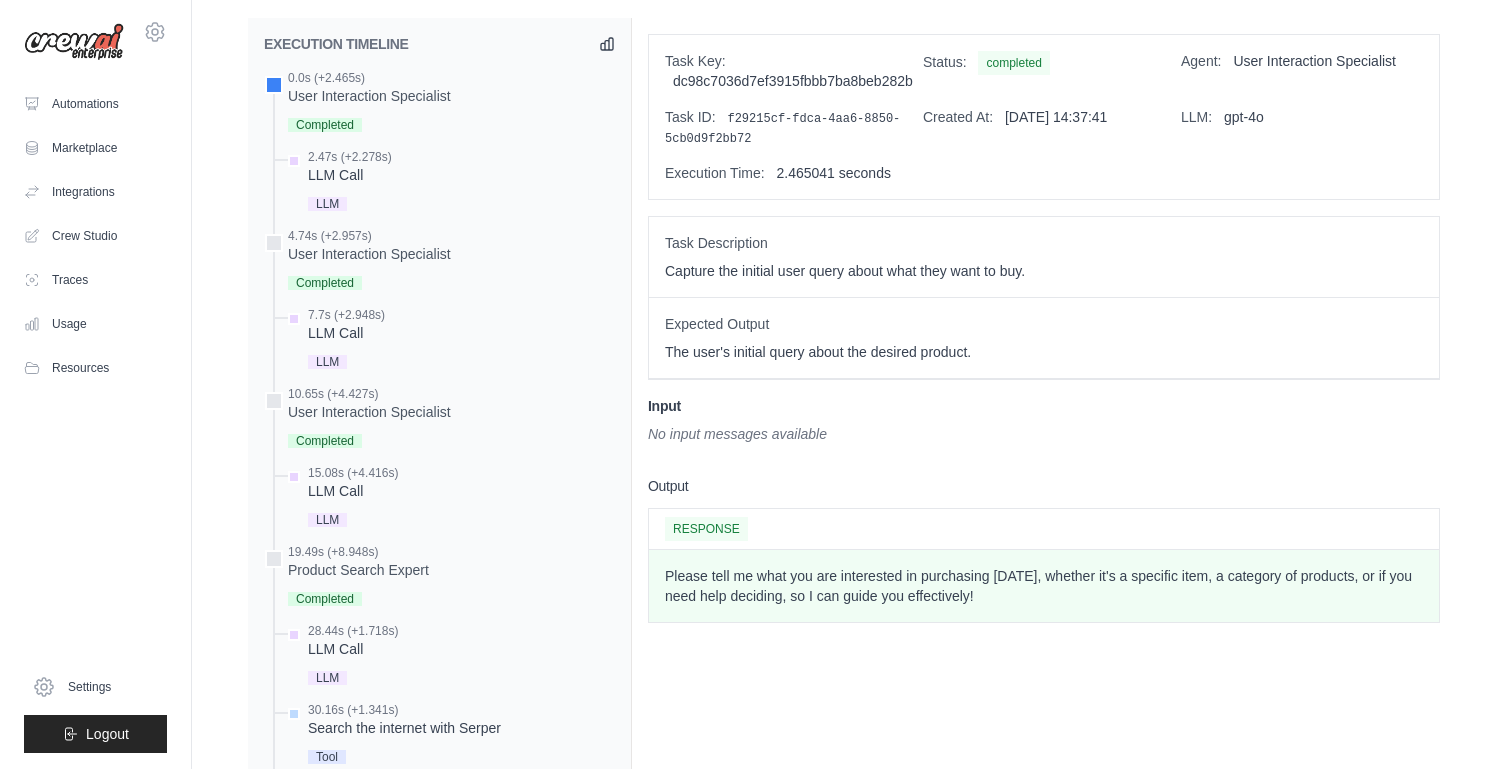 scroll, scrollTop: 889, scrollLeft: 0, axis: vertical 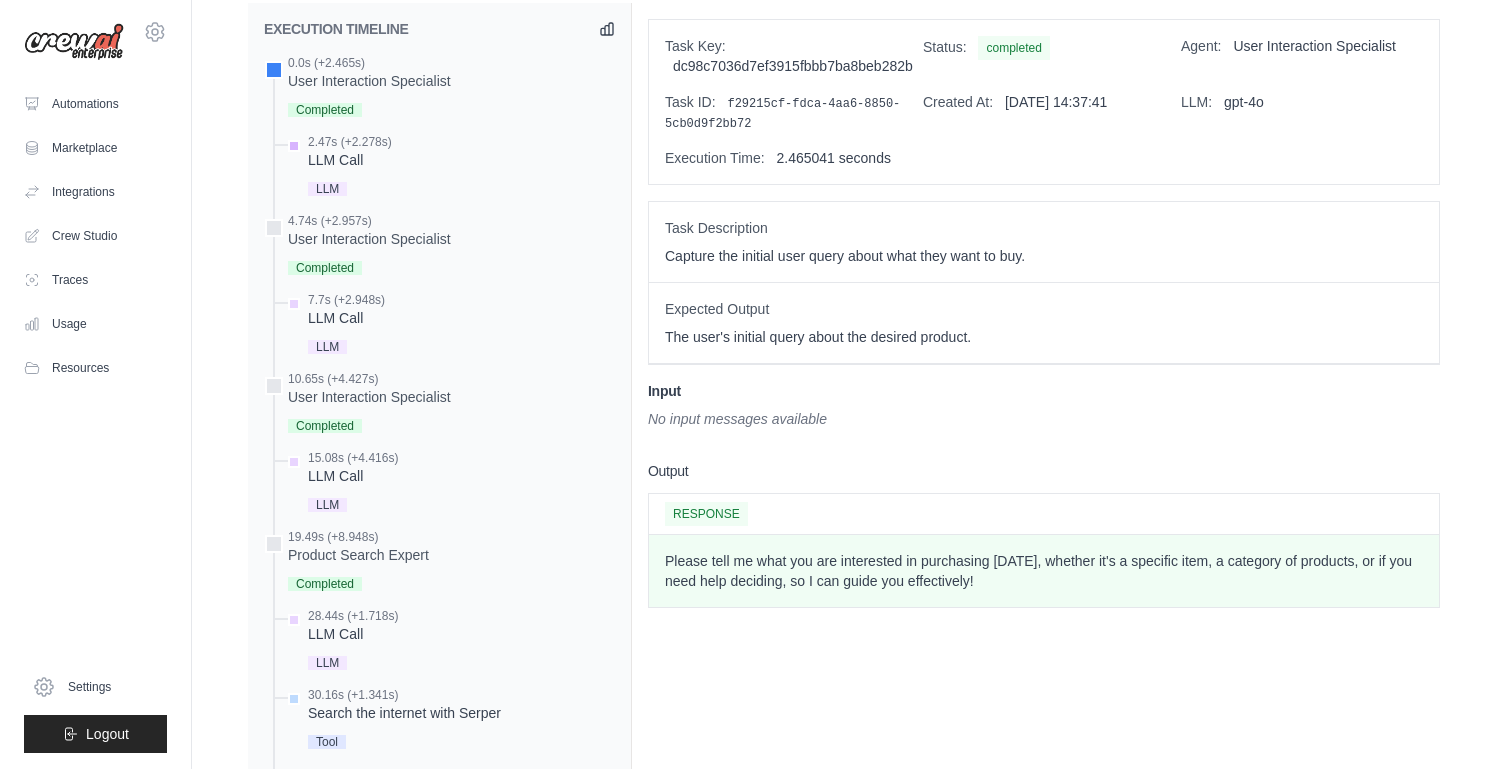 click on "2.47s
(+2.278s)
LLM Call
LLM" at bounding box center [449, 167] 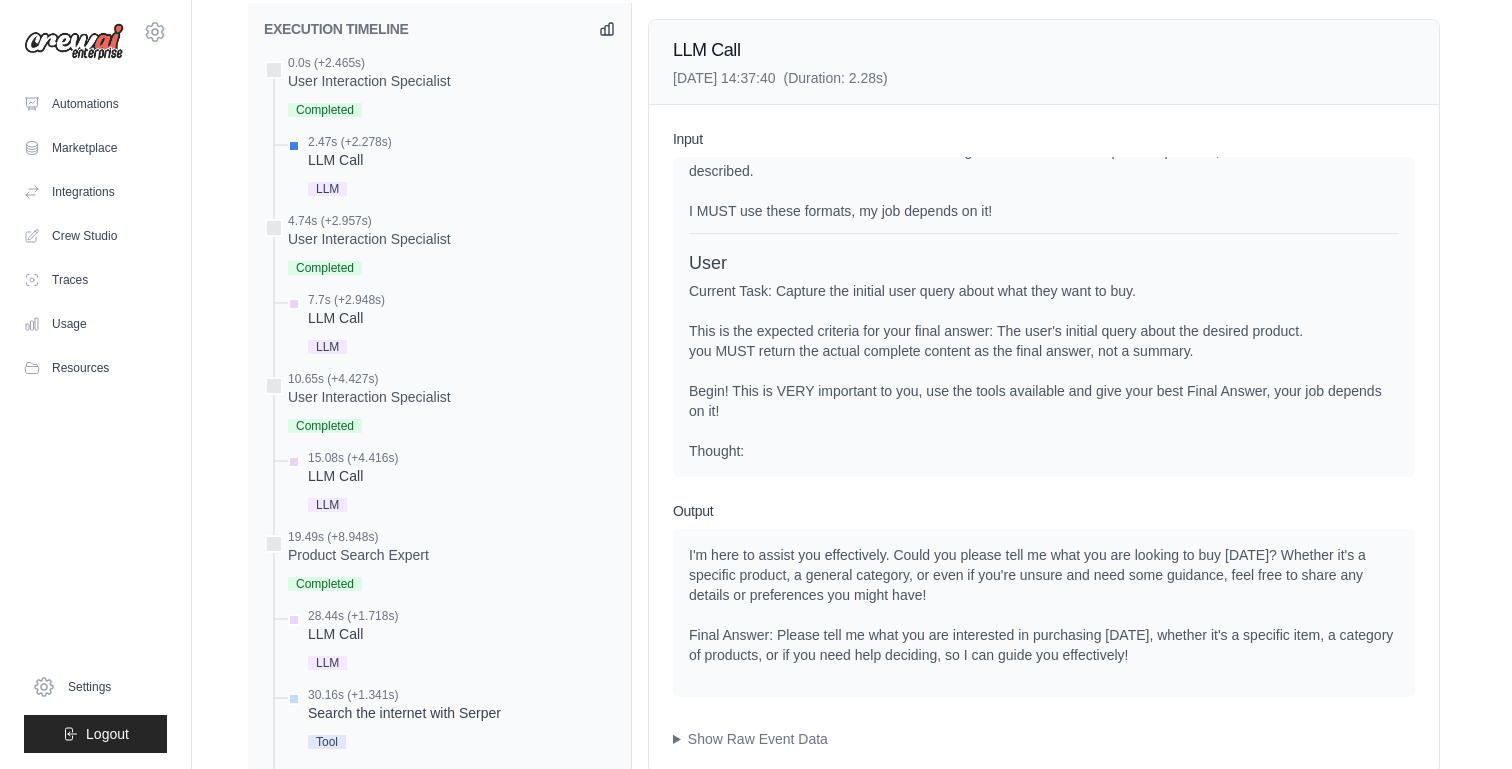 scroll, scrollTop: 223, scrollLeft: 0, axis: vertical 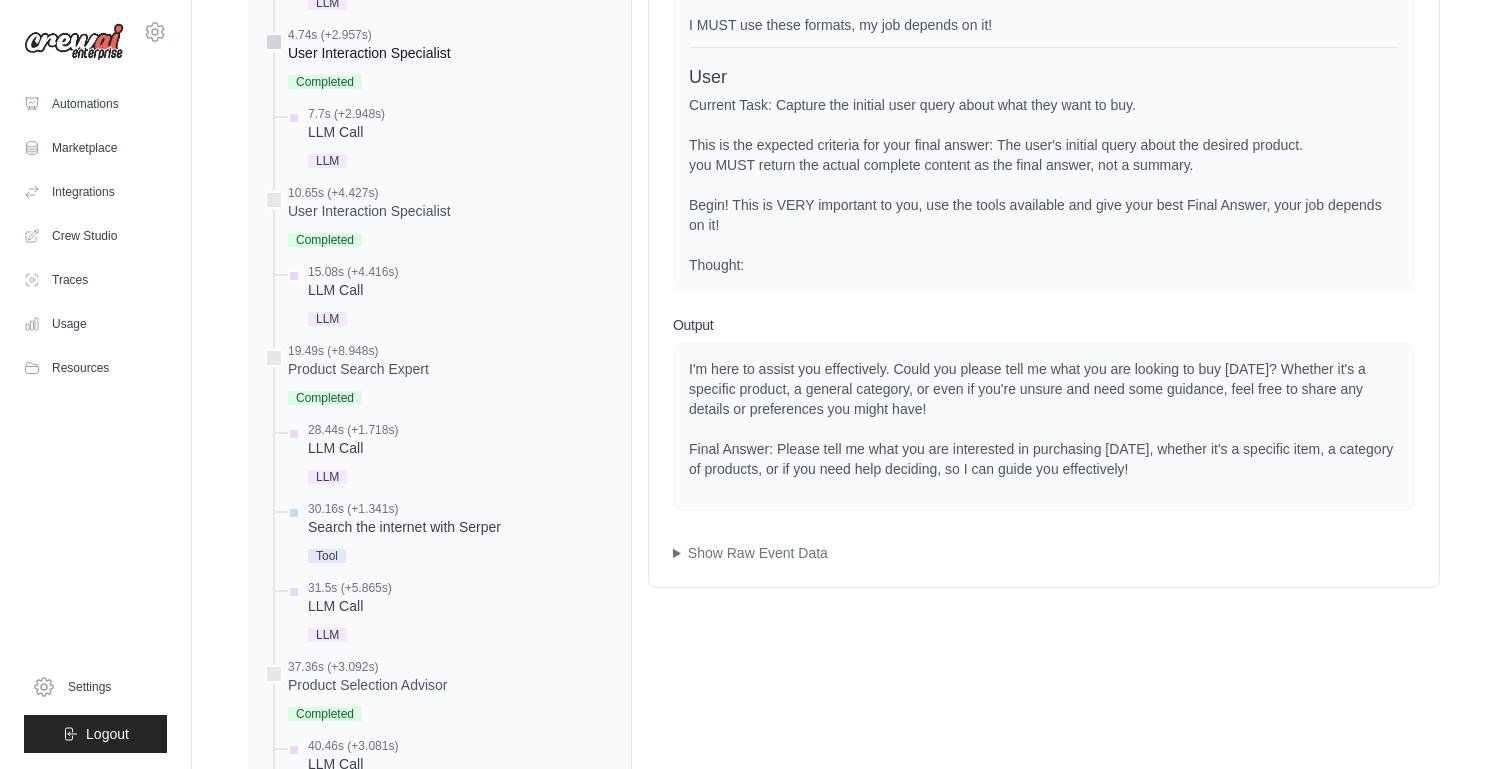 click on "User Interaction Specialist" at bounding box center (369, 53) 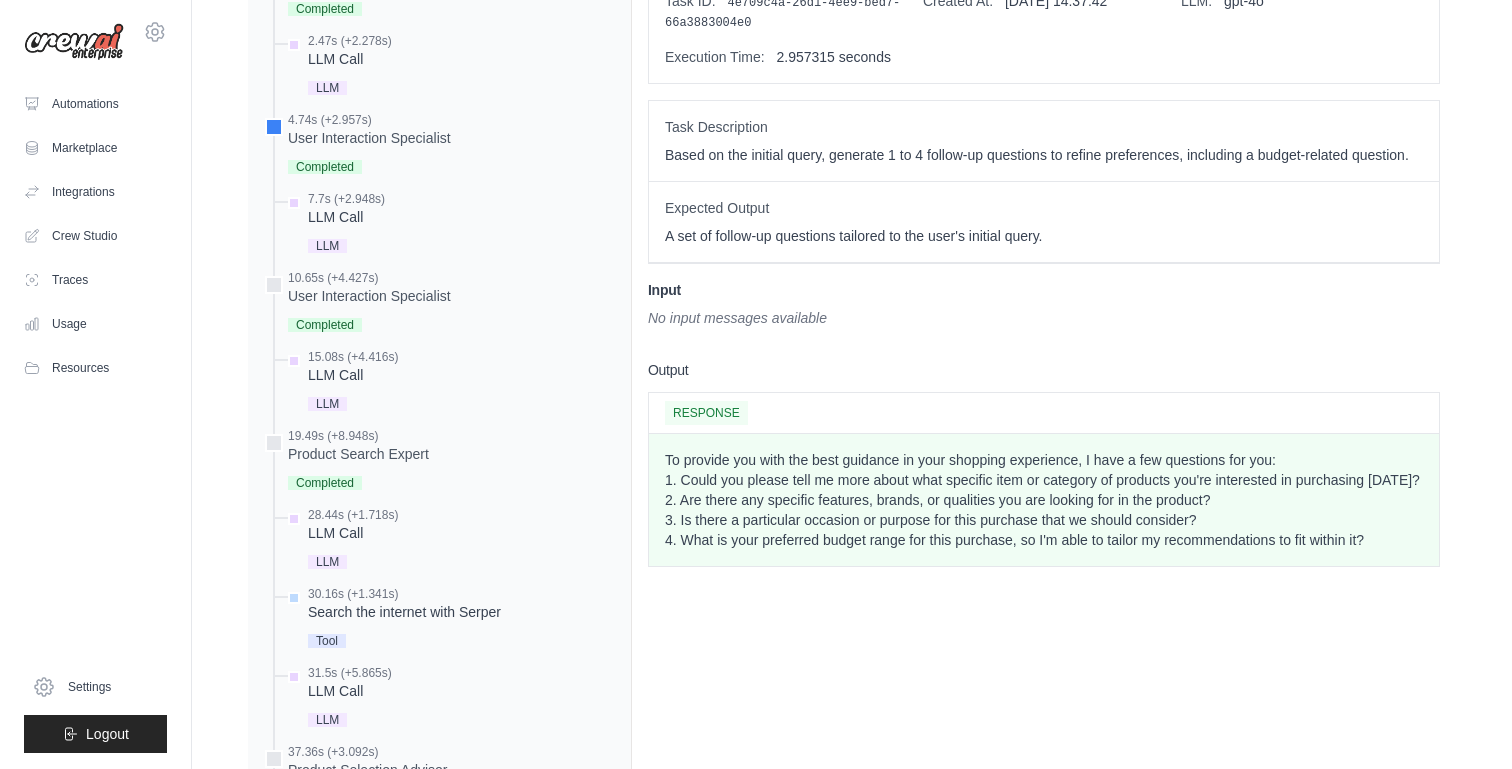 scroll, scrollTop: 998, scrollLeft: 0, axis: vertical 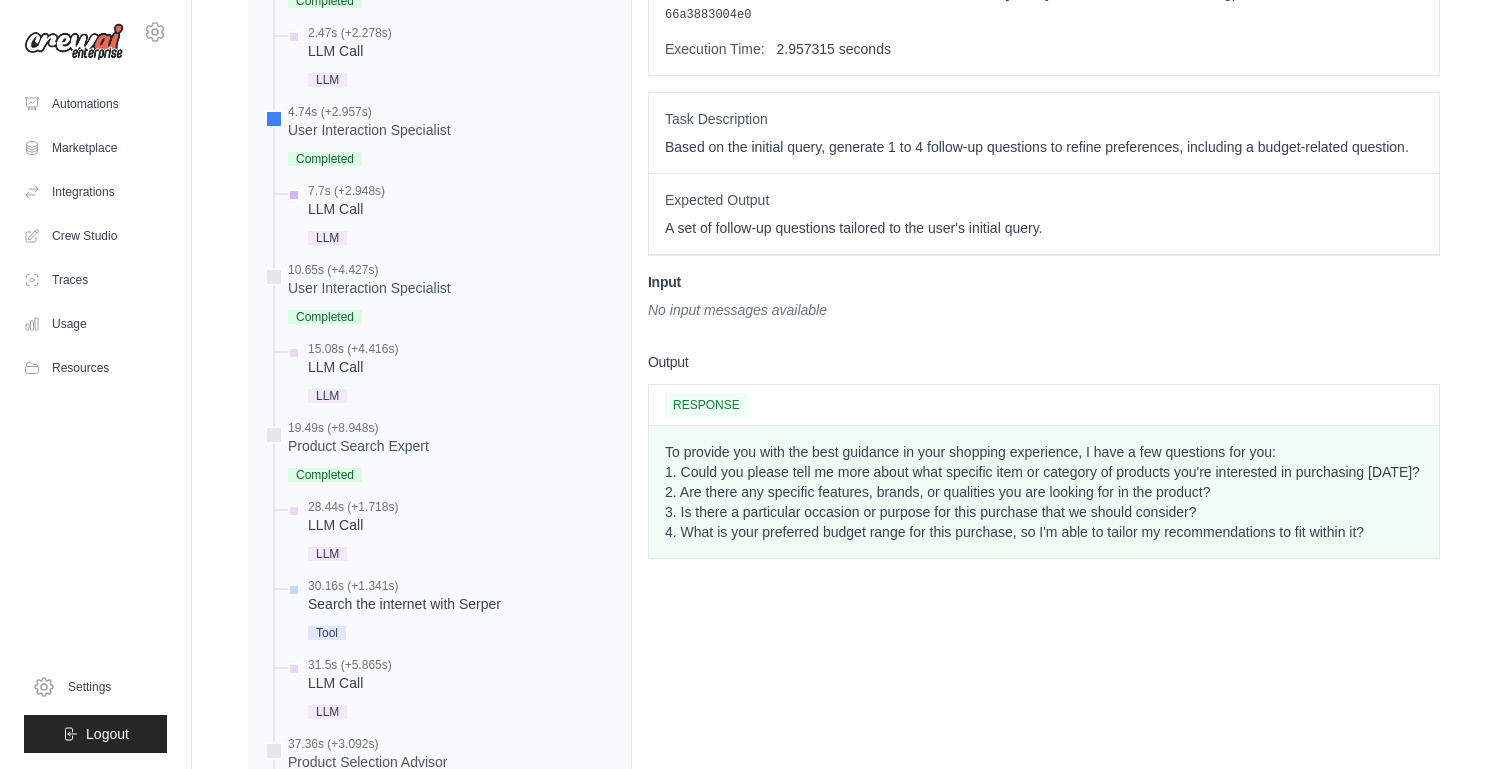 click on "7.7s
(+2.948s)
LLM Call
LLM" at bounding box center (449, 216) 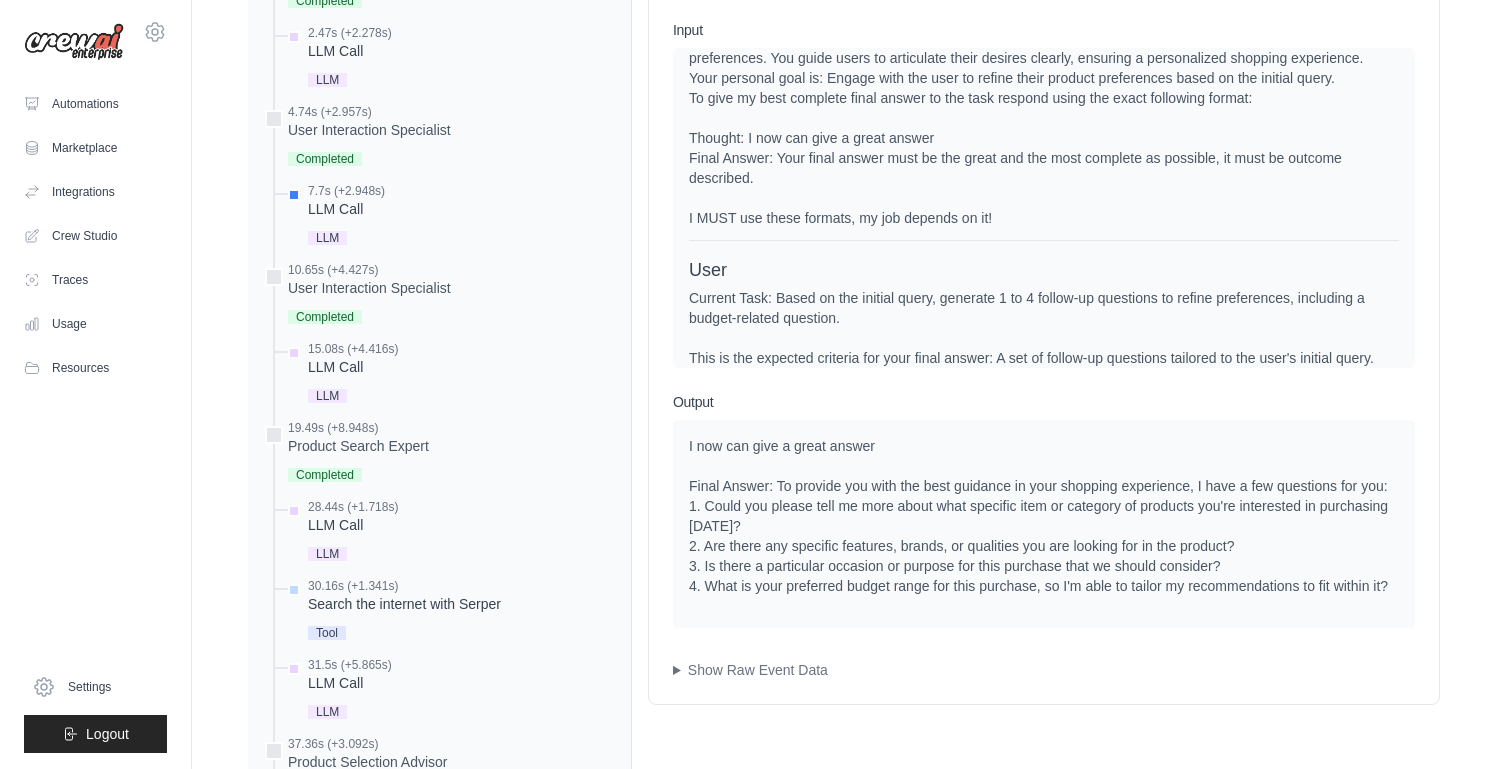 scroll, scrollTop: 63, scrollLeft: 0, axis: vertical 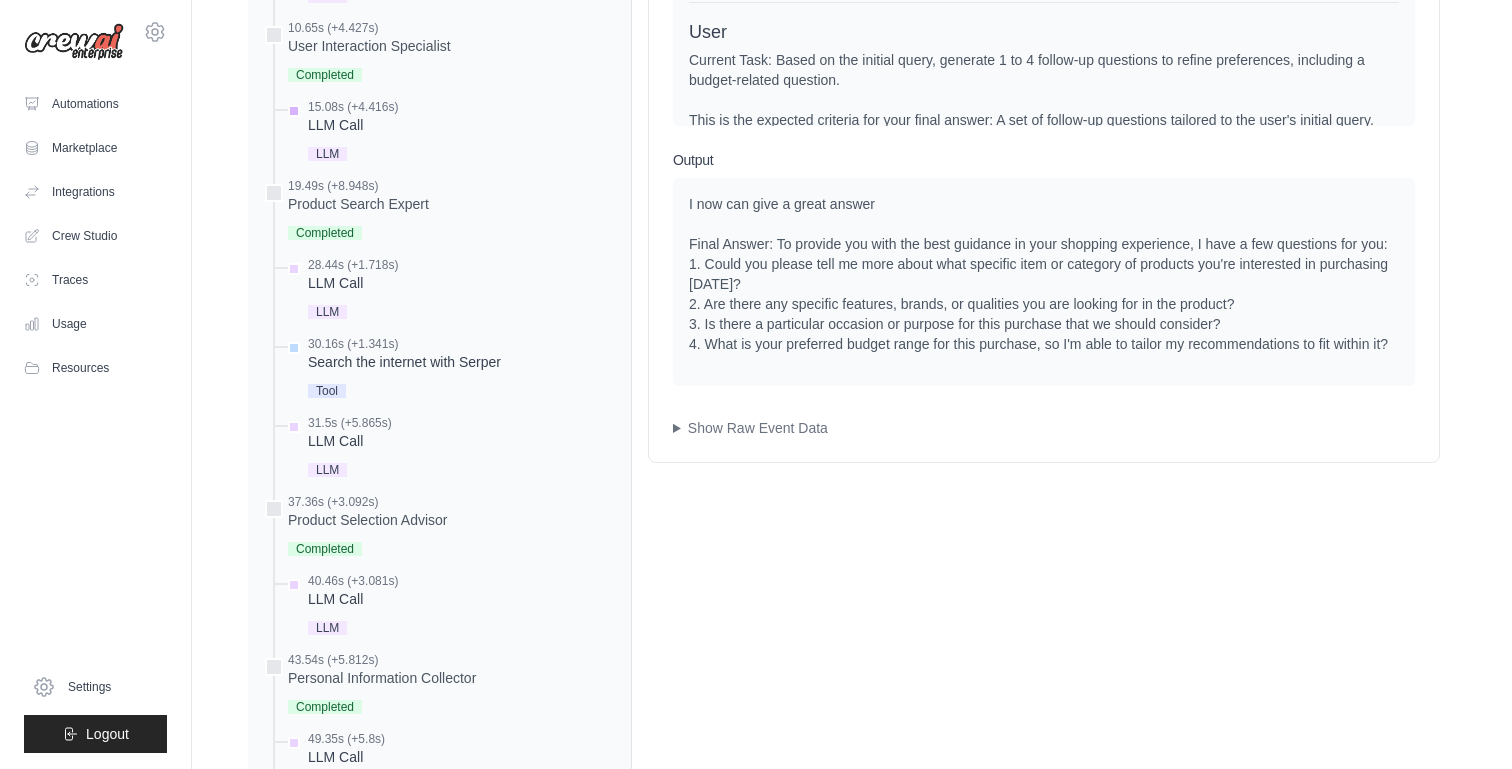 click on "15.08s
(+4.416s)
LLM Call" at bounding box center (449, 132) 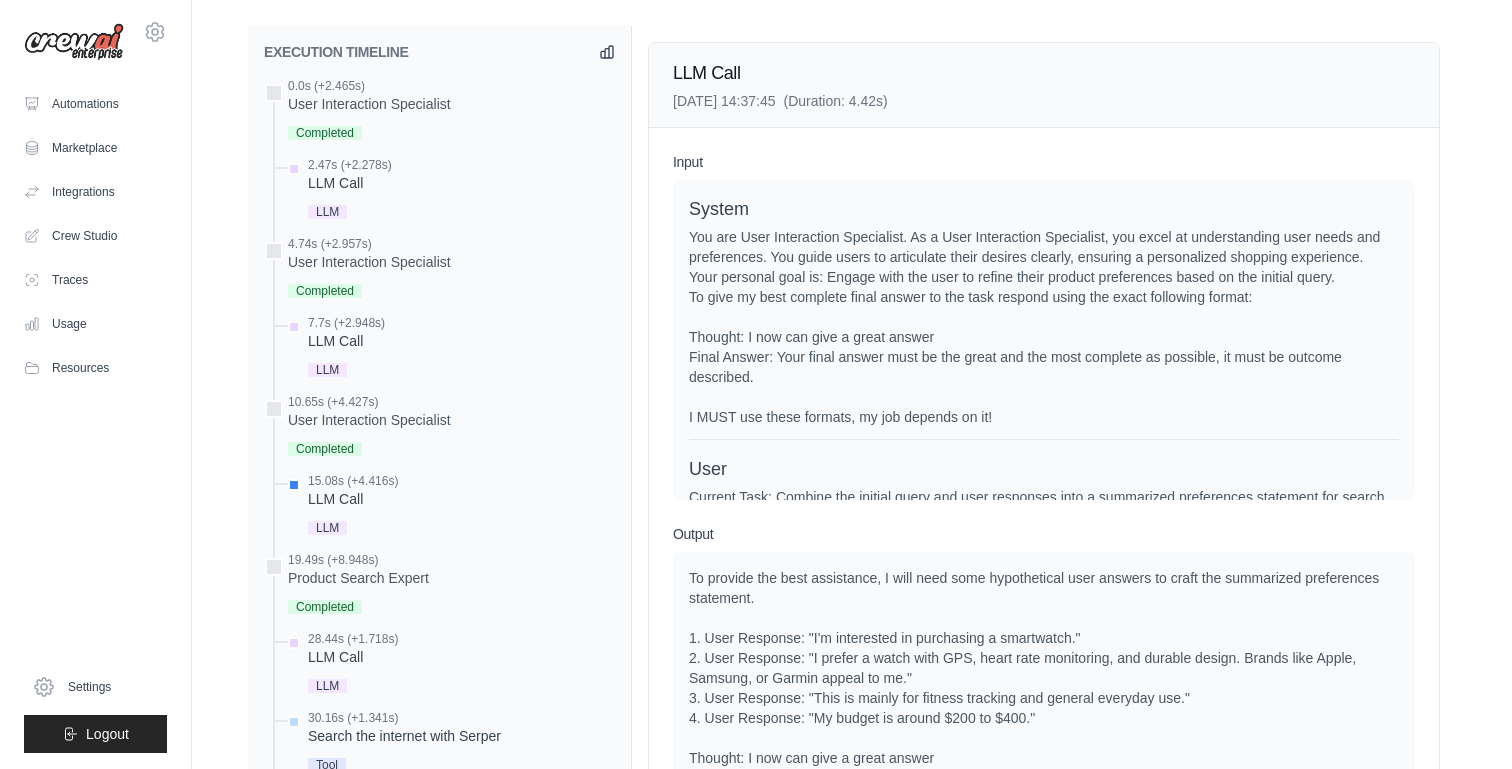 scroll, scrollTop: 873, scrollLeft: 0, axis: vertical 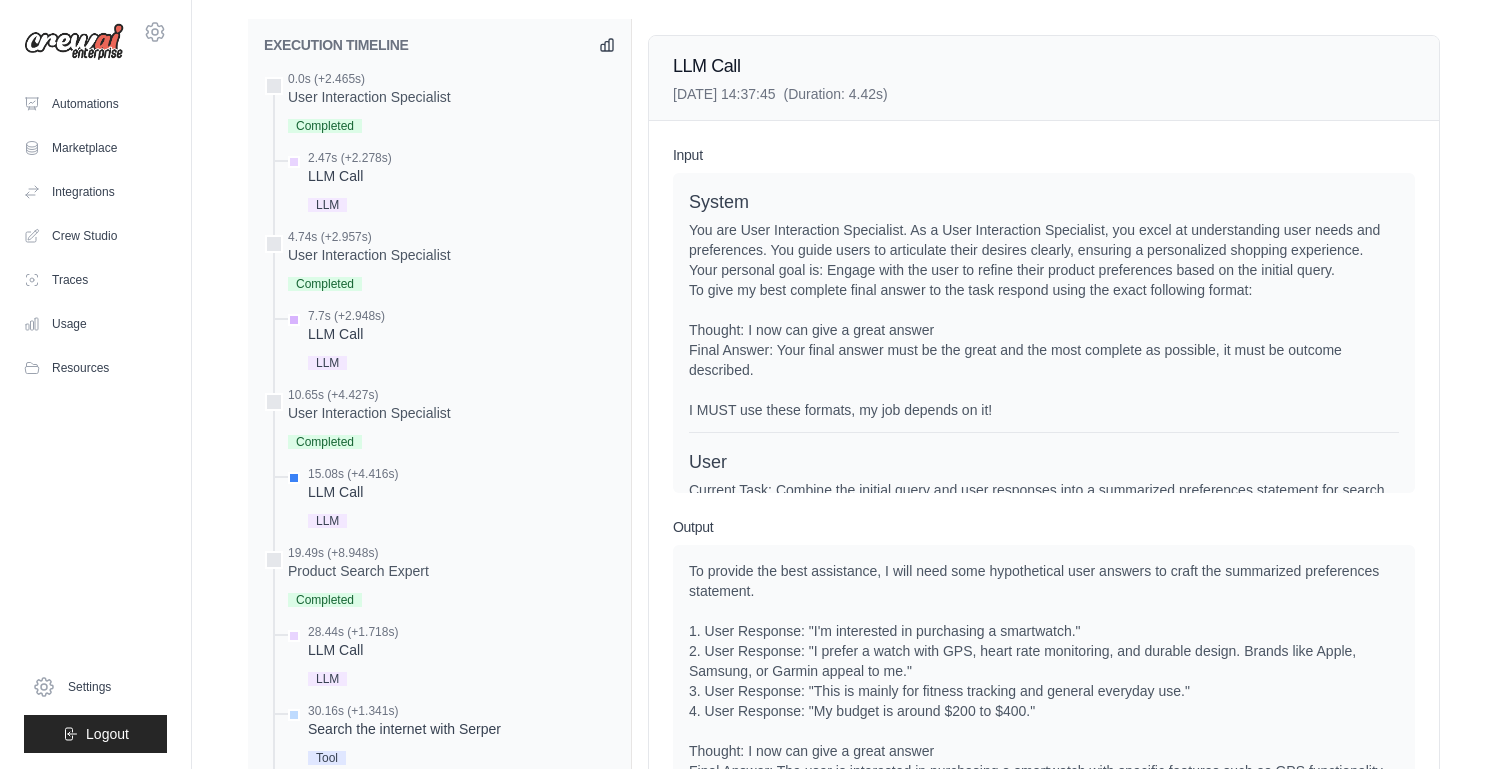 click on "LLM Call" at bounding box center (346, 334) 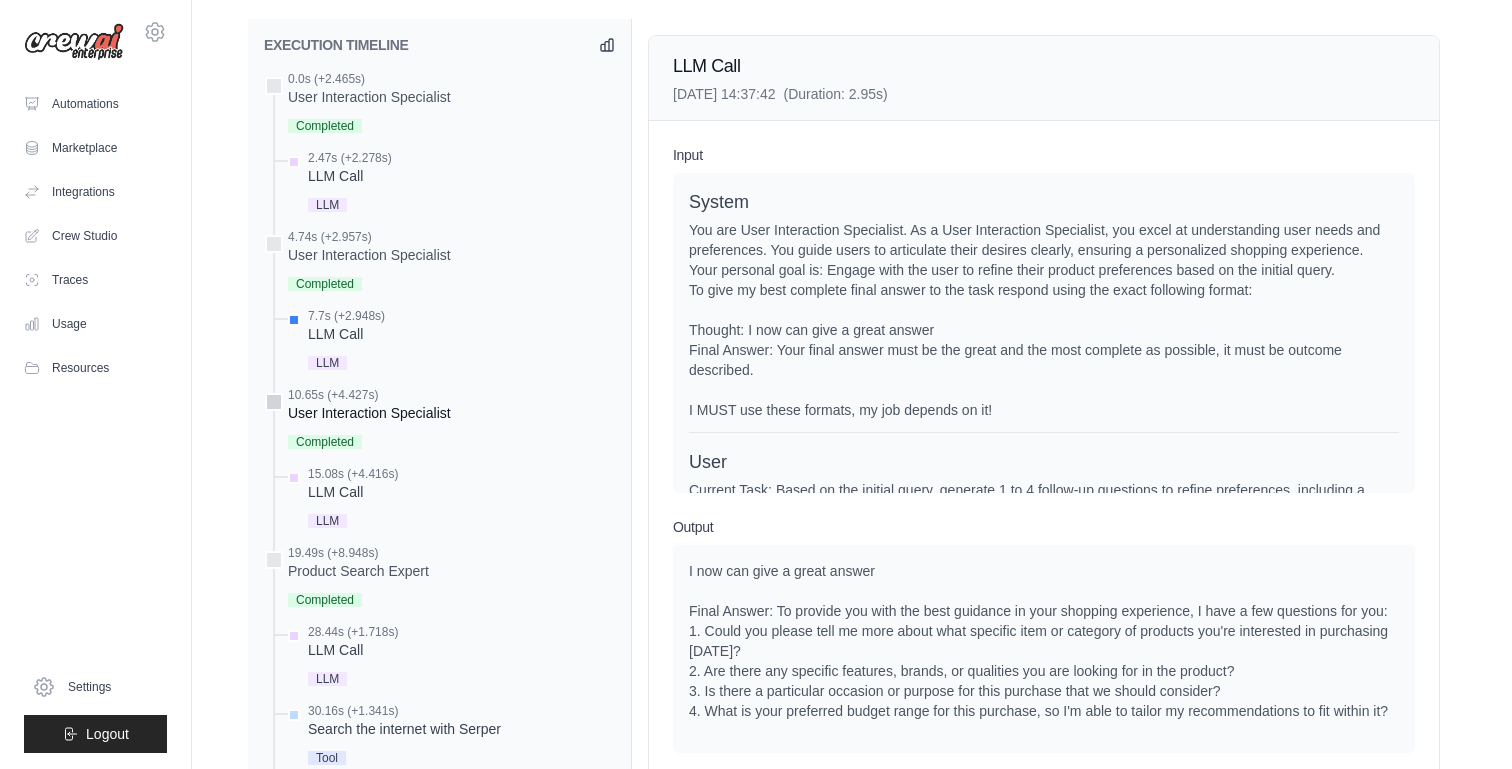 click on "User Interaction Specialist" at bounding box center (369, 413) 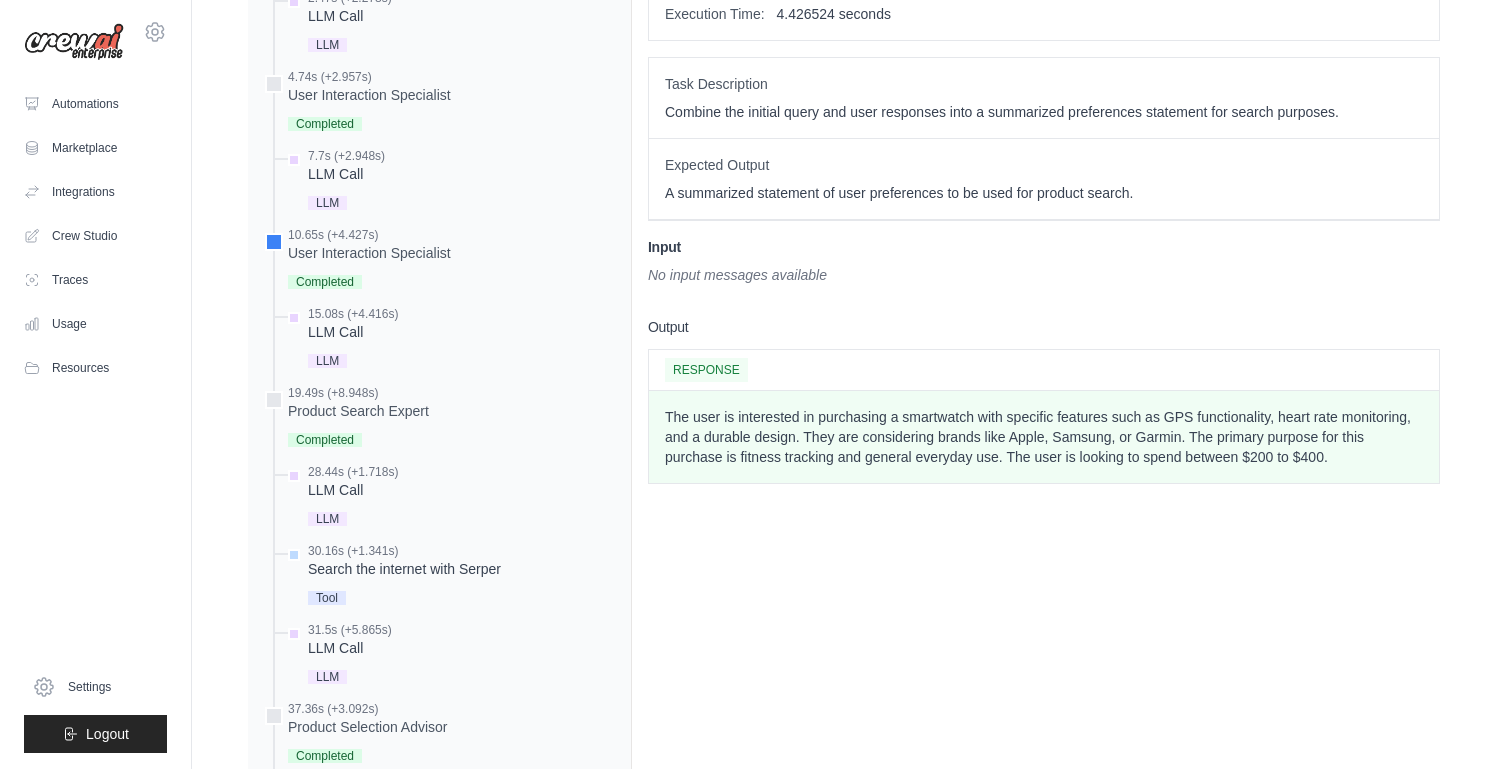 scroll, scrollTop: 1035, scrollLeft: 0, axis: vertical 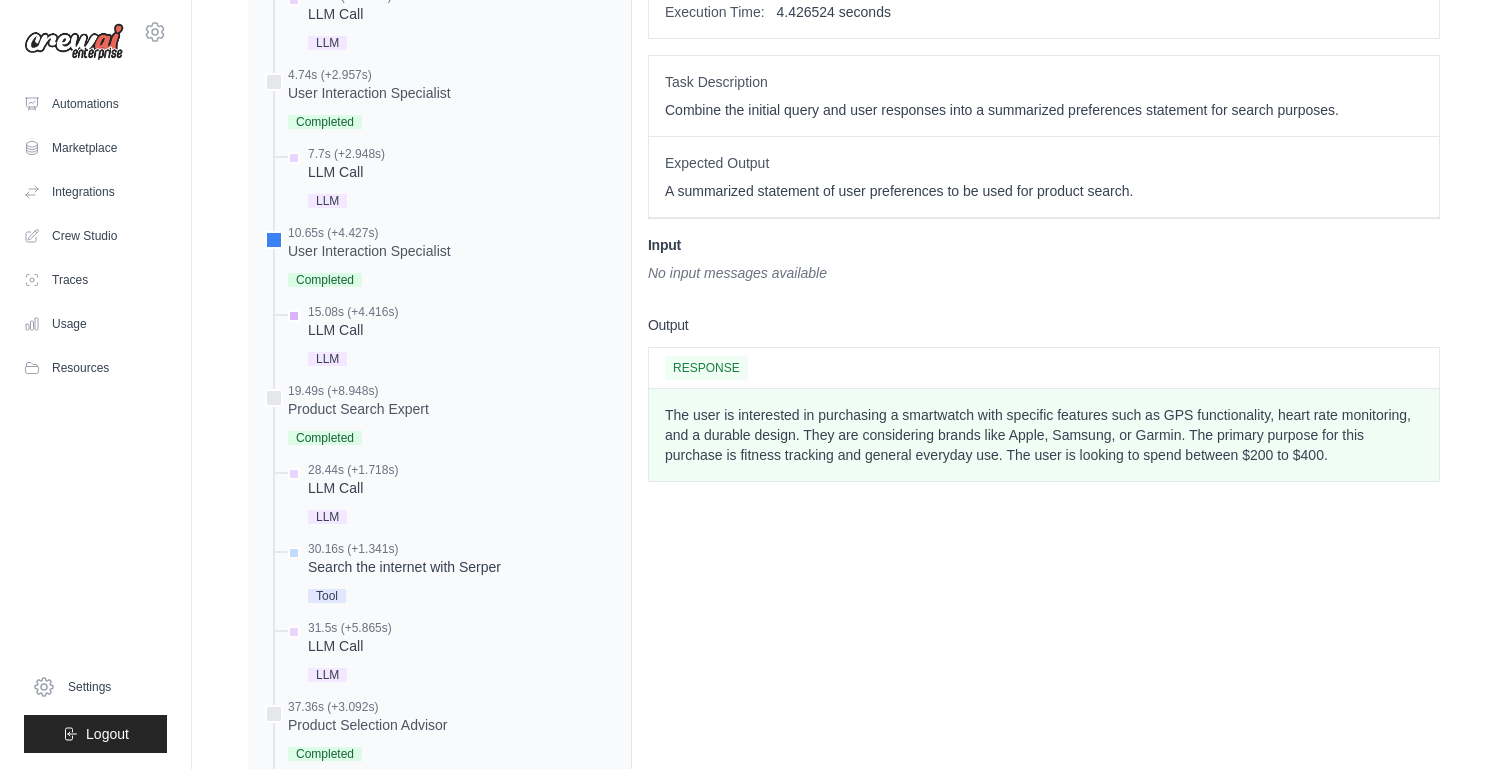 click on "15.08s
(+4.416s)
LLM Call" at bounding box center (449, 337) 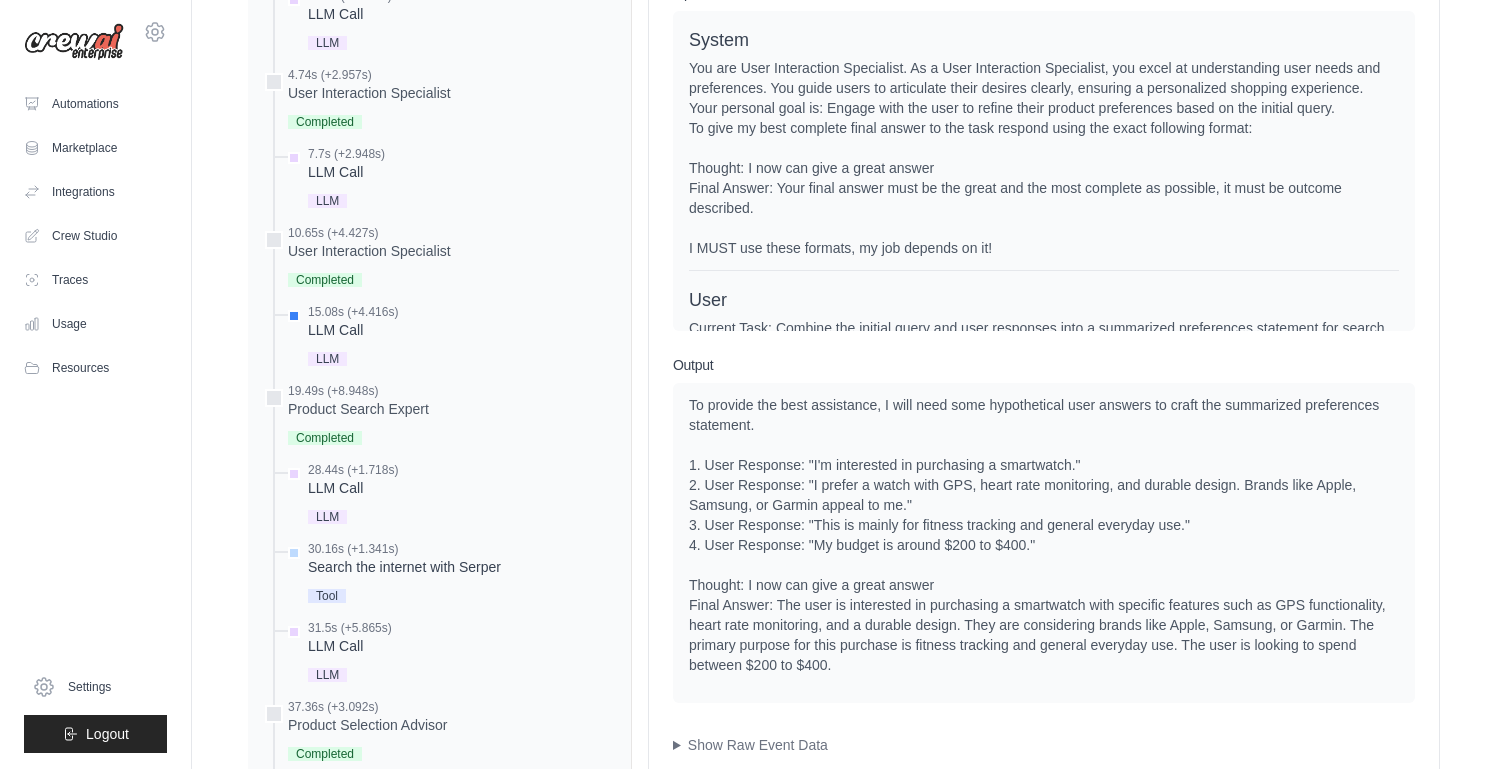 scroll, scrollTop: 8, scrollLeft: 0, axis: vertical 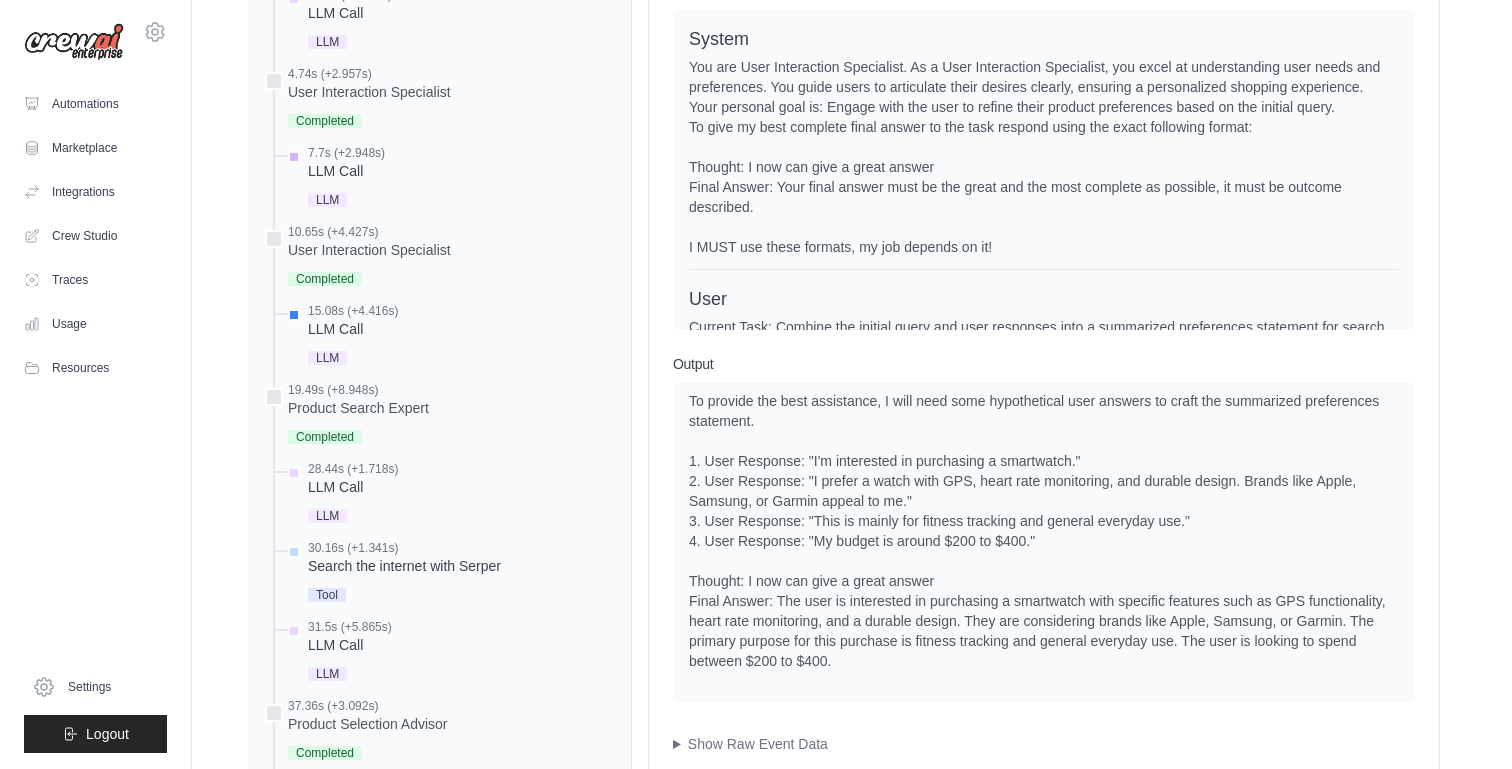 click on "7.7s
(+2.948s)
LLM Call
LLM" at bounding box center [449, 178] 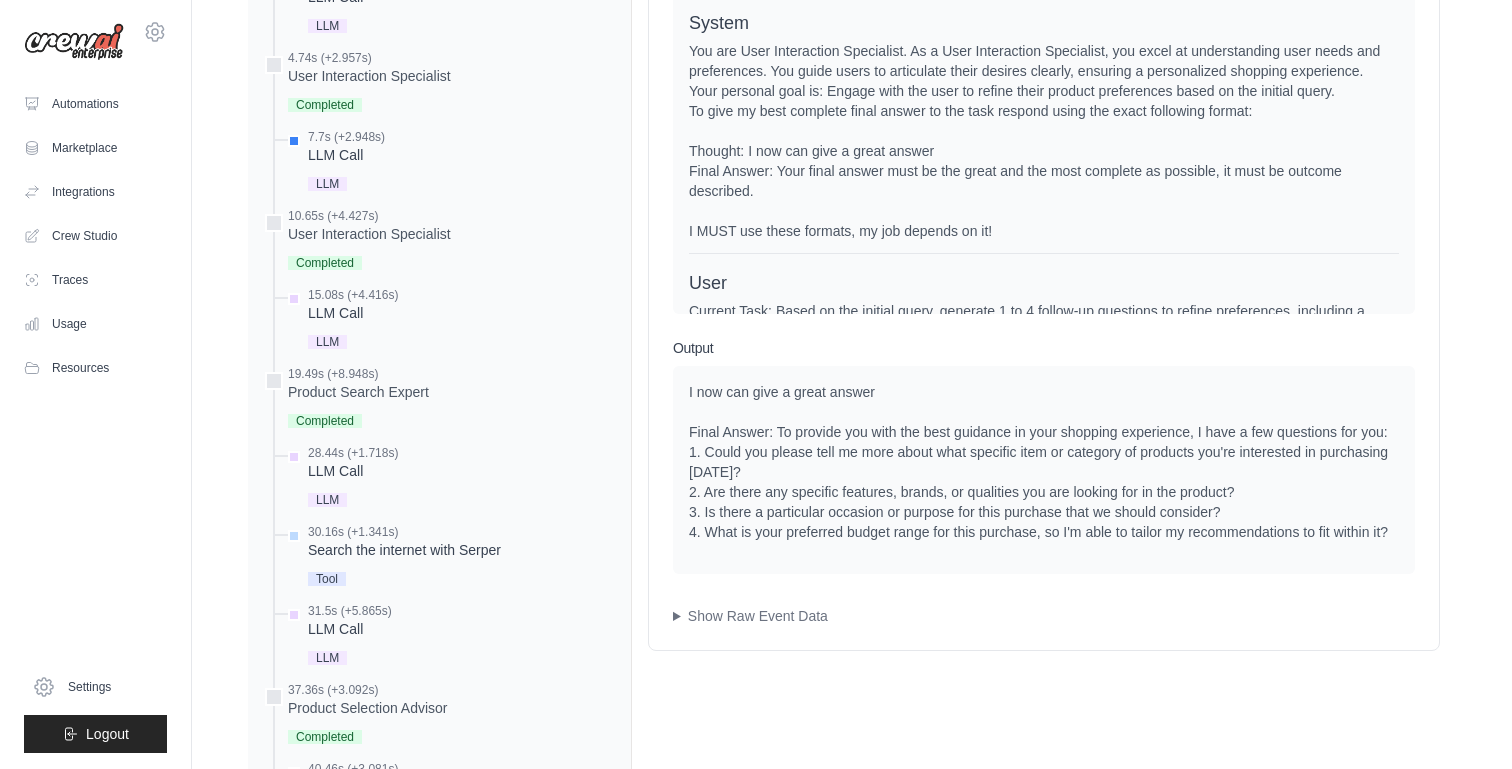 scroll, scrollTop: 1050, scrollLeft: 0, axis: vertical 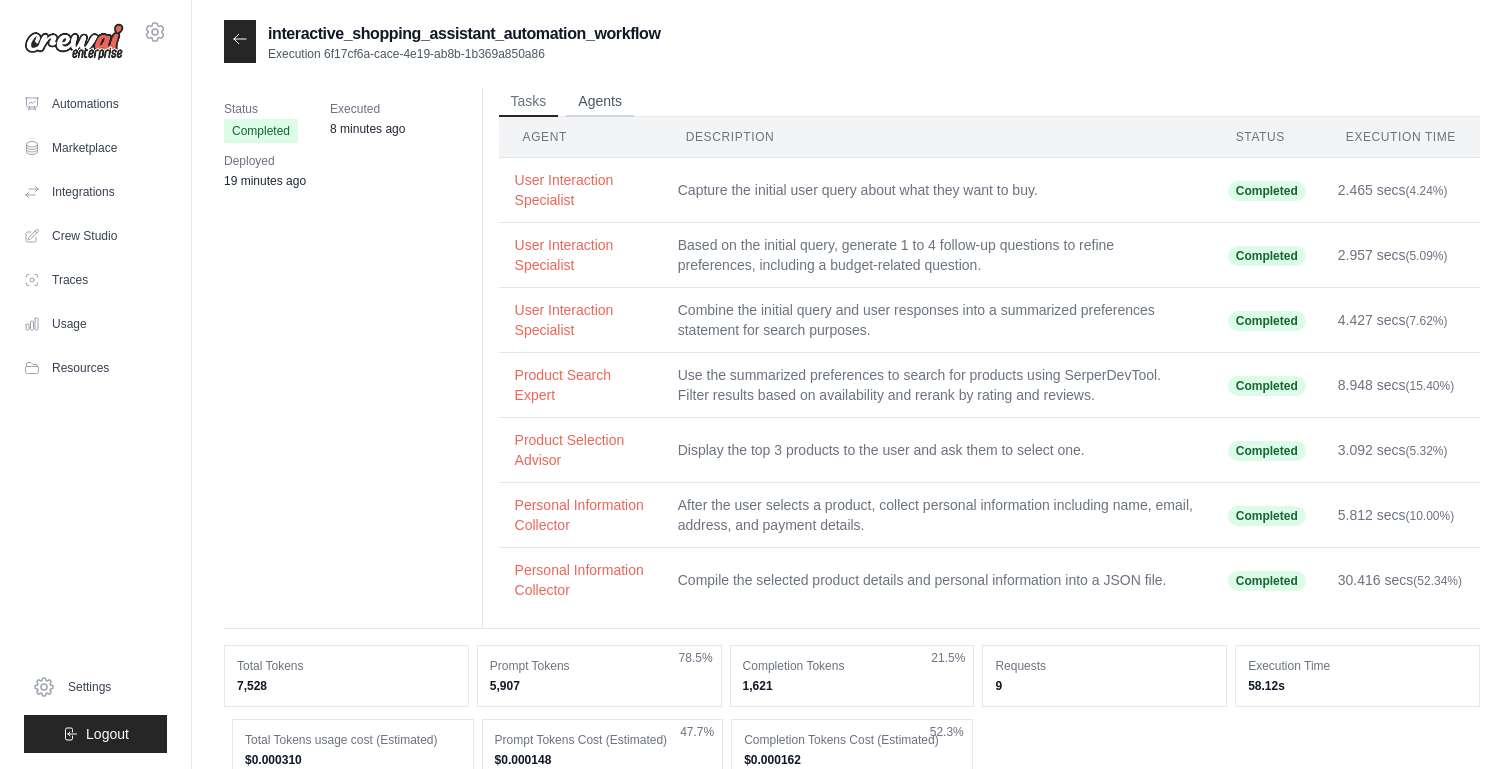 click on "Agents" at bounding box center (600, 102) 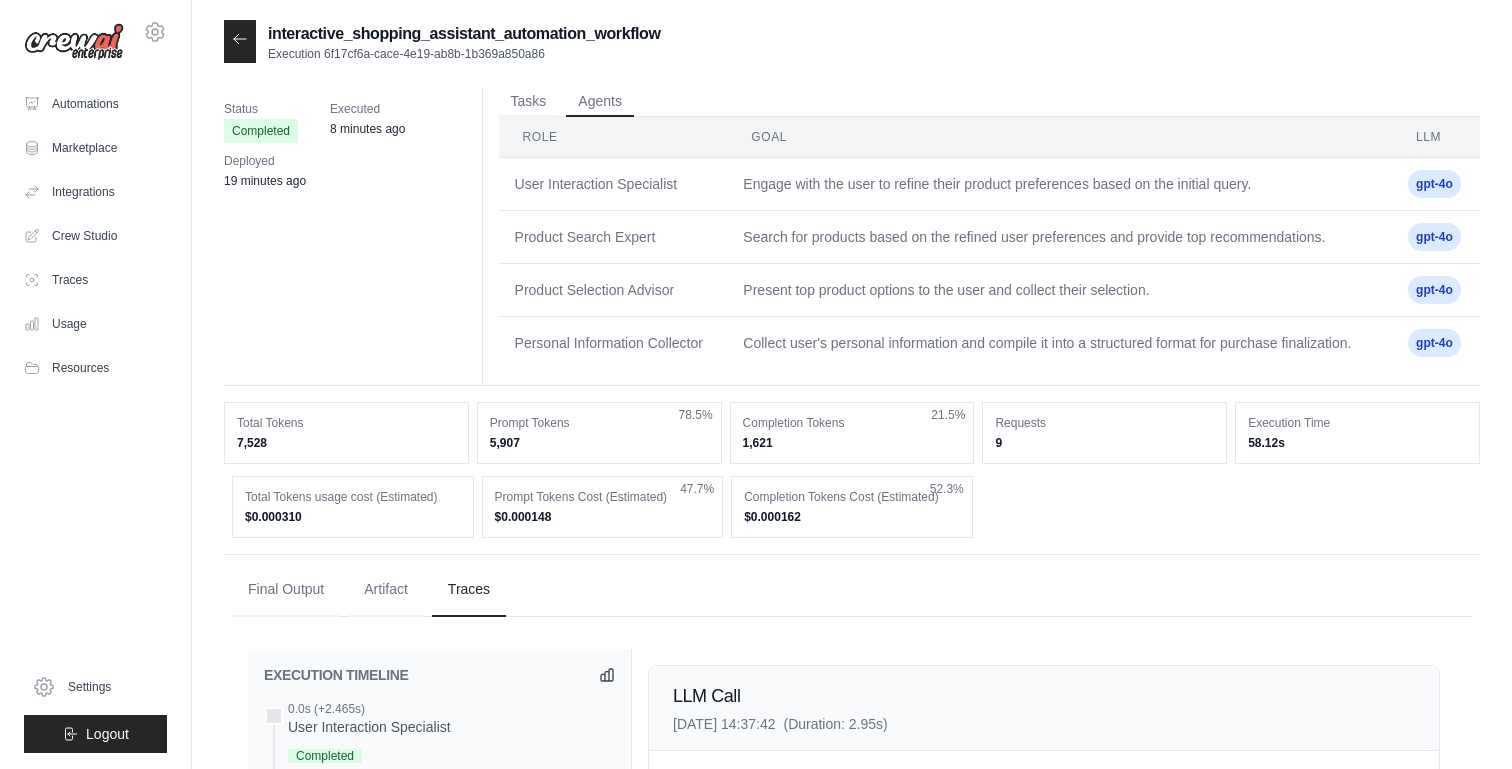 click on "Engage with the user to refine their product preferences based on the initial query." at bounding box center [1059, 184] 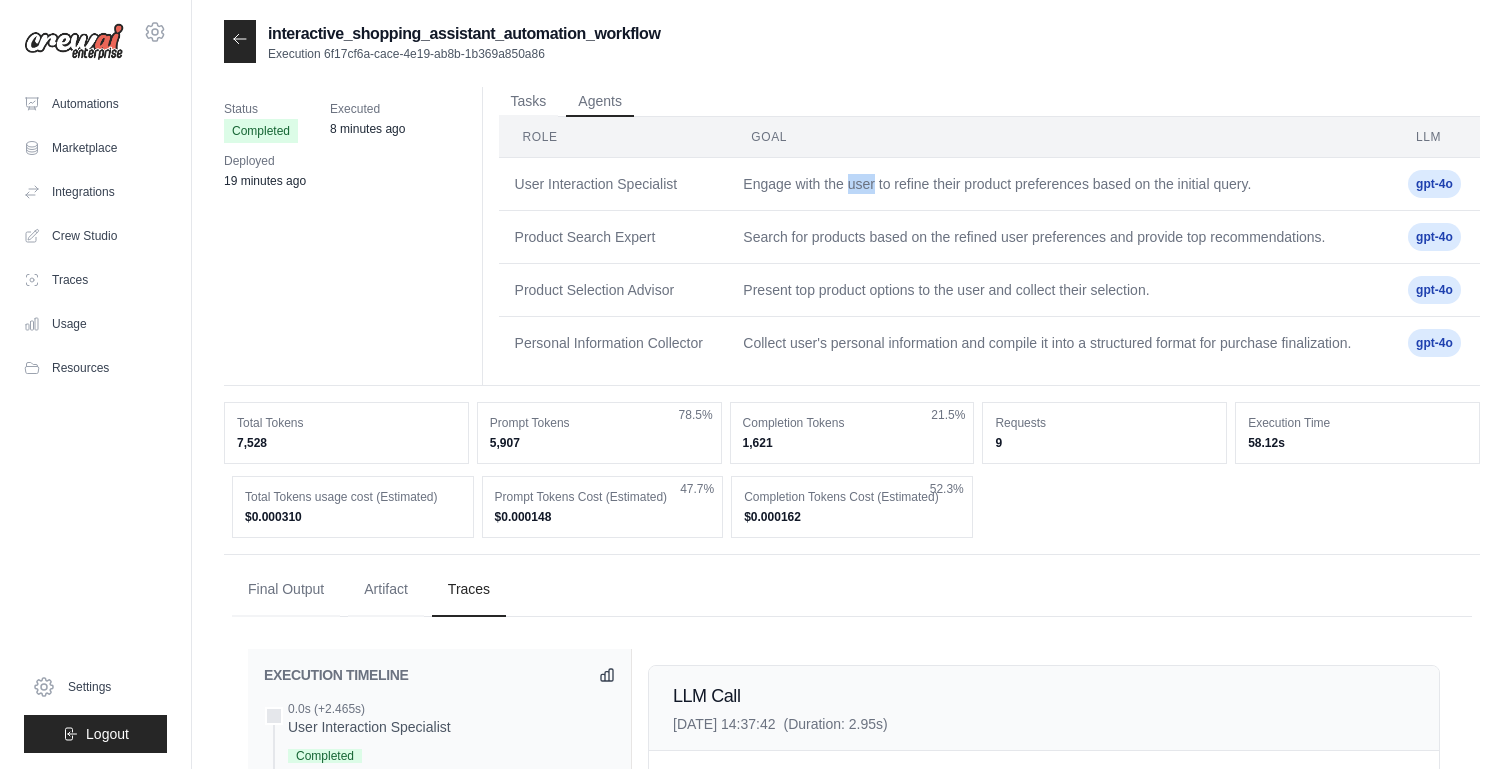 click on "Engage with the user to refine their product preferences based on the initial query." at bounding box center (1059, 184) 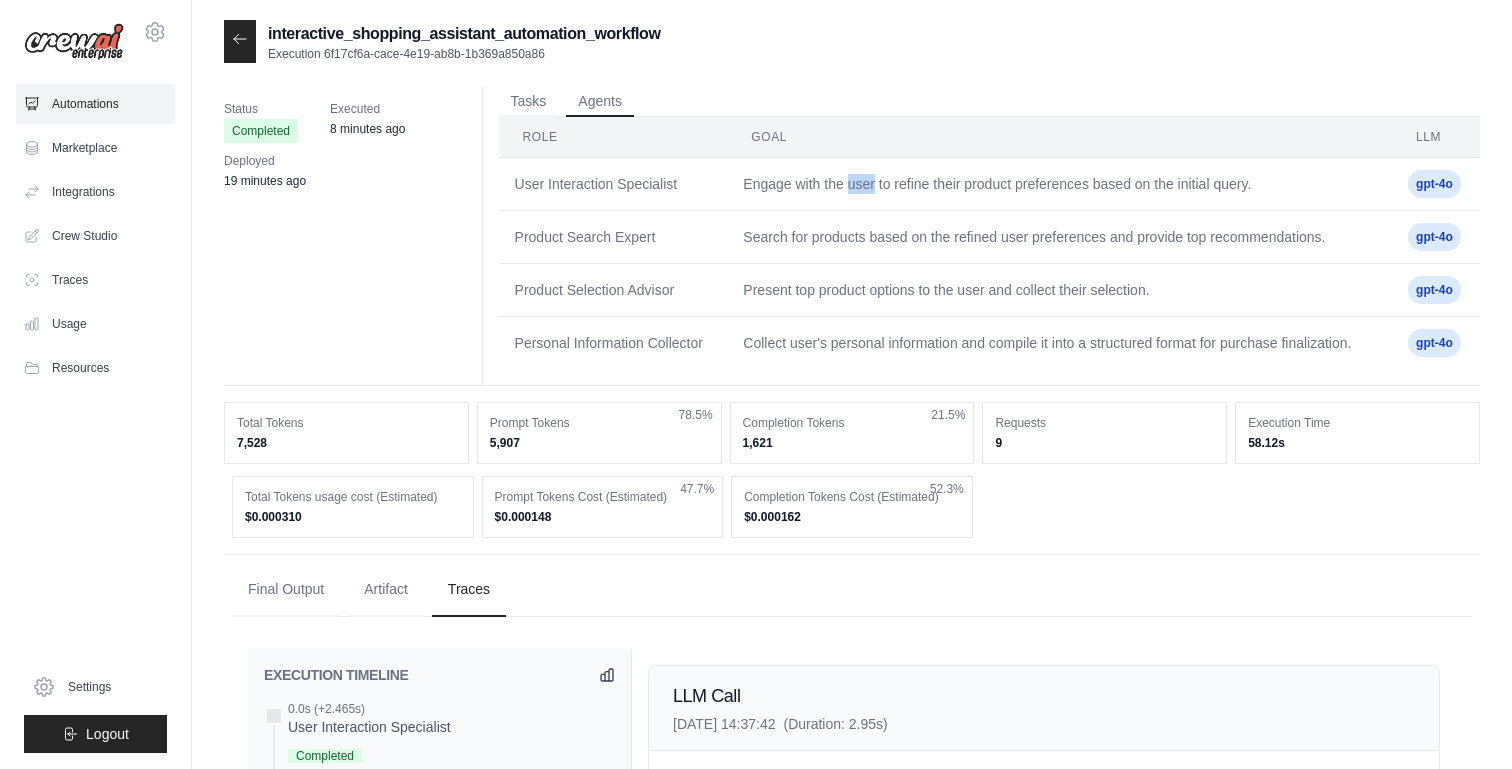 click on "Automations" at bounding box center [95, 104] 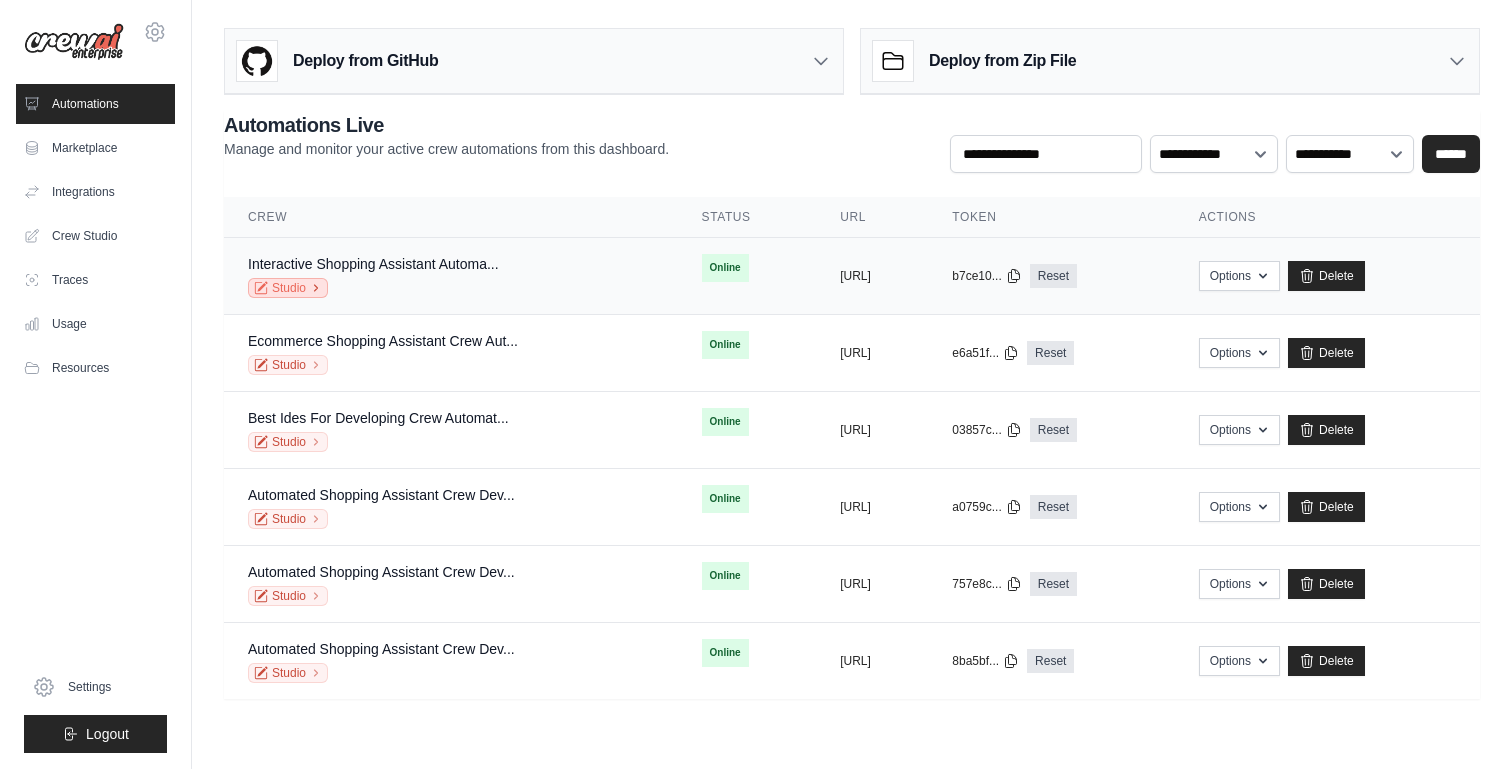 click on "Studio" at bounding box center (288, 288) 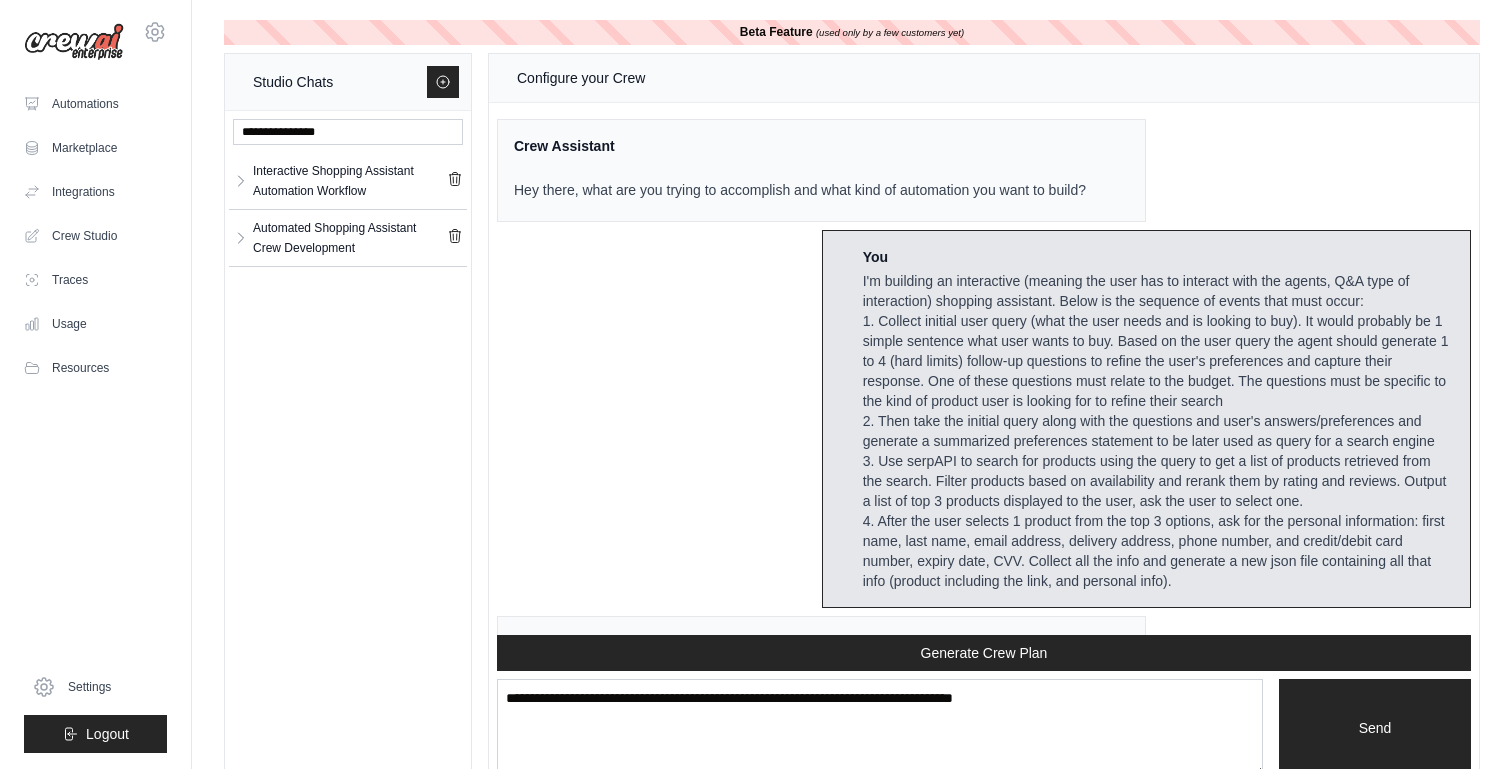 scroll, scrollTop: 2703, scrollLeft: 0, axis: vertical 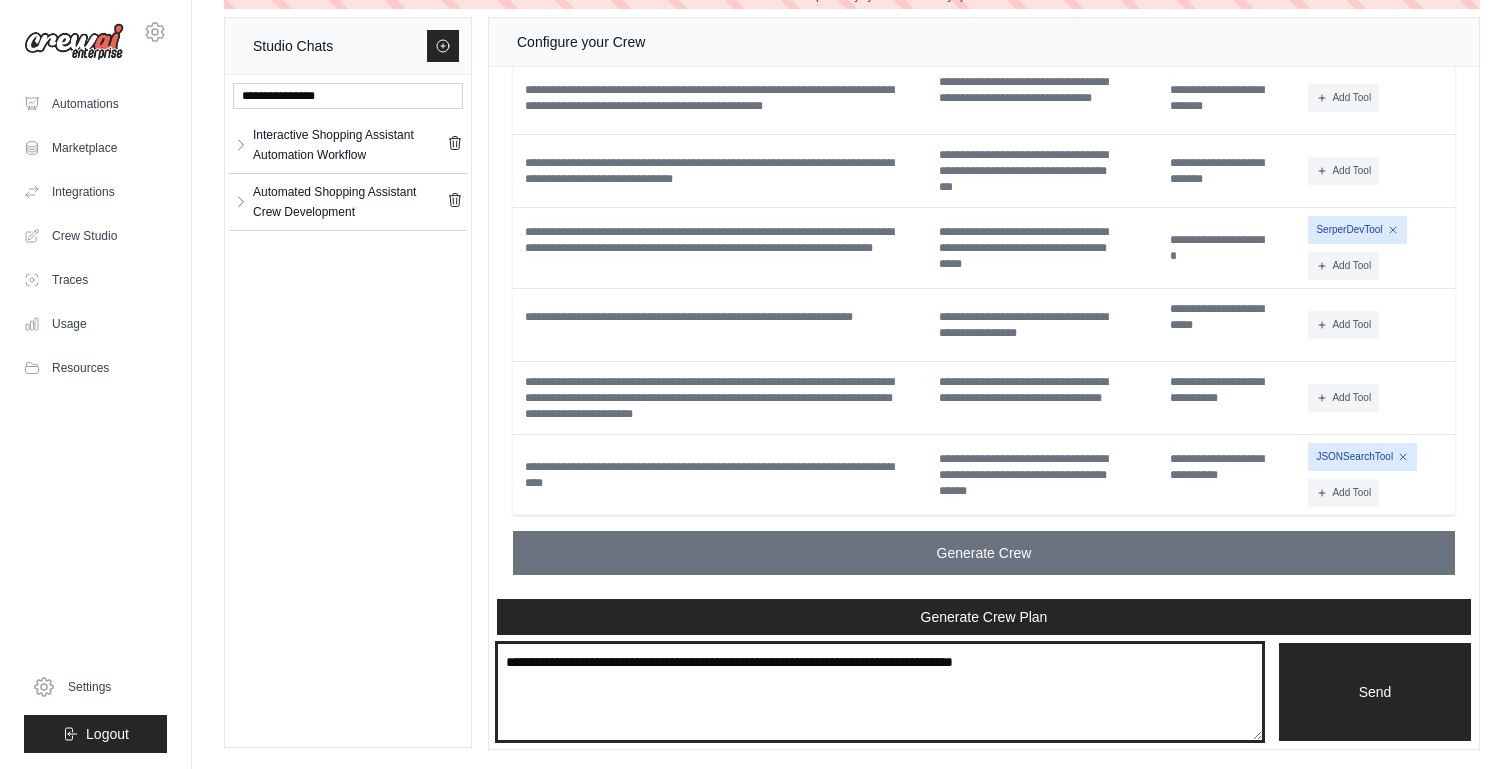 click at bounding box center [880, 692] 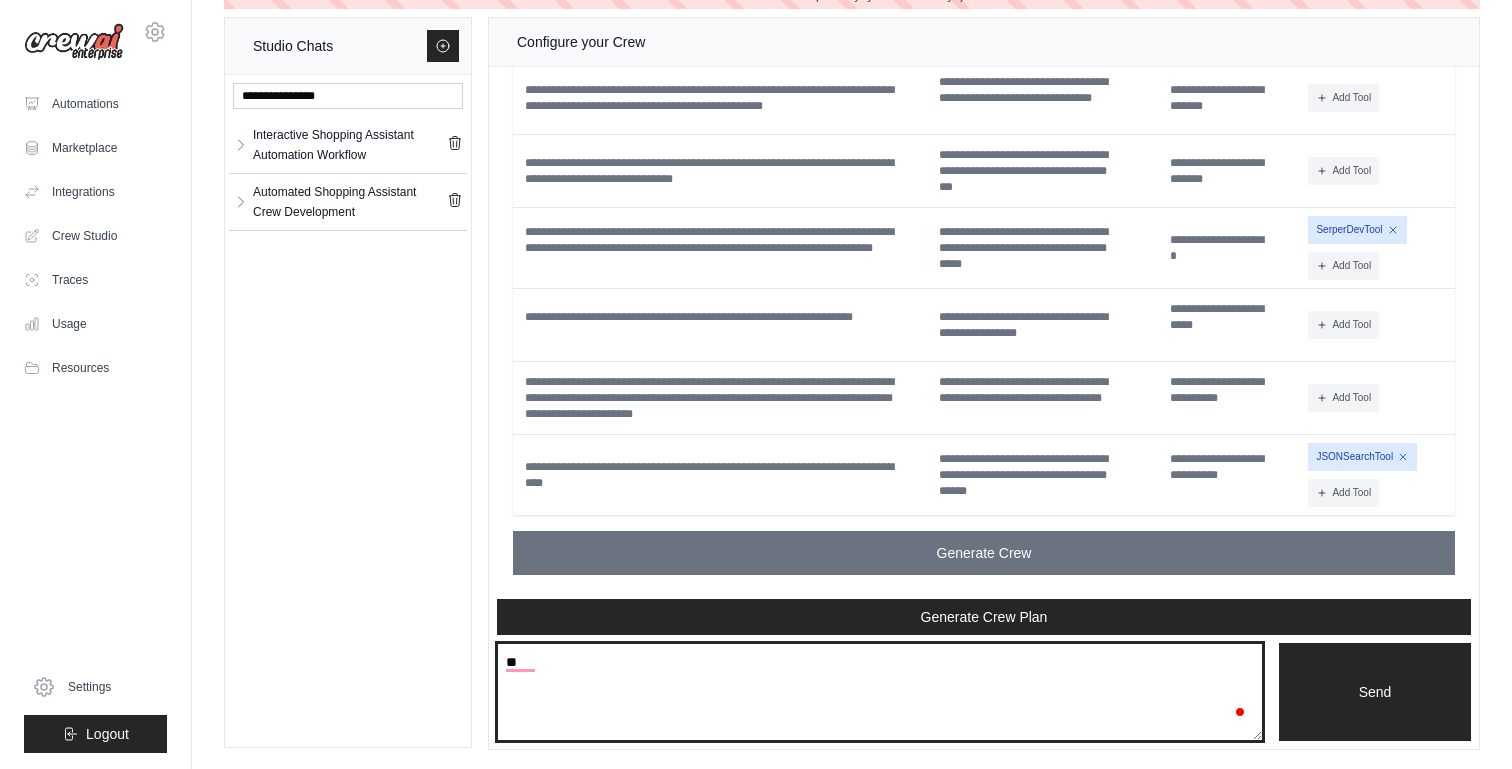 type on "*" 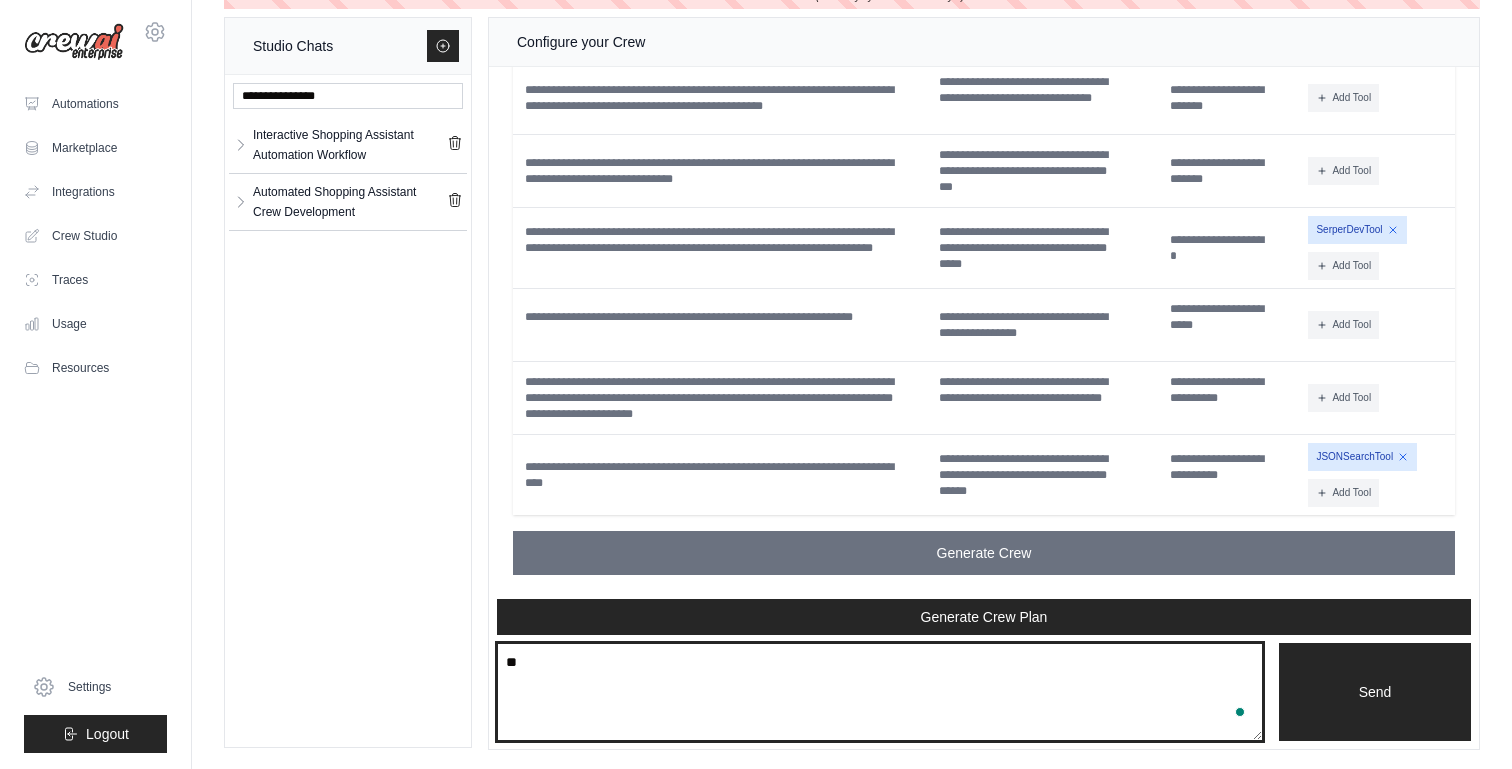 type on "*" 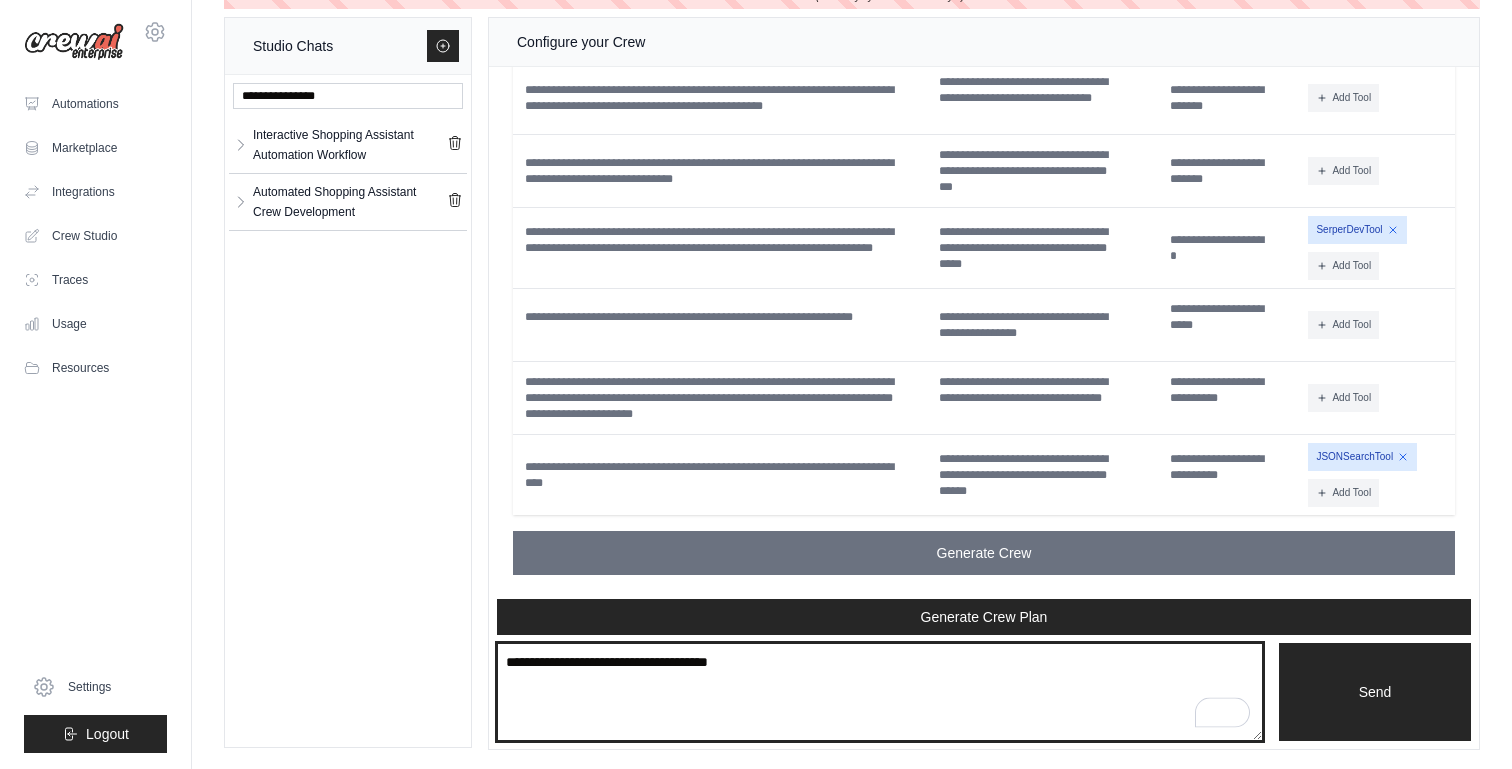 click on "**********" at bounding box center (880, 692) 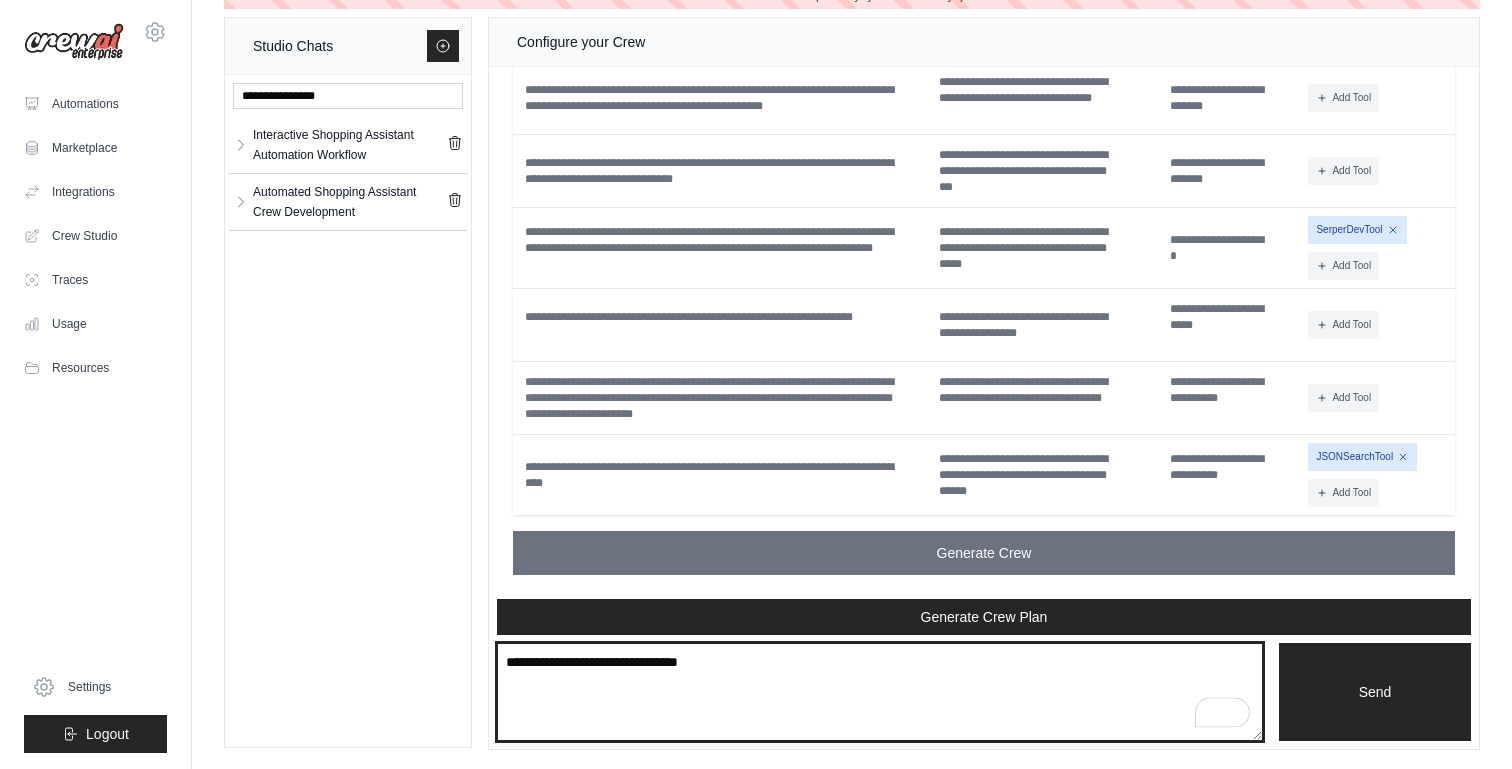 click on "**********" at bounding box center (880, 692) 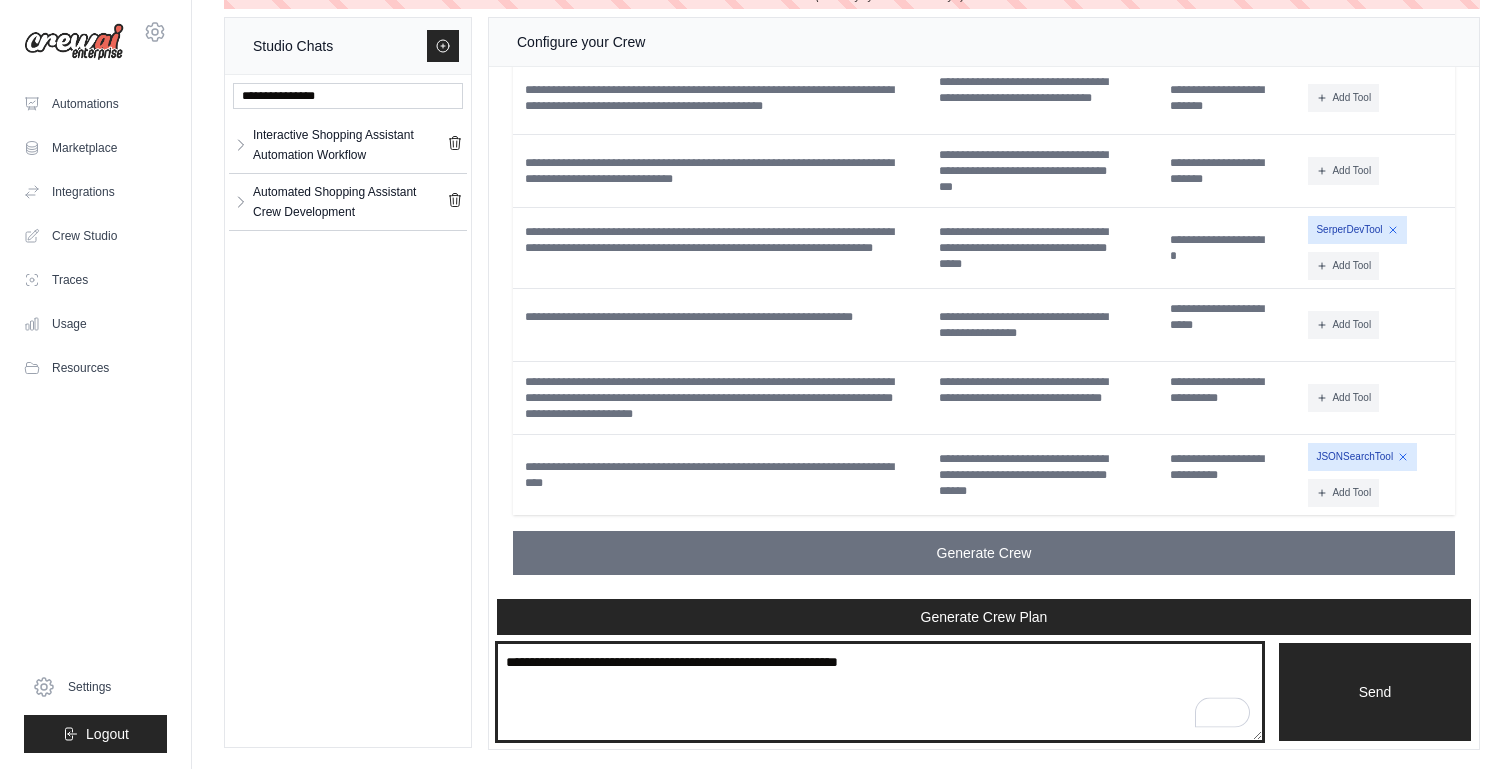 click on "**********" at bounding box center [880, 692] 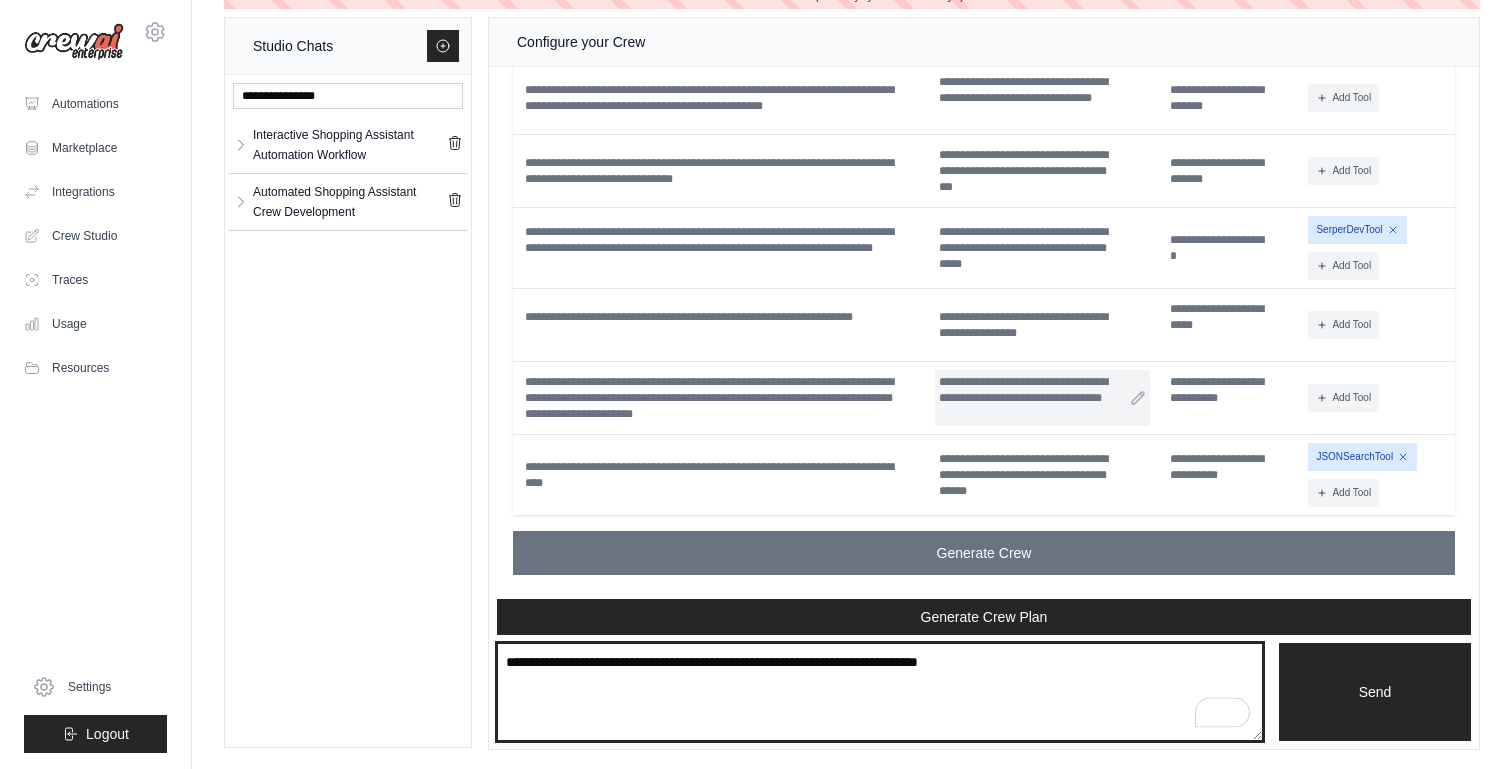 scroll, scrollTop: 2362, scrollLeft: 0, axis: vertical 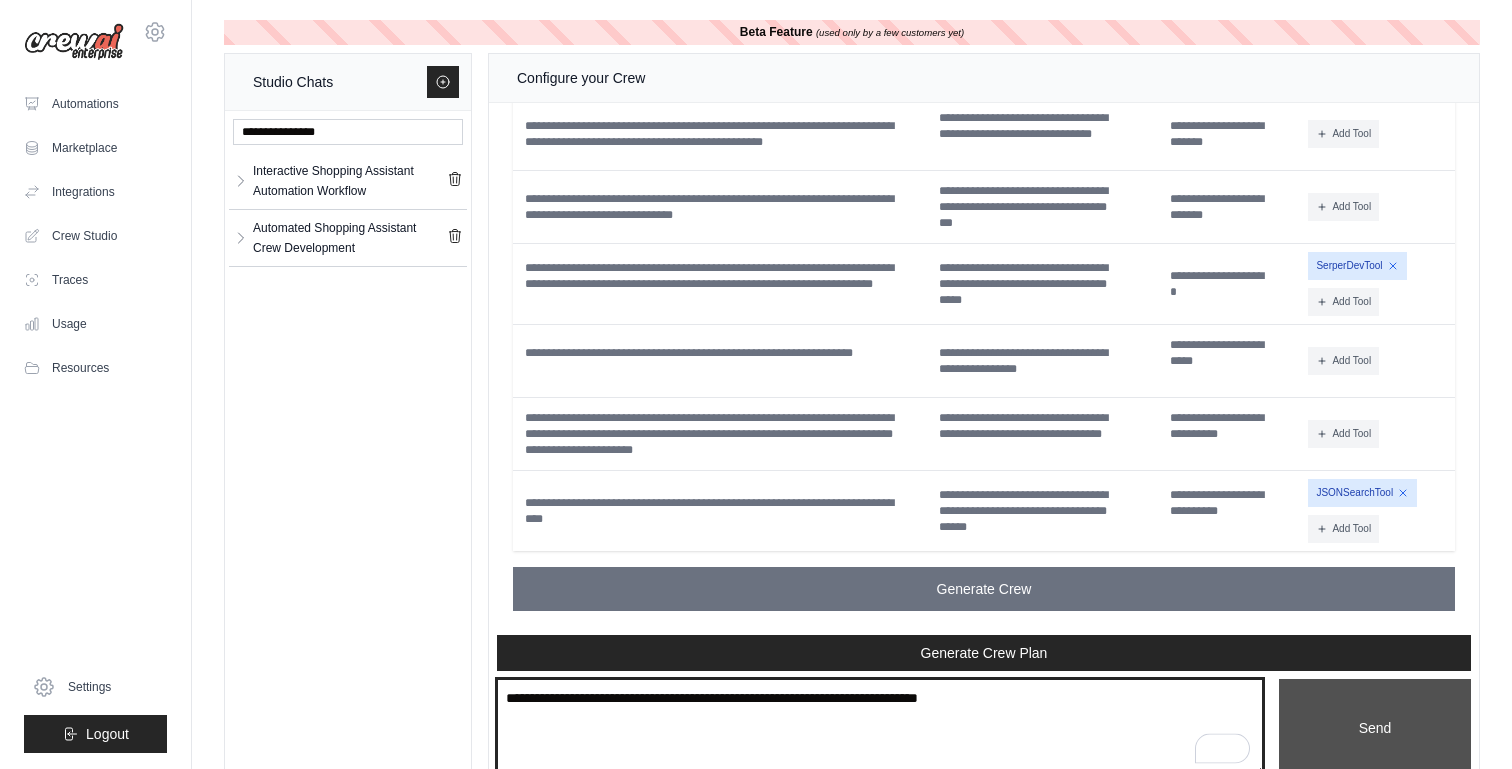 type on "**********" 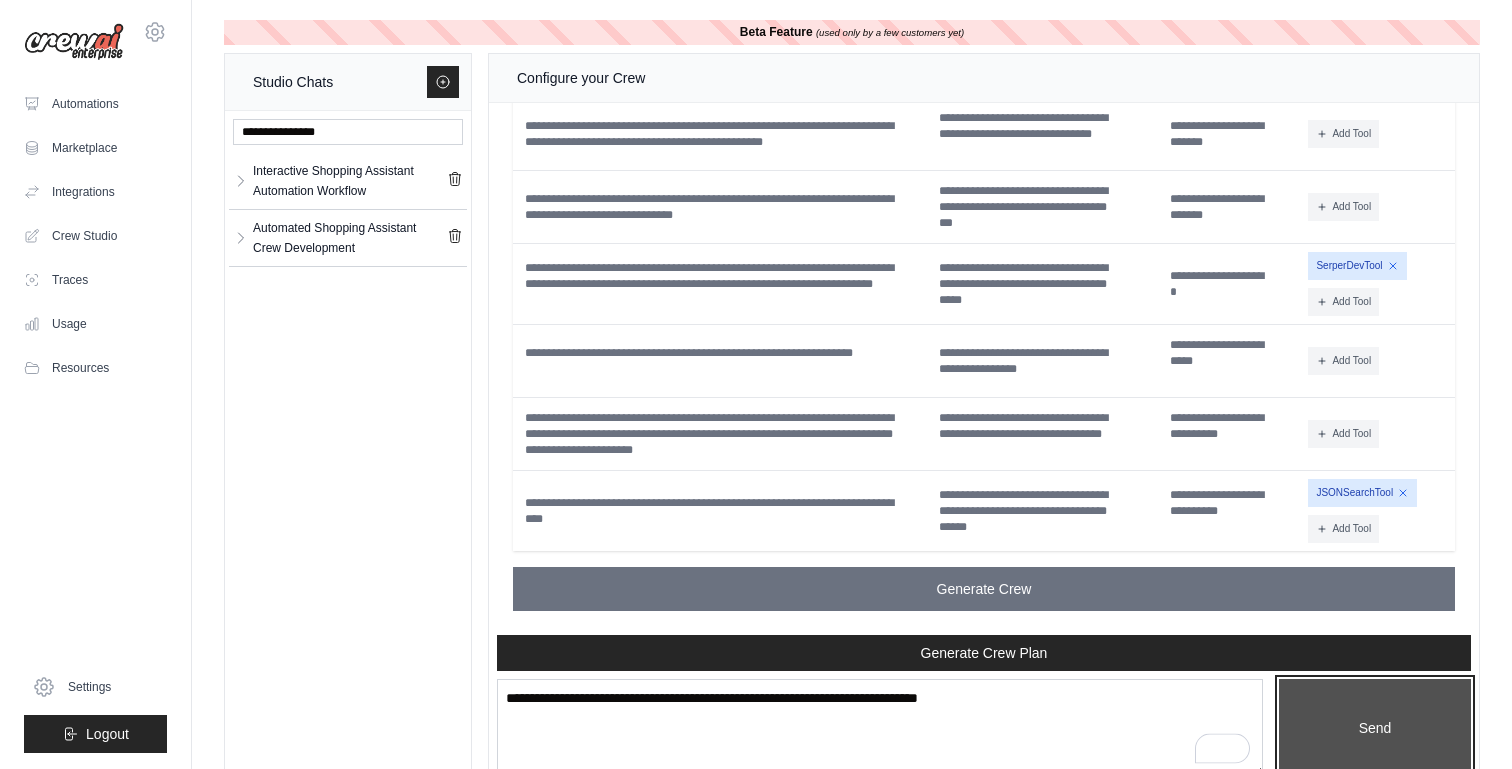 click on "Send" at bounding box center (1375, 728) 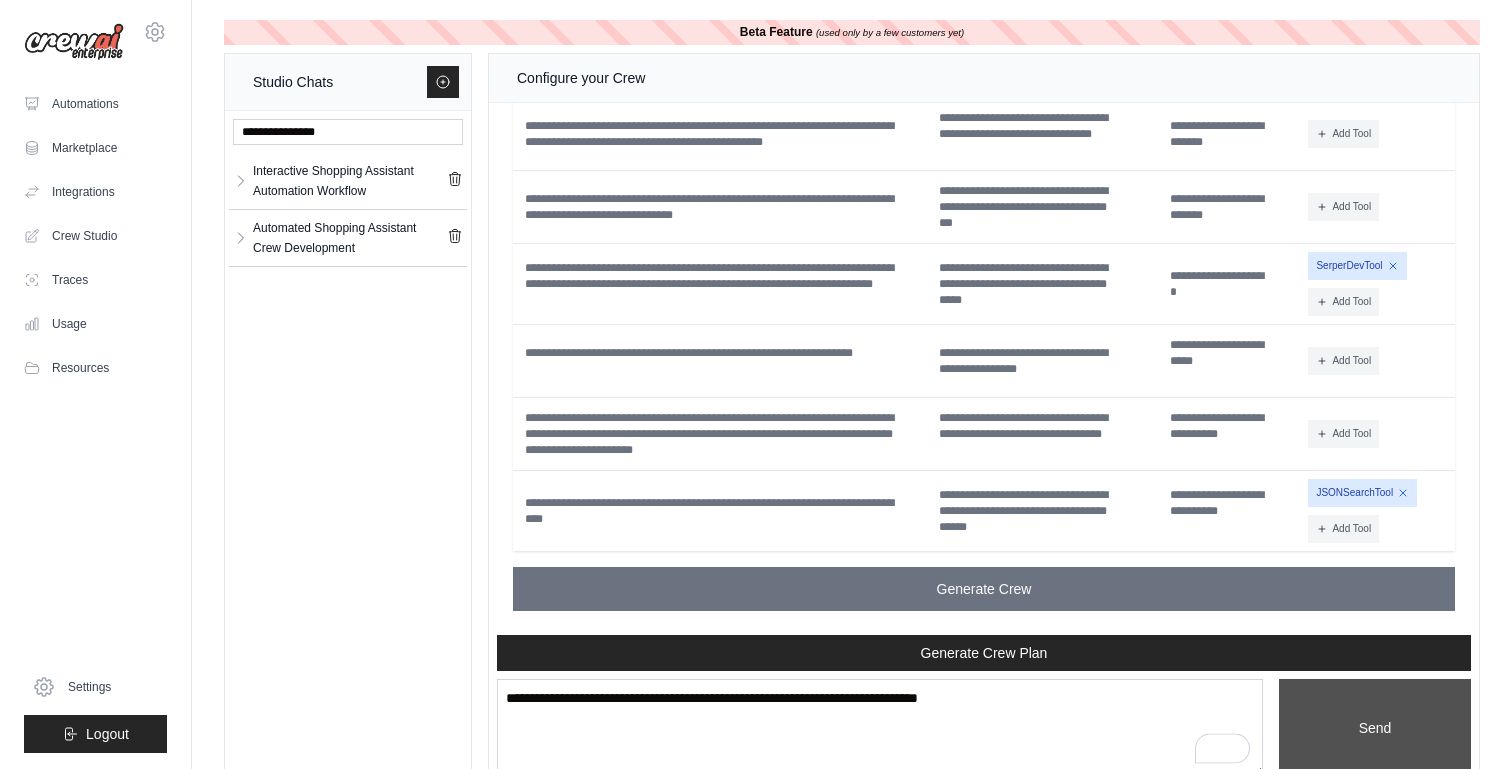type 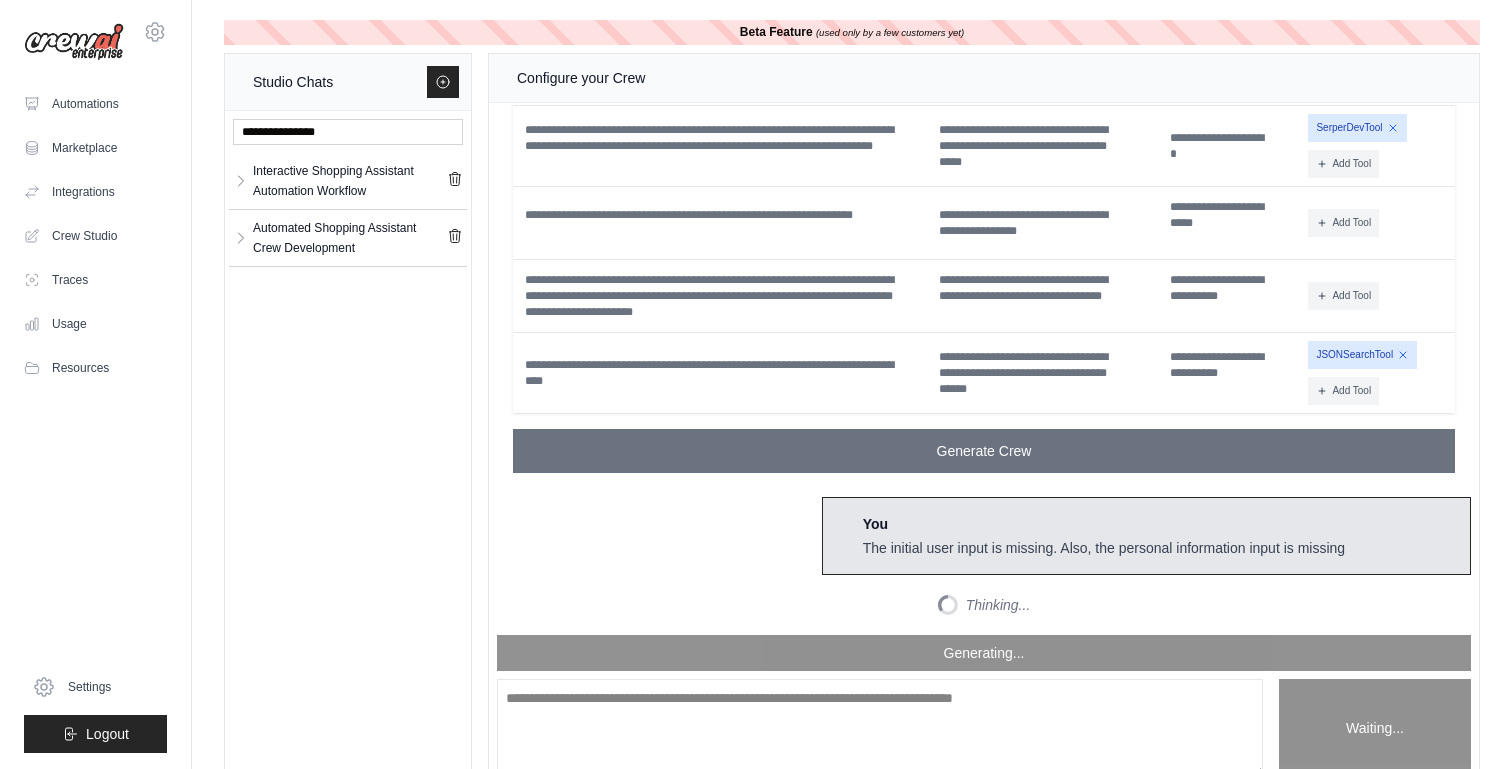 scroll, scrollTop: 4023, scrollLeft: 0, axis: vertical 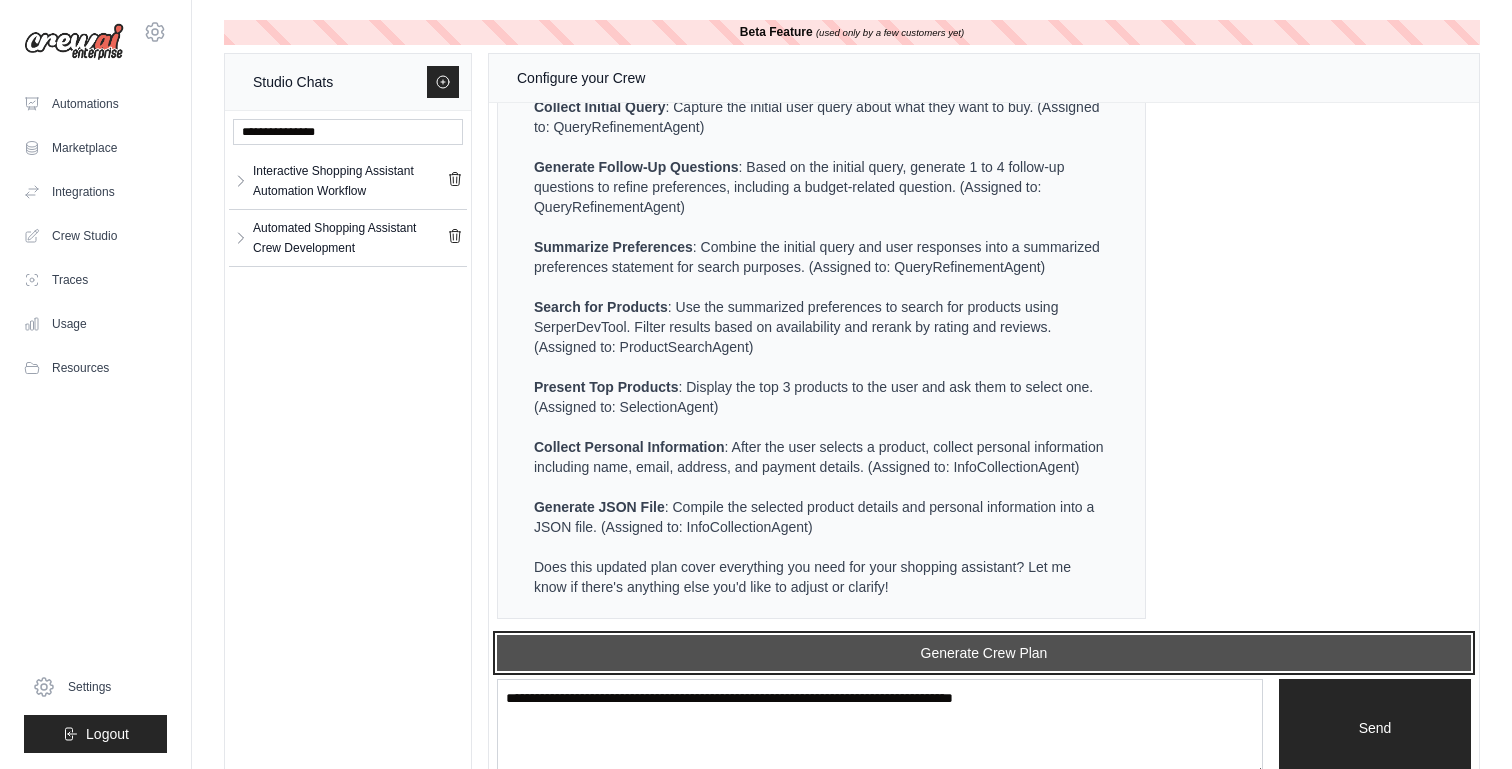click on "Generate Crew Plan" at bounding box center (984, 653) 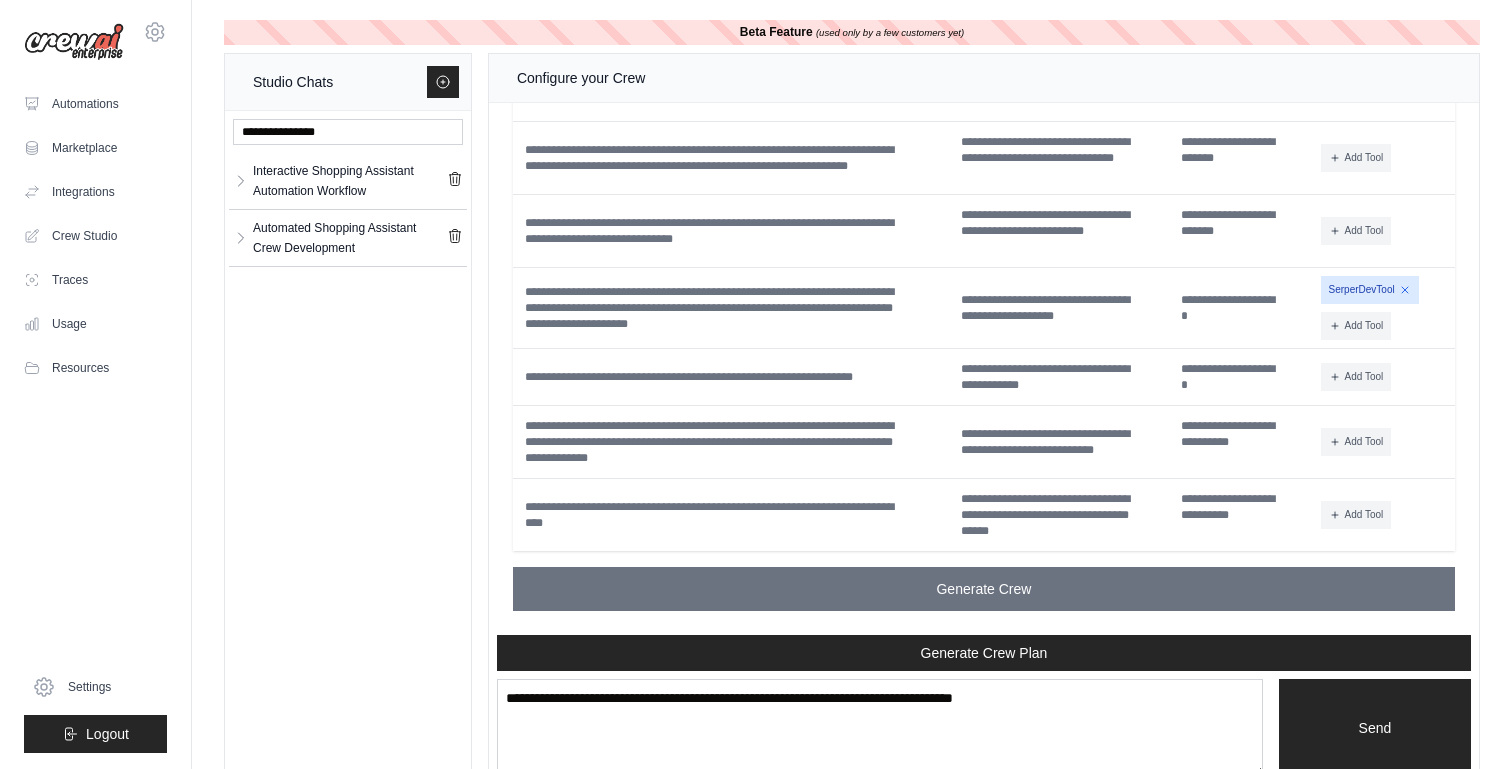 scroll, scrollTop: 5202, scrollLeft: 0, axis: vertical 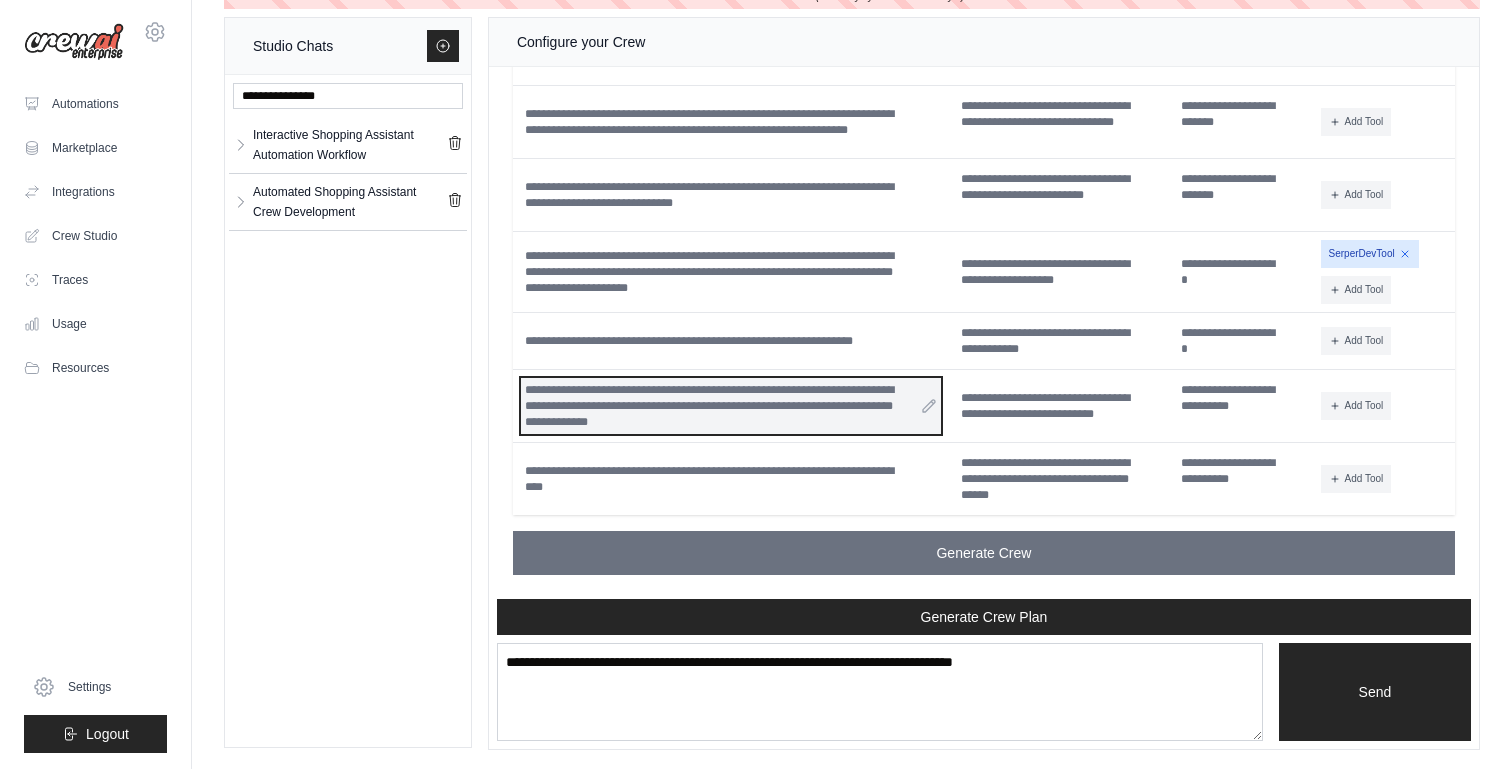 click on "**********" at bounding box center (731, 406) 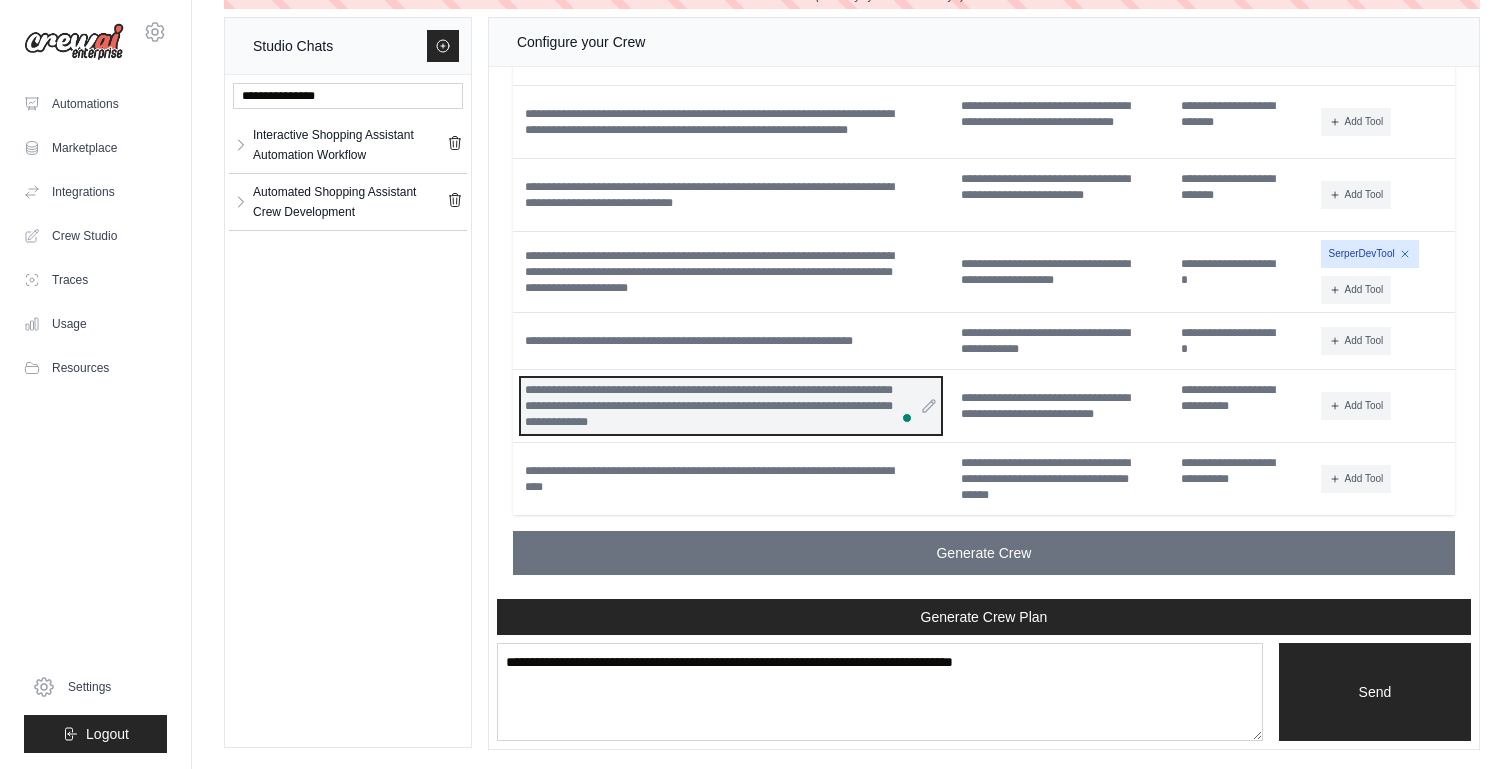 scroll, scrollTop: 5202, scrollLeft: 0, axis: vertical 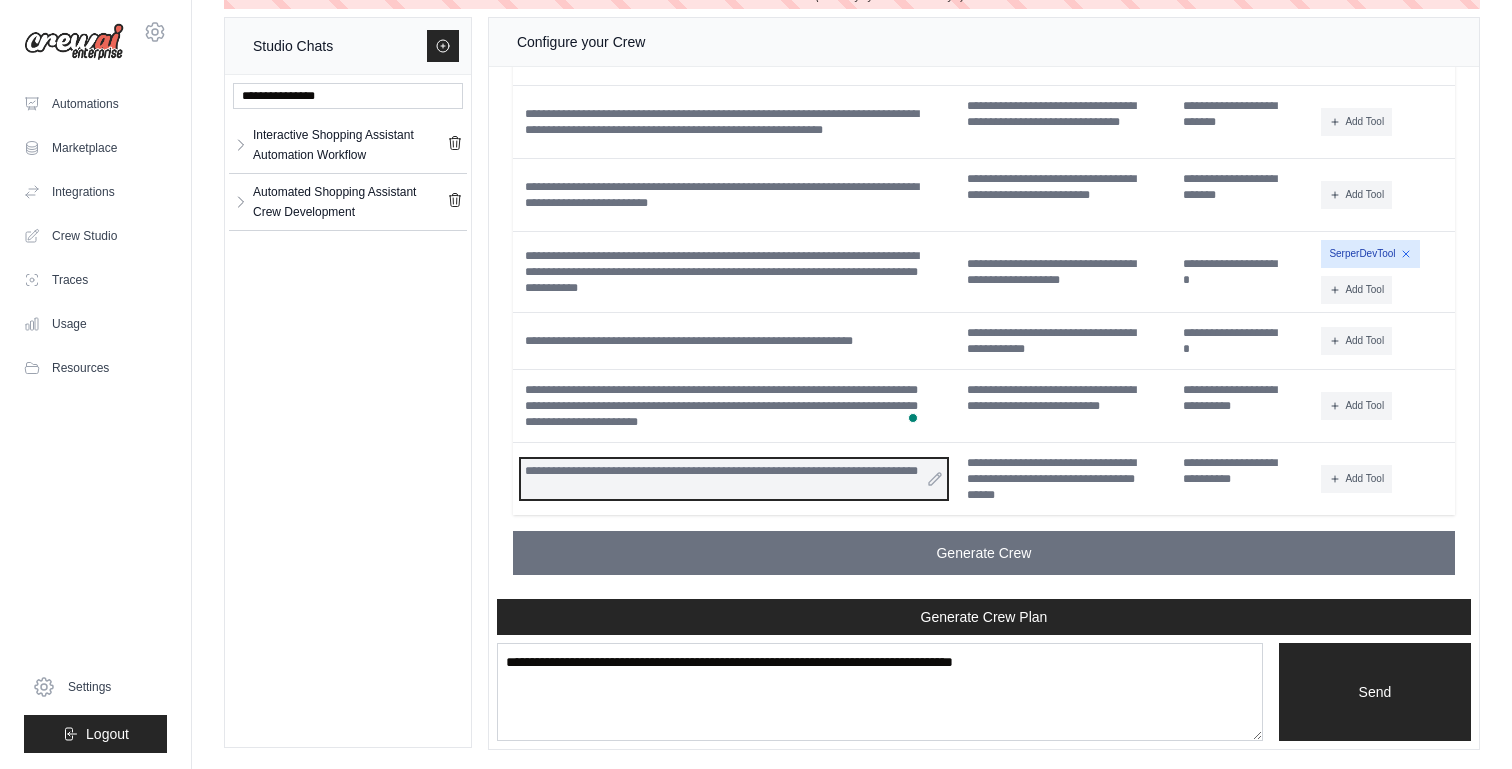 click on "**********" at bounding box center (734, 479) 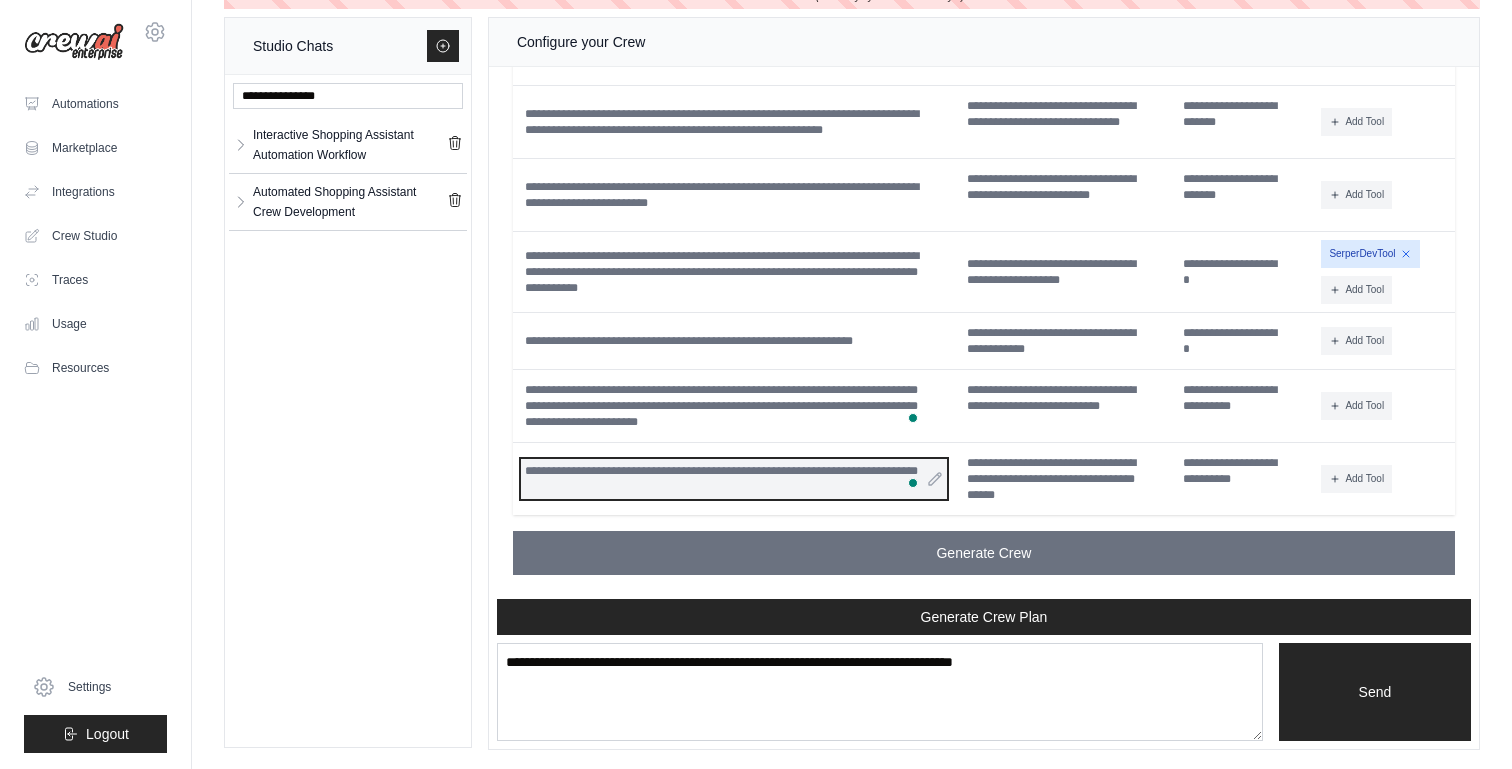 scroll, scrollTop: 5202, scrollLeft: 0, axis: vertical 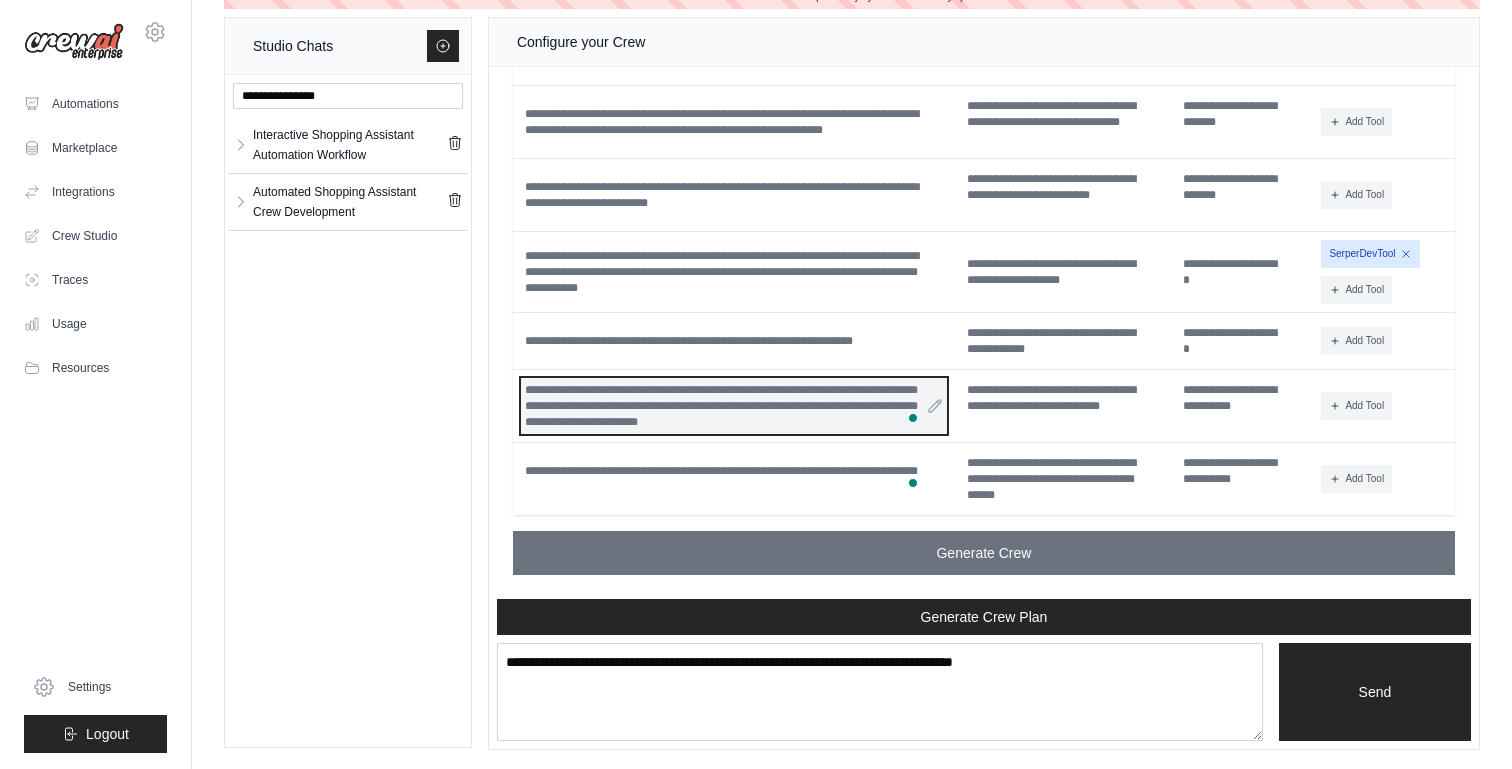 click on "**********" at bounding box center [734, 406] 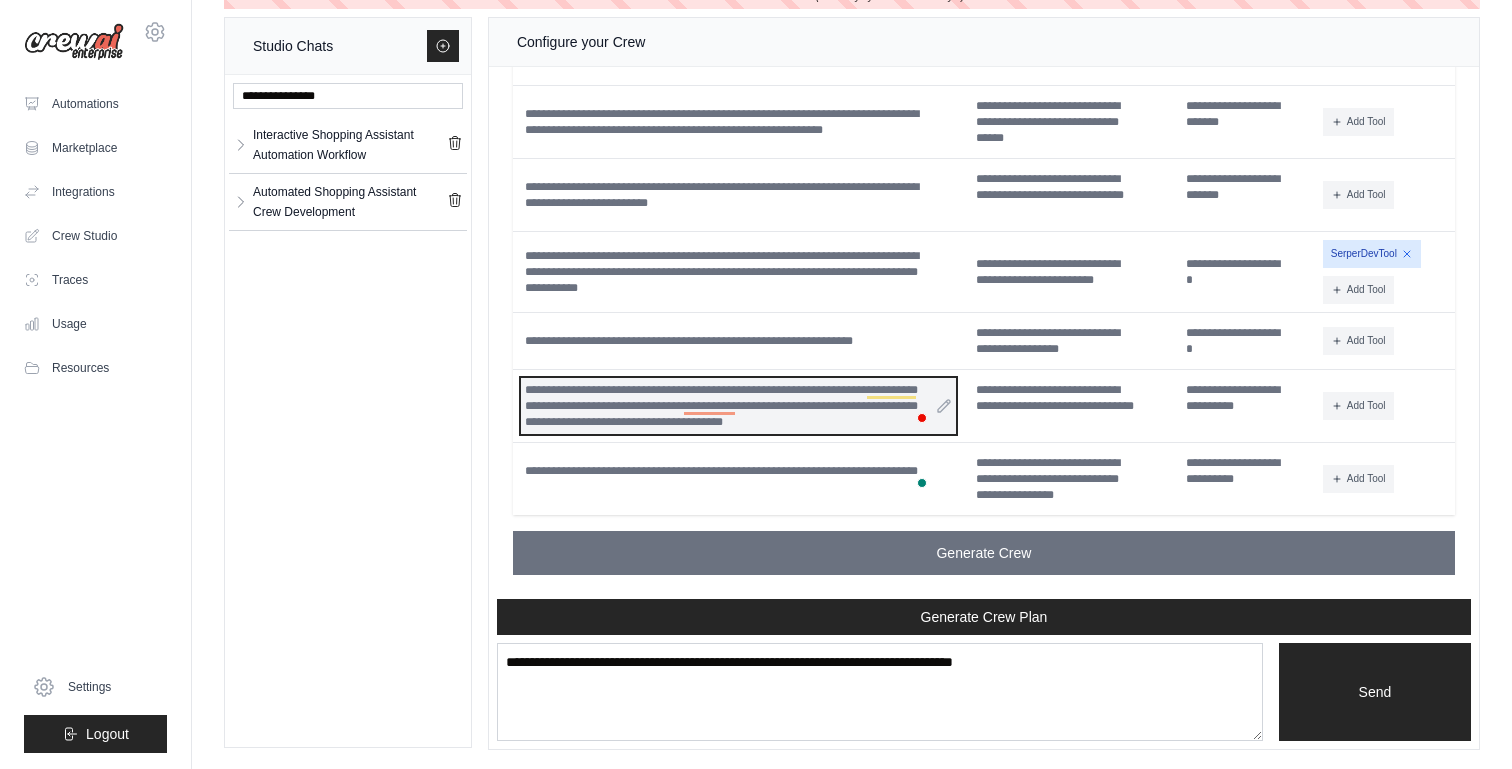 click on "**********" at bounding box center (738, 406) 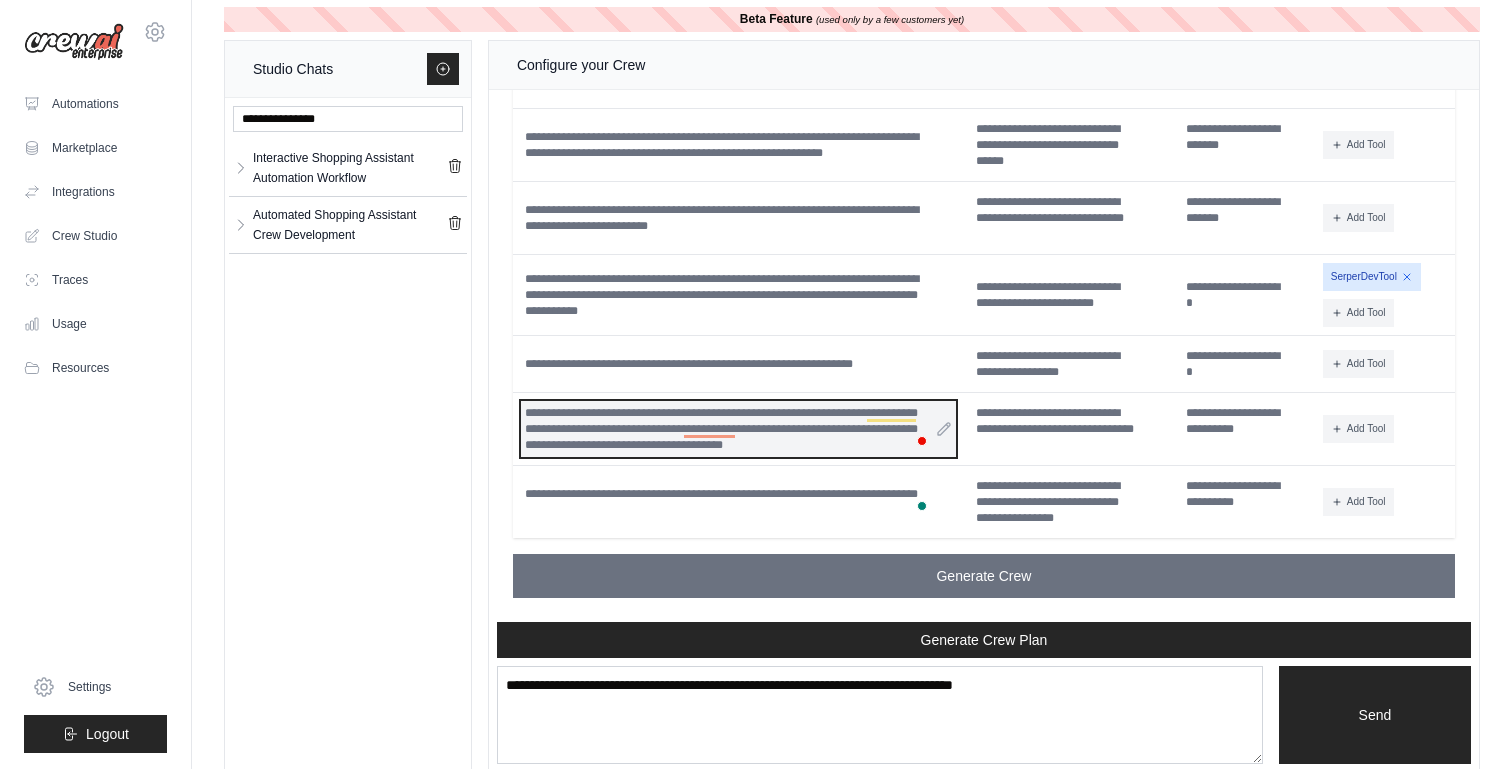 scroll, scrollTop: 0, scrollLeft: 0, axis: both 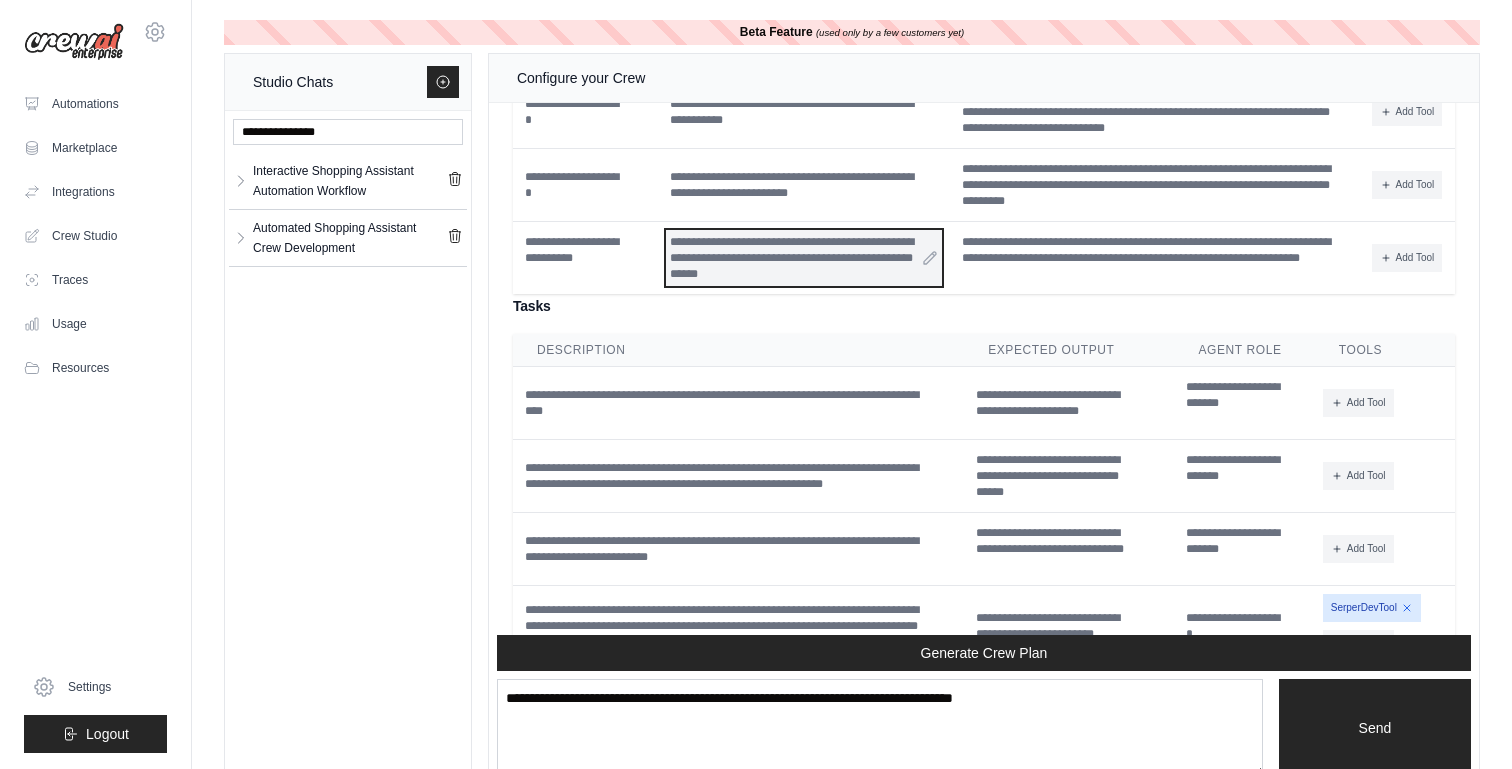 click on "**********" at bounding box center [804, 258] 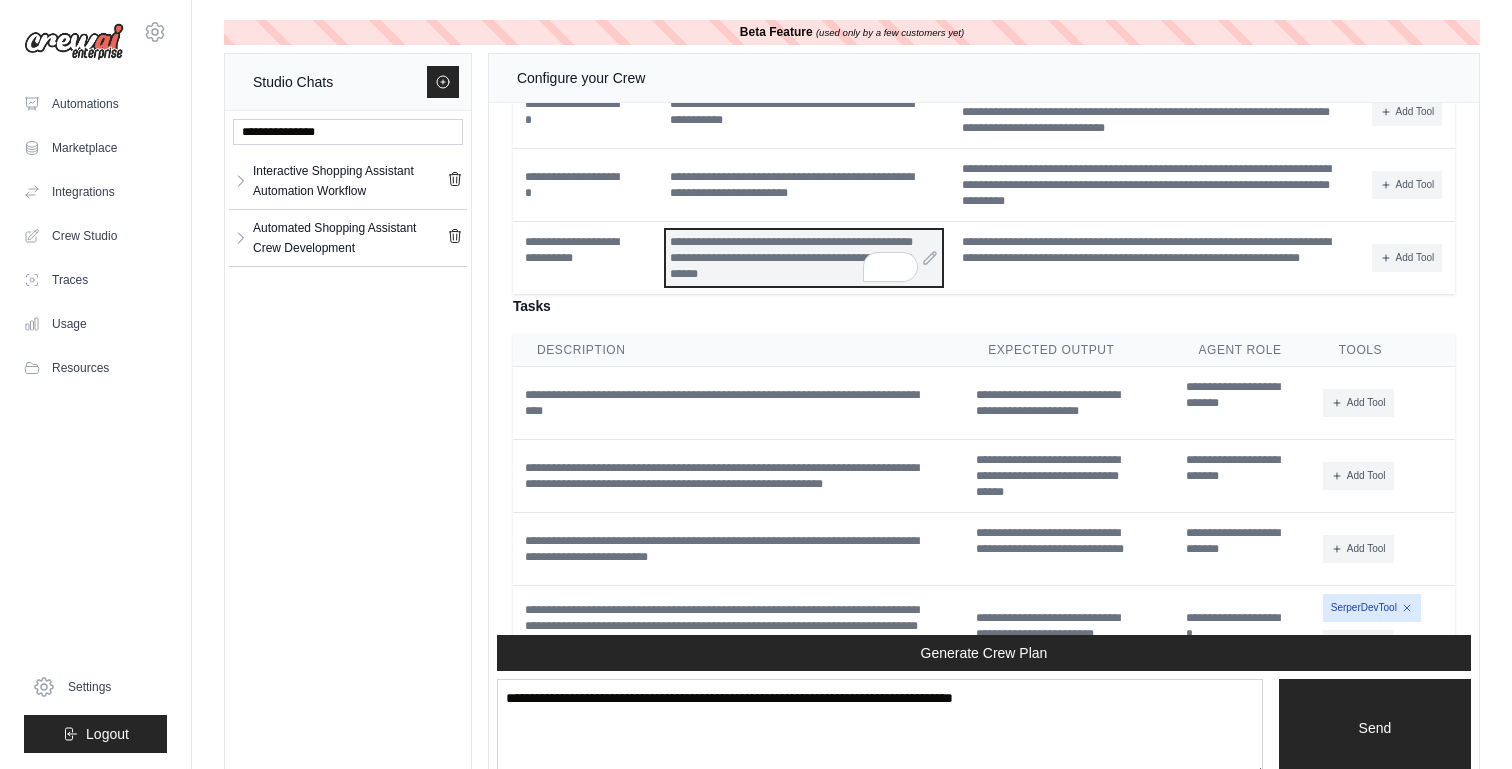 click on "**********" at bounding box center (804, 258) 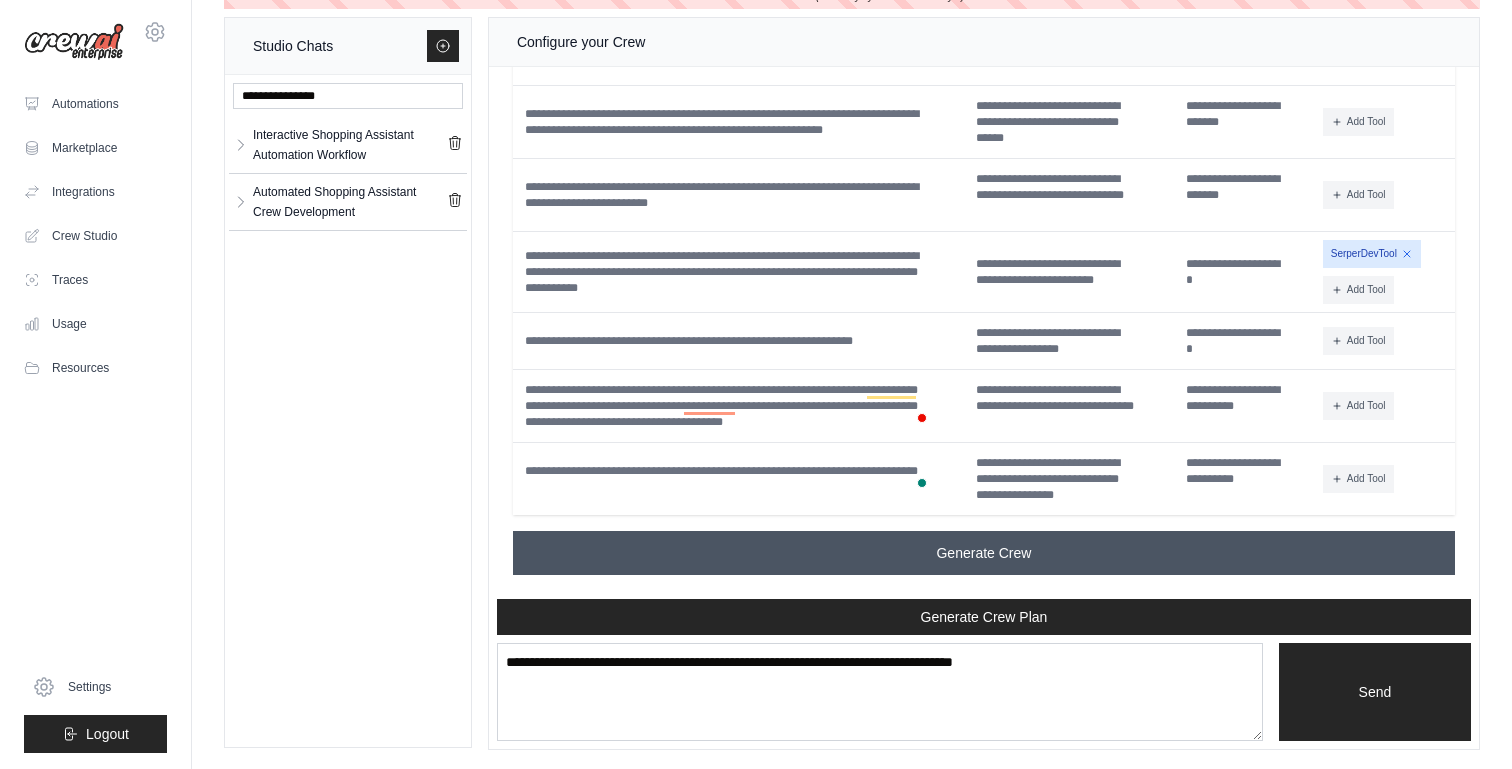 click on "Generate Crew" at bounding box center [983, 553] 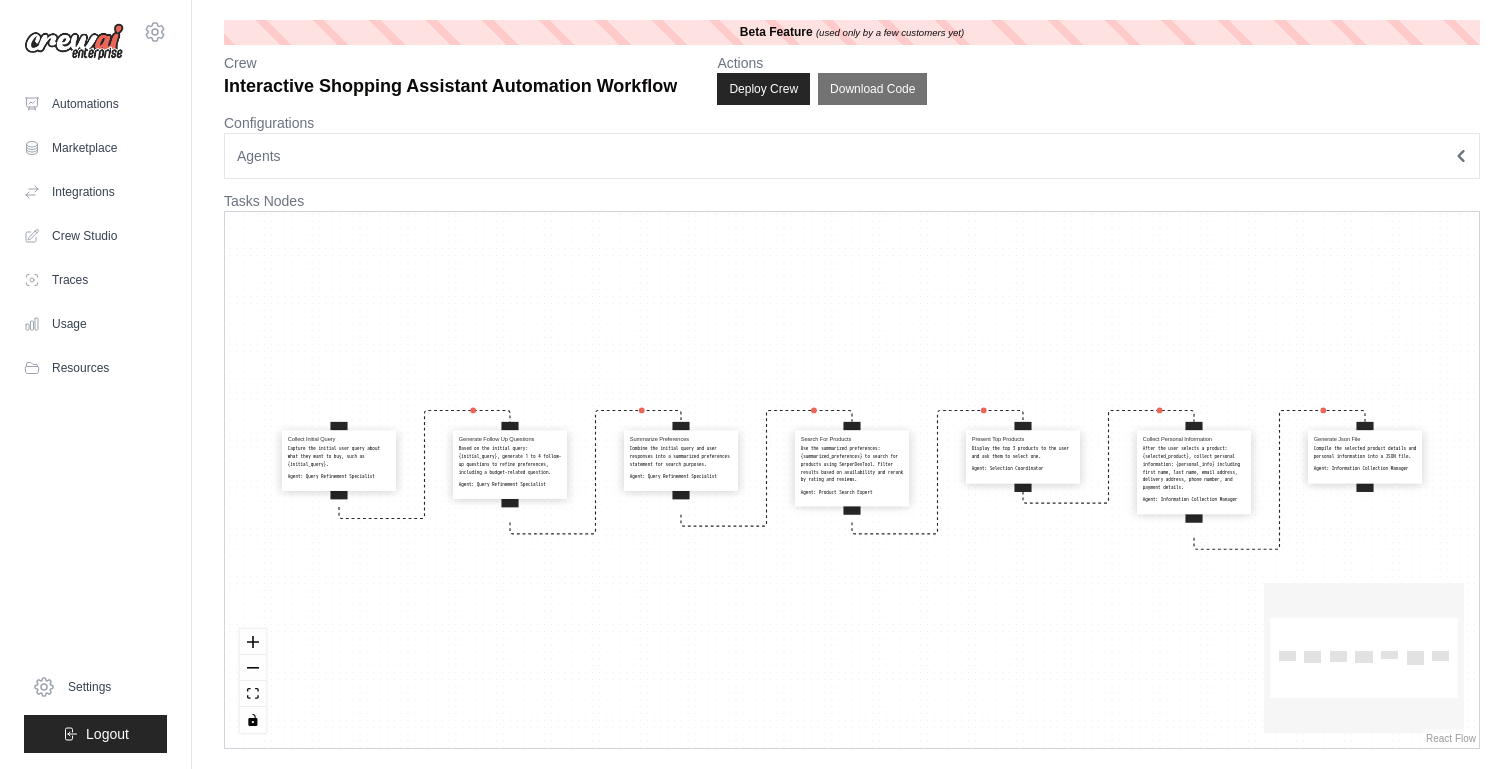 scroll, scrollTop: 0, scrollLeft: 0, axis: both 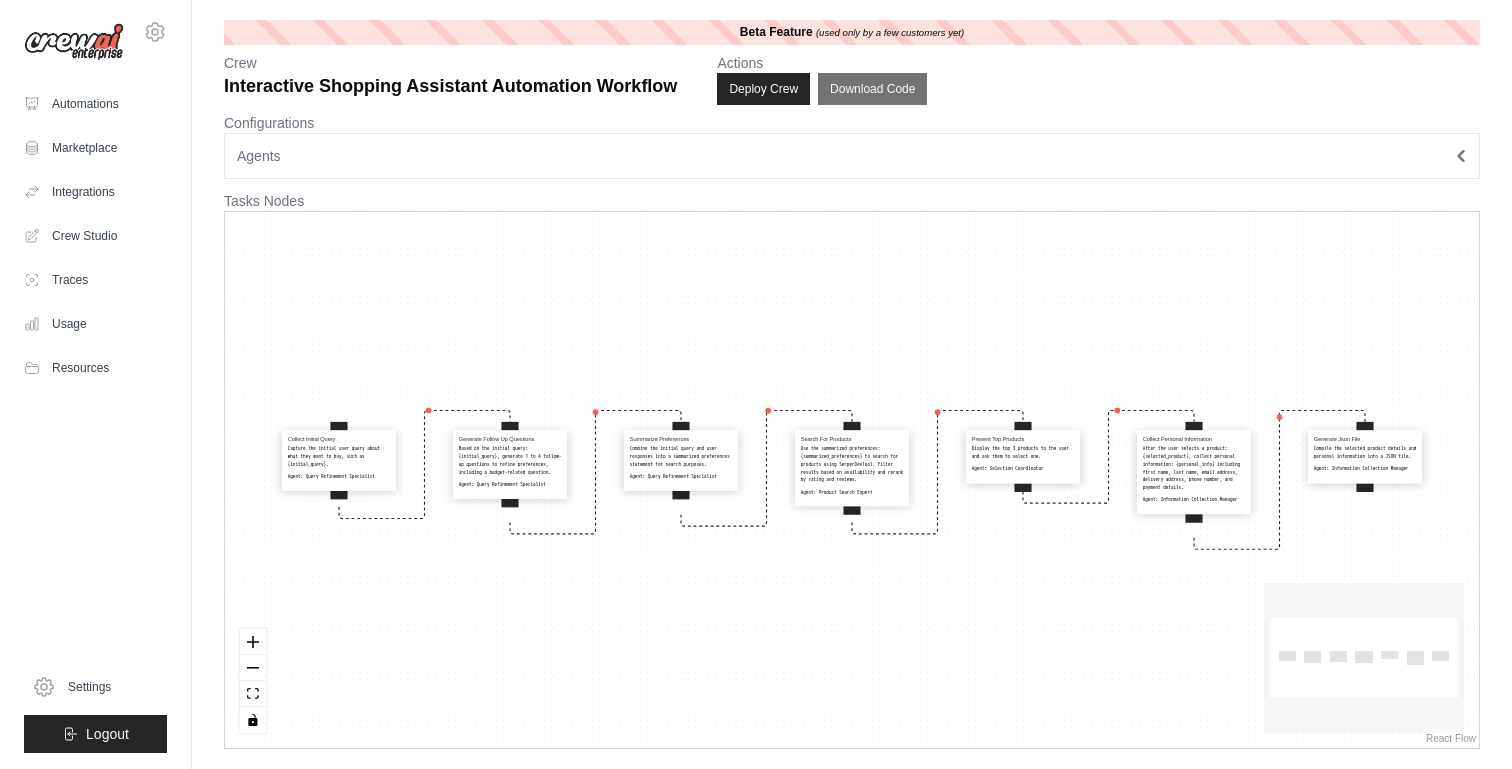 click on "Agents" at bounding box center [852, 156] 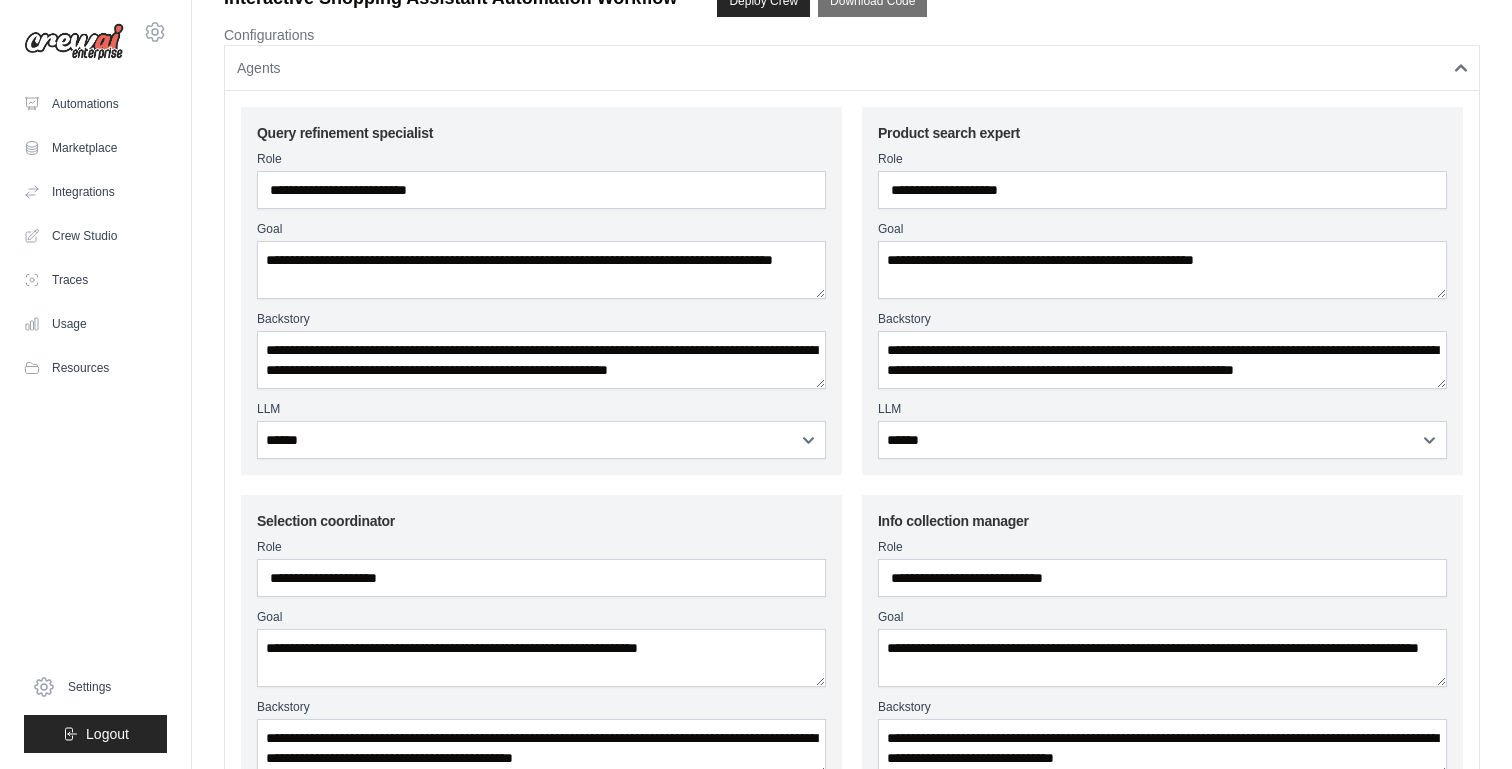 scroll, scrollTop: 87, scrollLeft: 0, axis: vertical 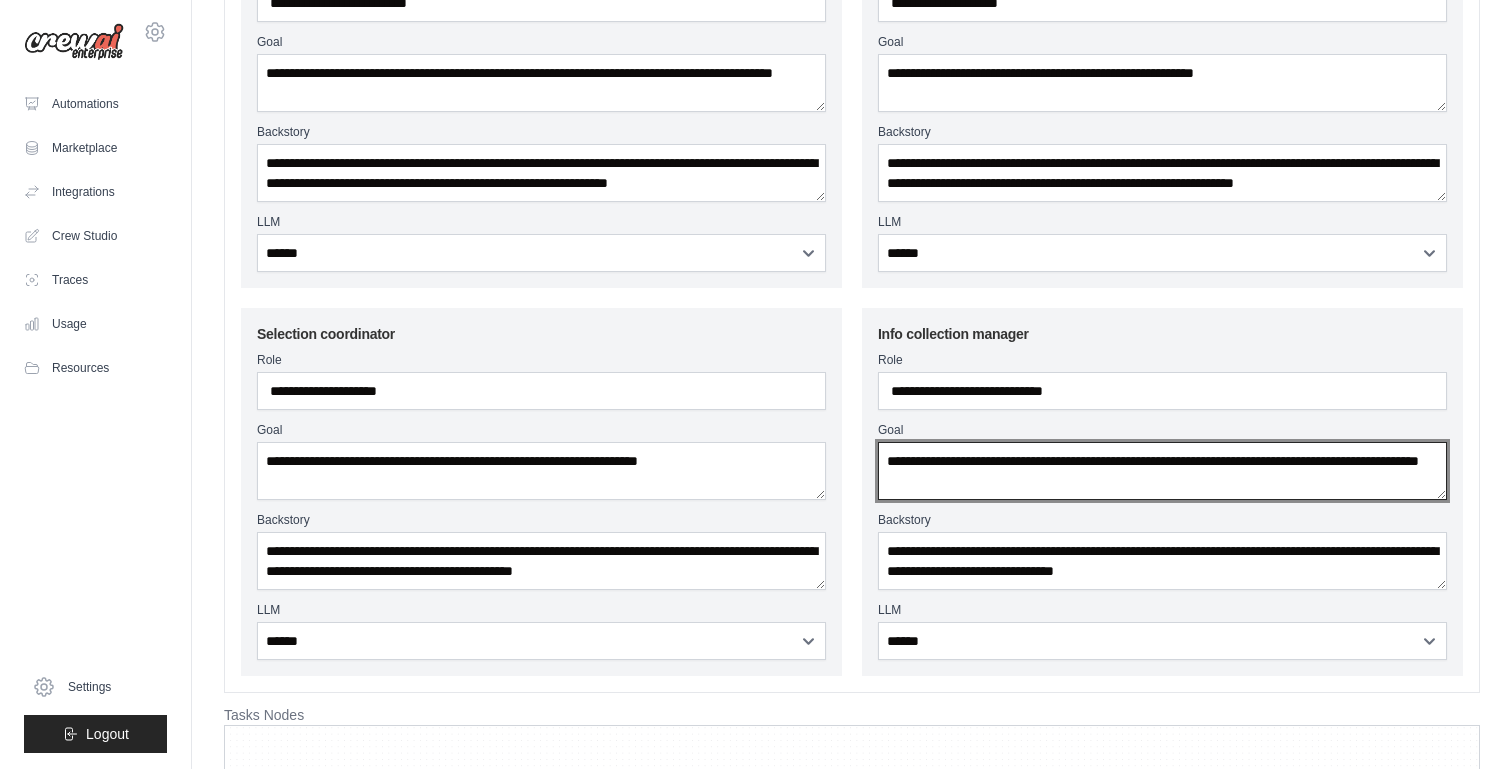 click on "**********" at bounding box center [1162, 471] 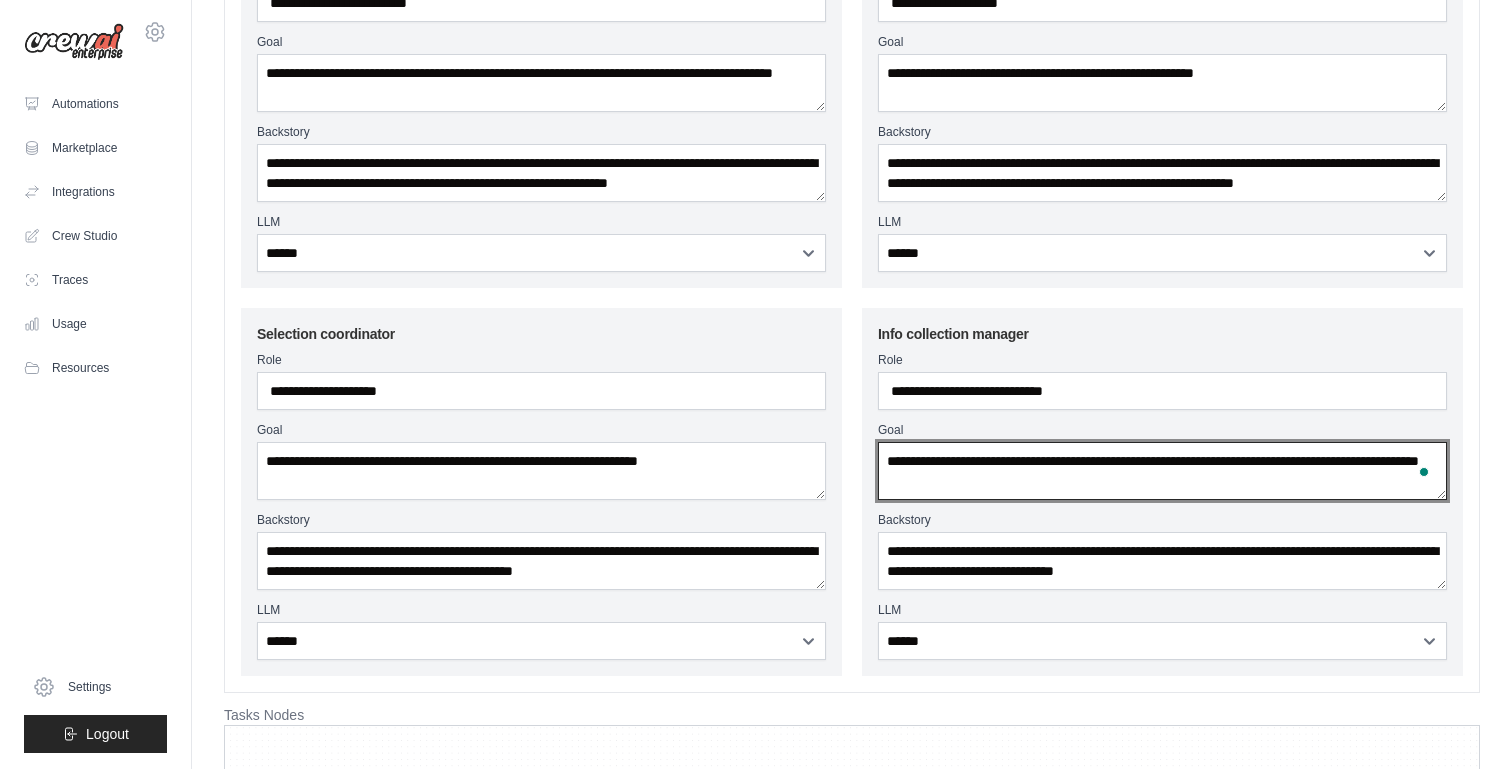click on "**********" at bounding box center (1162, 471) 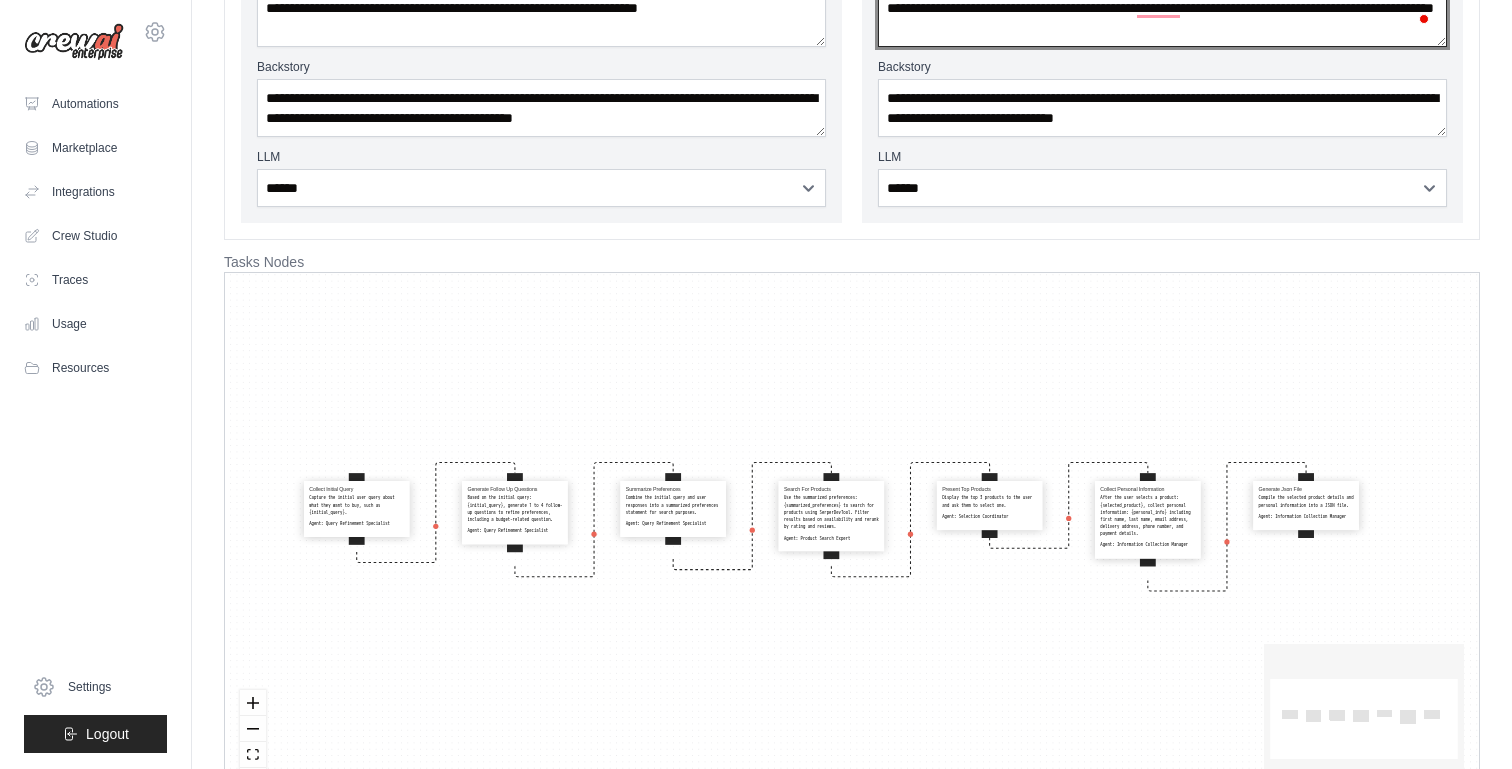 scroll, scrollTop: 789, scrollLeft: 0, axis: vertical 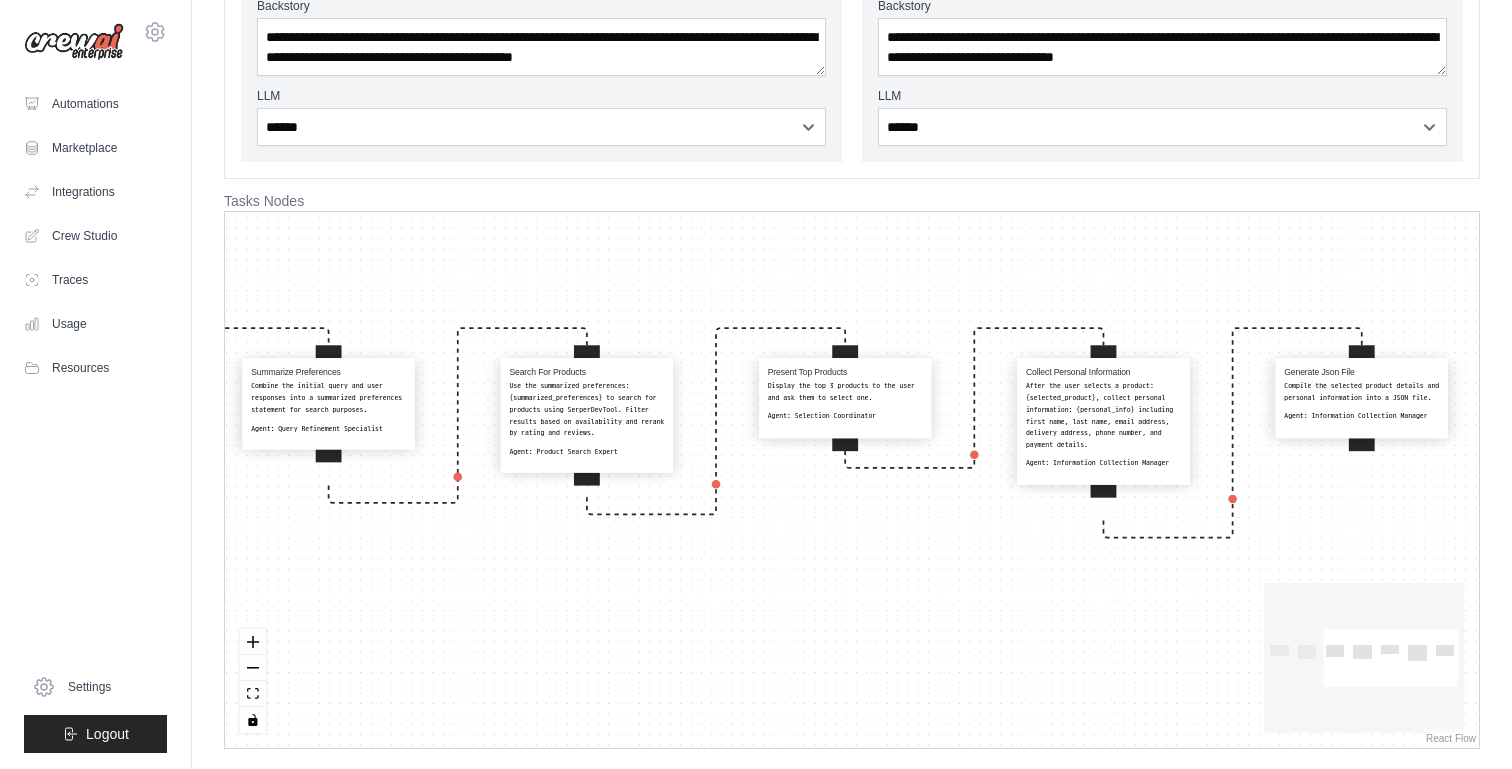 click on "After the user selects a product: {selected_product}, collect personal information: {personal_info} including first name, last name, email address, delivery address, phone number, and payment details." at bounding box center [1103, 416] 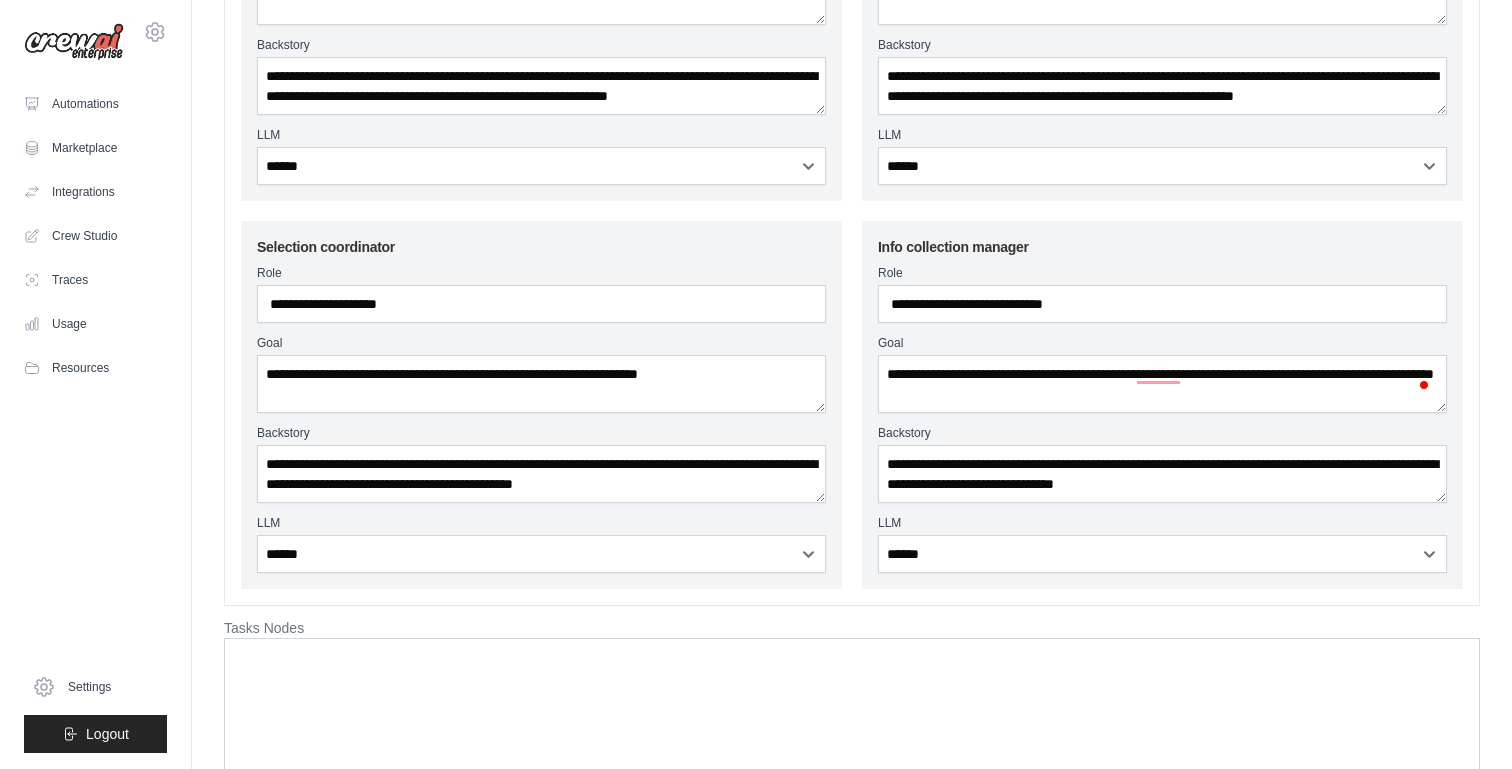 scroll, scrollTop: 357, scrollLeft: 0, axis: vertical 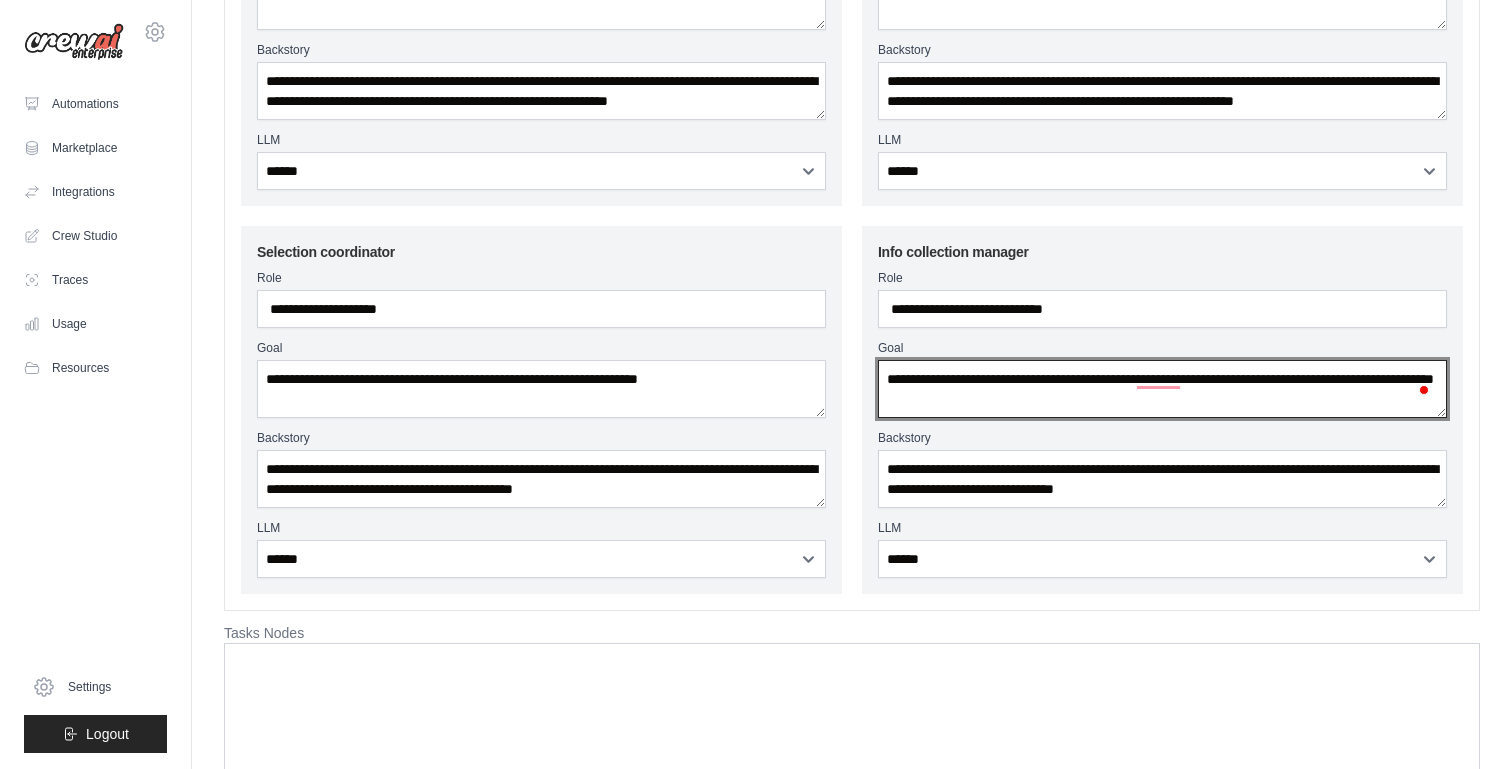 click on "**********" at bounding box center [1162, 389] 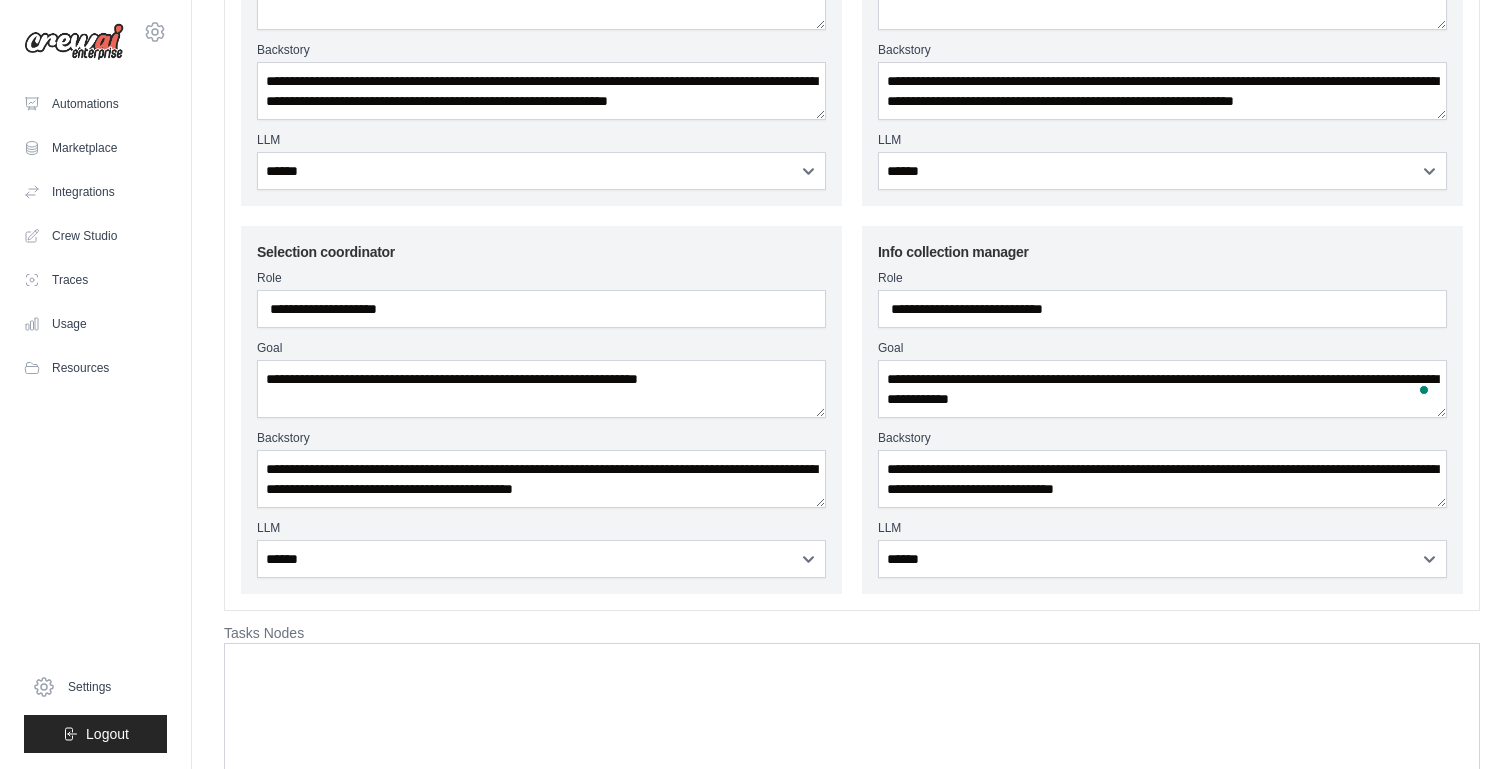 click at bounding box center (1425, 389) 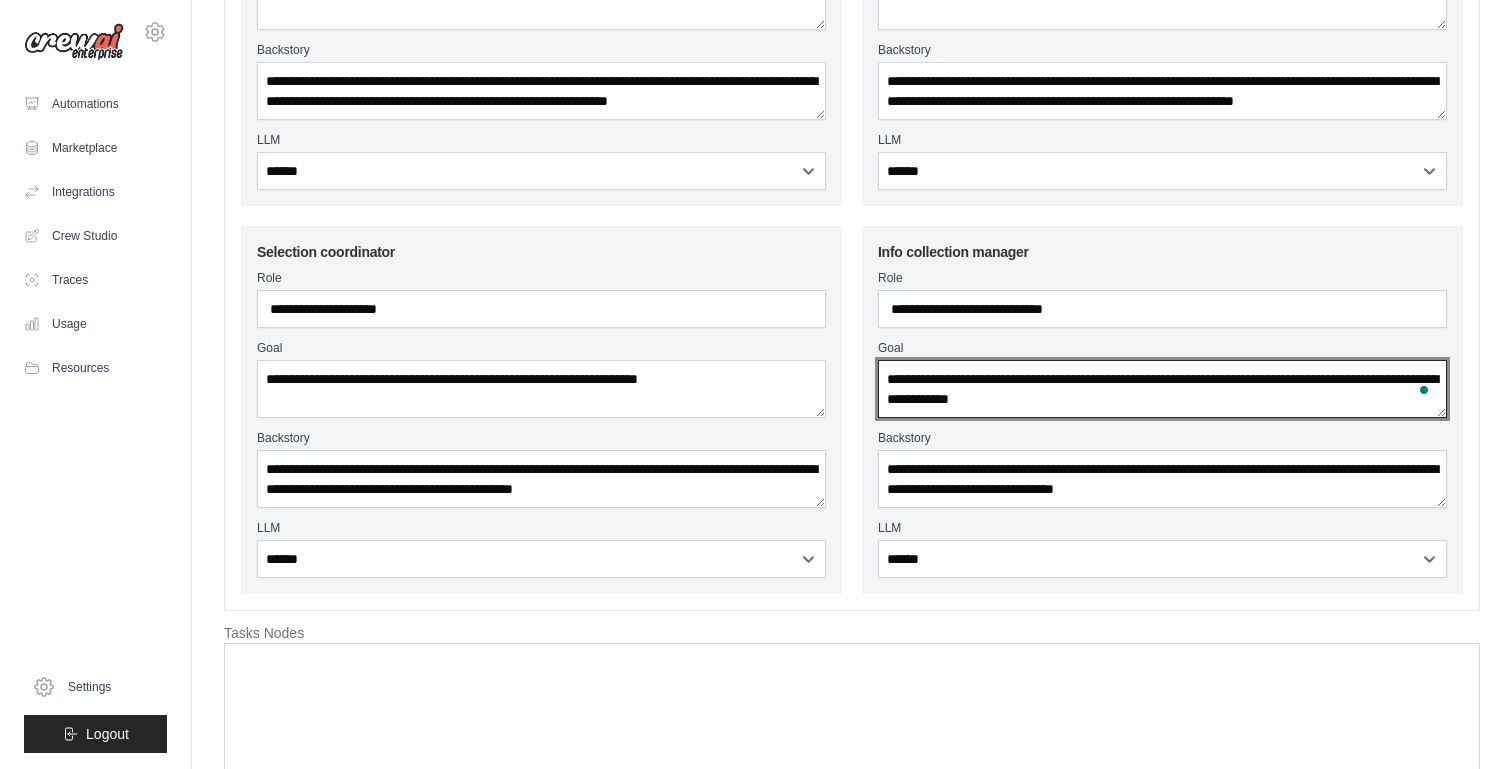 click on "**********" at bounding box center [1162, 389] 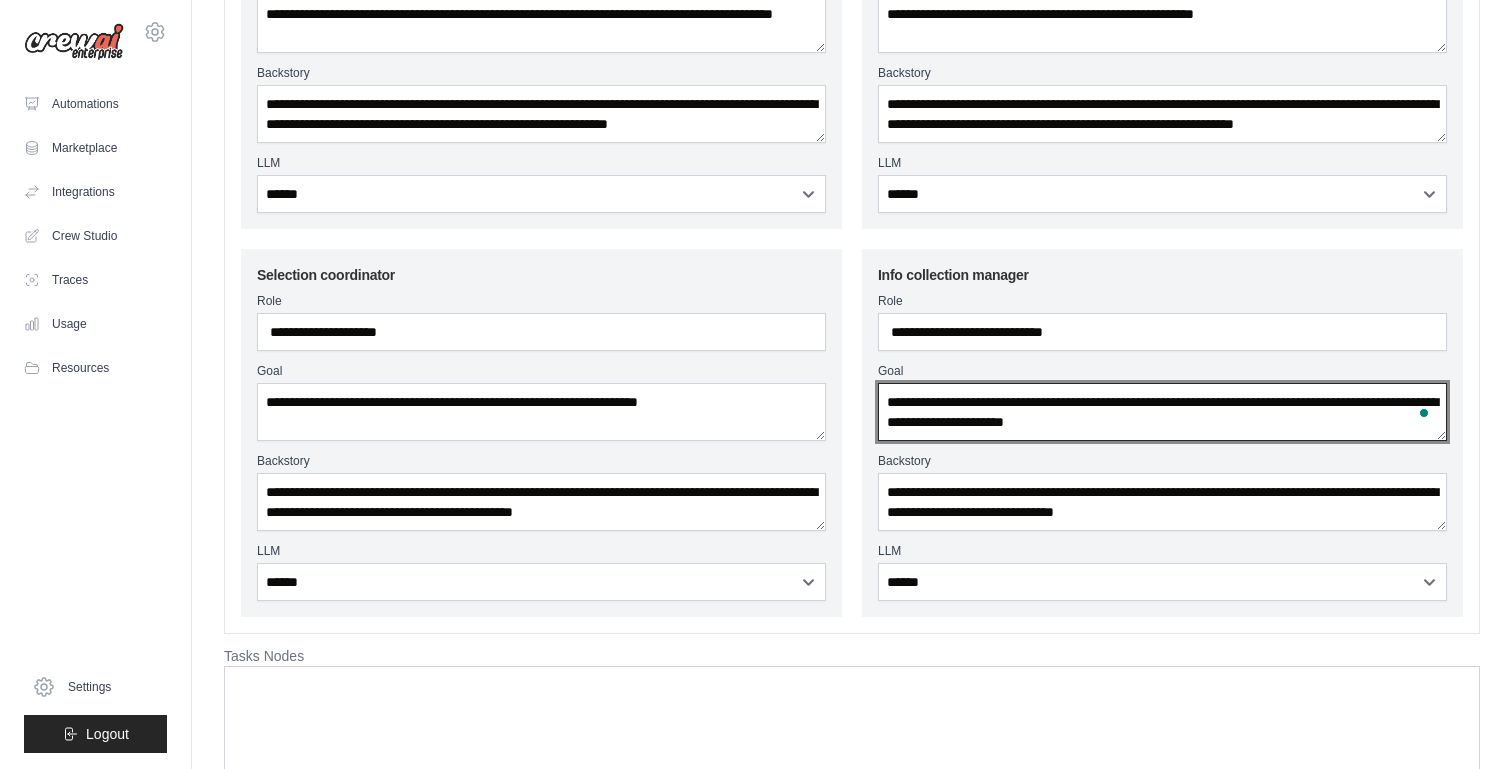 scroll, scrollTop: 284, scrollLeft: 0, axis: vertical 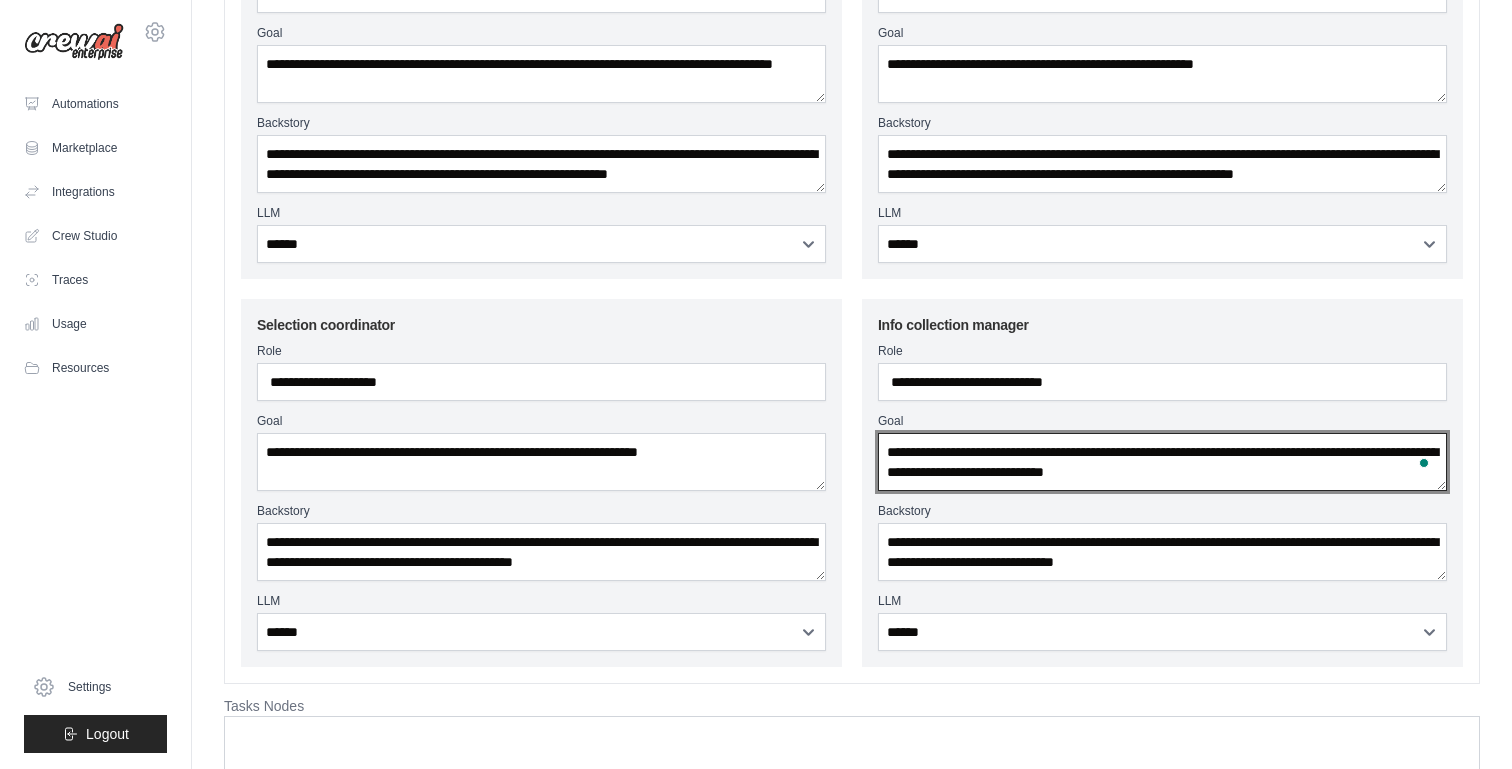 type on "**********" 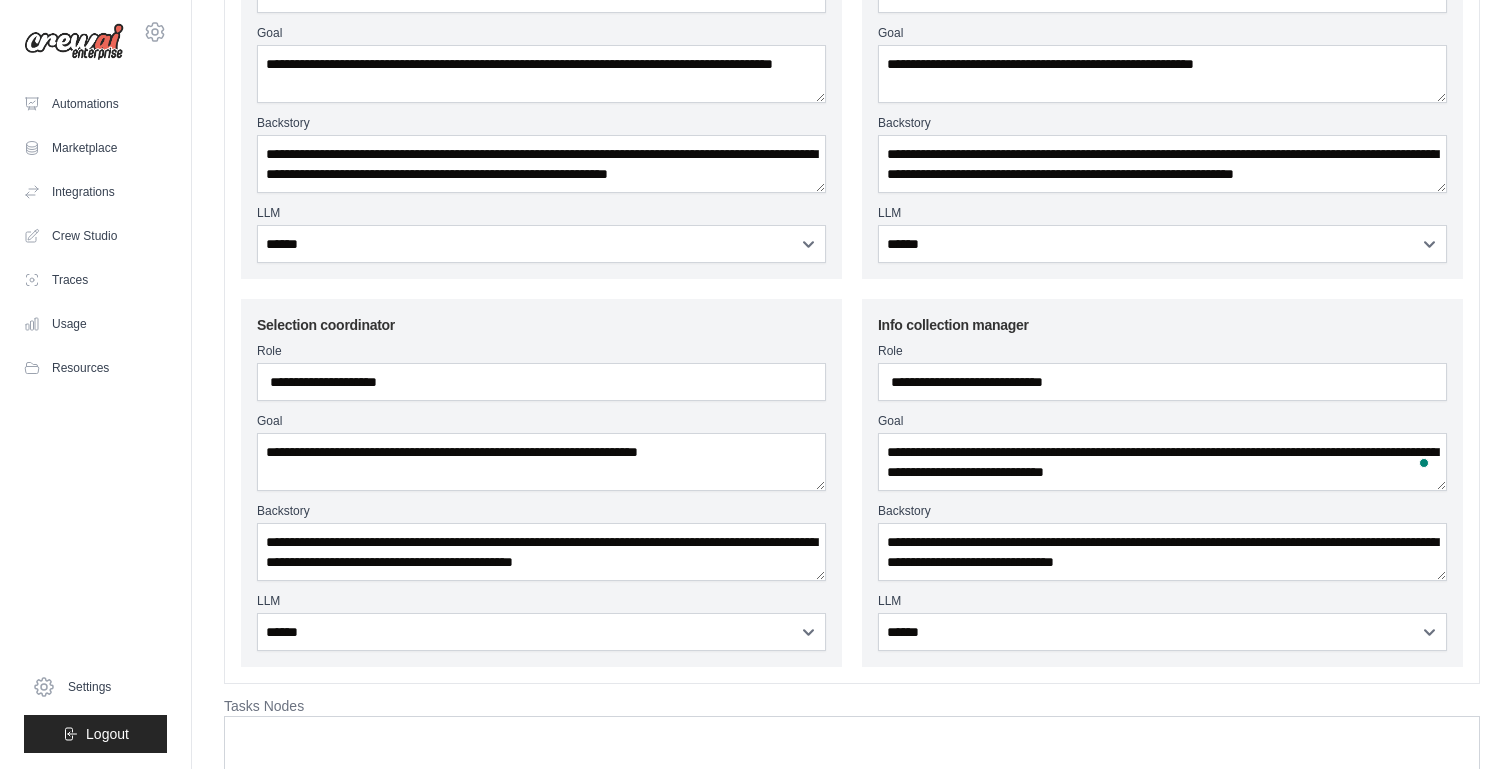 click on "**********" at bounding box center [541, 483] 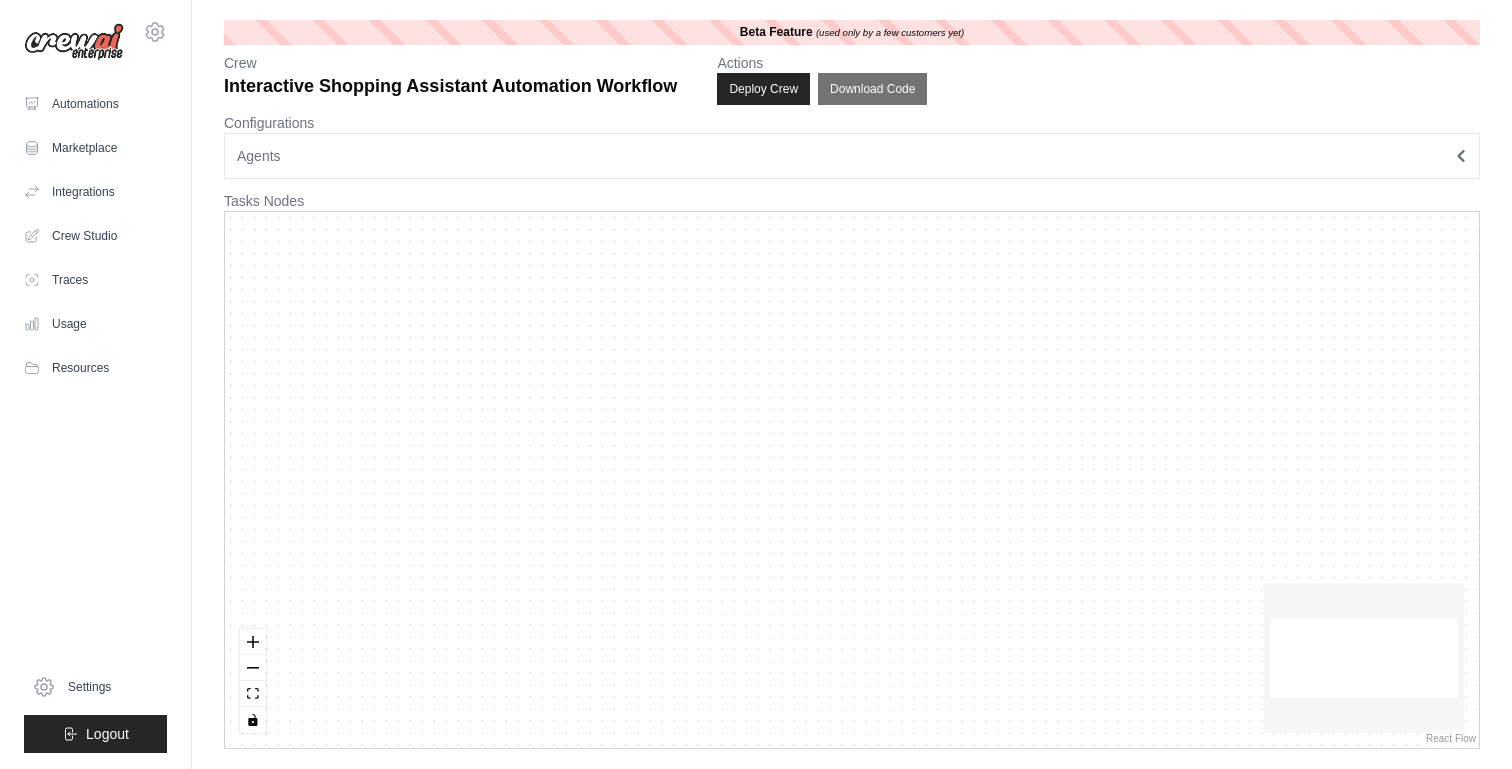 scroll, scrollTop: 0, scrollLeft: 0, axis: both 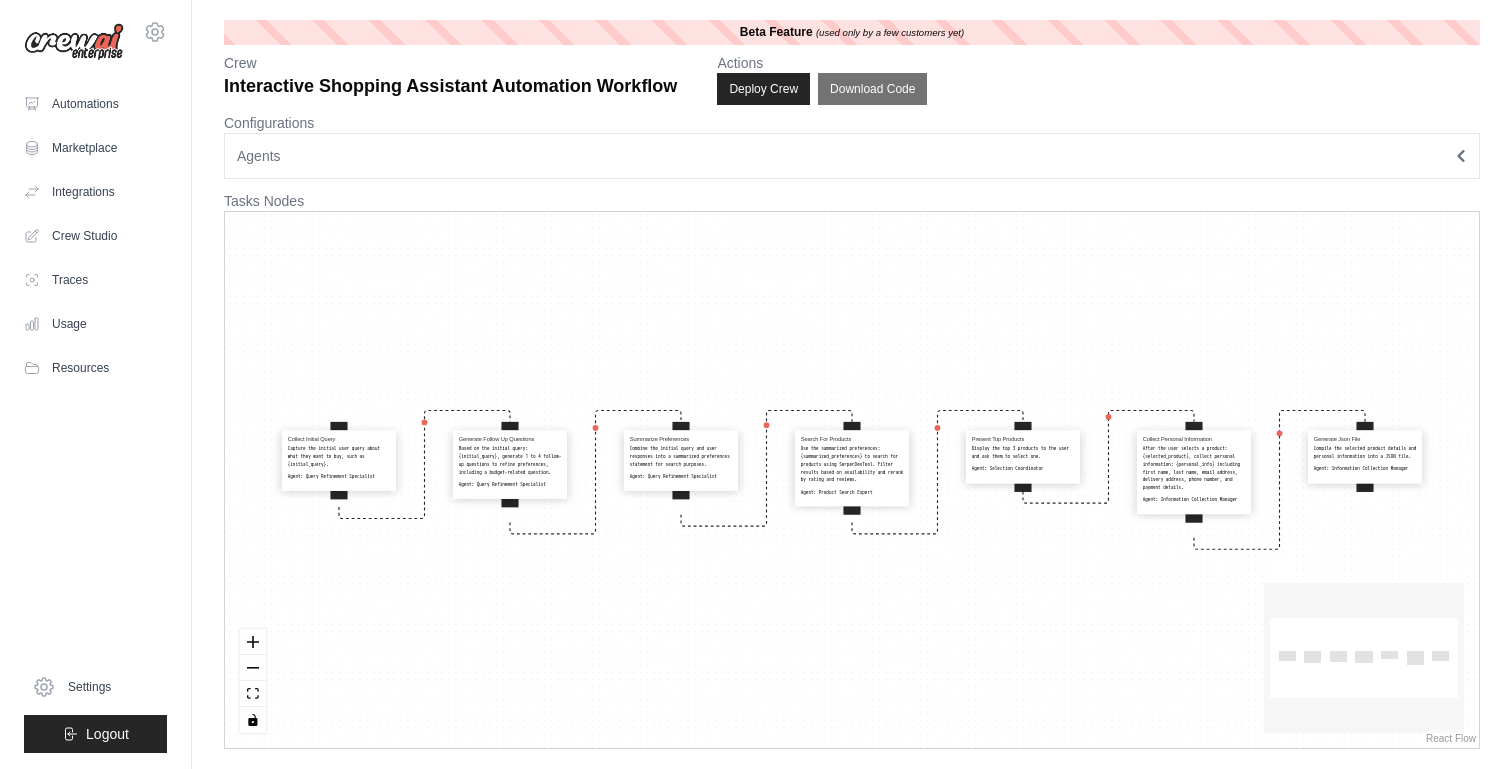 click on "Agents" at bounding box center [852, 156] 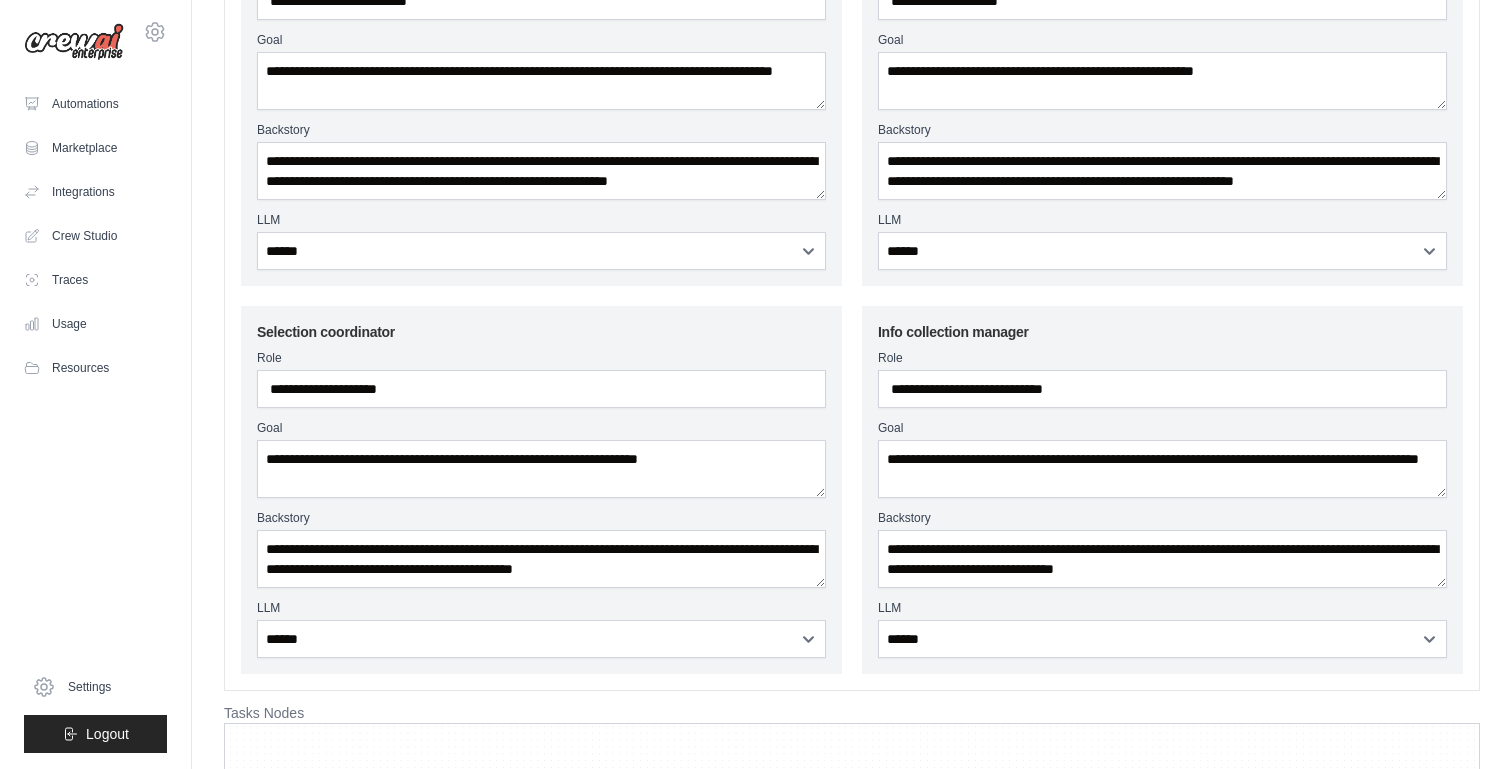 scroll, scrollTop: 283, scrollLeft: 0, axis: vertical 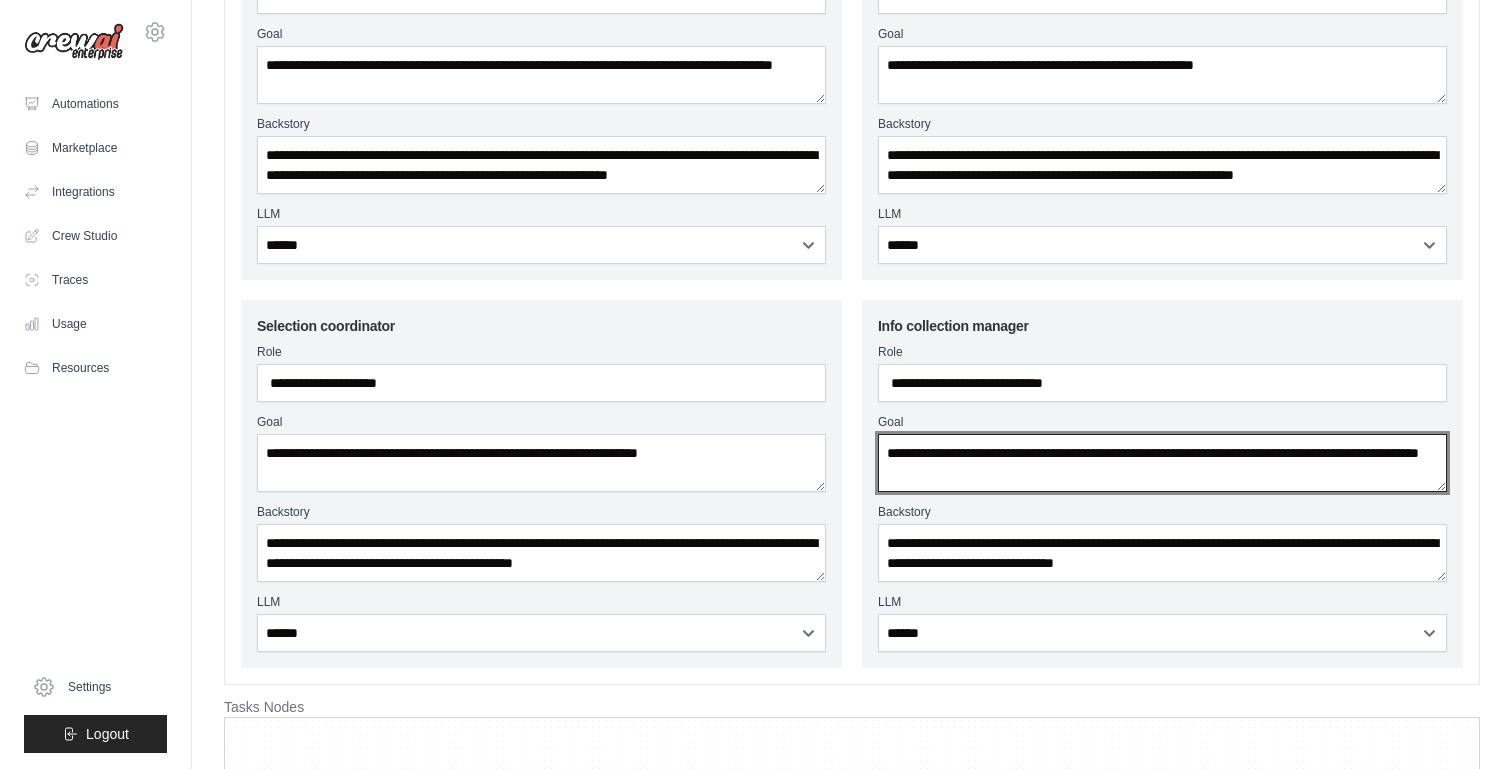 click on "**********" at bounding box center (1162, 463) 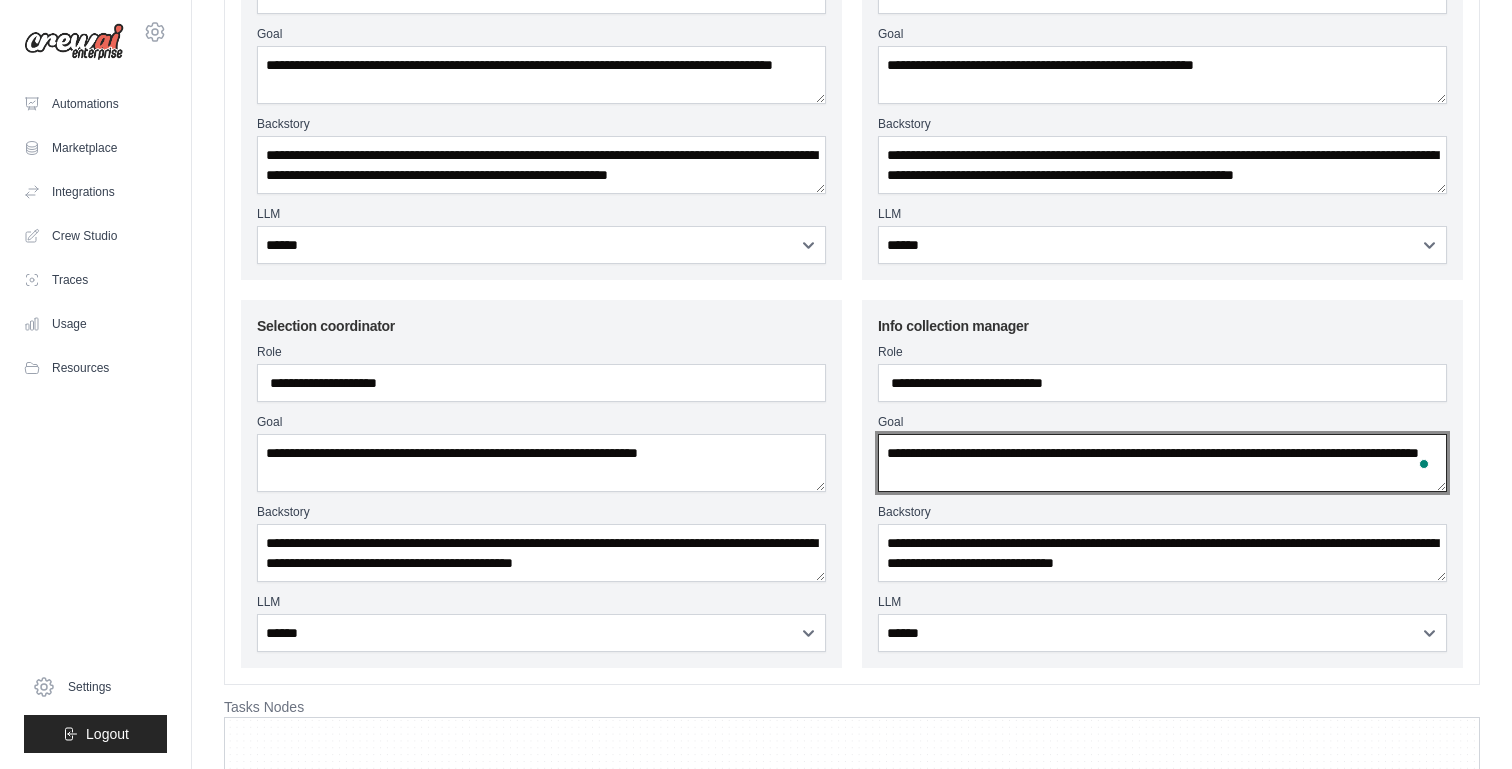 click on "**********" at bounding box center (1162, 463) 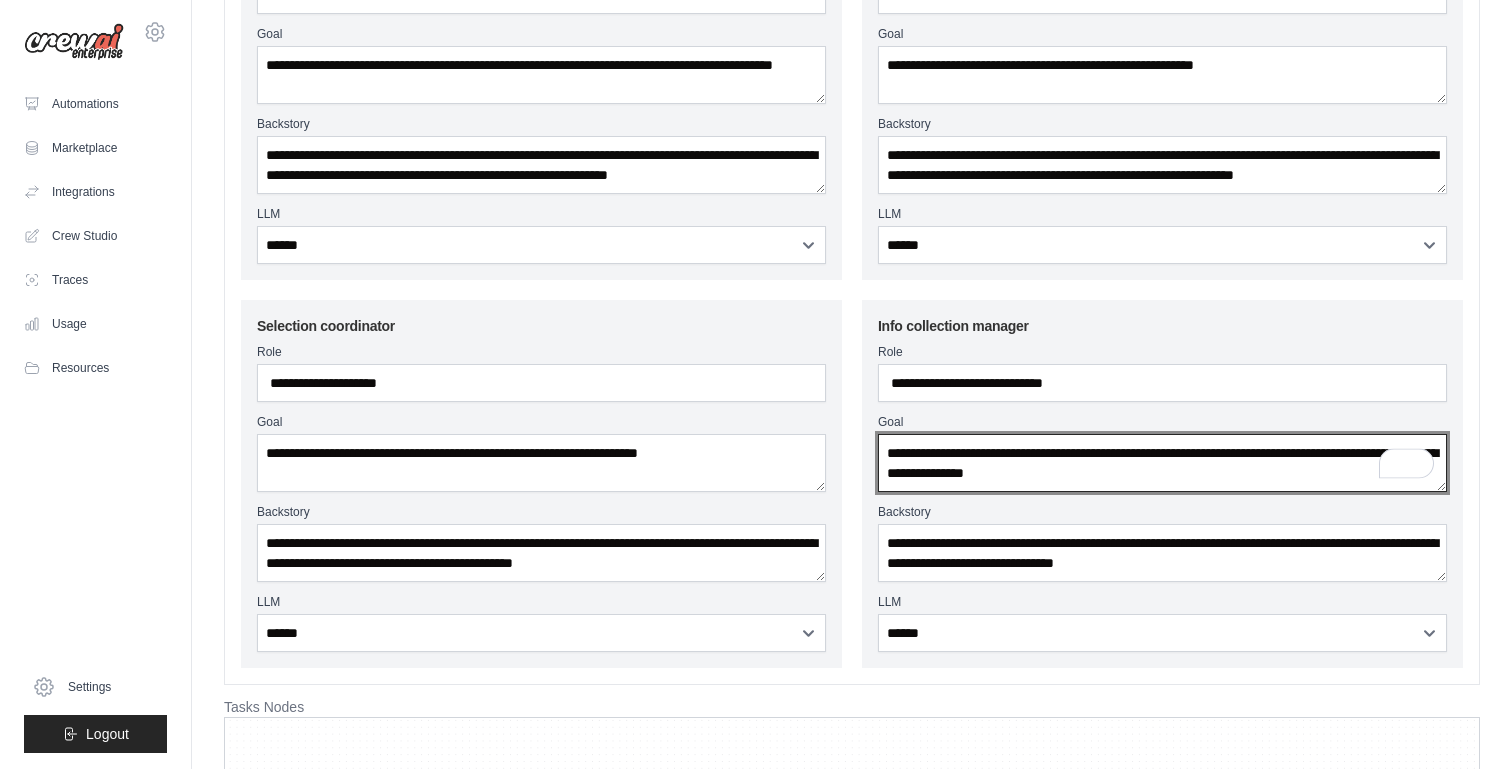 click on "**********" at bounding box center [1162, 463] 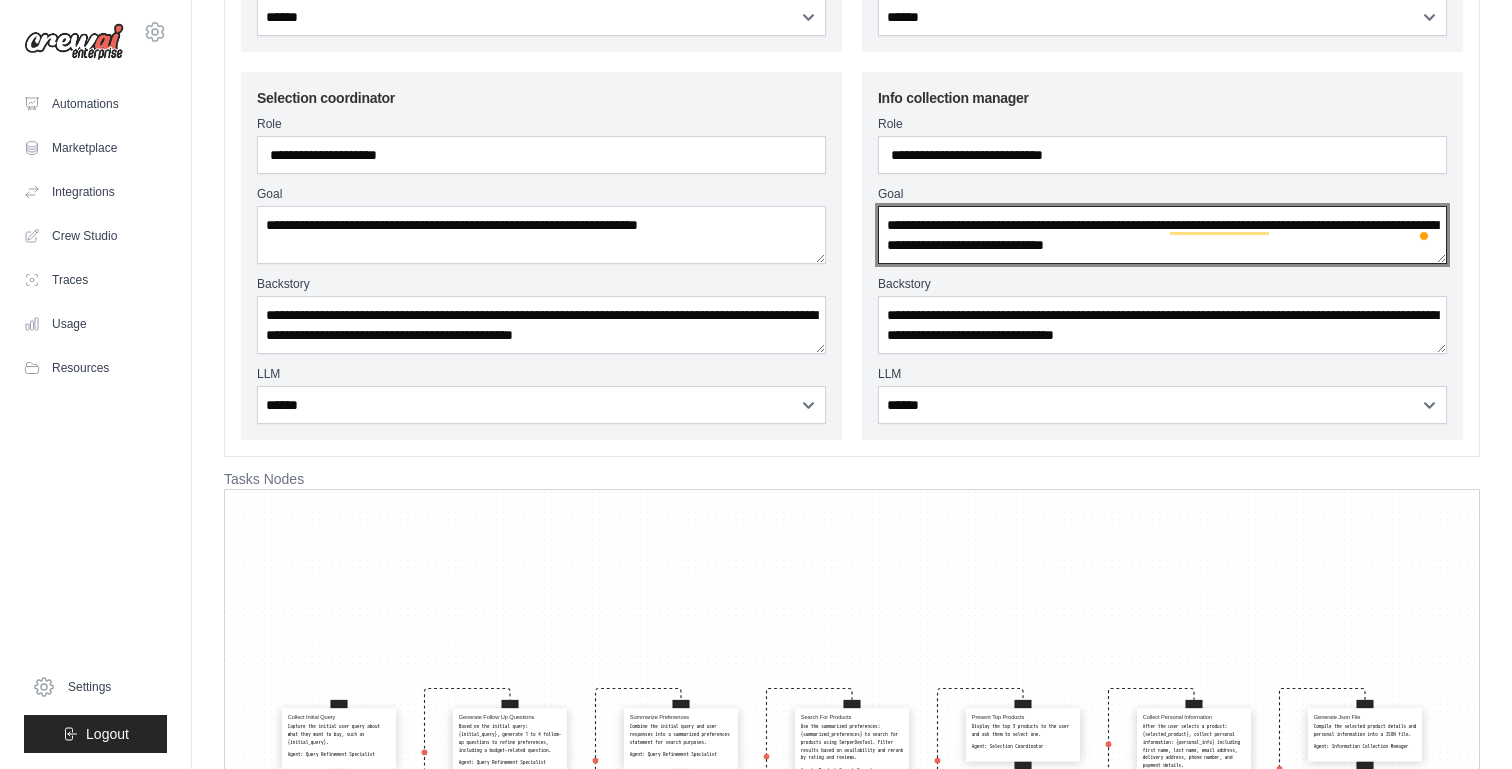 scroll, scrollTop: 545, scrollLeft: 0, axis: vertical 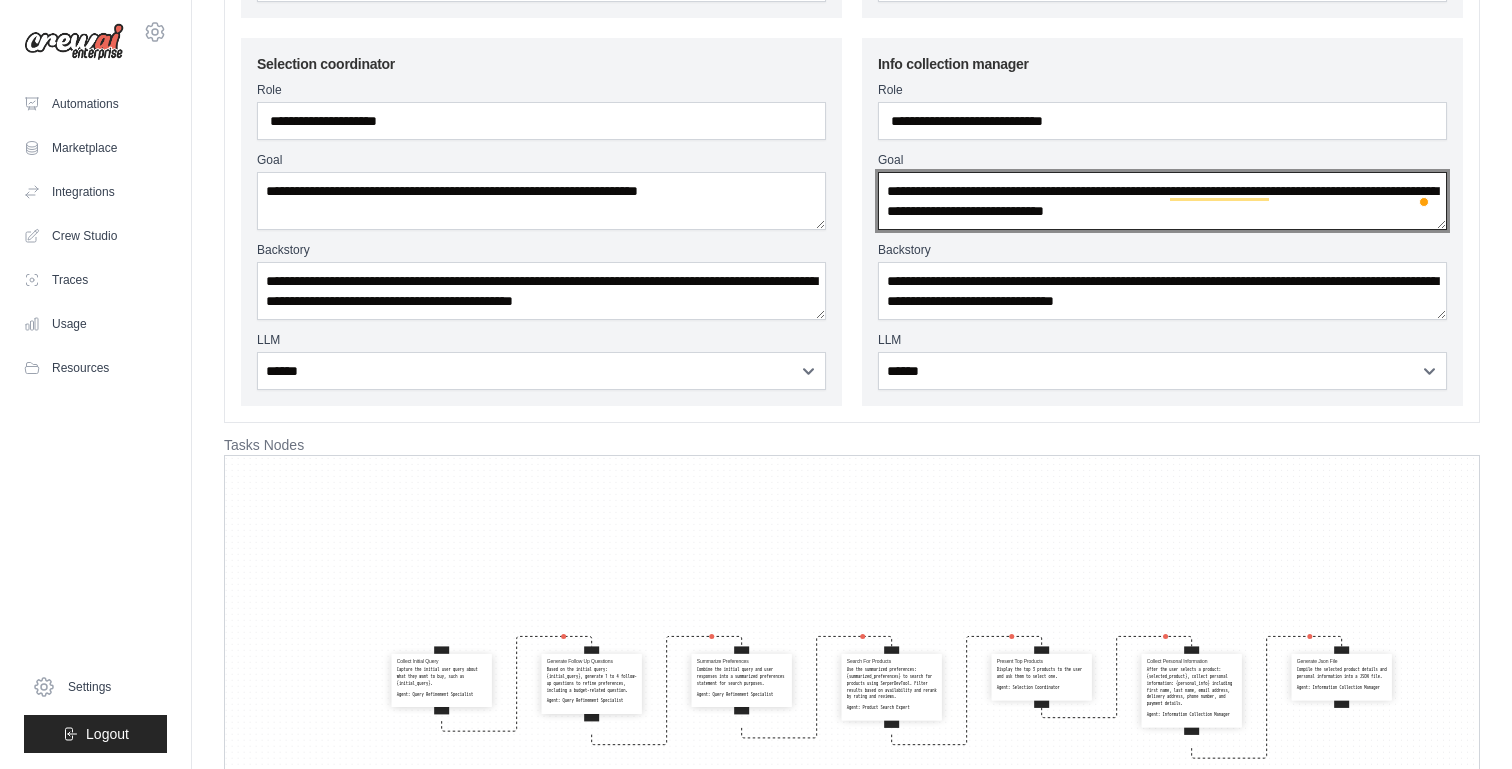 type on "**********" 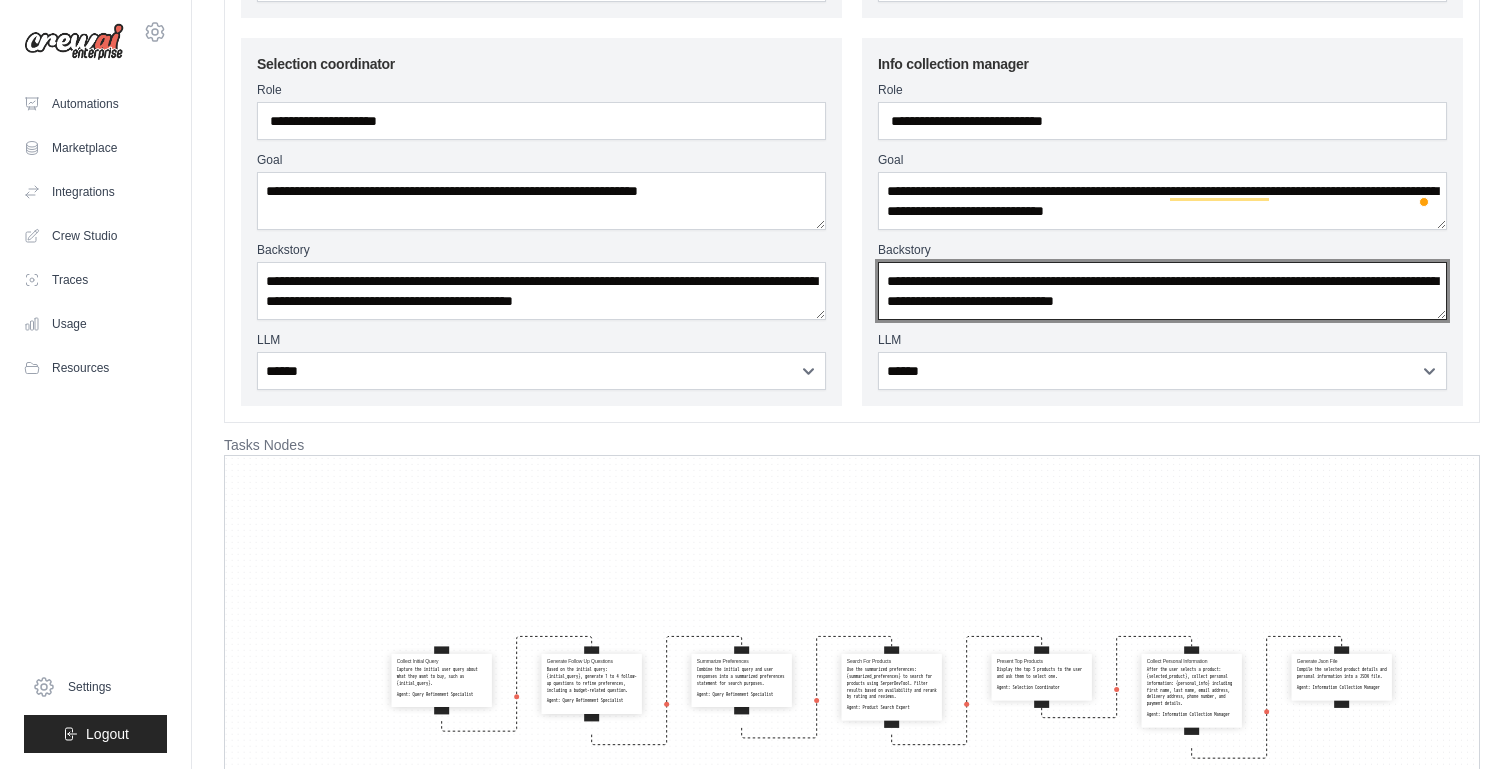 click on "**********" at bounding box center [1162, 291] 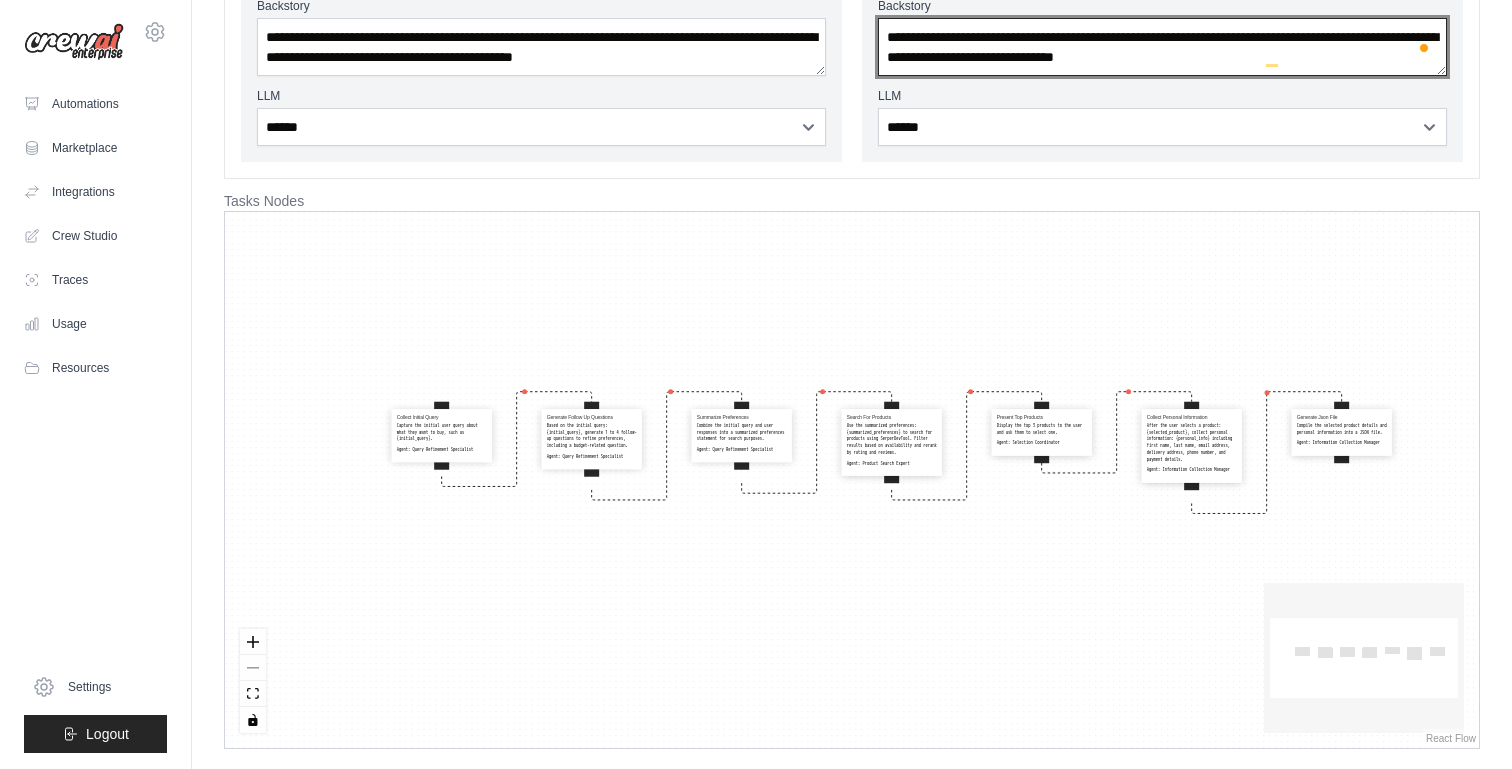 scroll, scrollTop: 0, scrollLeft: 0, axis: both 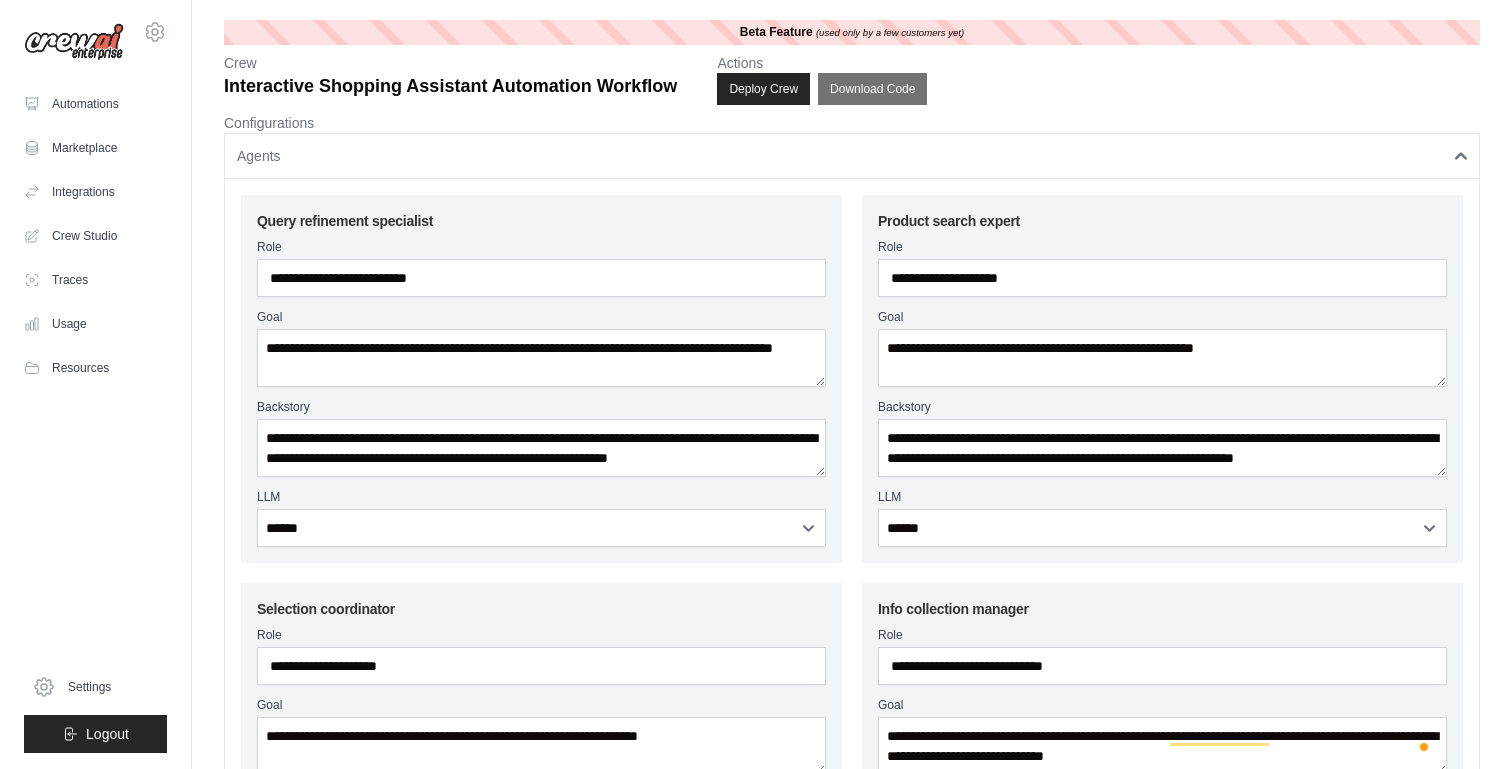 click on "Configurations" at bounding box center (852, 123) 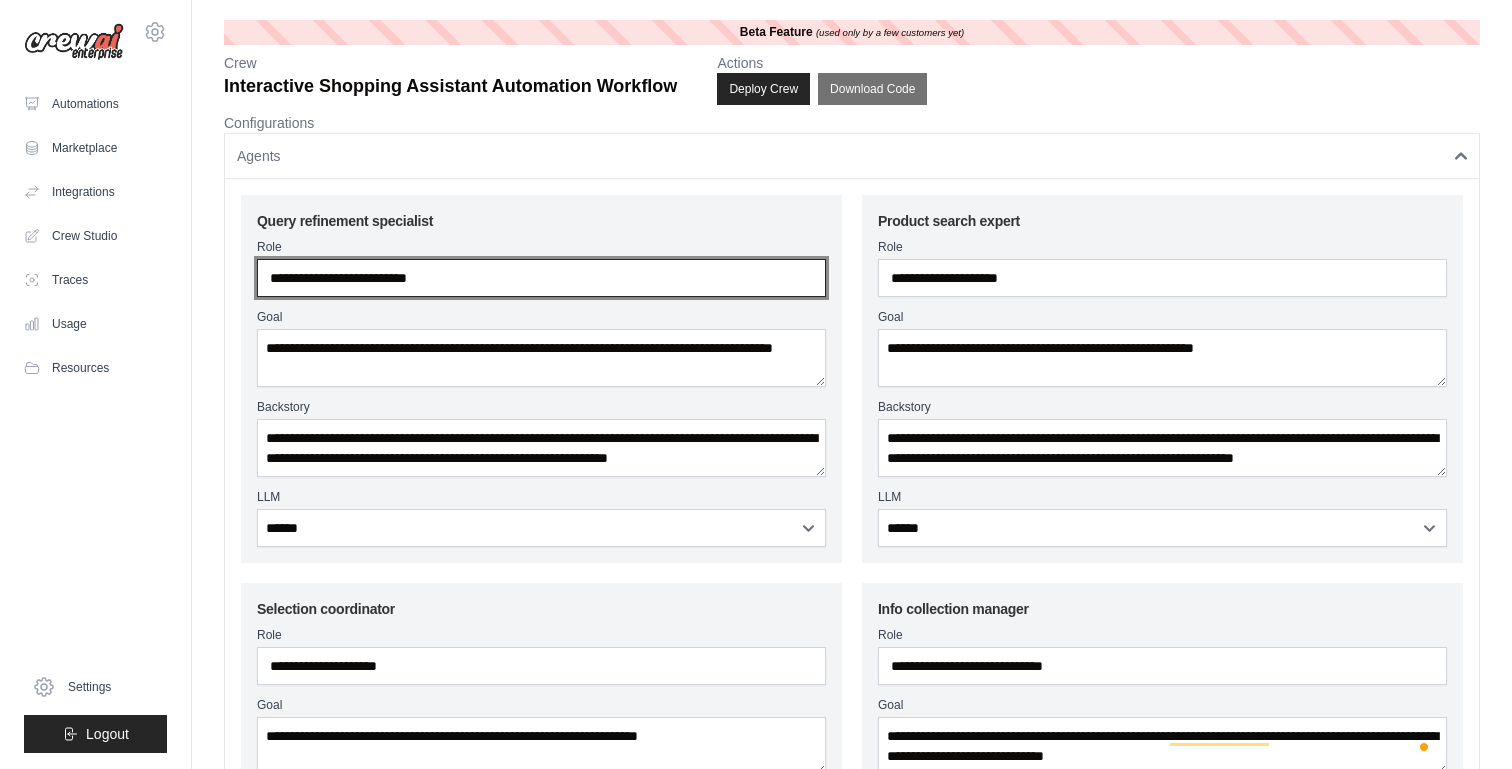 click on "**********" at bounding box center (541, 278) 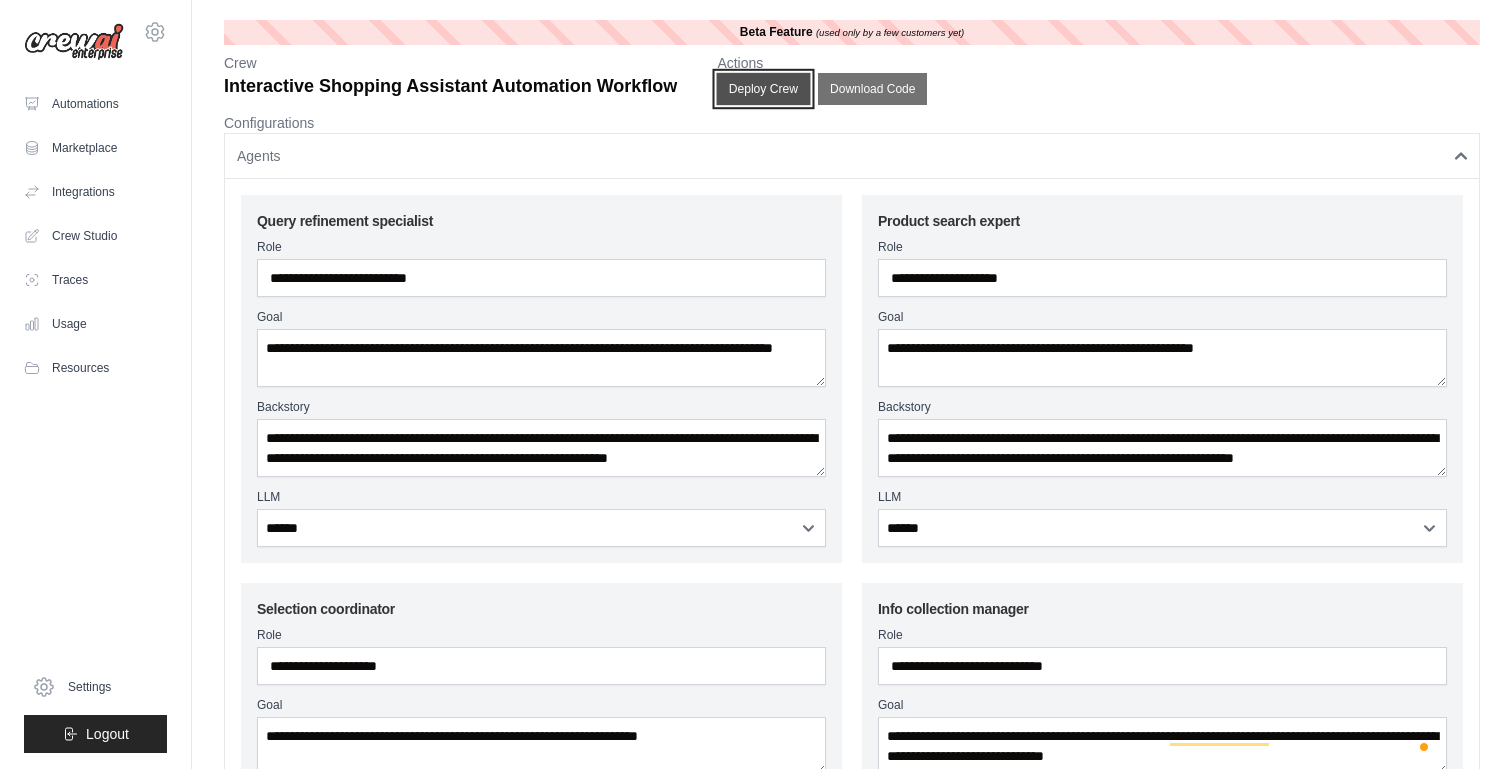 click on "Deploy Crew" at bounding box center (764, 89) 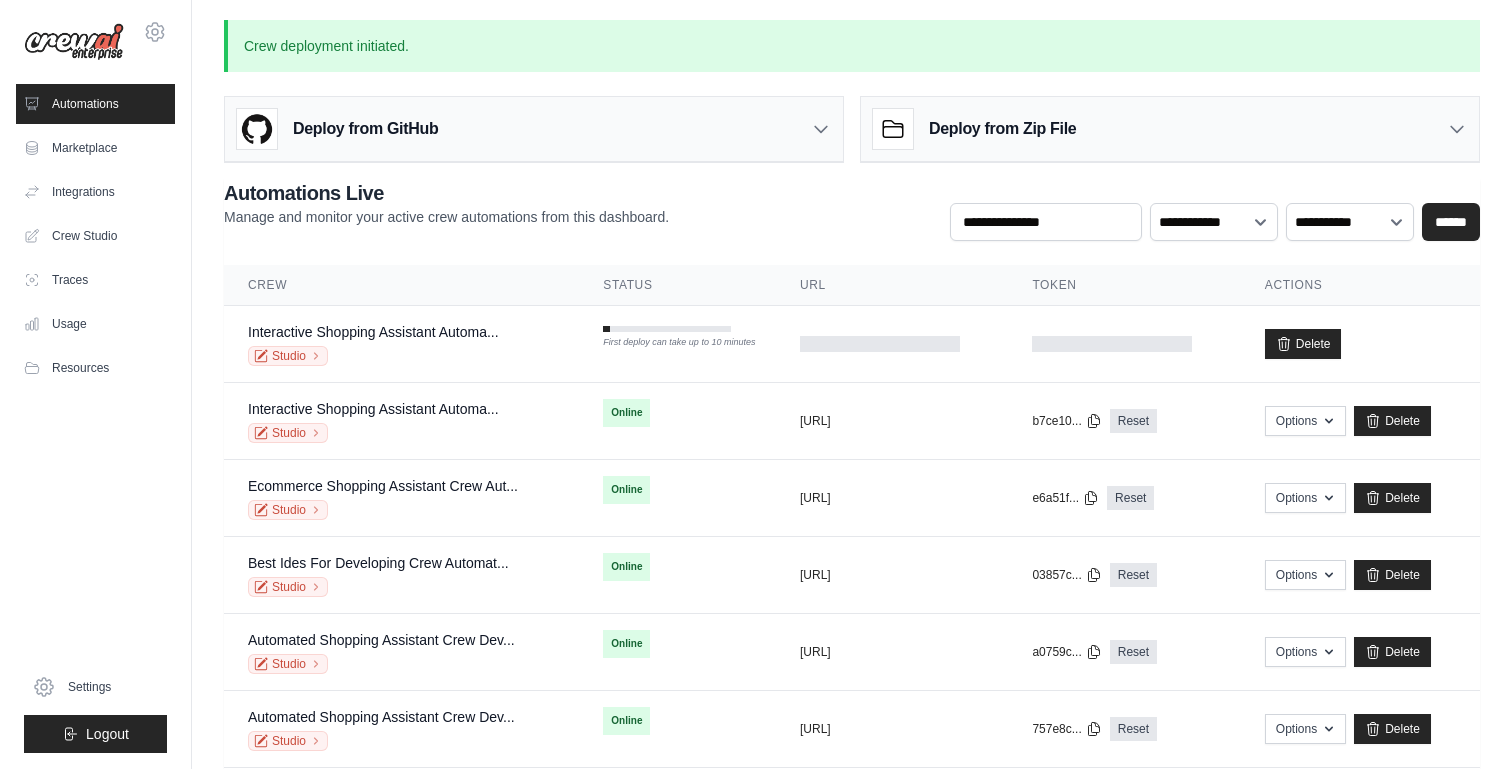scroll, scrollTop: 119, scrollLeft: 0, axis: vertical 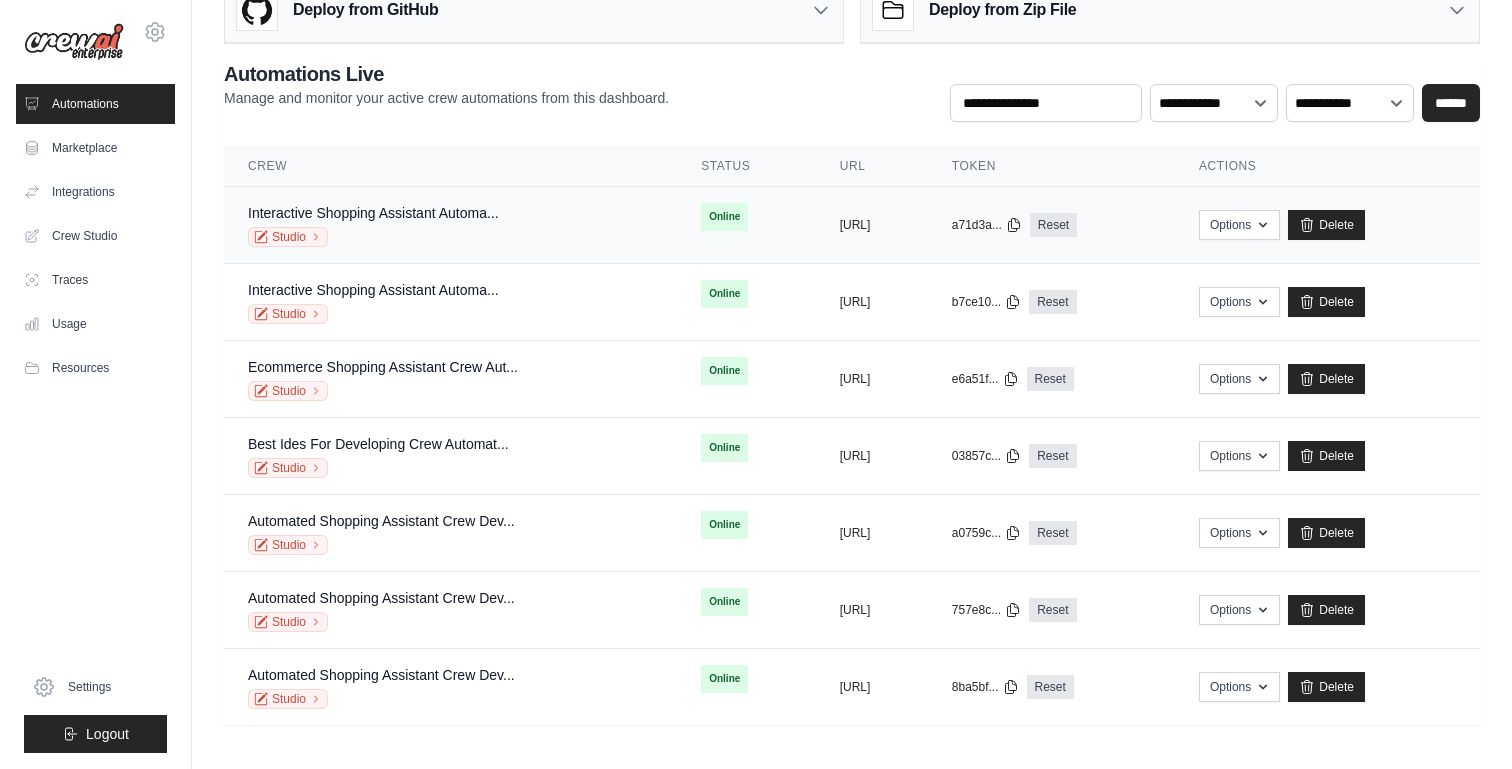 click on "Studio" at bounding box center [373, 237] 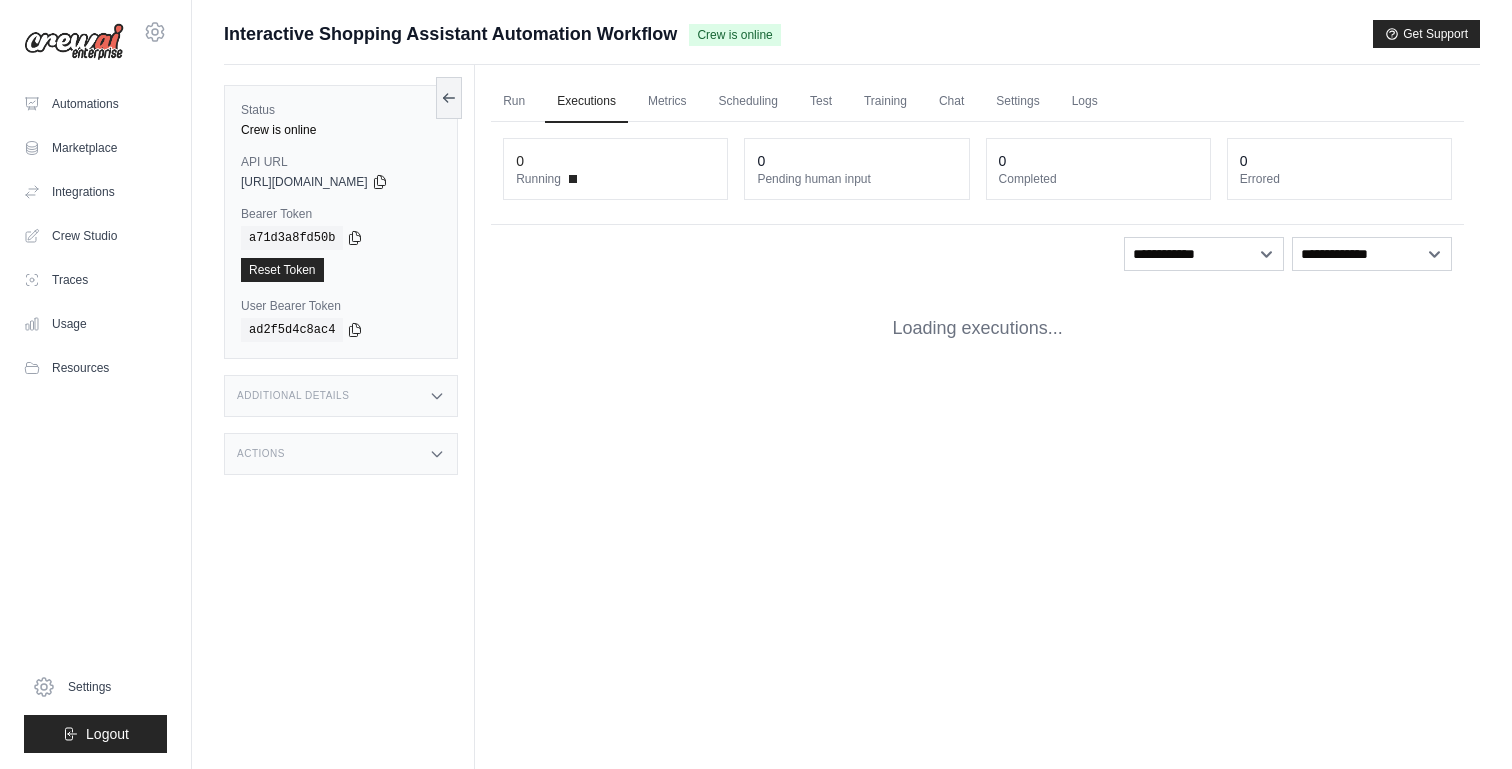 scroll, scrollTop: 0, scrollLeft: 0, axis: both 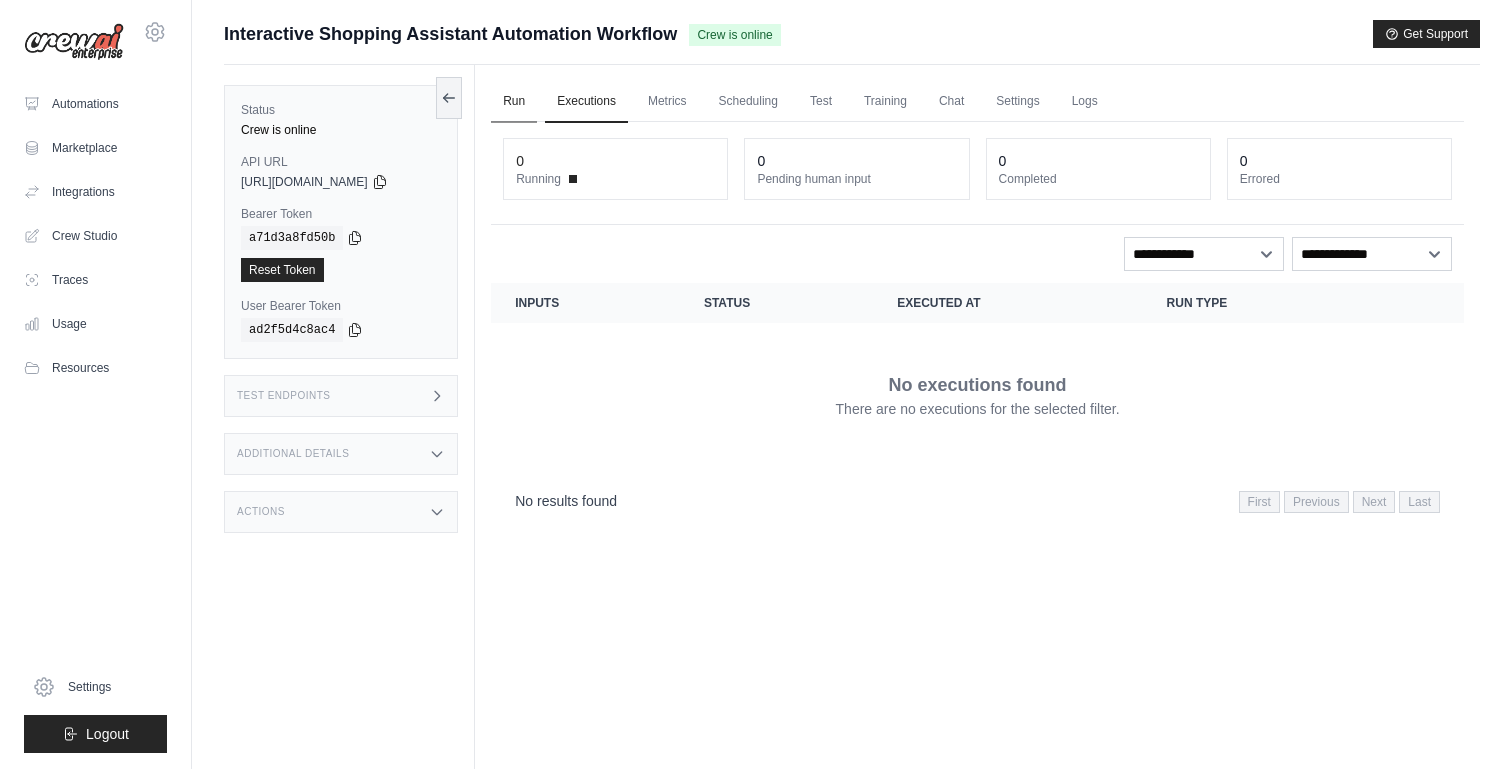 click on "Run" at bounding box center (514, 102) 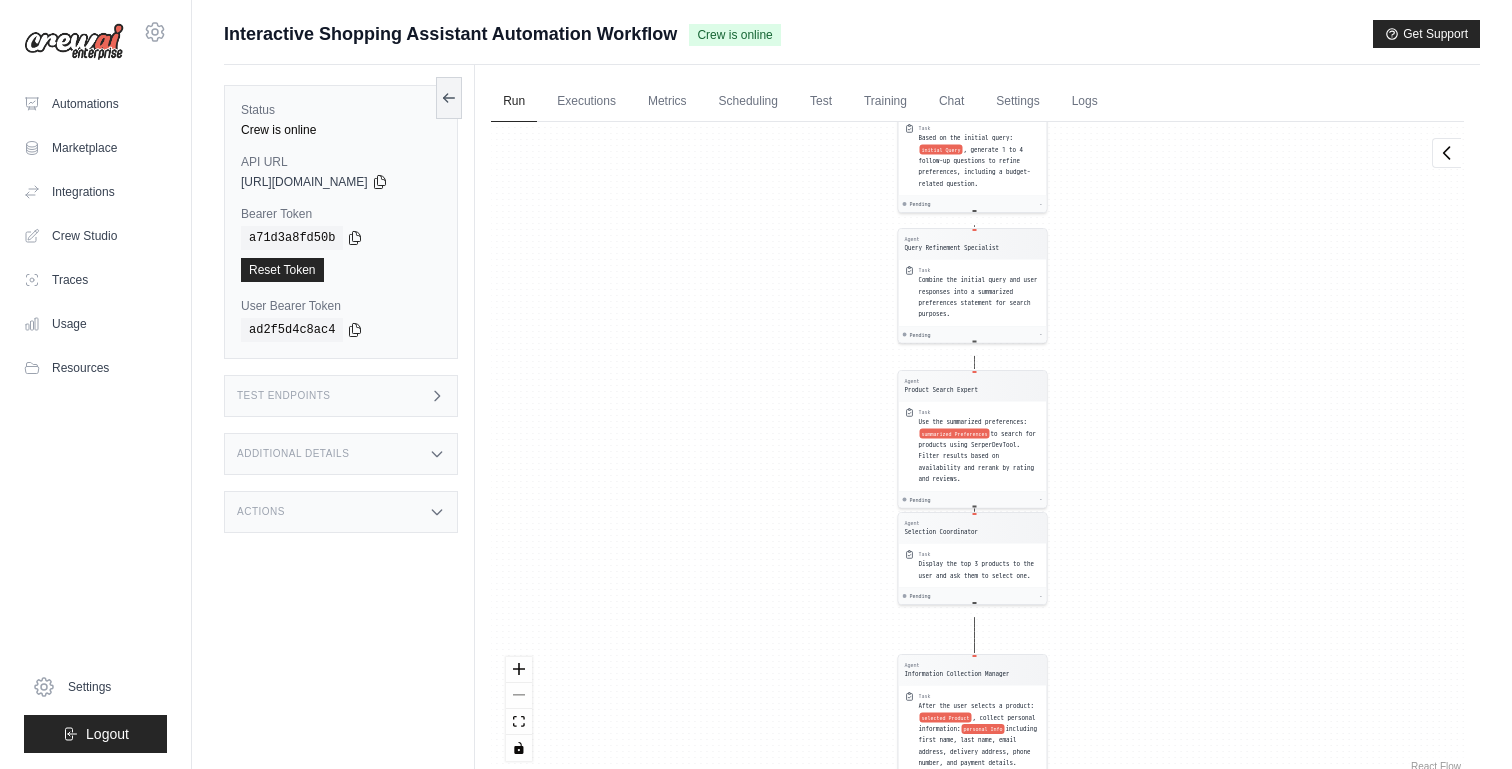 drag, startPoint x: 775, startPoint y: 356, endPoint x: 775, endPoint y: 540, distance: 184 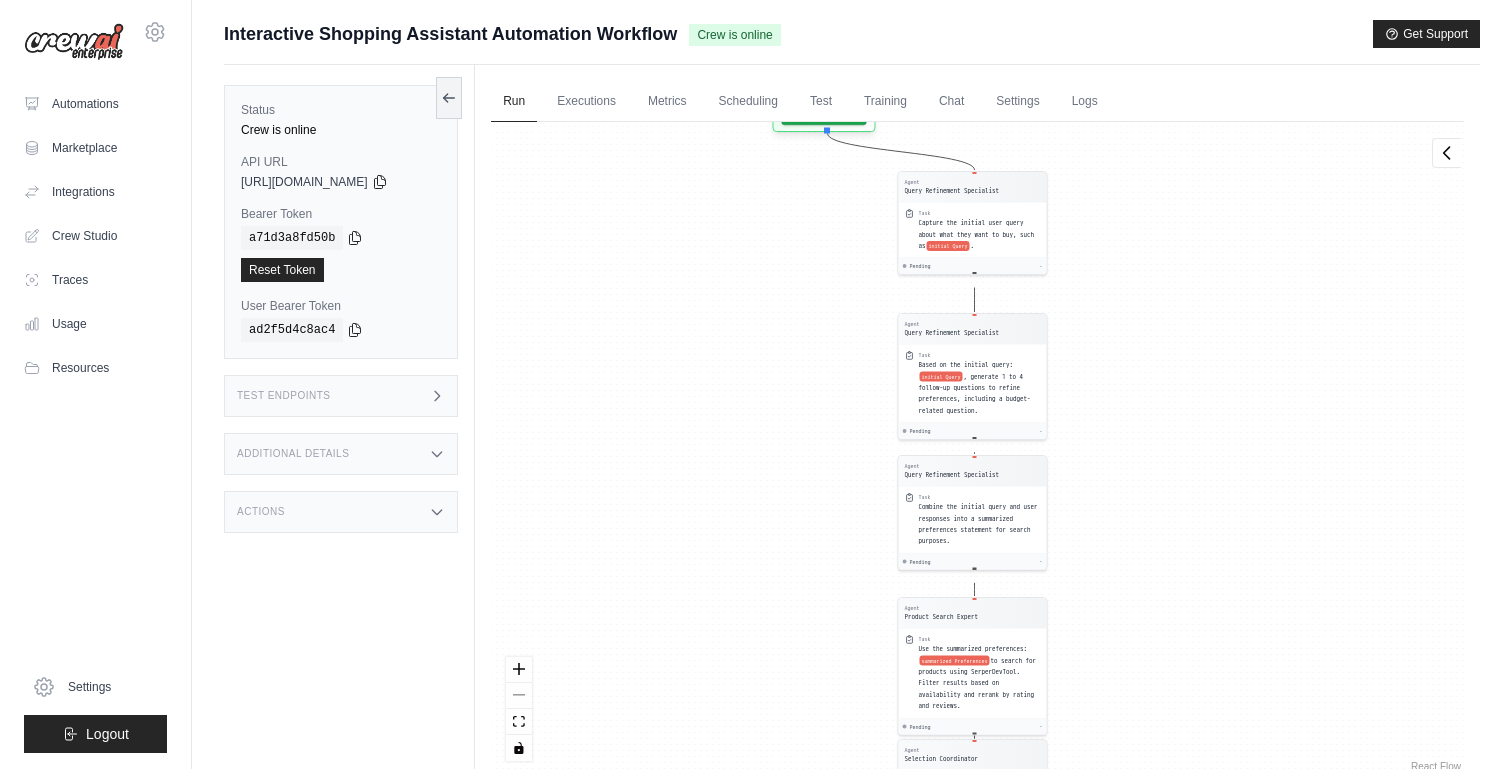 drag, startPoint x: 799, startPoint y: 343, endPoint x: 799, endPoint y: 472, distance: 129 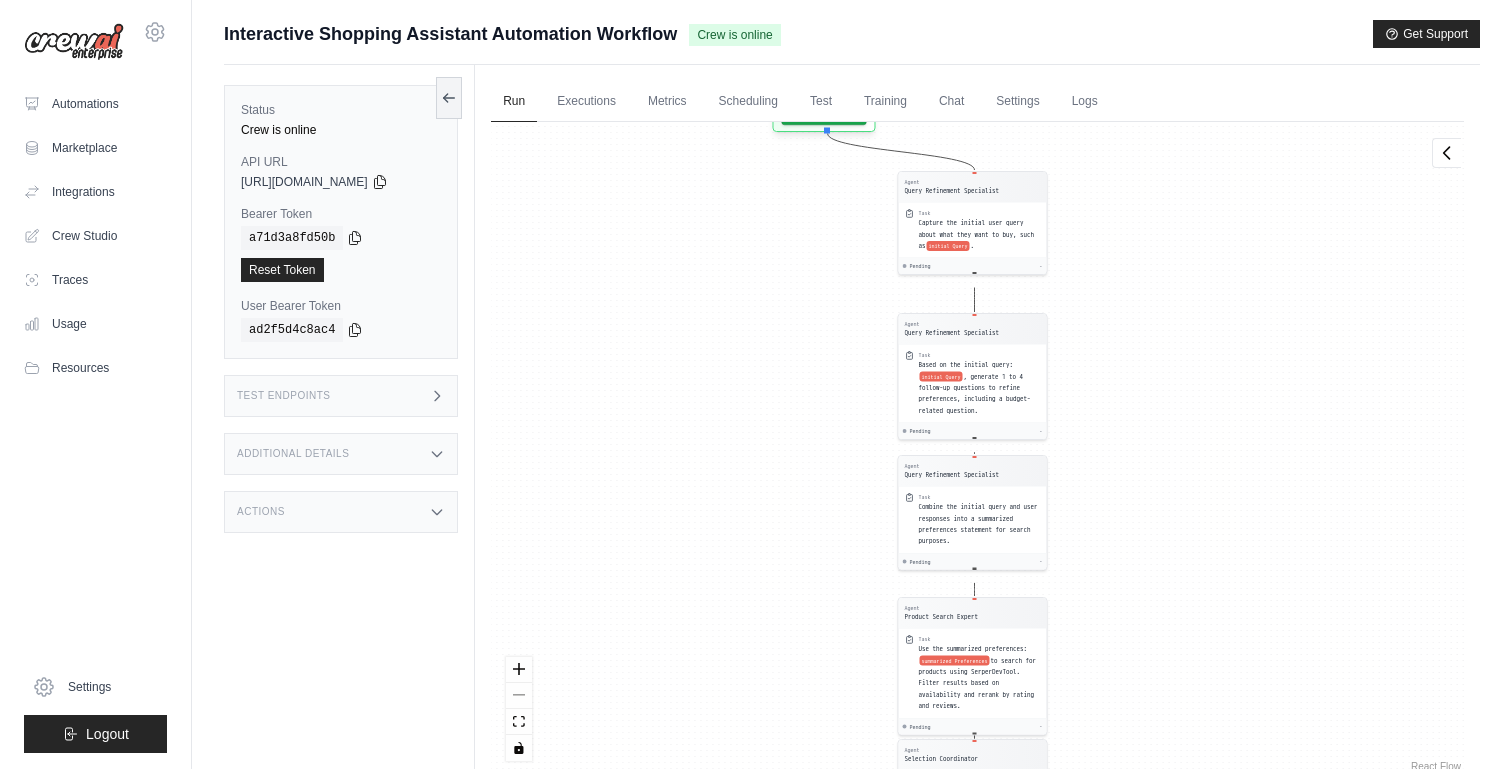 click on "Agent Query Refinement Specialist Task Capture the initial user query about what they want to buy, such as  initial Query . Pending - Agent Query Refinement Specialist Task Based on the initial query:  initial Query , generate 1 to 4 follow-up questions to refine preferences, including a budget-related question. Pending - Agent Query Refinement Specialist Task Combine the initial query and user responses into a summarized preferences statement for search purposes. Pending - Agent Product Search Expert Task Use the summarized preferences:  summarized Preferences  to search for products using SerperDevTool. Filter results based on availability and rerank by rating and reviews. Pending - Agent Selection Coordinator Task Display the top 3 products to the user and ask them to select one. Pending - Agent Information Collection Manager Task After the user selects a product:  selected Product , collect personal information:  personal Info Pending - Agent Information Collection Manager Task Pending - Inputs Output" at bounding box center (977, 449) 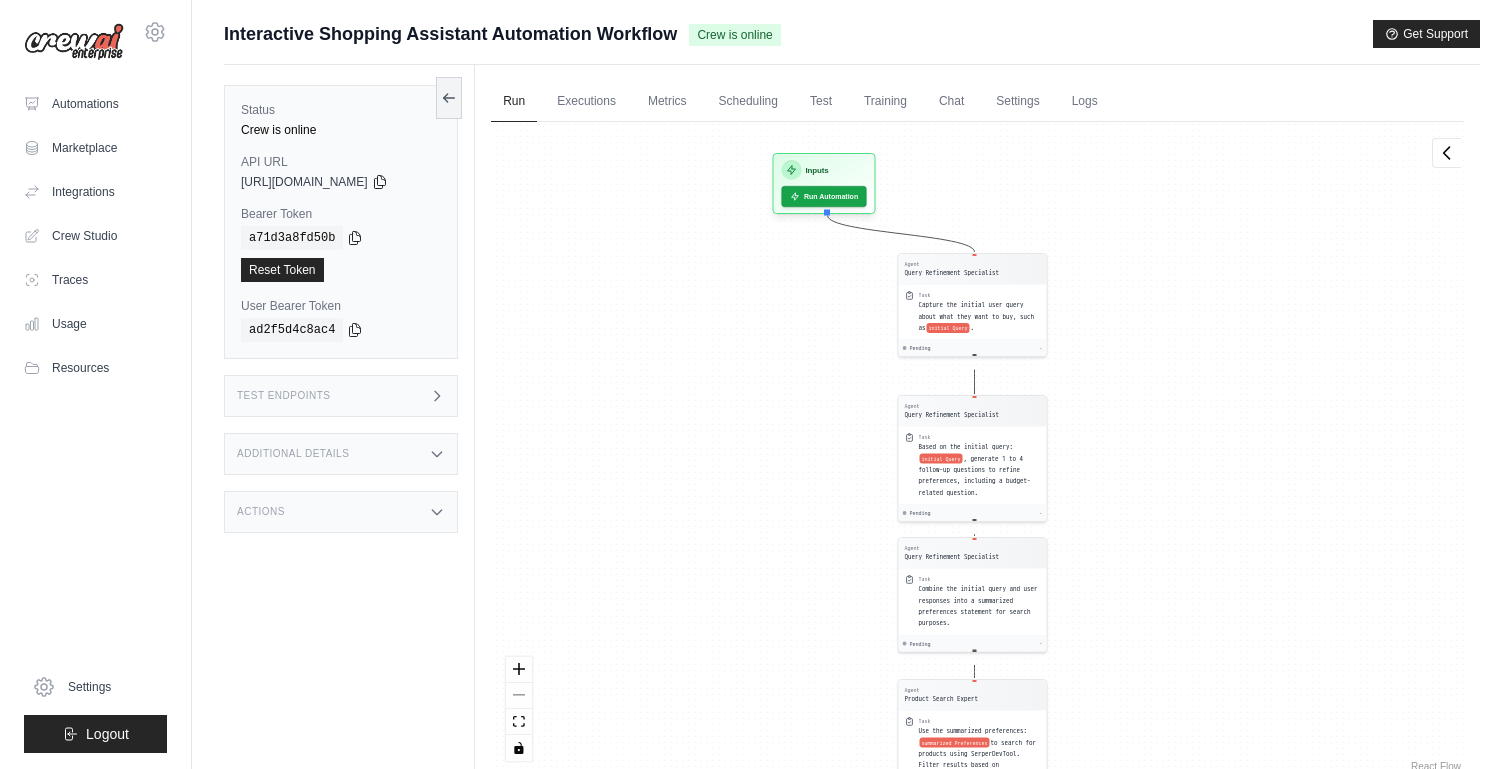 drag, startPoint x: 819, startPoint y: 333, endPoint x: 819, endPoint y: 422, distance: 89 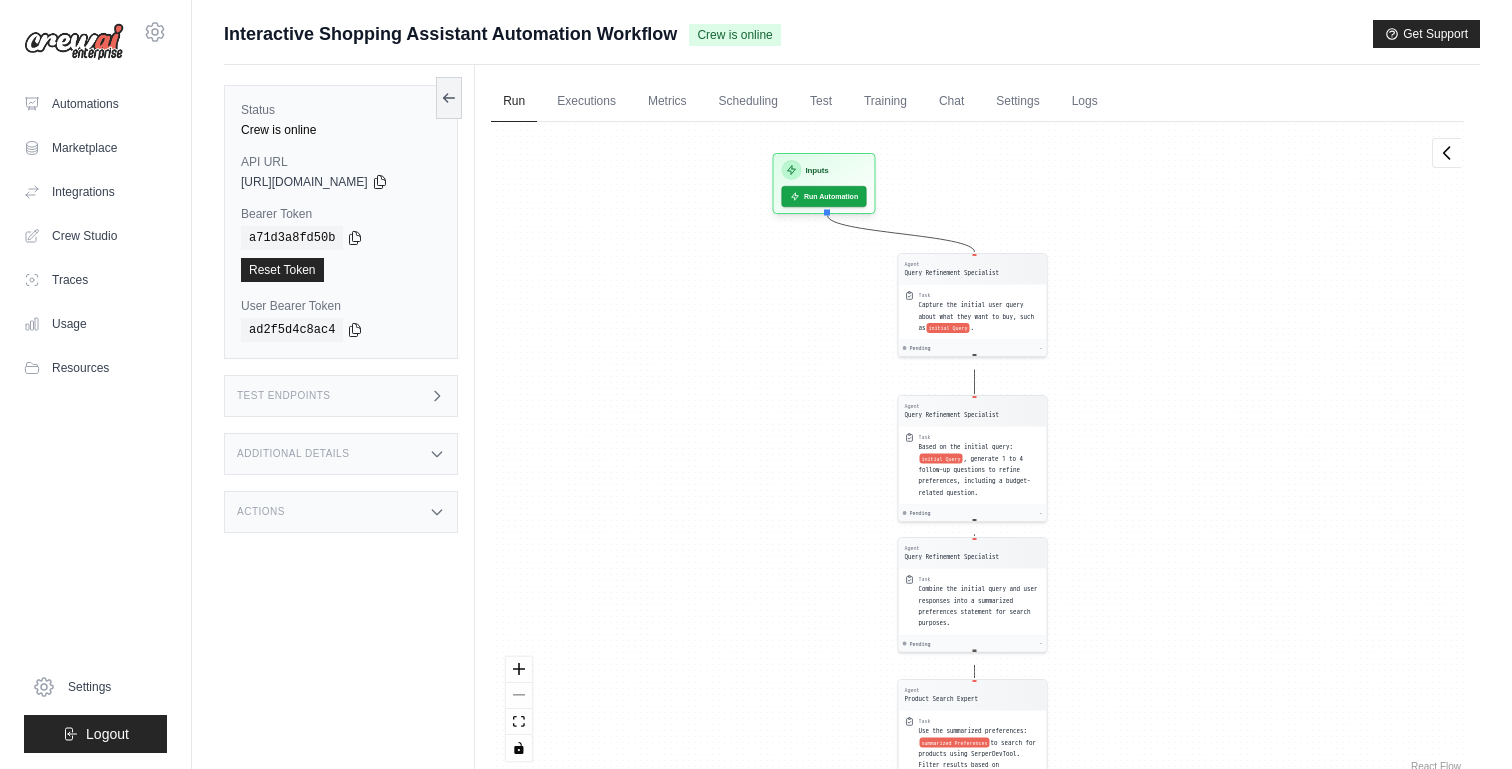 click on "Agent Query Refinement Specialist Task Capture the initial user query about what they want to buy, such as  initial Query . Pending - Agent Query Refinement Specialist Task Based on the initial query:  initial Query , generate 1 to 4 follow-up questions to refine preferences, including a budget-related question. Pending - Agent Query Refinement Specialist Task Combine the initial query and user responses into a summarized preferences statement for search purposes. Pending - Agent Product Search Expert Task Use the summarized preferences:  summarized Preferences  to search for products using SerperDevTool. Filter results based on availability and rerank by rating and reviews. Pending - Agent Selection Coordinator Task Display the top 3 products to the user and ask them to select one. Pending - Agent Information Collection Manager Task After the user selects a product:  selected Product , collect personal information:  personal Info Pending - Agent Information Collection Manager Task Pending - Inputs Output" at bounding box center [977, 449] 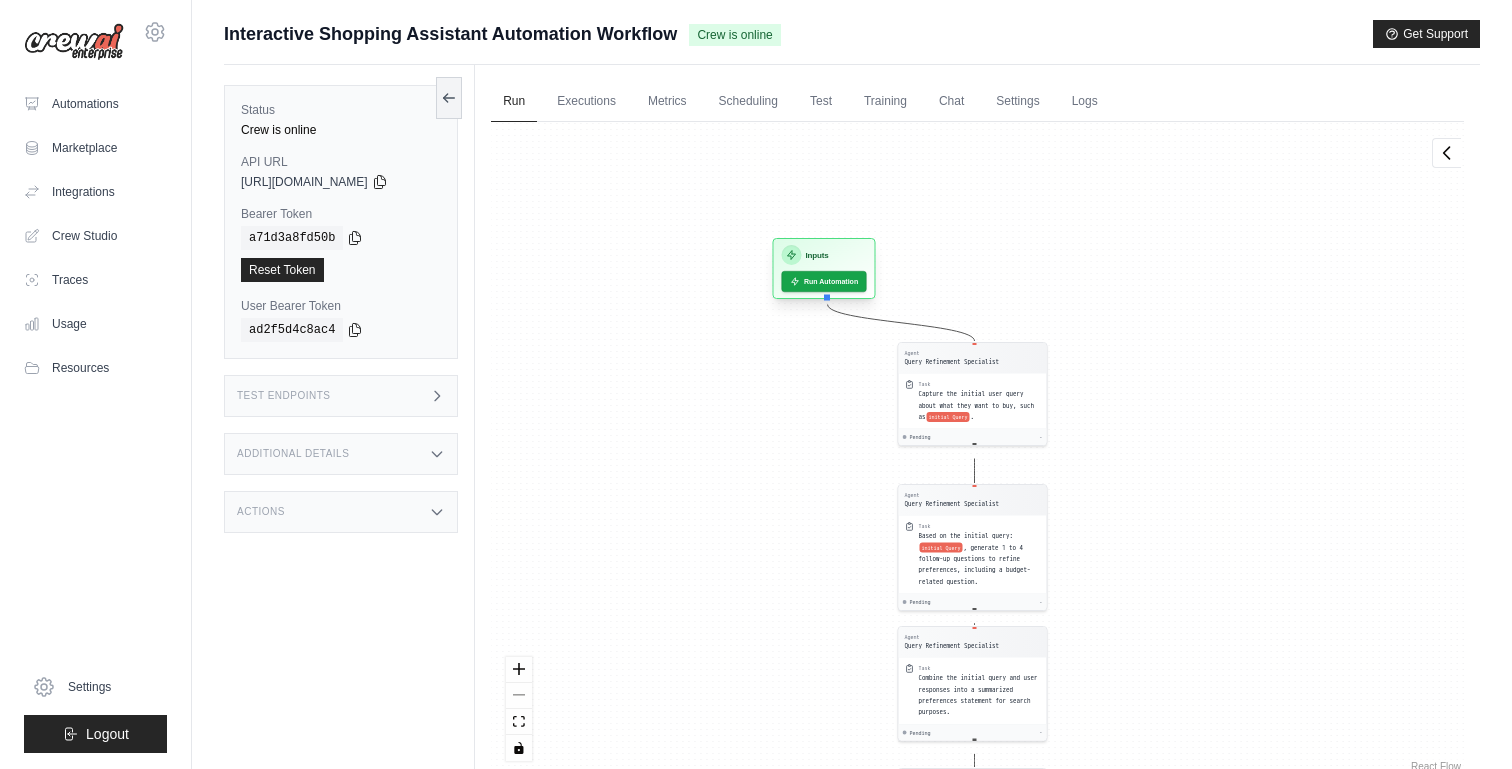 click on "Inputs" at bounding box center (824, 255) 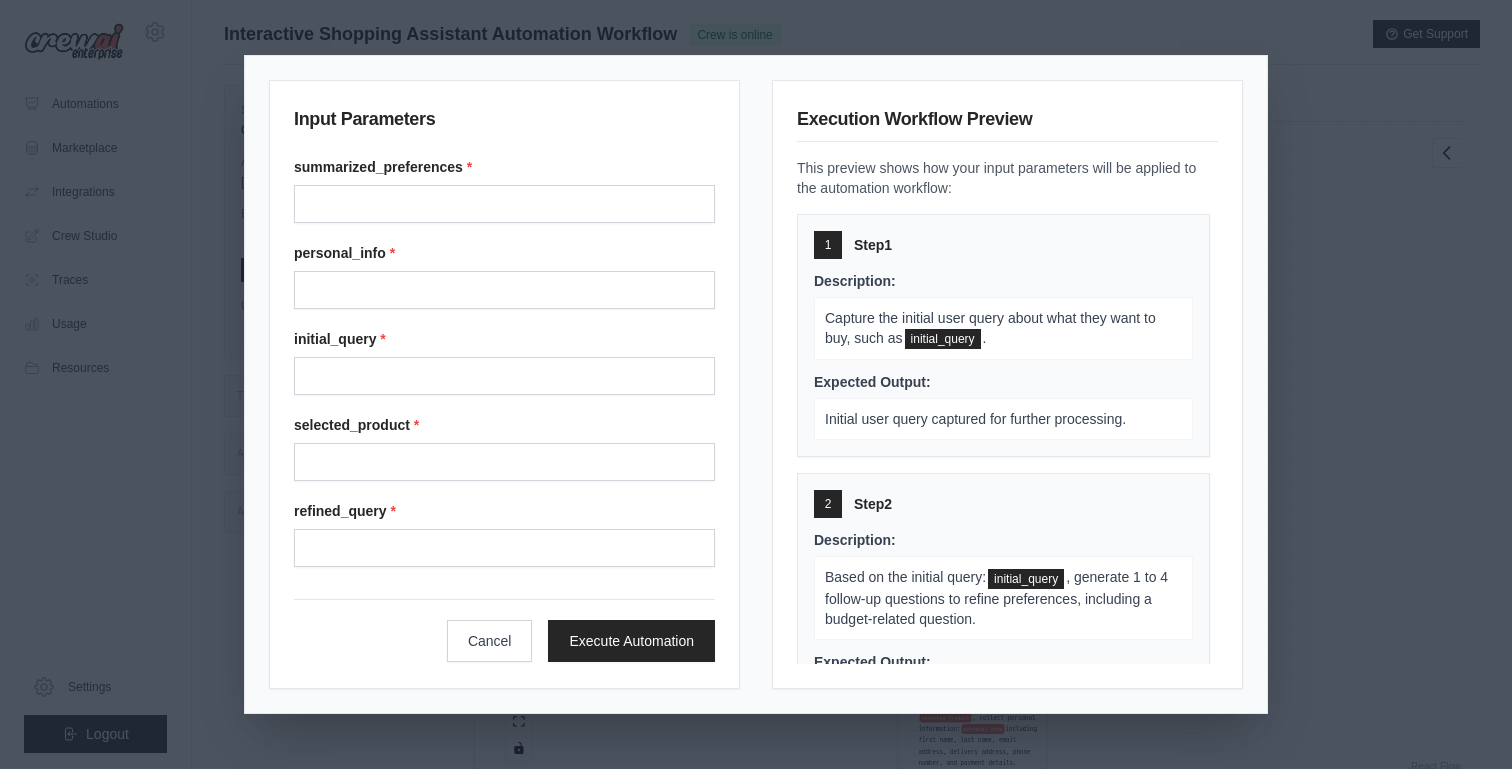 click on "Input Parameters summarized_preferences   * personal_info   * initial_query   * selected_product   * refined_query   * Cancel Execute Automation Execution Workflow Preview This preview shows how your input parameters will be applied to the automation workflow: 1 Step  1 Description: Capture the initial user query about what they want to buy, such as  initial_query . Expected Output: Initial user query captured for further processing. 2 Step  2 Description: Based on the initial query:  initial_query , generate 1 to 4 follow-up questions to refine preferences, including a budget-related question. Expected Output: A set of follow-up questions tailored to the user's initial query. 3 Step  3 Description: Combine the initial query and user responses into a summarized preferences statement for search purposes. Expected Output: A summarized preferences statement ready for product search. 4 Step  4 Description: Use the summarized preferences:  summarized_preferences Expected Output: 5 Step  5 Description: 6 Step  6 7" at bounding box center [756, 384] 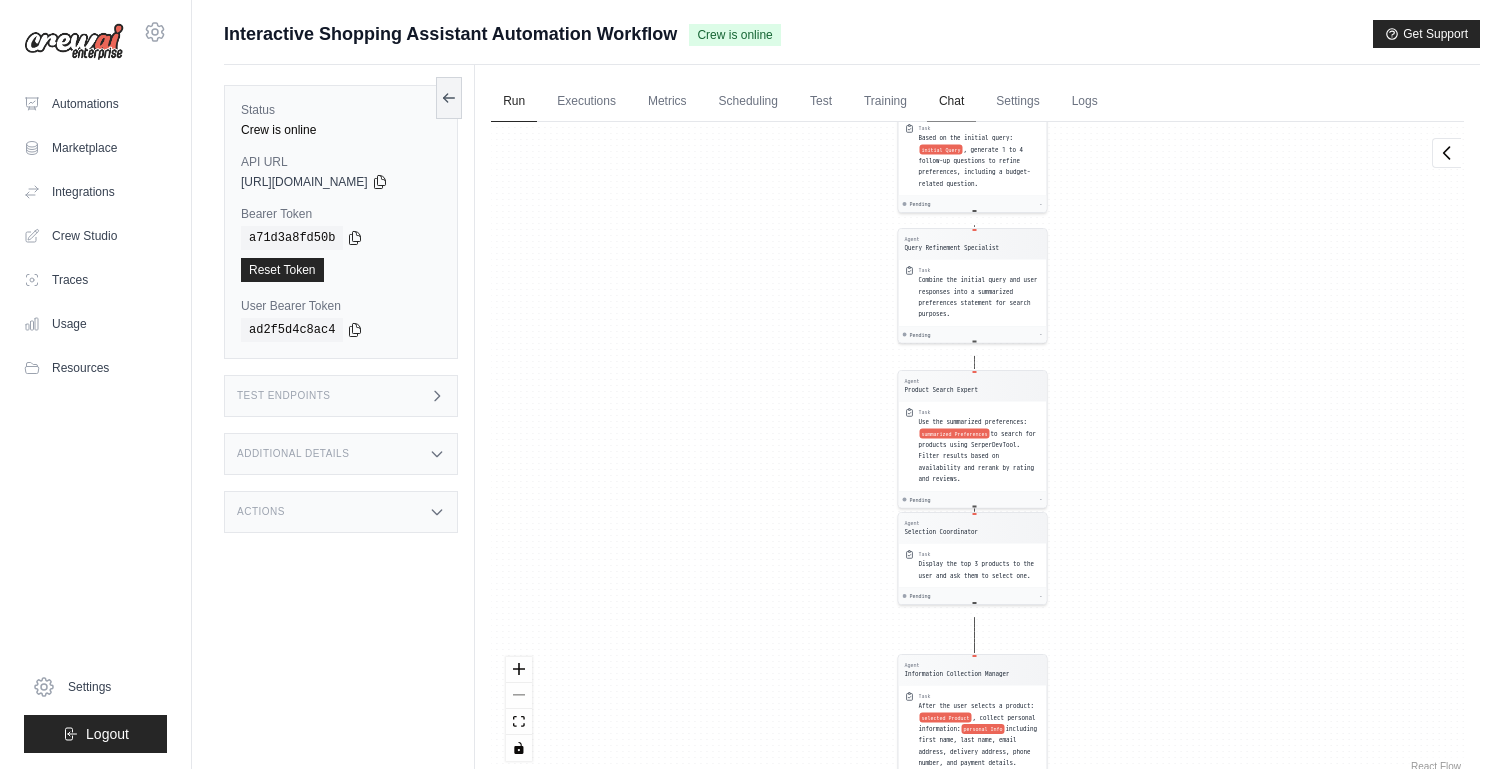 click on "Chat" at bounding box center (951, 102) 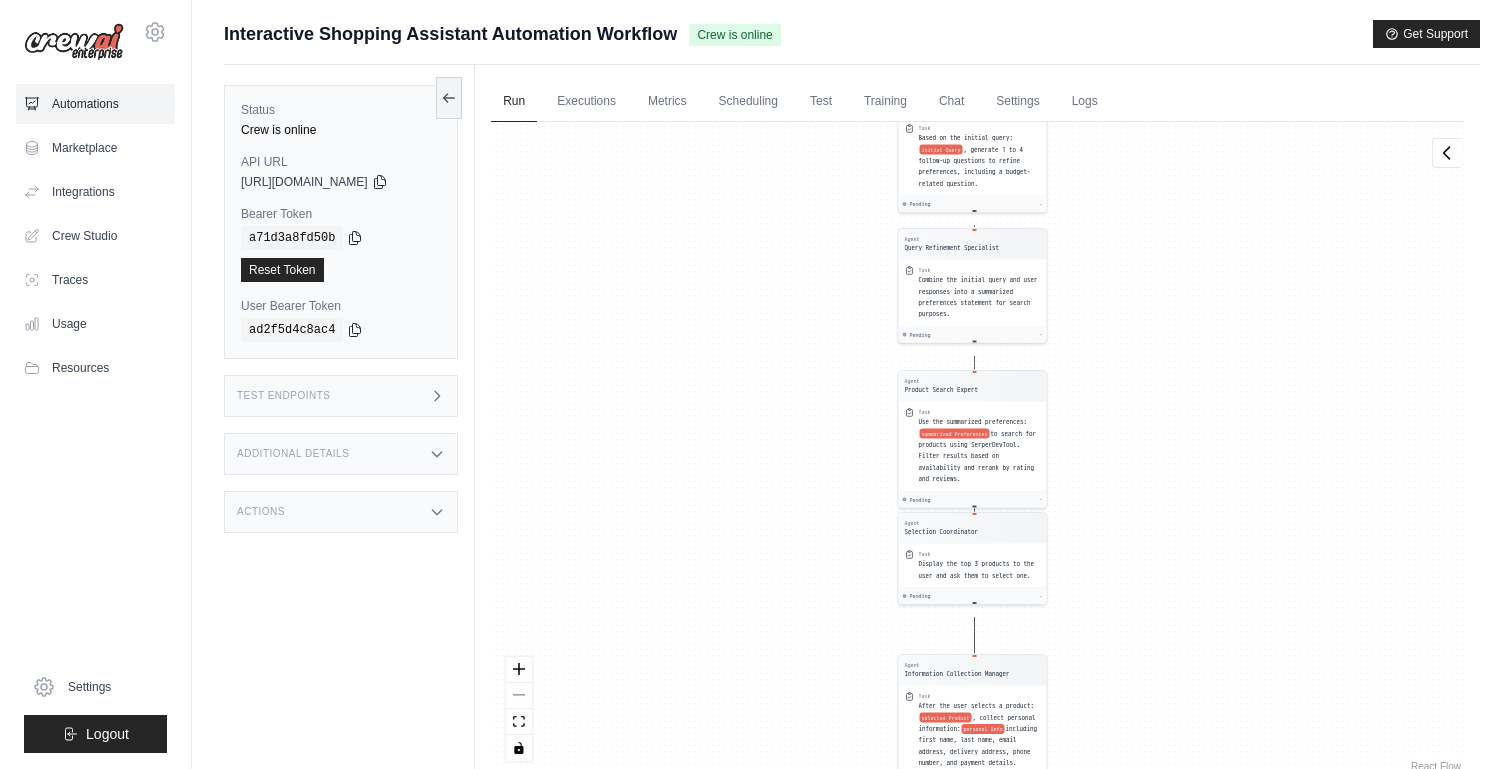 click on "Automations" at bounding box center (95, 104) 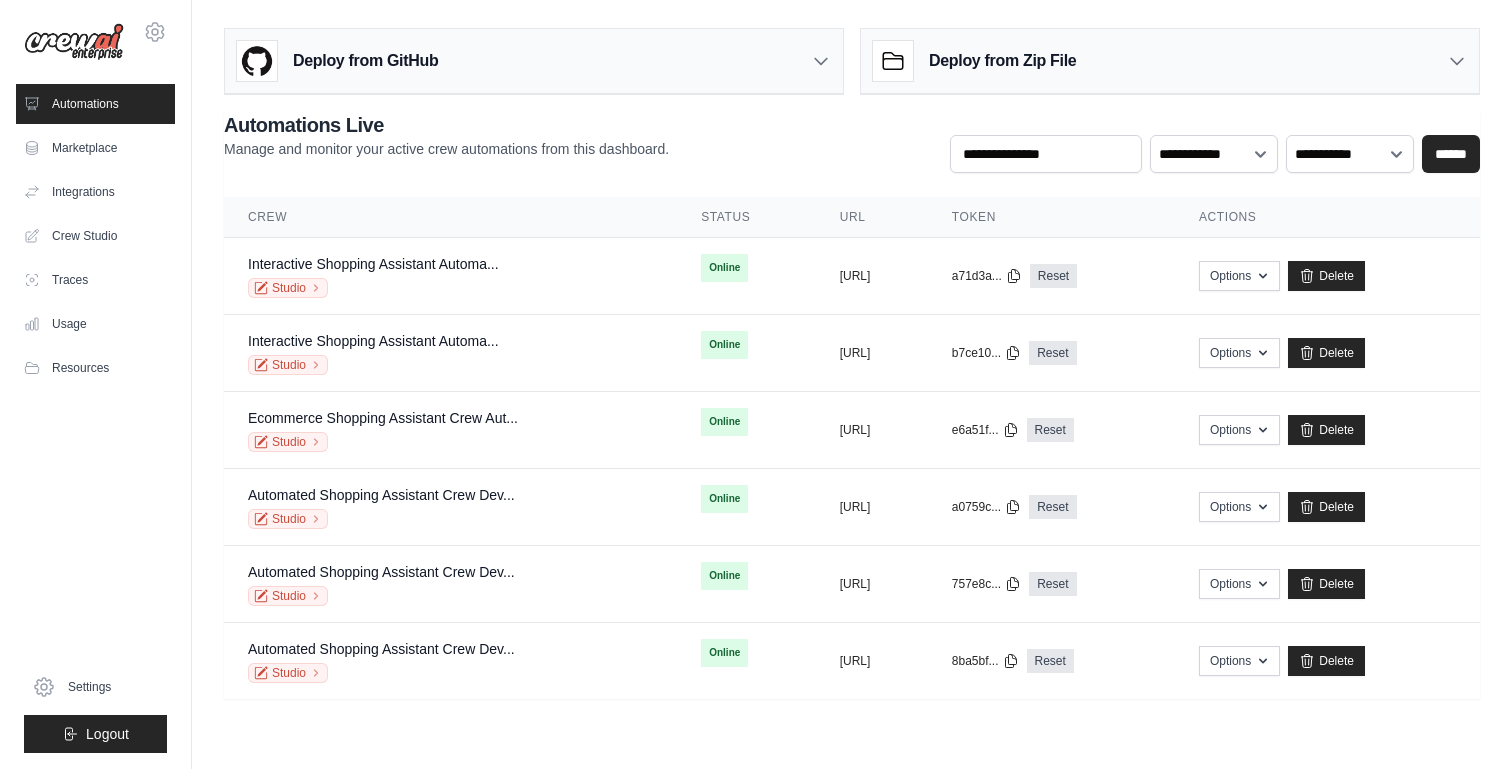 click on "Deploy from GitHub" at bounding box center (337, 61) 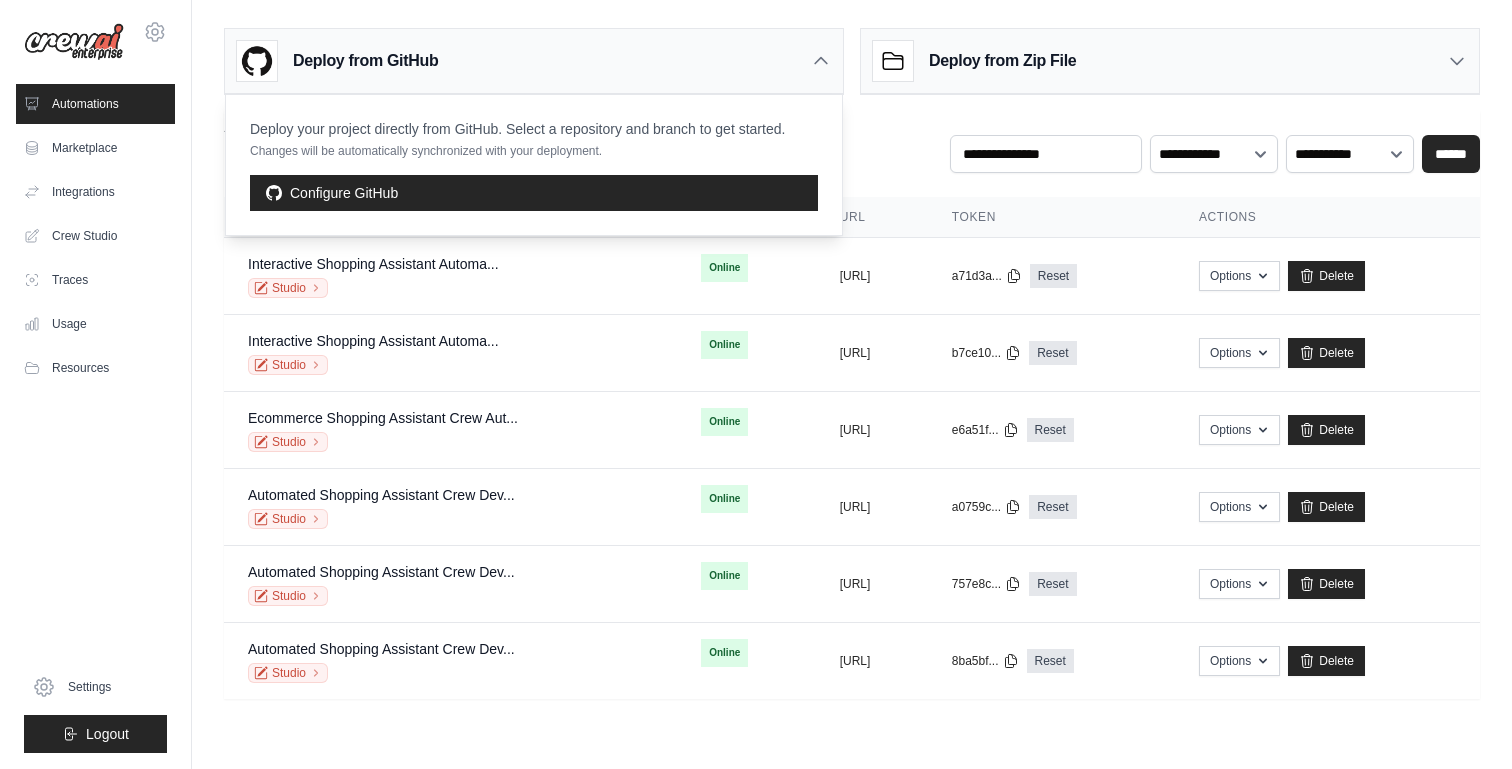 click on "Deploy from Zip File" at bounding box center (974, 61) 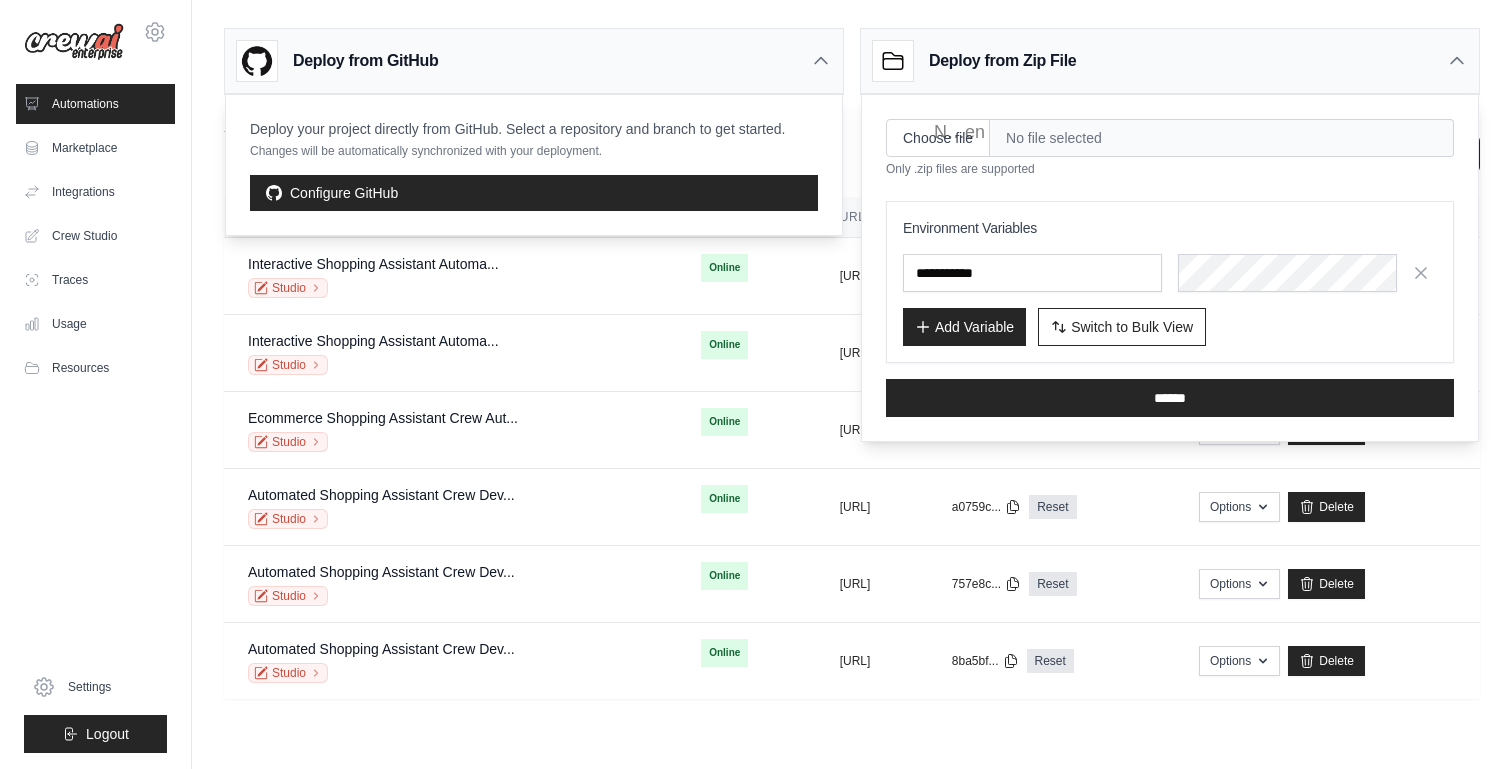 click 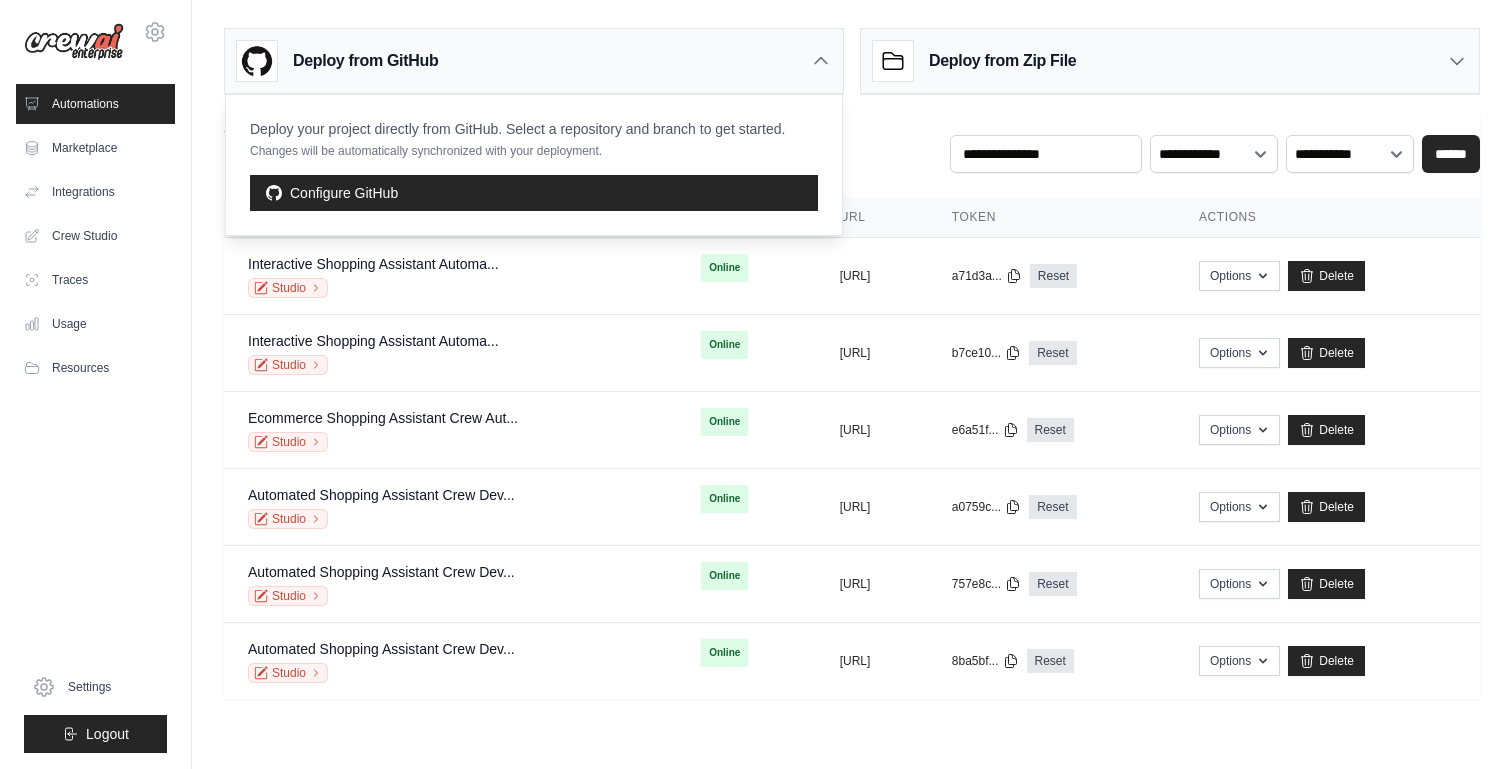 click on "Deploy from GitHub" at bounding box center (534, 61) 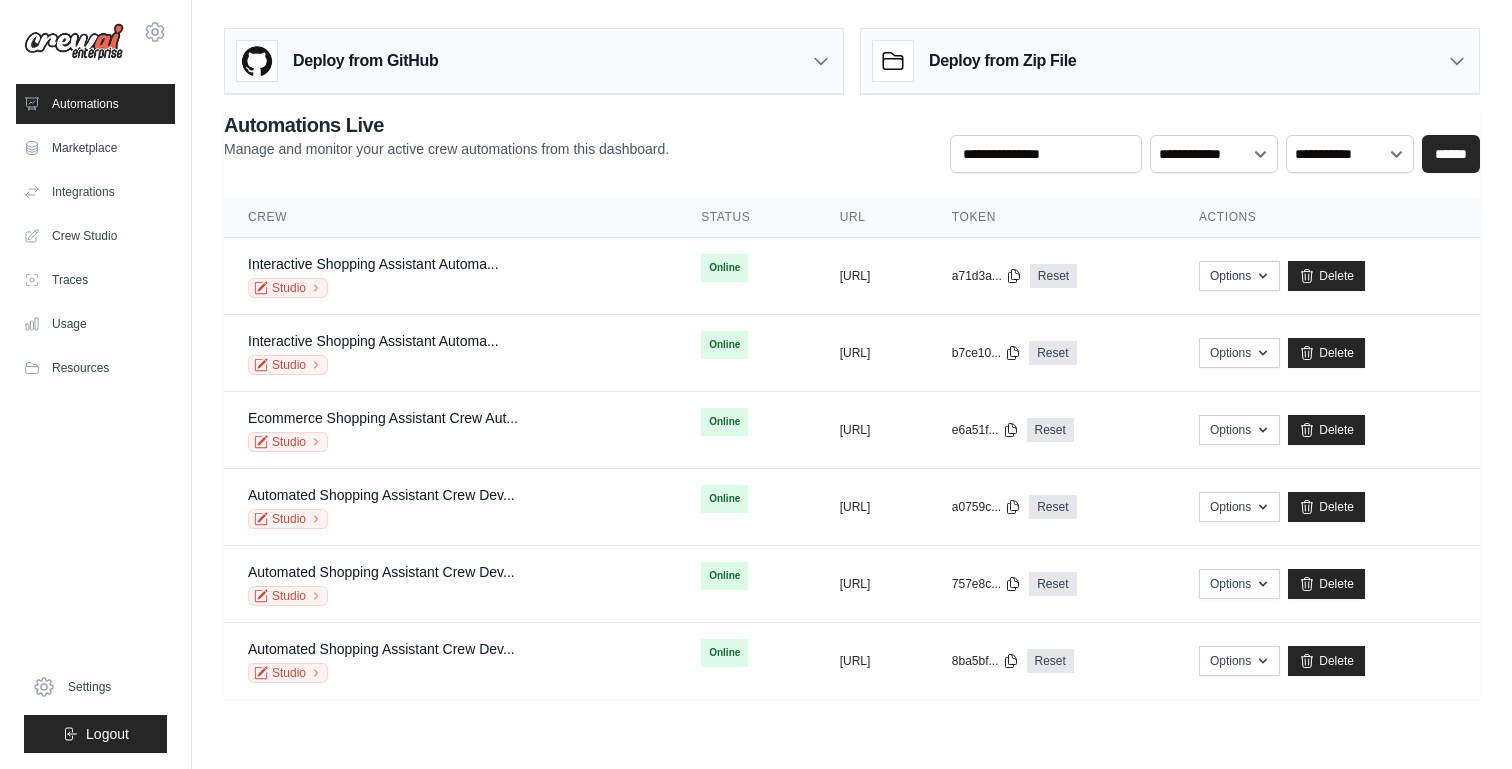 click on "Automations
Marketplace
Integrations
Crew Studio
Traces
Blog" at bounding box center (95, 418) 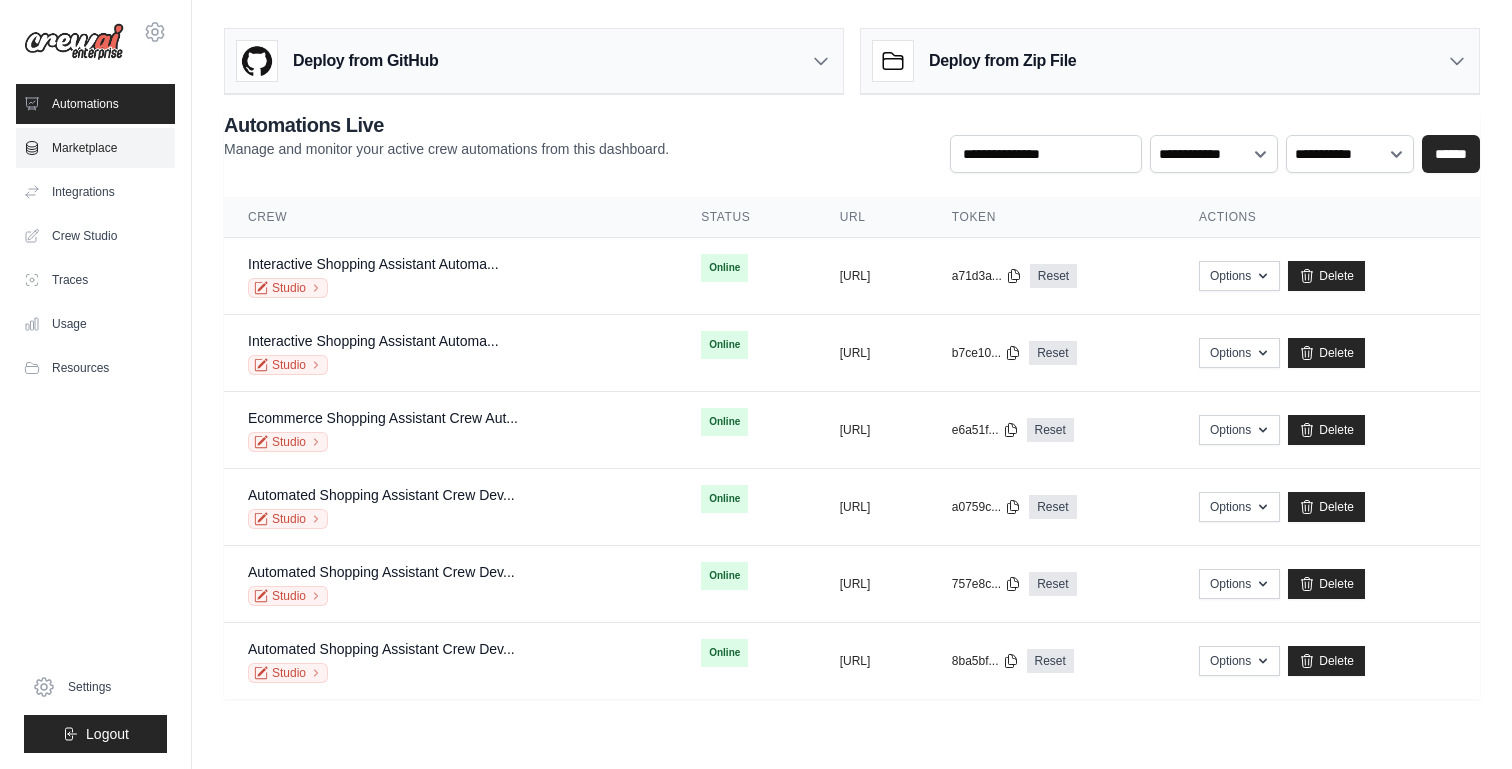 click on "Marketplace" at bounding box center (95, 148) 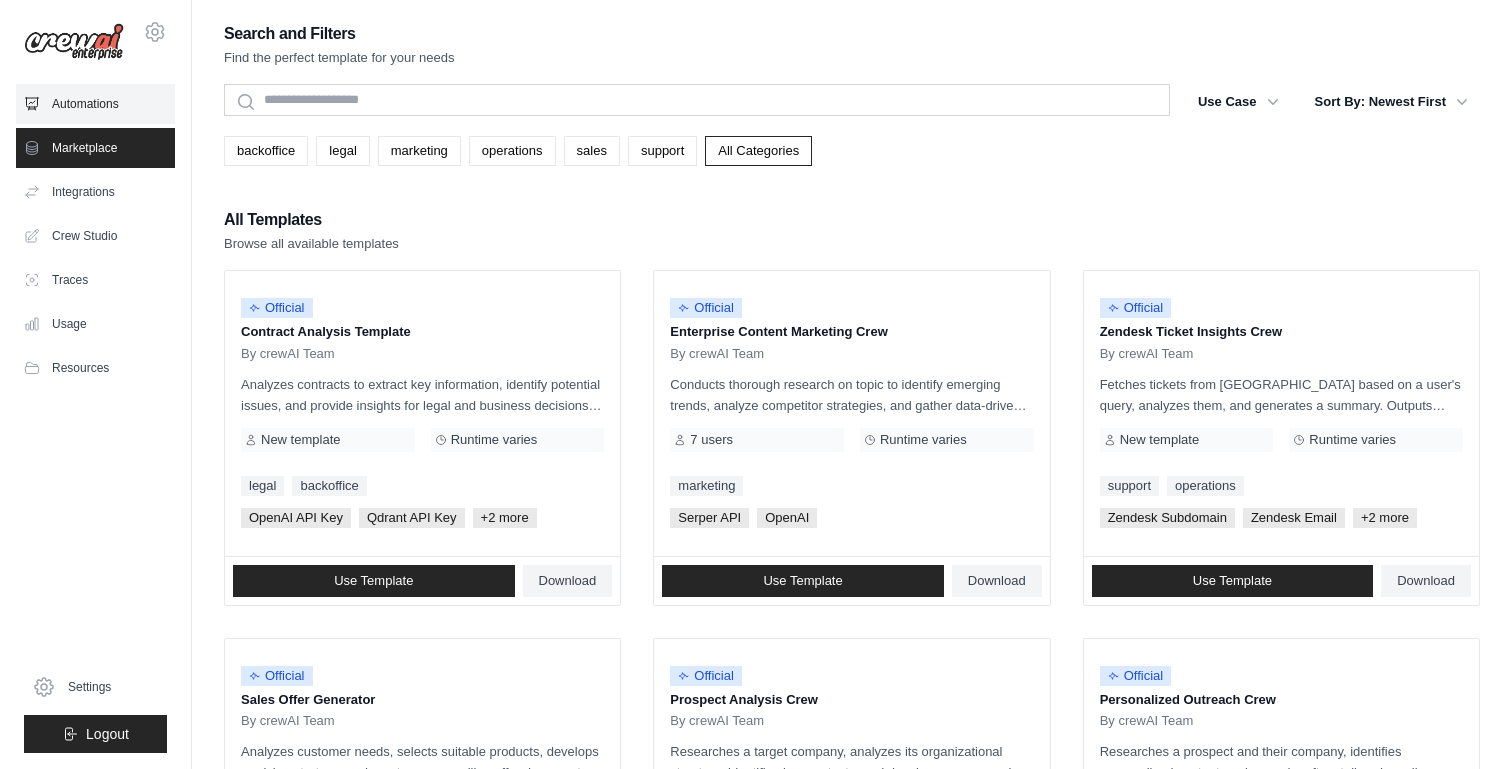 click on "Automations" at bounding box center [95, 104] 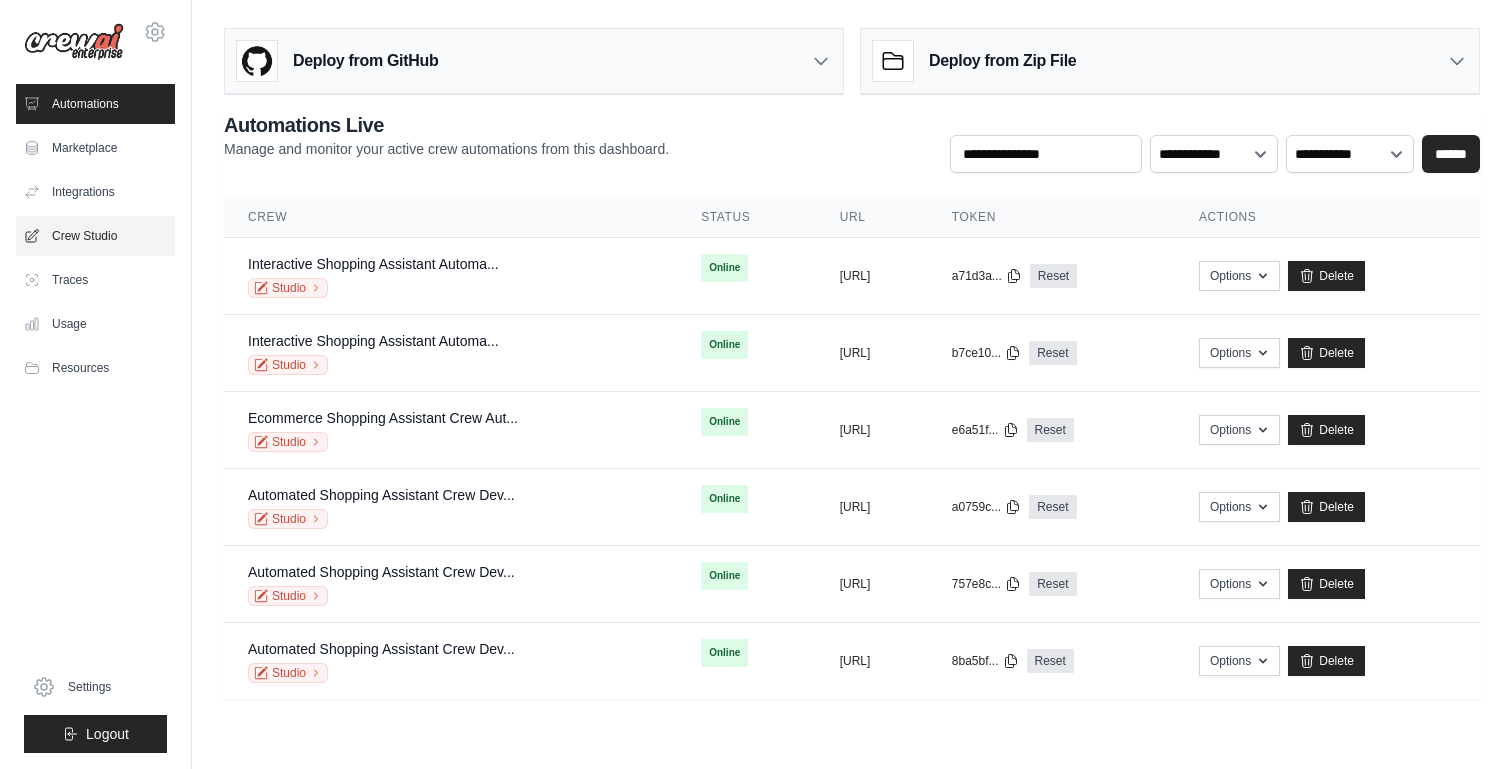 click on "Crew Studio" at bounding box center (95, 236) 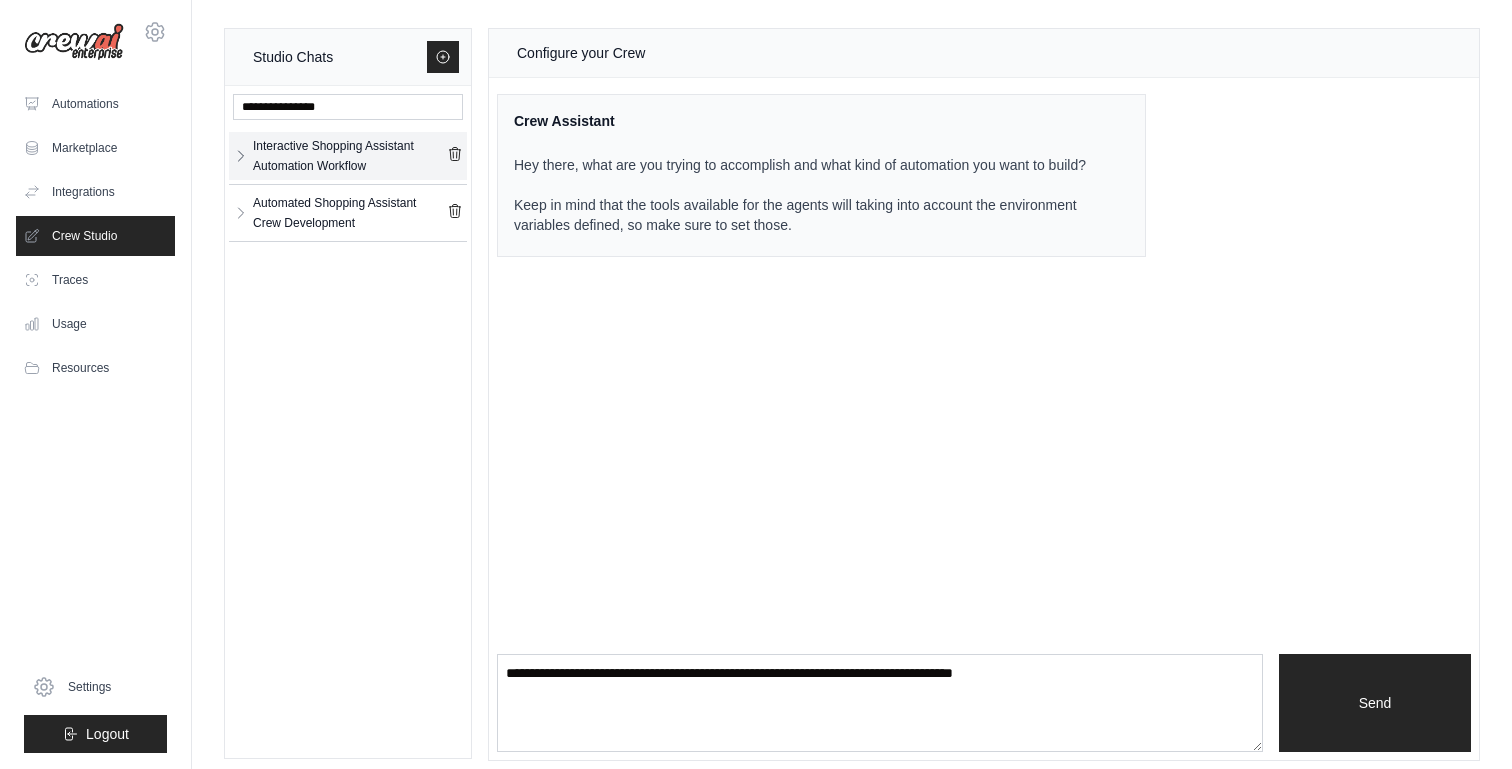 click at bounding box center [241, 156] 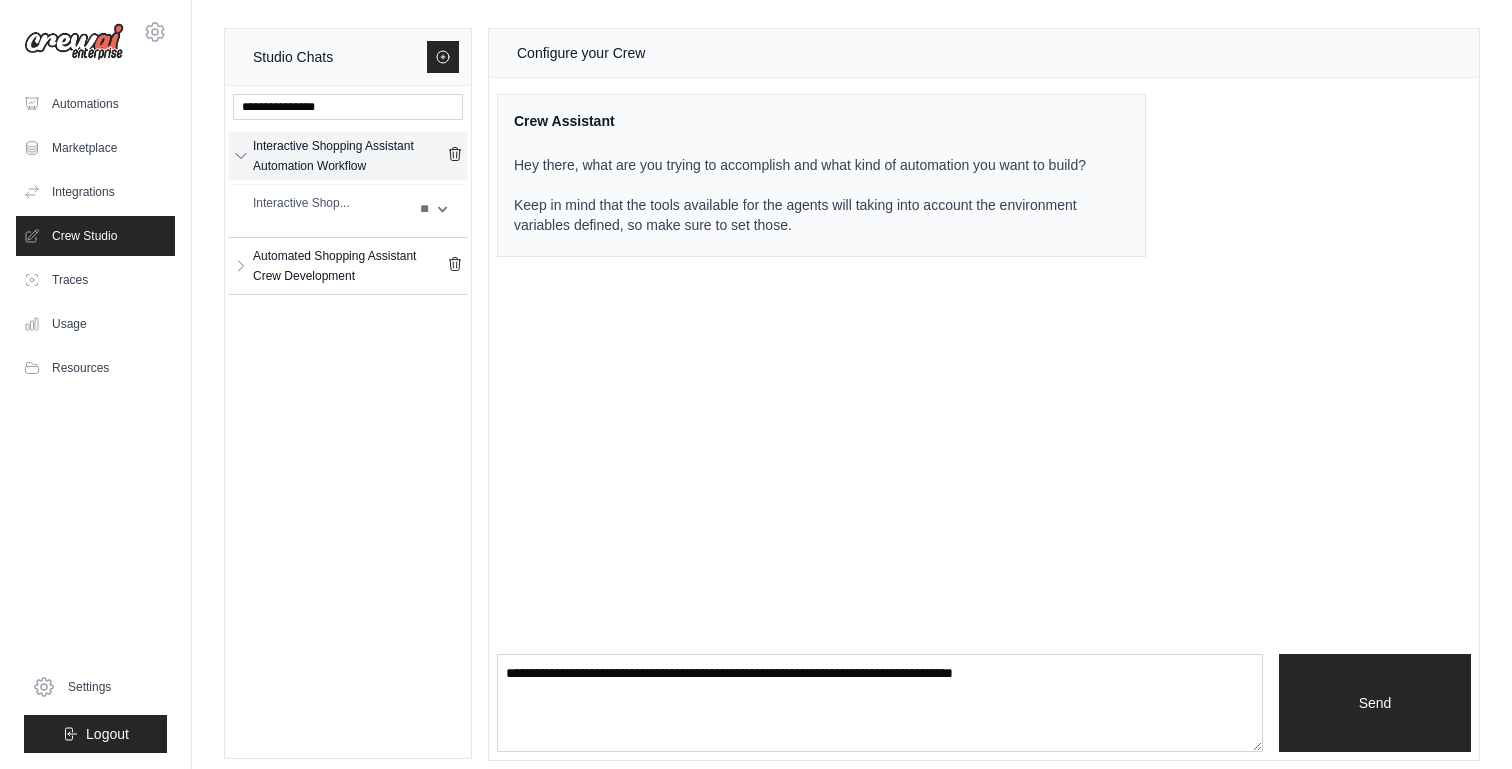 click at bounding box center (241, 156) 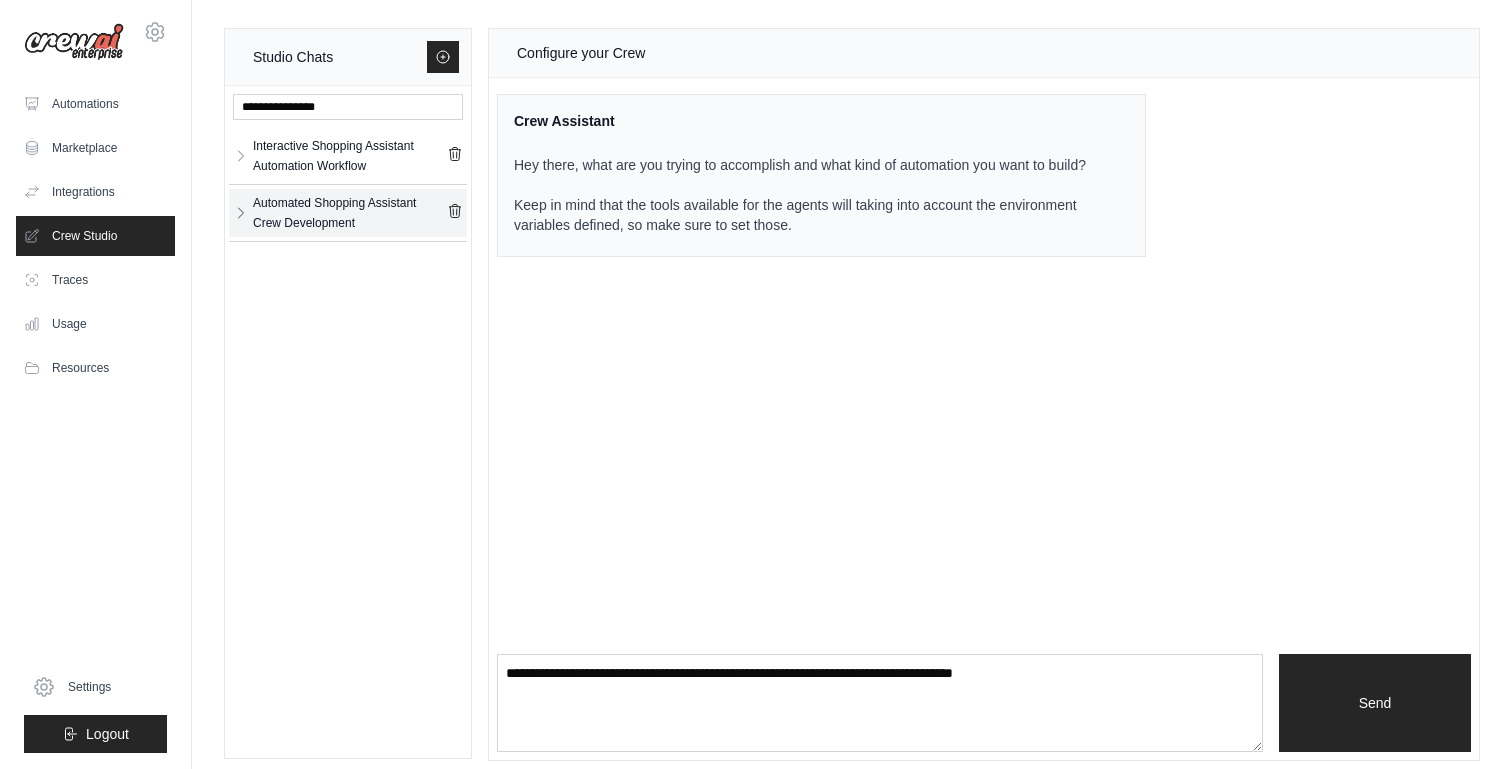 click 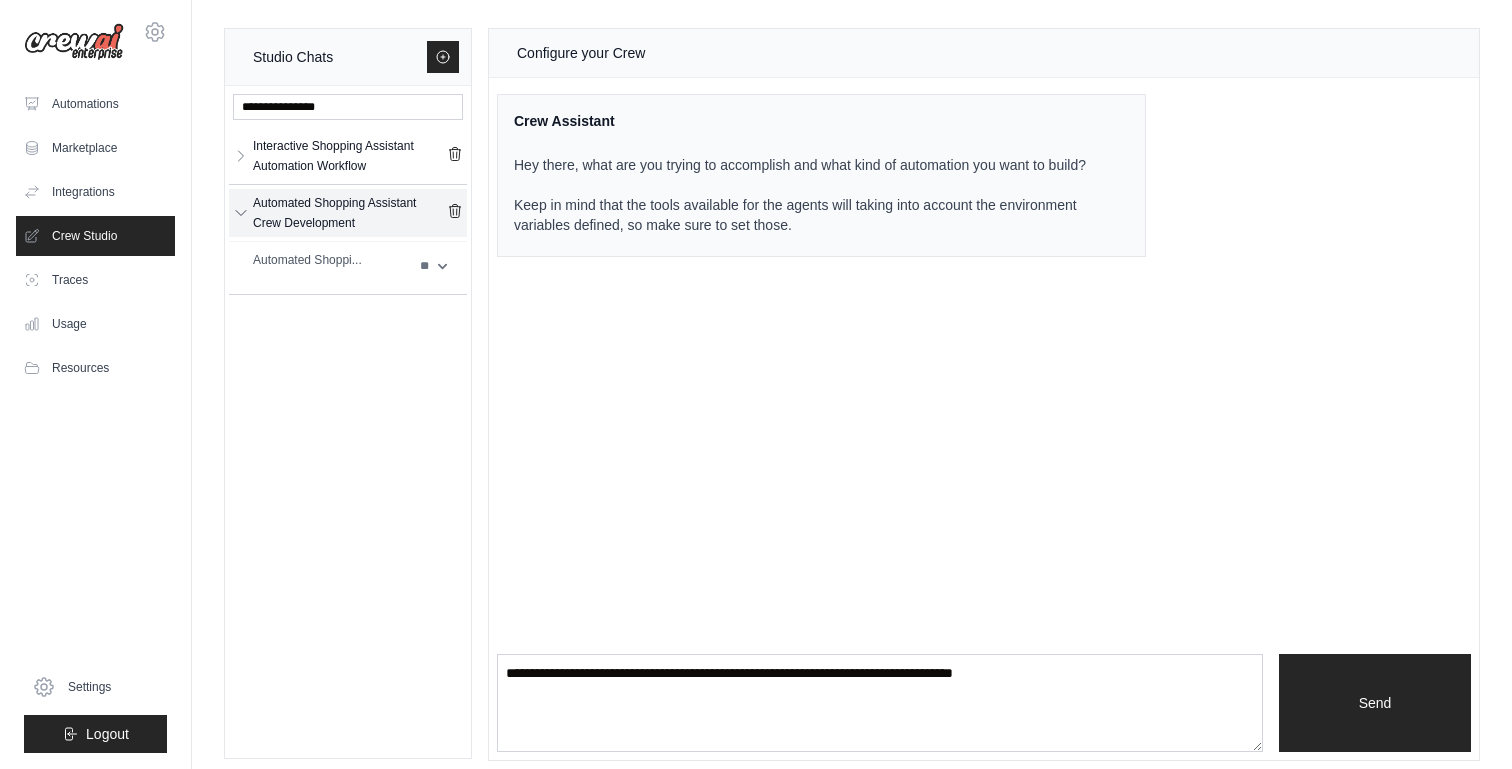 click 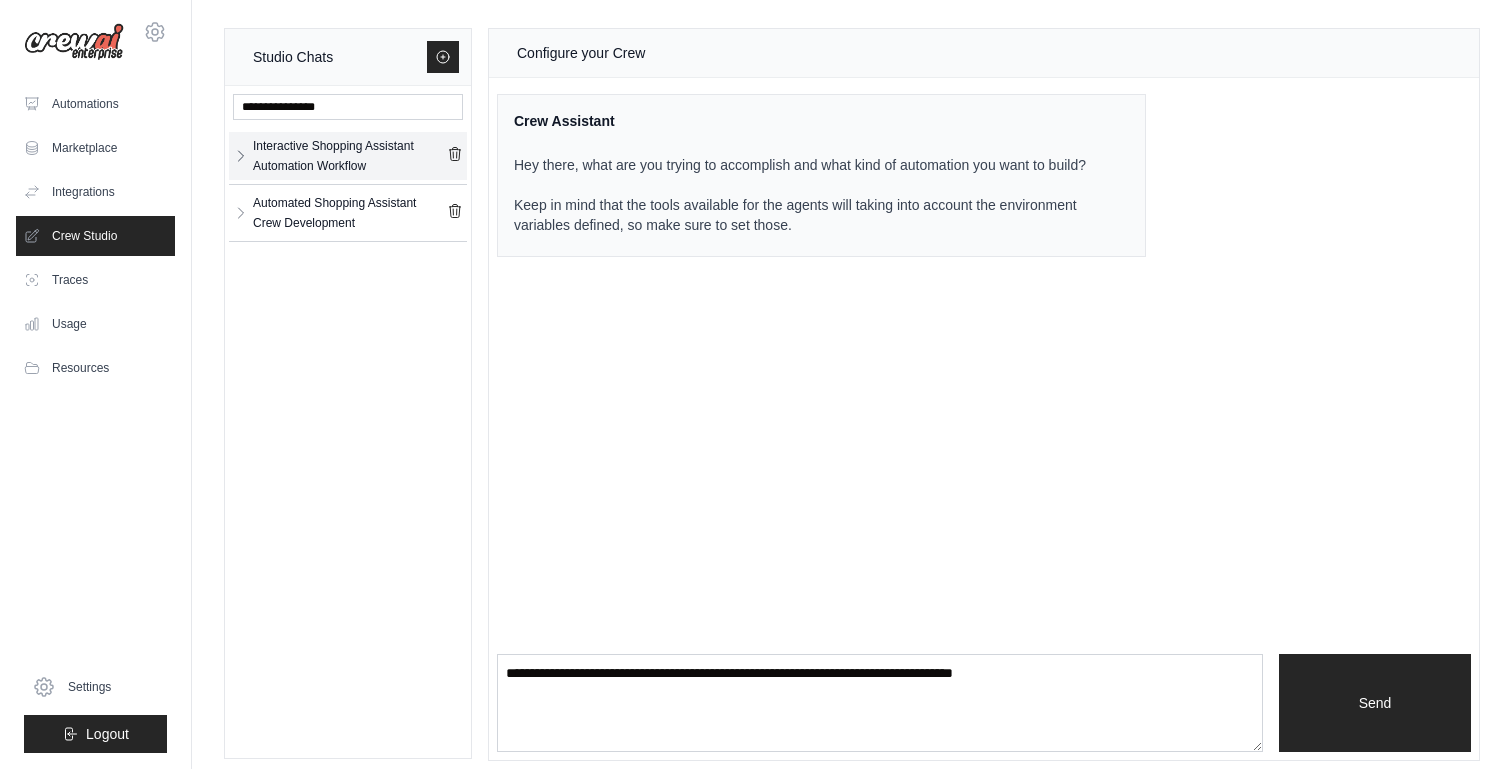 click 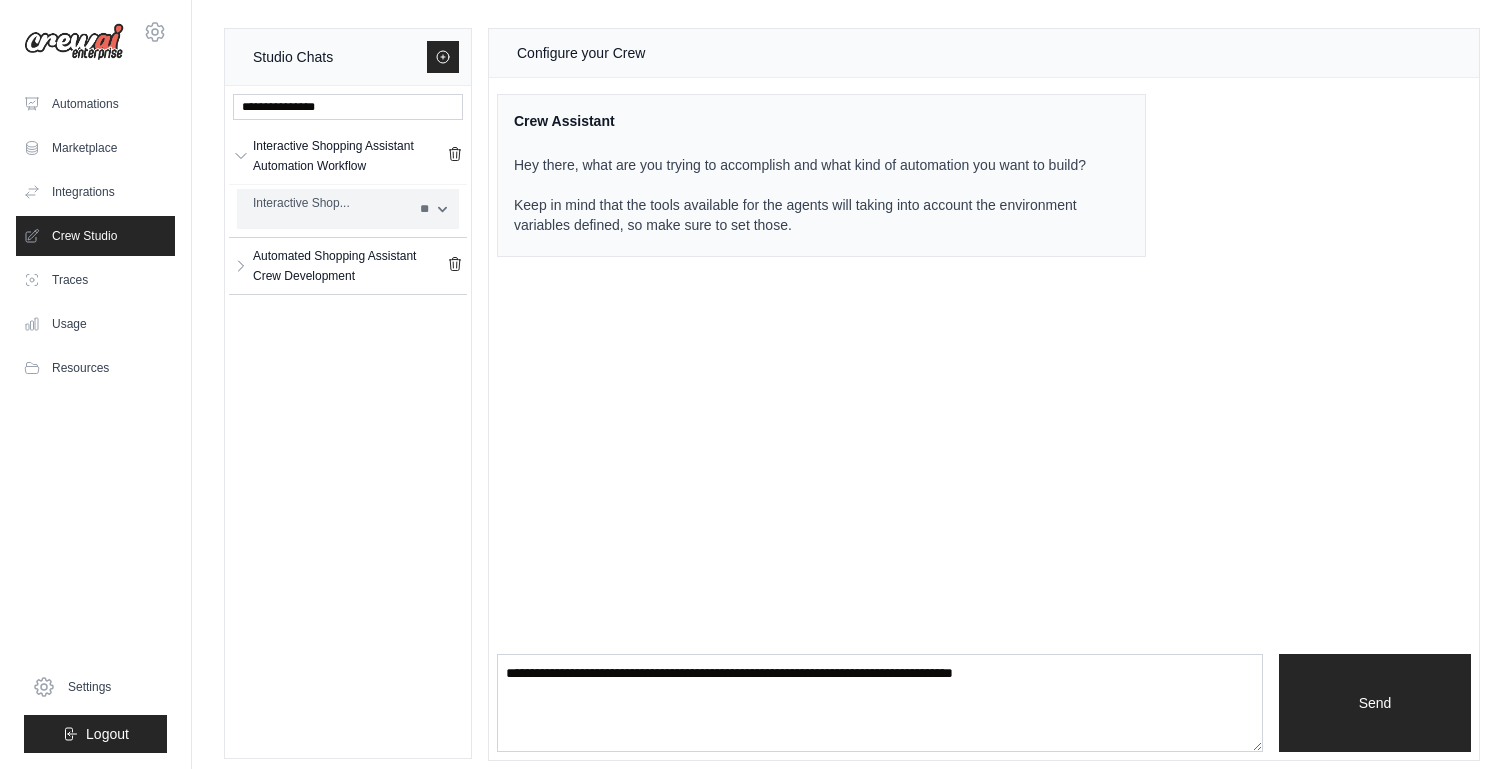 click on "Interactive Shop..." at bounding box center (330, 203) 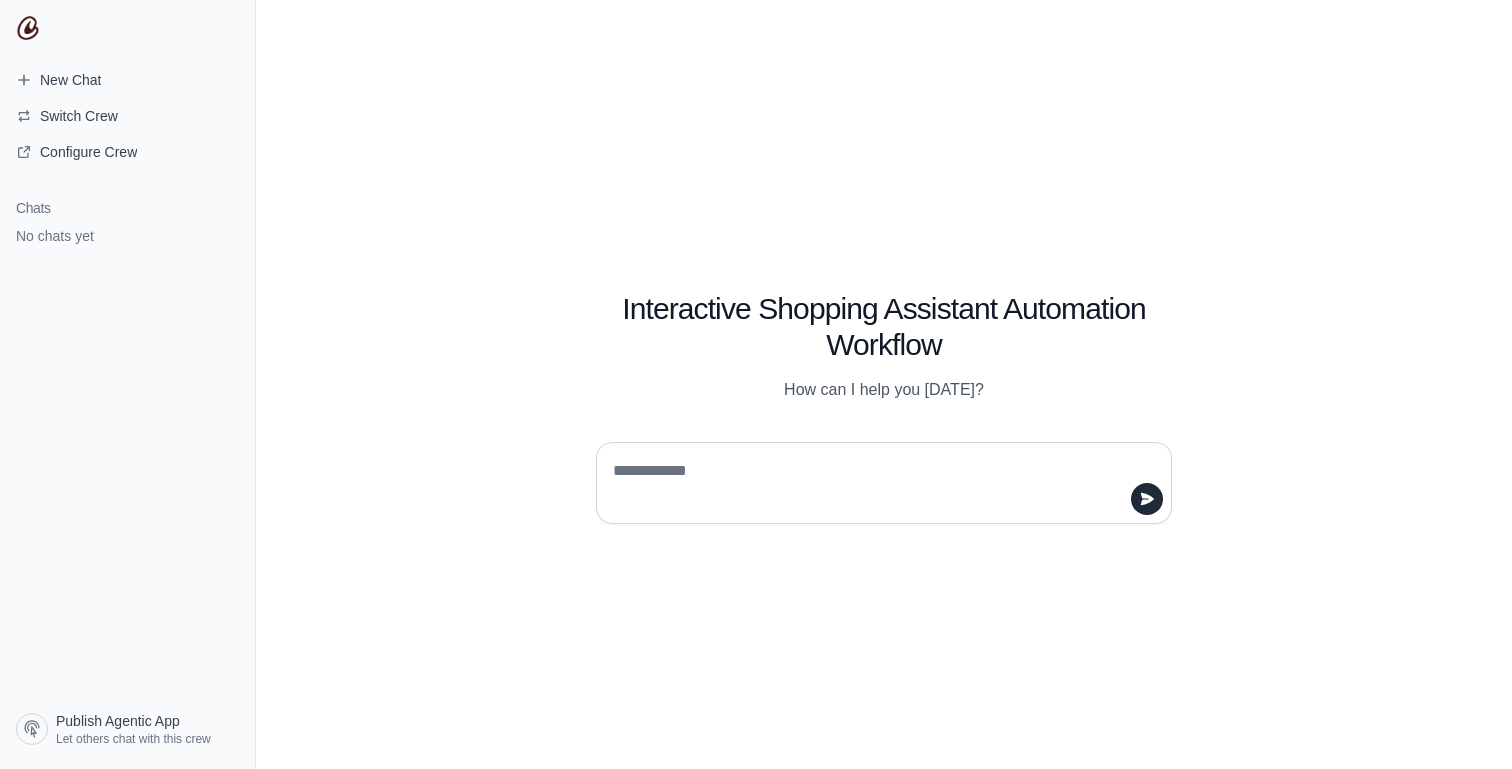 scroll, scrollTop: 0, scrollLeft: 0, axis: both 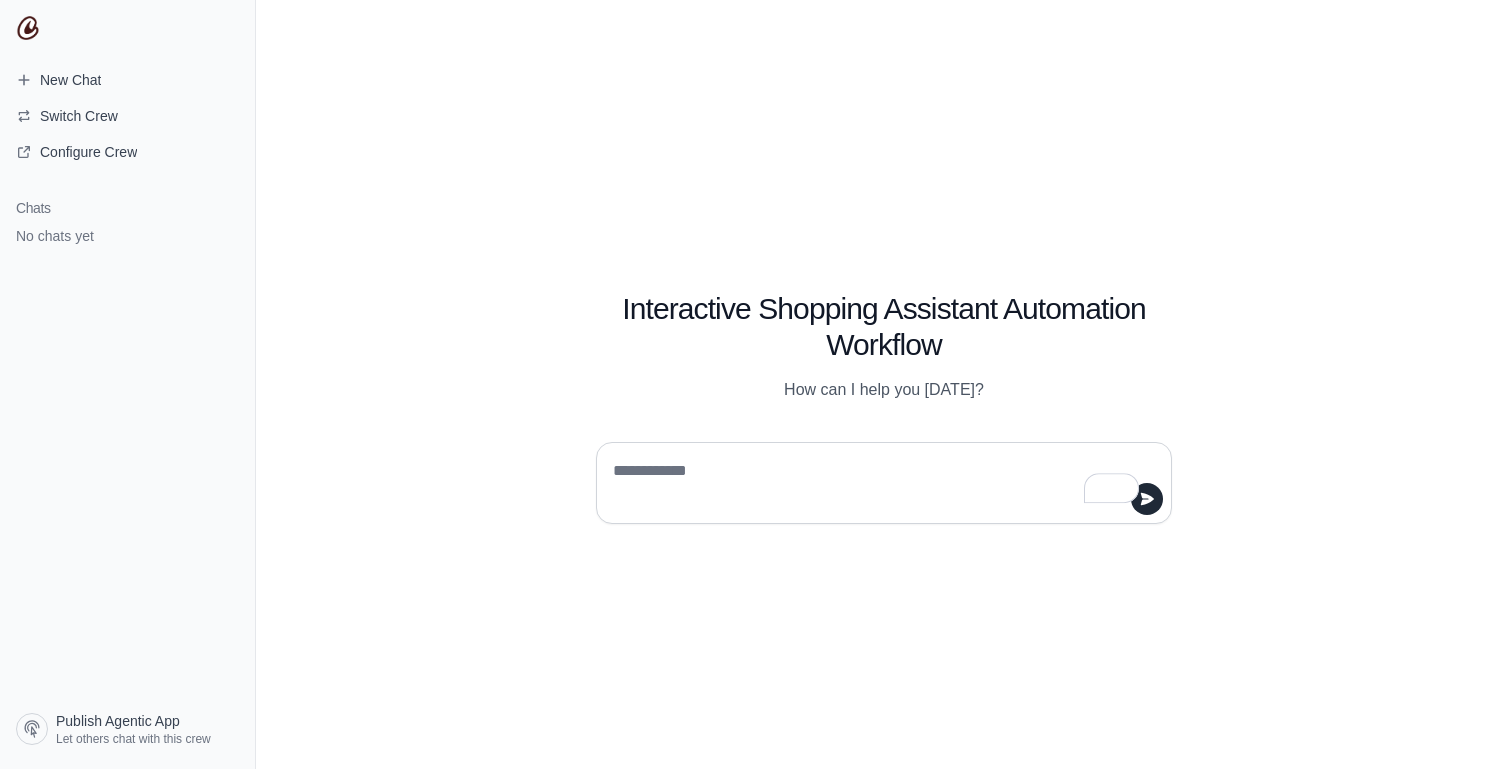 click at bounding box center [878, 483] 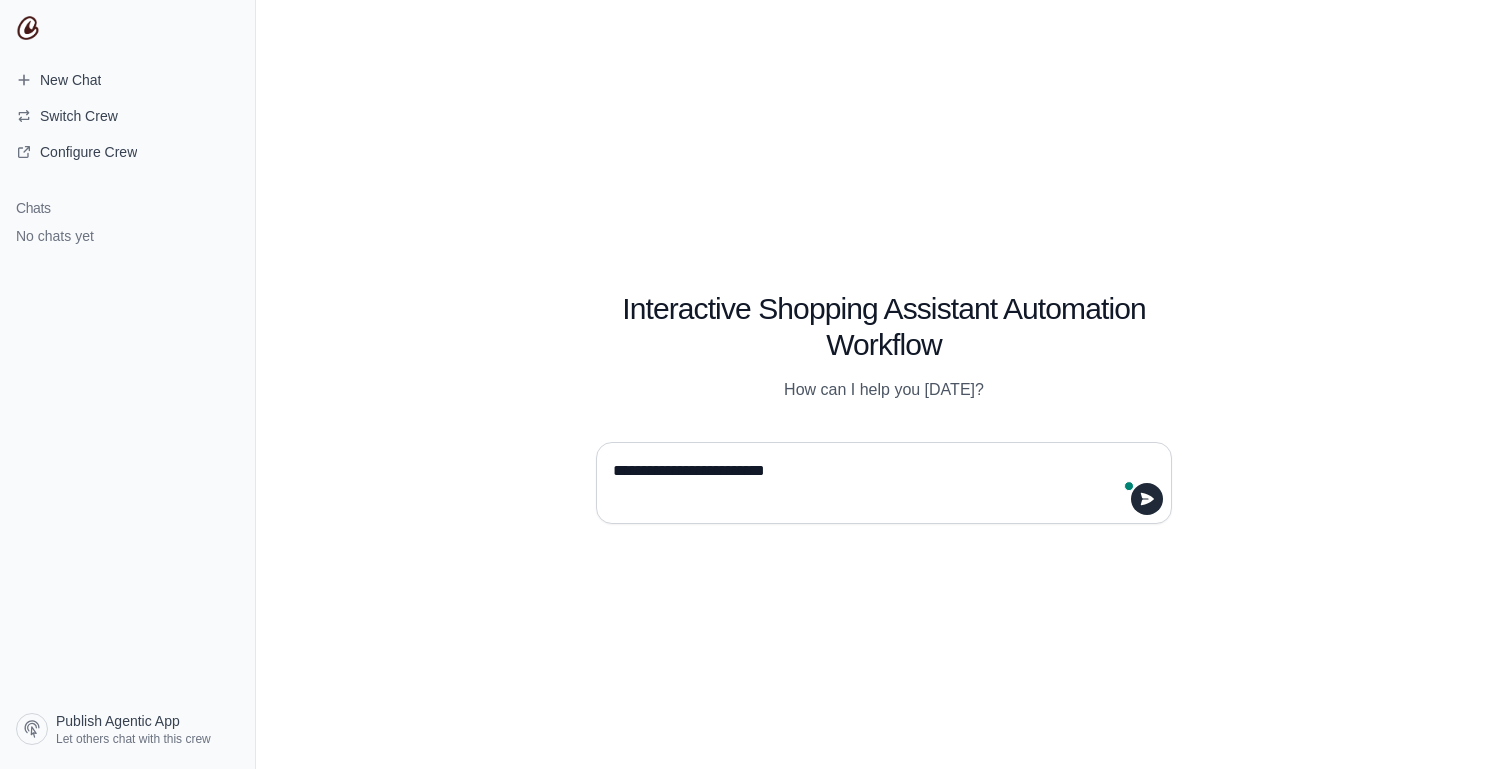 type on "**********" 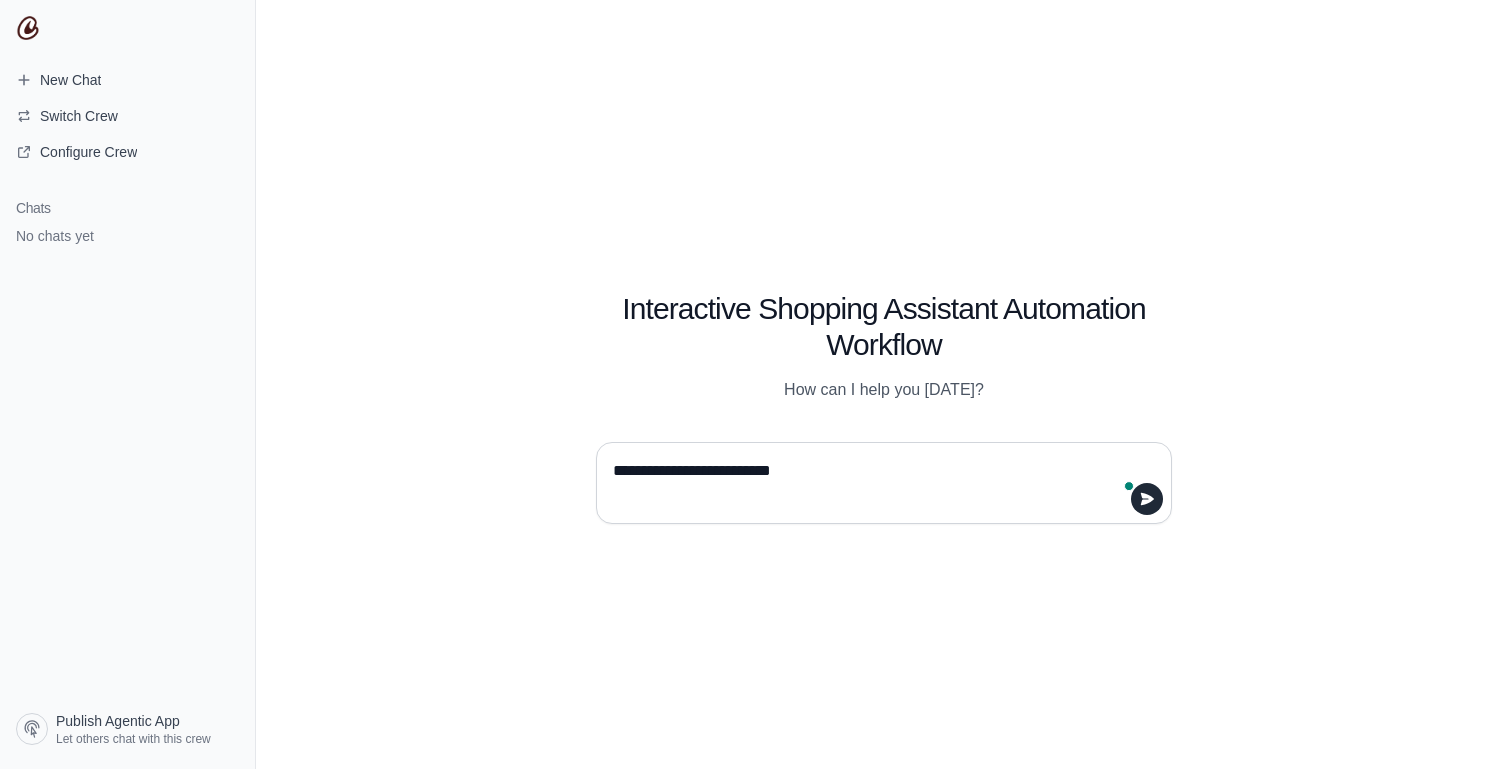 type 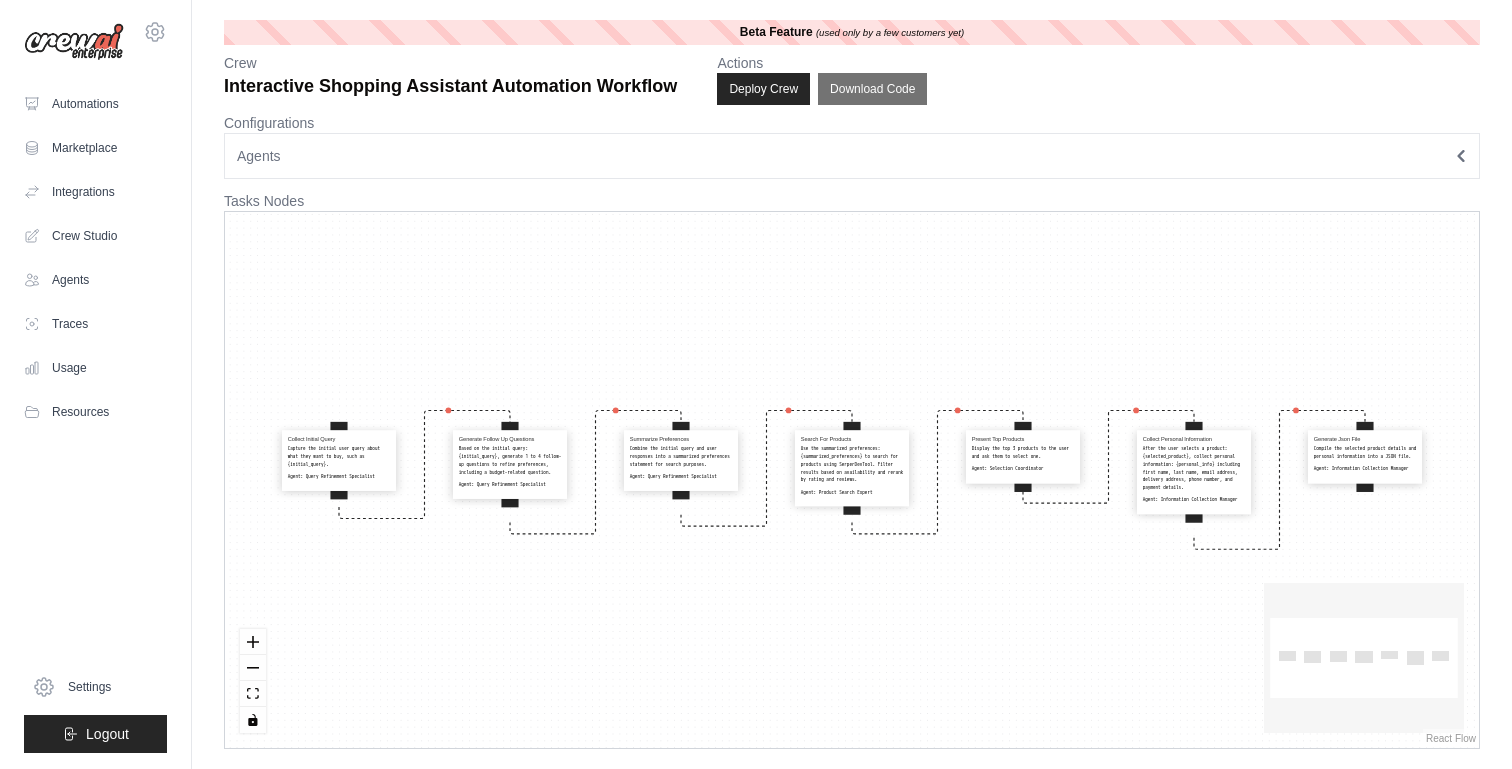 scroll, scrollTop: 0, scrollLeft: 0, axis: both 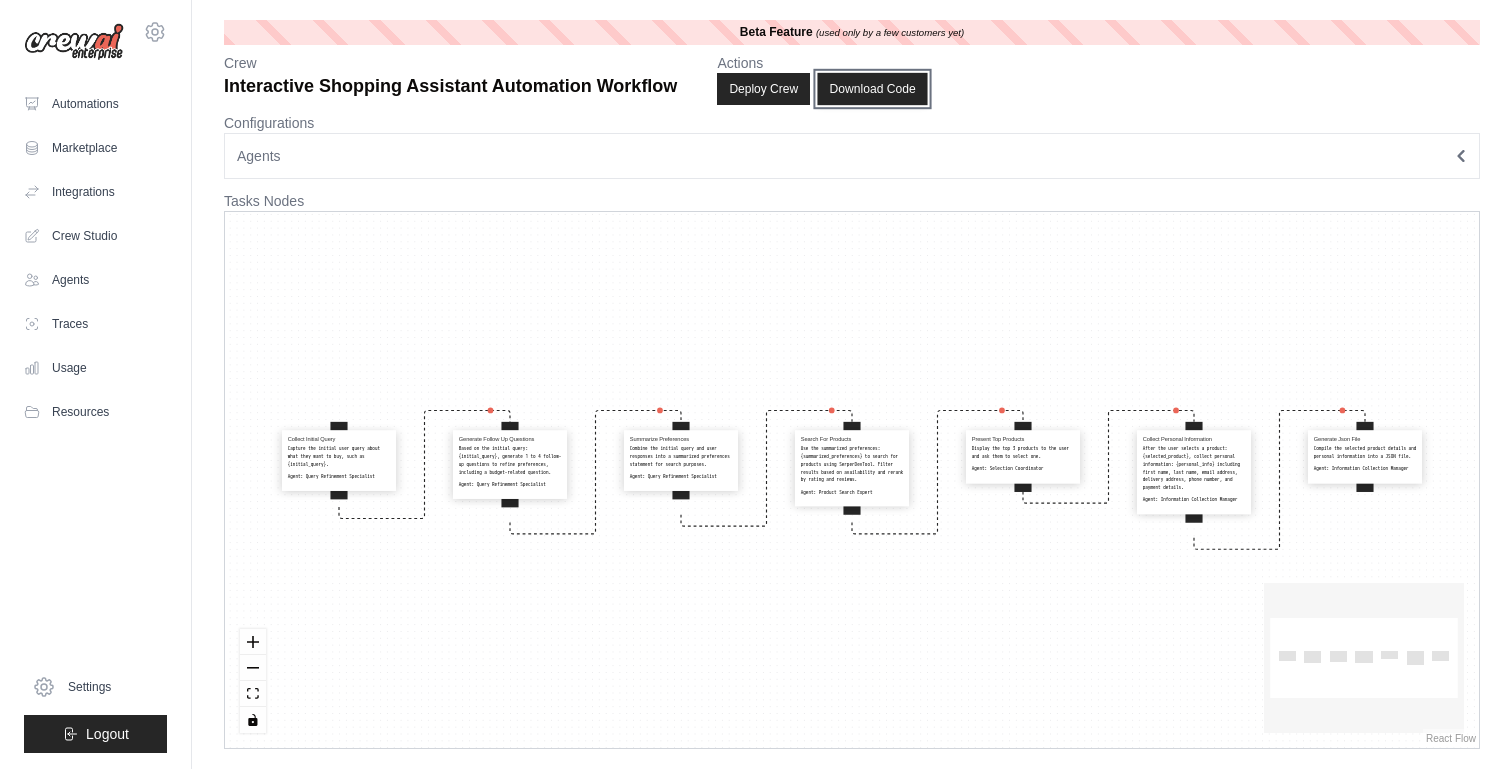 click on "Download Code" at bounding box center [873, 89] 